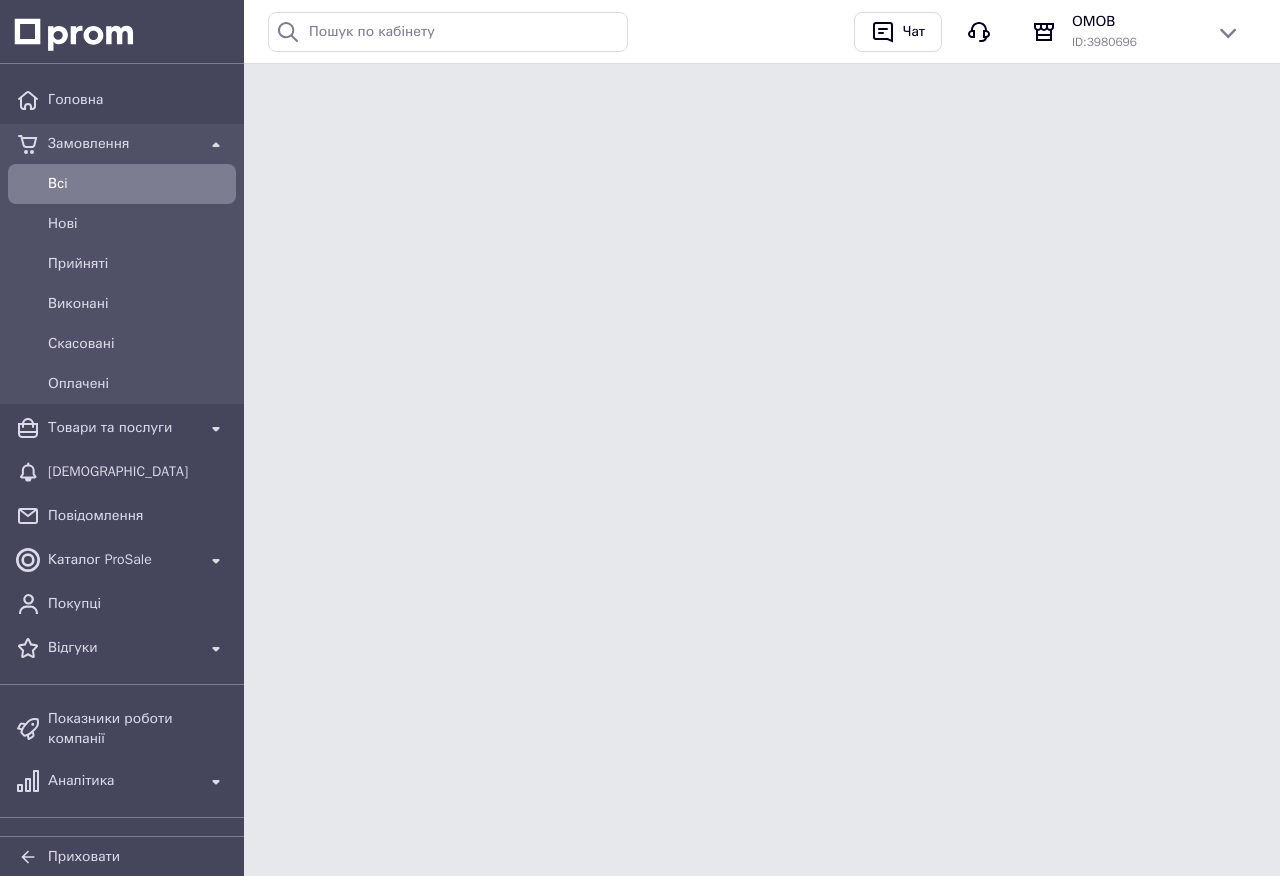 scroll, scrollTop: 0, scrollLeft: 0, axis: both 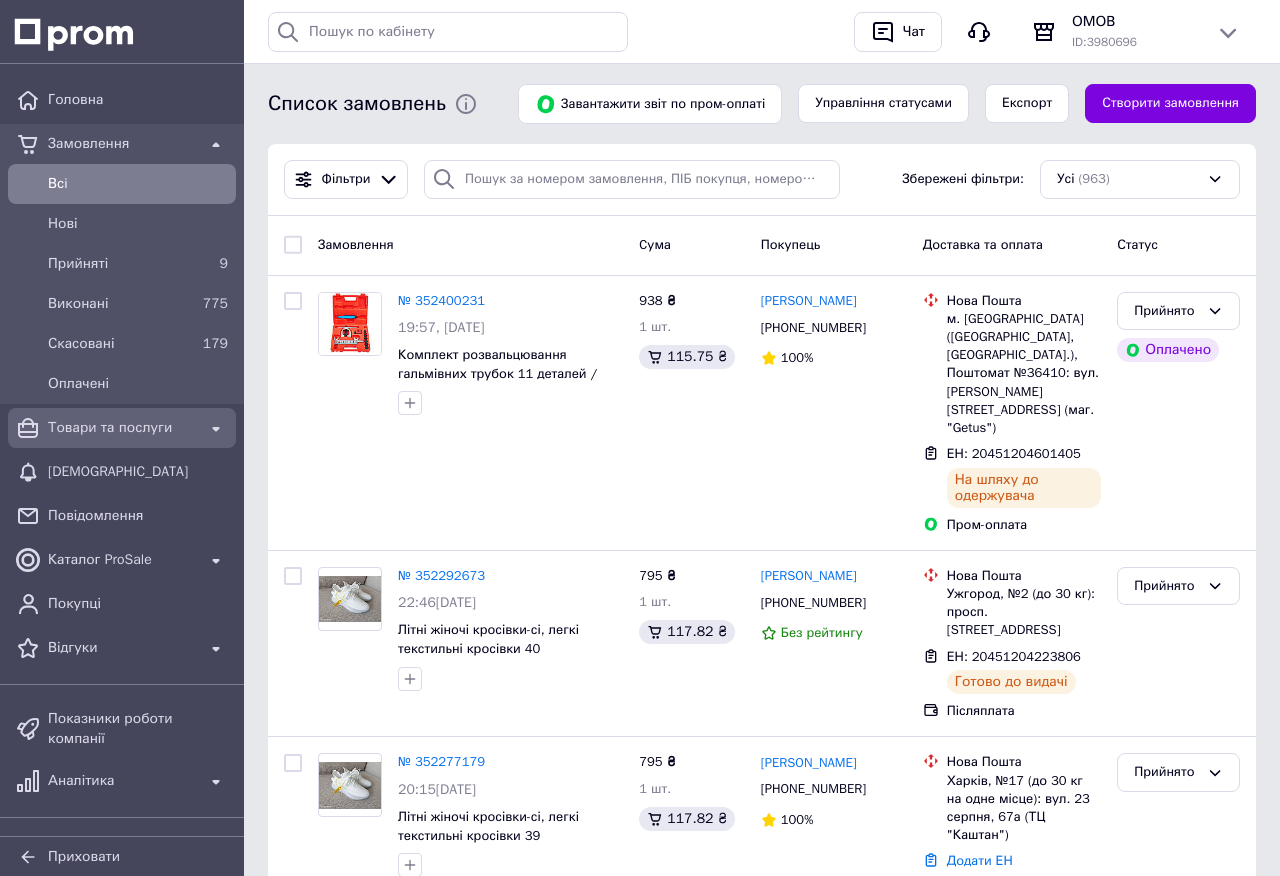 click on "Товари та послуги" at bounding box center [122, 428] 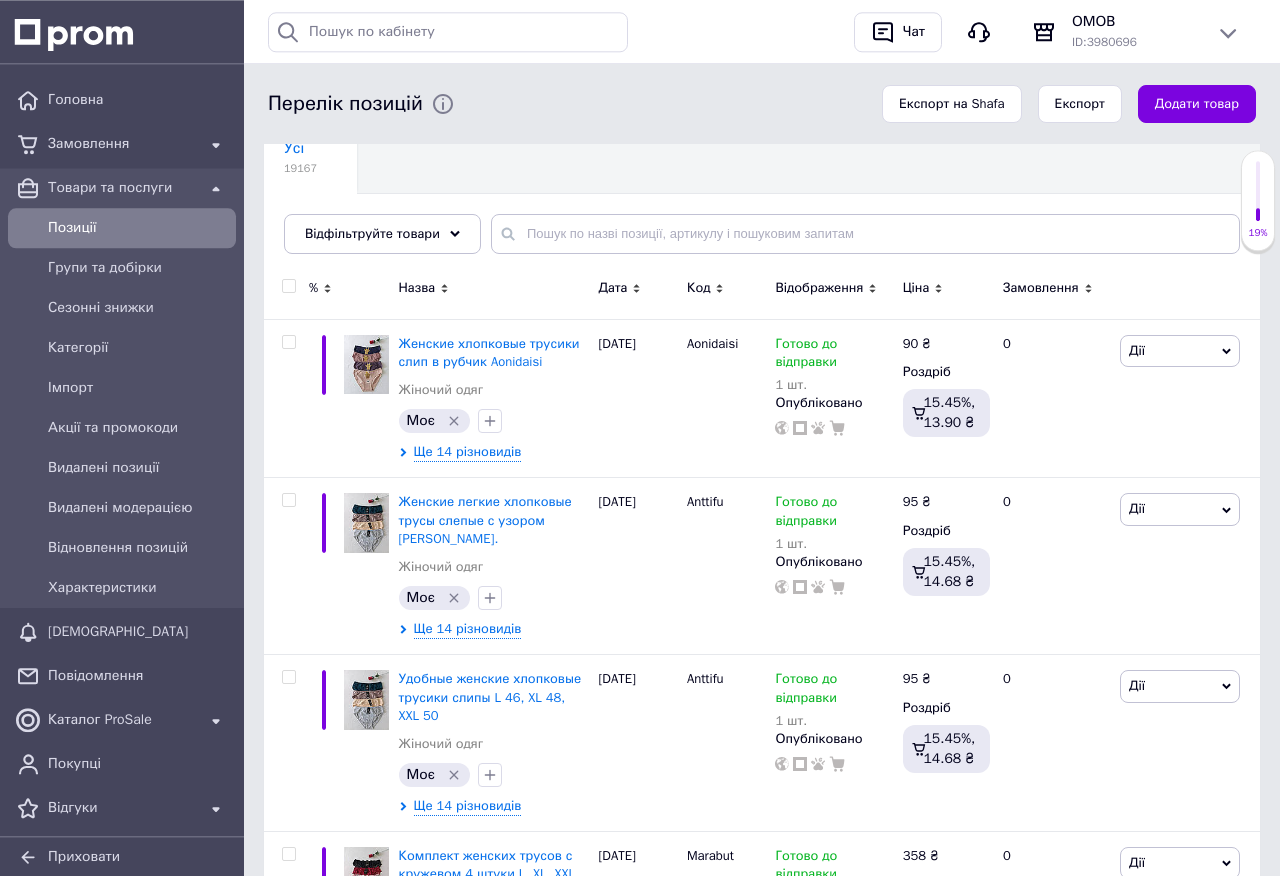 scroll, scrollTop: 228, scrollLeft: 0, axis: vertical 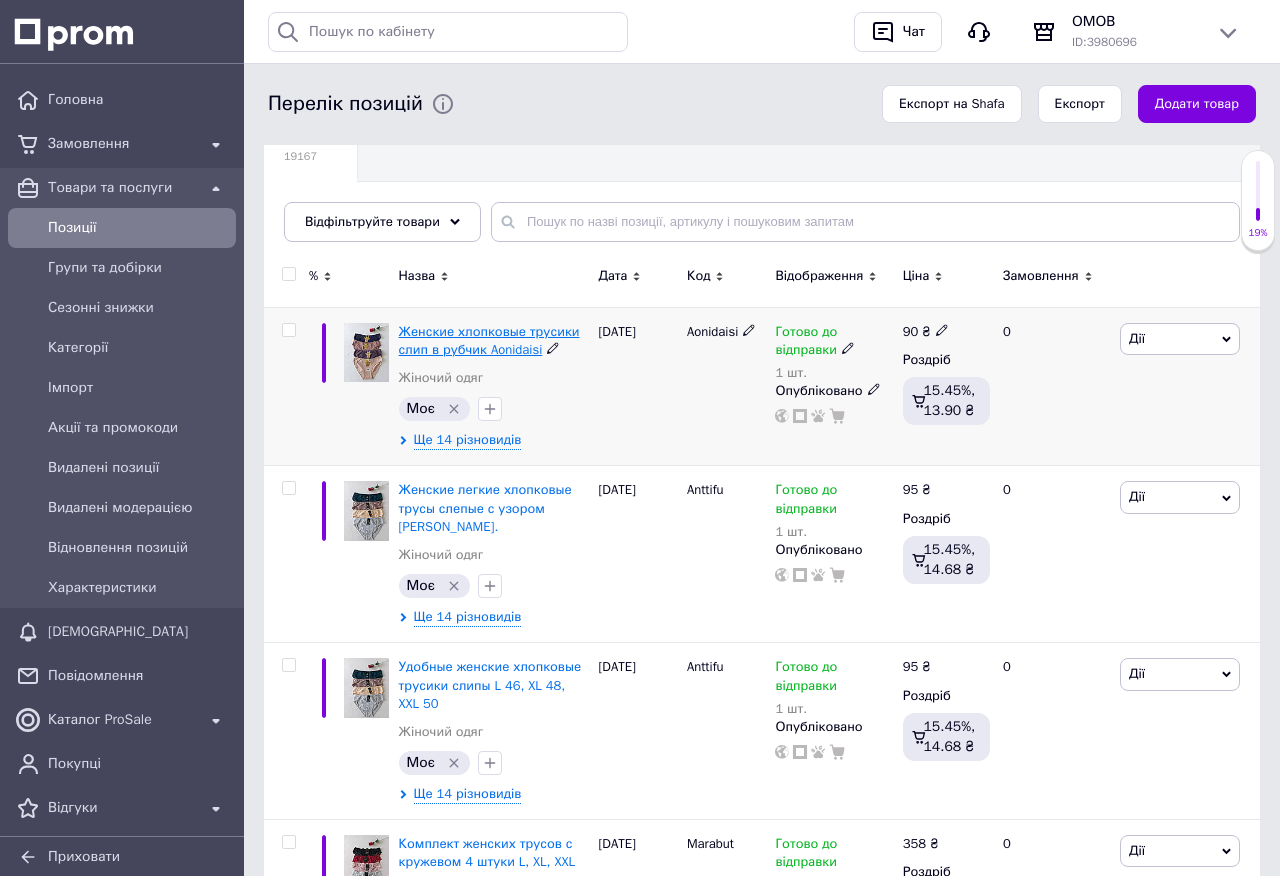 click on "Женские хлопковые трусики слип в рубчик Aonidaisi" at bounding box center [489, 340] 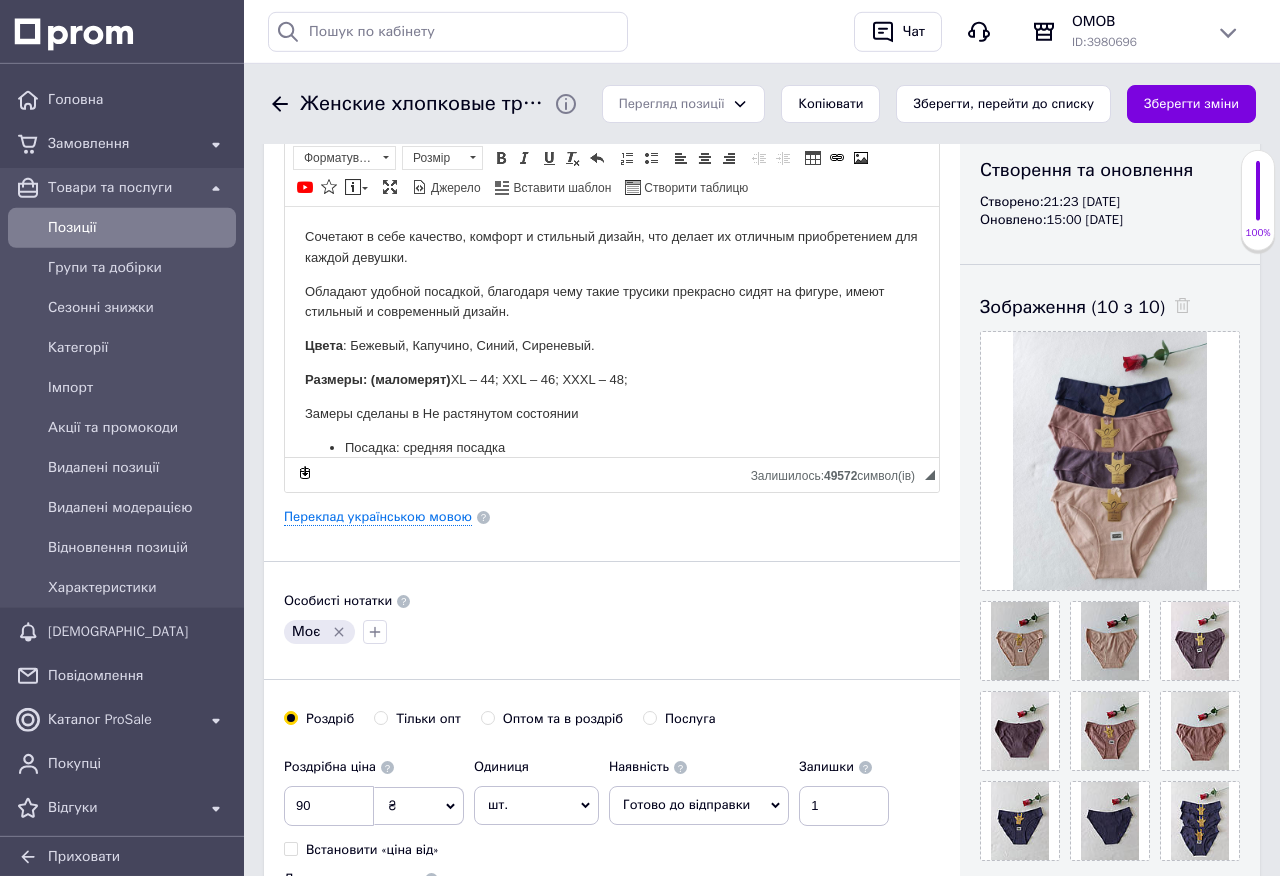 scroll, scrollTop: 342, scrollLeft: 0, axis: vertical 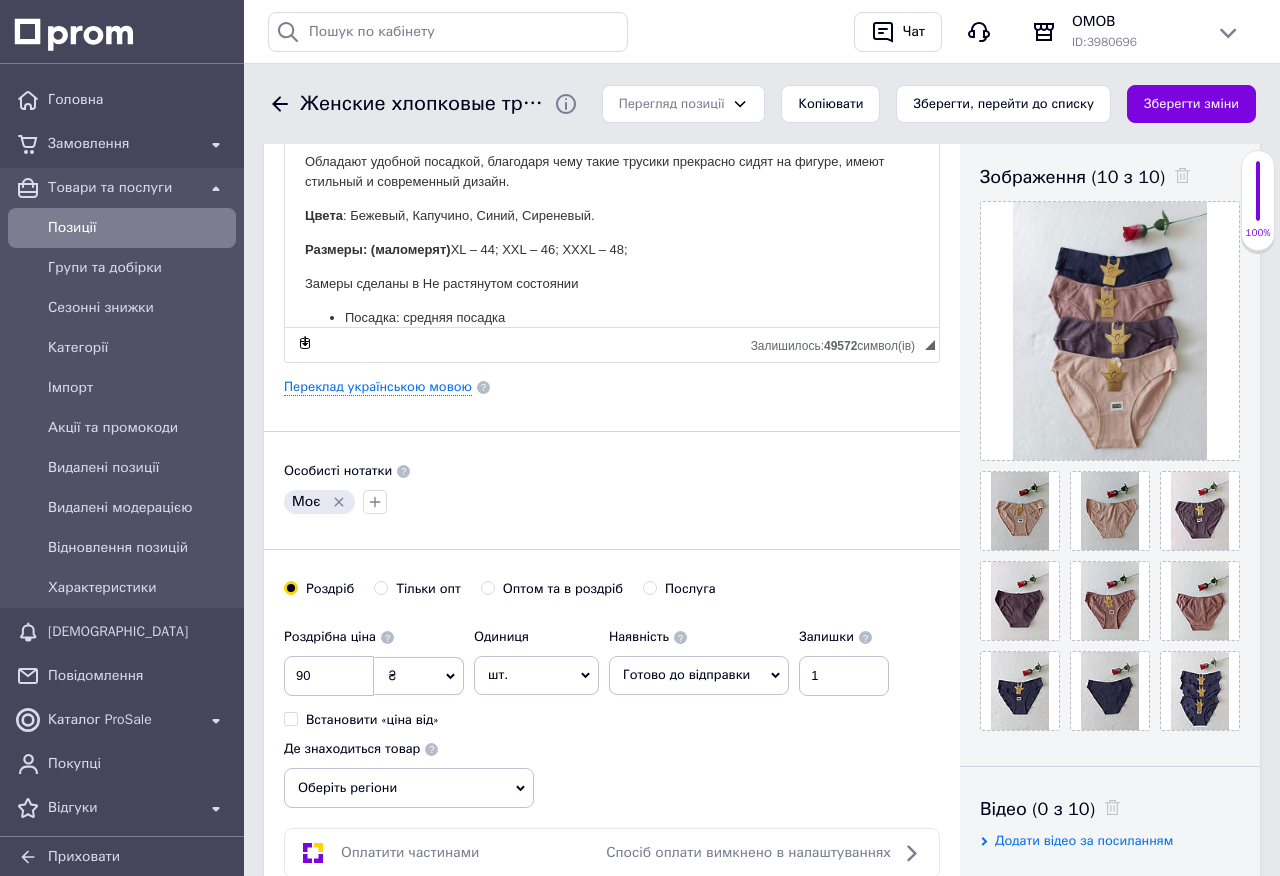 click on "Основна інформація Назва позиції (Російська) ✱ Женские хлопковые трусики слип в рубчик Aonidaisi Код/Артикул Aonidaisi Опис (Російська) ✱ Сочетают в себе качество, комфорт и стильный дизайн, что делает их отличным приобретением для каждой девушки.
Обладают удобной посадкой, благодаря чему такие трусики прекрасно сидят на фигуре, имеют стильный и современный дизайн.
Цвета : Бежевый, [GEOGRAPHIC_DATA], Синий, Сиреневый.
Размеры: (маломерят)  XL – 44; XXL – 46; XXXL – 48;
Замеры сделаны в Не растянутом состоянии
Посадка: средняя посадка
Состав: 90% хлопок, 10% эластан.
Розмір" at bounding box center (612, 365) 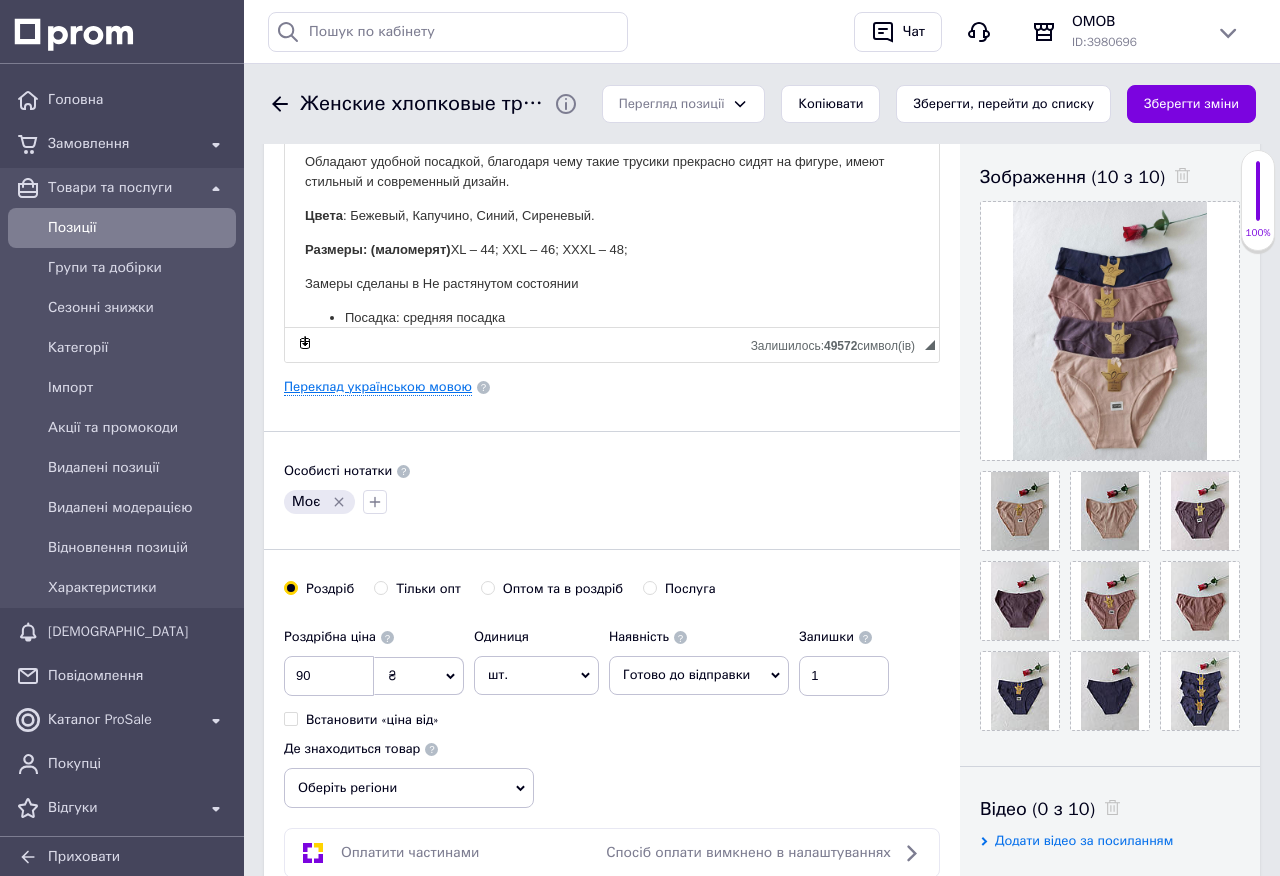 click on "Переклад українською мовою" at bounding box center (378, 387) 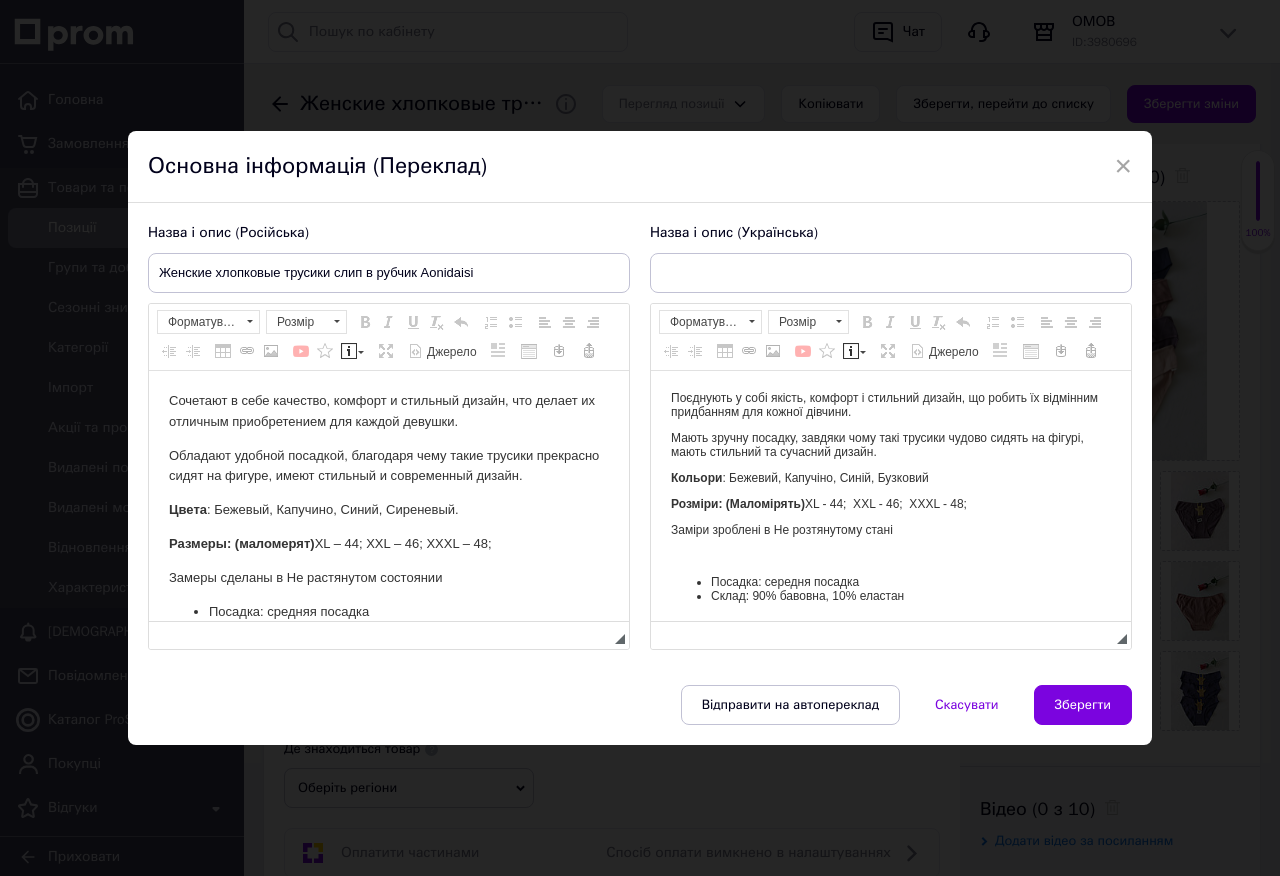 type on "Жіночі бавовняні трусики сліпи в рубчик Aonidaisi" 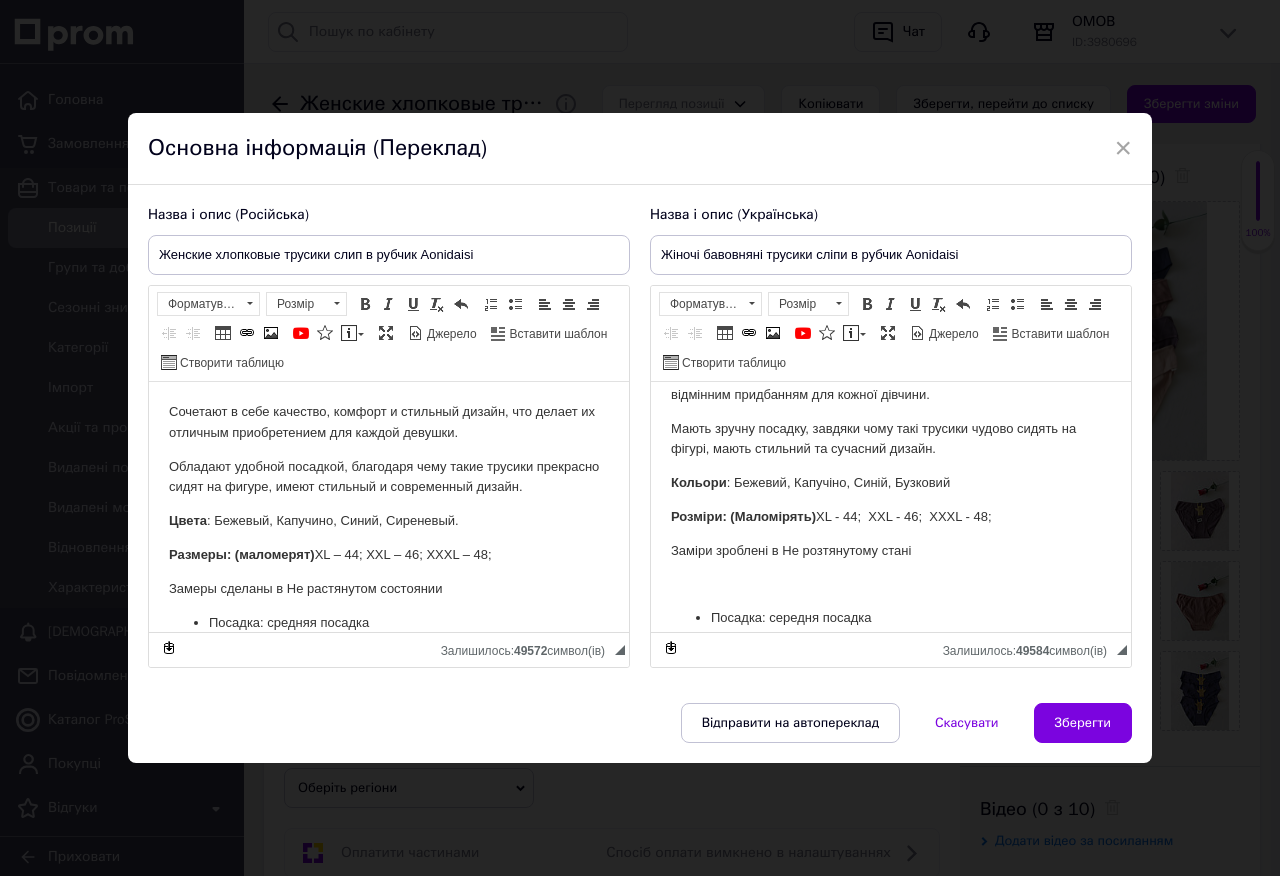scroll, scrollTop: 57, scrollLeft: 0, axis: vertical 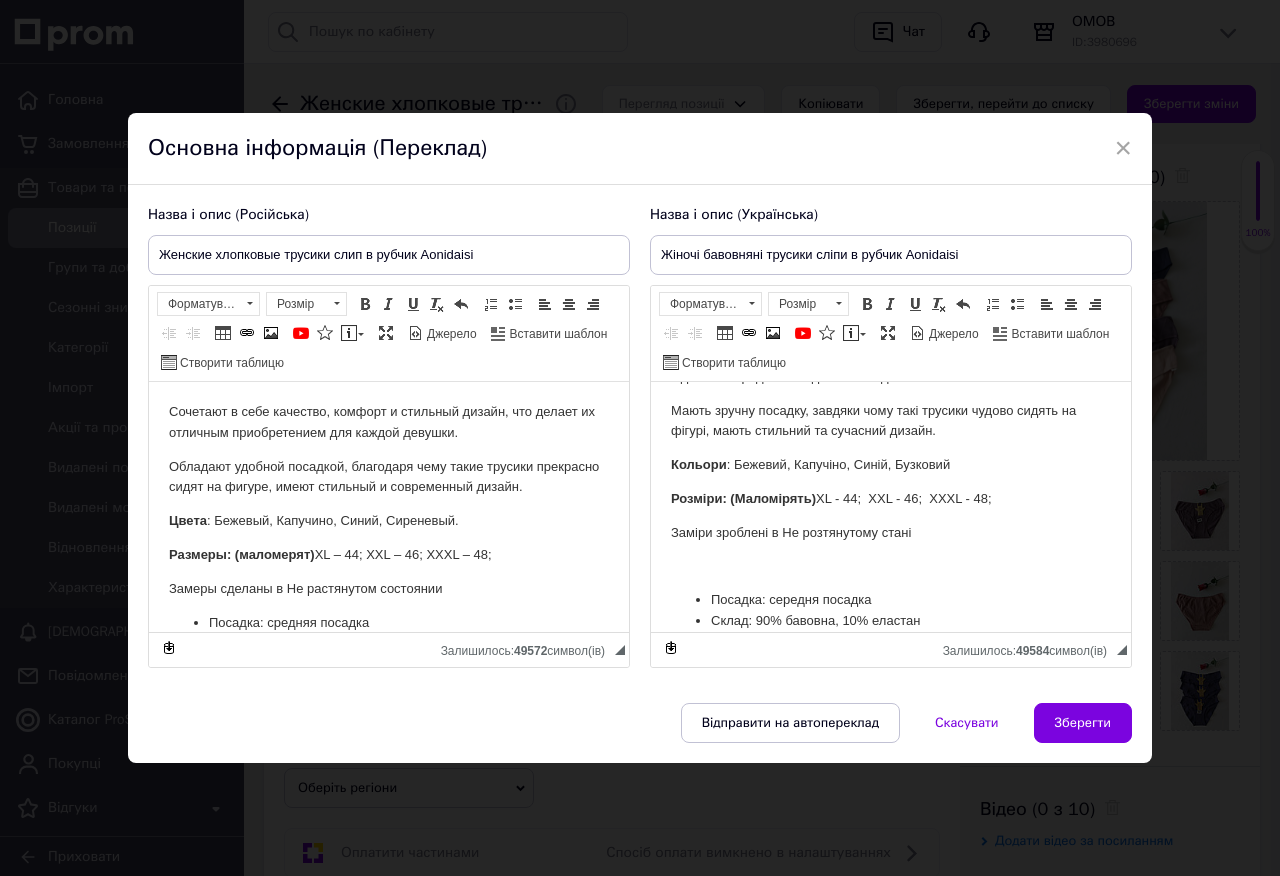 click at bounding box center [891, 566] 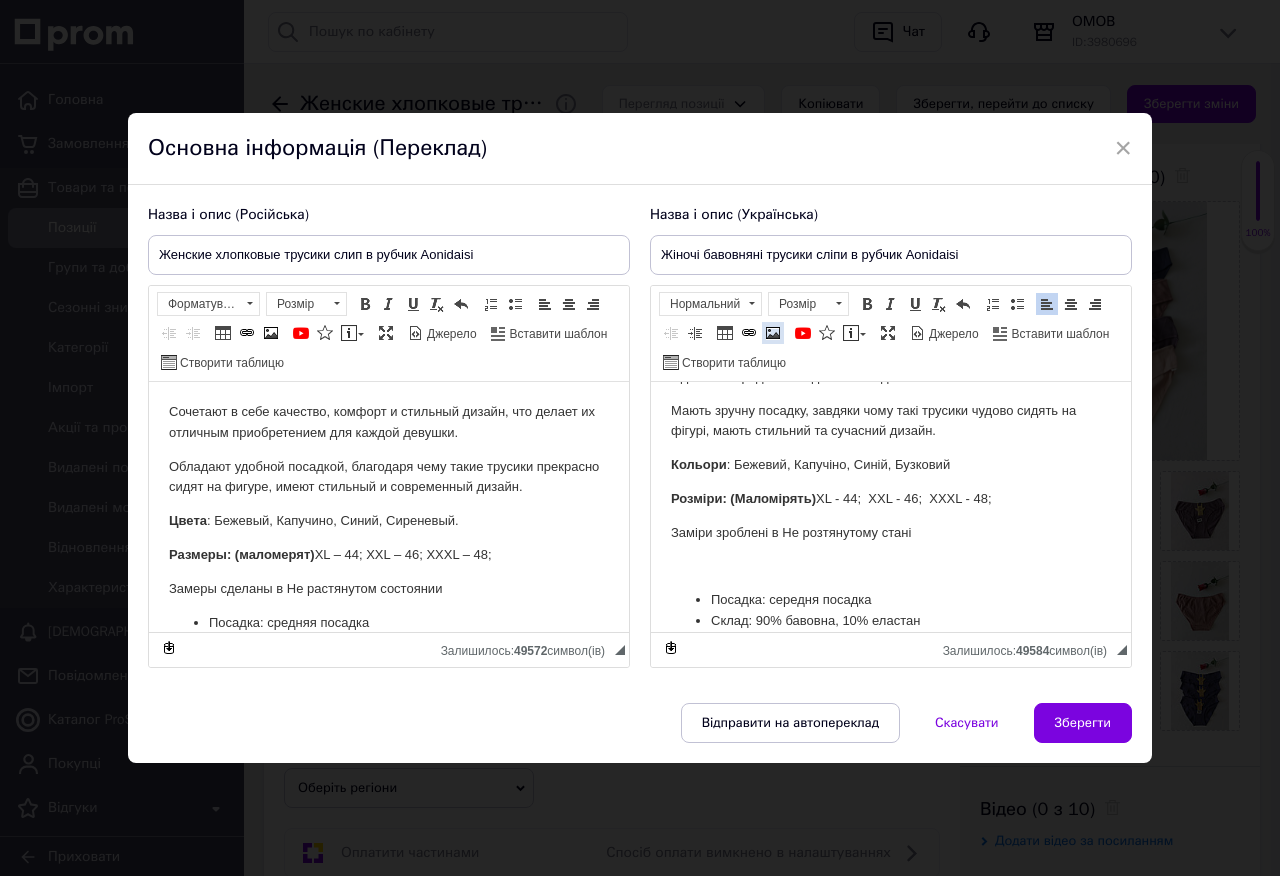 click at bounding box center [773, 333] 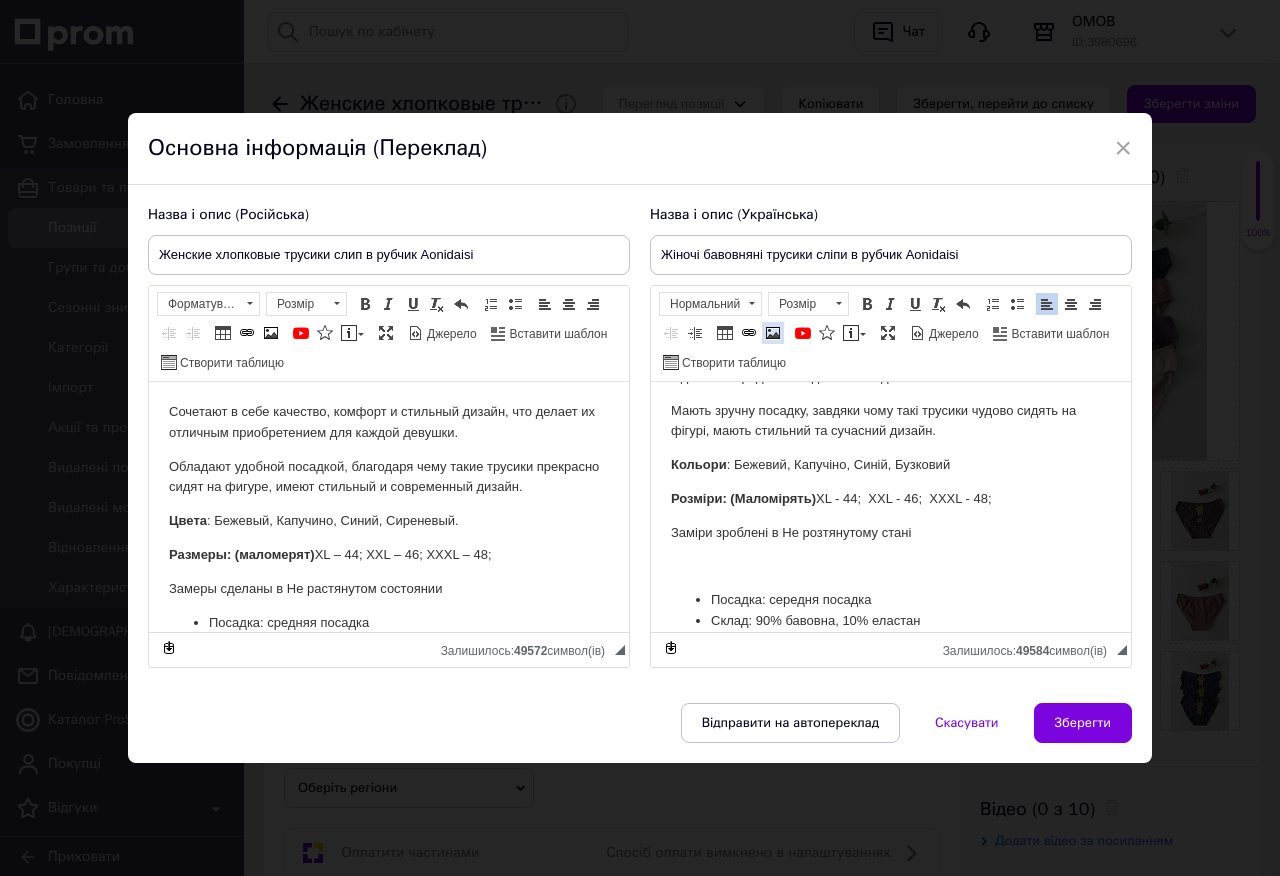 select 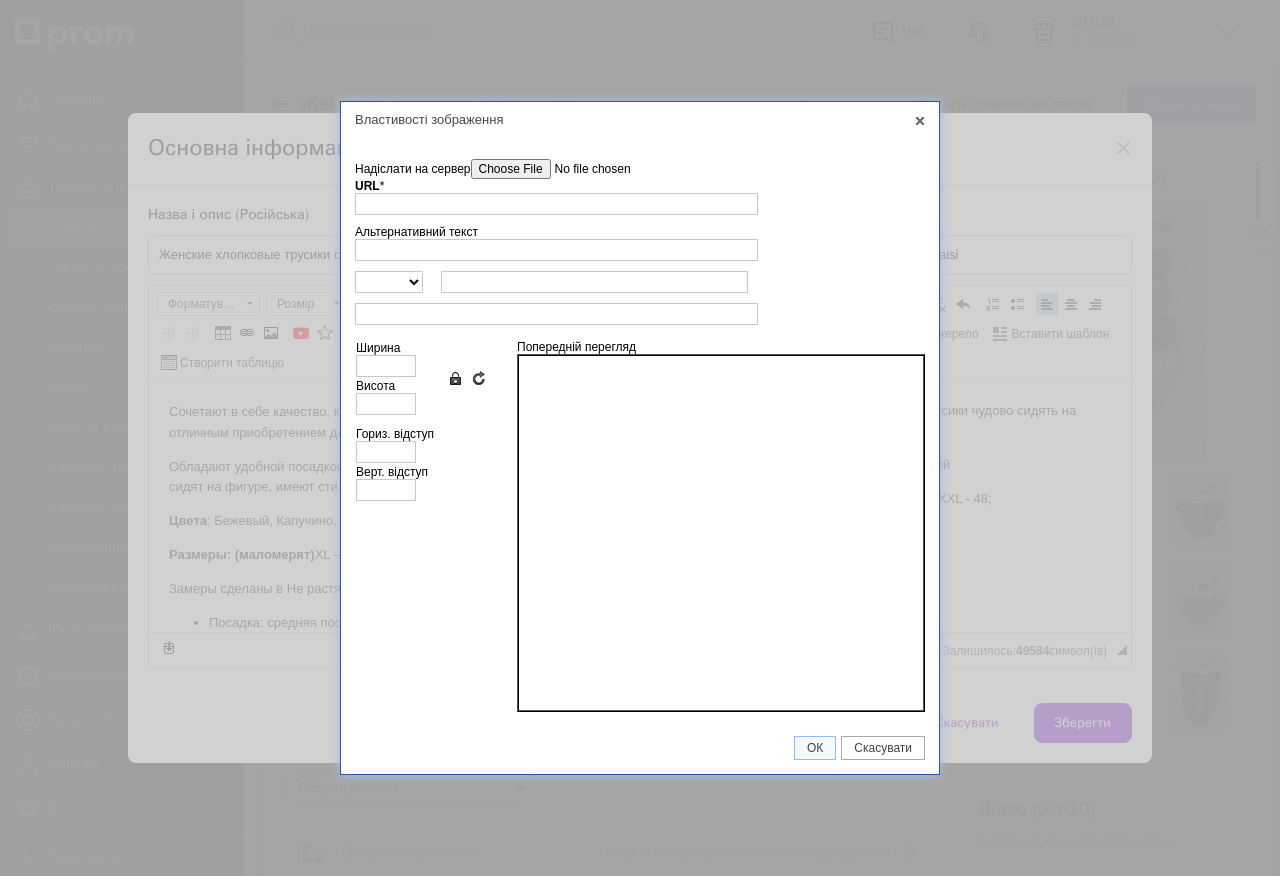 click on "Надіслати на сервер" at bounding box center (584, 169) 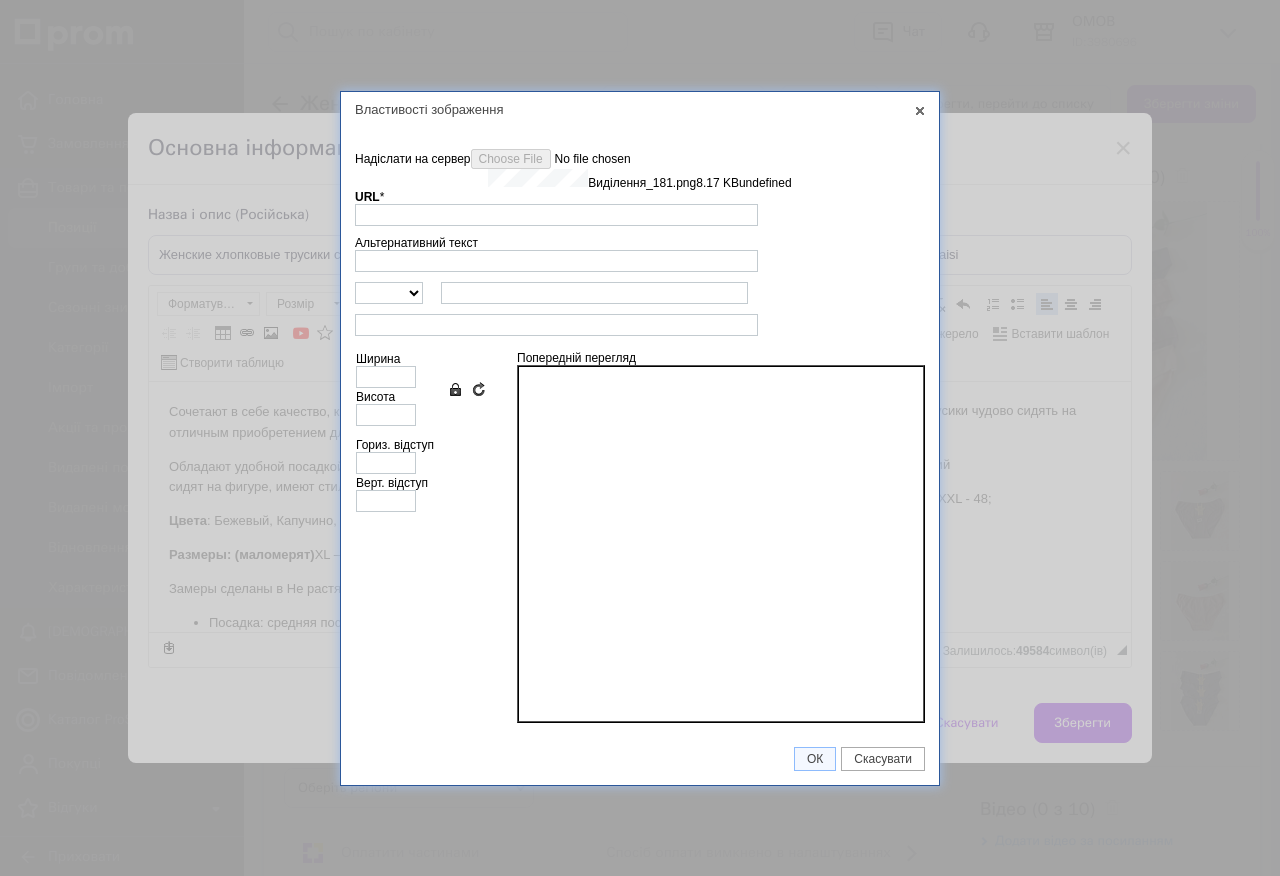 type on "[URL][DOMAIN_NAME]" 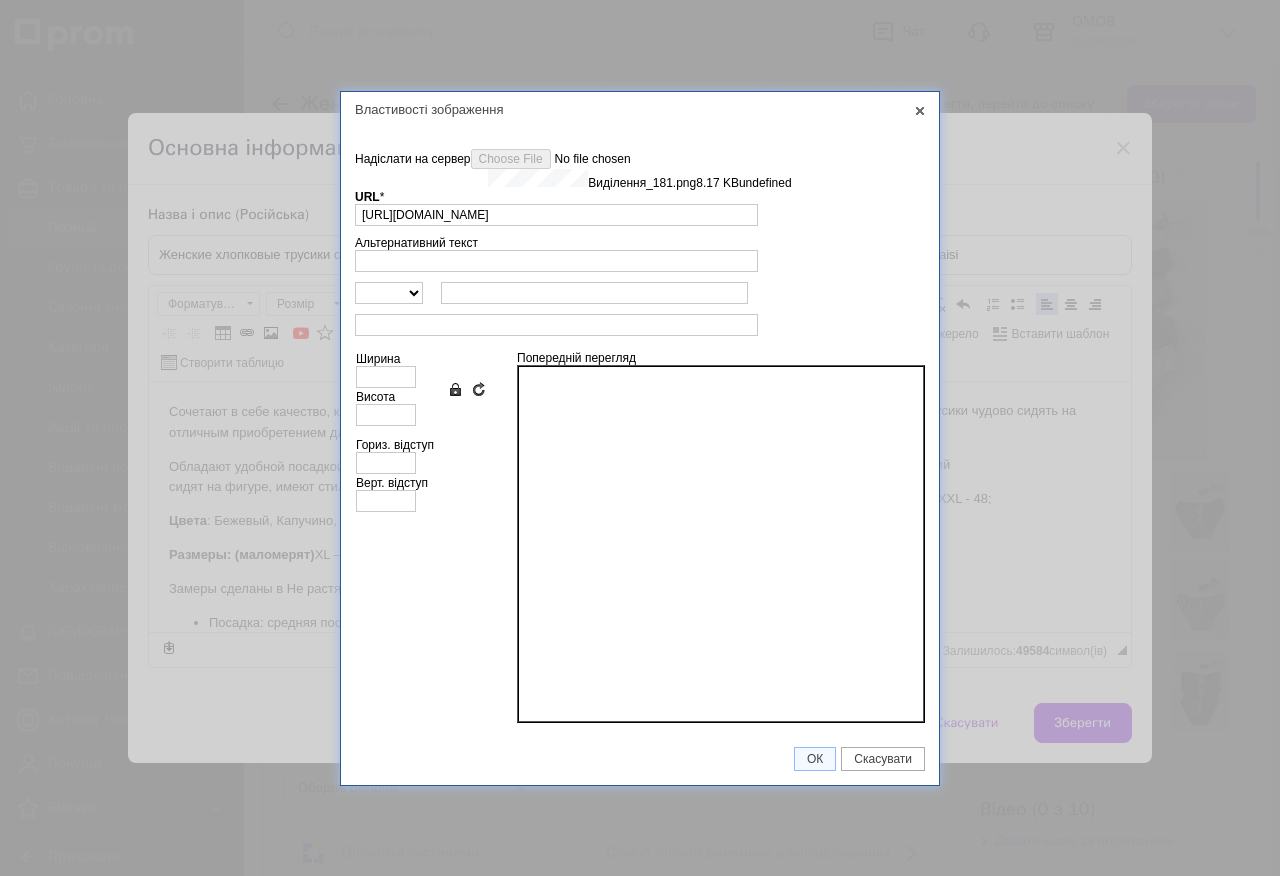 type on "459" 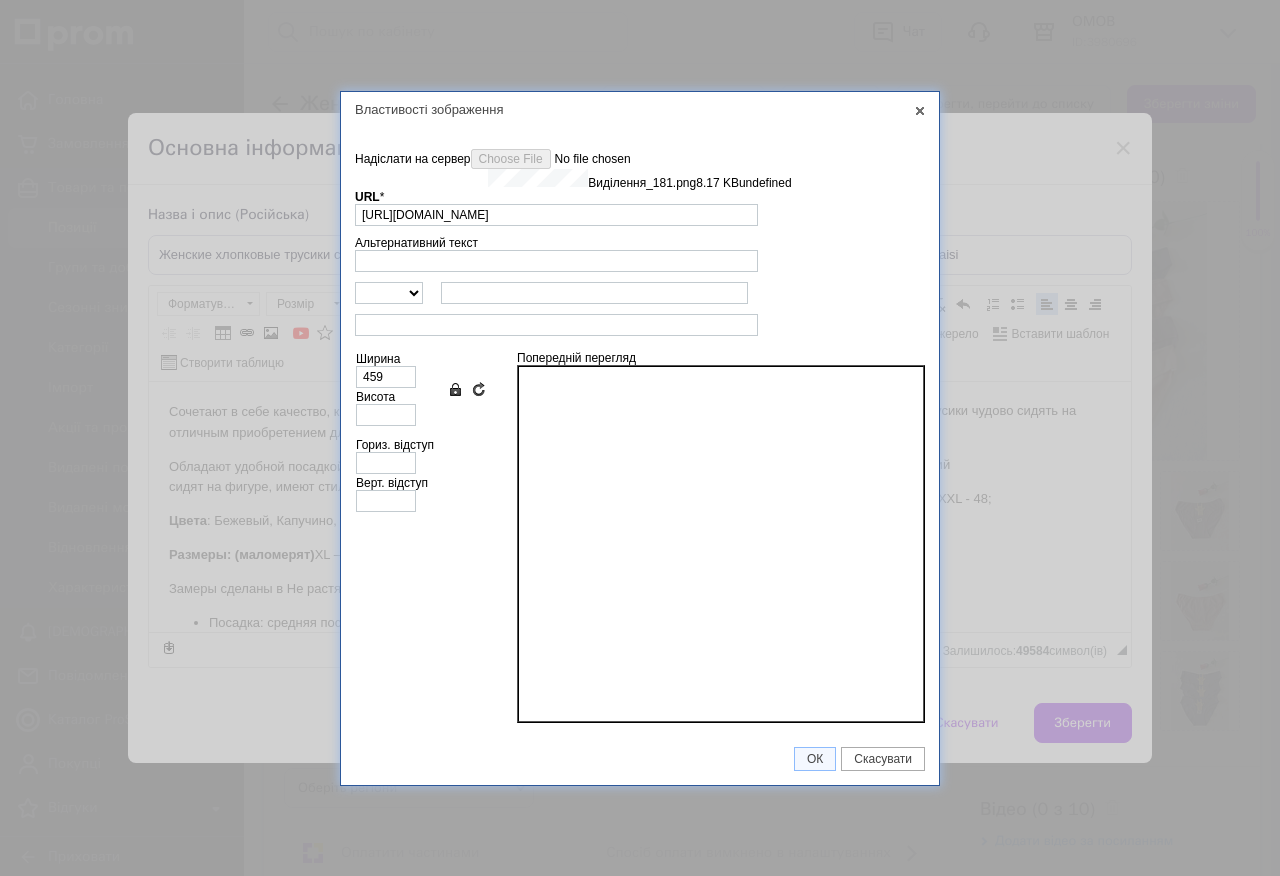 type on "84" 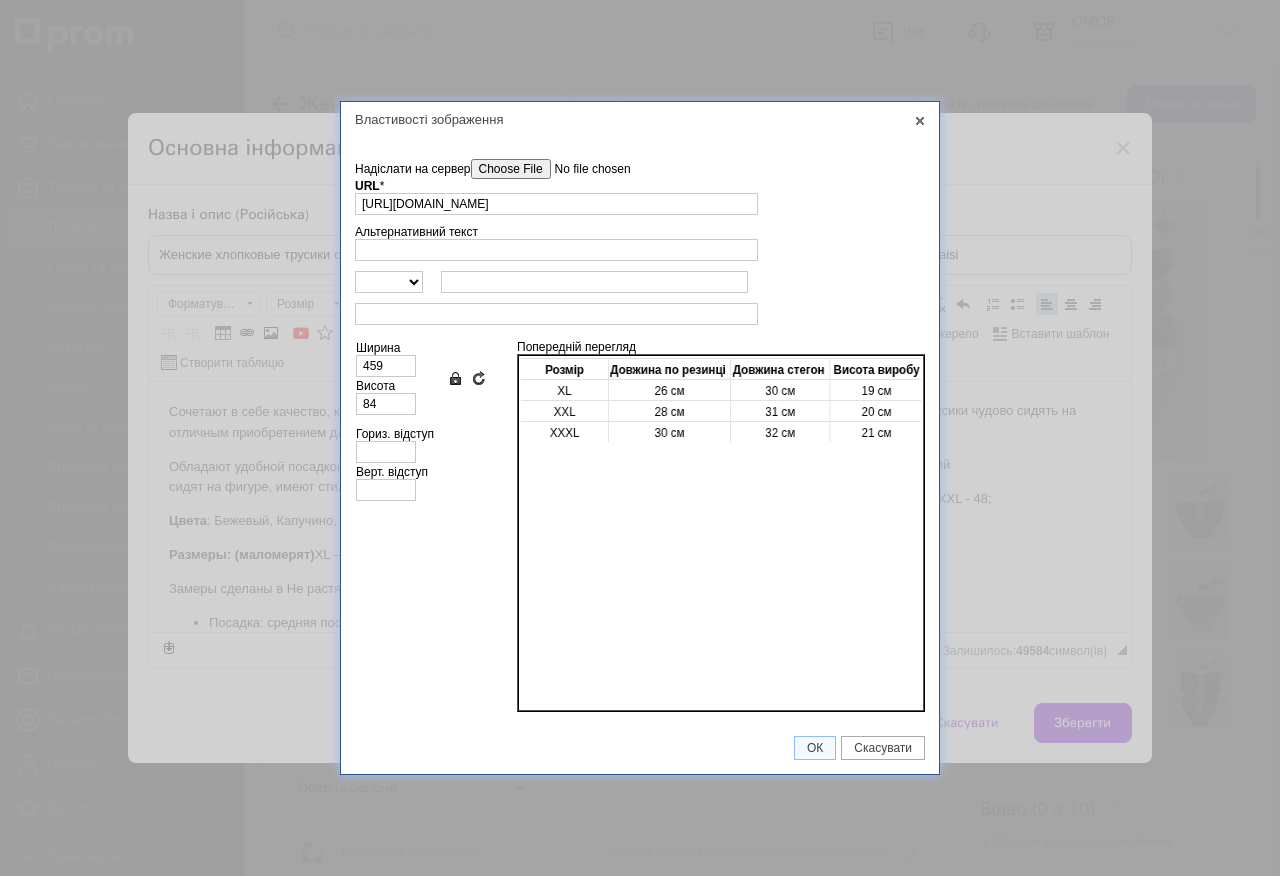 click on "ОК Скасувати" at bounding box center [640, 748] 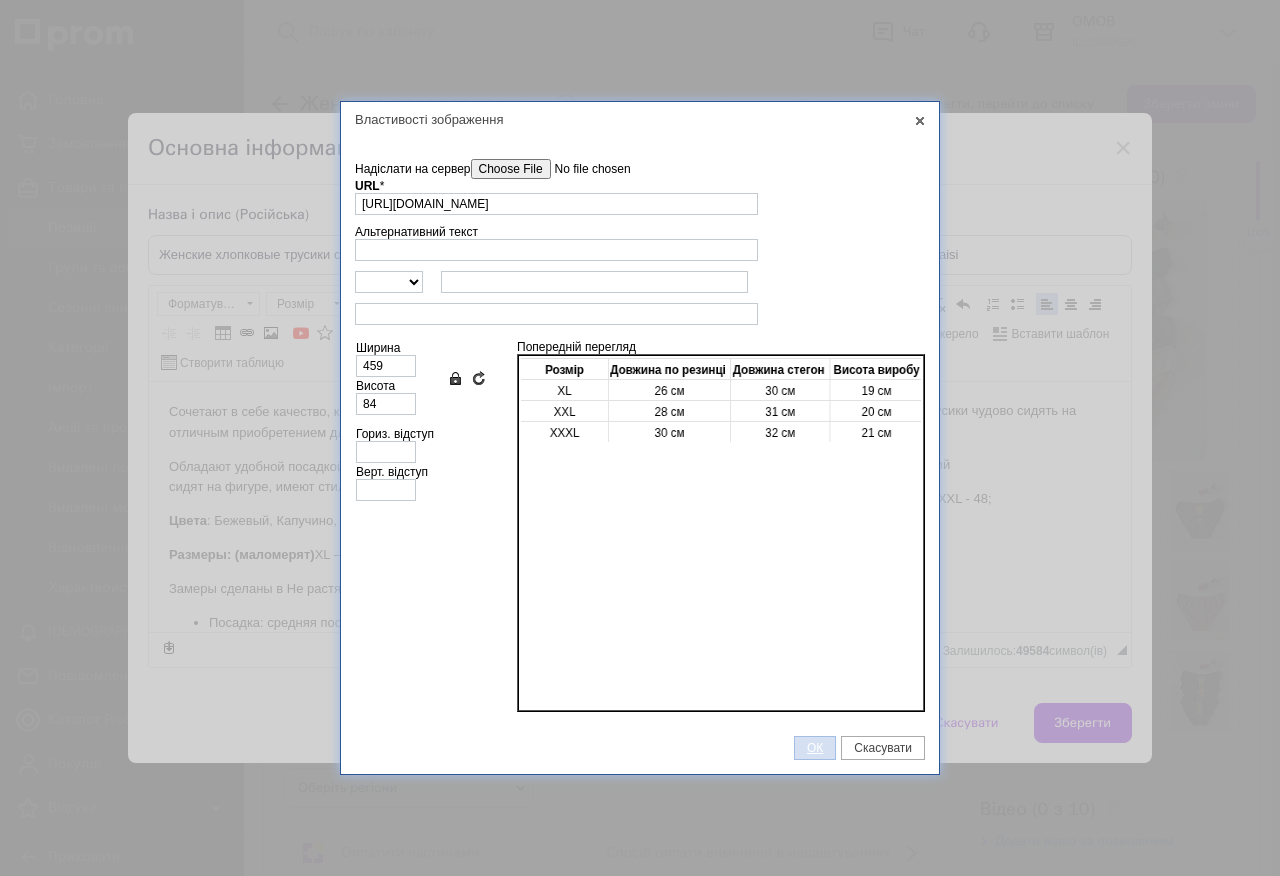 click on "ОК" at bounding box center (815, 748) 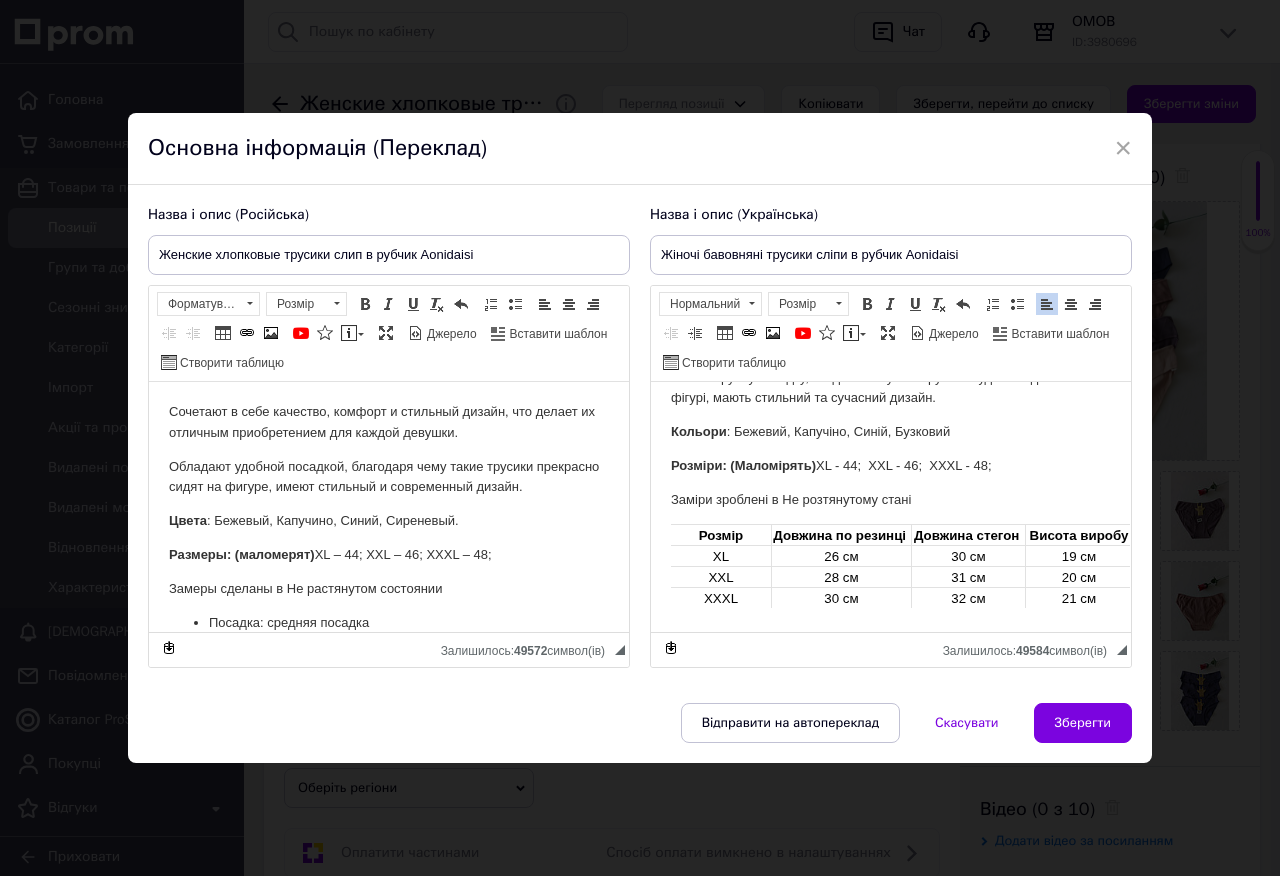 click on "Заміри зроблені в Не розтянутому стані" at bounding box center [891, 499] 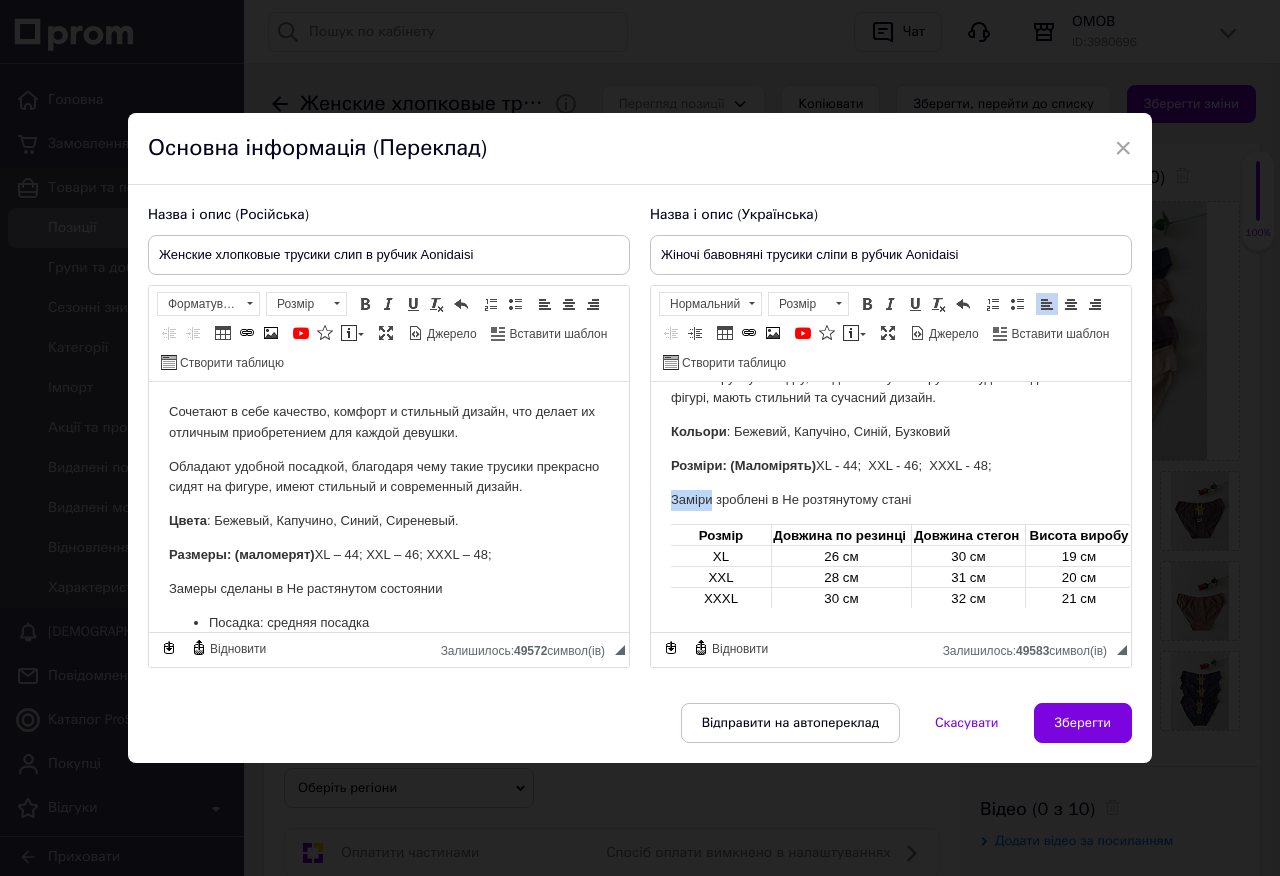 click on "Заміри зроблені в Не розтянутому стані" at bounding box center [891, 499] 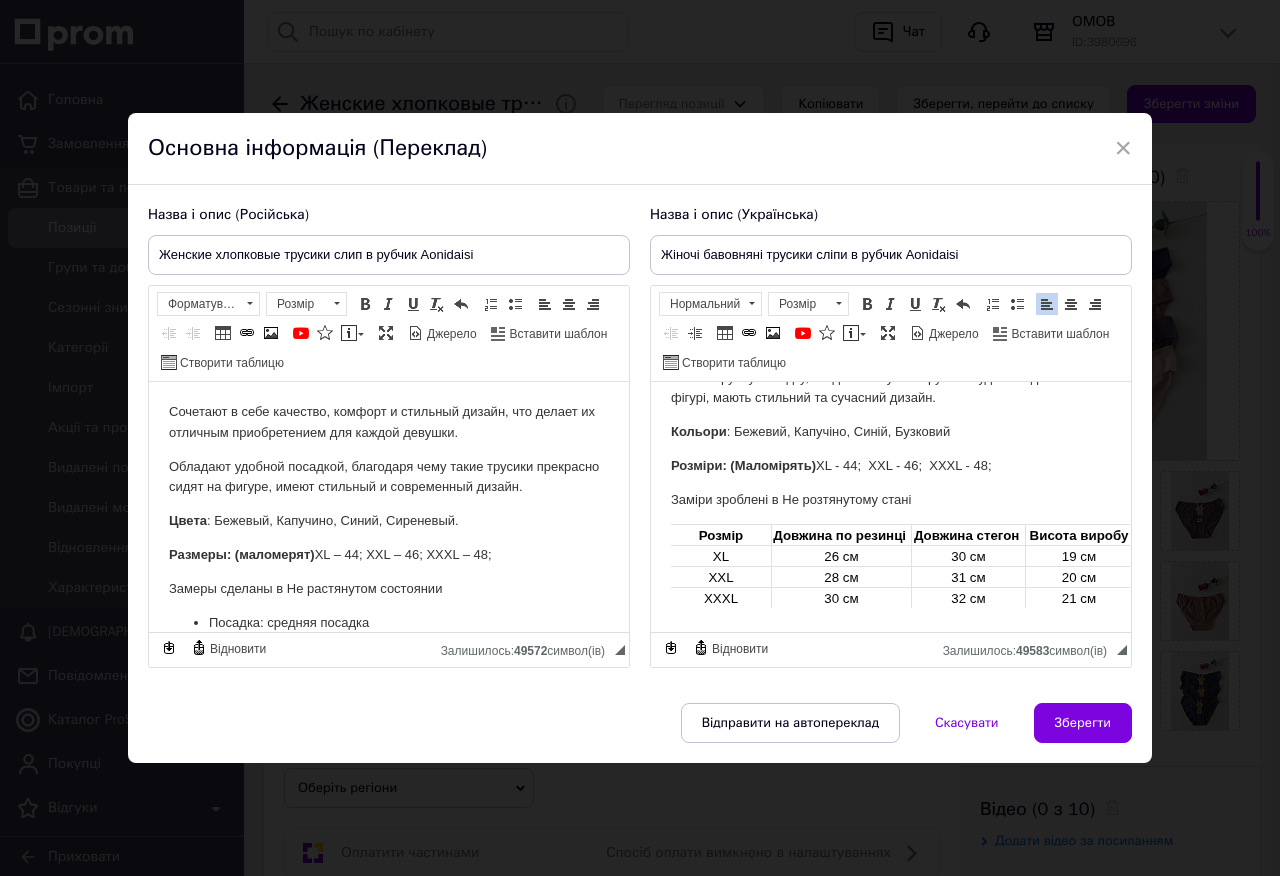 click on "Заміри зроблені в Не розтянутому стані" at bounding box center [891, 499] 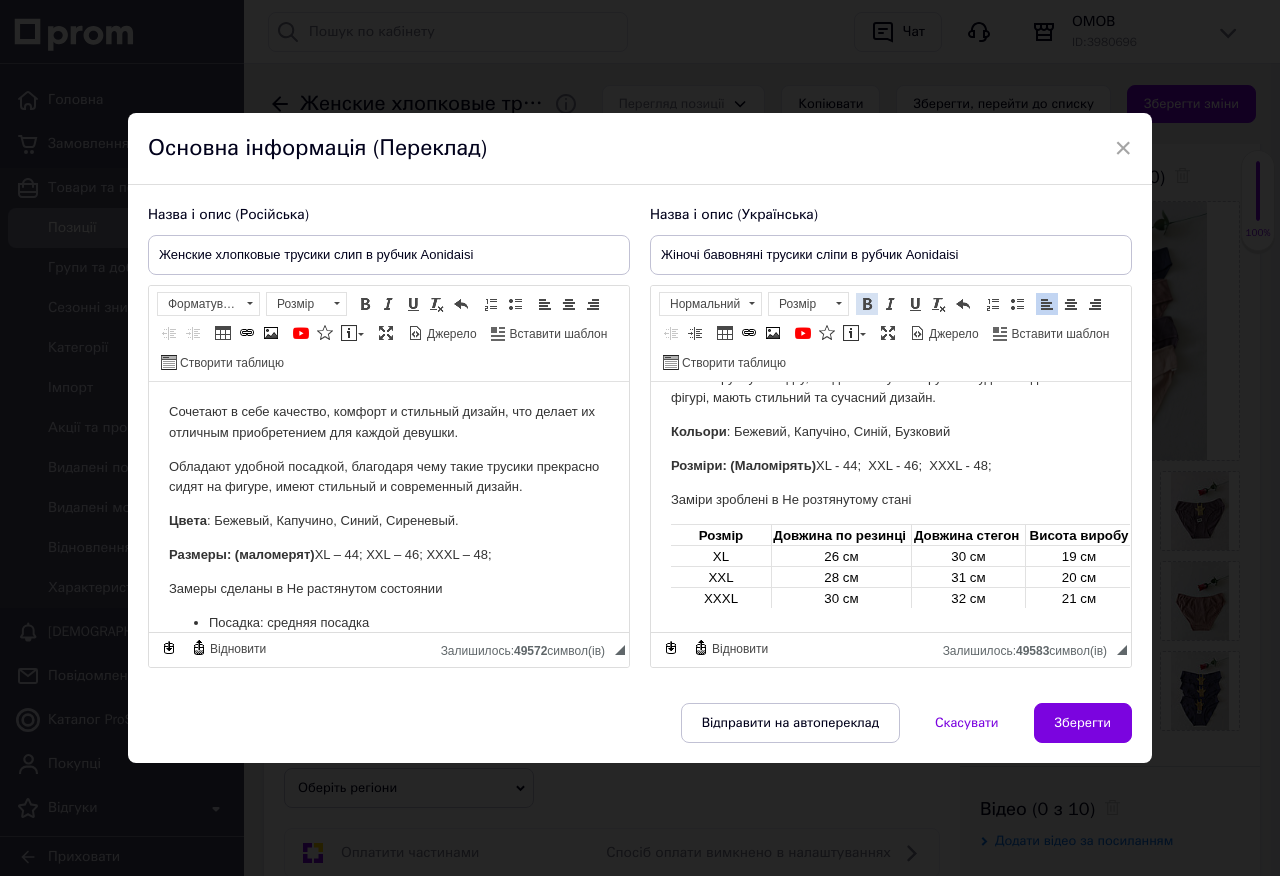 click on "Жирний  Сполучення клавіш Ctrl+B" at bounding box center (867, 304) 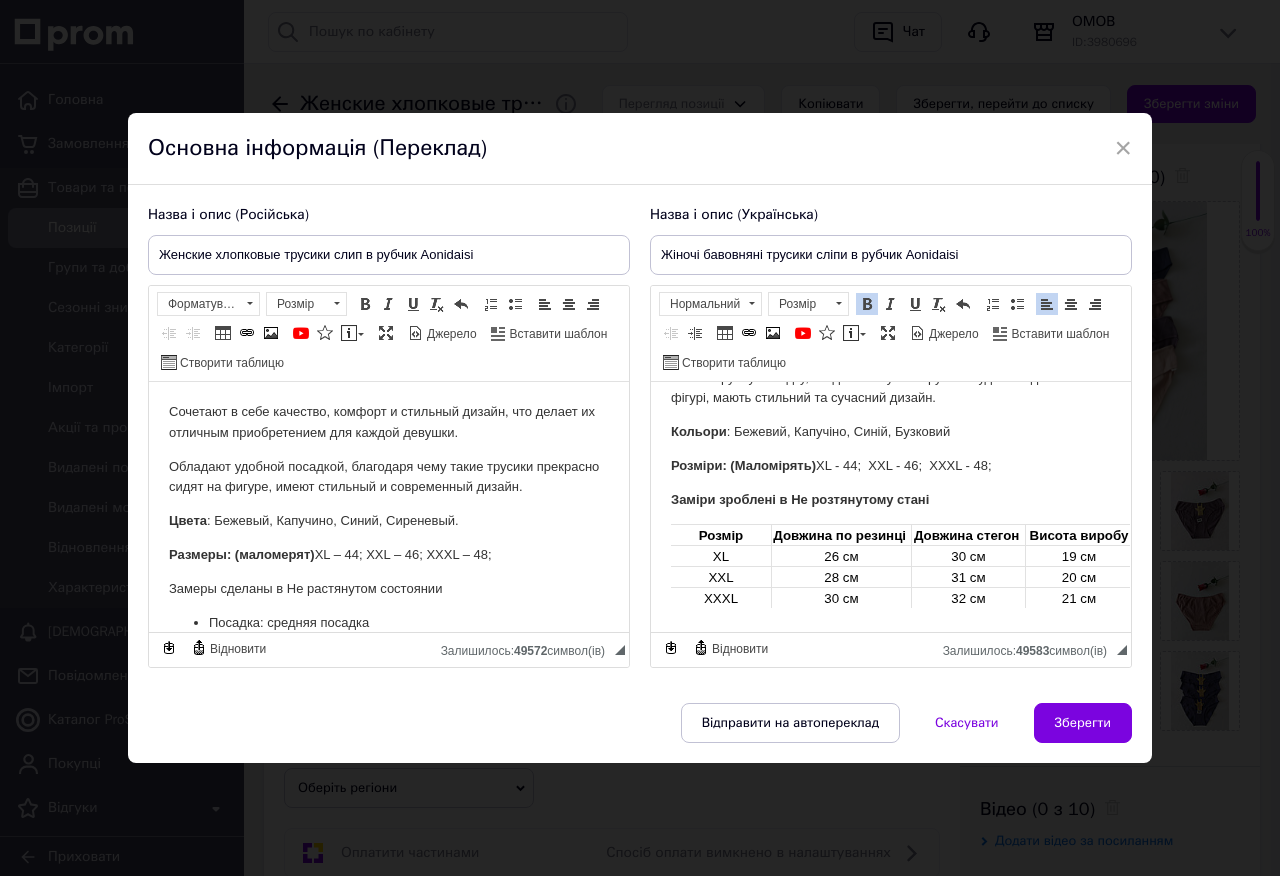 click on "Заміри зроблені в Не розтянутому стані" at bounding box center (891, 499) 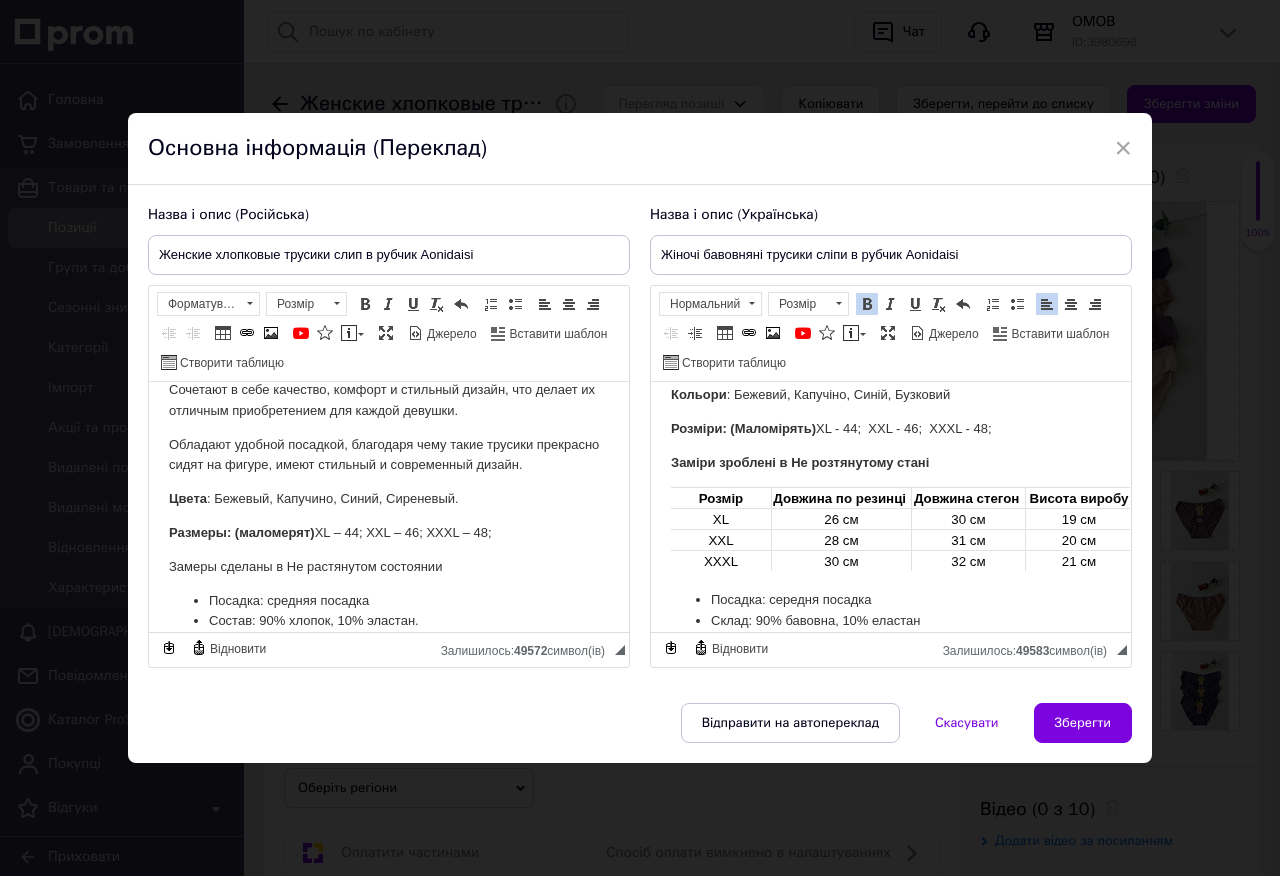 scroll, scrollTop: 44, scrollLeft: 0, axis: vertical 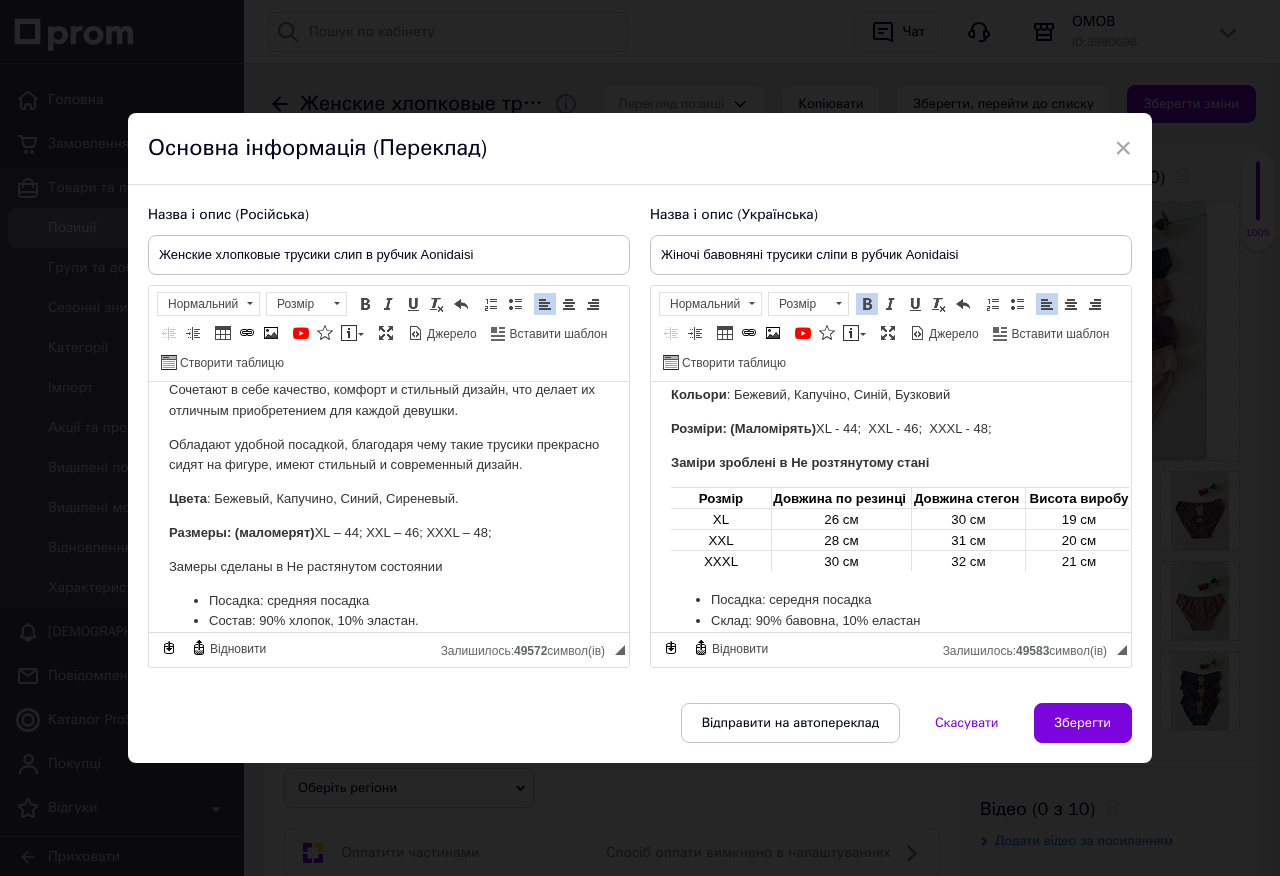click on "Замеры сделаны в Не растянутом состоянии" at bounding box center (389, 566) 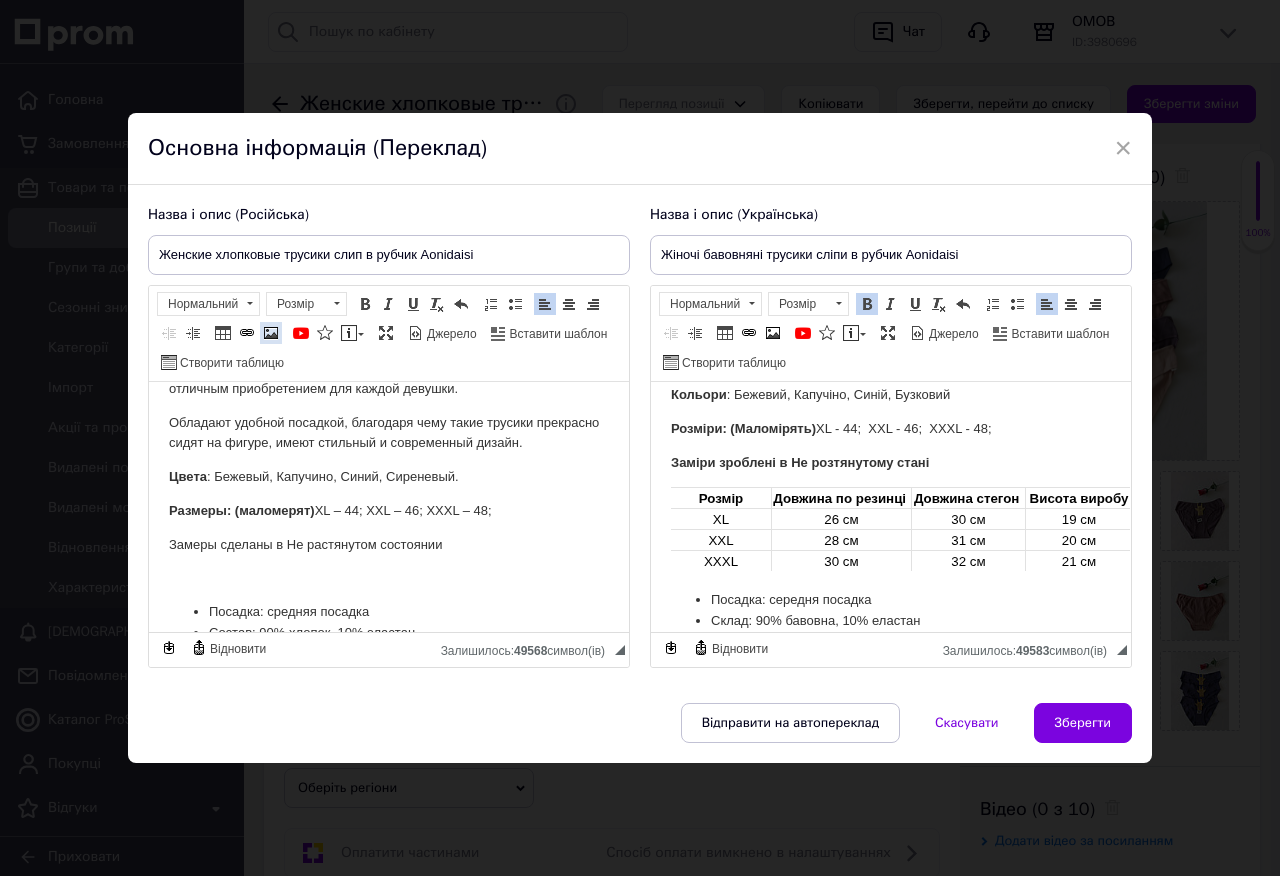 click on "Зображення" at bounding box center (271, 333) 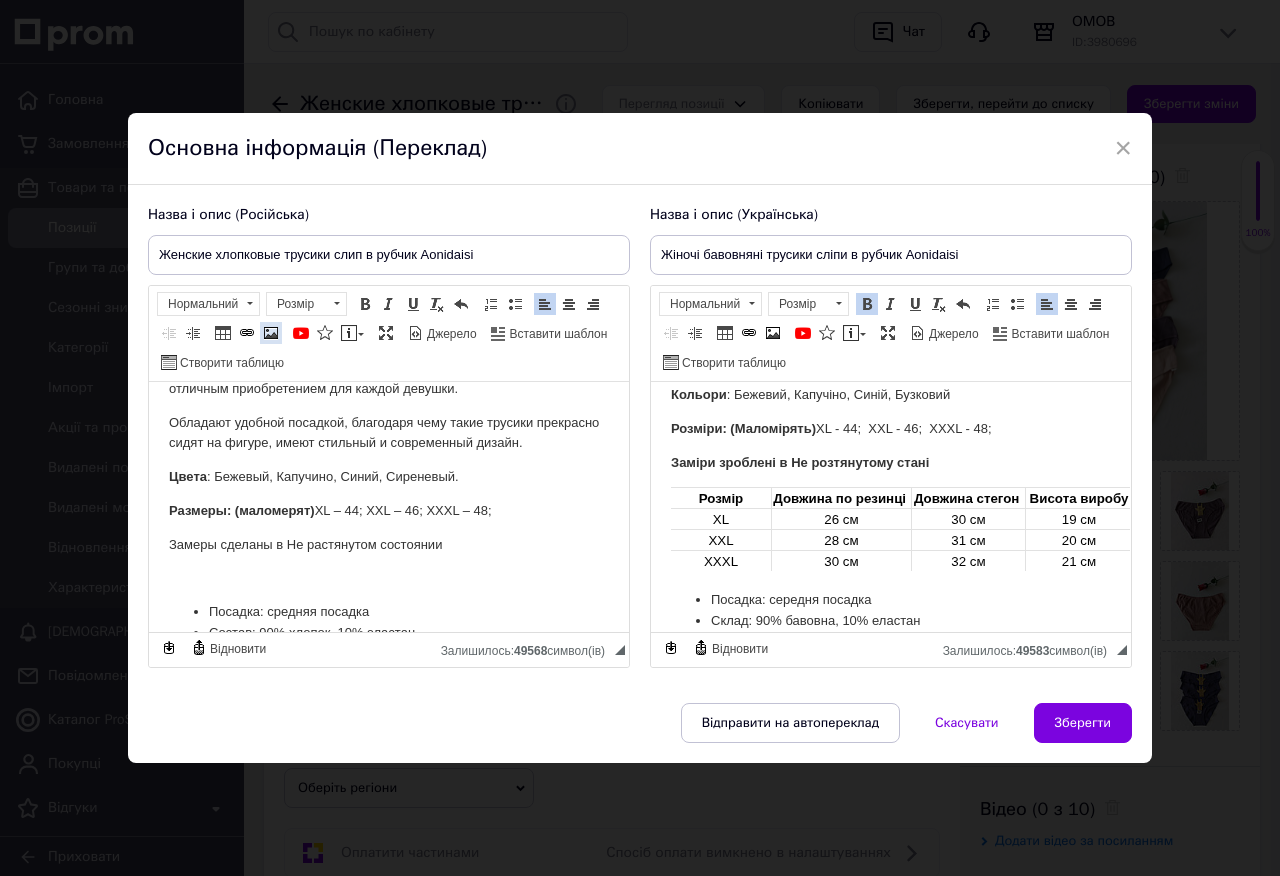 select 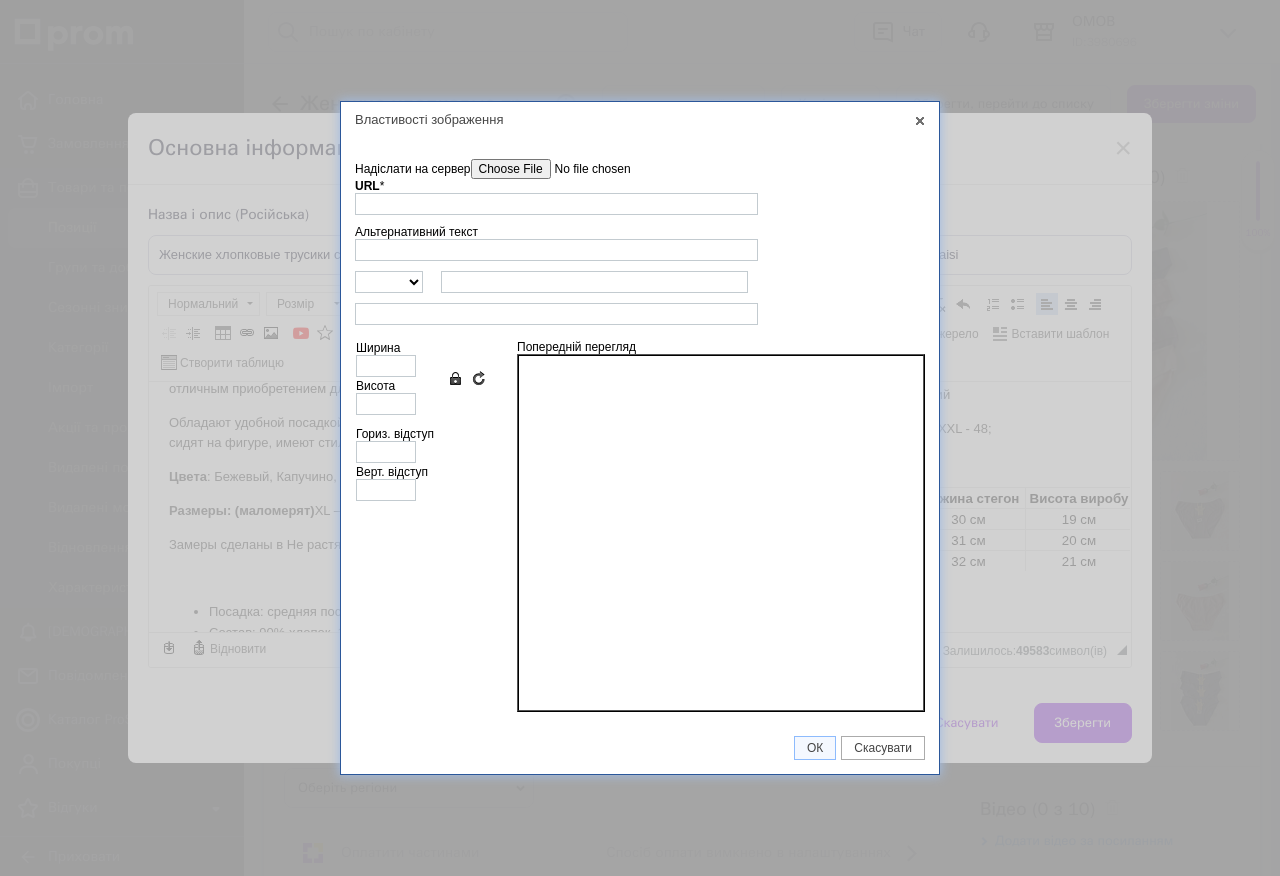 click on "Надіслати на сервер" at bounding box center [584, 169] 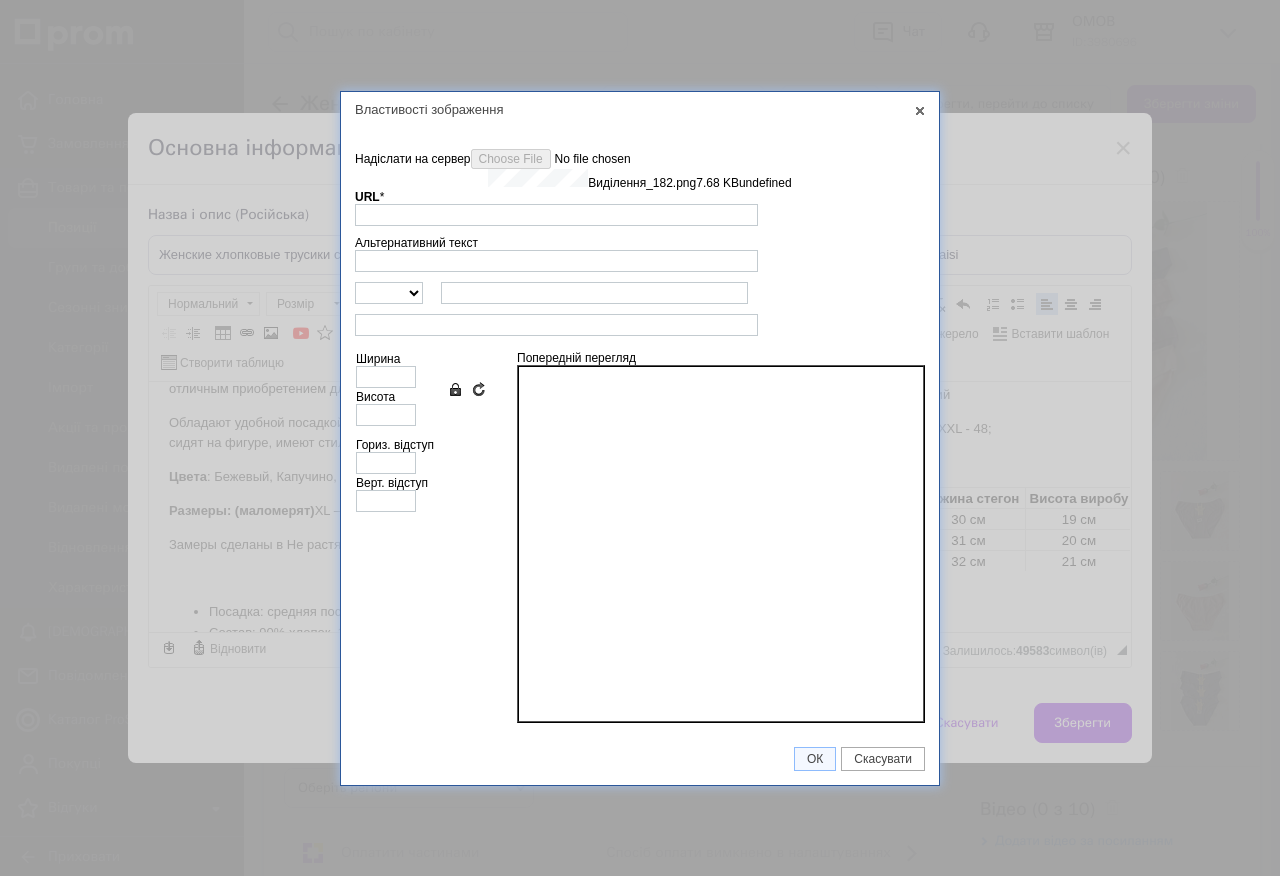 type on "[URL][DOMAIN_NAME]" 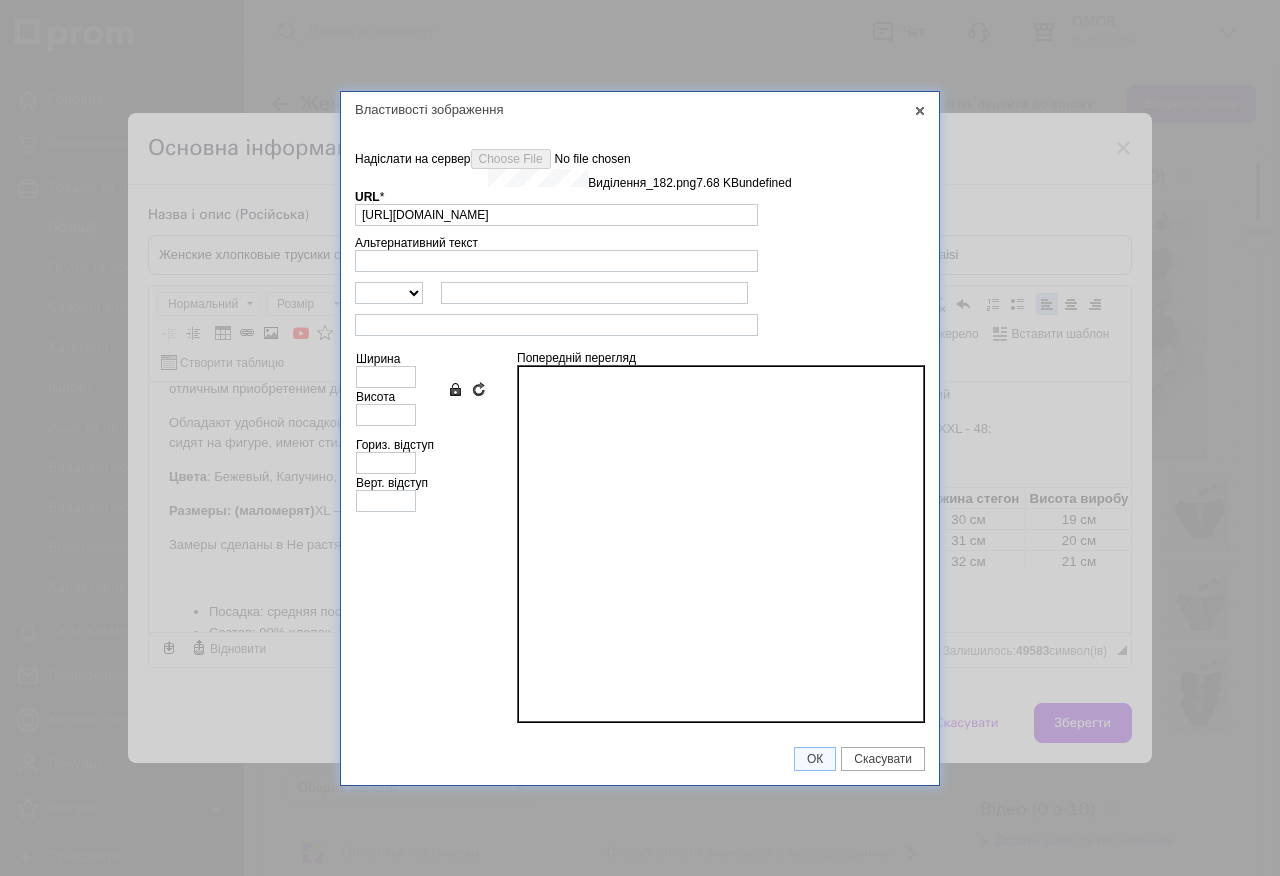 type on "466" 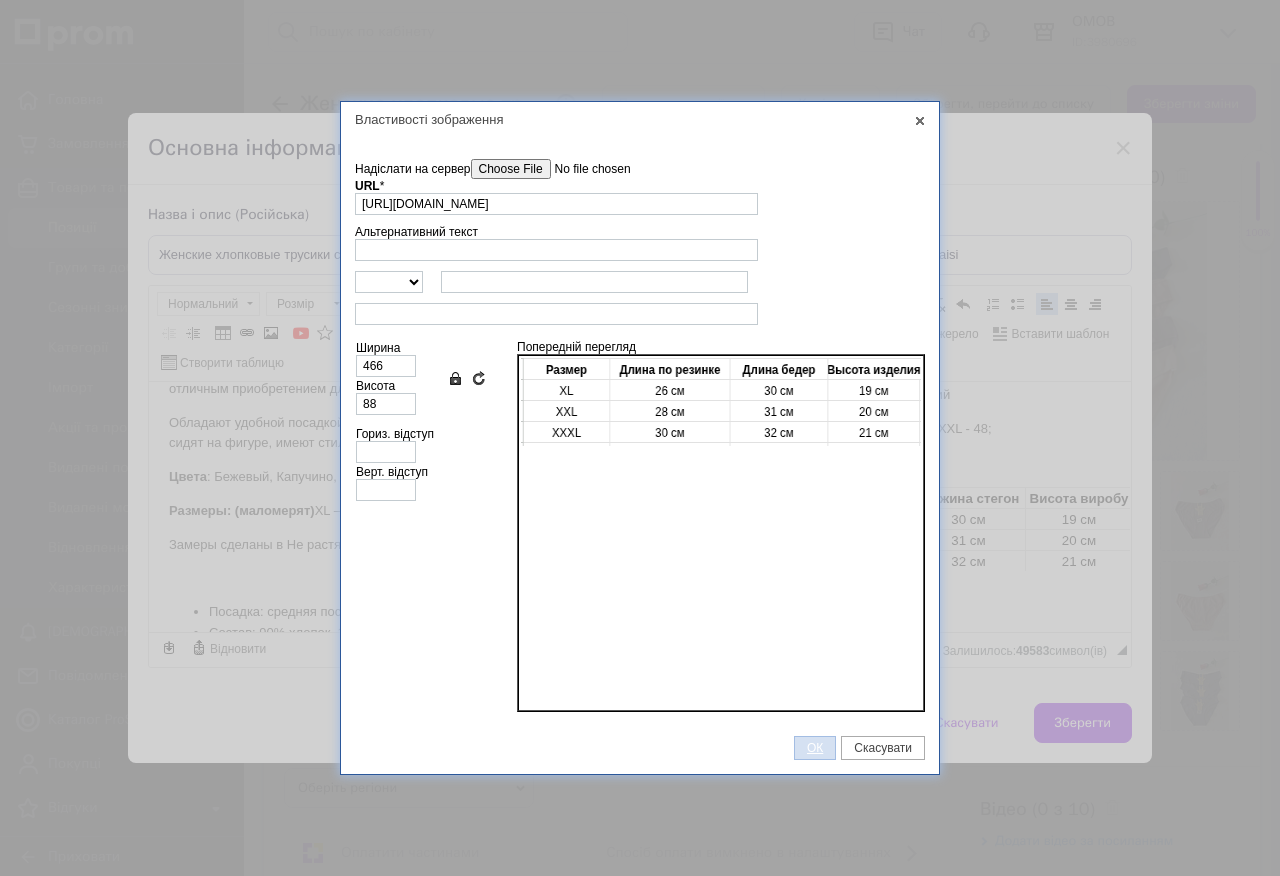 click on "ОК" at bounding box center (815, 748) 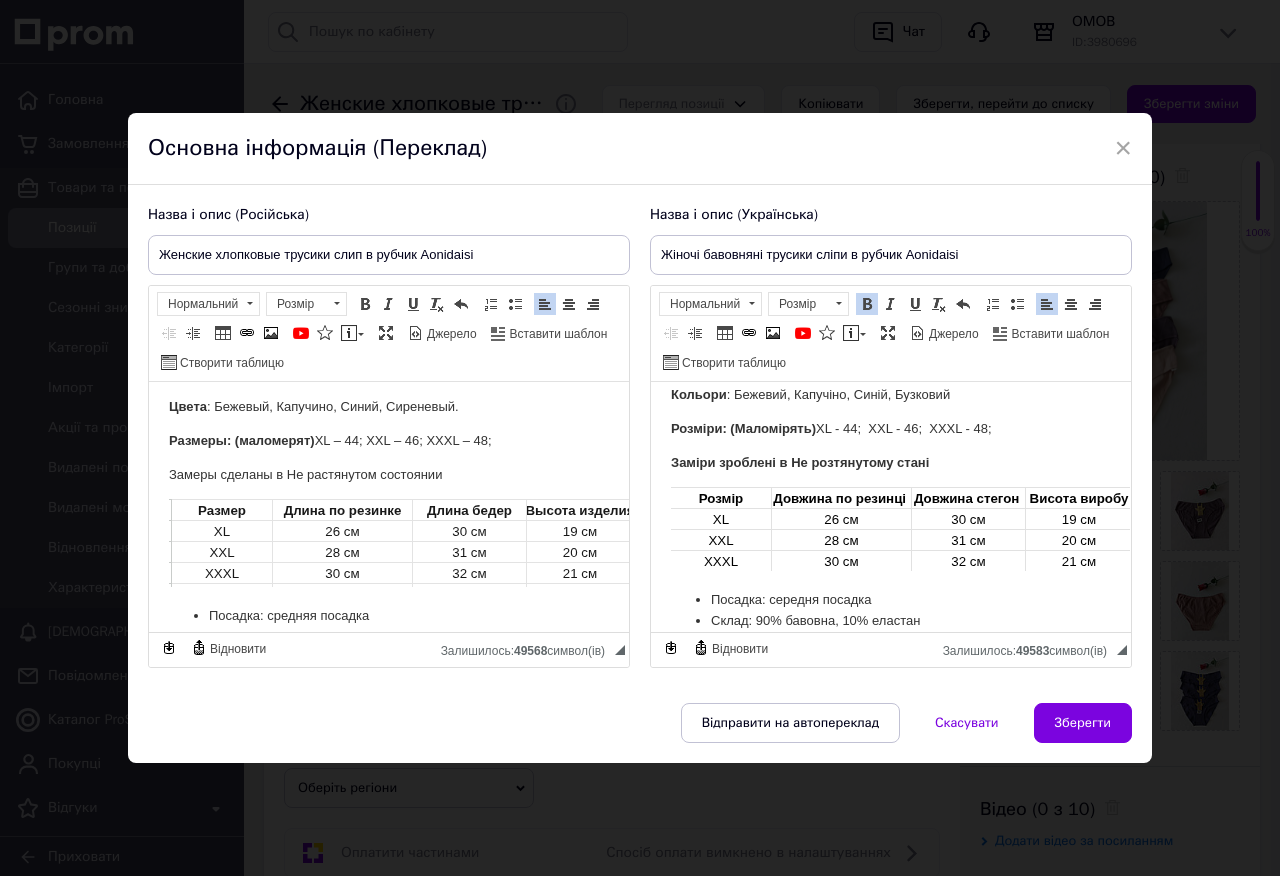scroll, scrollTop: 151, scrollLeft: 0, axis: vertical 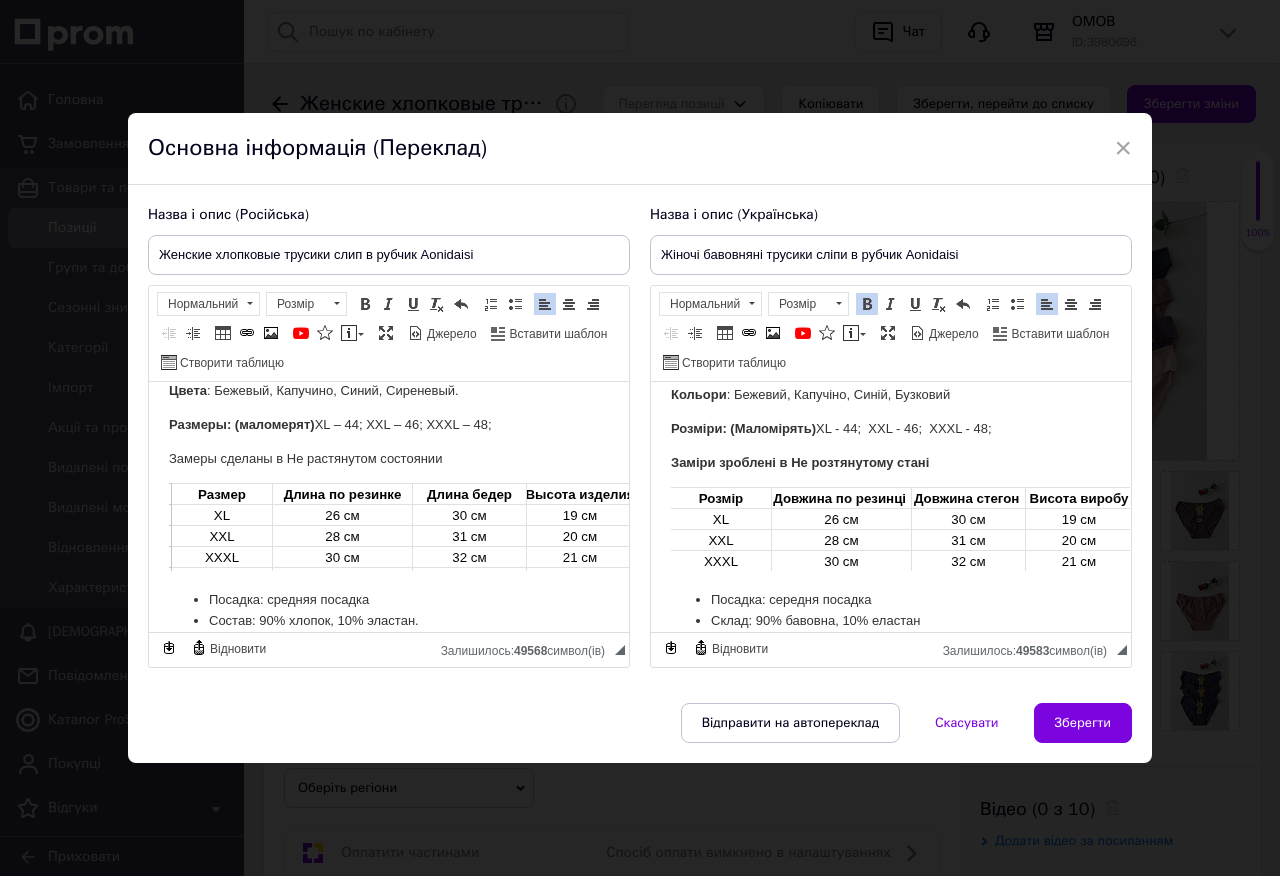 click on "Замеры сделаны в Не растянутом состоянии" at bounding box center [389, 458] 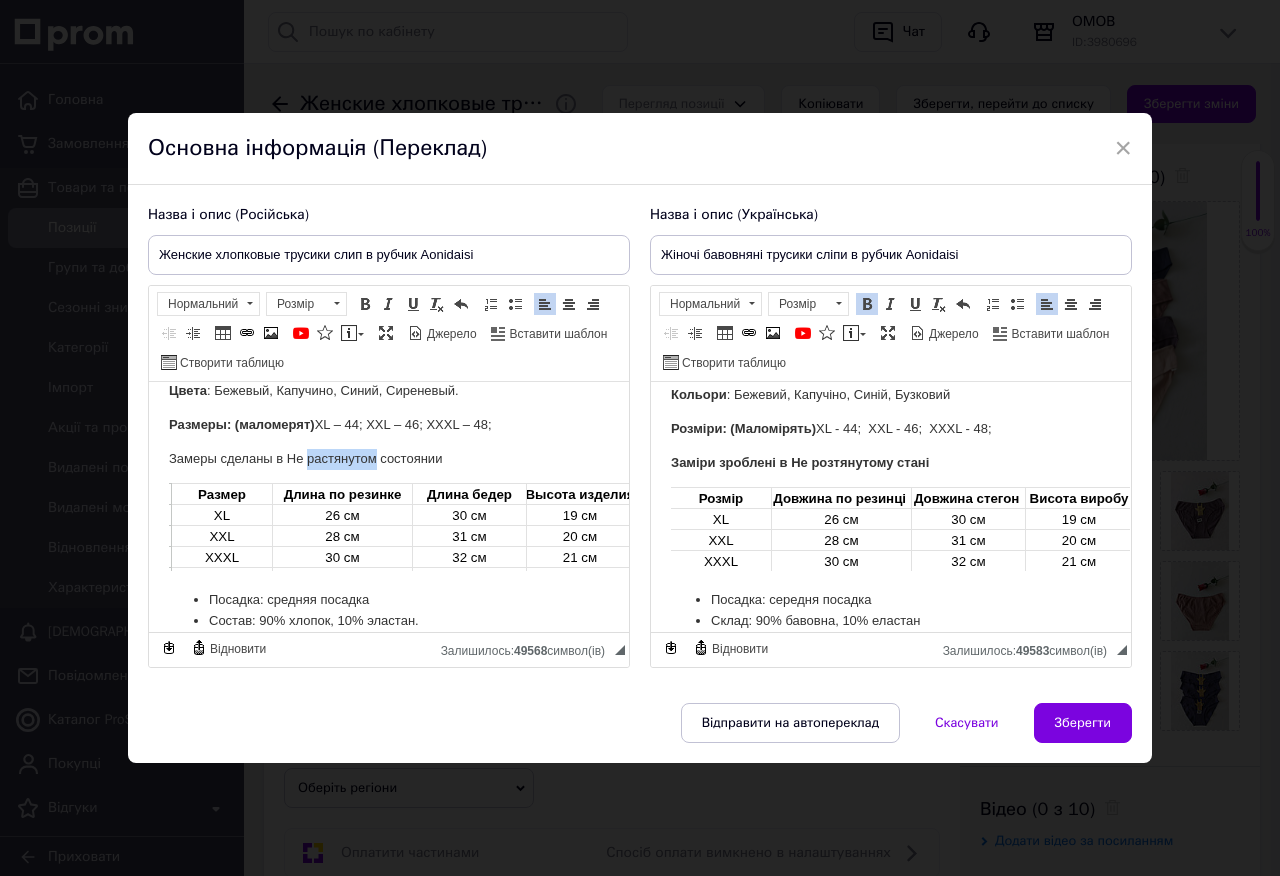 click on "Замеры сделаны в Не растянутом состоянии" at bounding box center (389, 458) 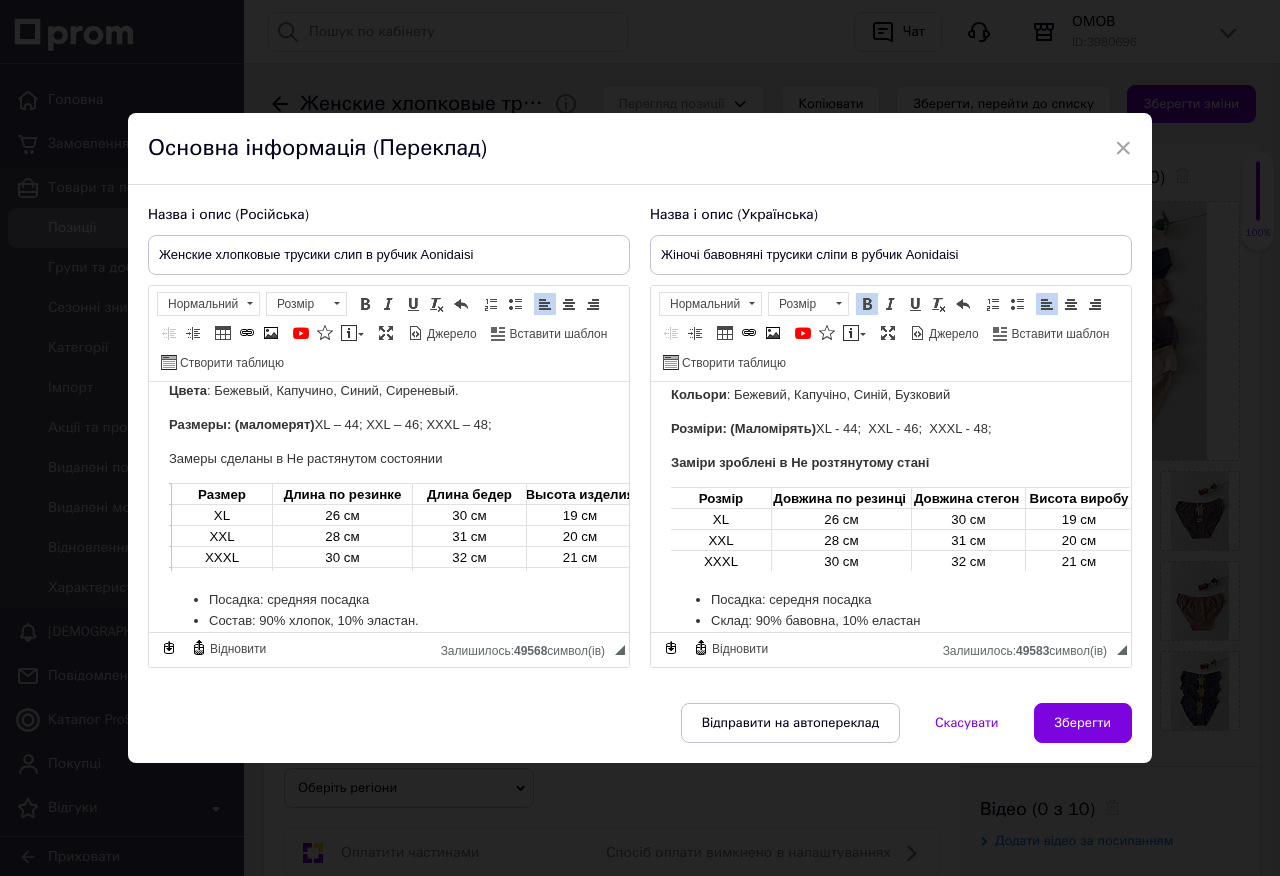 click on "Замеры сделаны в Не растянутом состоянии" at bounding box center [389, 458] 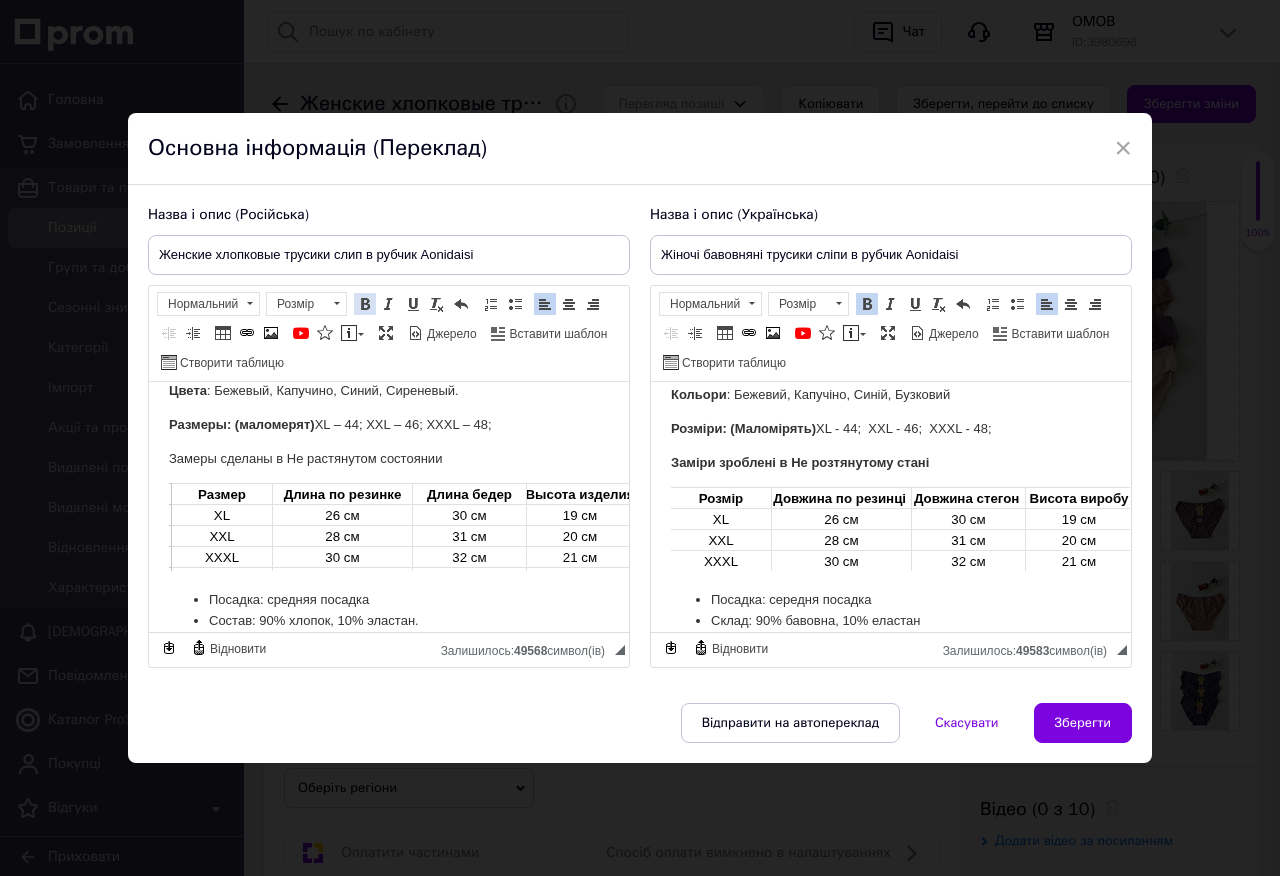 click on "Жирний  Сполучення клавіш Ctrl+B" at bounding box center (365, 304) 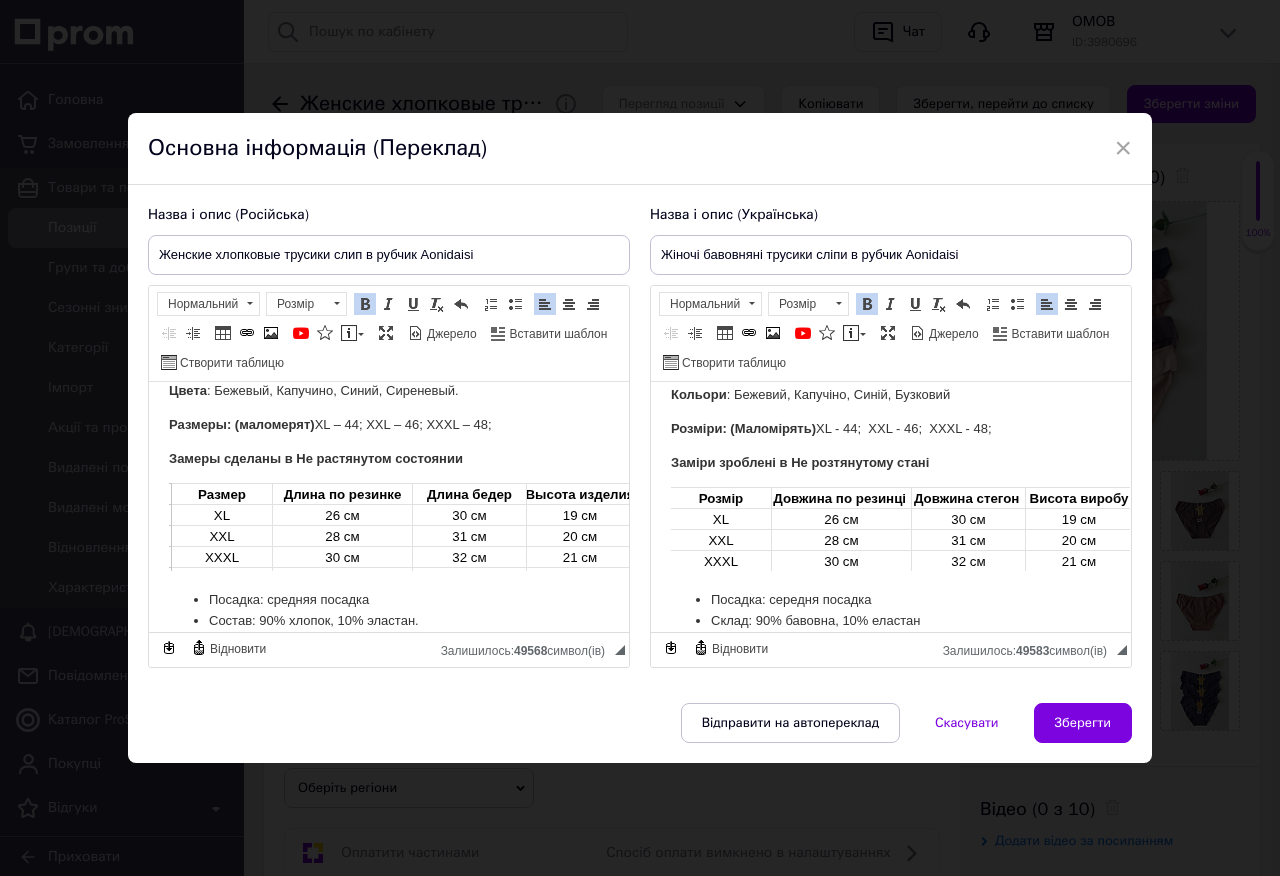 click on "Замеры сделаны в Не растянутом состоянии" at bounding box center [389, 458] 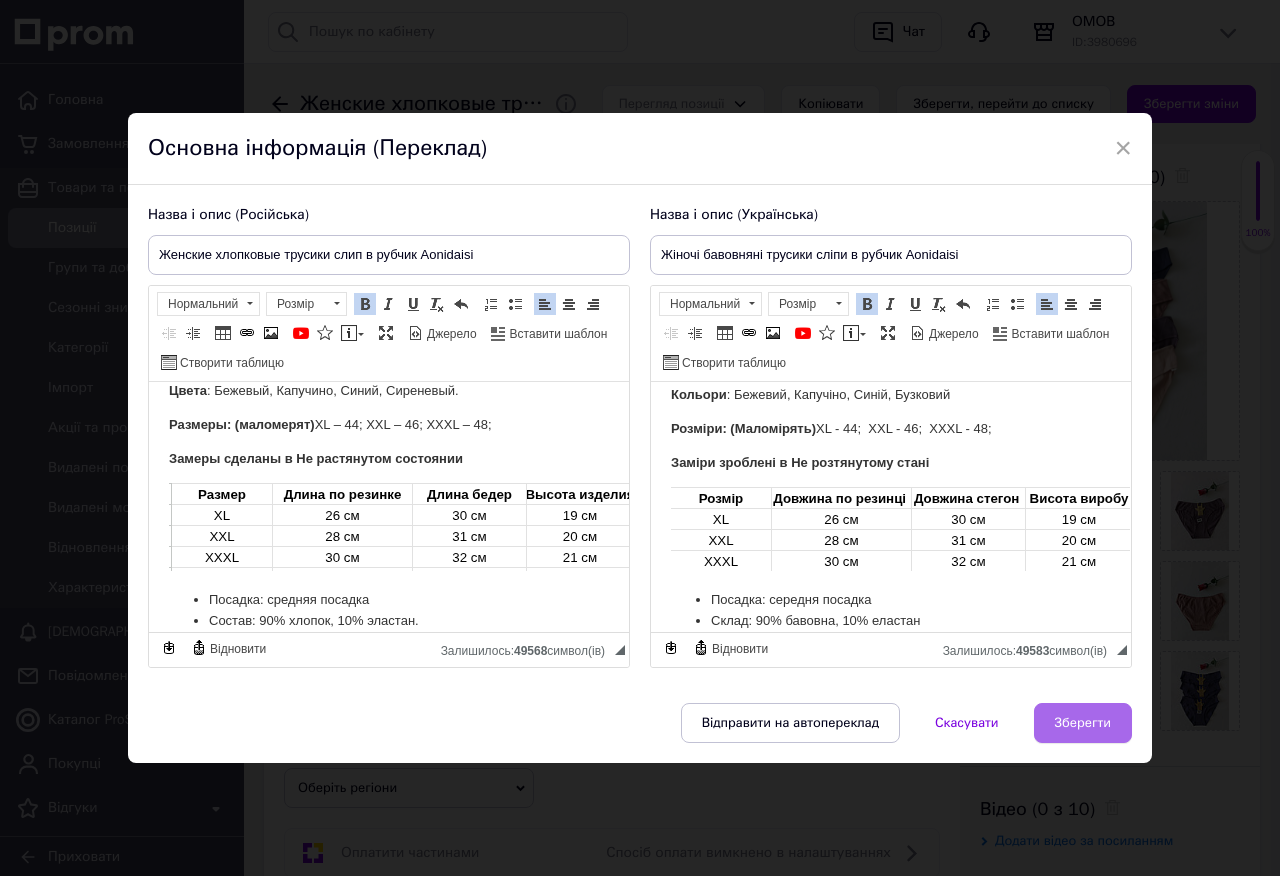 click on "Зберегти" at bounding box center (1083, 723) 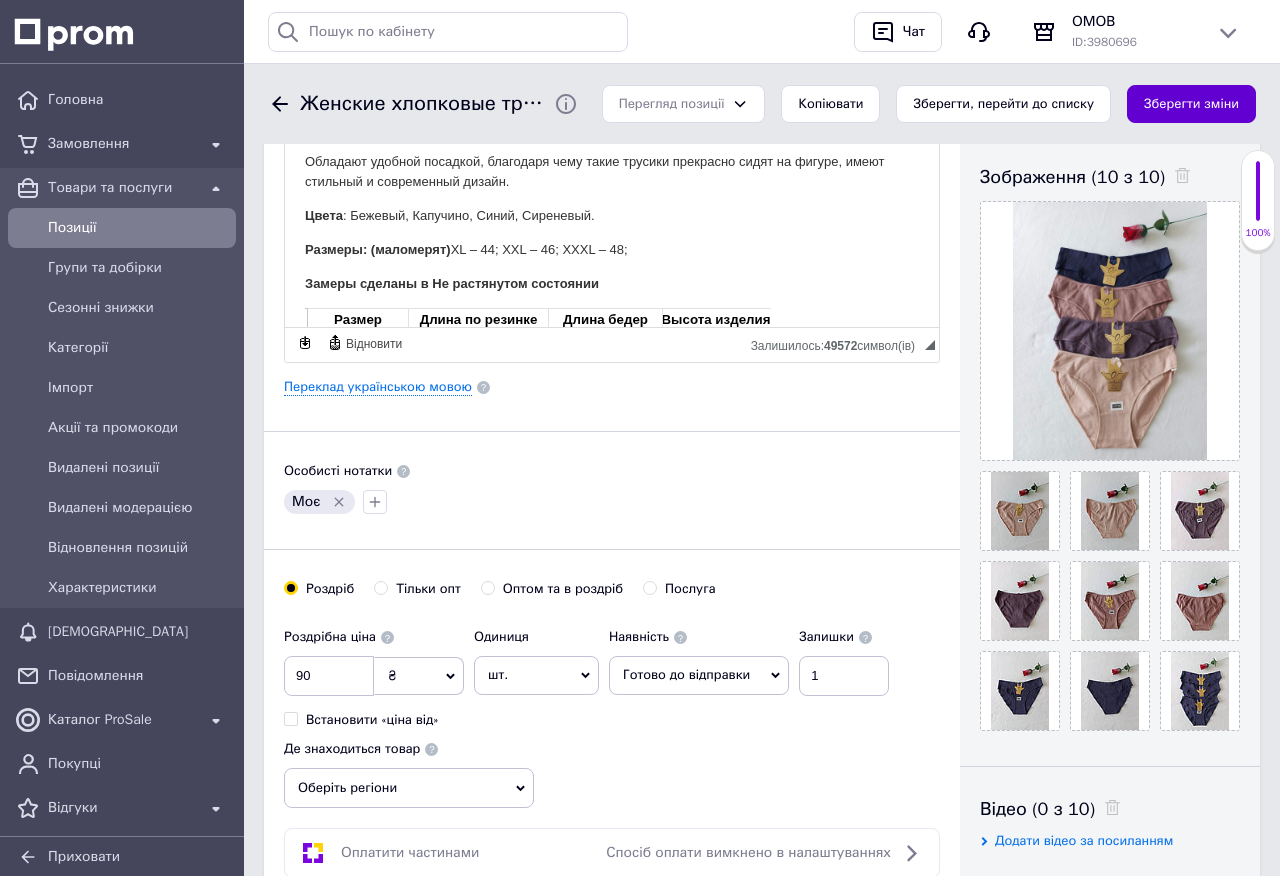 click on "Зберегти зміни" at bounding box center (1191, 104) 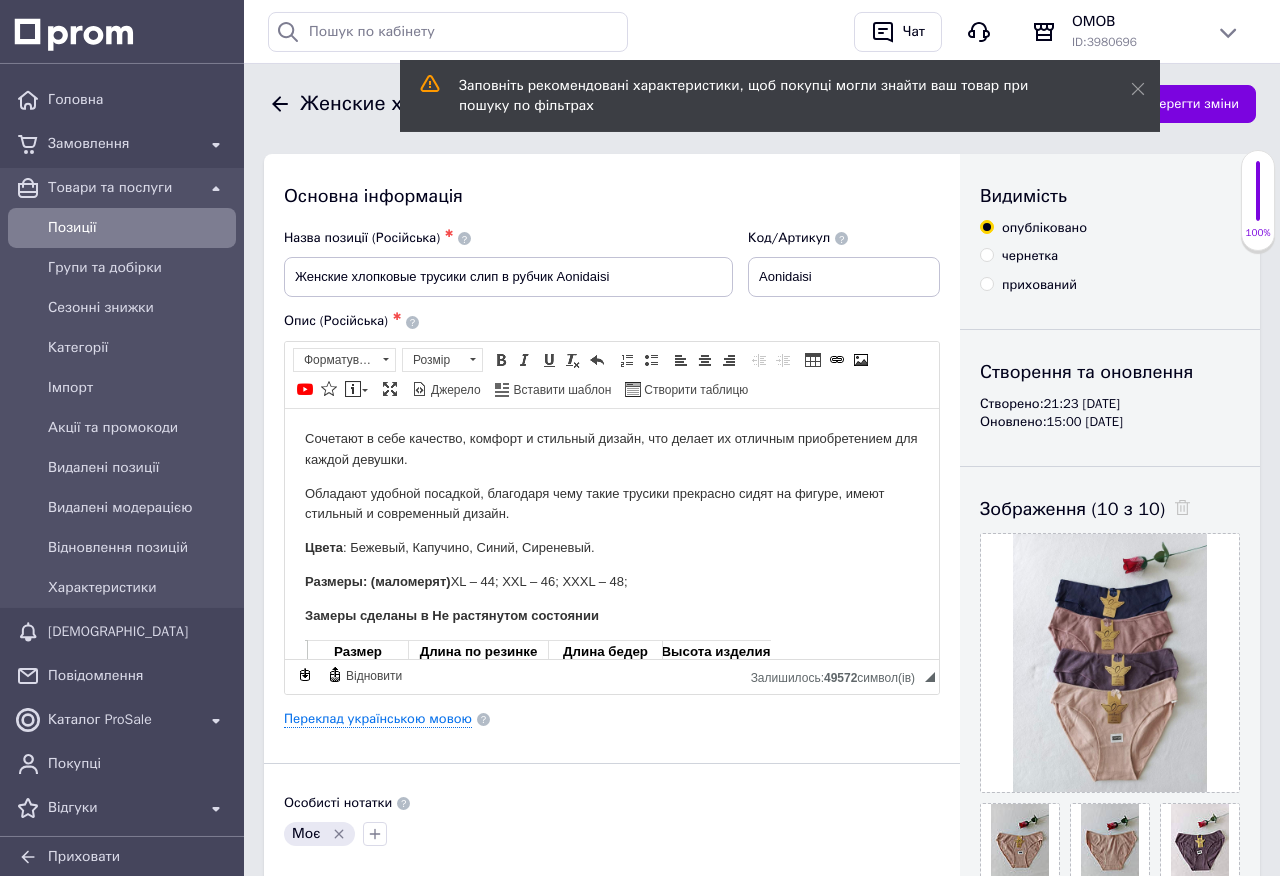 scroll, scrollTop: 0, scrollLeft: 0, axis: both 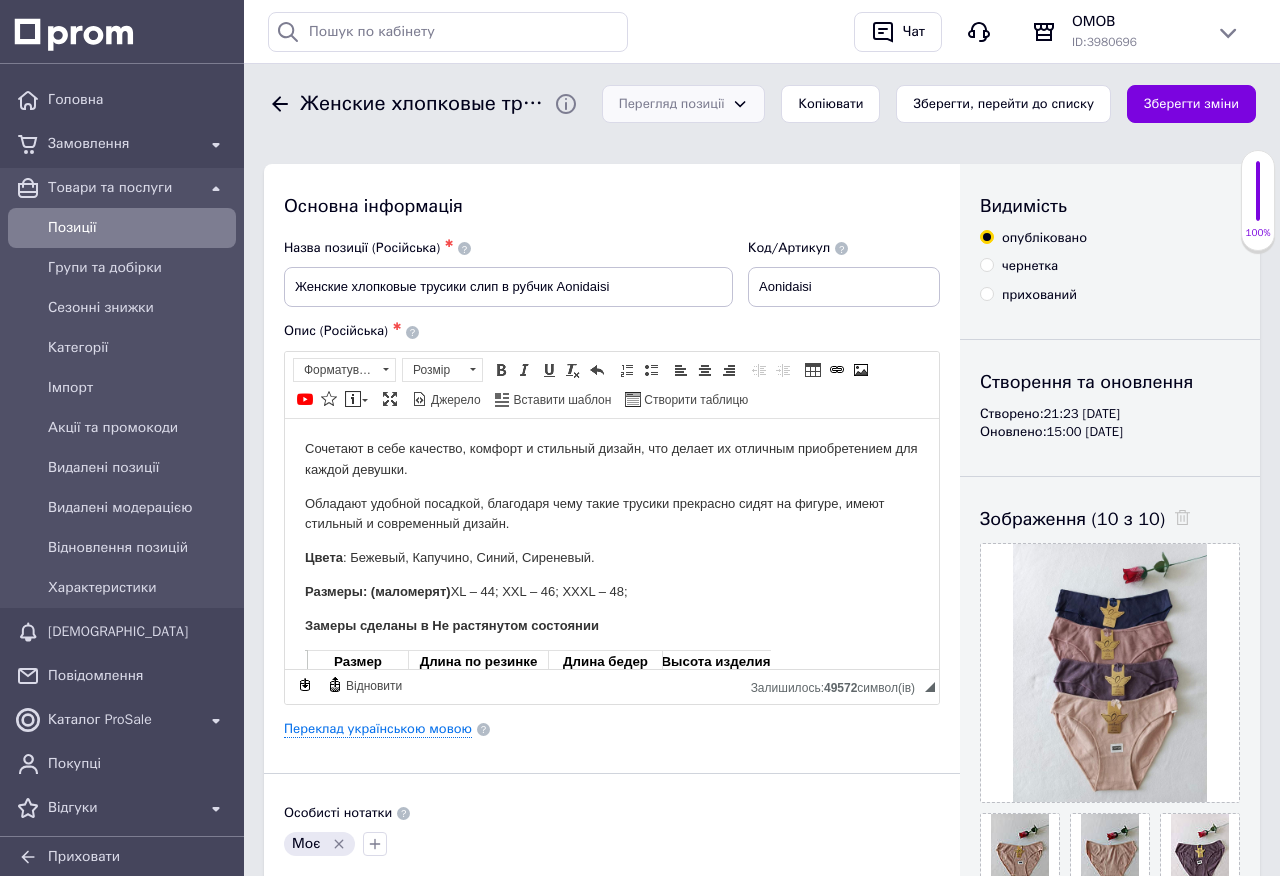 click on "Перегляд позиції" at bounding box center (672, 104) 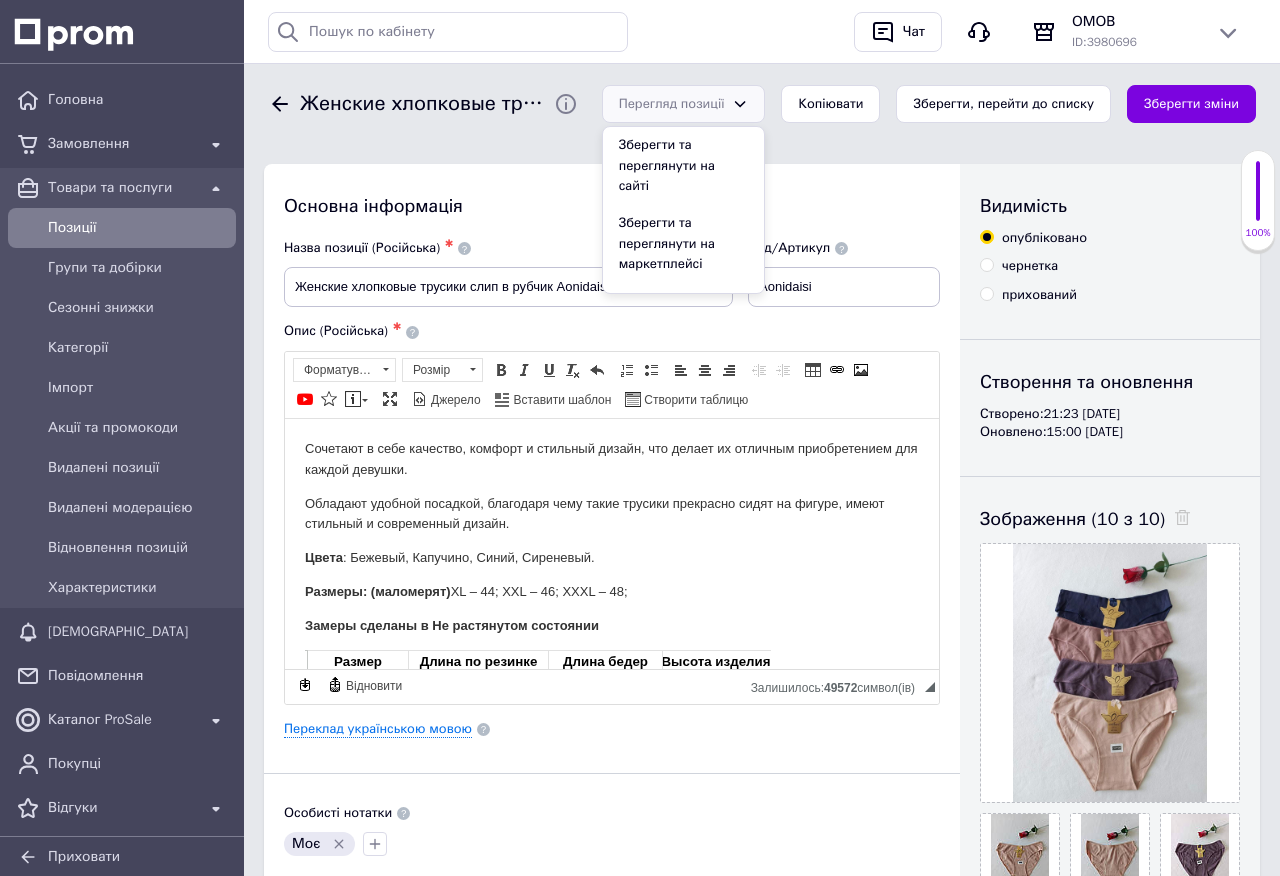 click on "Женские хлопковые трусики слип в рубчик Aonidaisi Перегляд позиції Зберегти та переглянути на сайті Зберегти та переглянути на маркетплейсі [DOMAIN_NAME] Копіювати Зберегти, перейти до списку Зберегти зміни Основна інформація Назва позиції (Російська) ✱ Женские хлопковые трусики слип в рубчик Aonidaisi Код/Артикул Aonidaisi Опис (Російська) ✱ Сочетают в себе качество, комфорт и стильный дизайн, что делает их отличным приобретением для каждой девушки.
Обладают удобной посадкой, благодаря чему такие трусики прекрасно сидят на фигуре, имеют стильный и современный дизайн." at bounding box center (762, 2735) 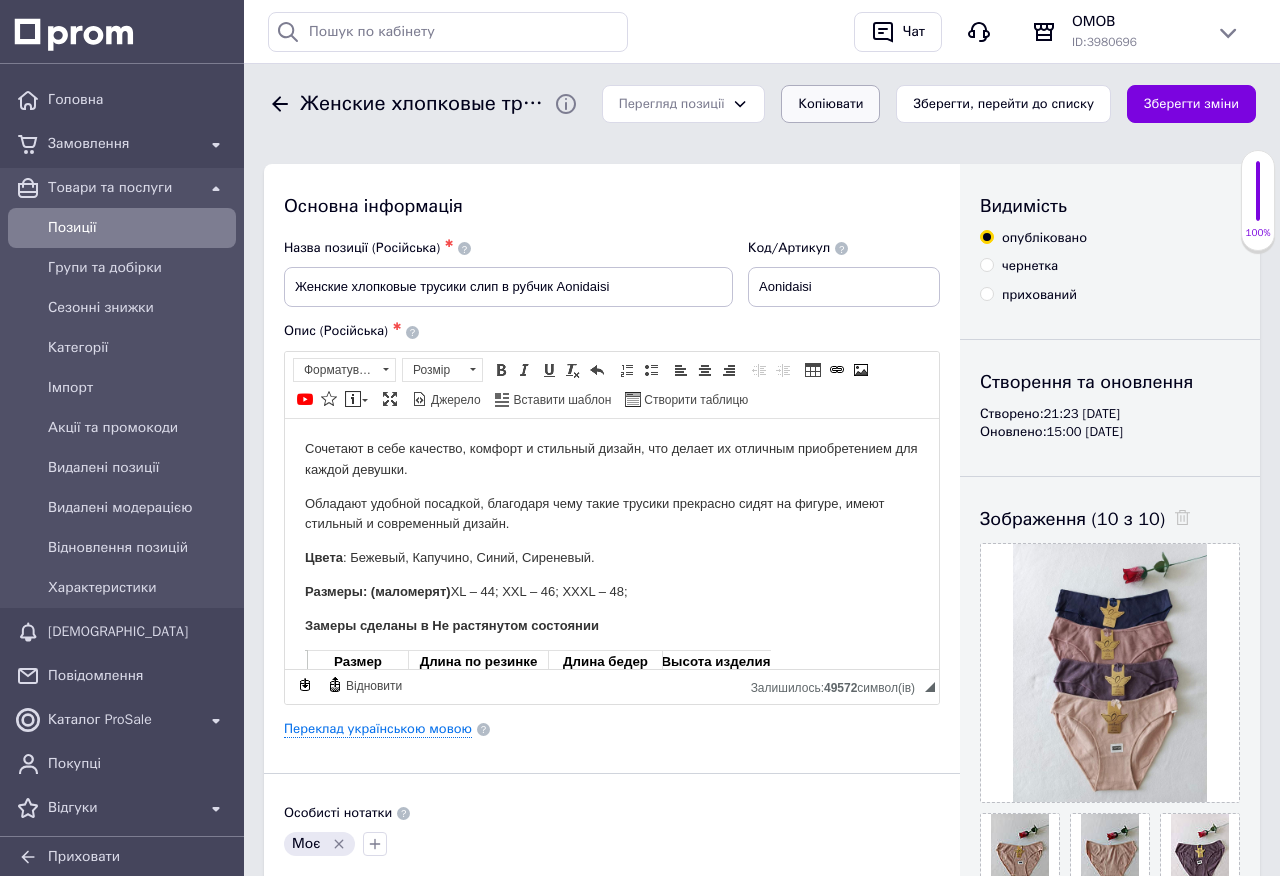 click on "Копіювати" at bounding box center [830, 104] 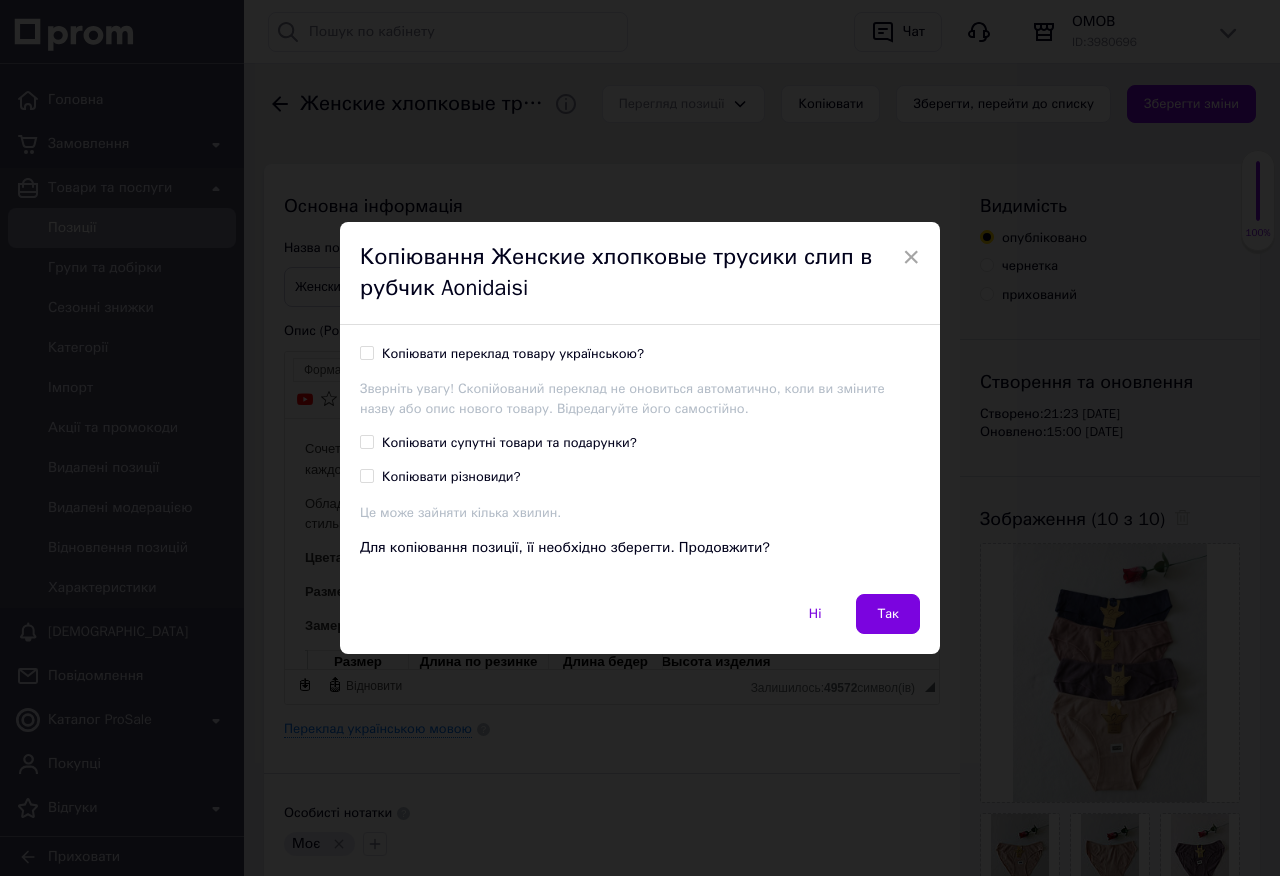 click on "Копіювати переклад товару українською?" at bounding box center (513, 354) 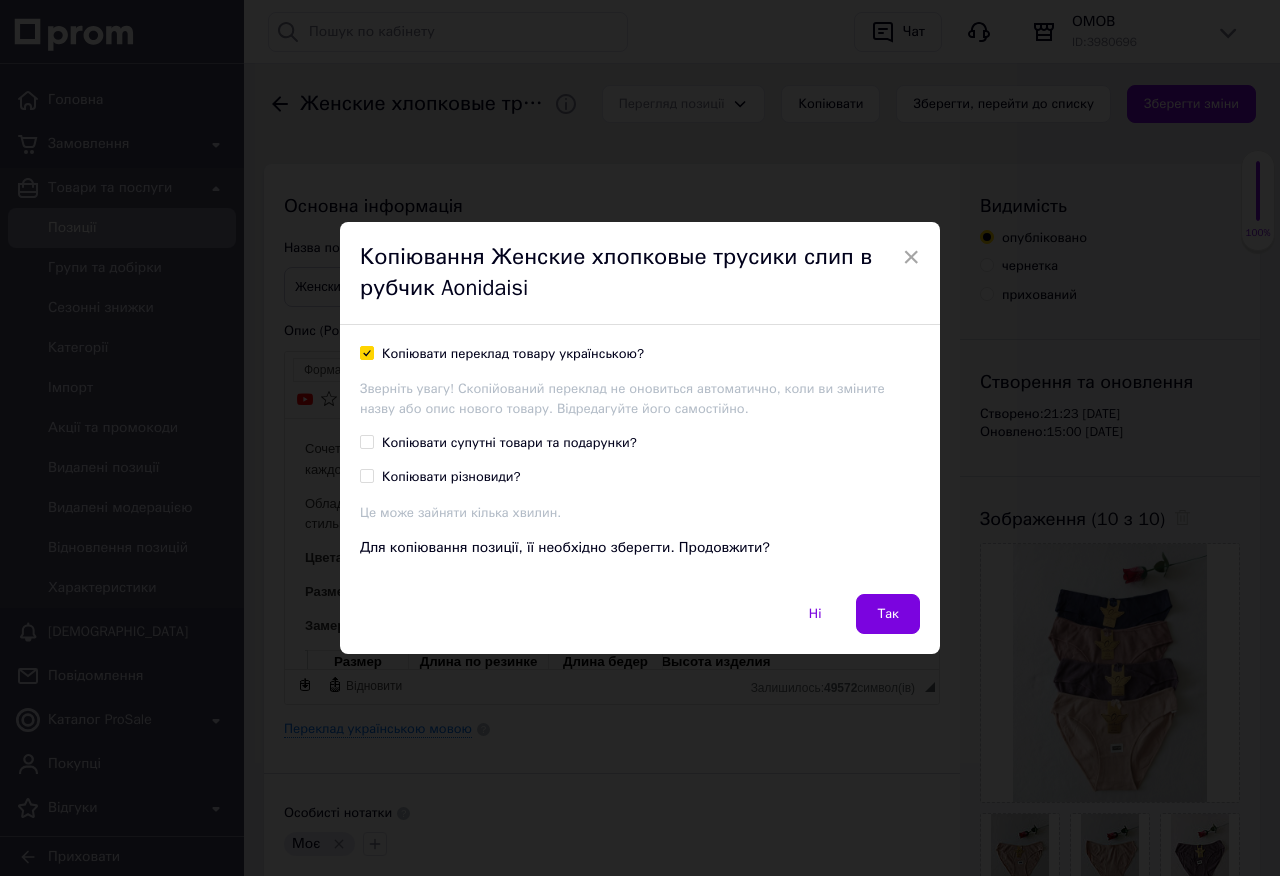 checkbox on "true" 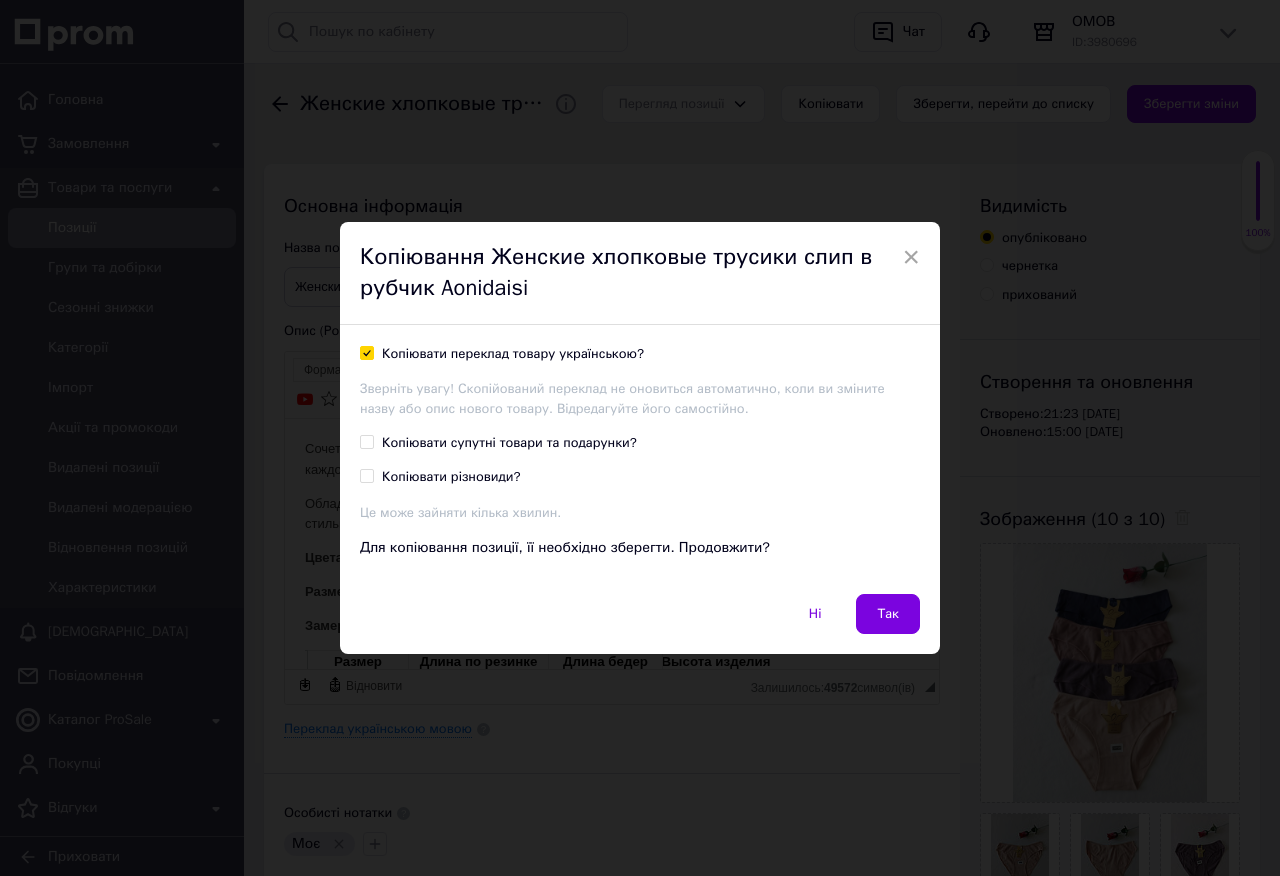 click on "Копіювати різновиди?" at bounding box center [451, 477] 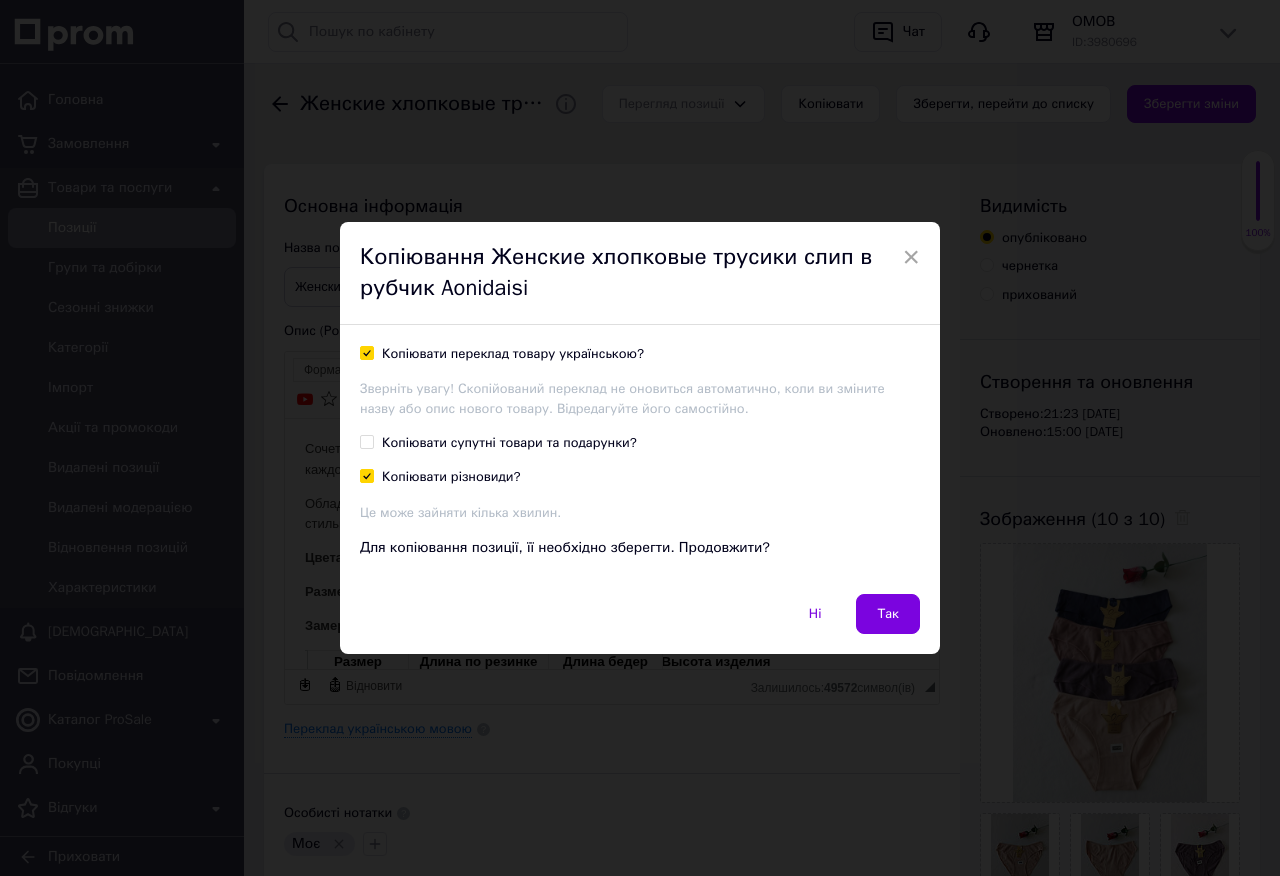 checkbox on "true" 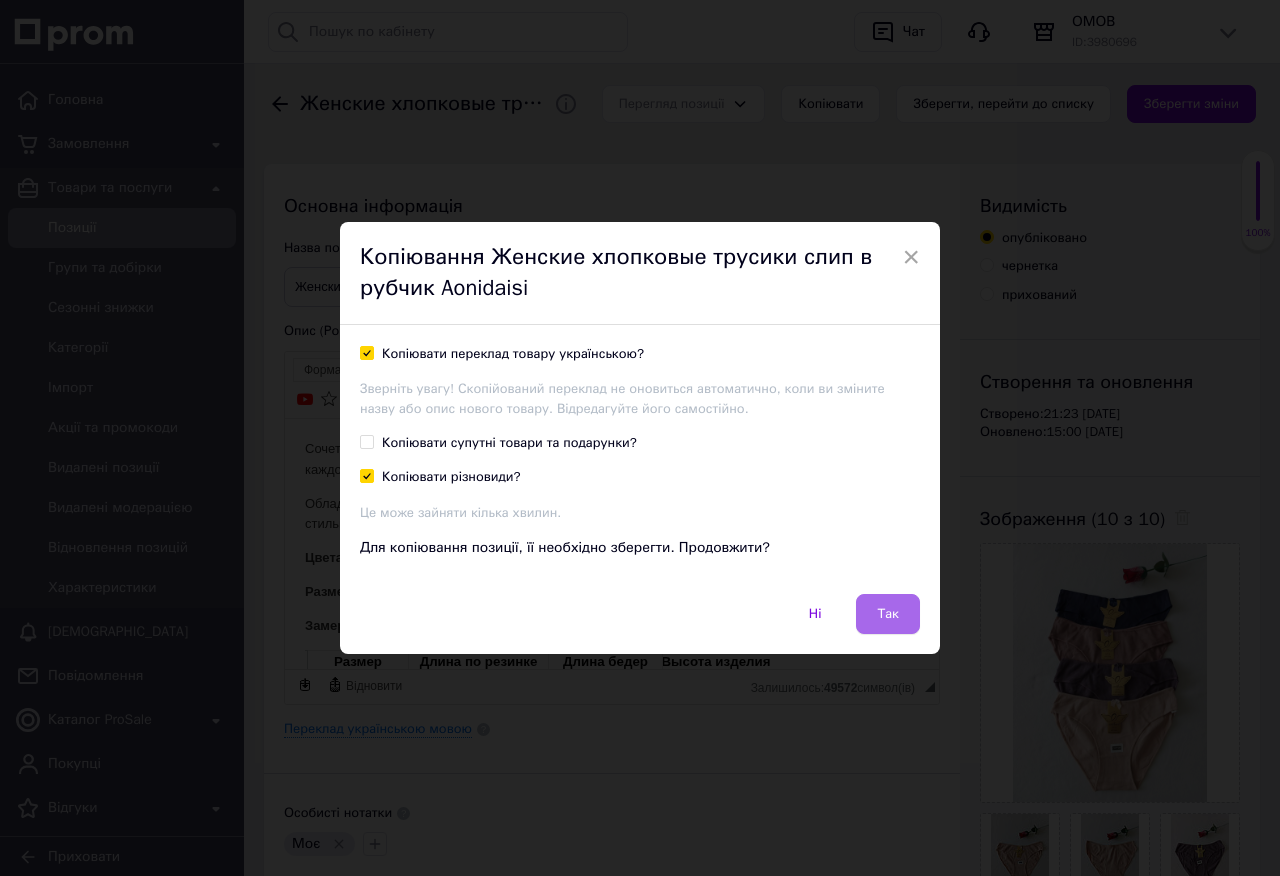 click on "Так" at bounding box center [888, 614] 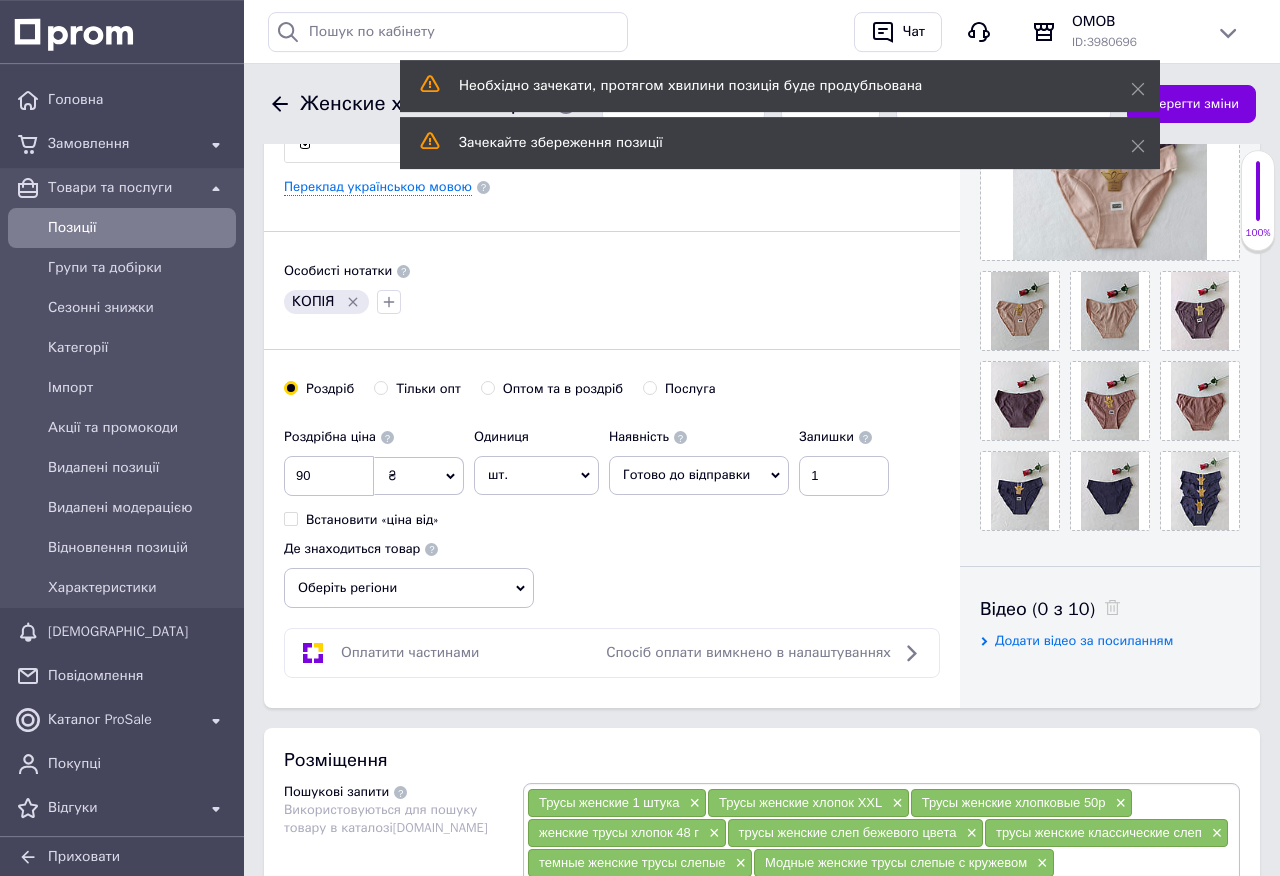 scroll, scrollTop: 570, scrollLeft: 0, axis: vertical 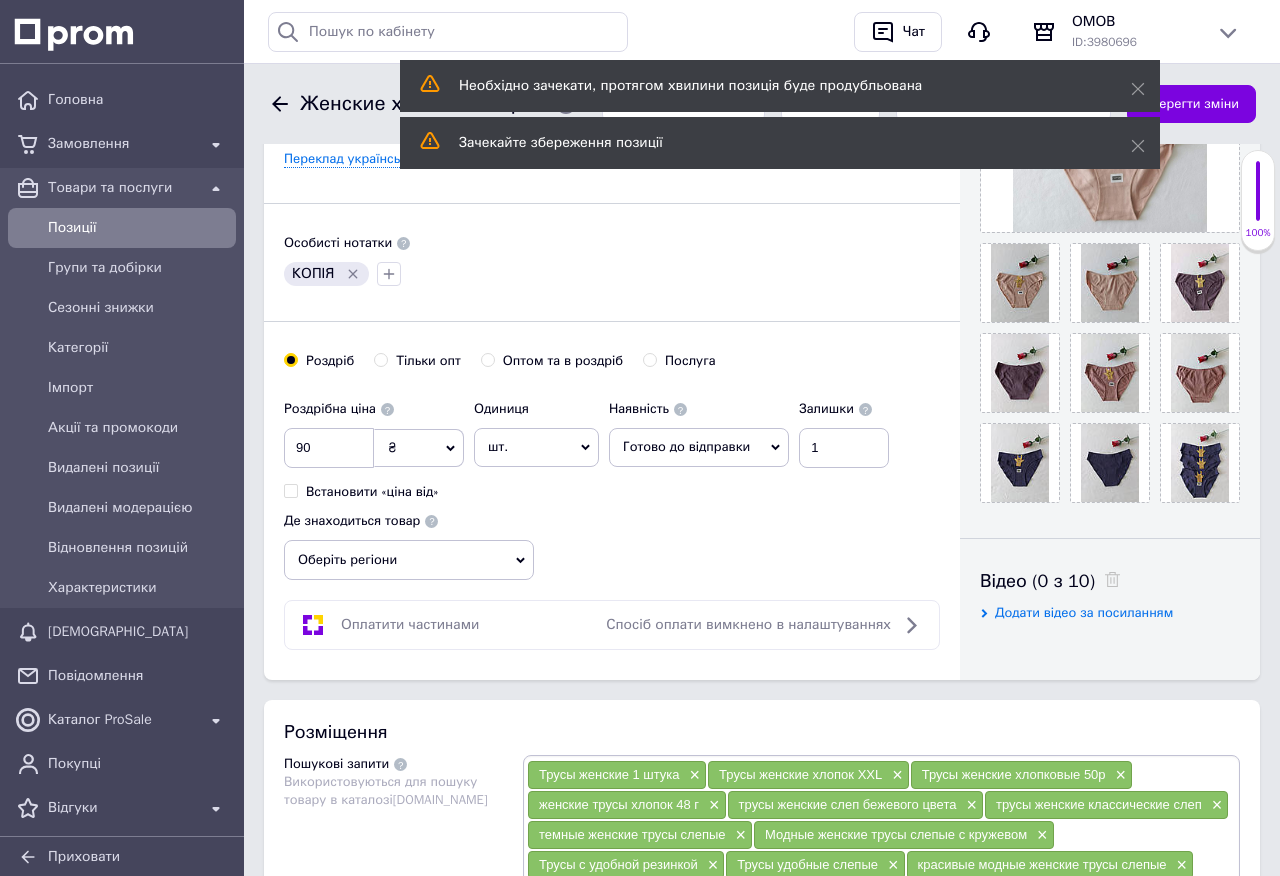 click 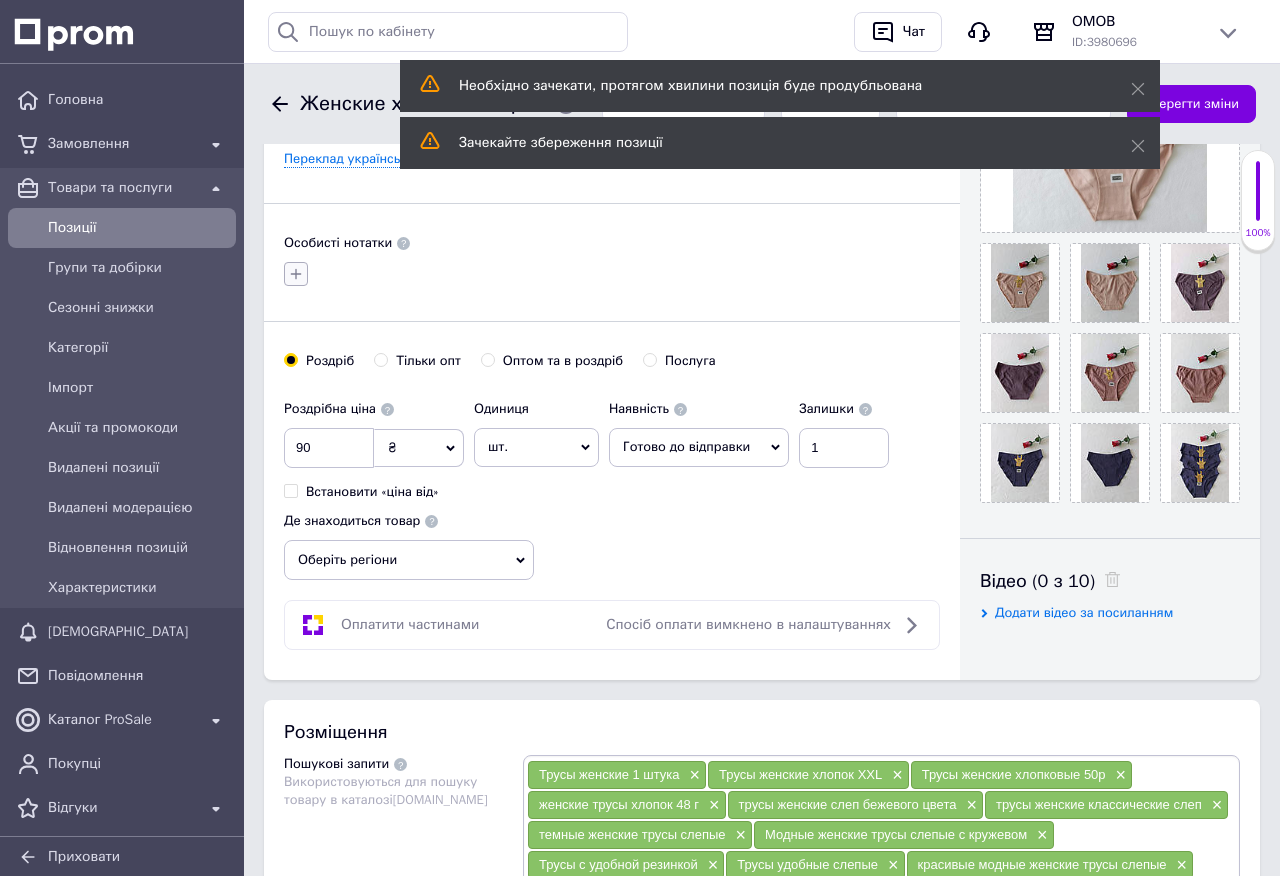 click 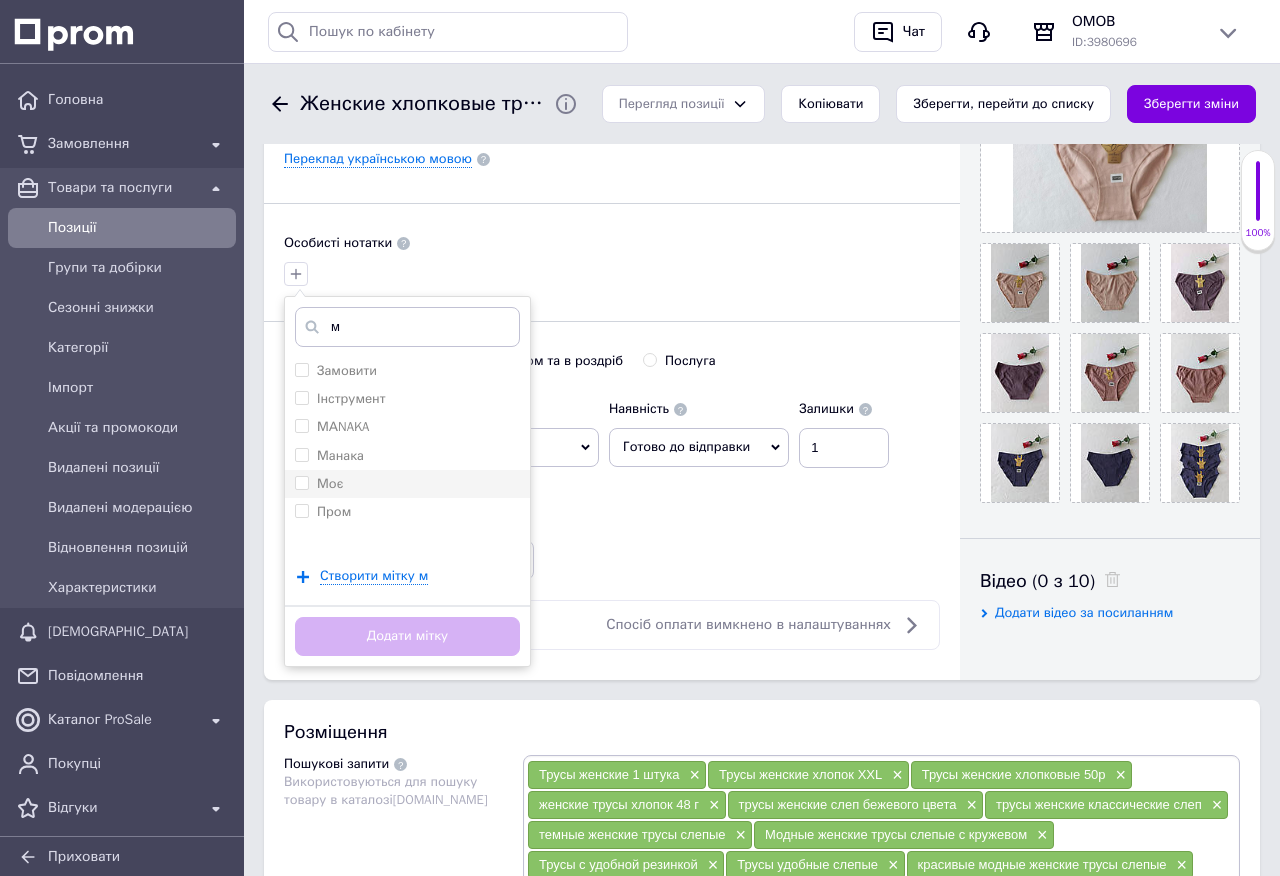 type on "м" 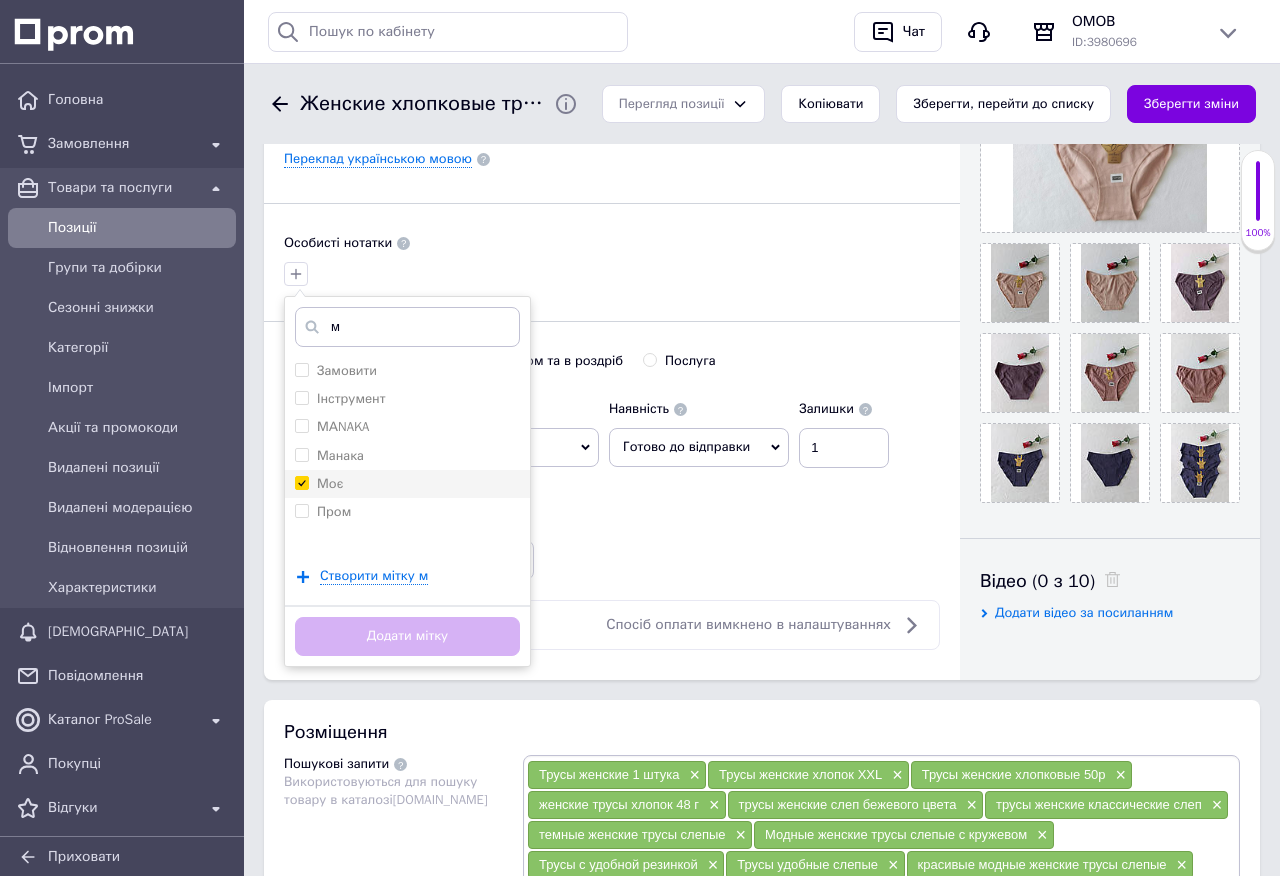 checkbox on "true" 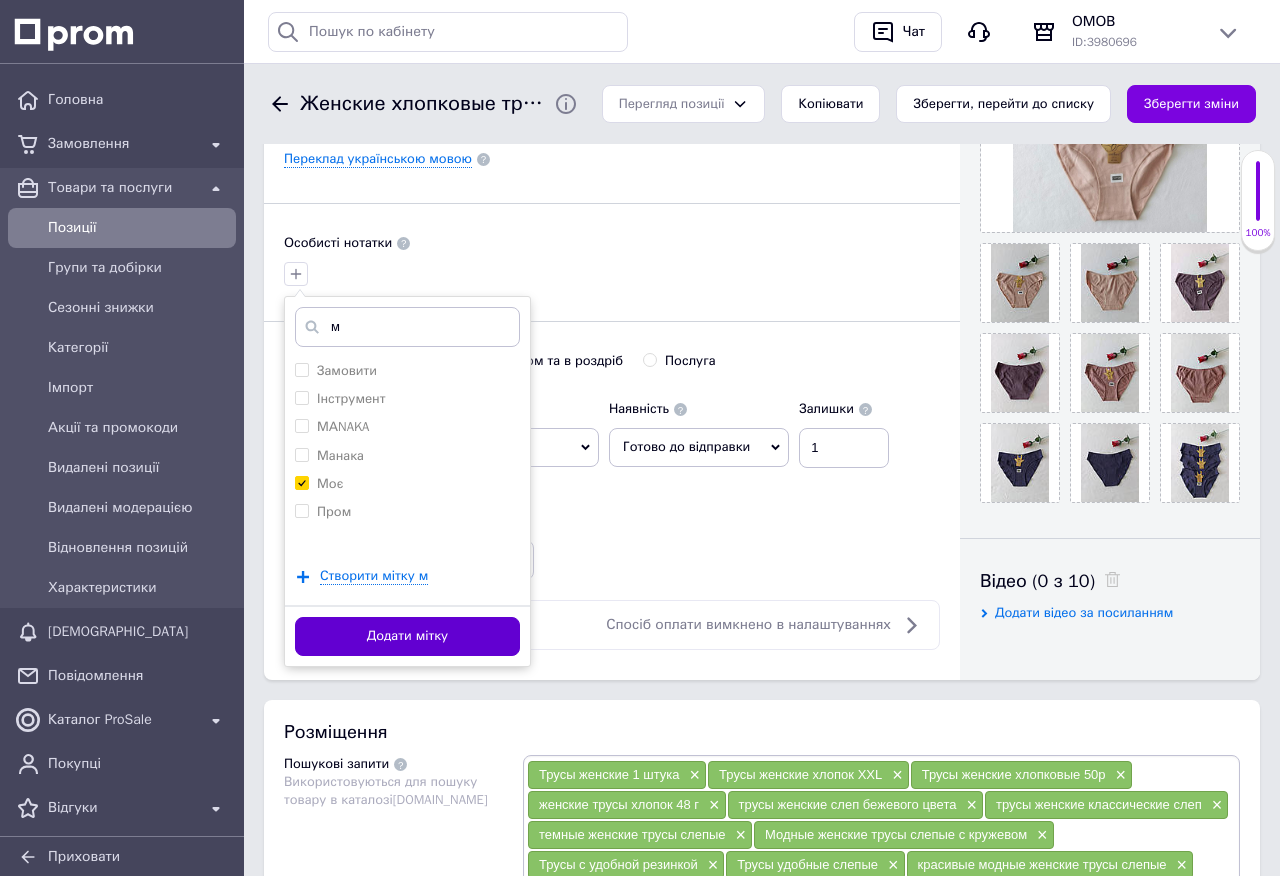 click on "Додати мітку" at bounding box center (407, 636) 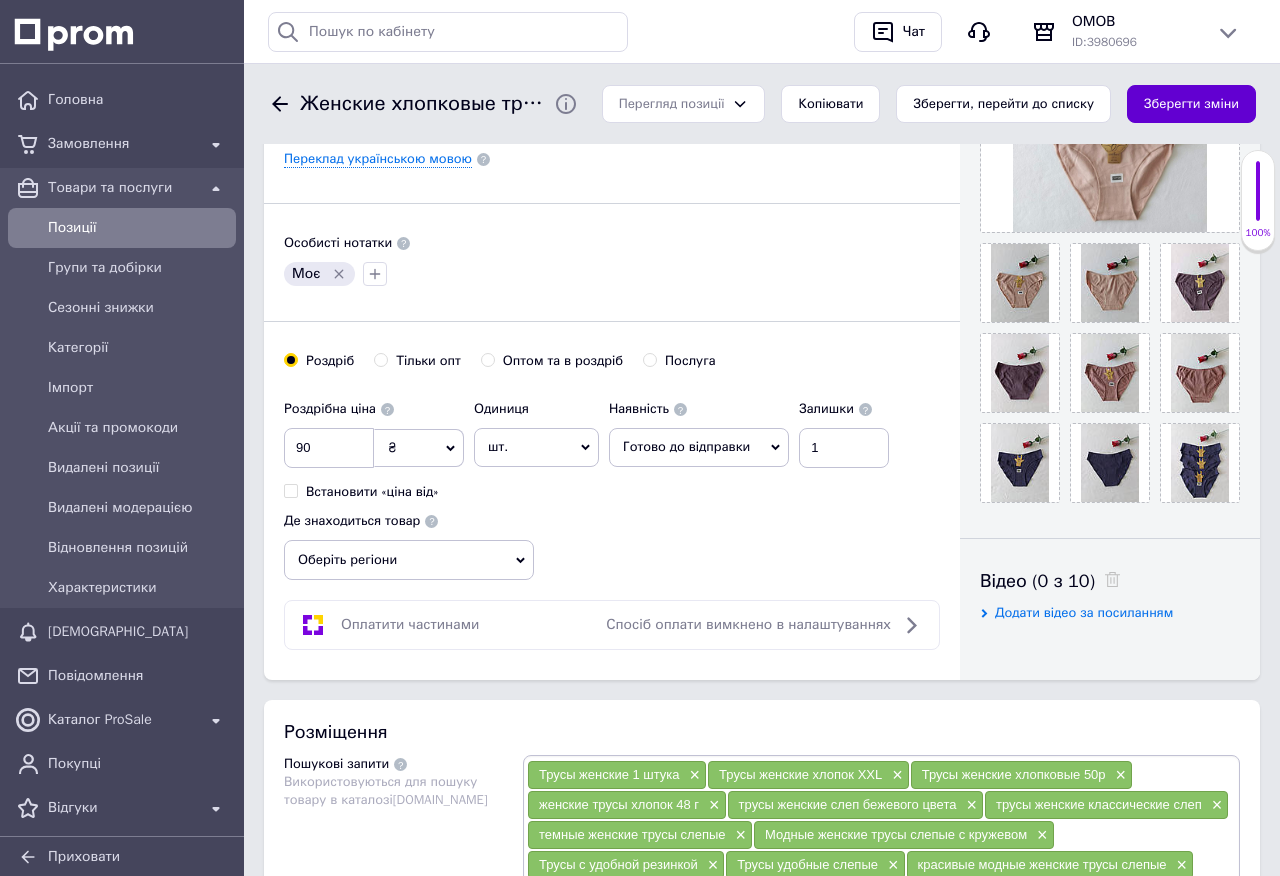 click on "Зберегти зміни" at bounding box center (1191, 104) 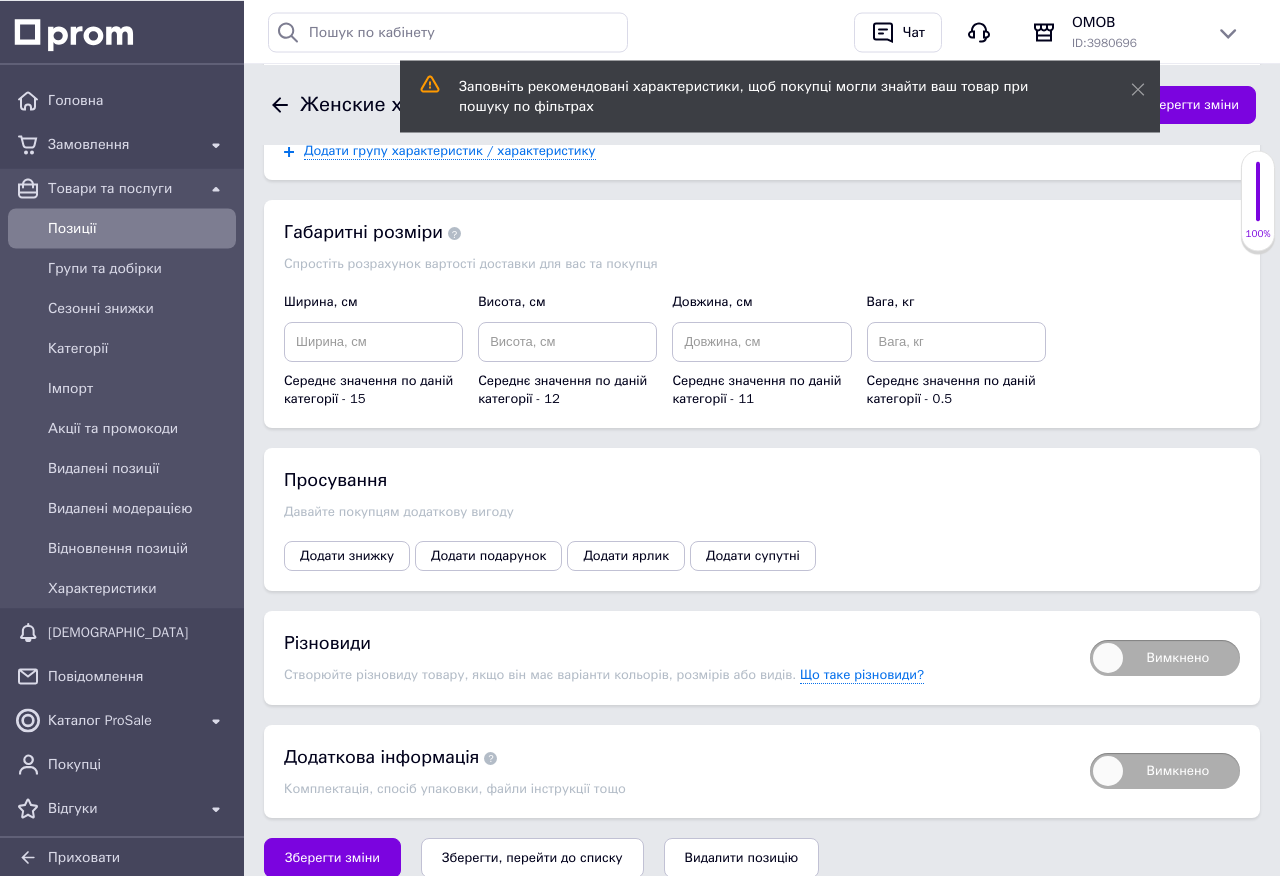 scroll, scrollTop: 2487, scrollLeft: 0, axis: vertical 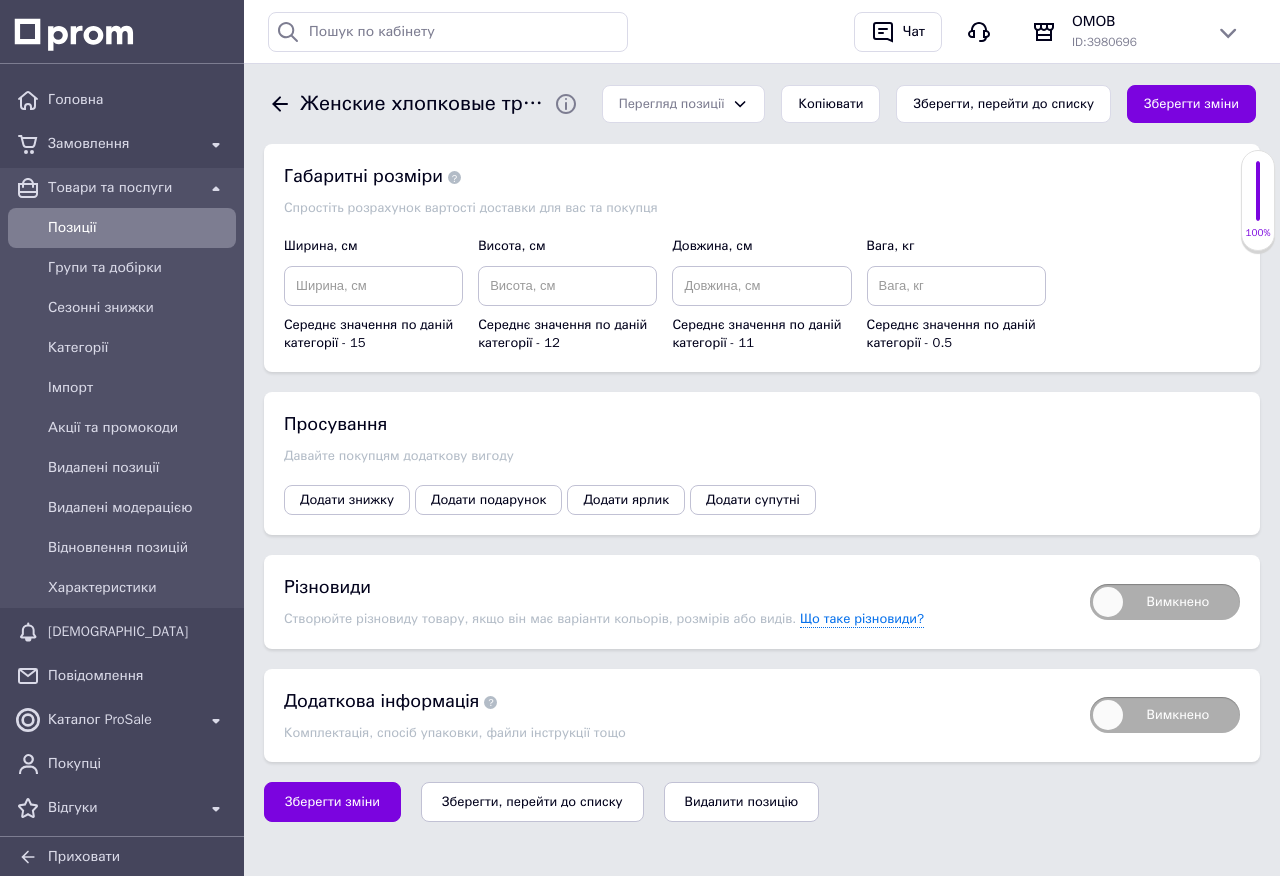 click on "Вимкнено" at bounding box center (1165, 602) 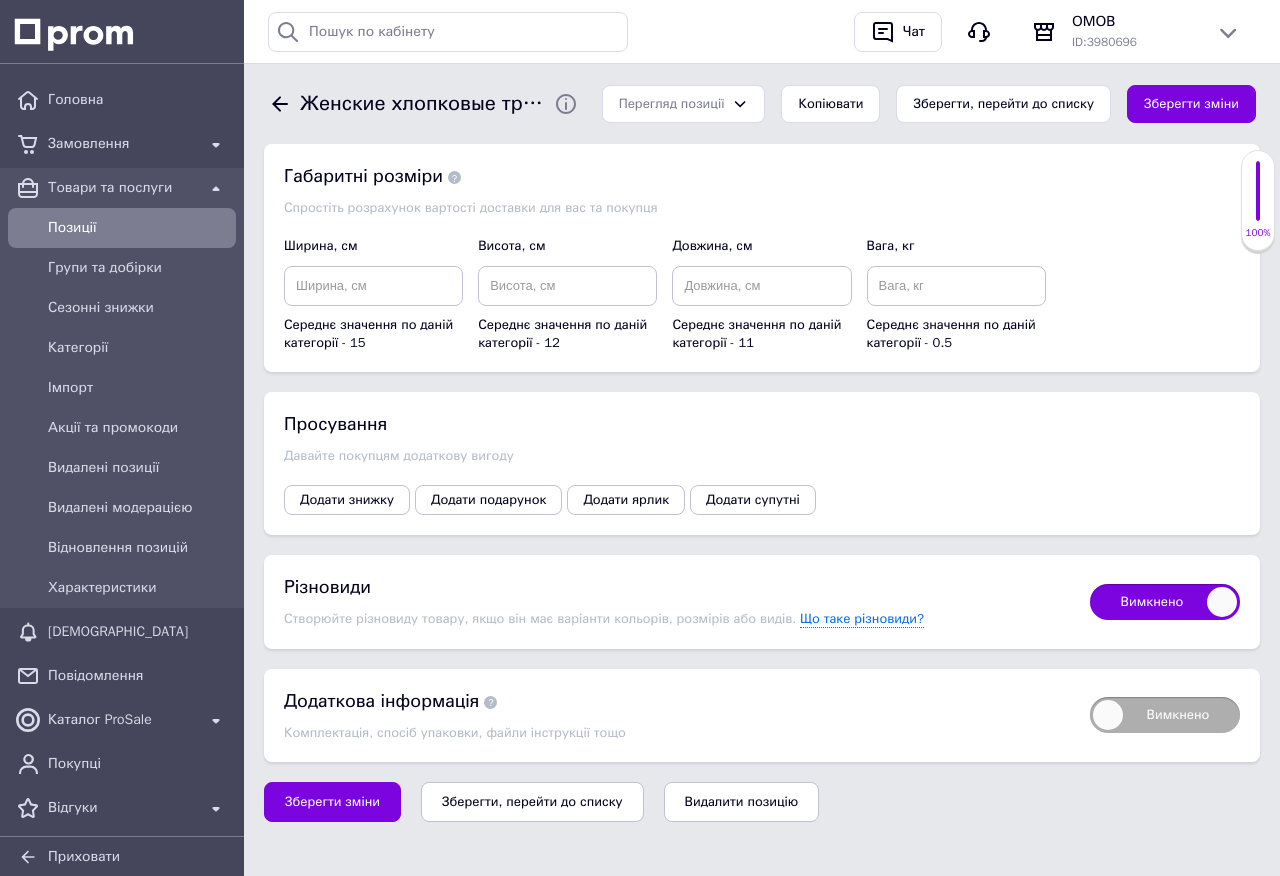 checkbox on "true" 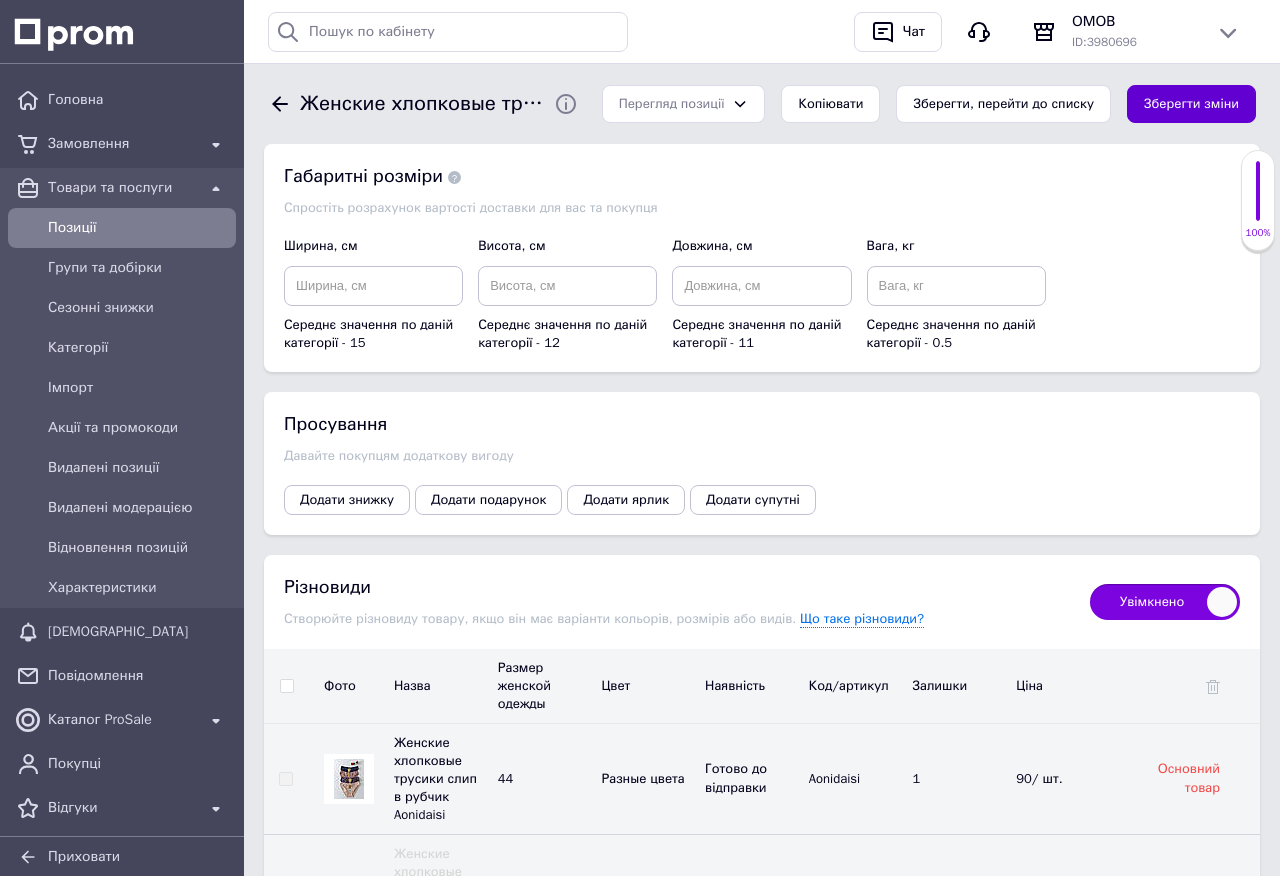 click on "Зберегти зміни" at bounding box center [1191, 104] 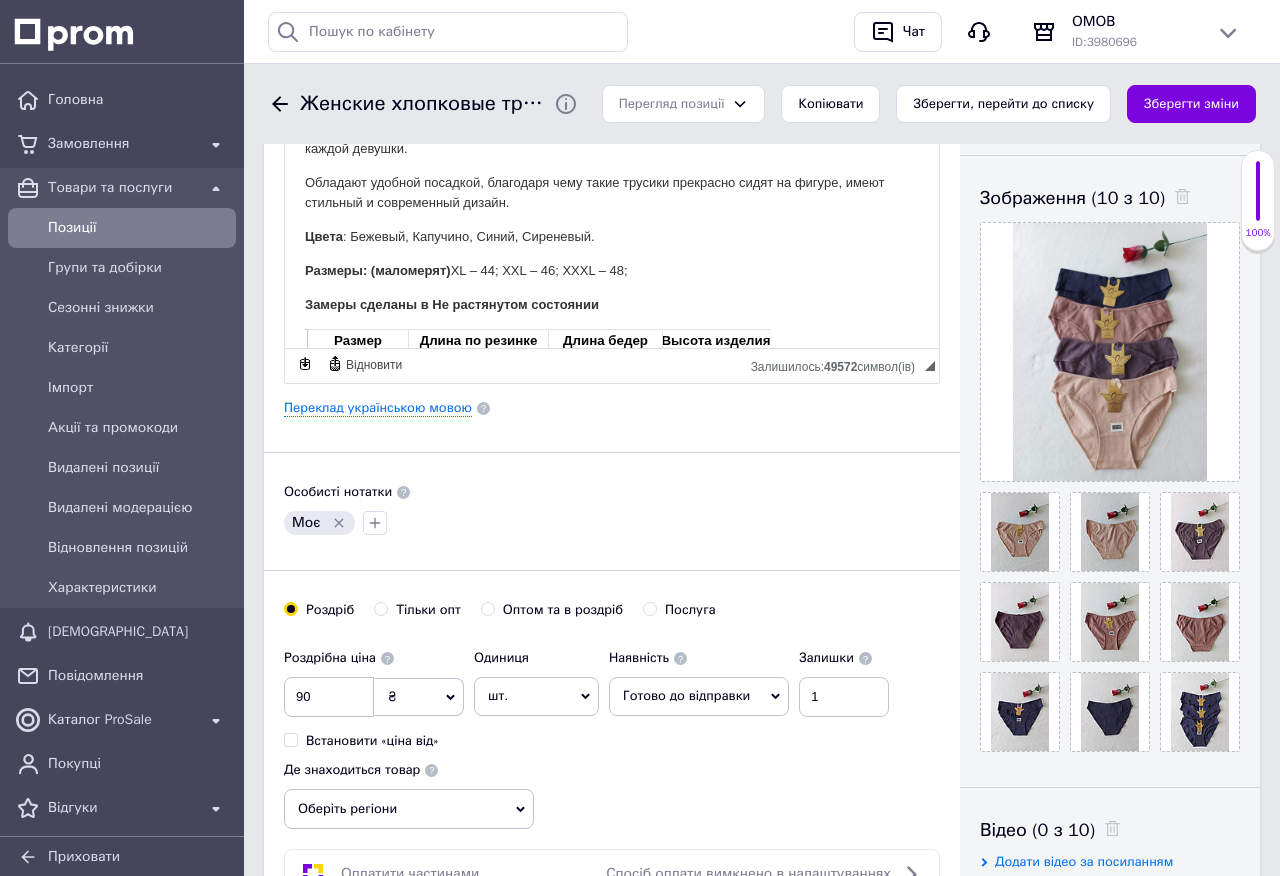 scroll, scrollTop: 93, scrollLeft: 0, axis: vertical 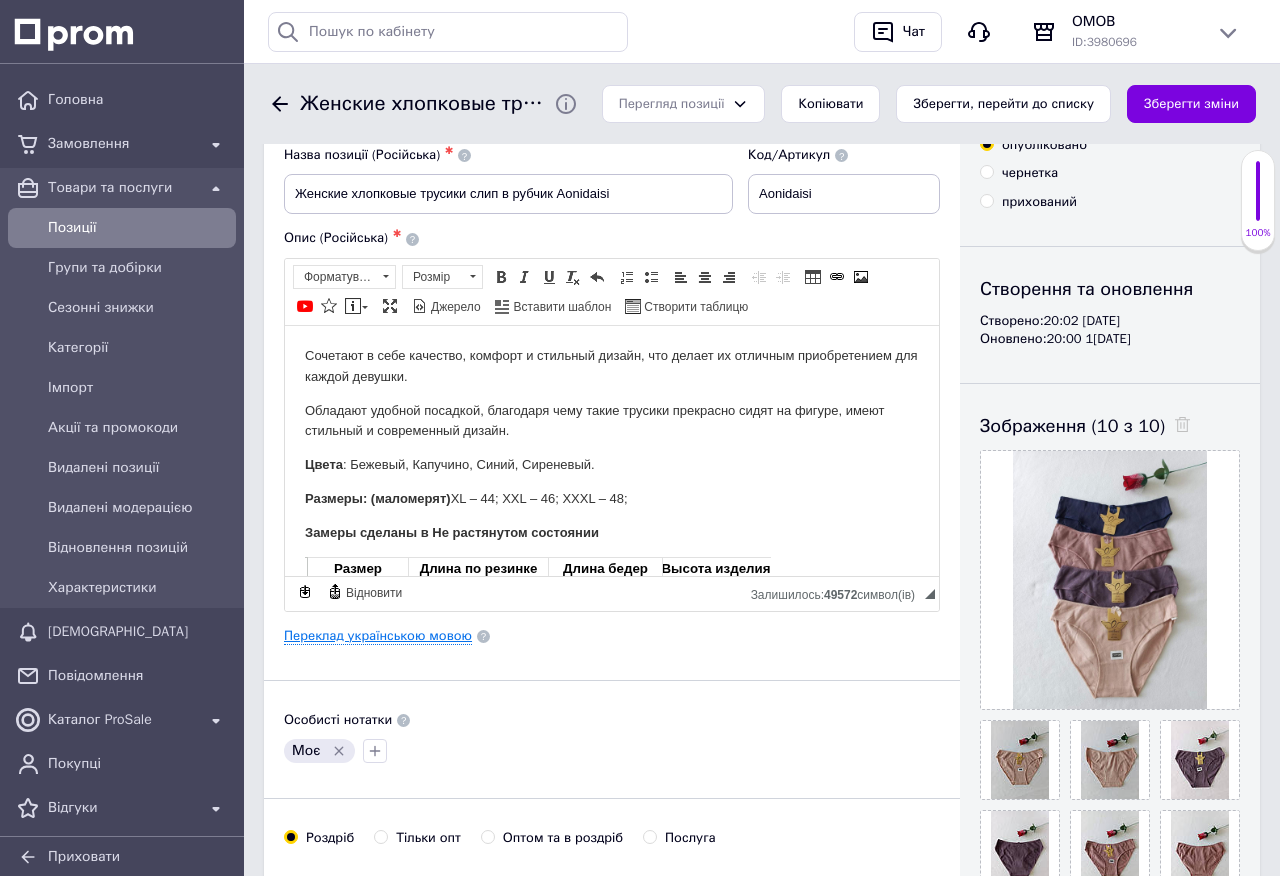 click on "Переклад українською мовою" at bounding box center (378, 636) 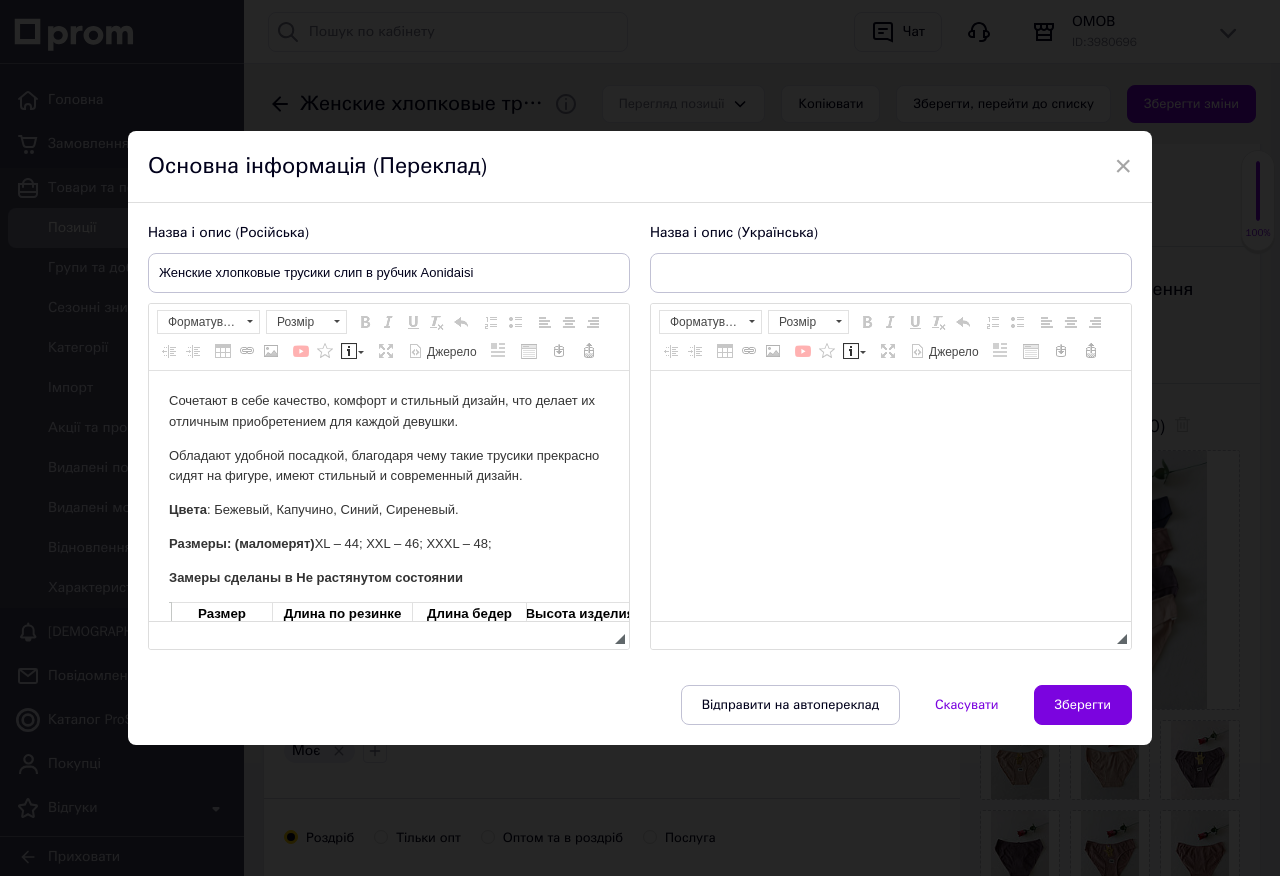 scroll, scrollTop: 0, scrollLeft: 0, axis: both 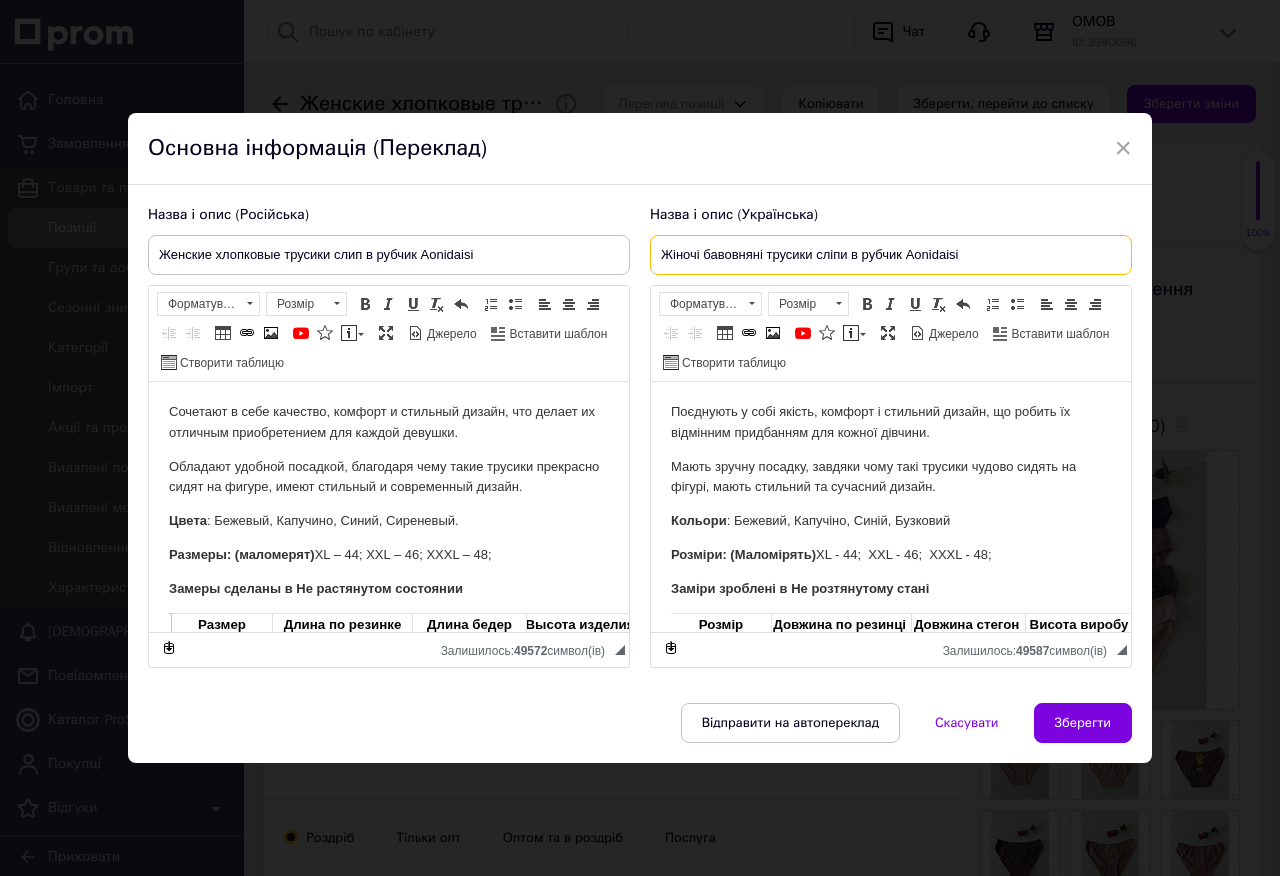 click on "Жіночі бавовняні трусики сліпи в рубчик Aonidaisi" at bounding box center (891, 255) 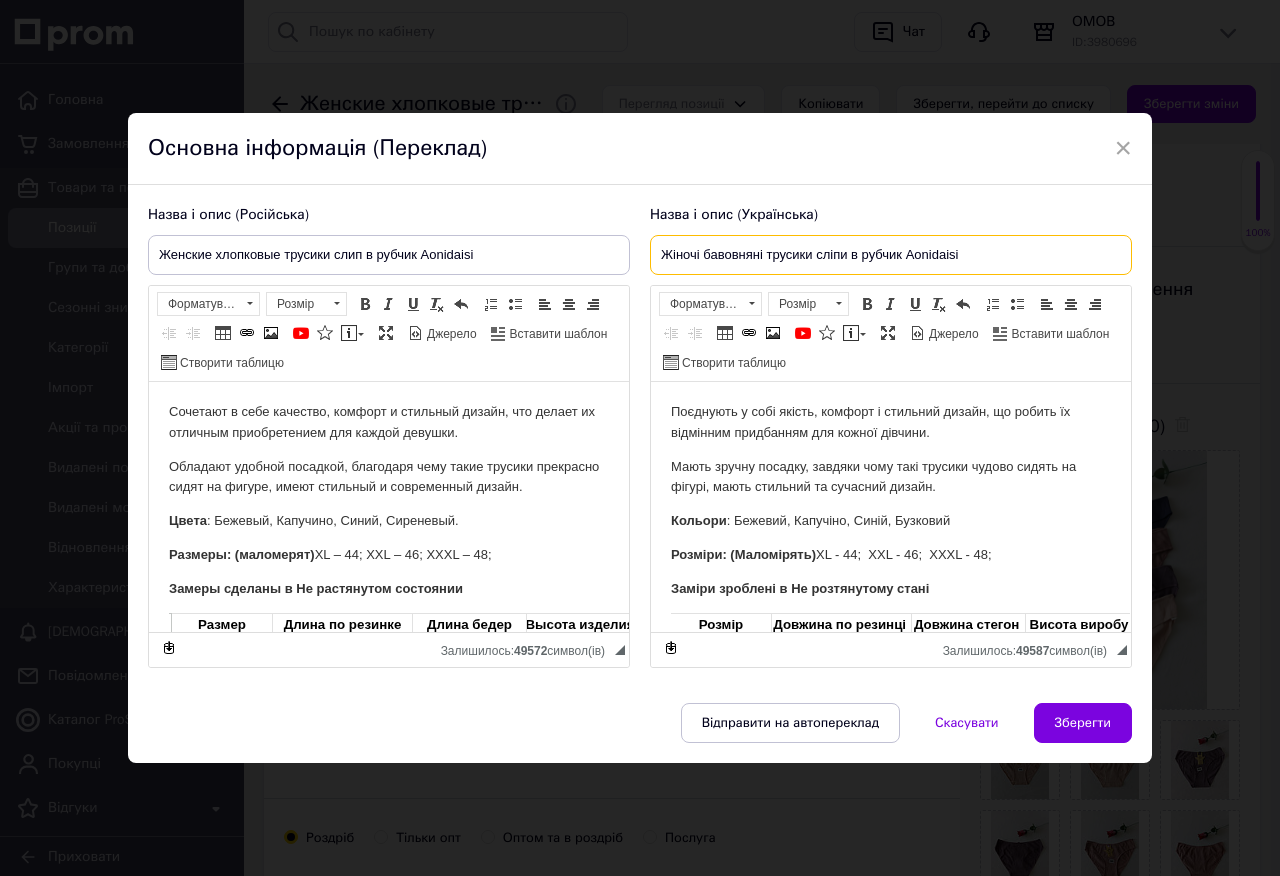 paste on "авовняні трусики сліпи для дівчат в рубчик #5201" 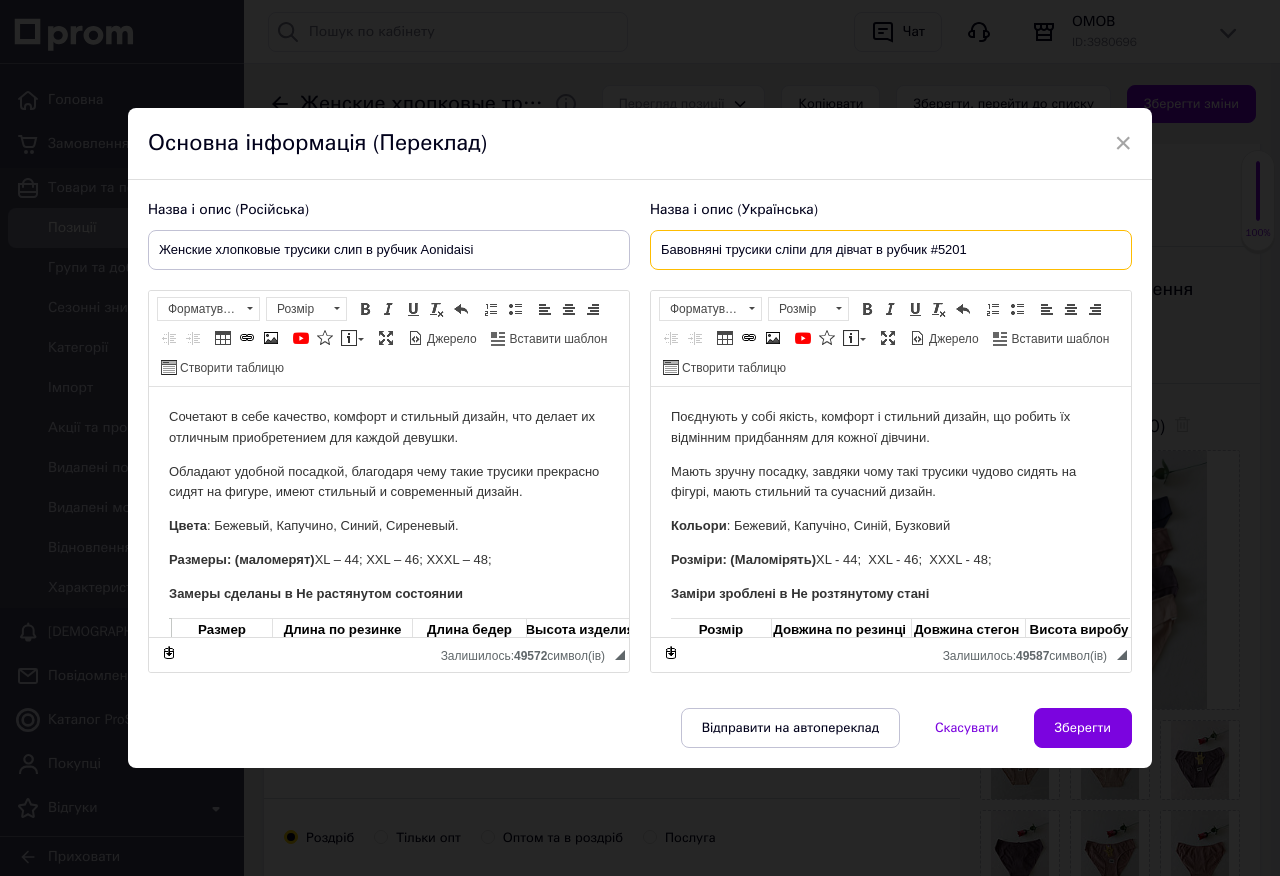 type on "Бавовняні трусики сліпи для дівчат в рубчик #5201" 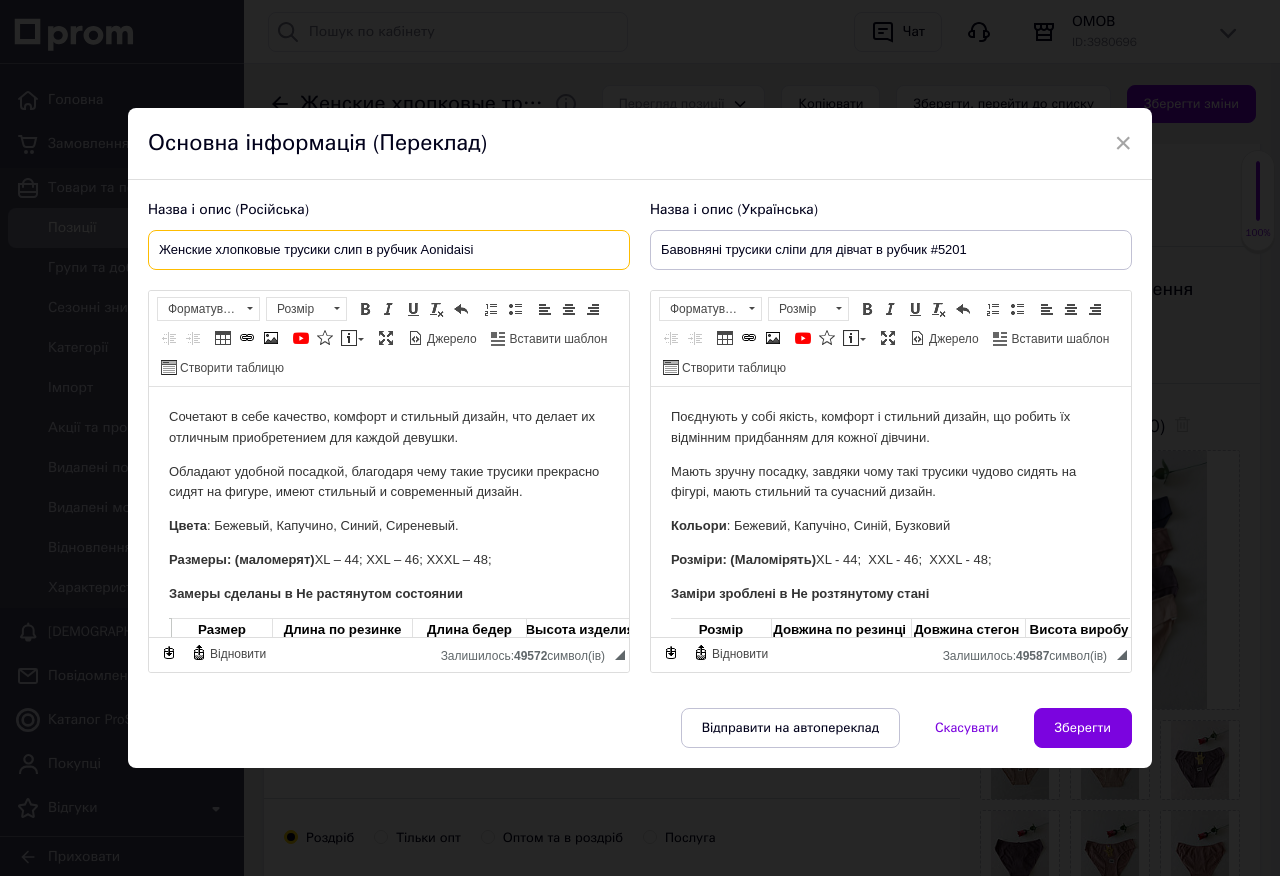 click on "Женские хлопковые трусики слип в рубчик Aonidaisi" at bounding box center (389, 250) 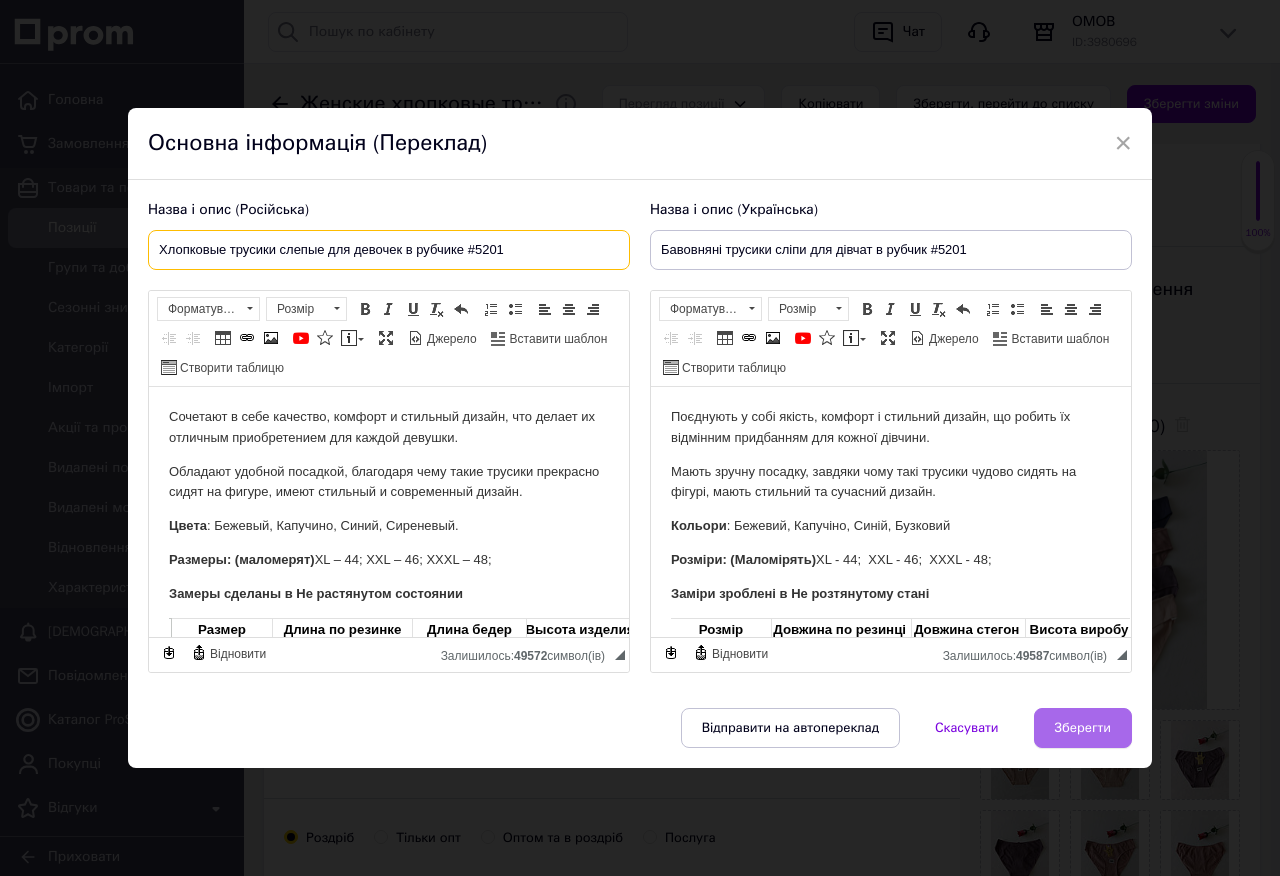 type on "Хлопковые трусики слепые для девочек в рубчике #5201" 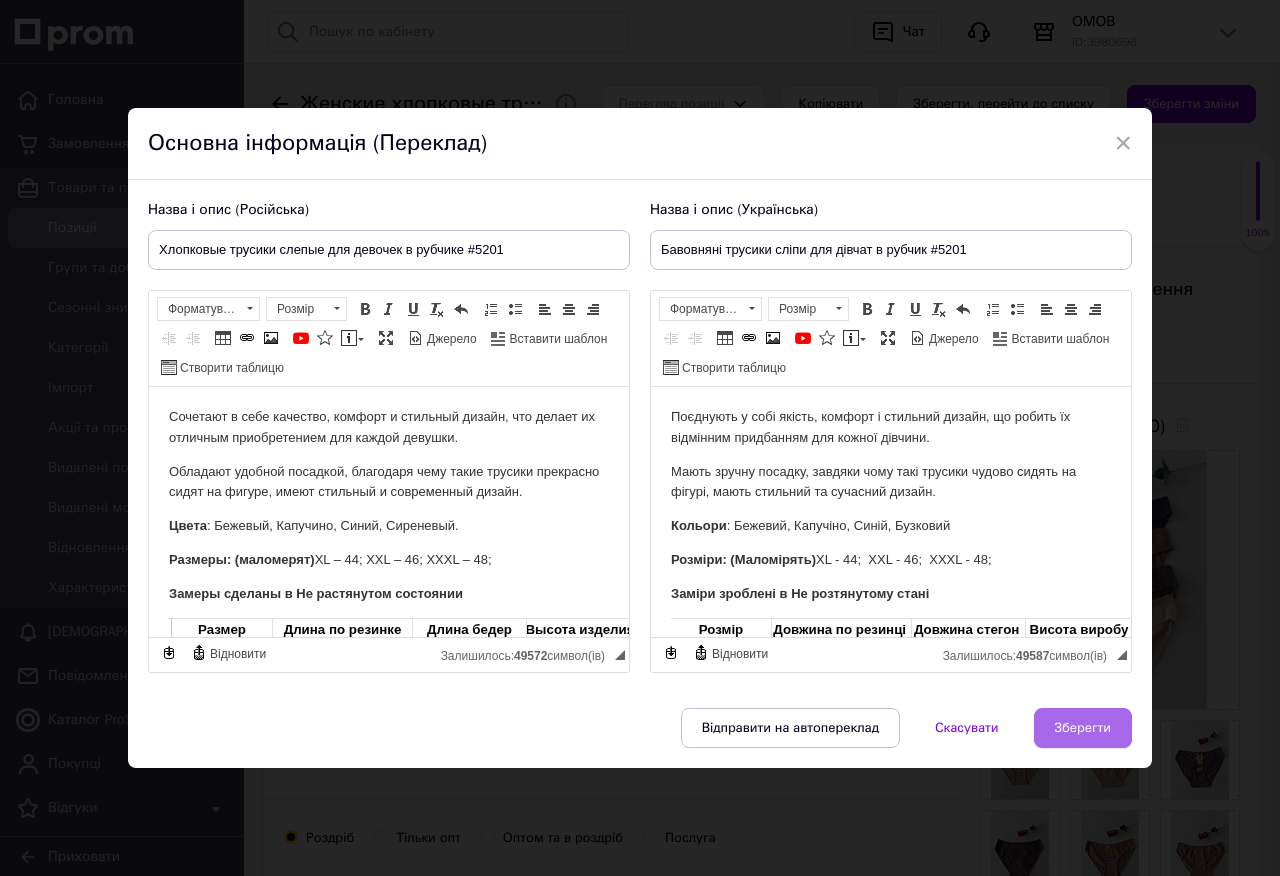 click on "Зберегти" at bounding box center (1083, 728) 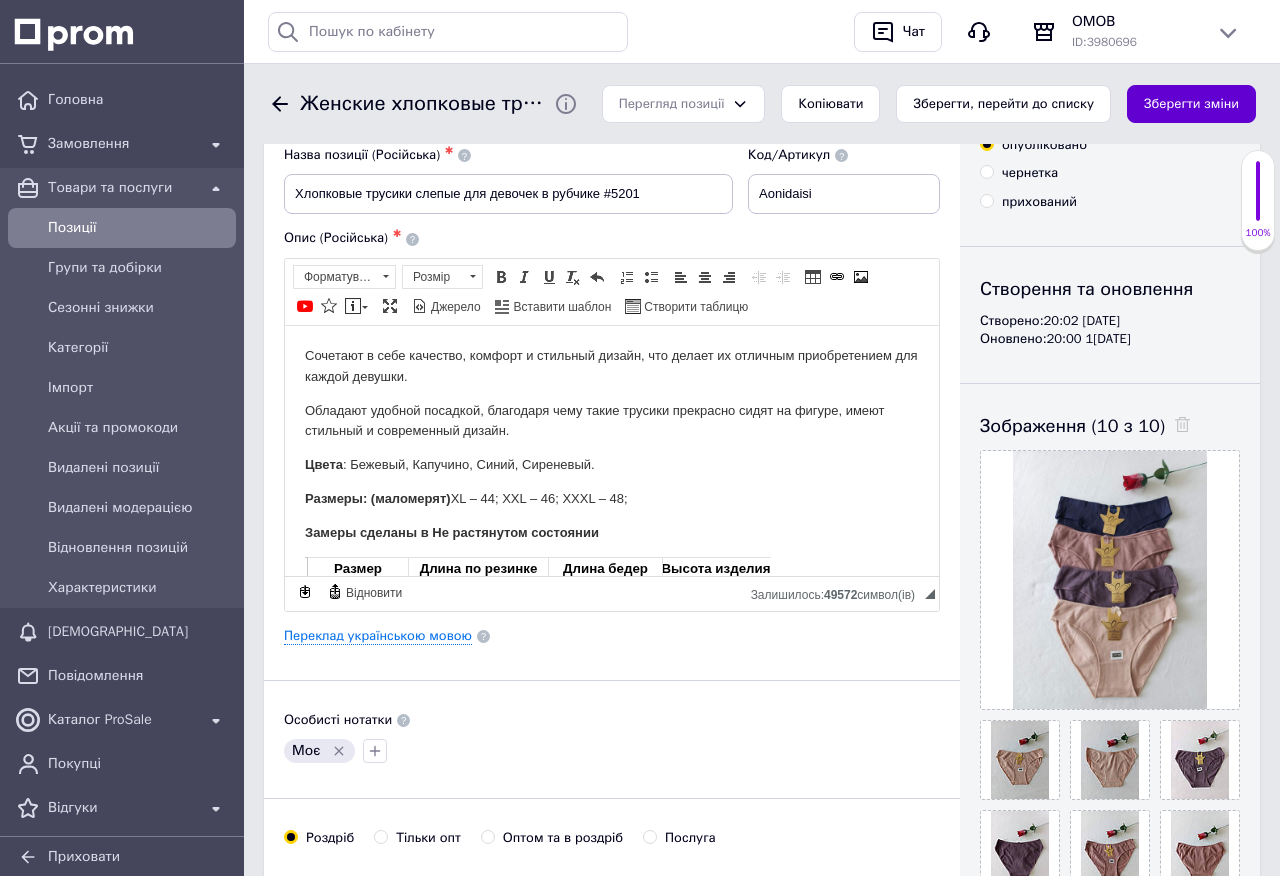 click on "Зберегти зміни" at bounding box center (1191, 104) 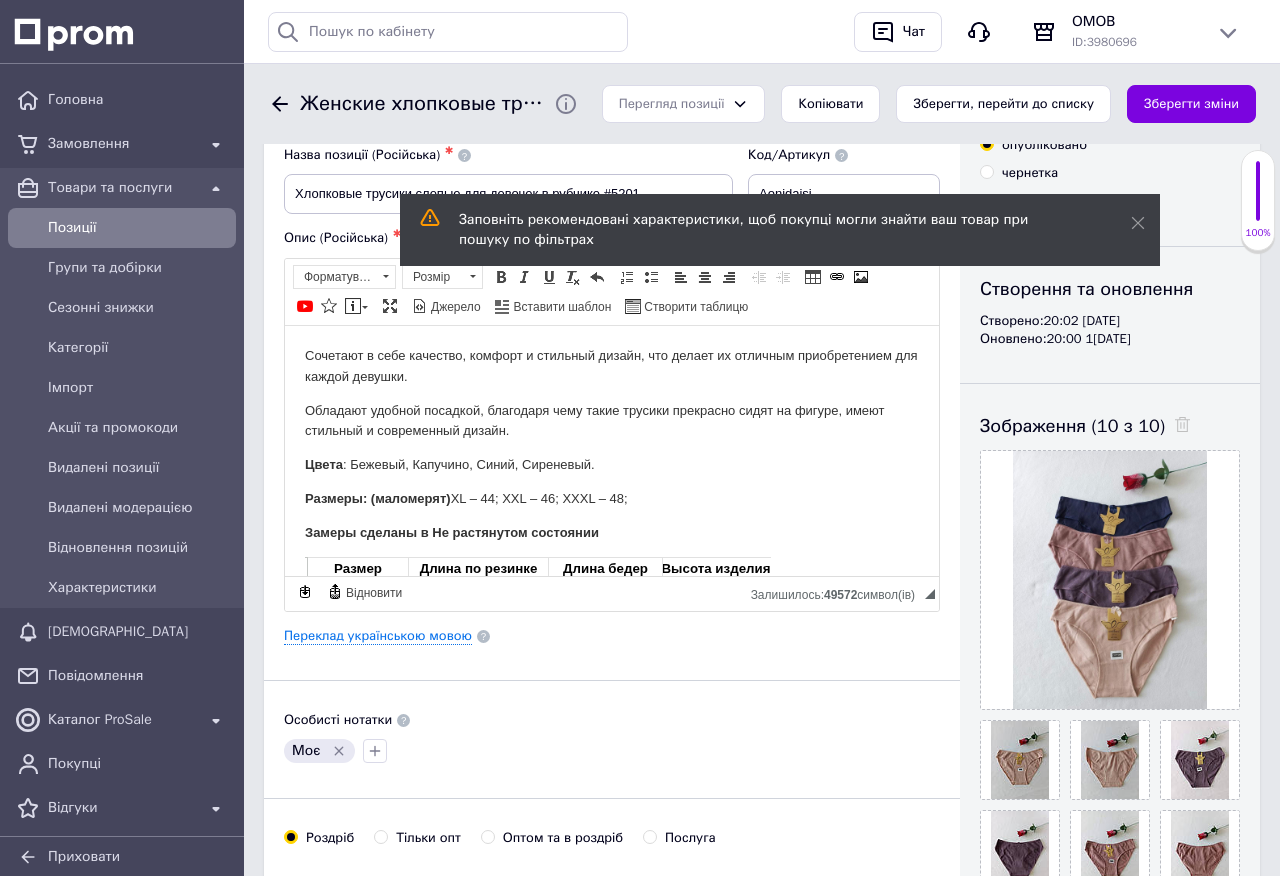 scroll, scrollTop: 0, scrollLeft: 0, axis: both 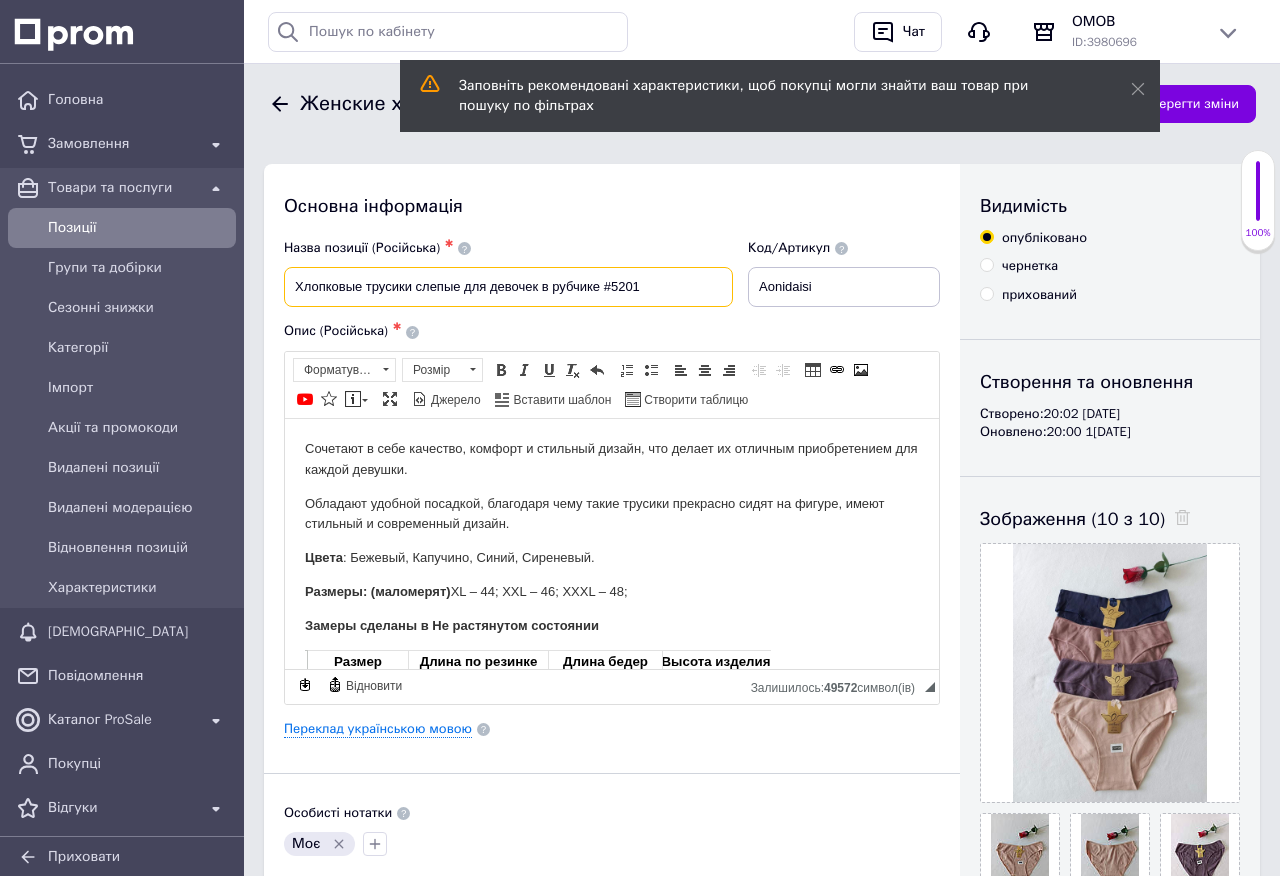 click on "Хлопковые трусики слепые для девочек в рубчике #5201" at bounding box center [508, 287] 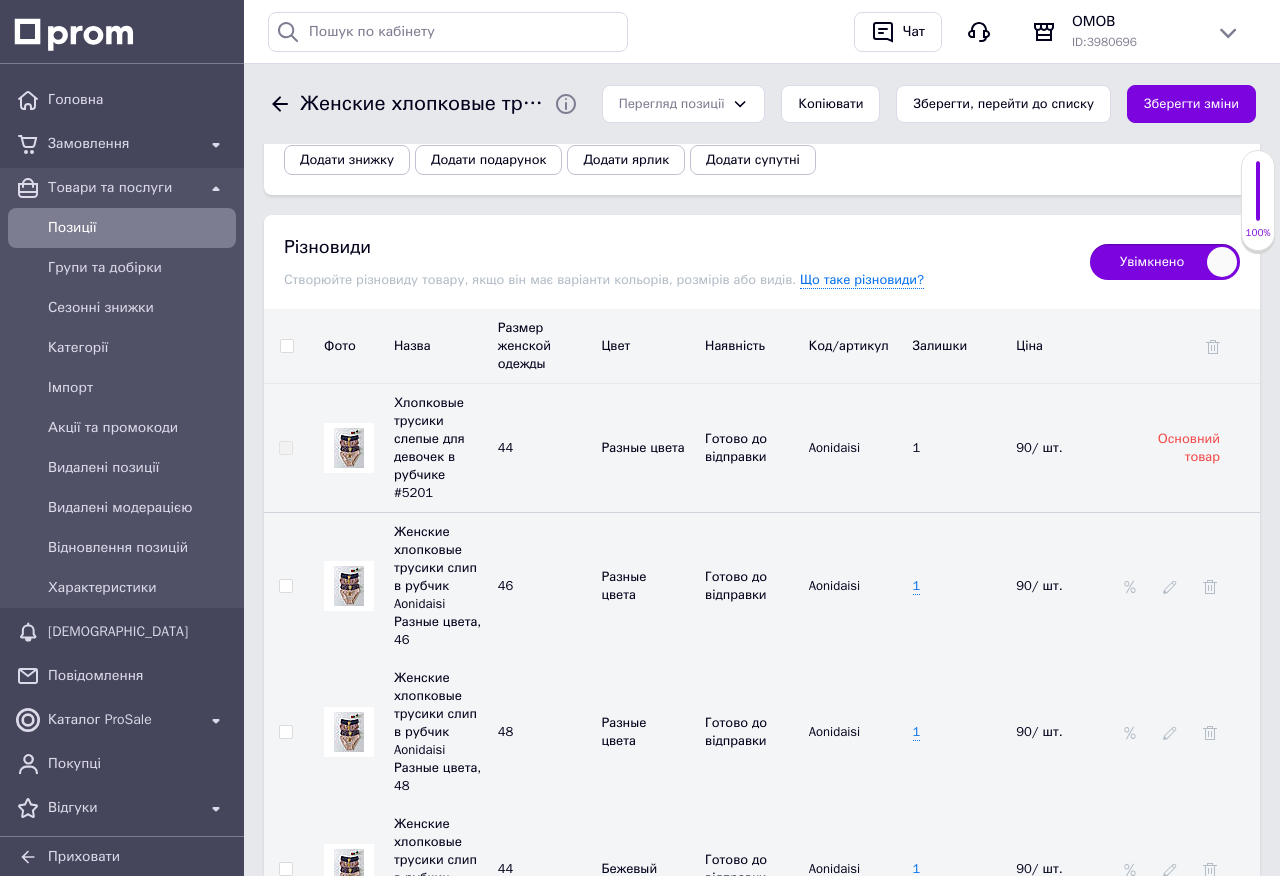 scroll, scrollTop: 2964, scrollLeft: 0, axis: vertical 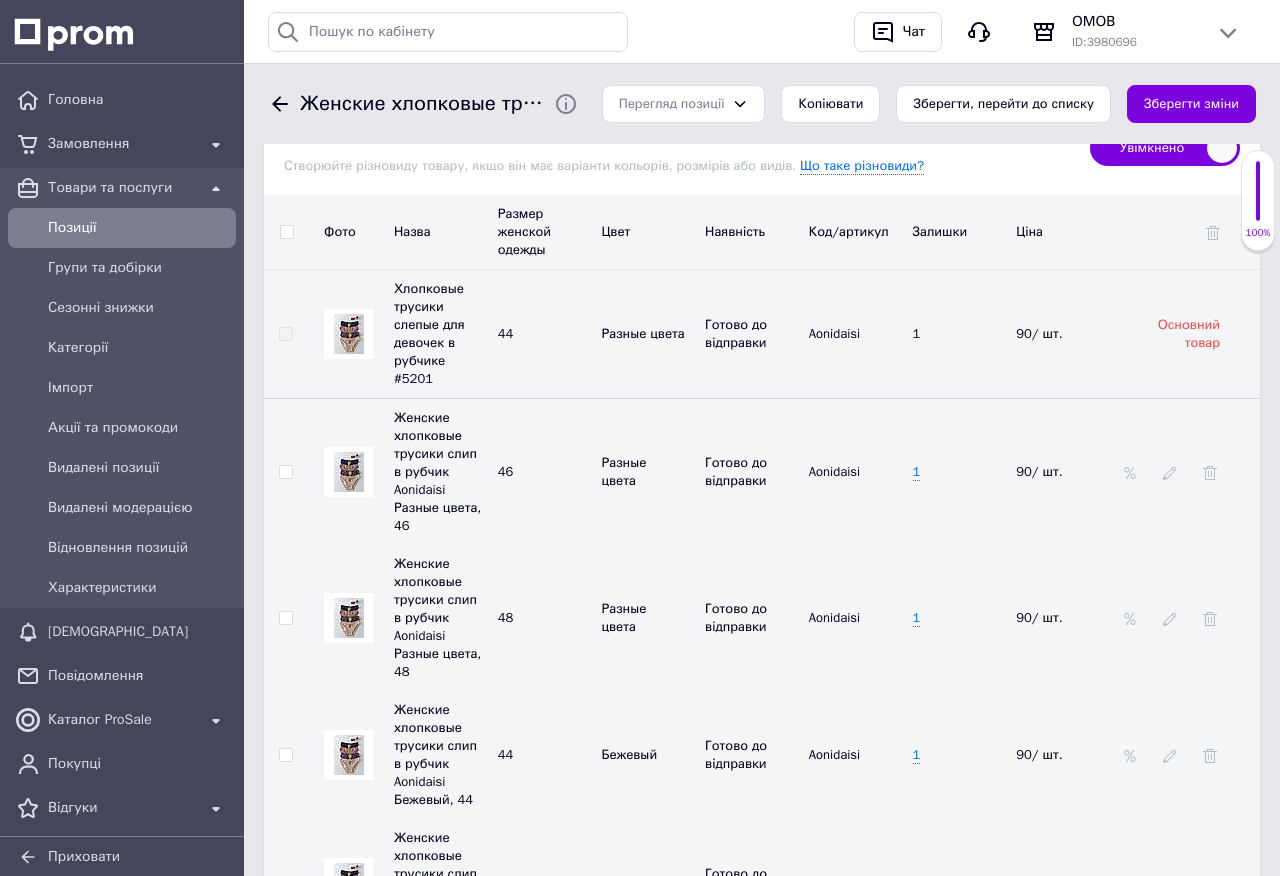 click on "Залишки" at bounding box center (960, 232) 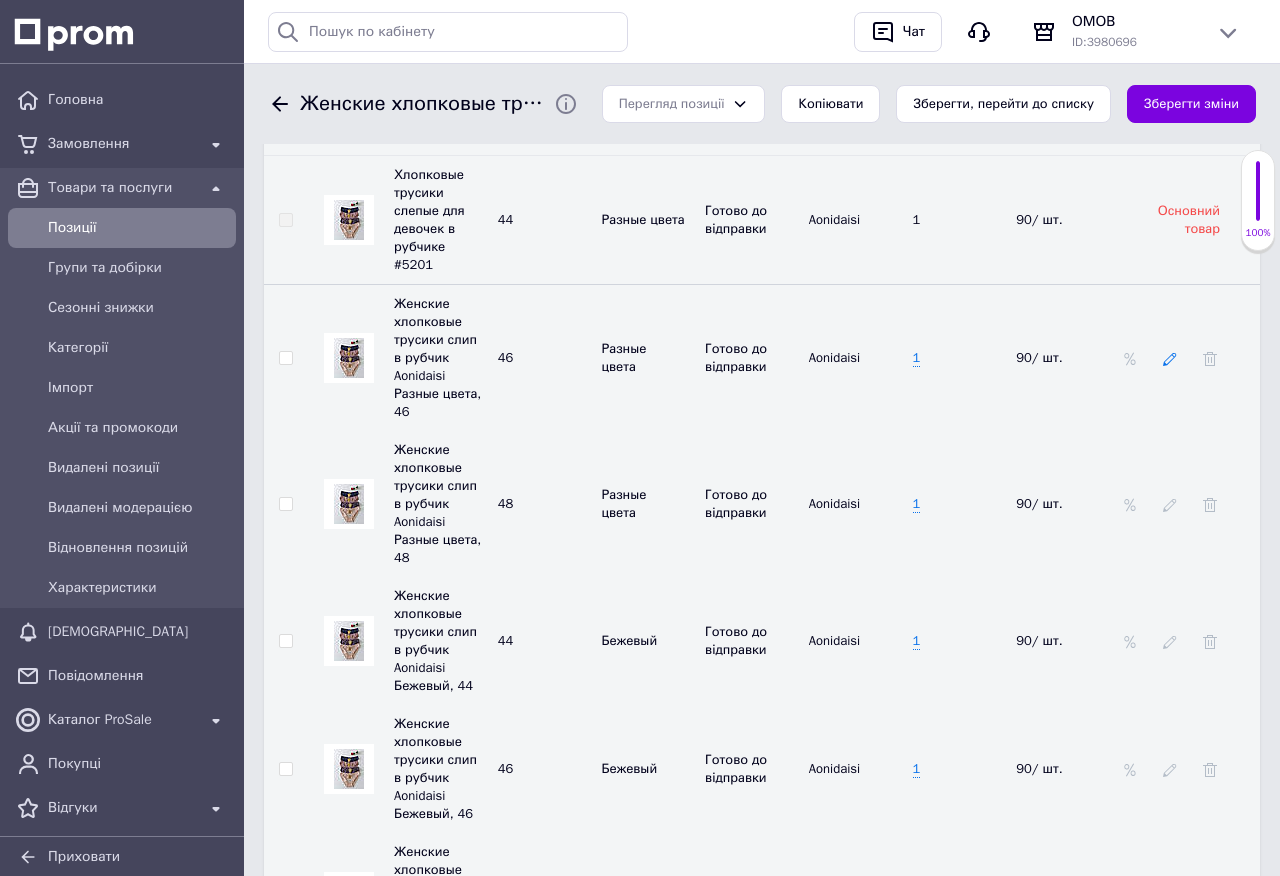 click 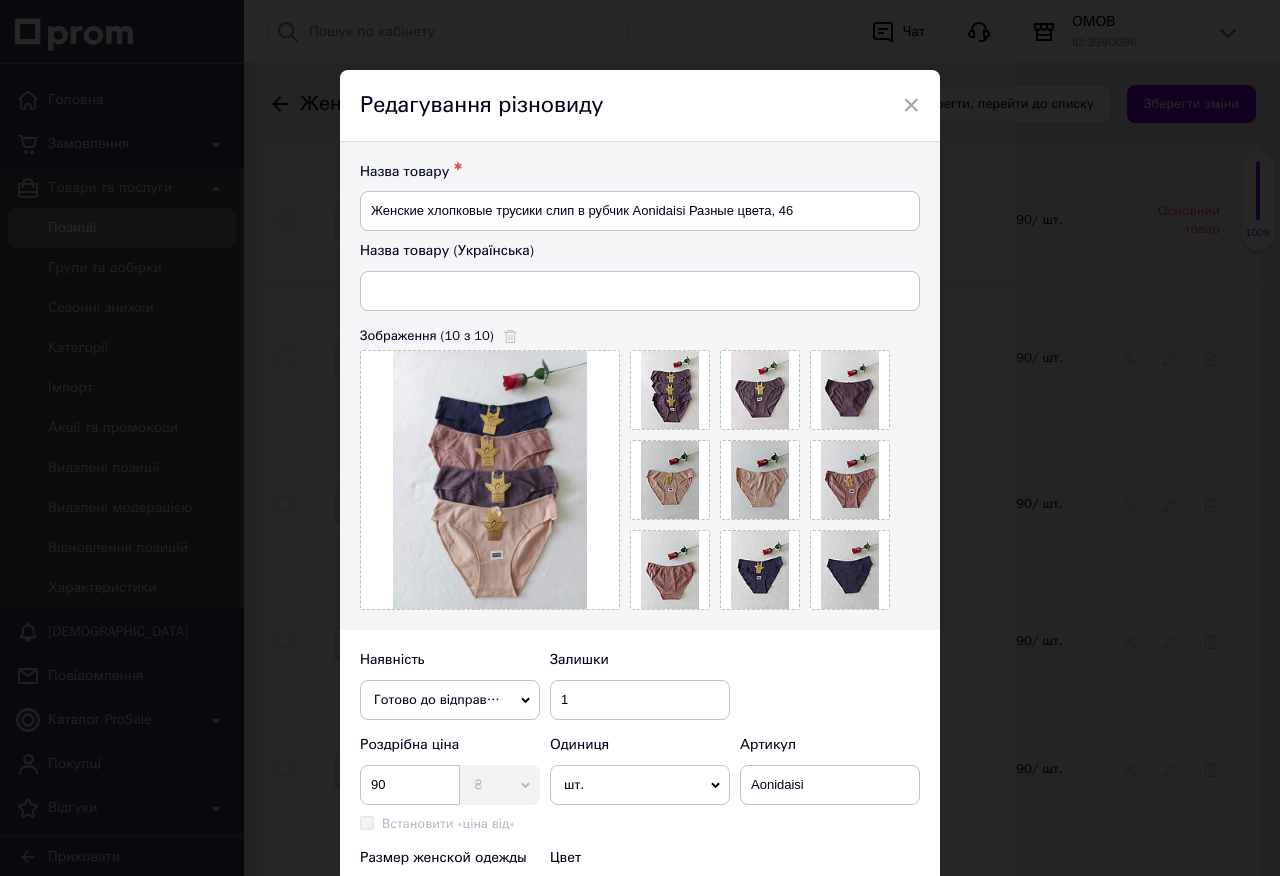 type on "Жіночі бавовняні трусики сліп у рубчик Aonidaisi Різні кольори, 46" 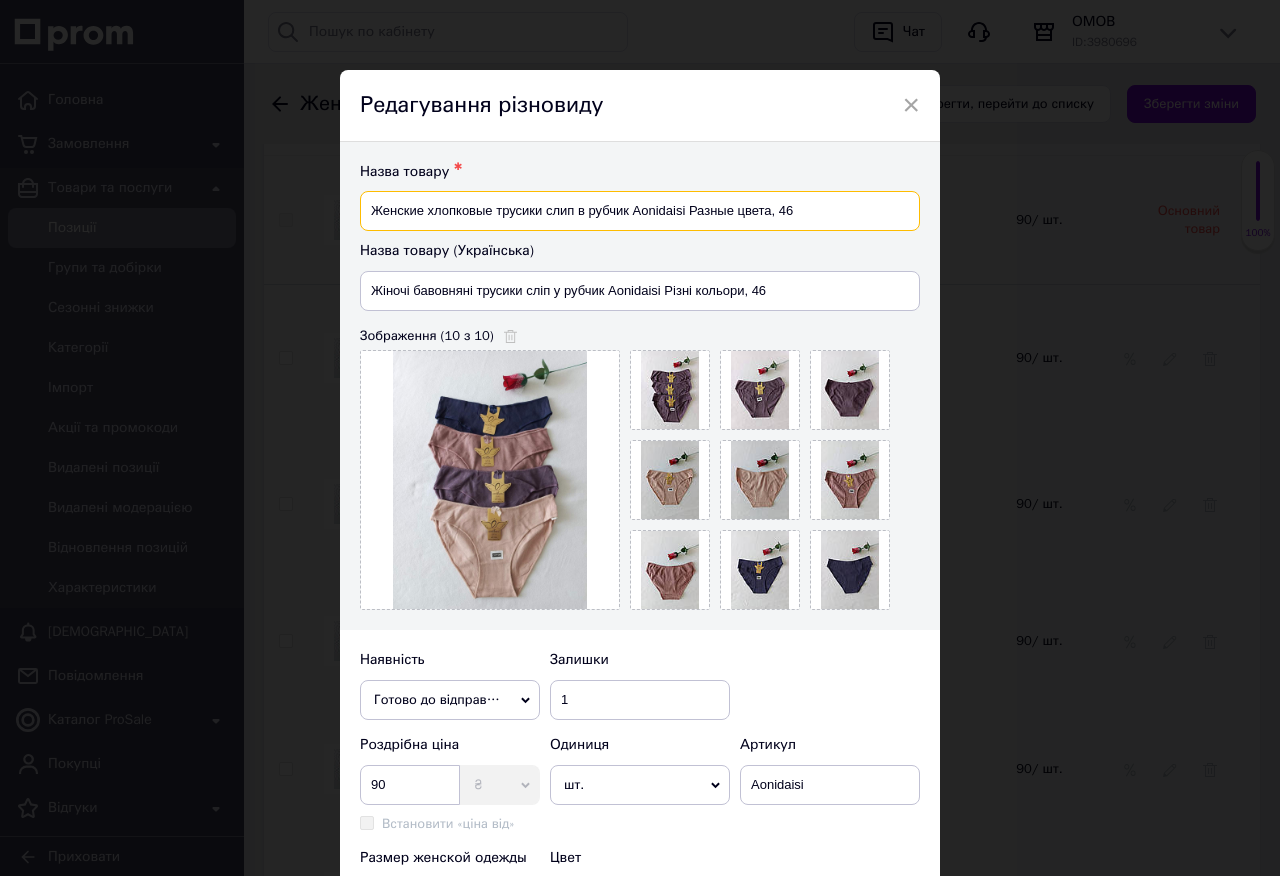 click on "Женские хлопковые трусики слип в рубчик Aonidaisi Разные цвета, 46" at bounding box center (640, 211) 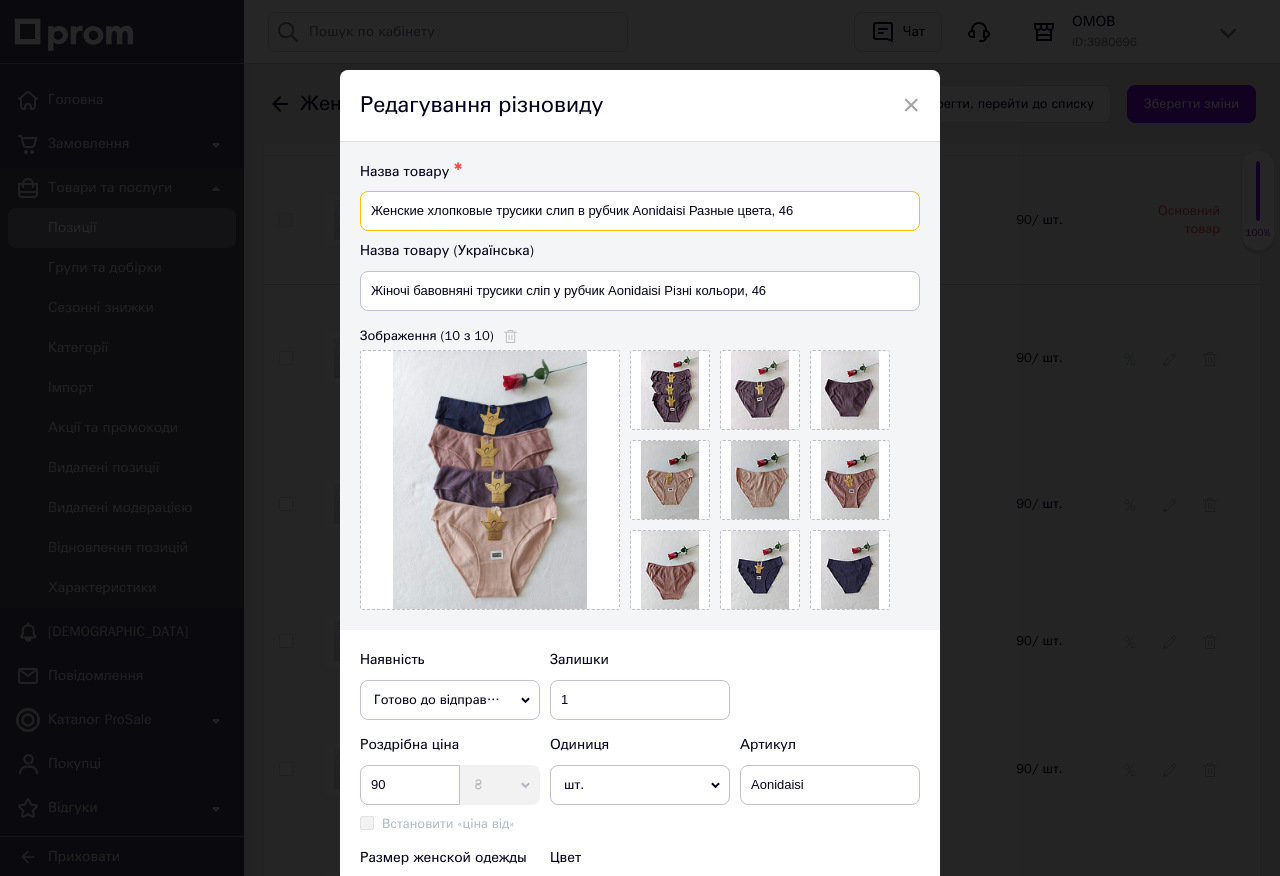 paste on "лопковые трусики слепые для девочек в рубчике #5201" 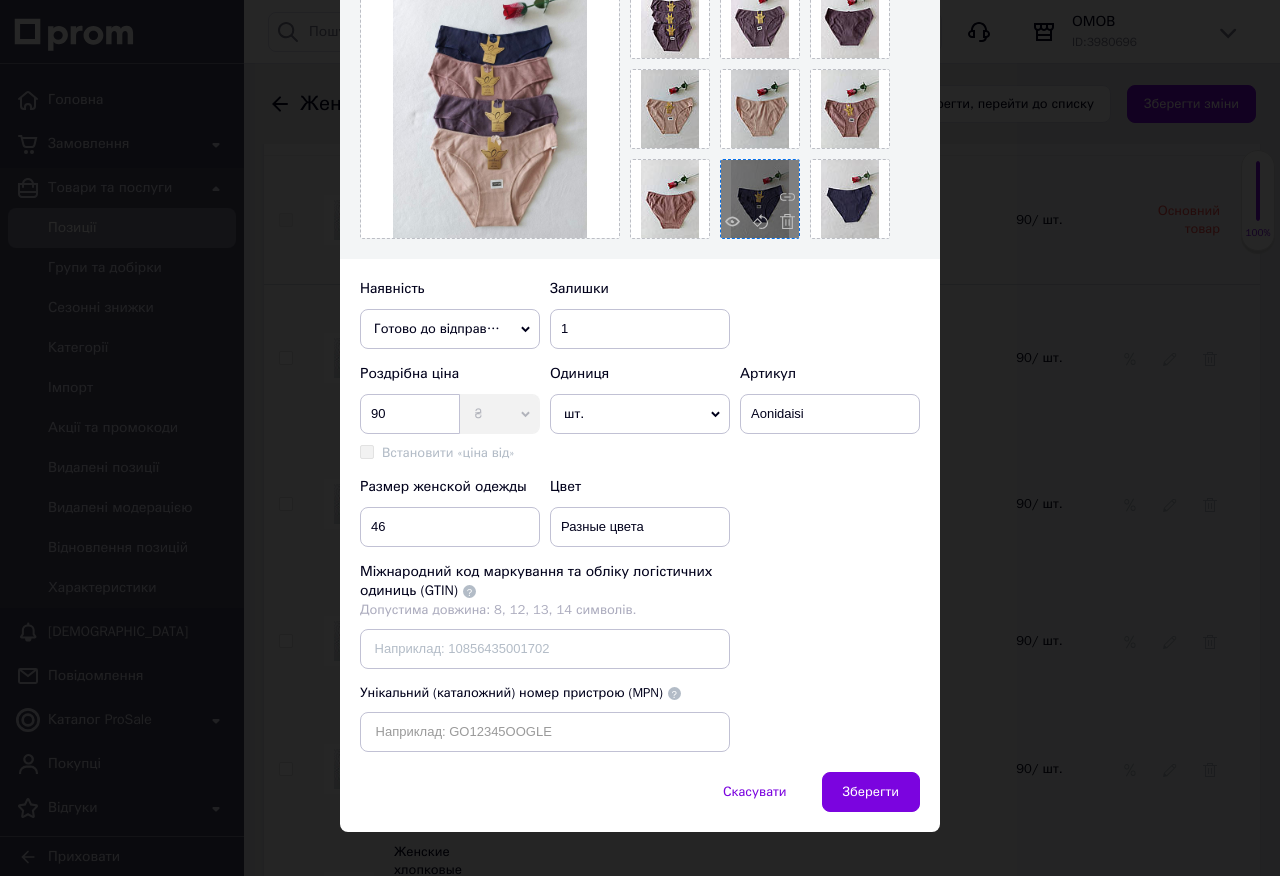 scroll, scrollTop: 397, scrollLeft: 0, axis: vertical 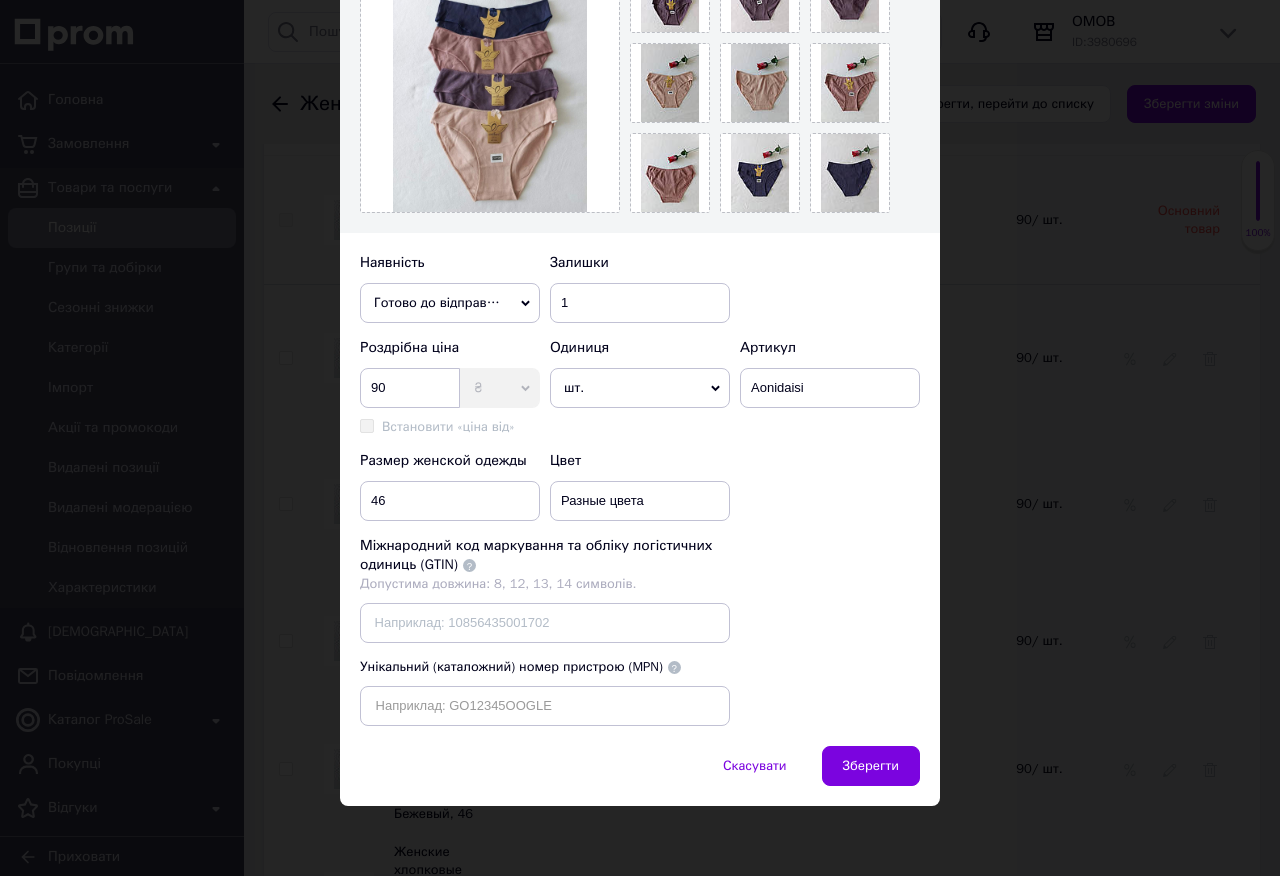type on "Хлопковые трусики слепые для девочек в рубчике #5201" 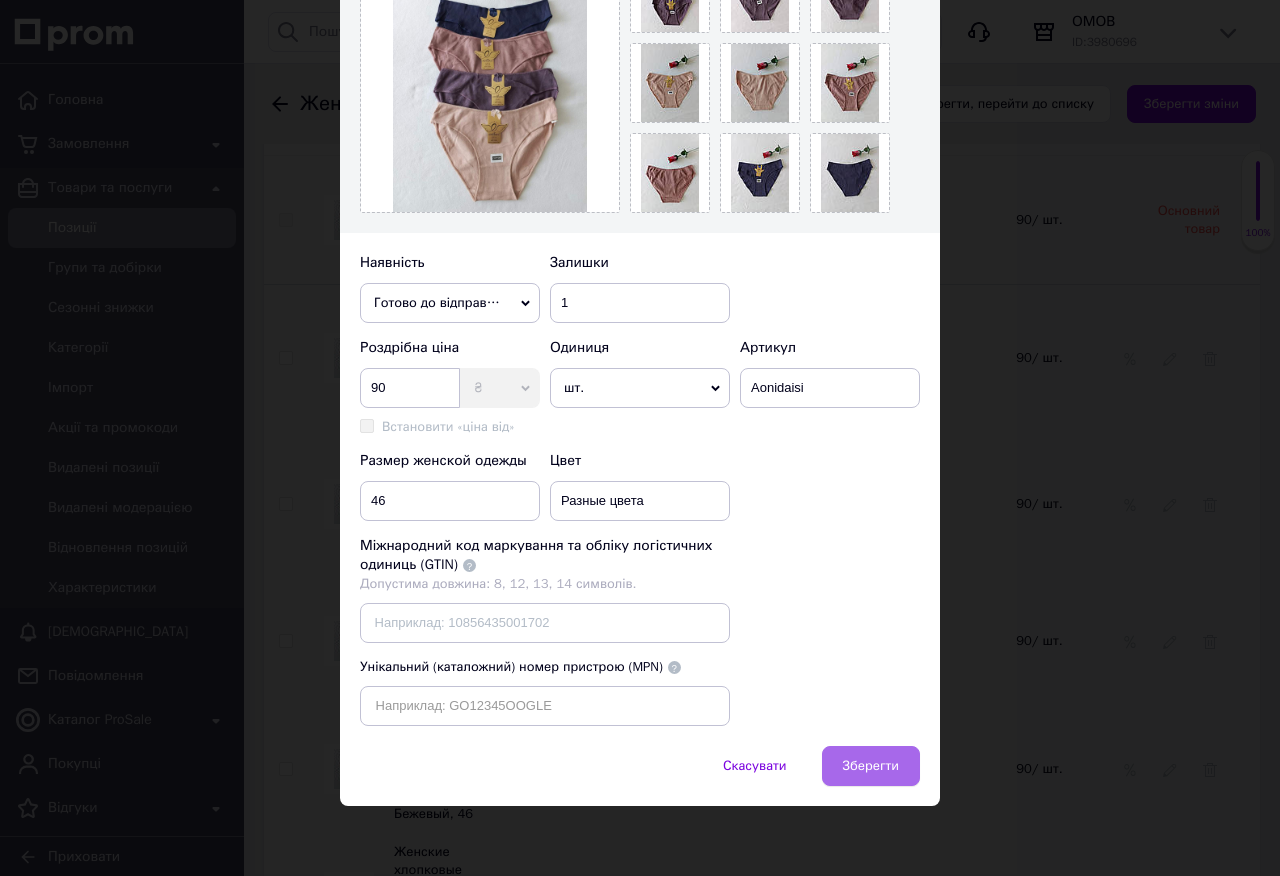 click on "Зберегти" at bounding box center [871, 766] 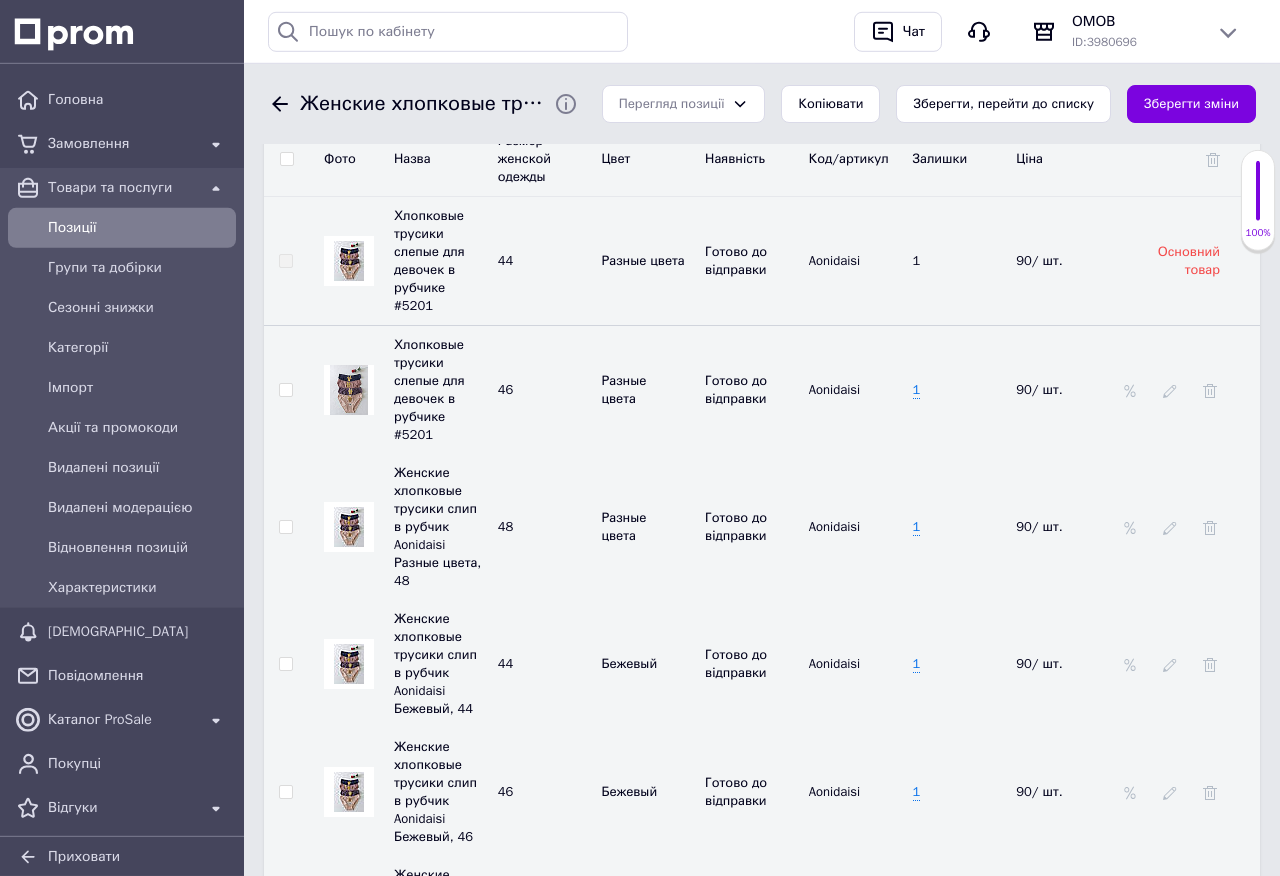 scroll, scrollTop: 3078, scrollLeft: 0, axis: vertical 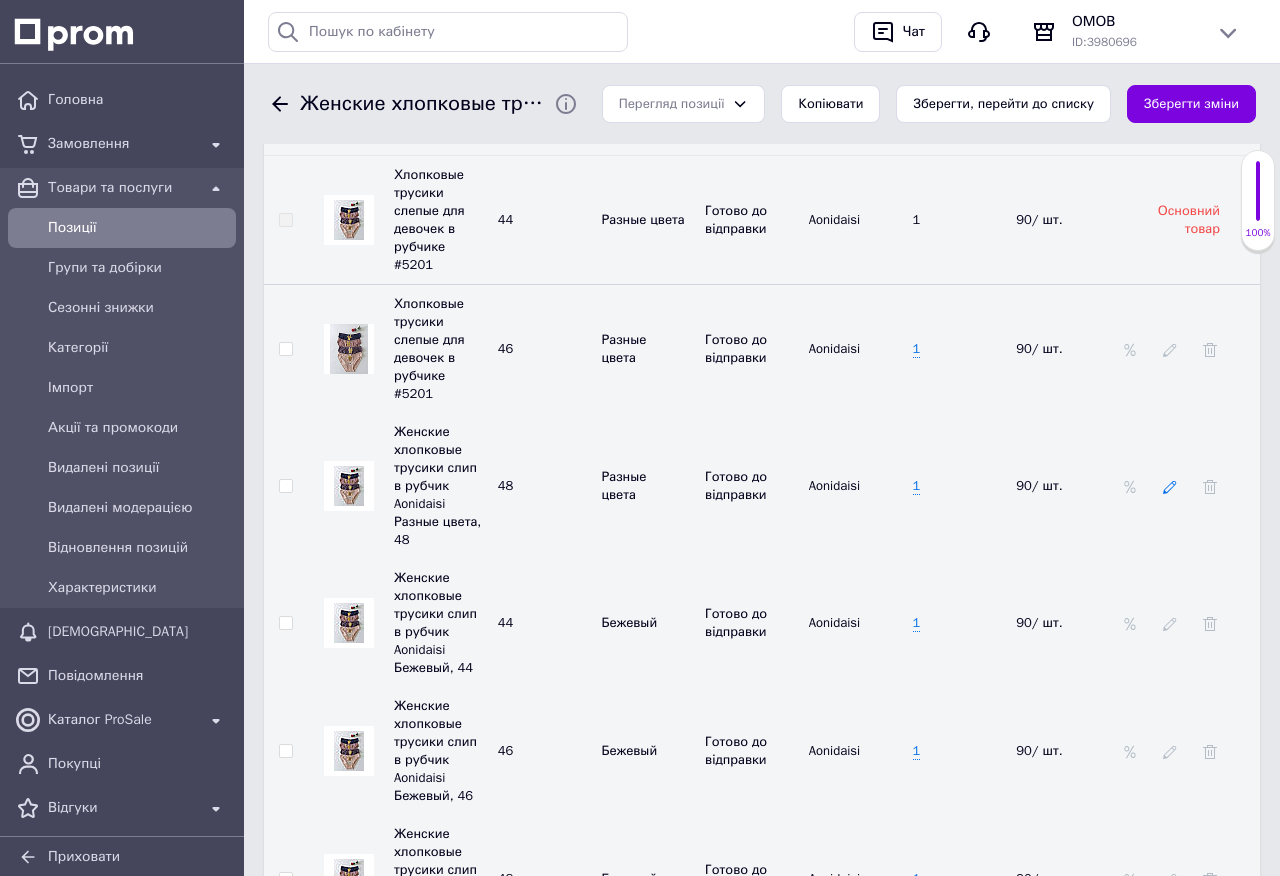 click 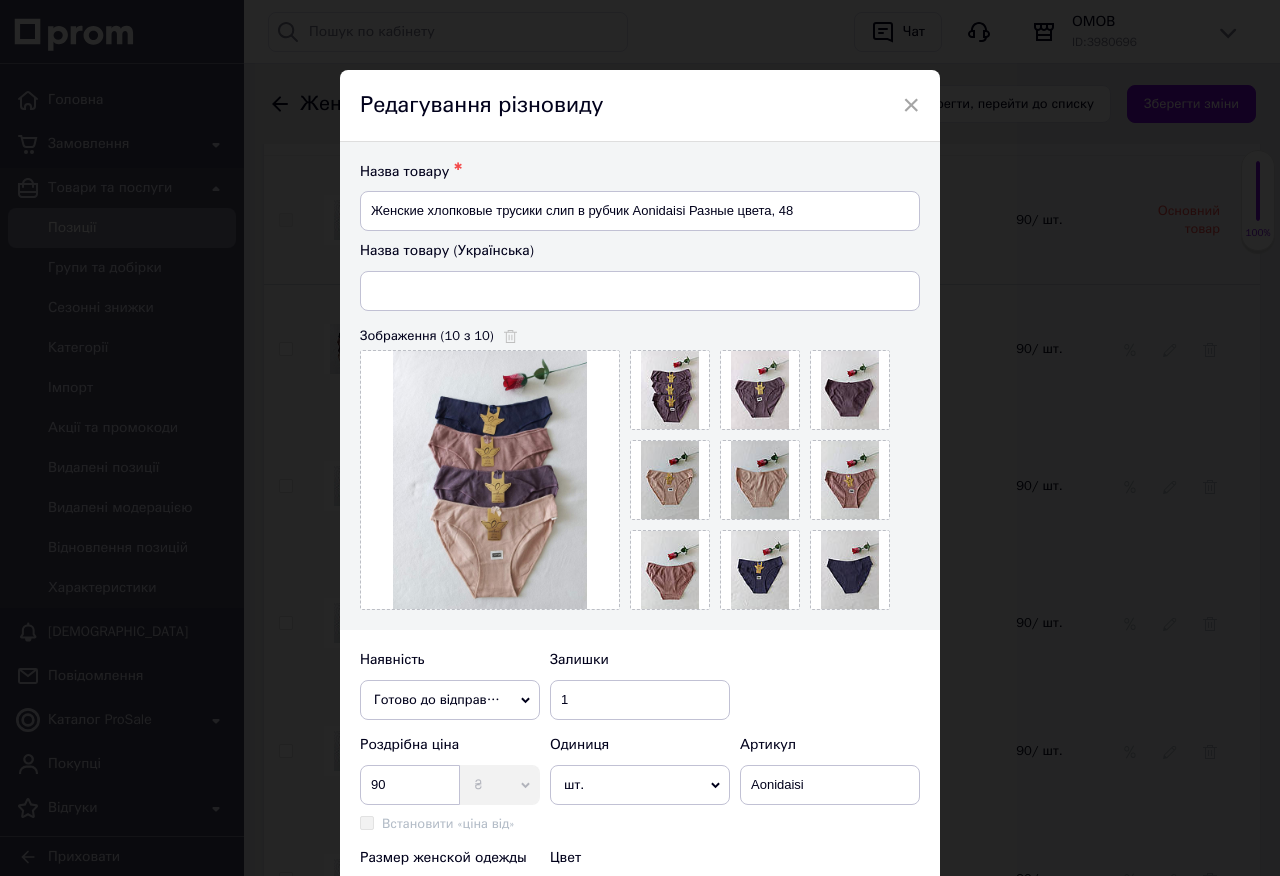 type on "Жіночі бавовняні трусики сліпи в рубчик Aonidaisi" 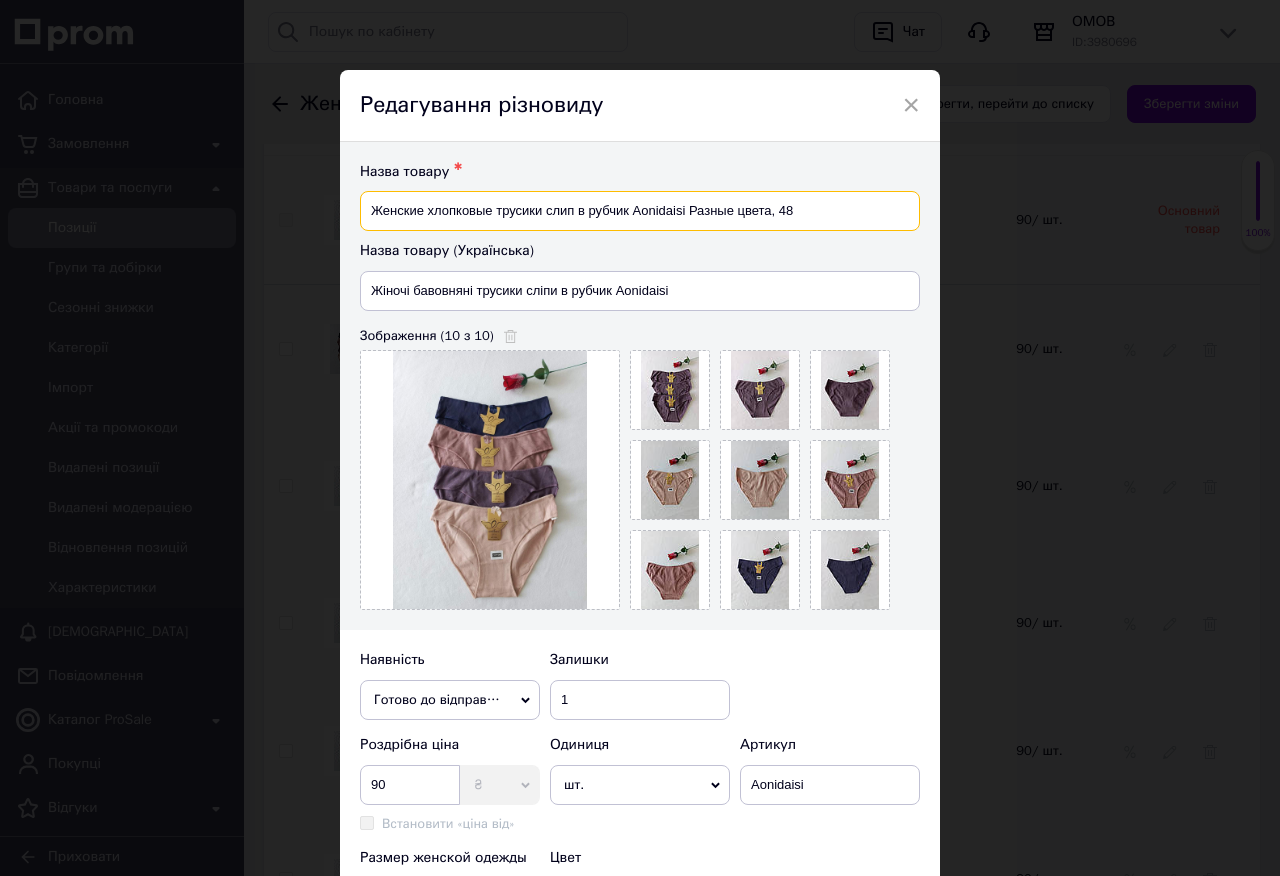 click on "Женские хлопковые трусики слип в рубчик Aonidaisi Разные цвета, 48" at bounding box center [640, 211] 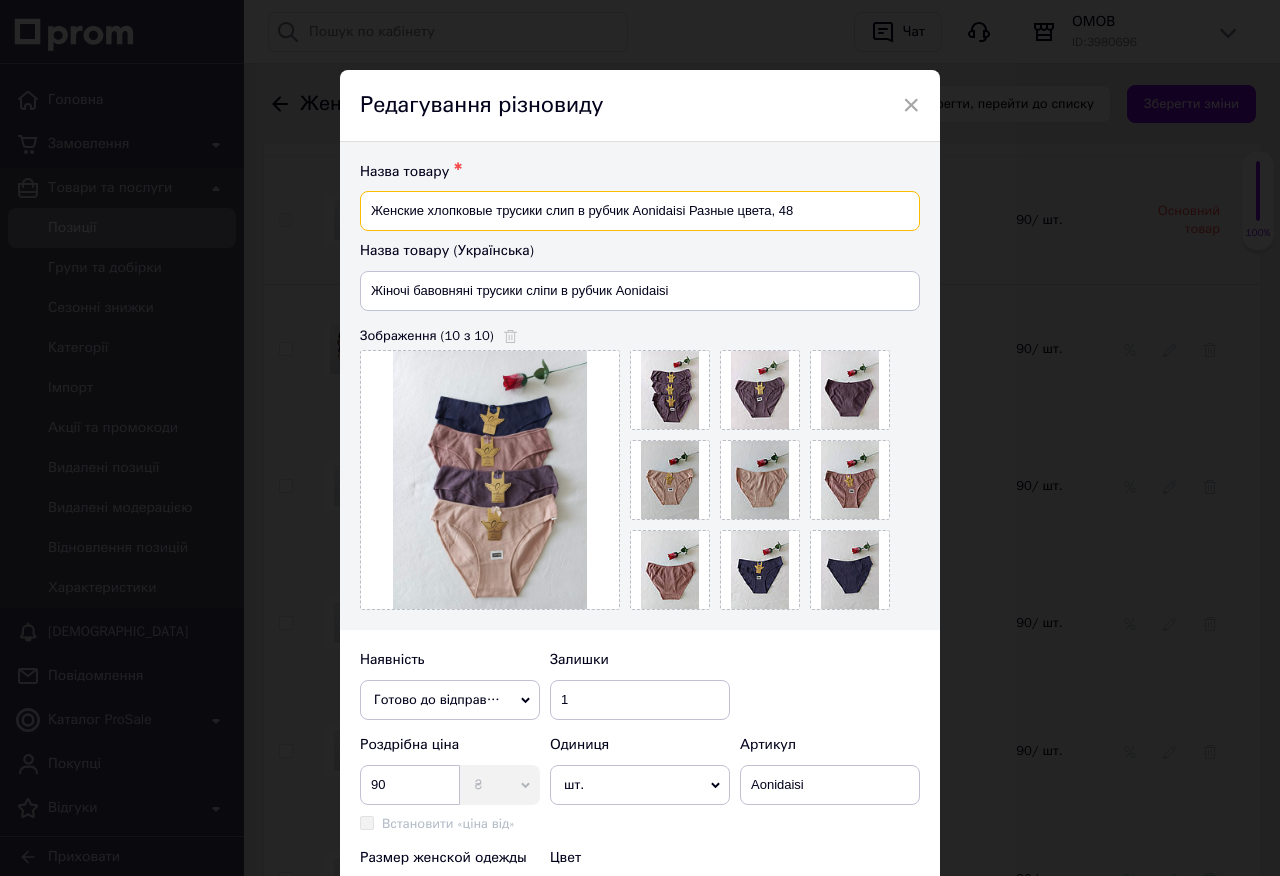 paste on "лопковые трусики слепые для девочек в рубчике #5201" 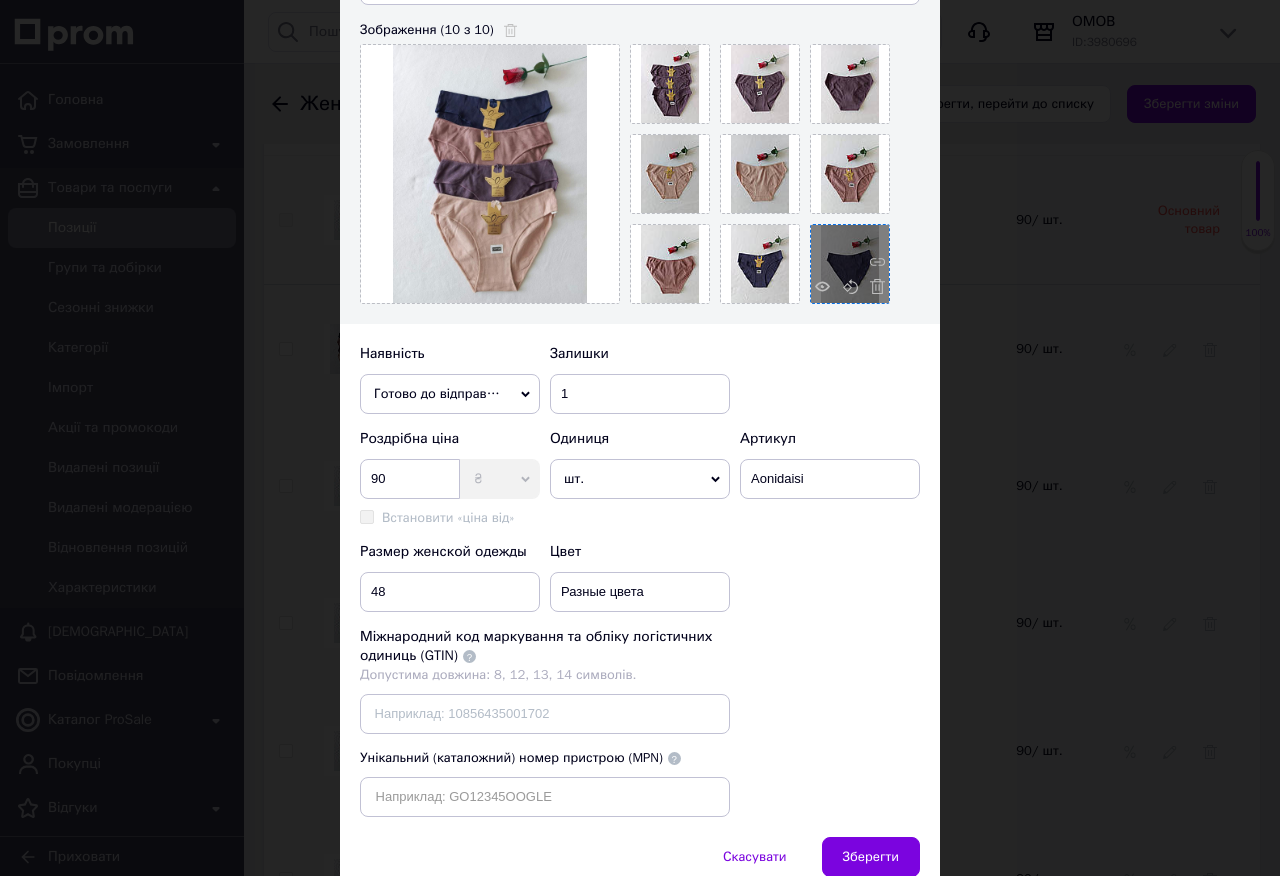 scroll, scrollTop: 397, scrollLeft: 0, axis: vertical 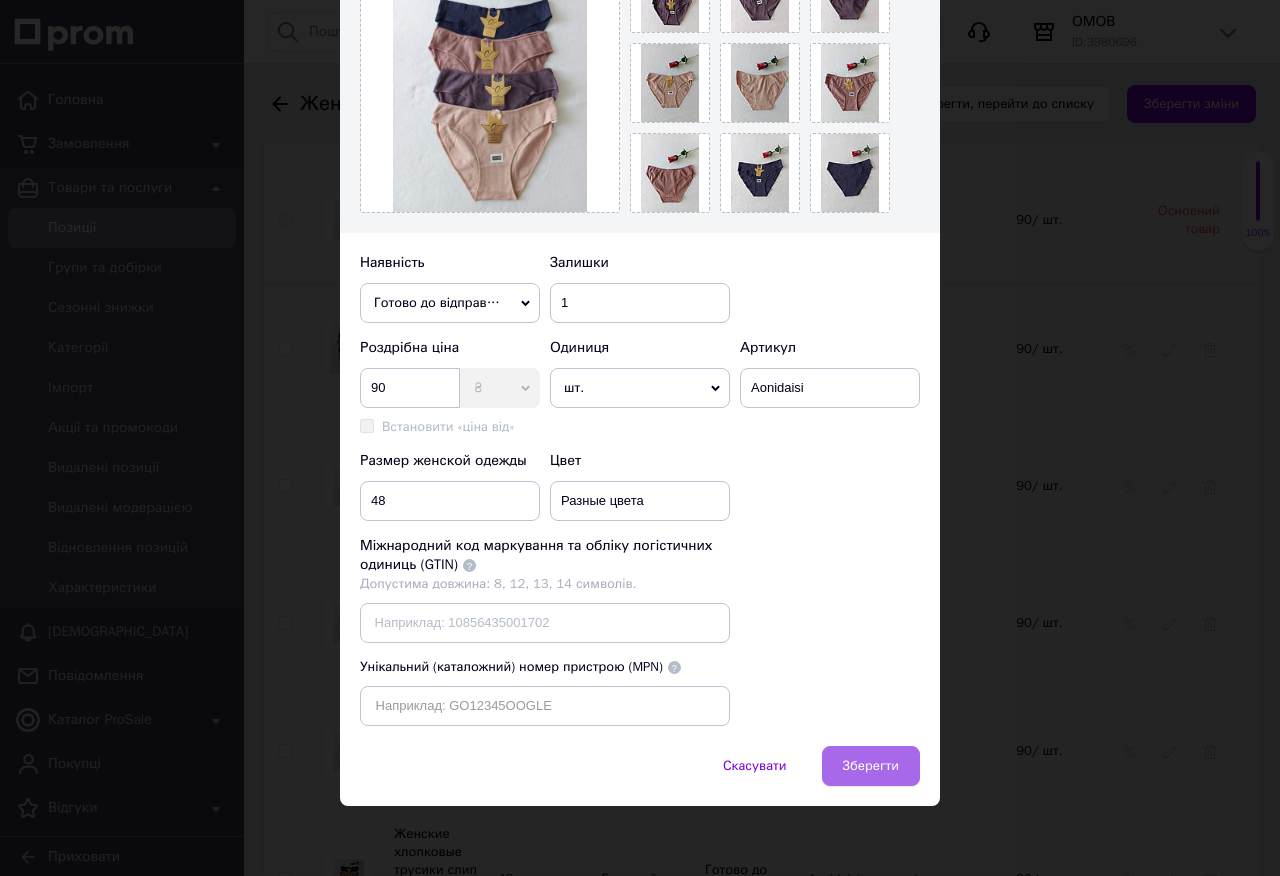 type on "Хлопковые трусики слепые для девочек в рубчике #5201" 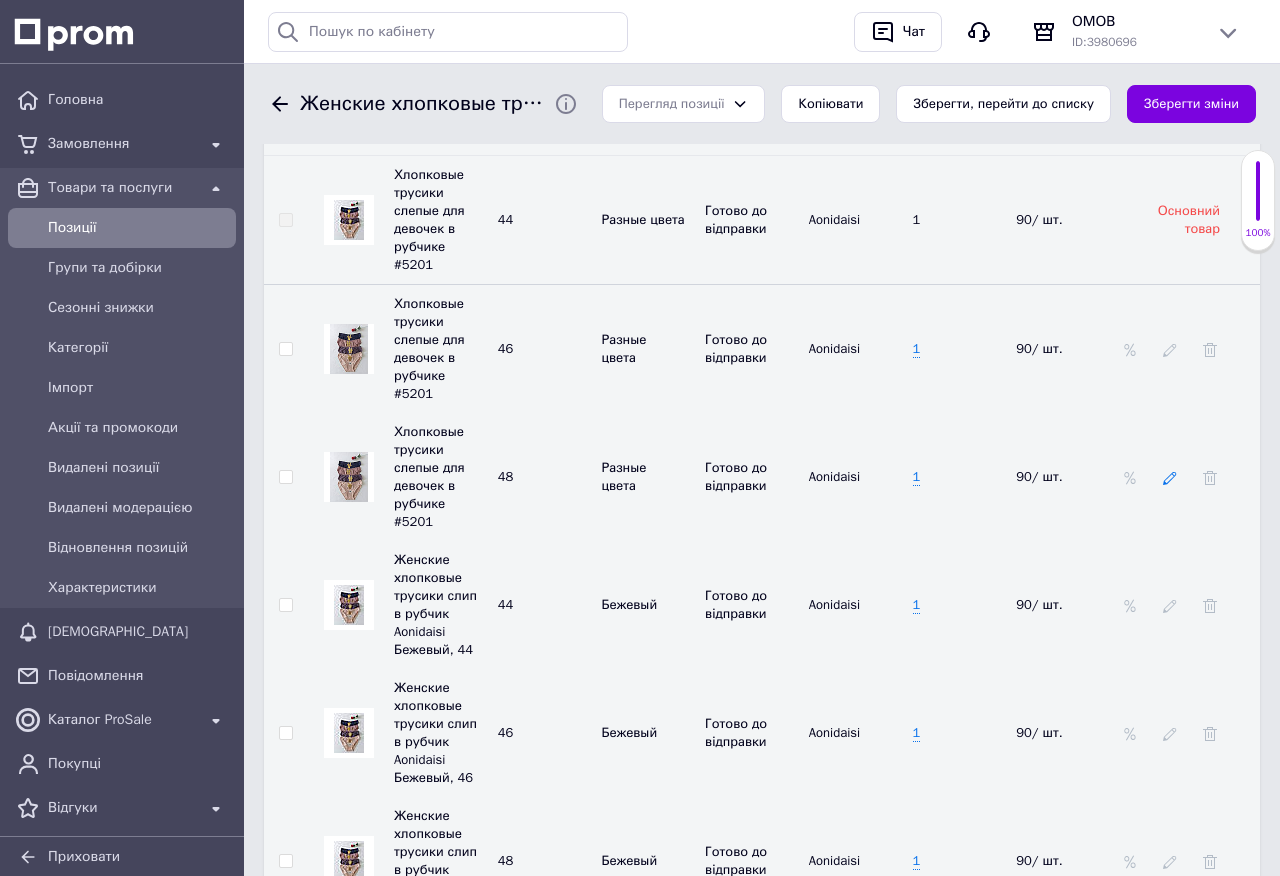 click 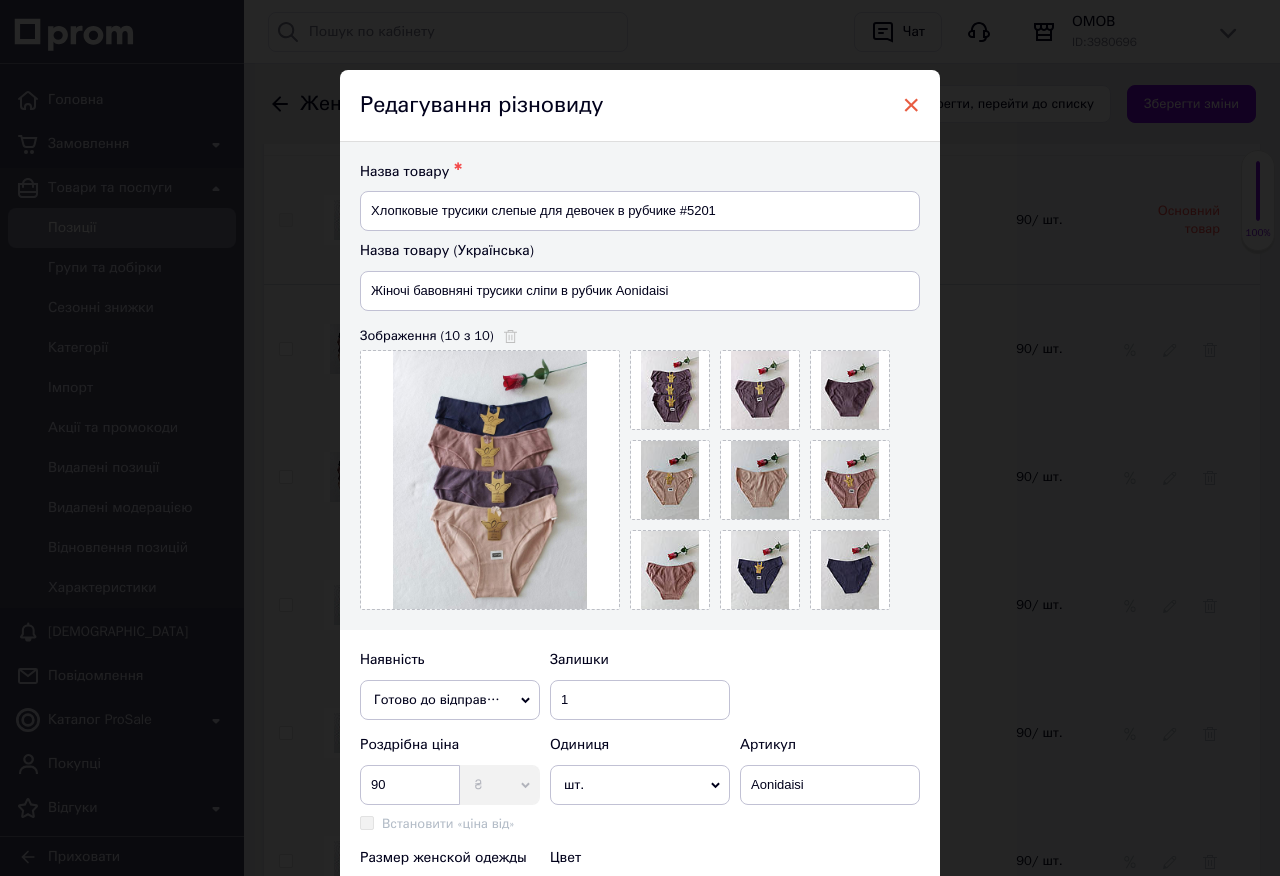 click on "×" at bounding box center (911, 105) 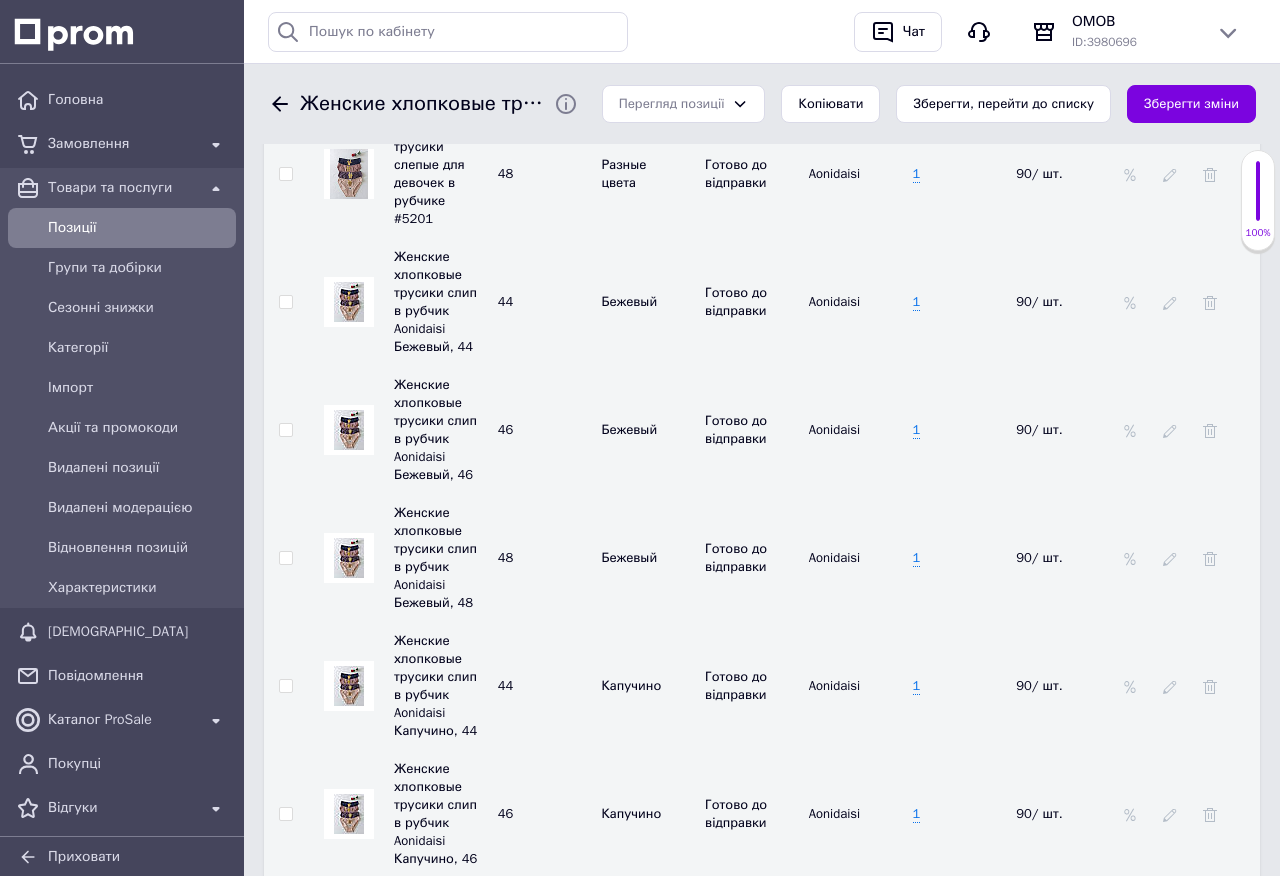 scroll, scrollTop: 3420, scrollLeft: 0, axis: vertical 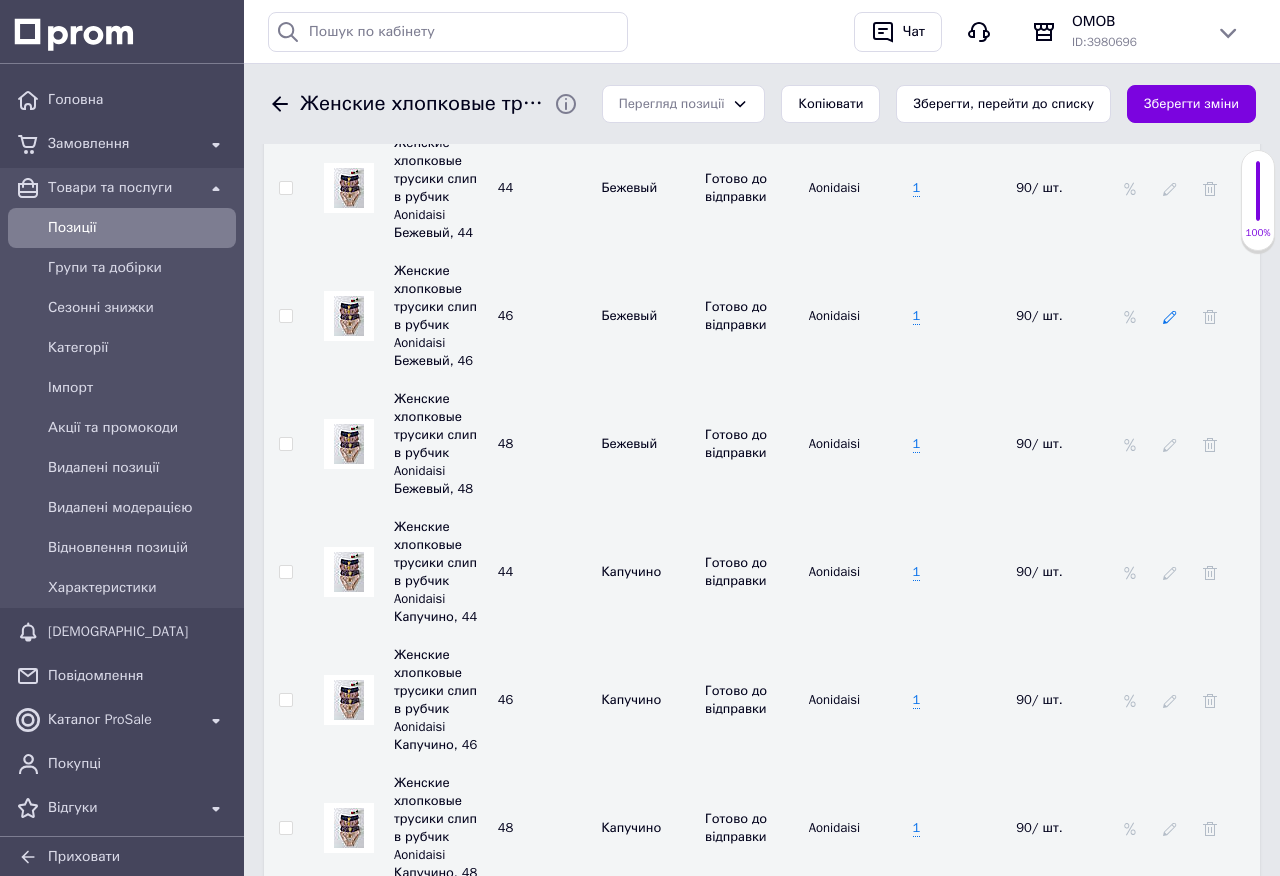 click 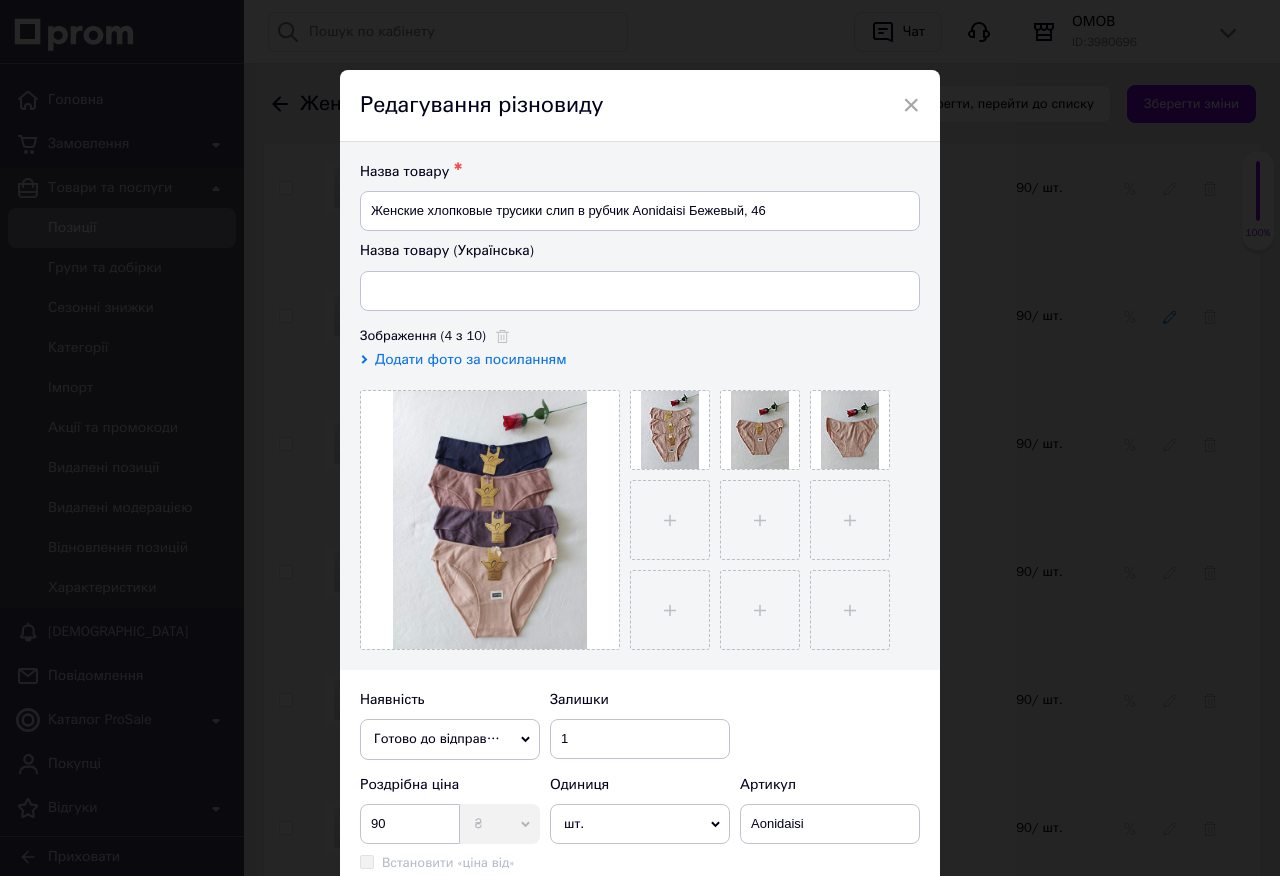 type on "Жіночі бавовняні трусики сліп у рубчик Aonidaisi Бежевий, 46" 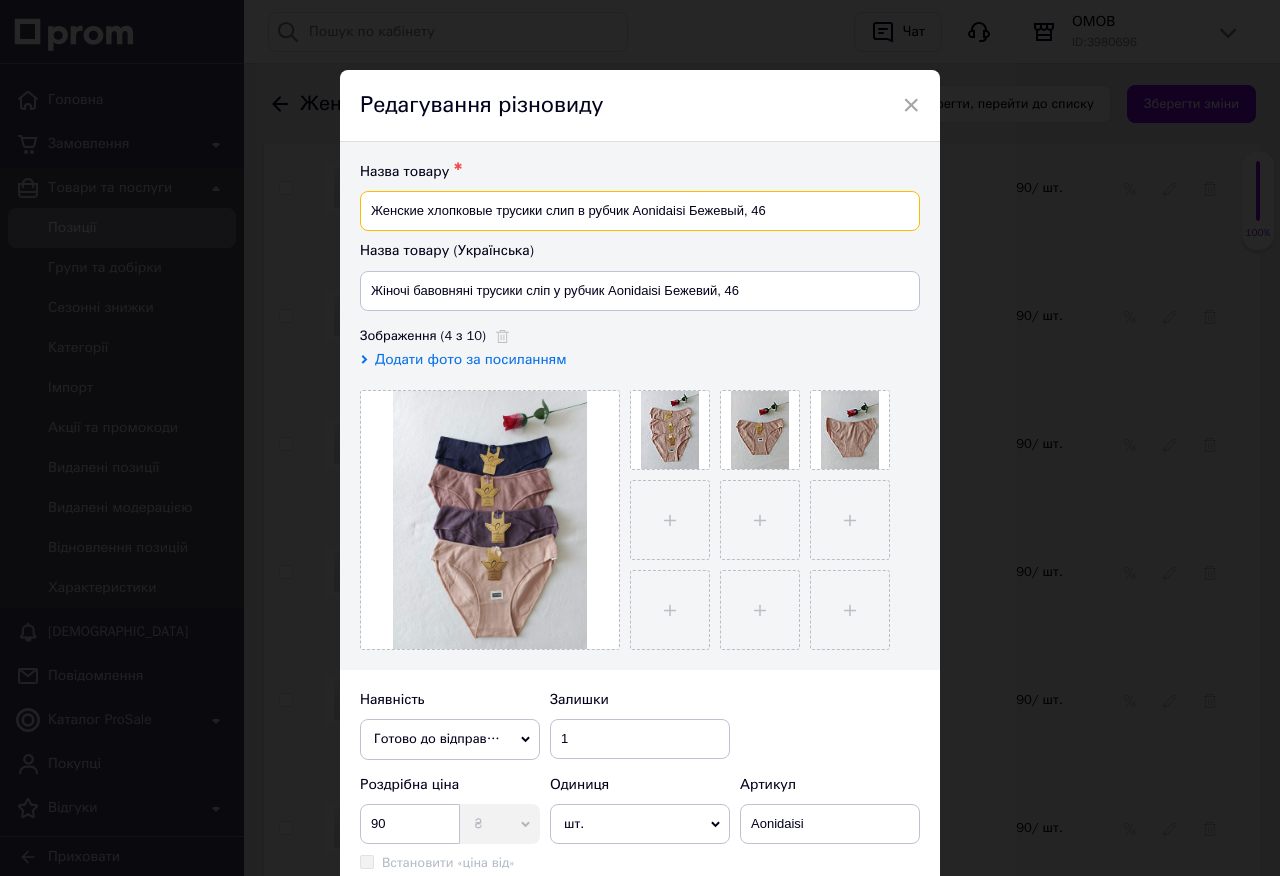 click on "Женские хлопковые трусики слип в рубчик Aonidaisi Бежевый, 46" at bounding box center [640, 211] 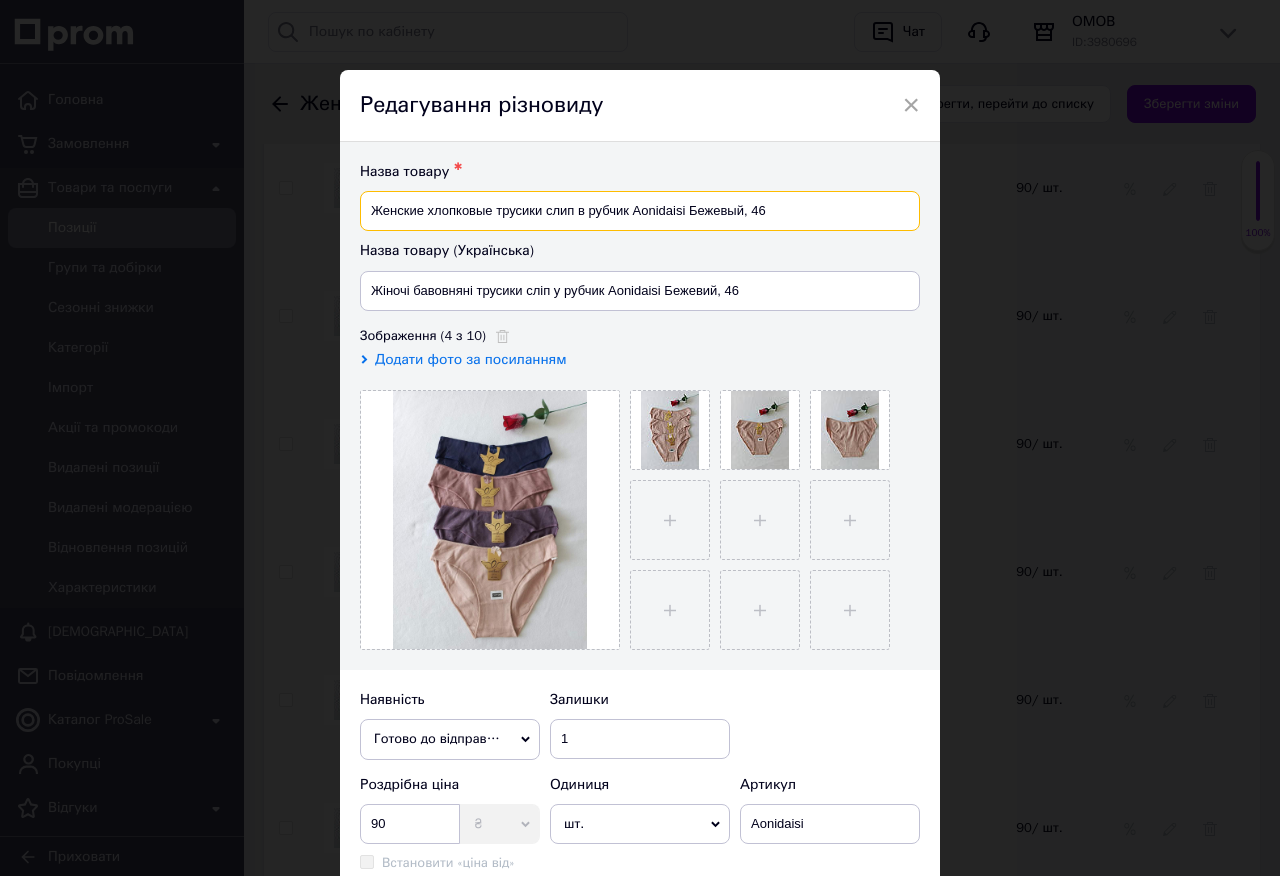 paste on "лопковые трусики слепые для девочек в рубчике #5201" 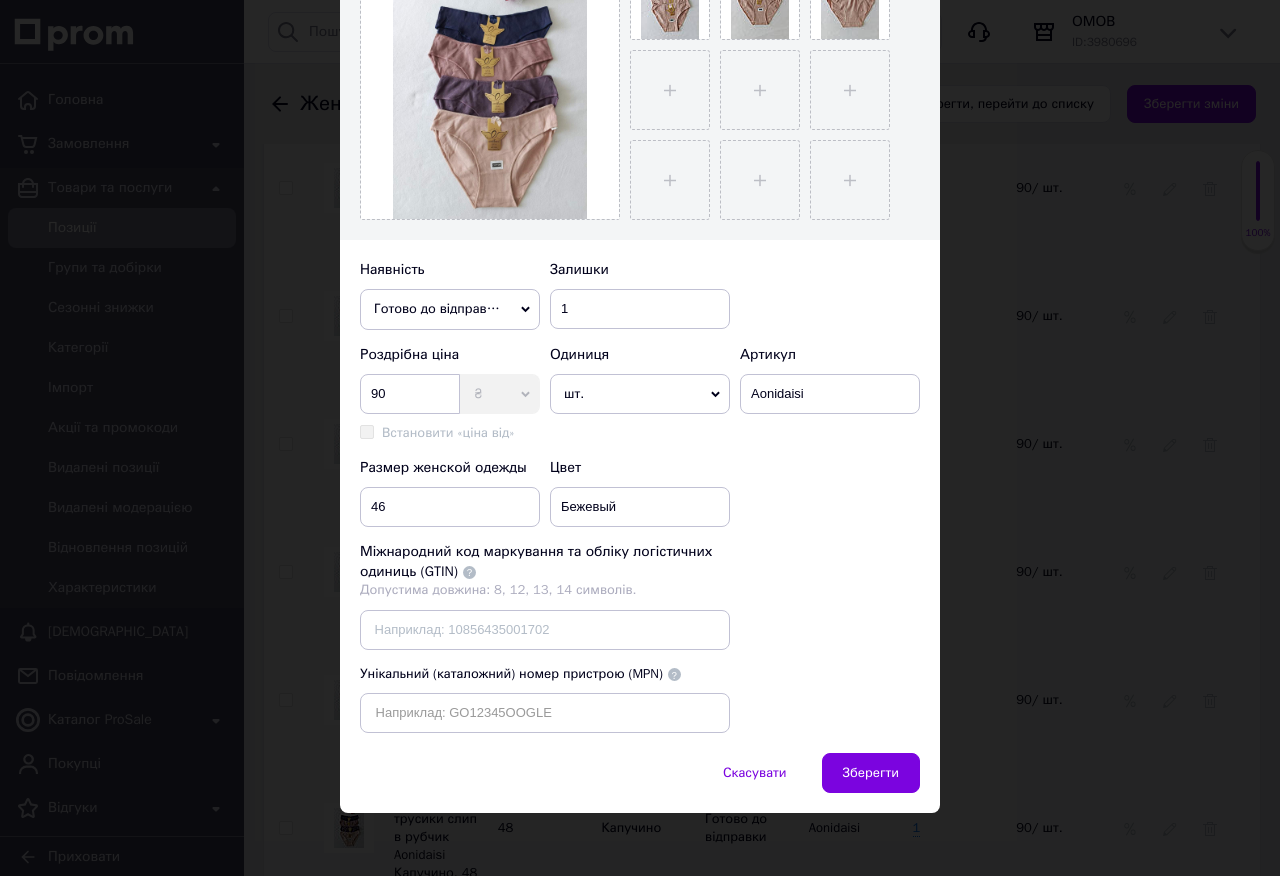 scroll, scrollTop: 437, scrollLeft: 0, axis: vertical 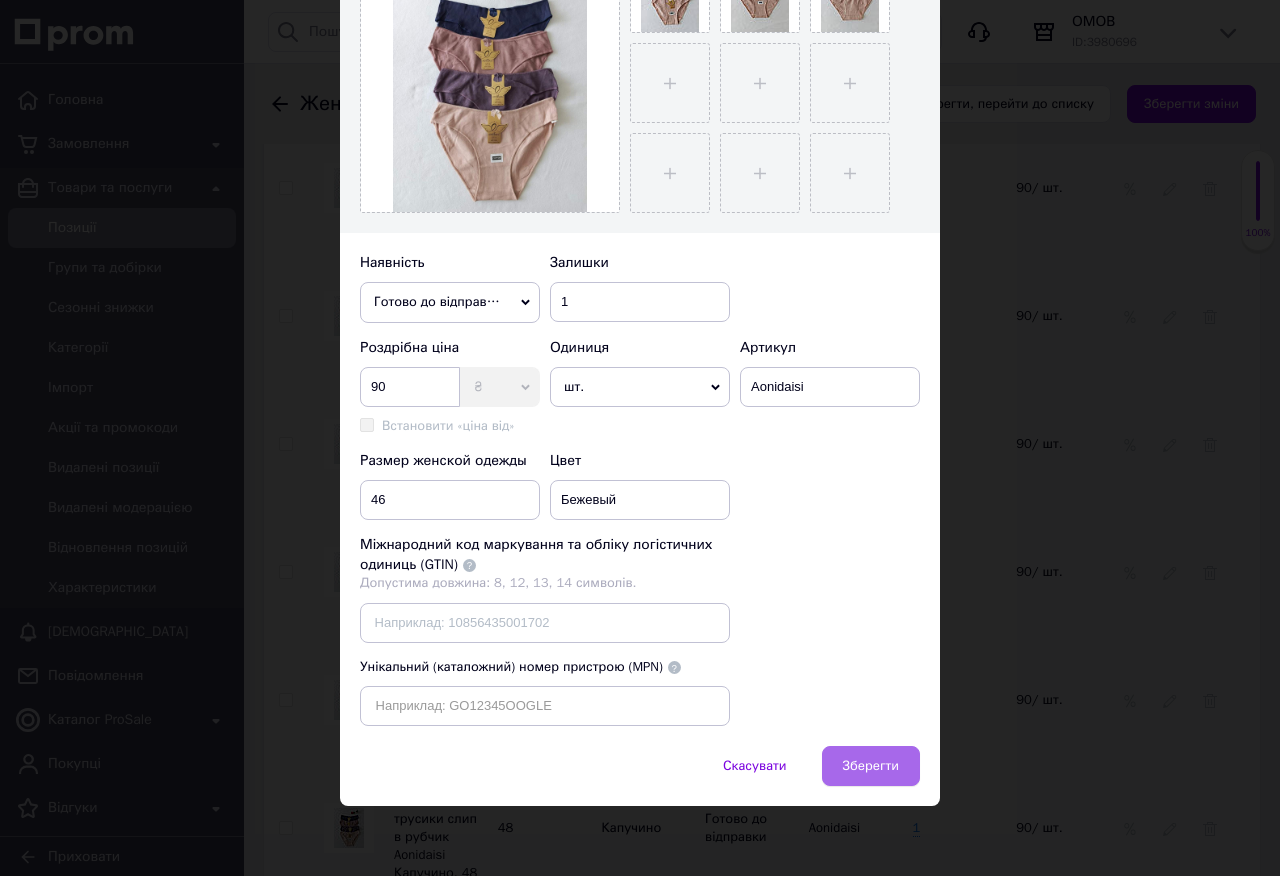 type on "Хлопковые трусики слепые для девочек в рубчике #5201" 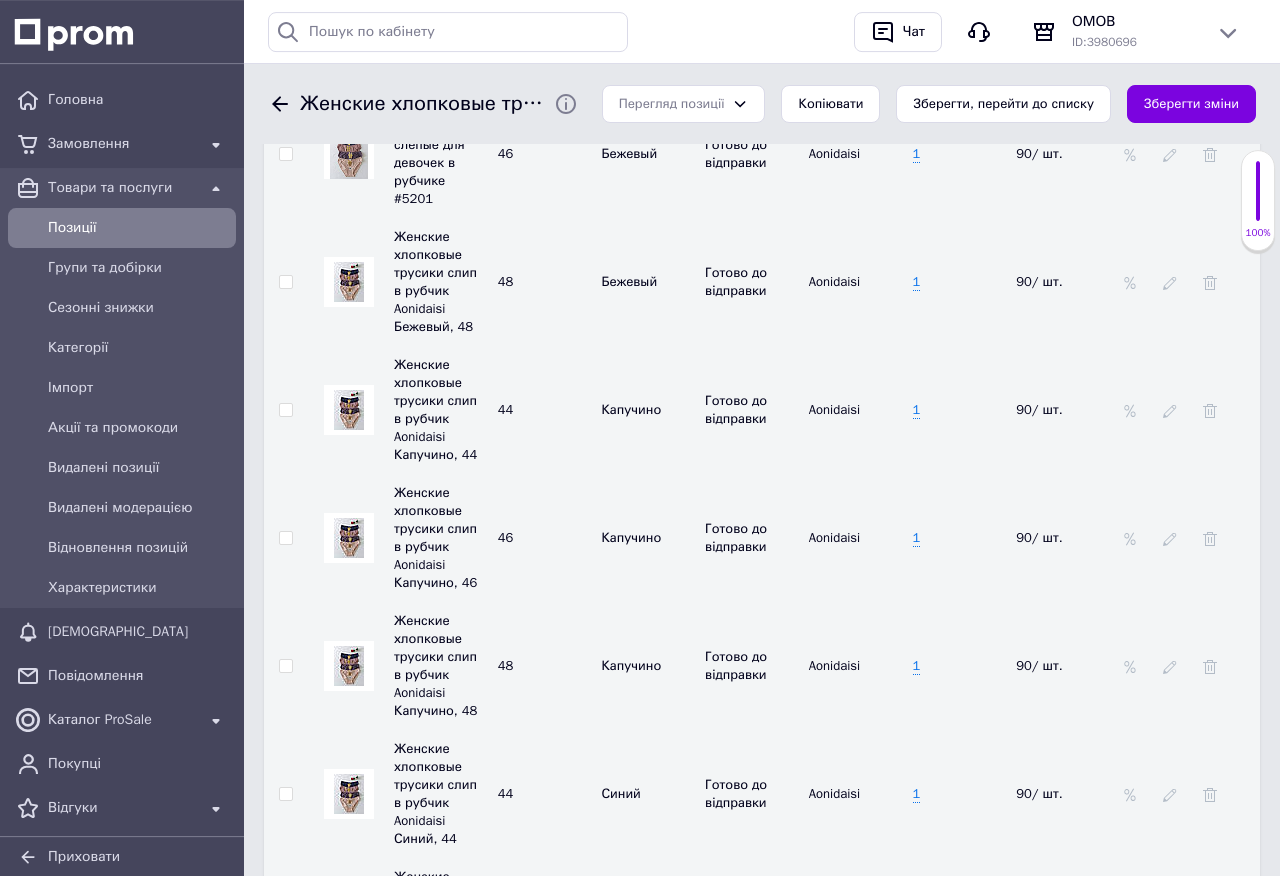 scroll, scrollTop: 3648, scrollLeft: 0, axis: vertical 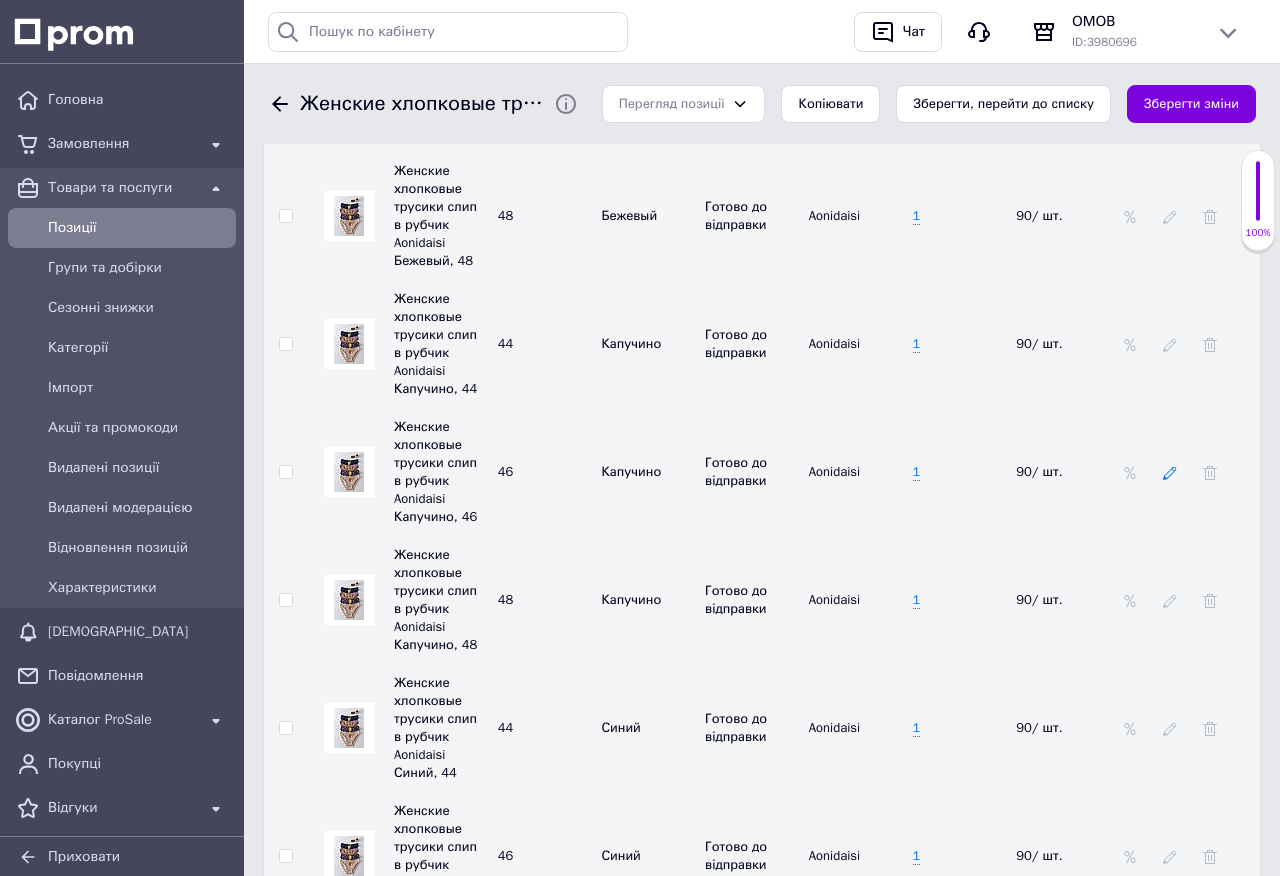 click 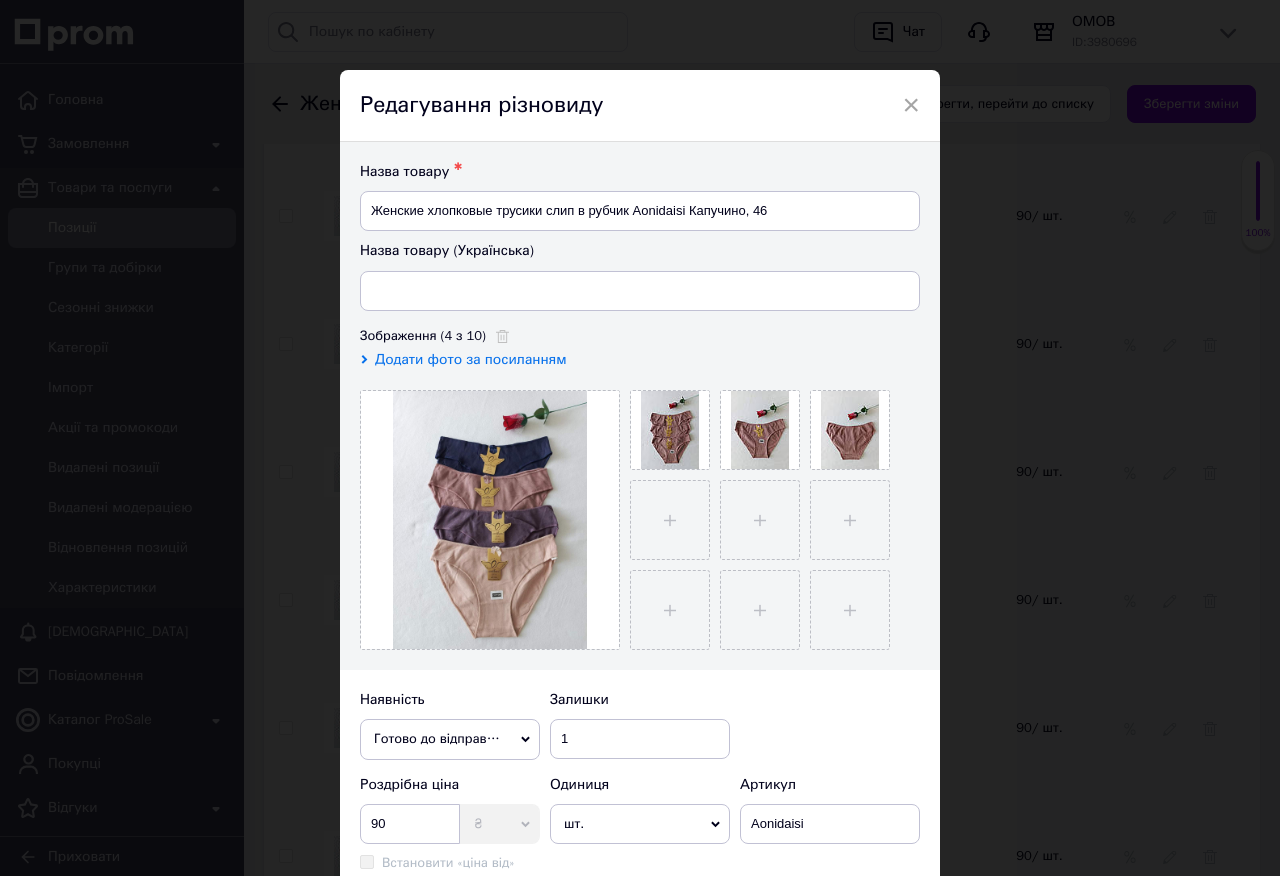 type on "Жіночі бавовняні трусики сліп у рубчик Aonidaisi Капучино, 46" 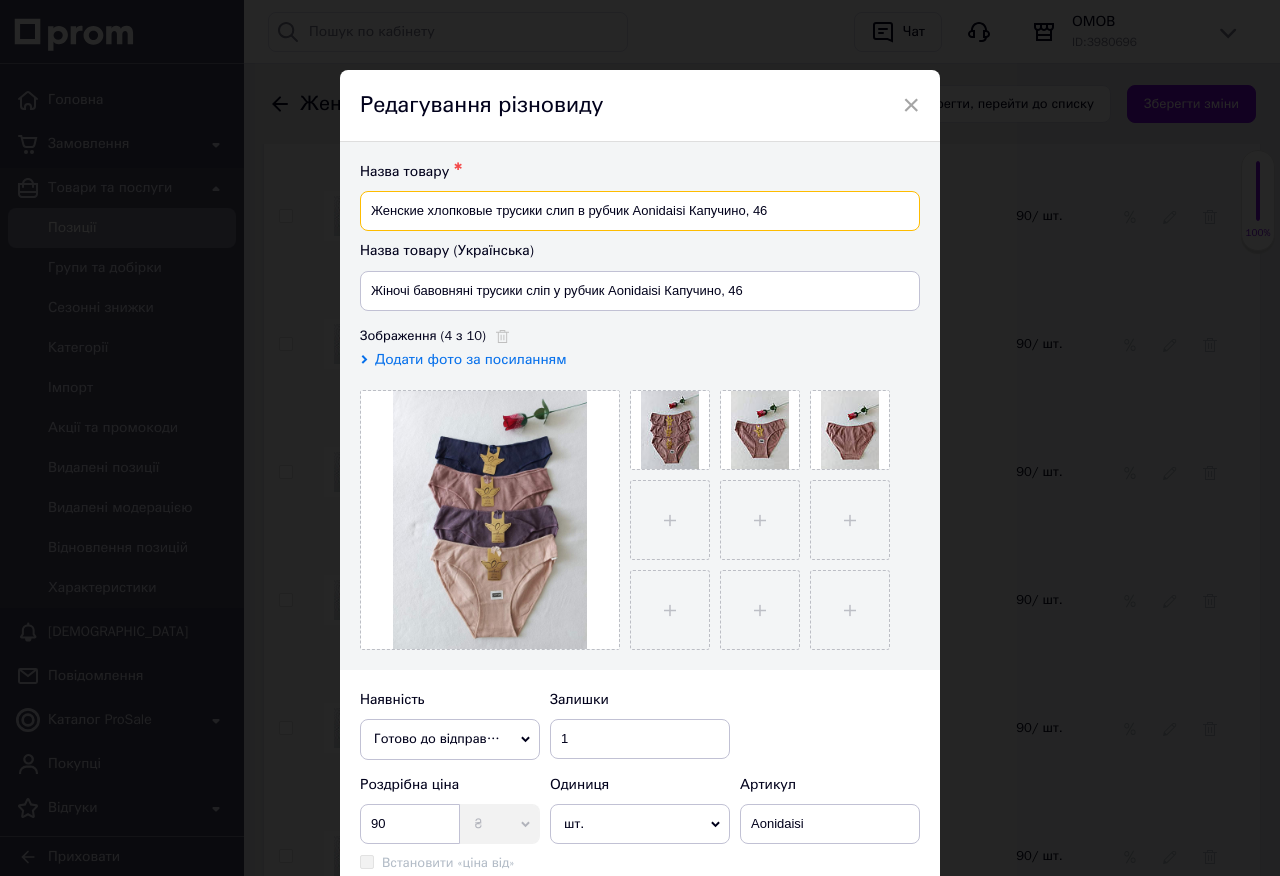 click on "Женские хлопковые трусики слип в рубчик Aonidaisi Капучино, 46" at bounding box center (640, 211) 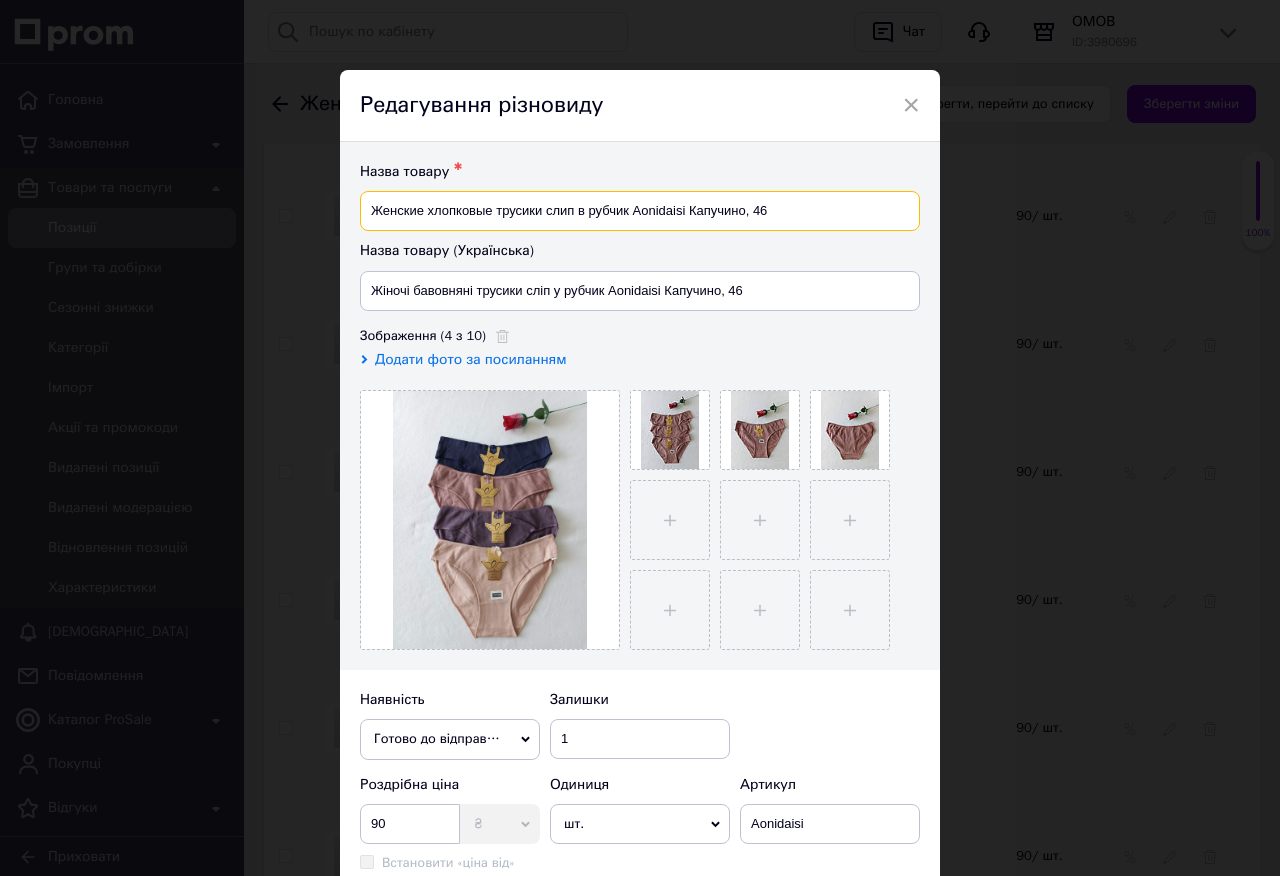paste on "лопковые трусики слепые для девочек в рубчике #5201" 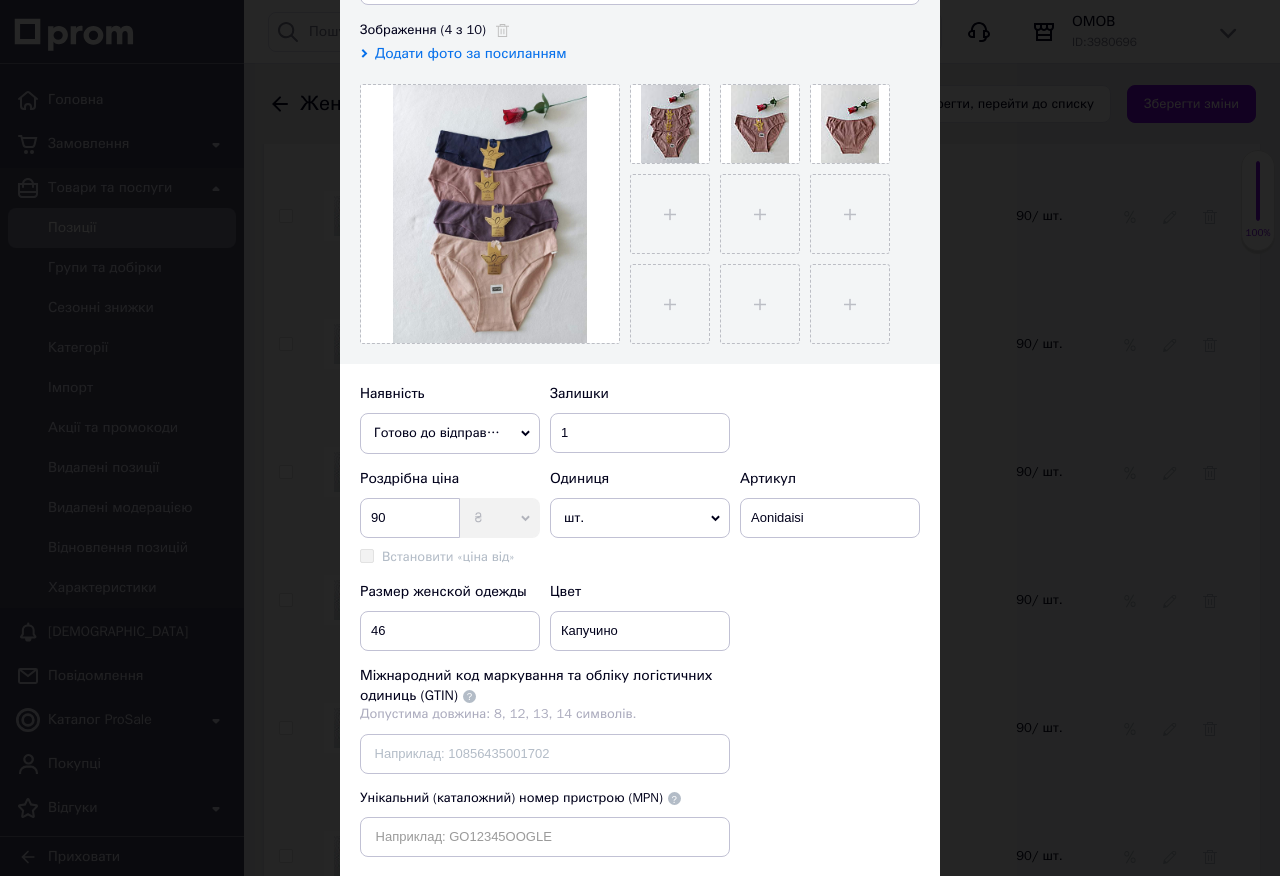 scroll, scrollTop: 437, scrollLeft: 0, axis: vertical 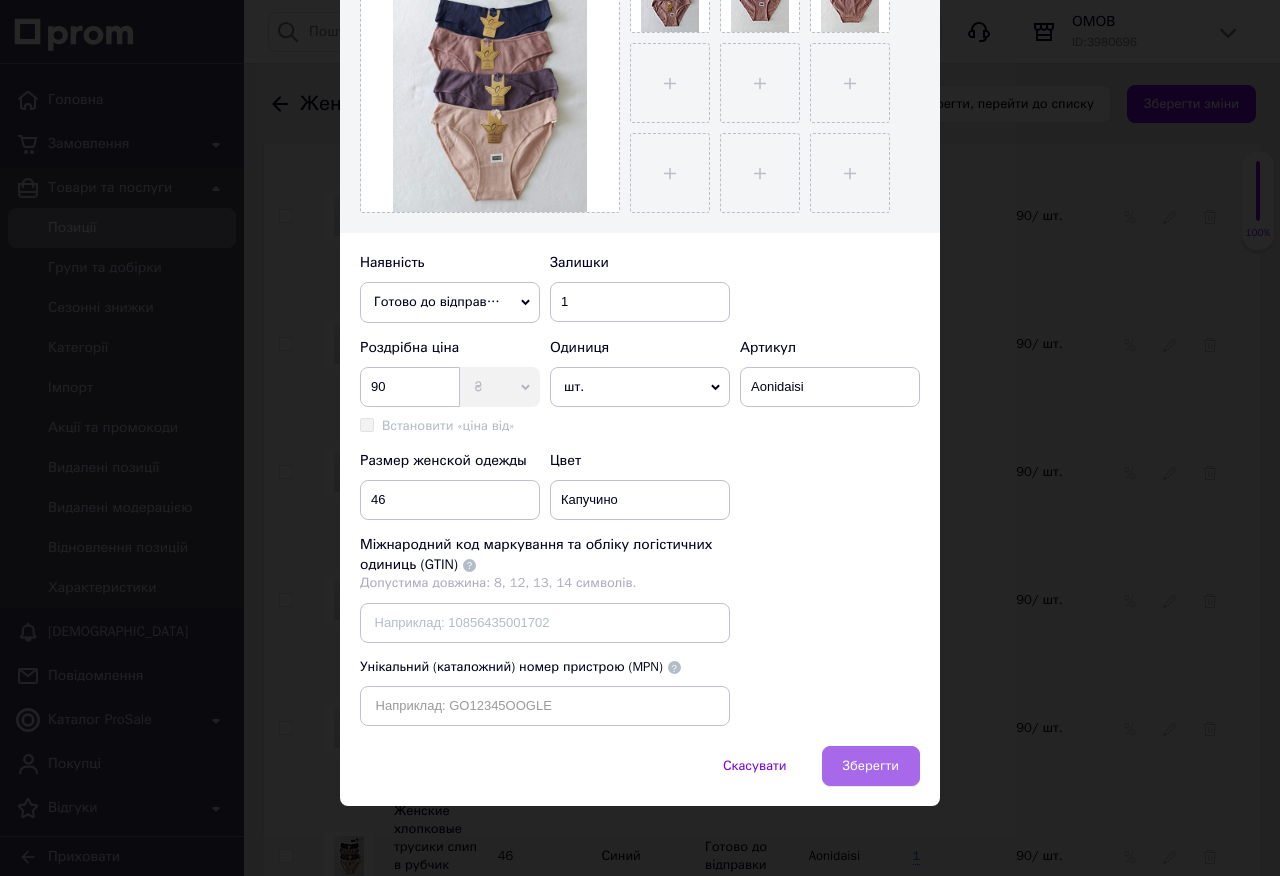 type on "Хлопковые трусики слепые для девочек в рубчике #5201" 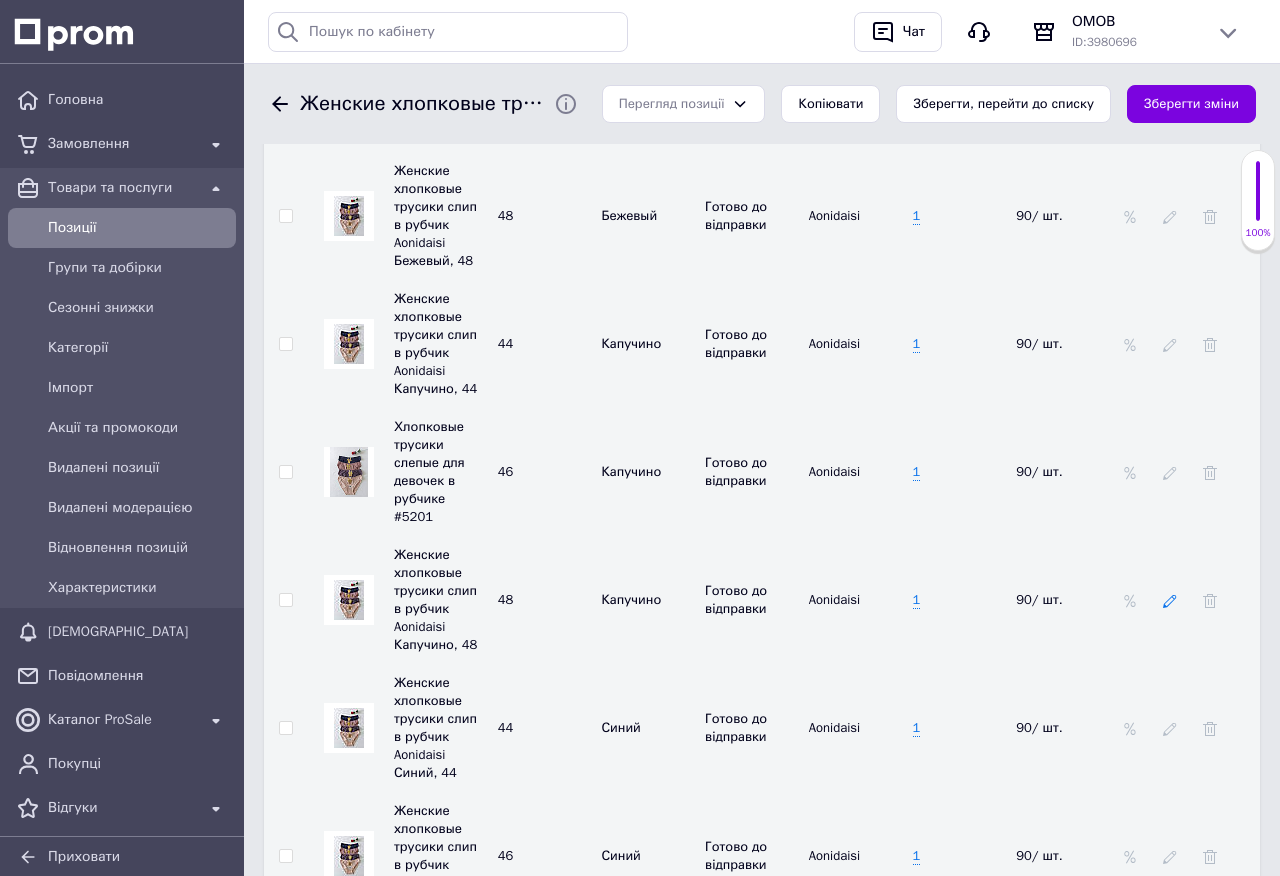click 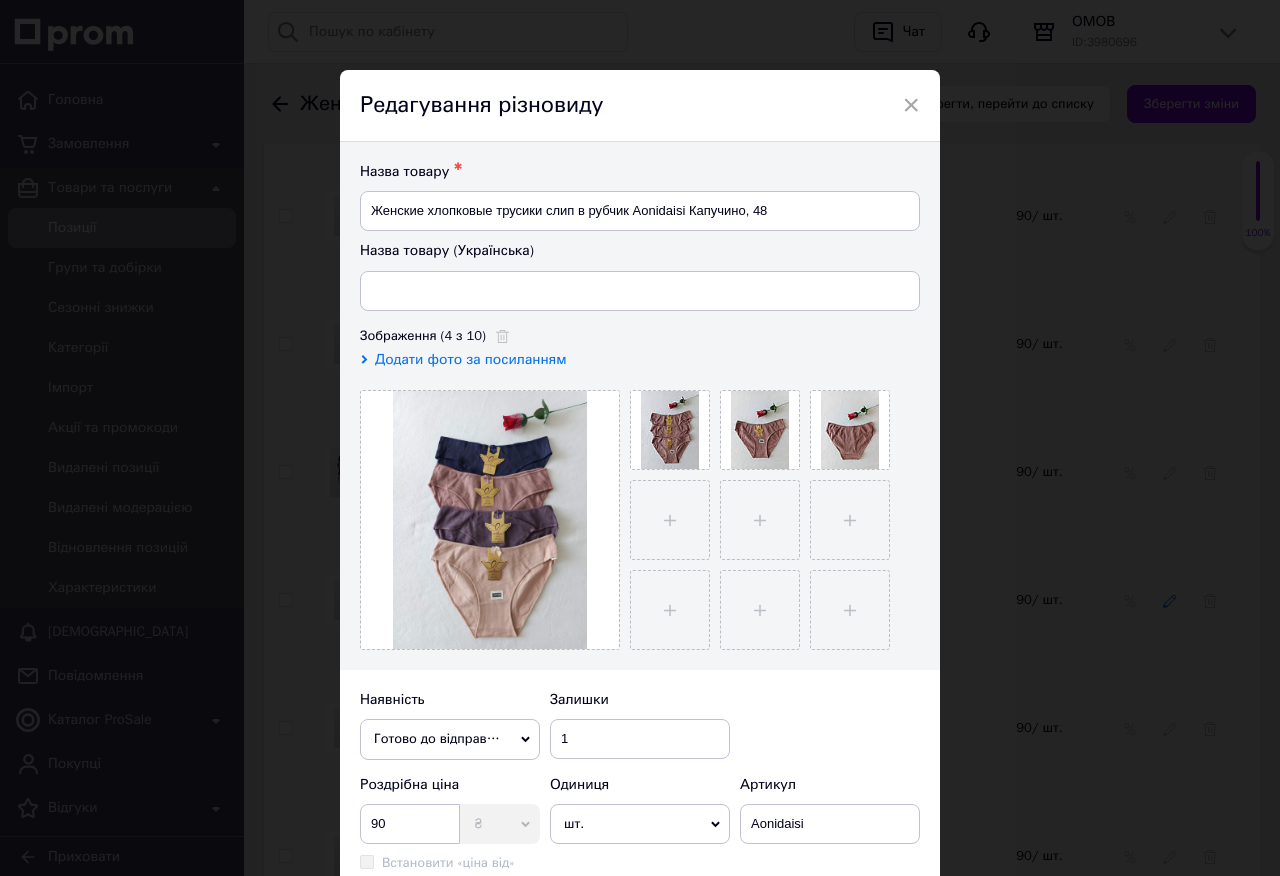 type on "Жіночі бавовняні трусики сліп у рубчик Aonidaisi Капучино, 48" 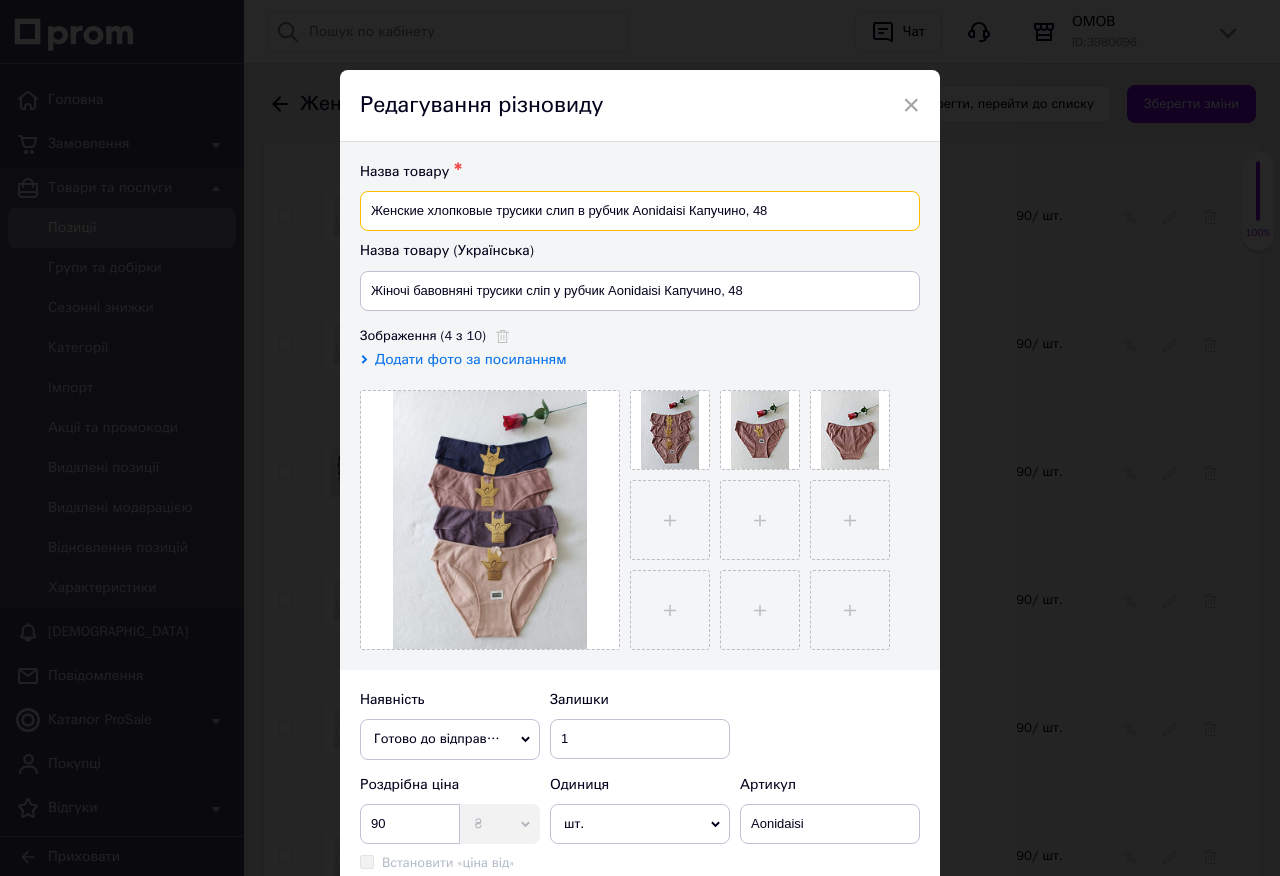 click on "Женские хлопковые трусики слип в рубчик Aonidaisi Капучино, 48" at bounding box center [640, 211] 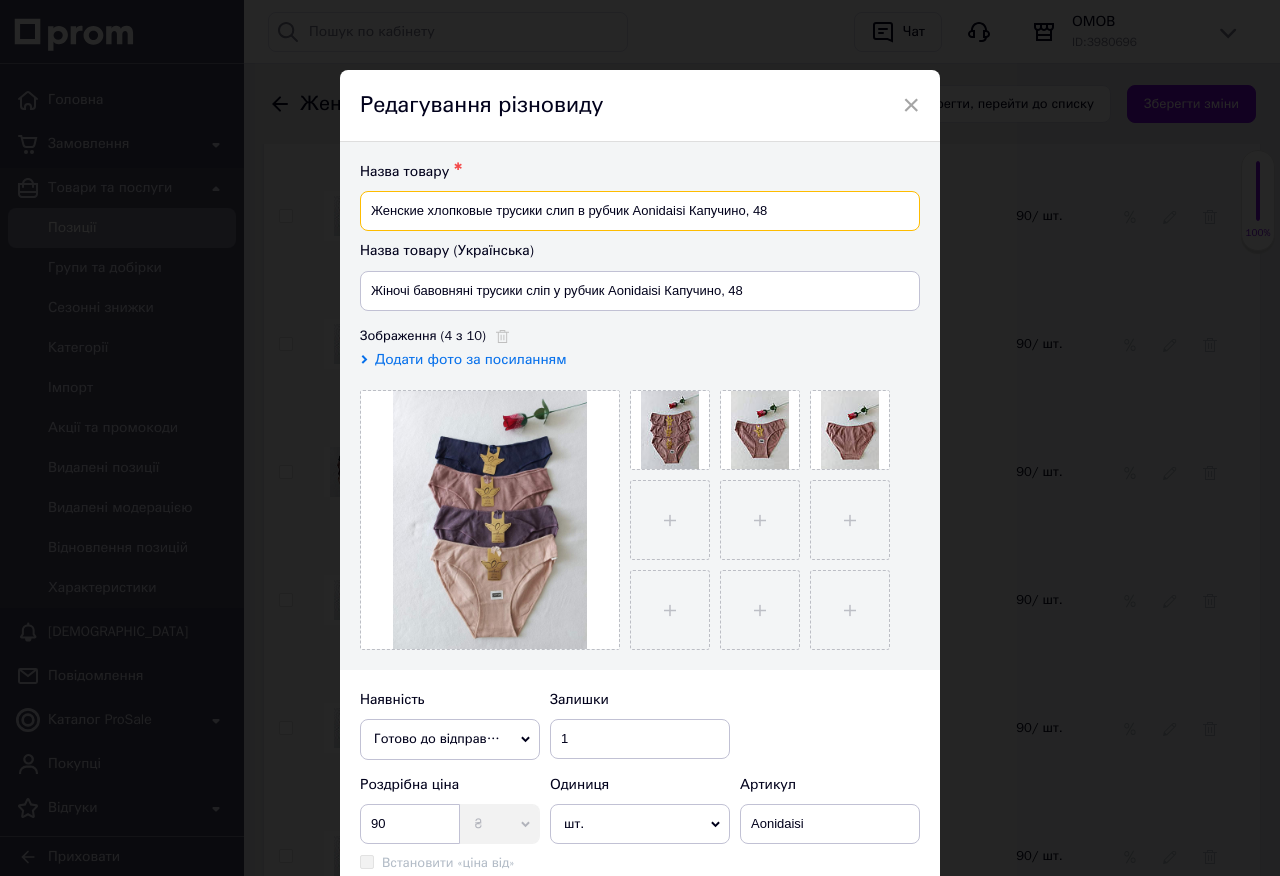 paste on "лопковые трусики слепые для девочек в рубчике #5201" 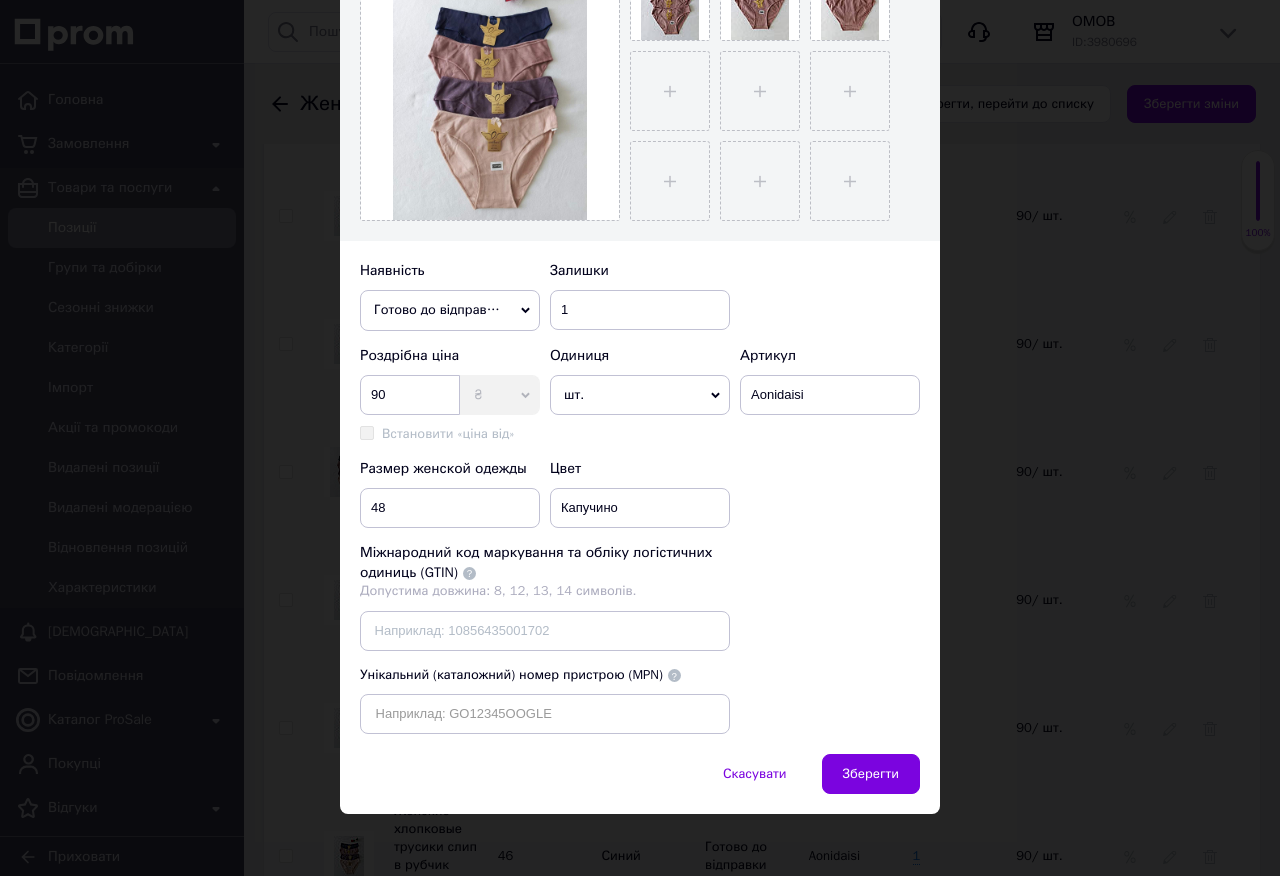scroll, scrollTop: 437, scrollLeft: 0, axis: vertical 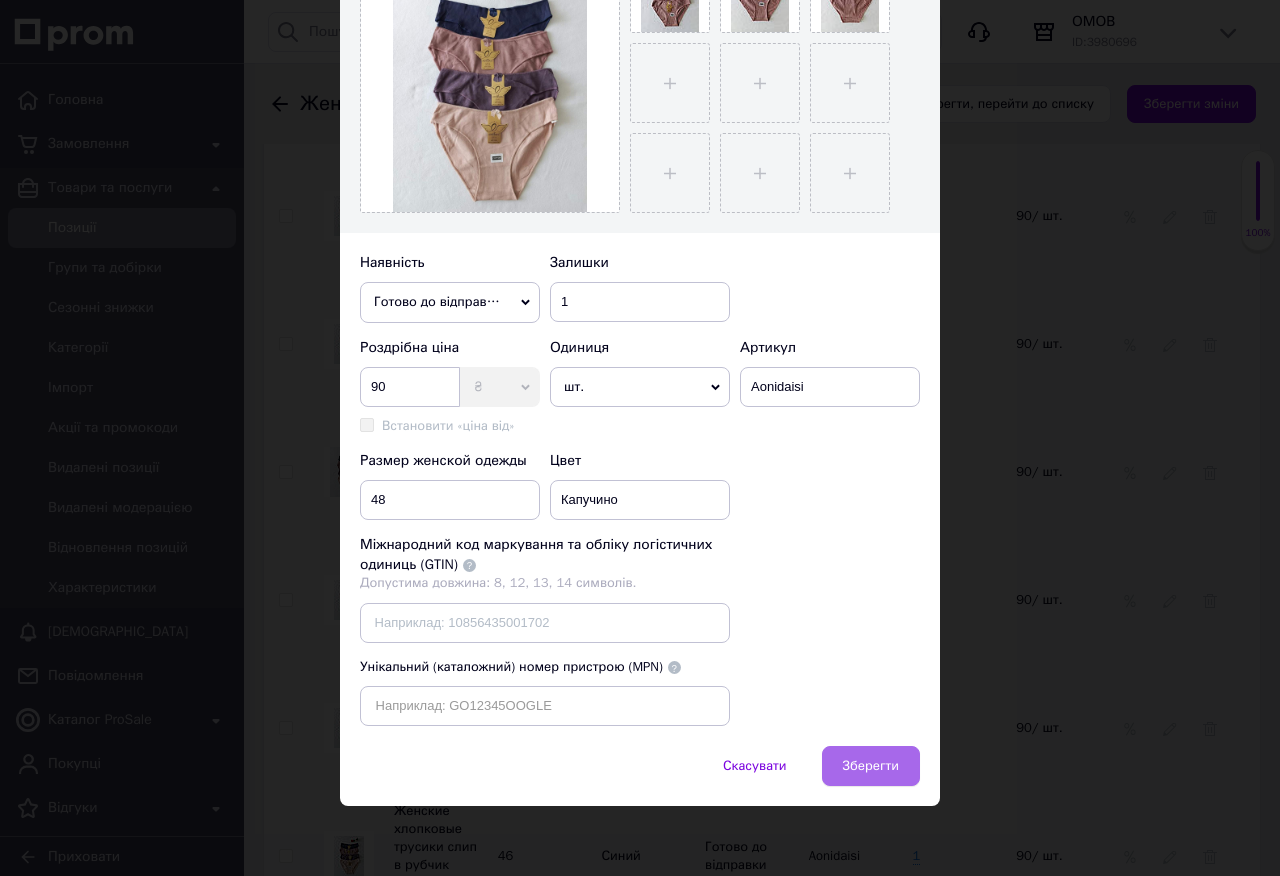 type on "Хлопковые трусики слепые для девочек в рубчике #5201" 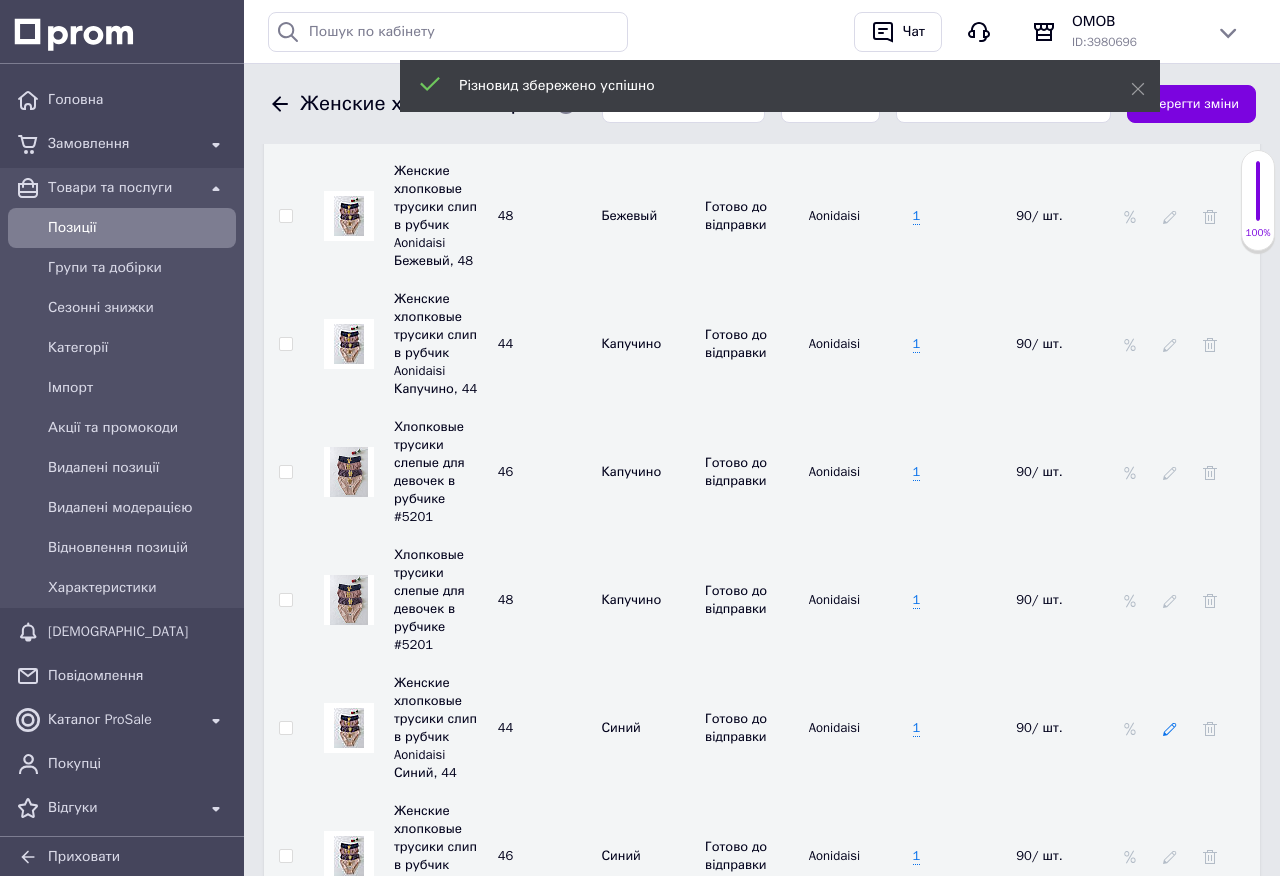 click 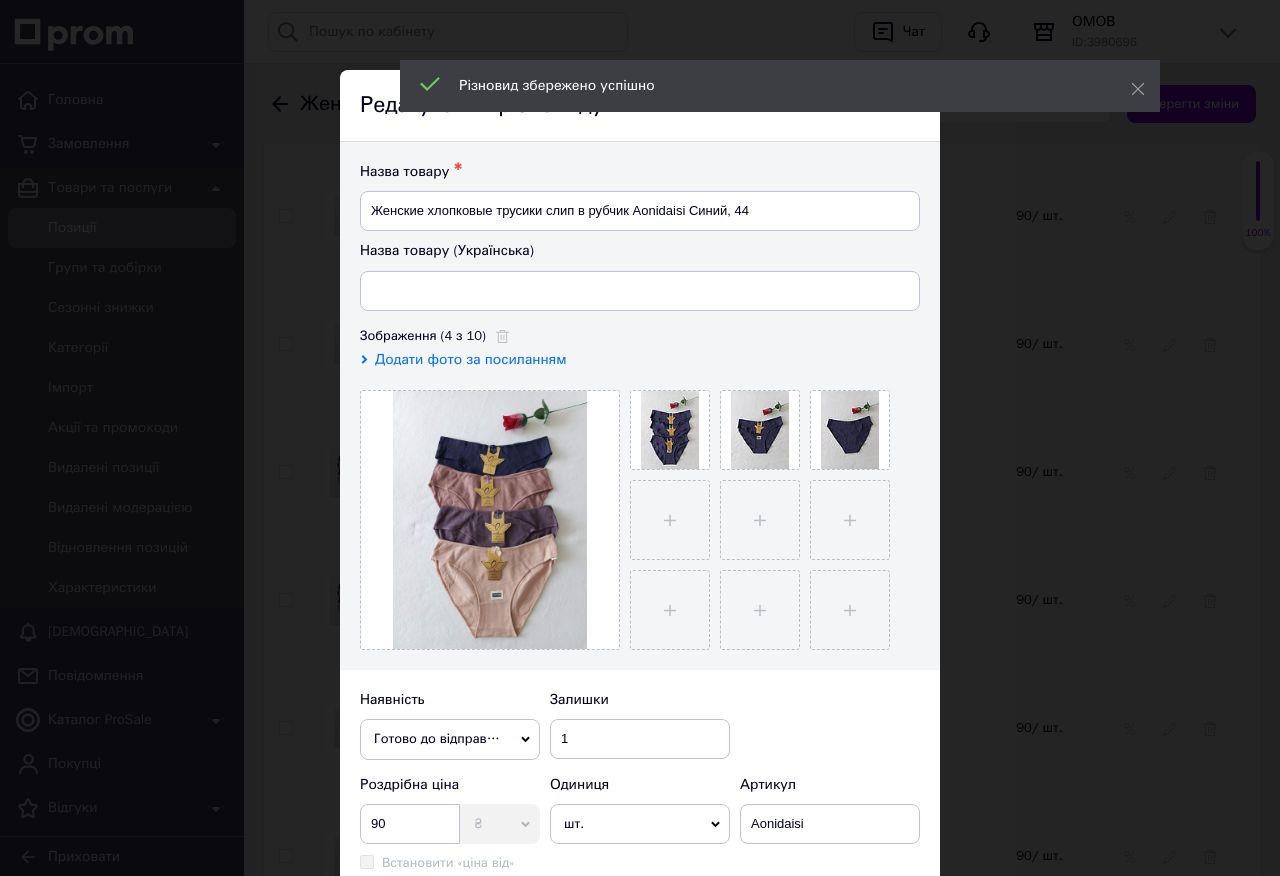 type on "Жіночі бавовняні трусики сліп у рубчик Aonidaisi Синій, 44" 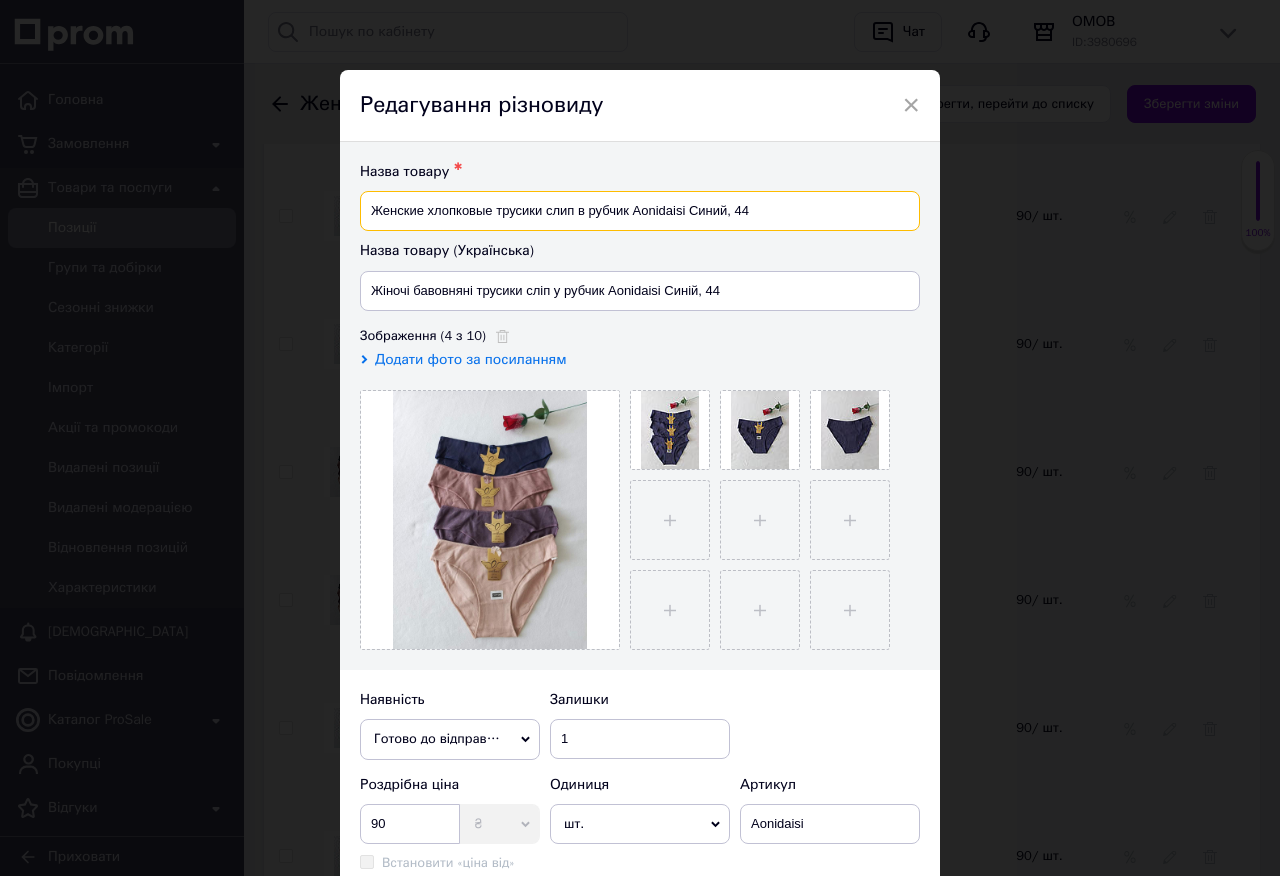 click on "Женские хлопковые трусики слип в рубчик Aonidaisi Синий, 44" at bounding box center [640, 211] 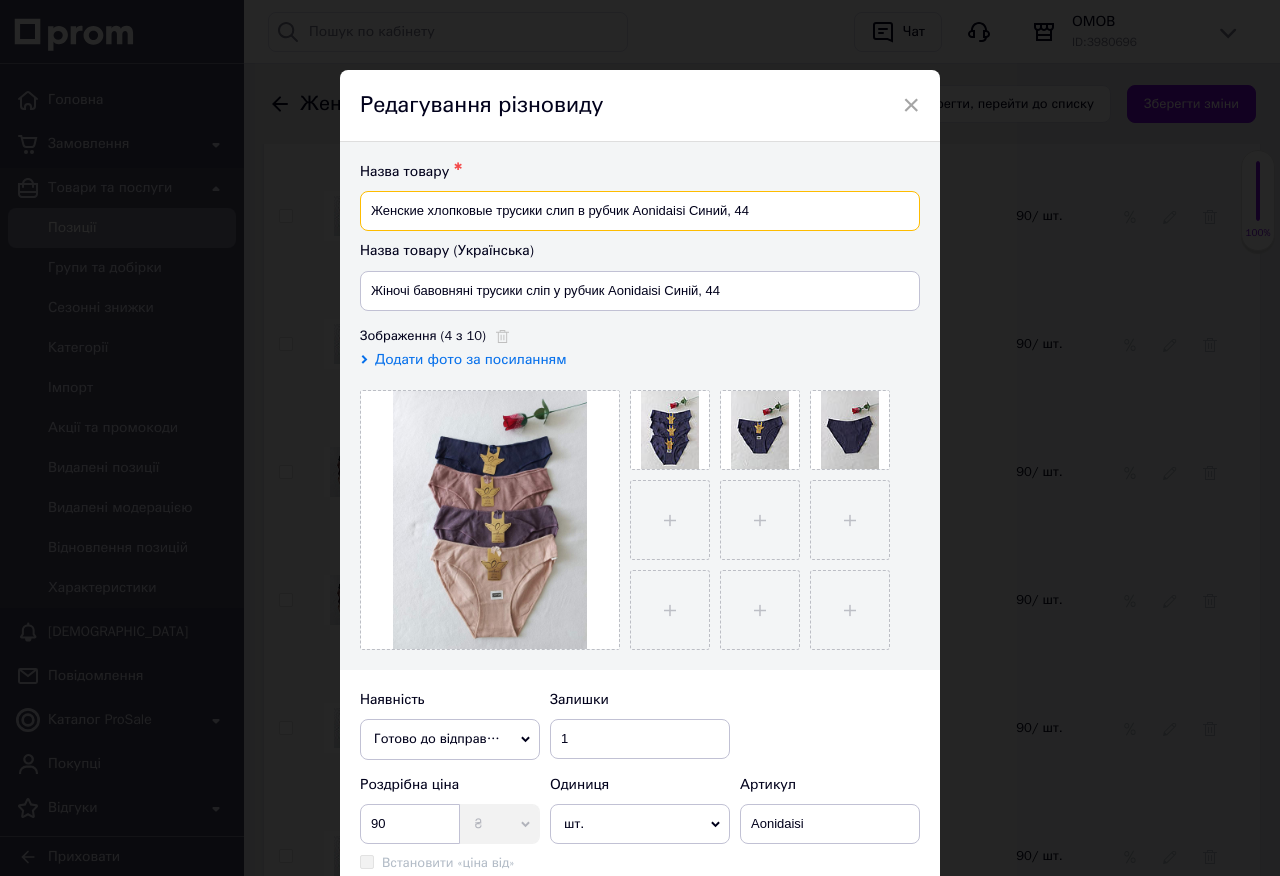 paste on "лопковые трусики слепые для девочек в рубчике #5201" 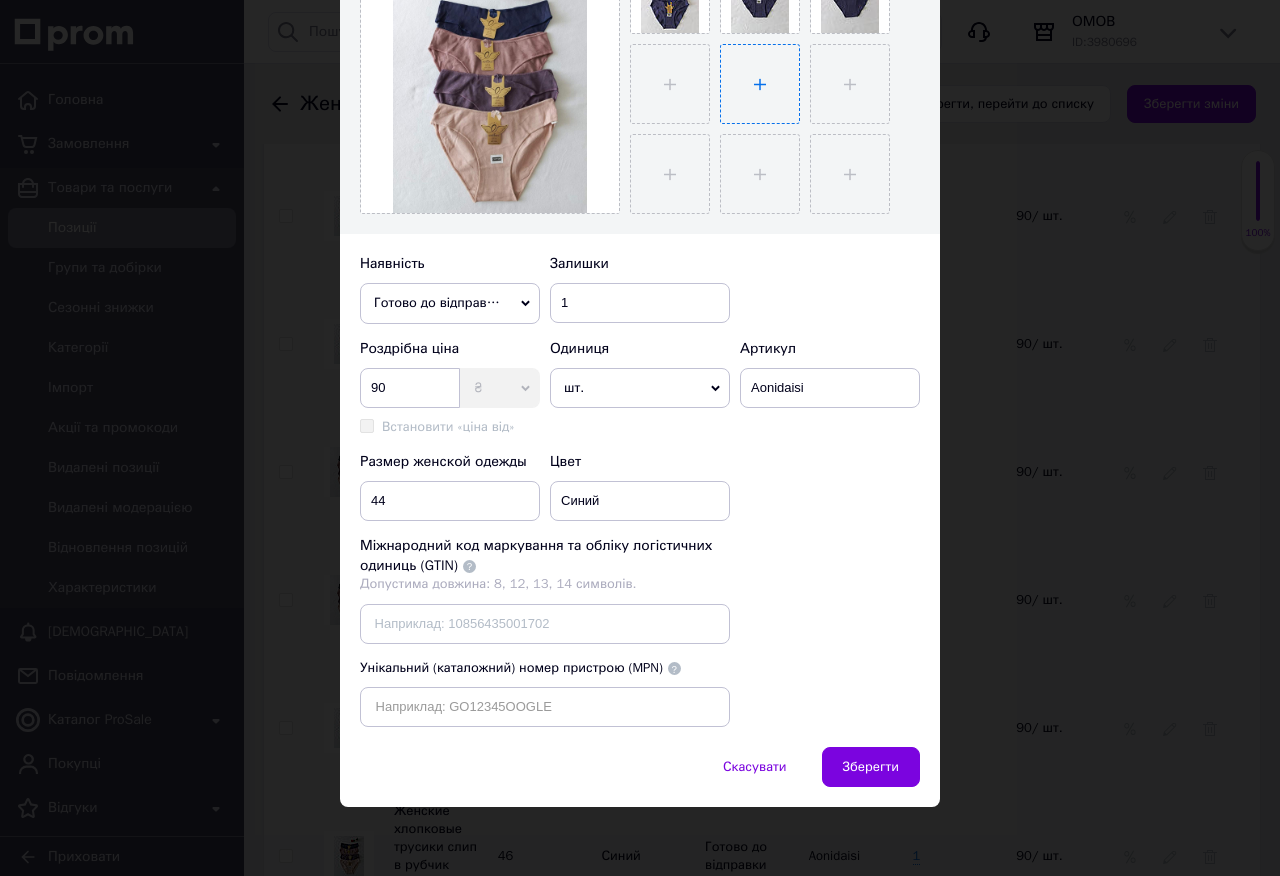 scroll, scrollTop: 437, scrollLeft: 0, axis: vertical 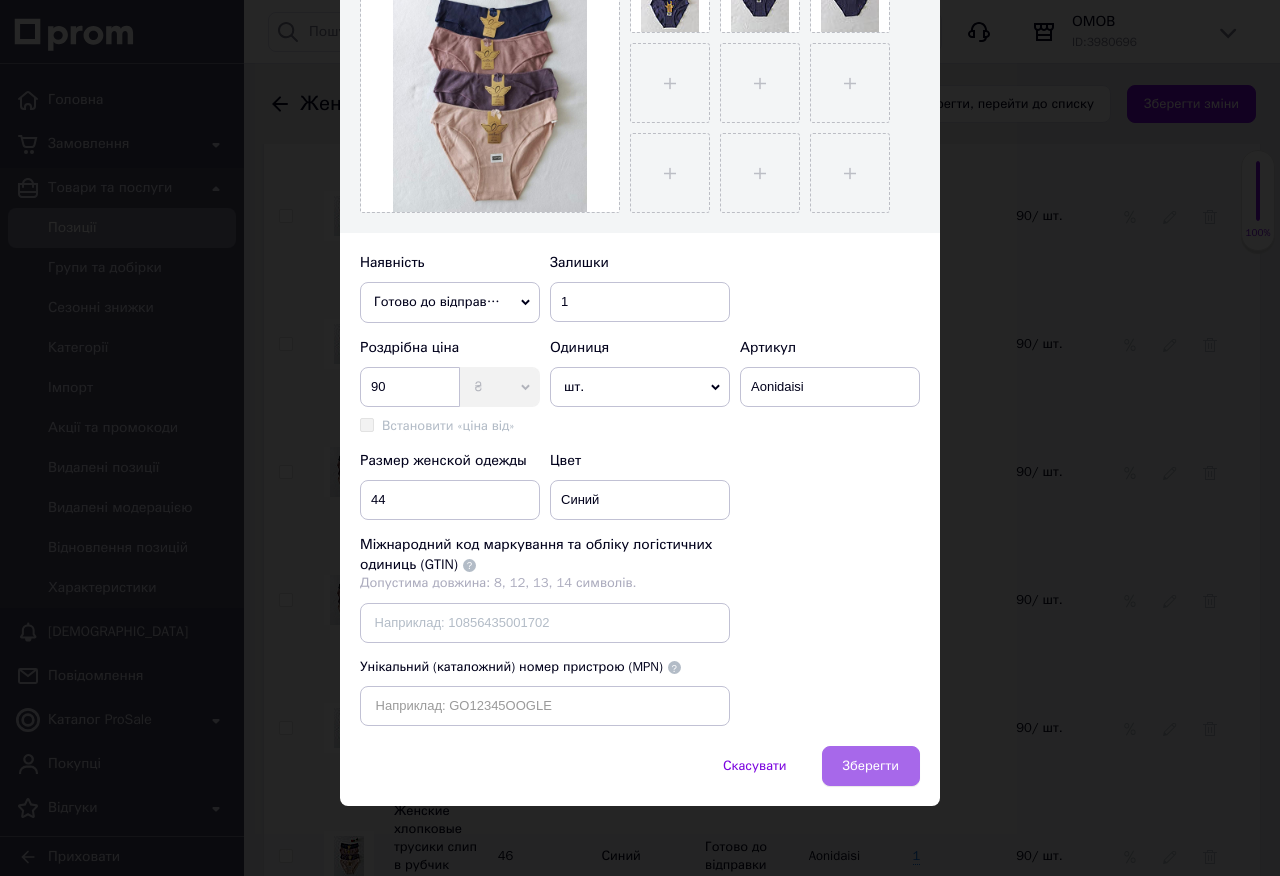 type on "Хлопковые трусики слепые для девочек в рубчике #5201" 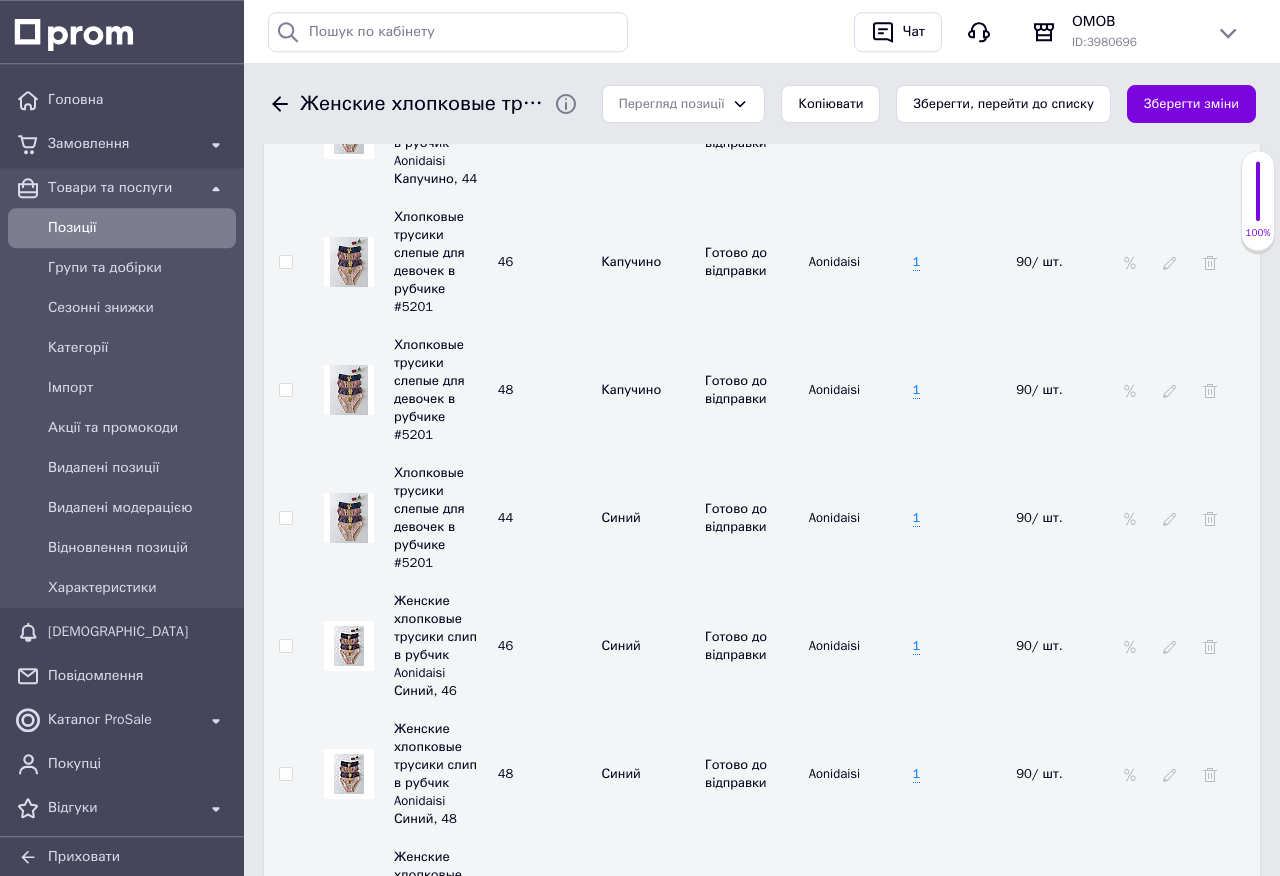 scroll, scrollTop: 3876, scrollLeft: 0, axis: vertical 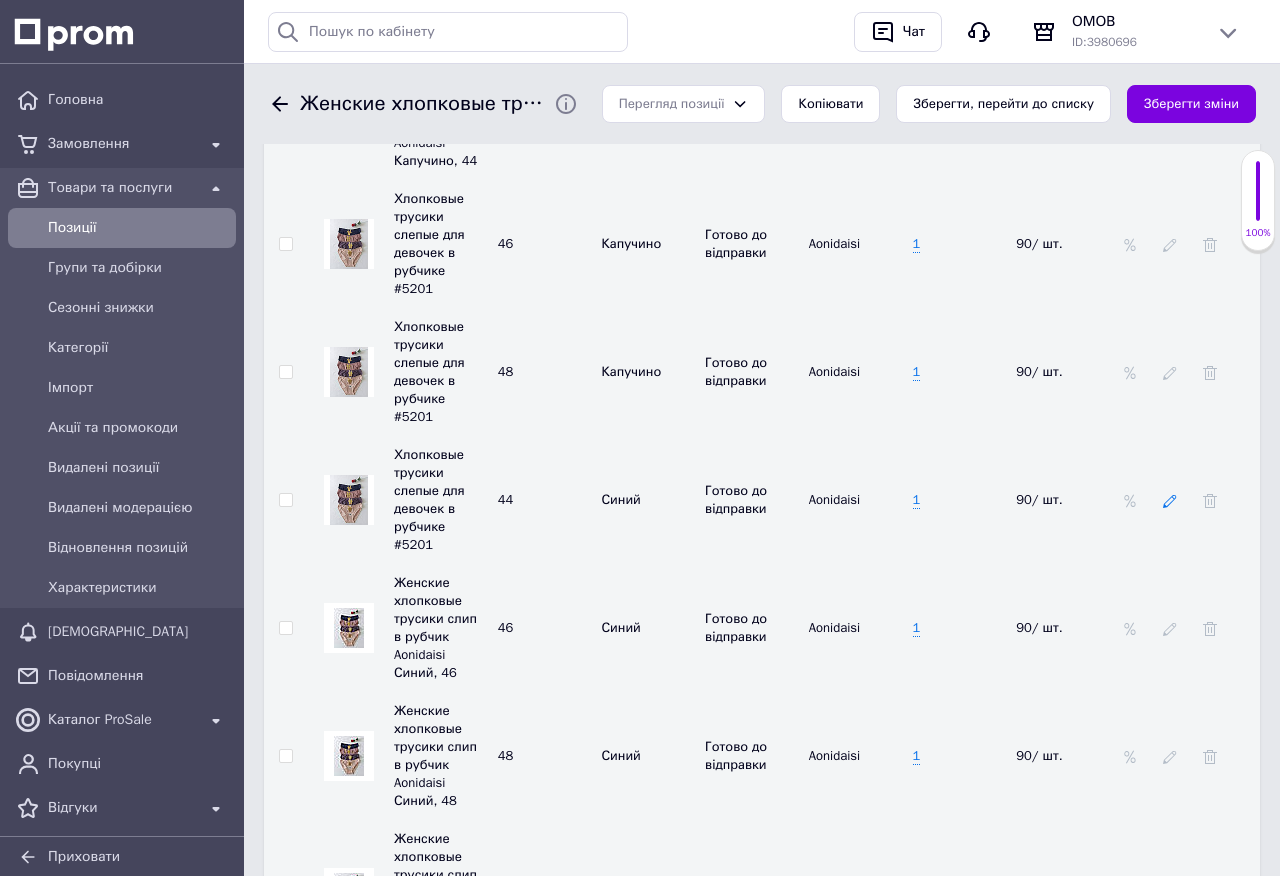click 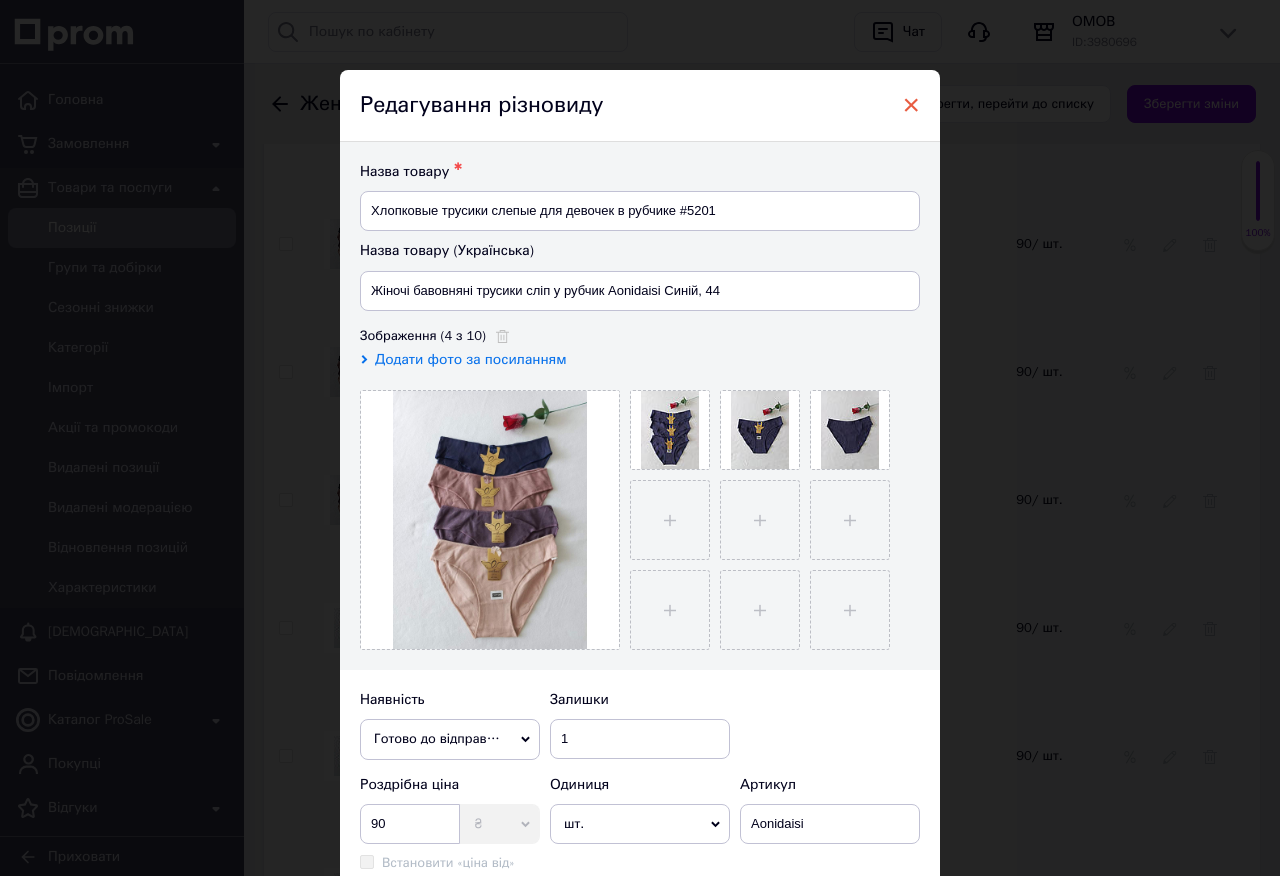 click on "×" at bounding box center (911, 105) 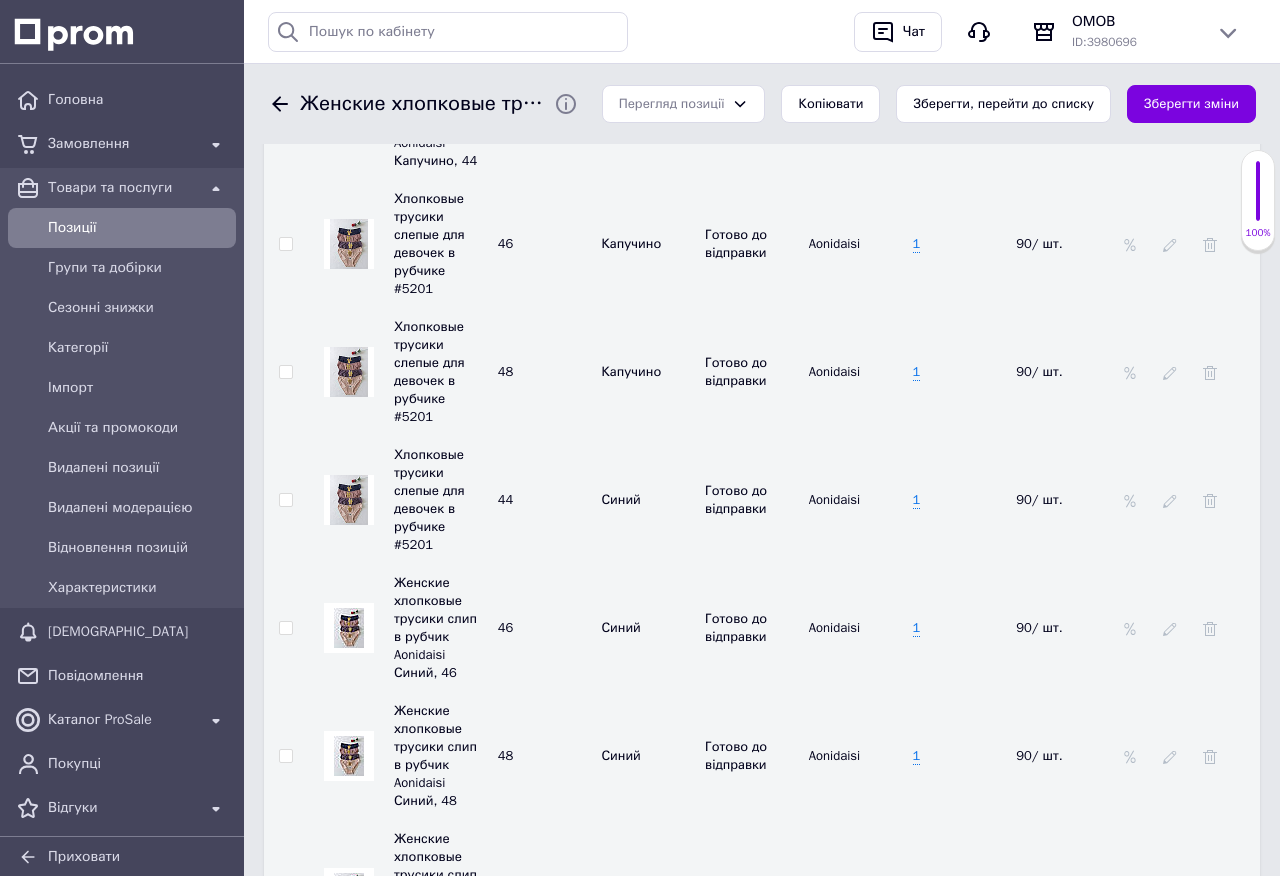 scroll, scrollTop: 3990, scrollLeft: 0, axis: vertical 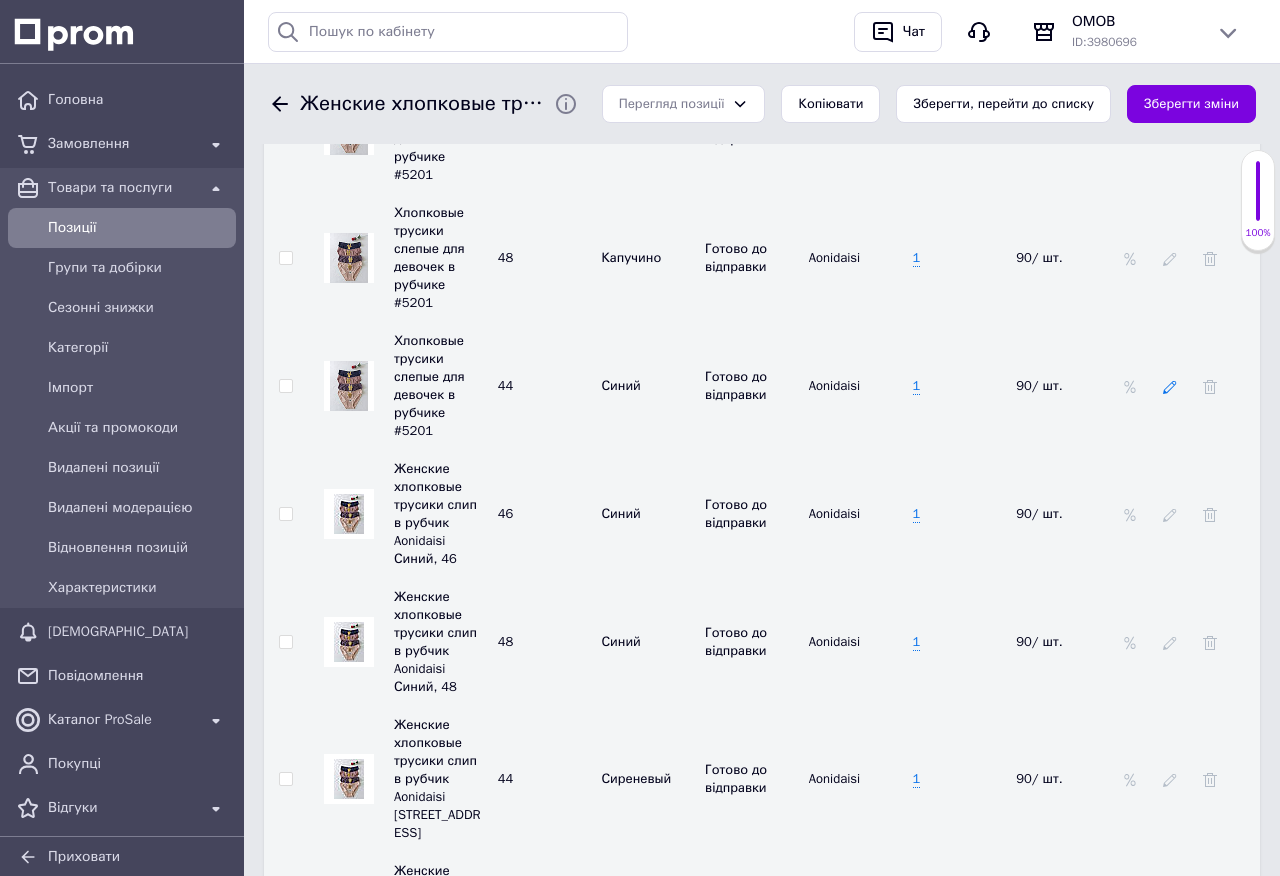 click 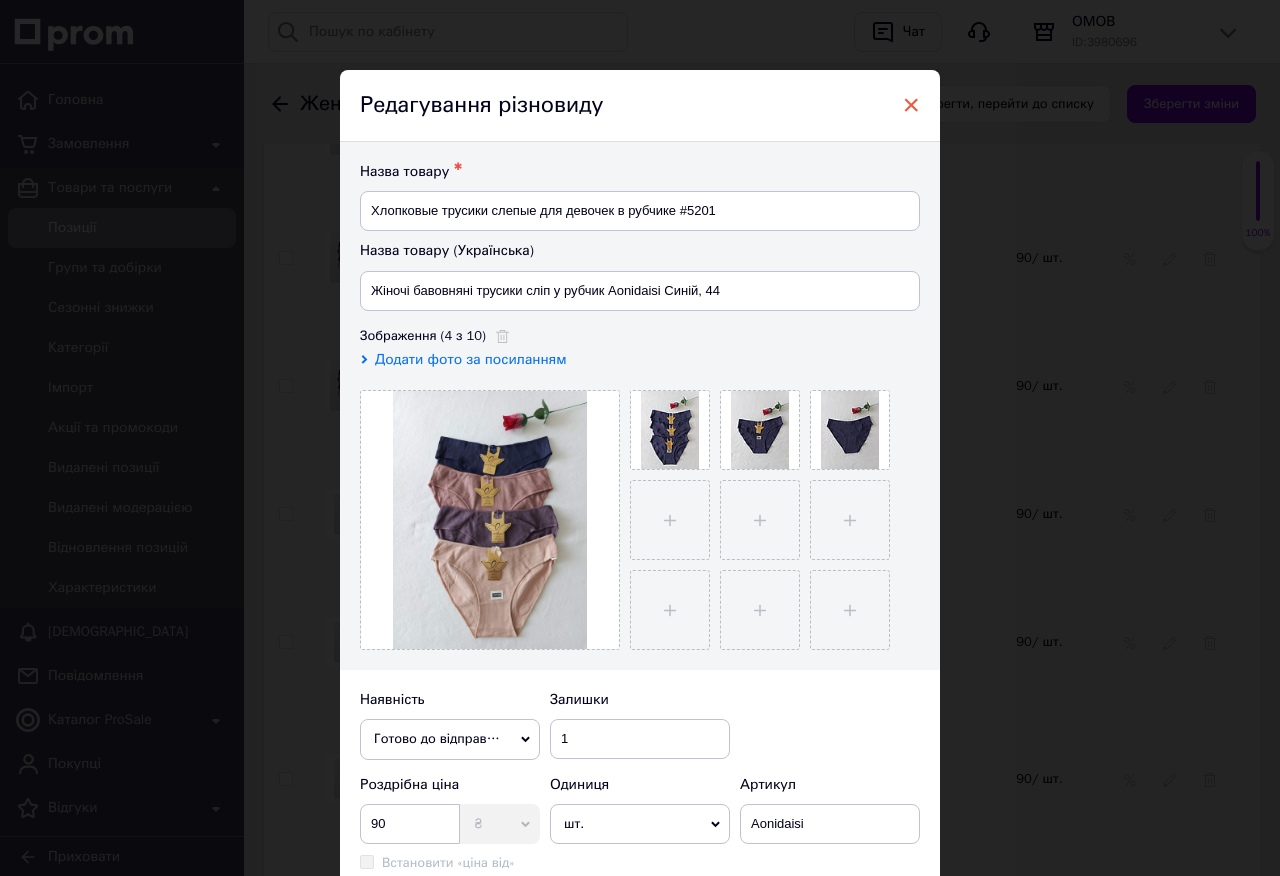 click on "×" at bounding box center (911, 105) 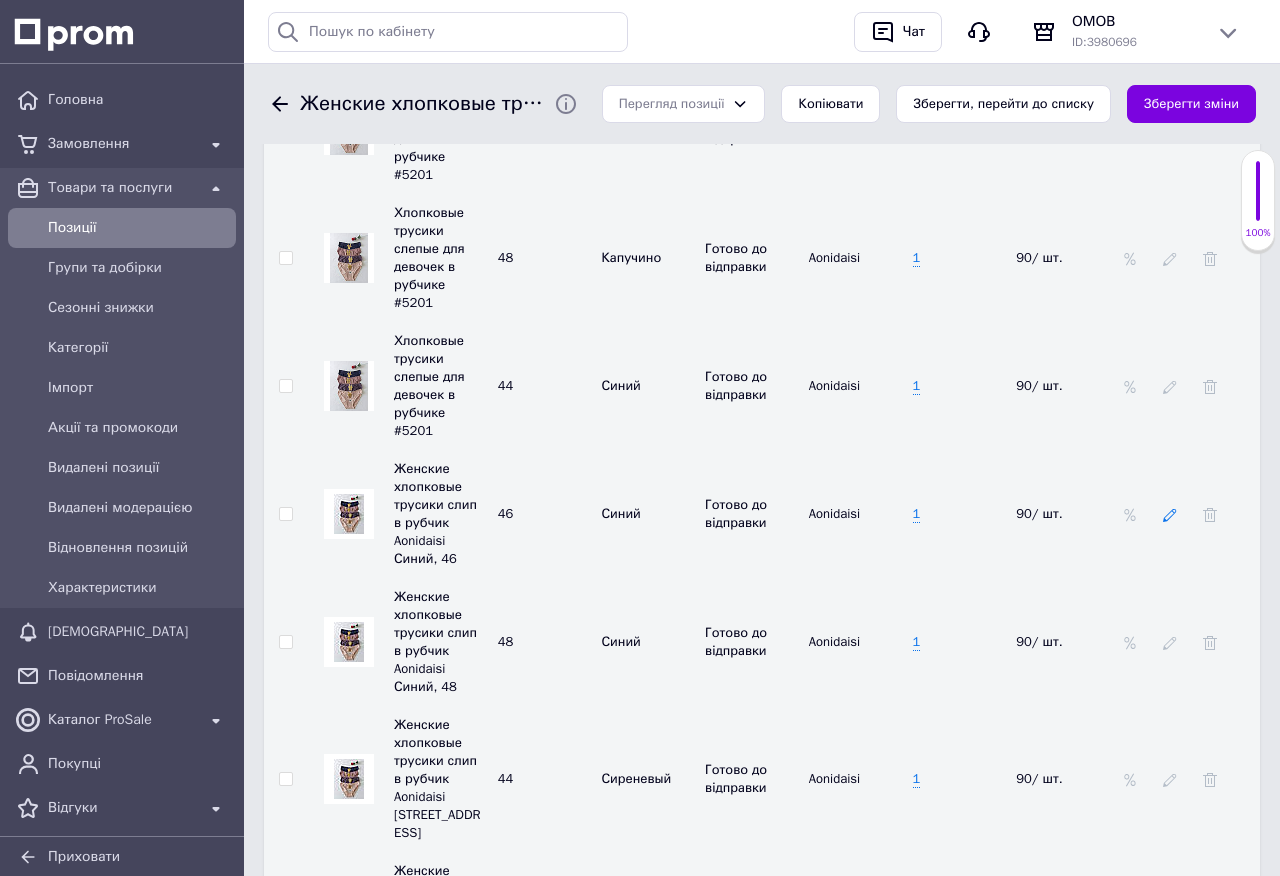 click 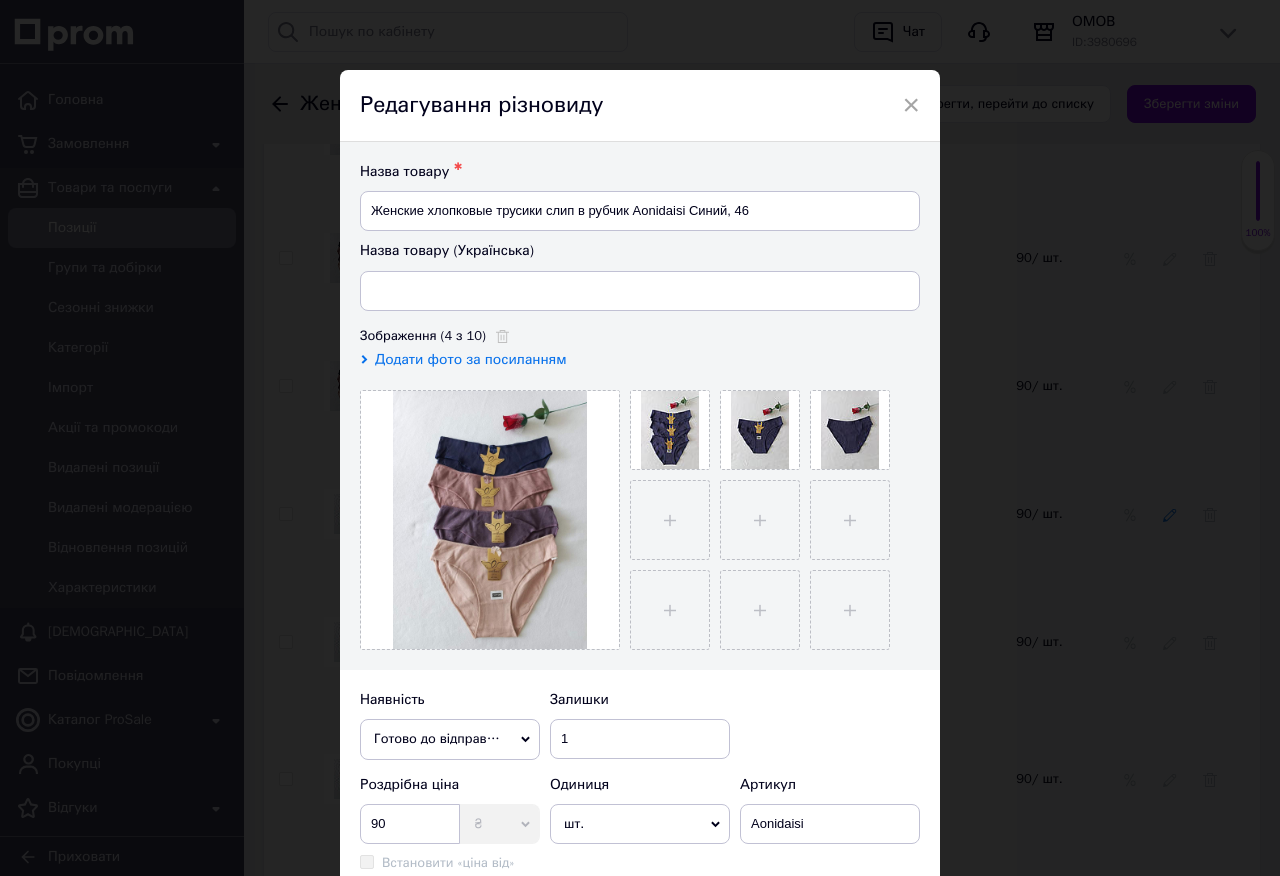 type on "Жіночі бавовняні трусики сліп у рубчик Aonidaisi Синій, 46" 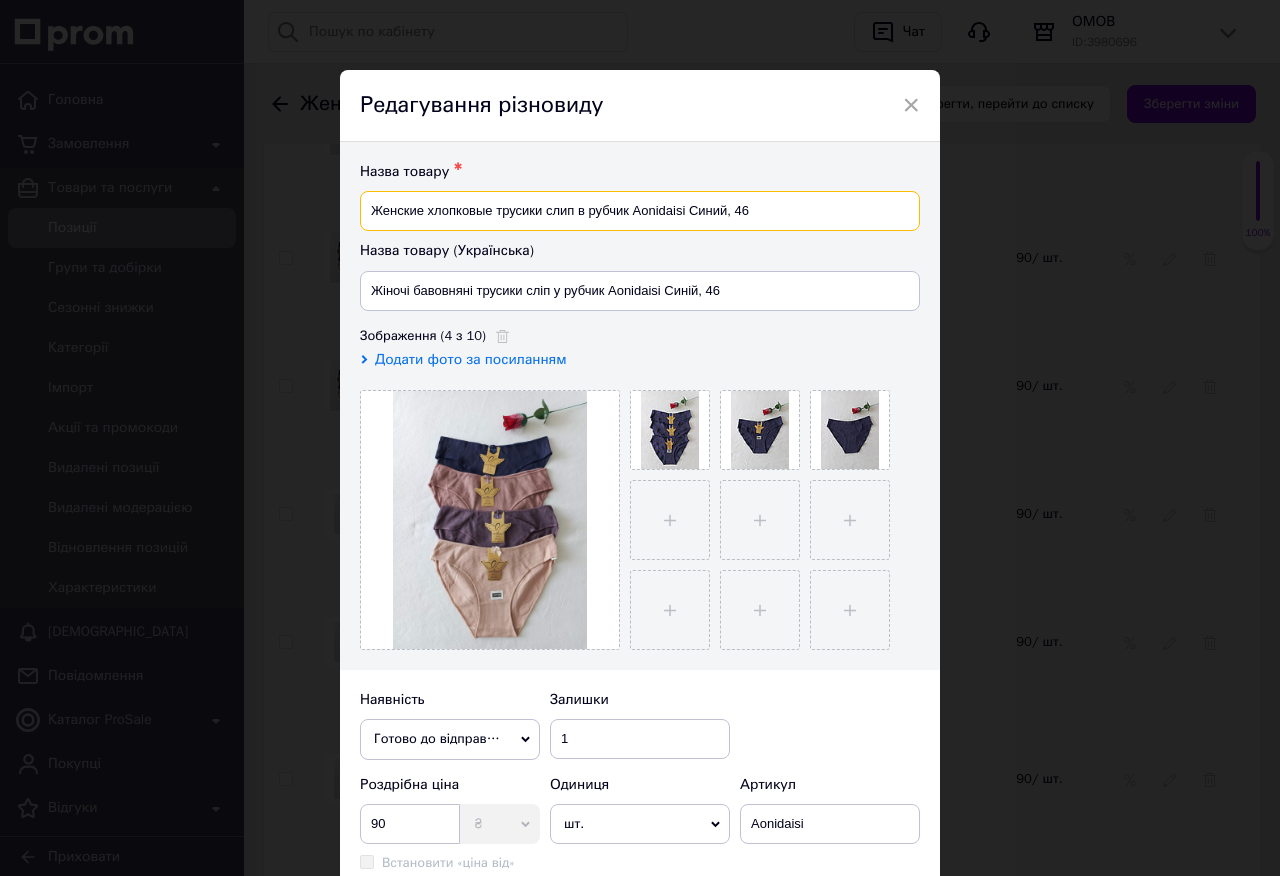 click on "Женские хлопковые трусики слип в рубчик Aonidaisi Синий, 46" at bounding box center (640, 211) 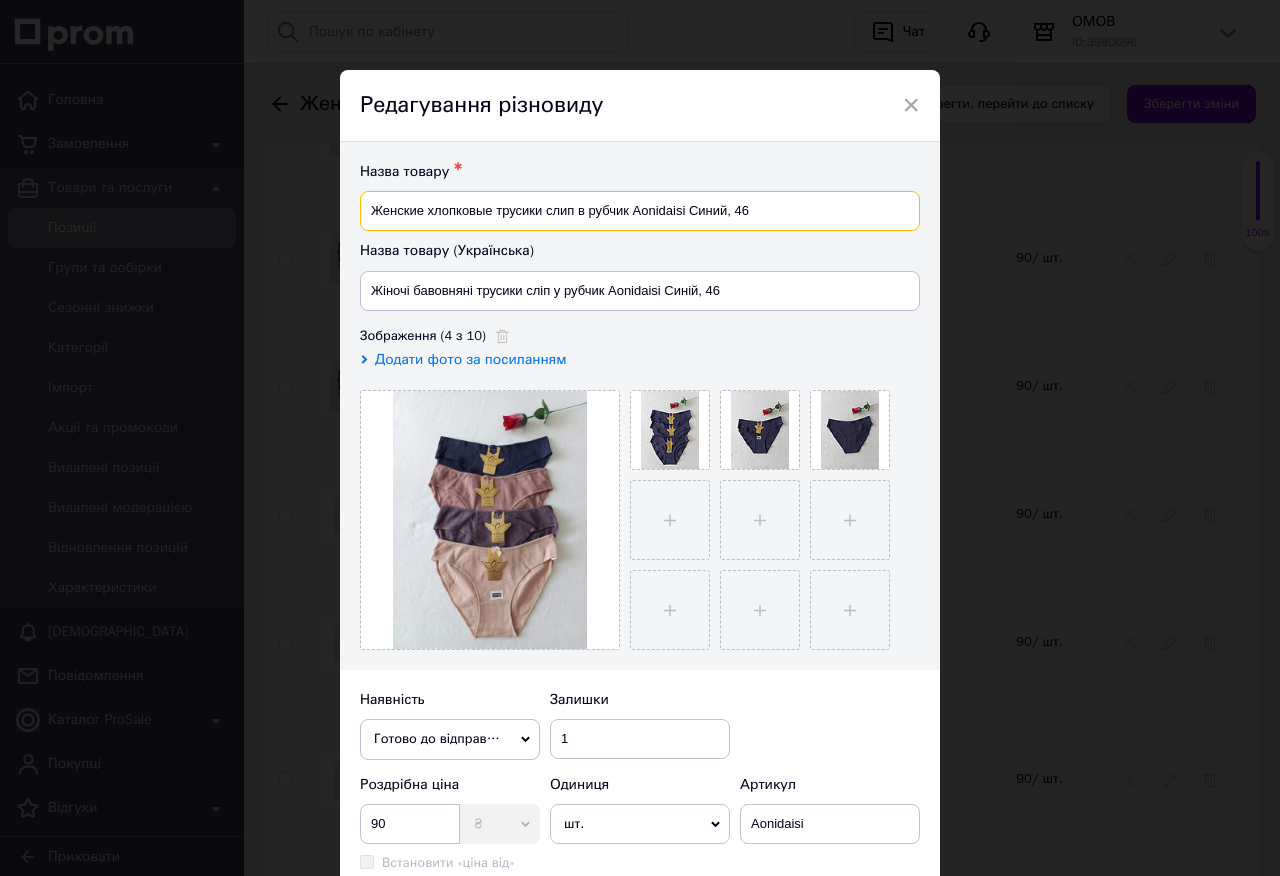 paste on "лопковые трусики слепые для девочек в рубчике #5201" 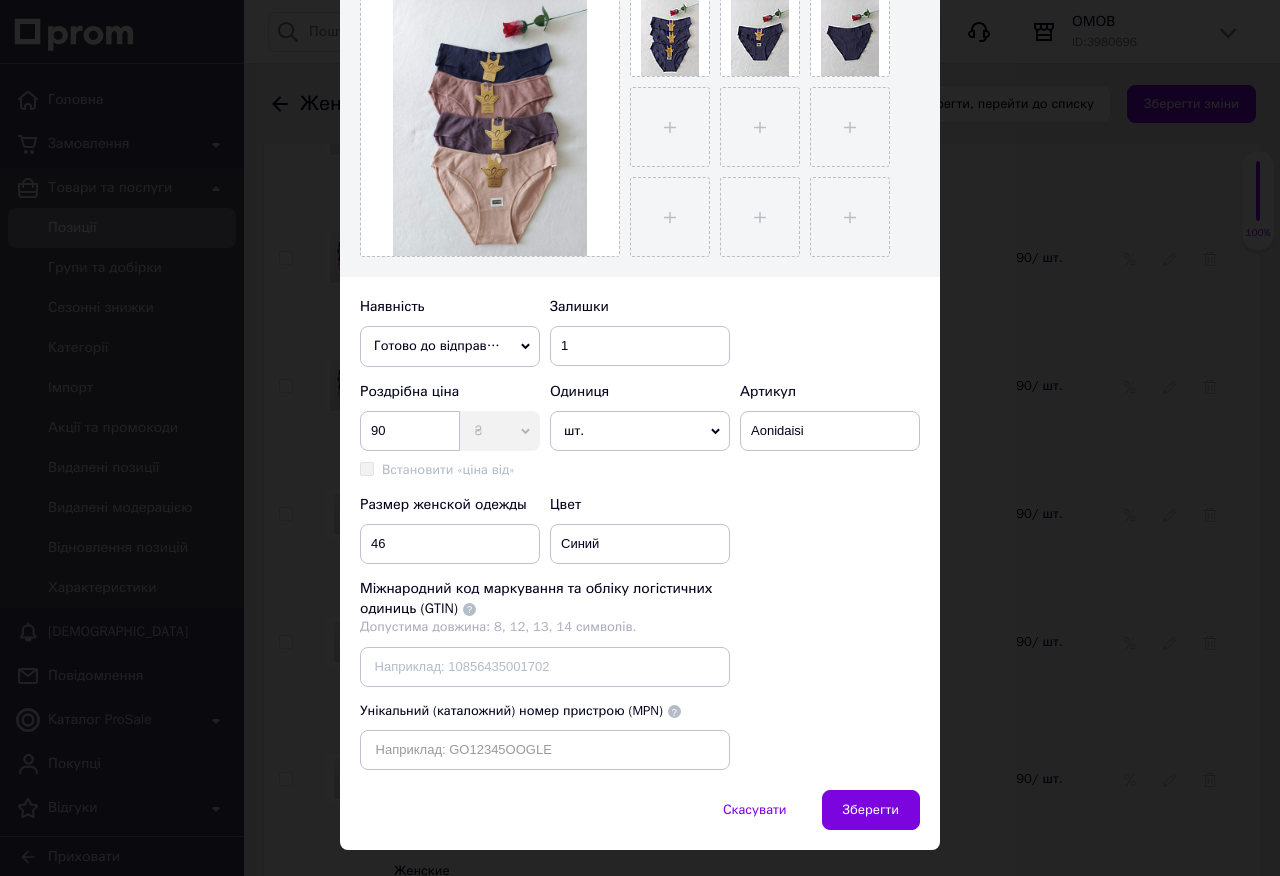 scroll, scrollTop: 437, scrollLeft: 0, axis: vertical 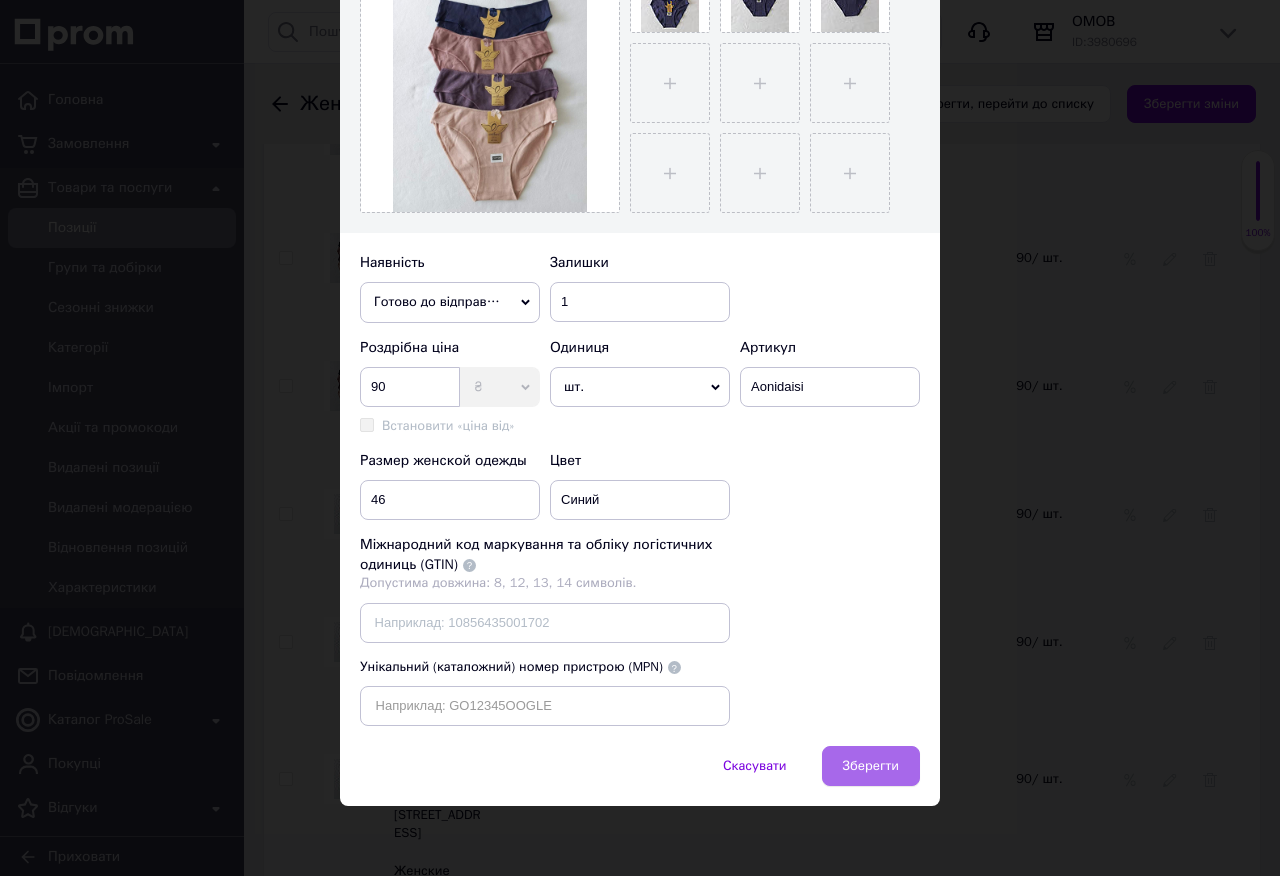 type on "Хлопковые трусики слепые для девочек в рубчике #5201" 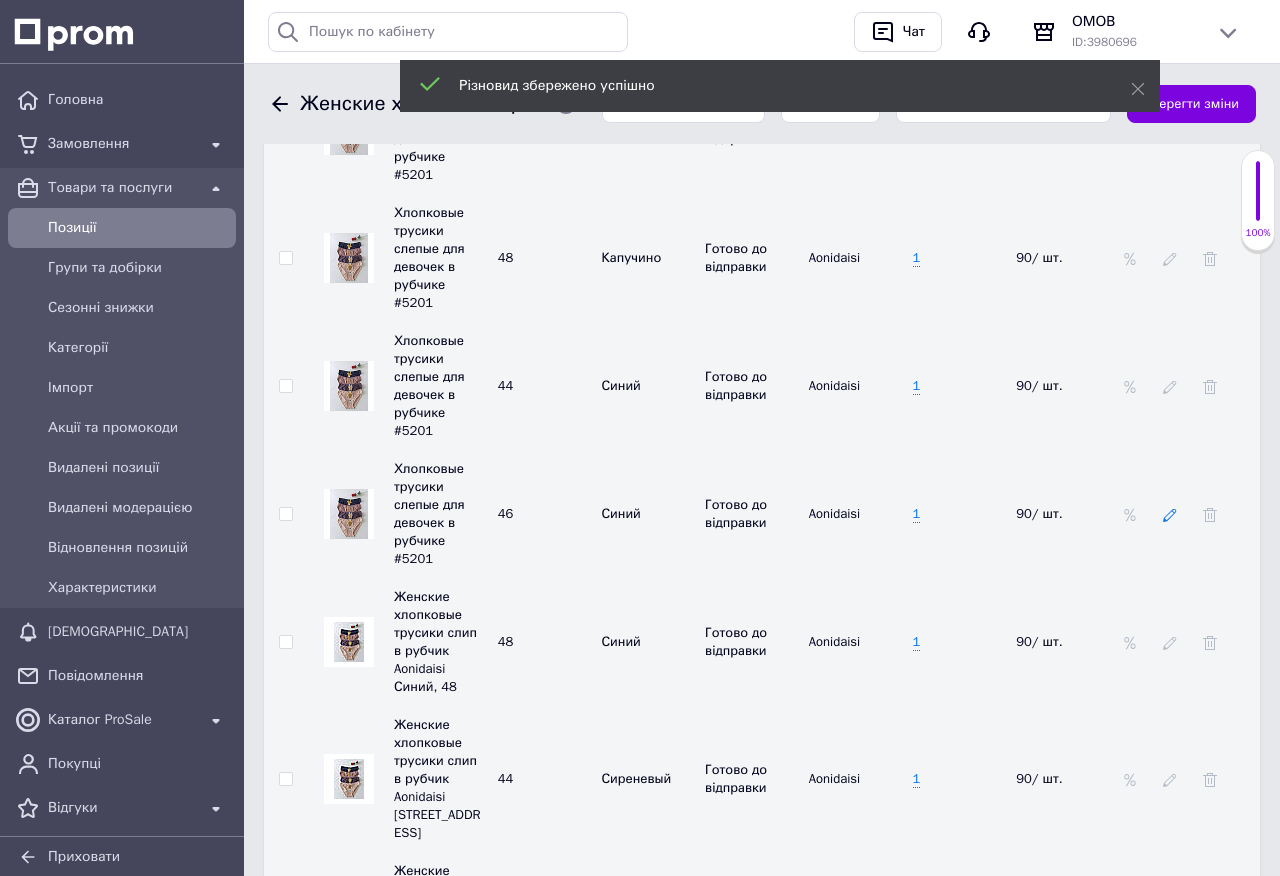 click 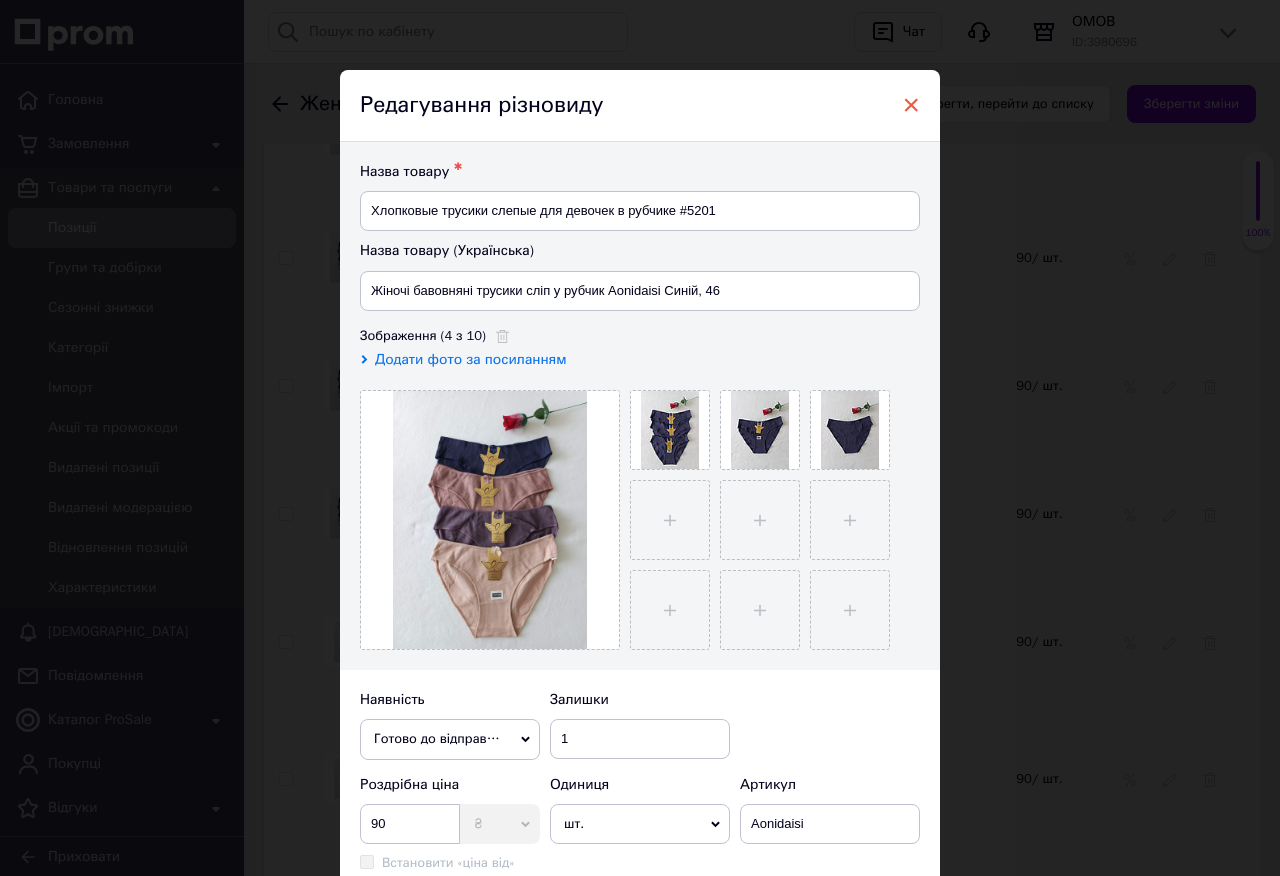 click on "×" at bounding box center (911, 105) 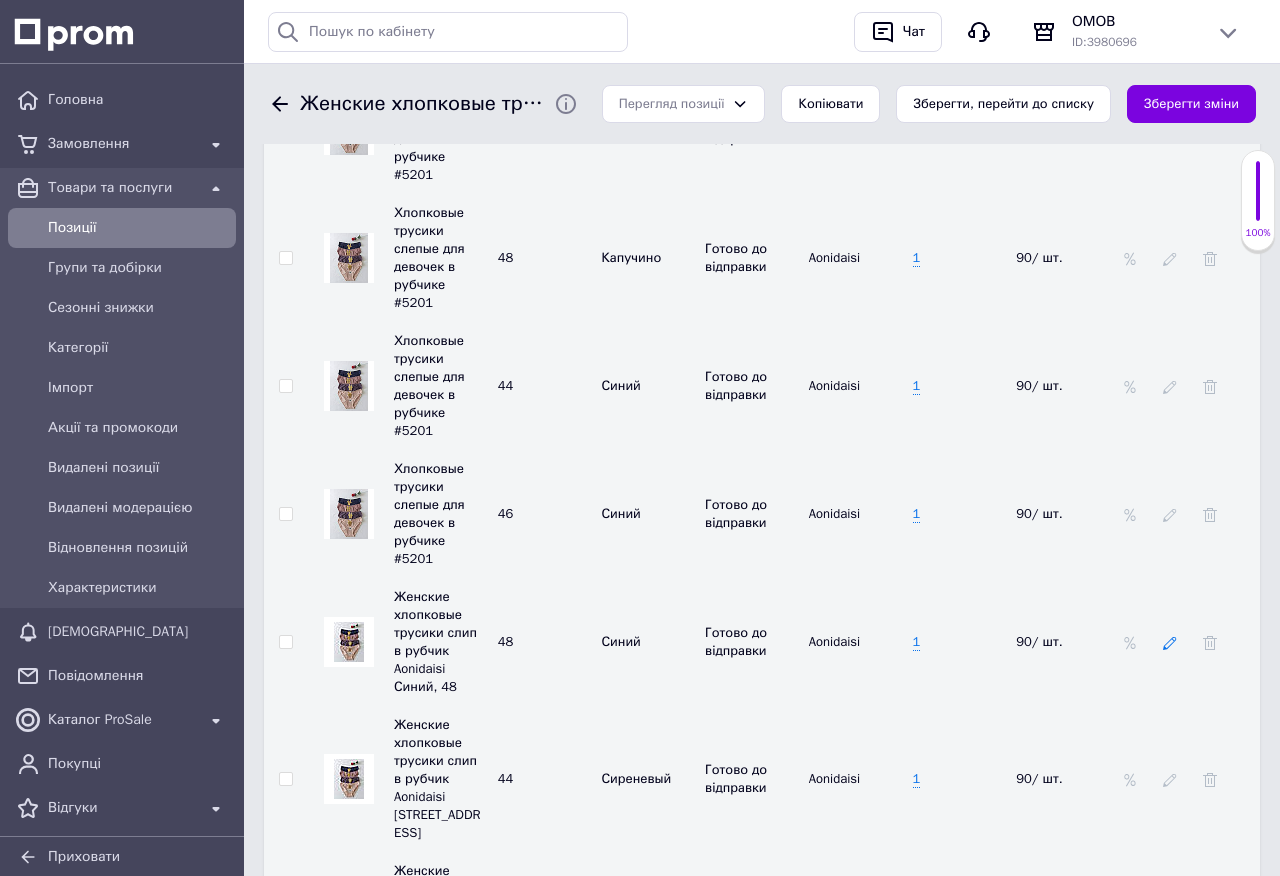 click 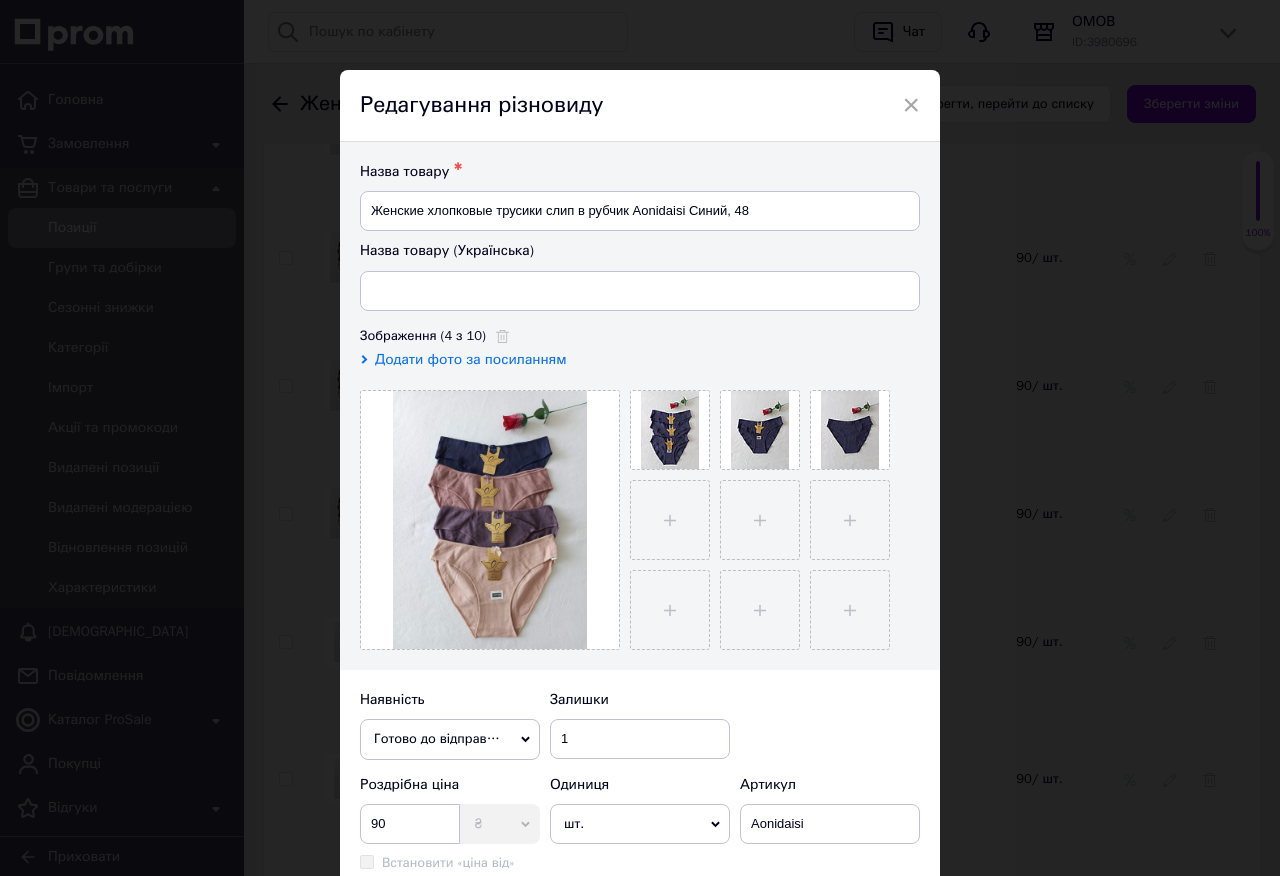 type on "Жіночі бавовняні трусики сліп у рубчик Aonidaisi Синій, 48" 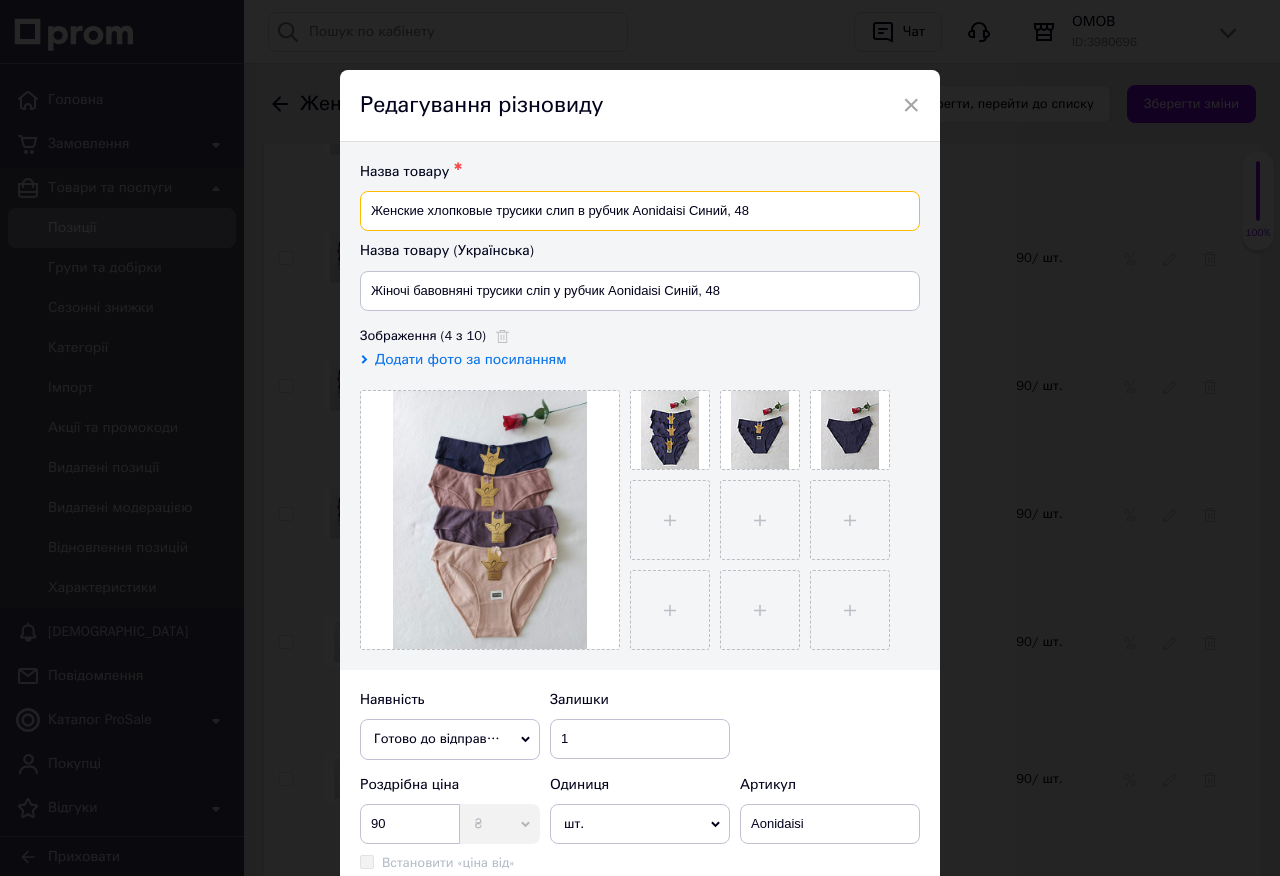 click on "Женские хлопковые трусики слип в рубчик Aonidaisi Синий, 48" at bounding box center [640, 211] 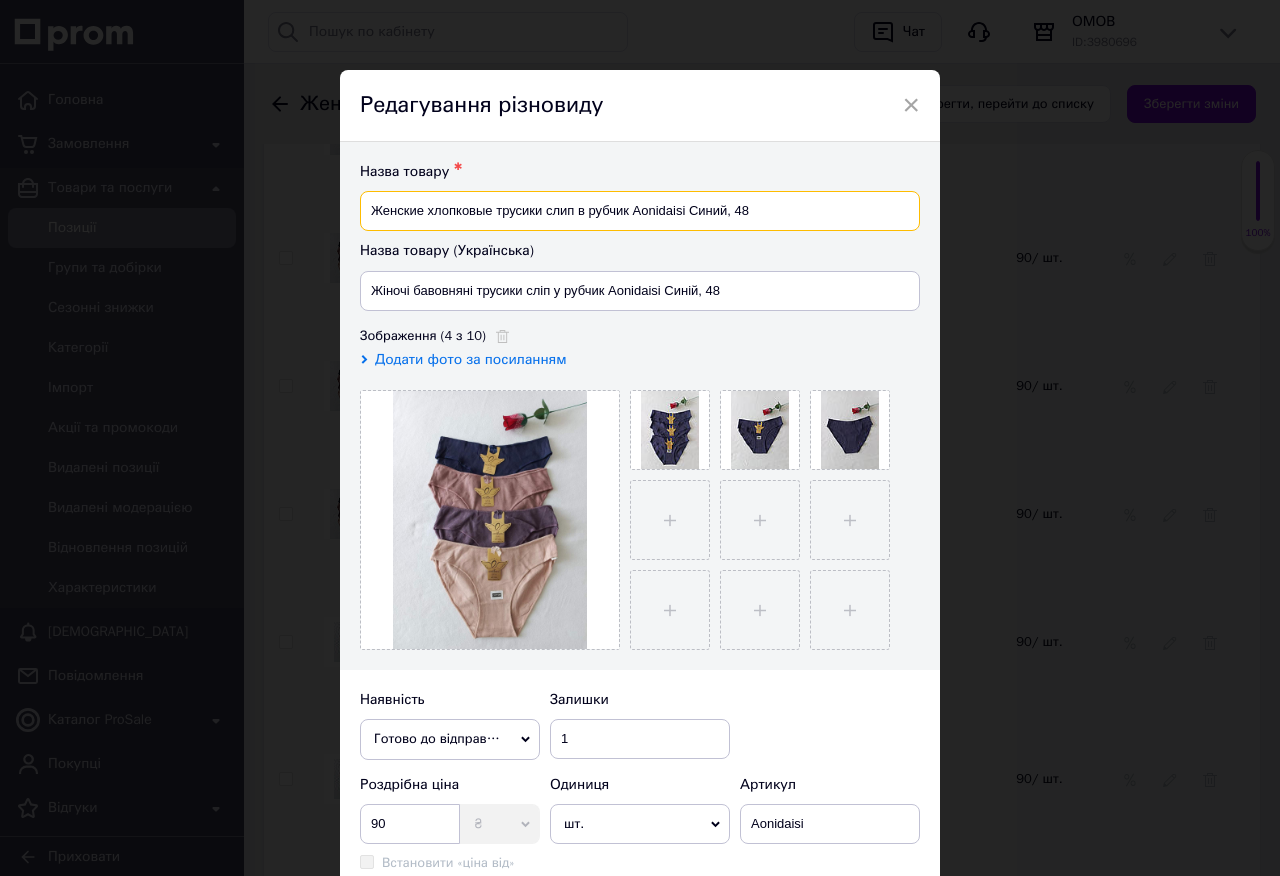 paste on "лопковые трусики слепые для девочек в рубчике #5201" 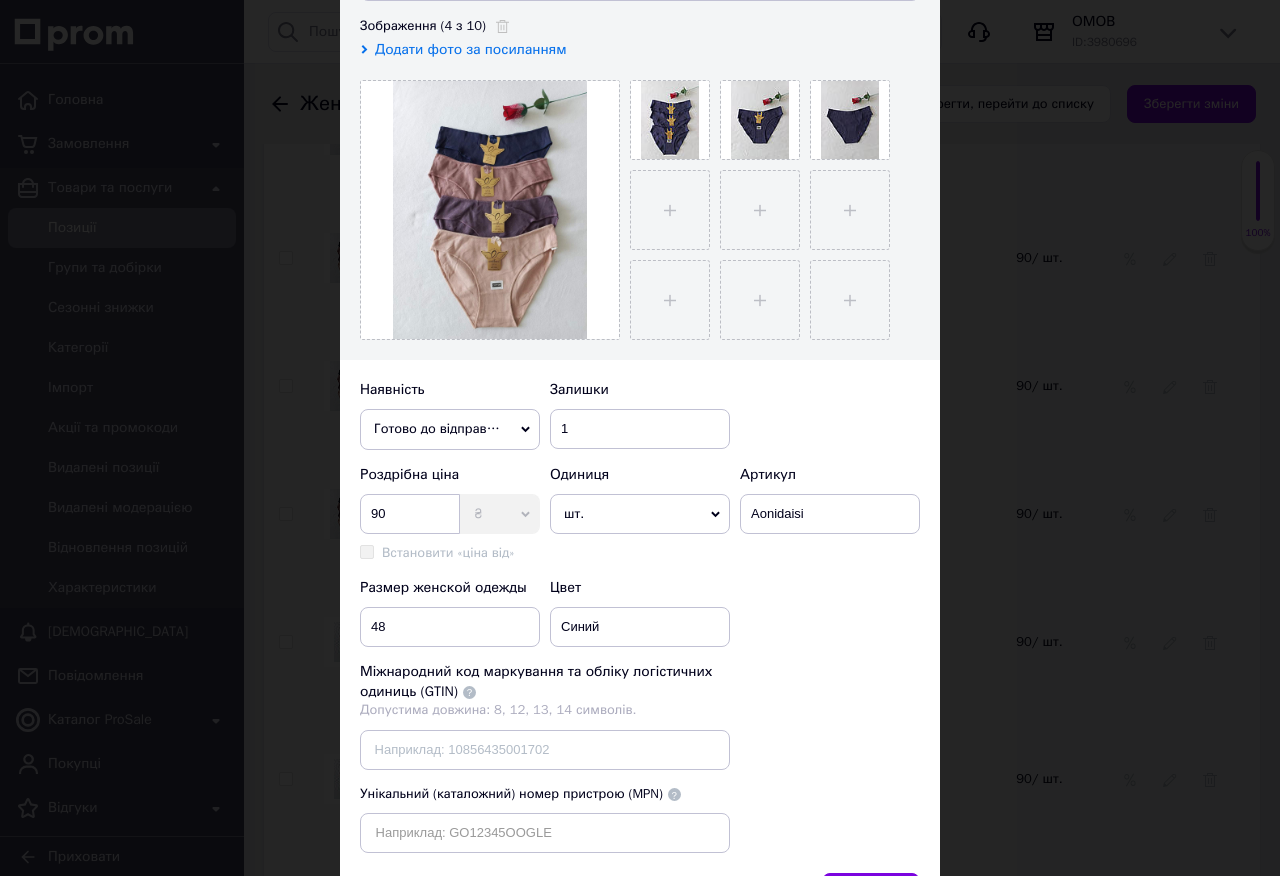scroll, scrollTop: 408, scrollLeft: 0, axis: vertical 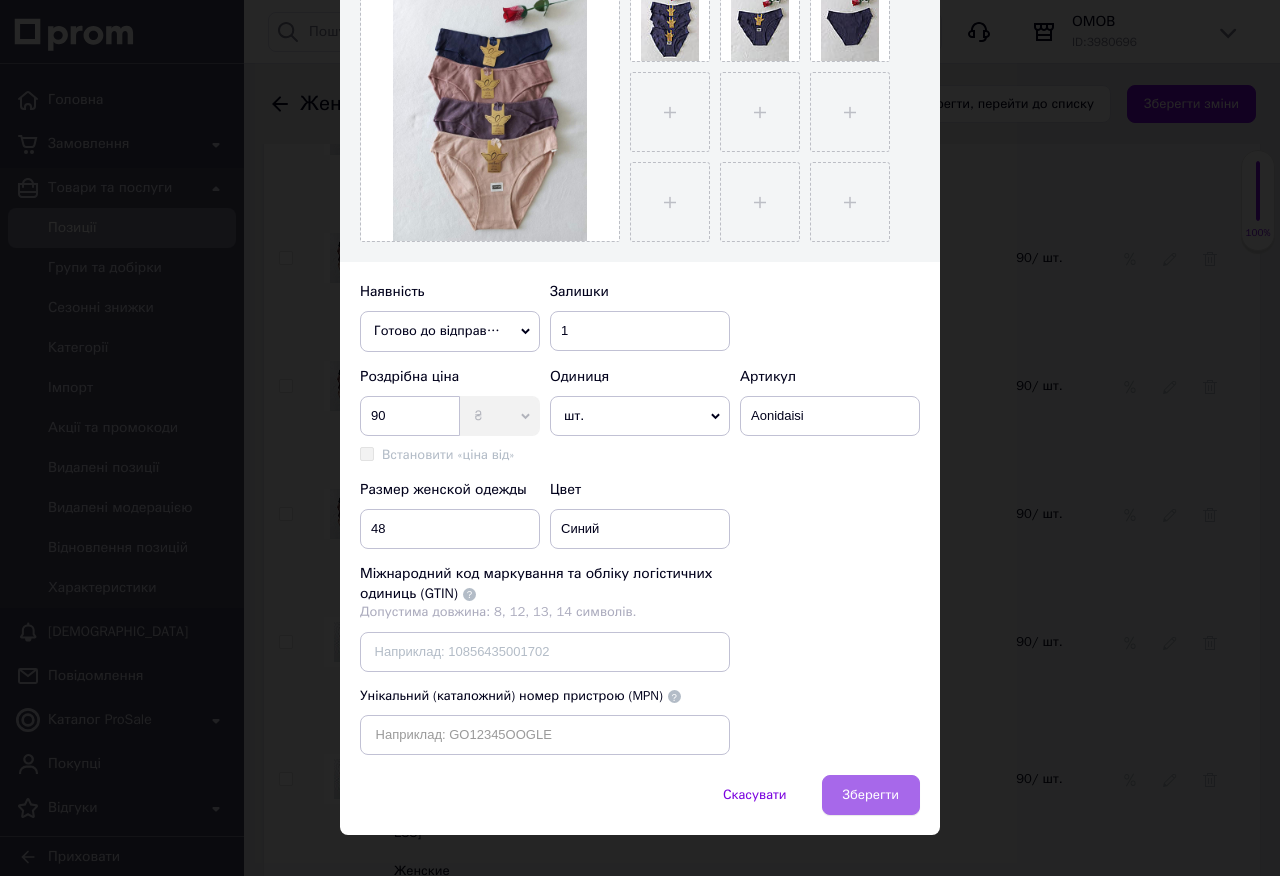 type on "Хлопковые трусики слепые для девочек в рубчике #5201" 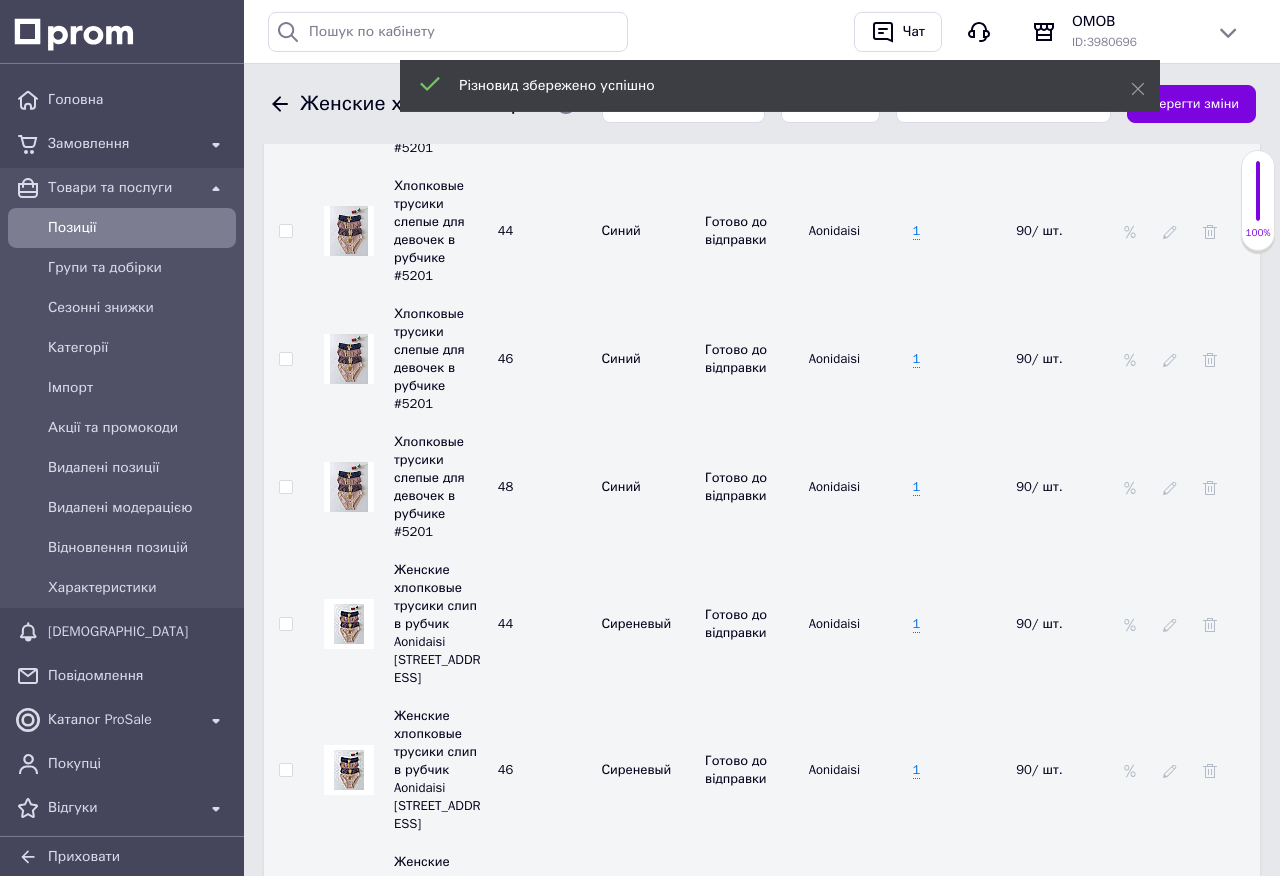 scroll, scrollTop: 4176, scrollLeft: 0, axis: vertical 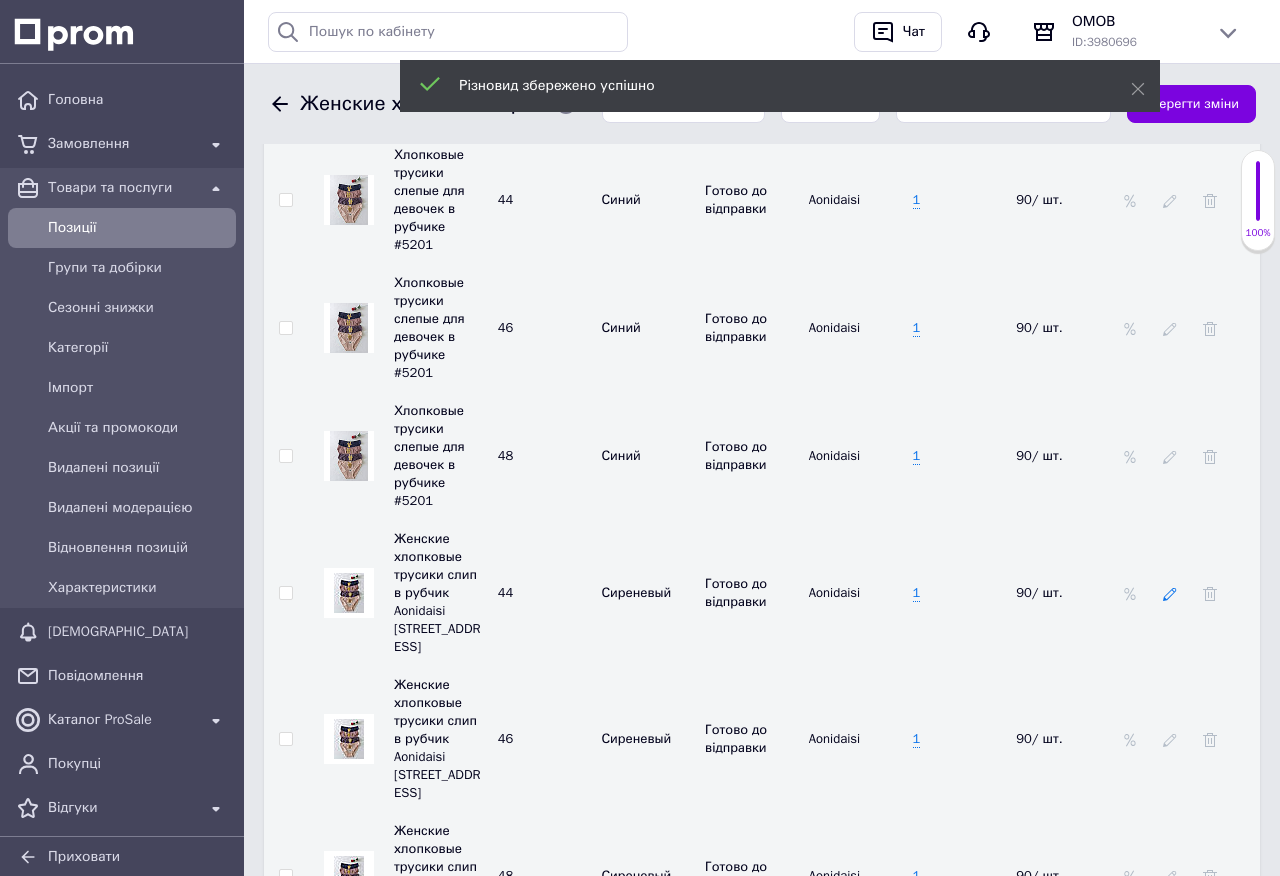 click 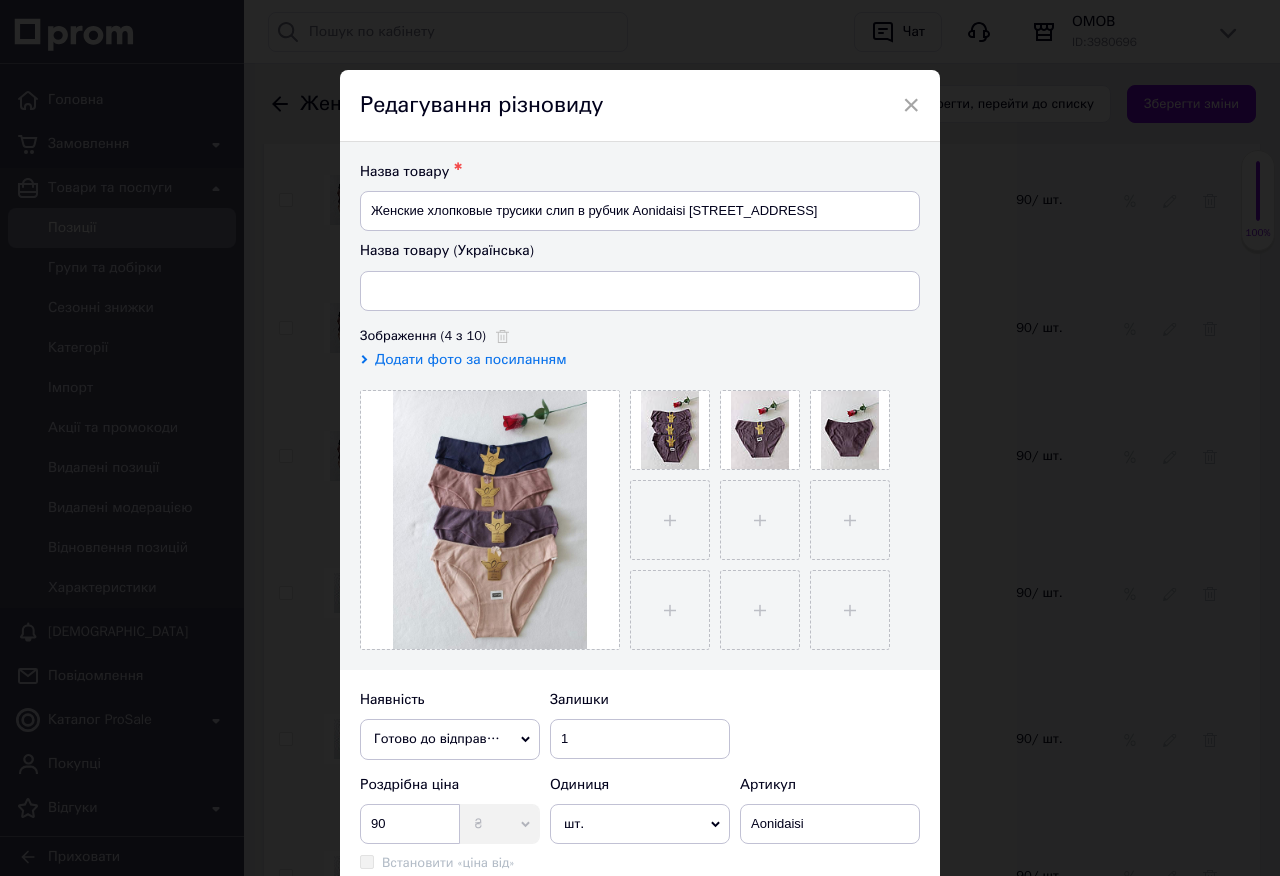 type on "Жіночі бавовняні трусики сліп у рубчик Aonidaisi Бузковий, 44" 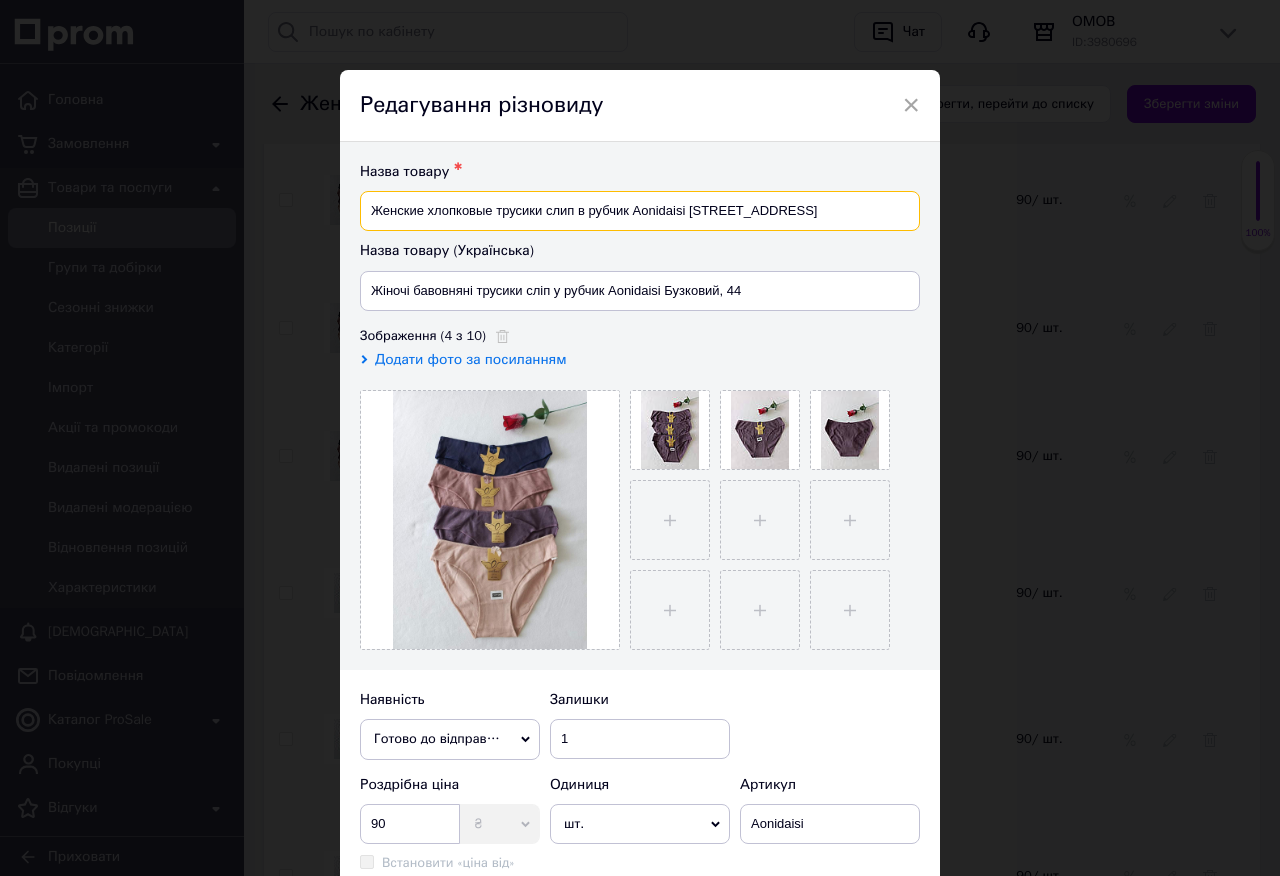 click on "Женские хлопковые трусики слип в рубчик Aonidaisi [STREET_ADDRESS]" at bounding box center [640, 211] 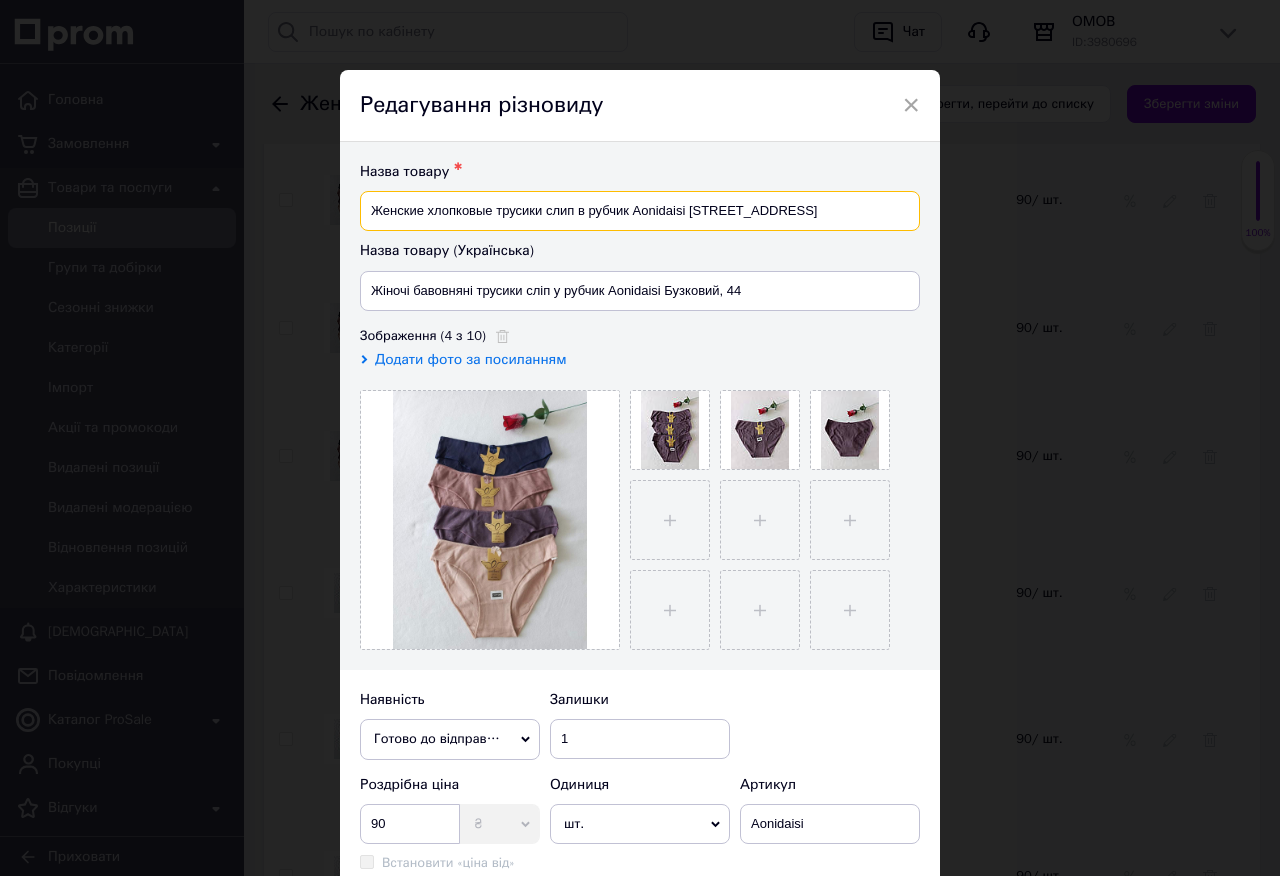 paste on "лопковые трусики слепые для девочек в рубчике #5201" 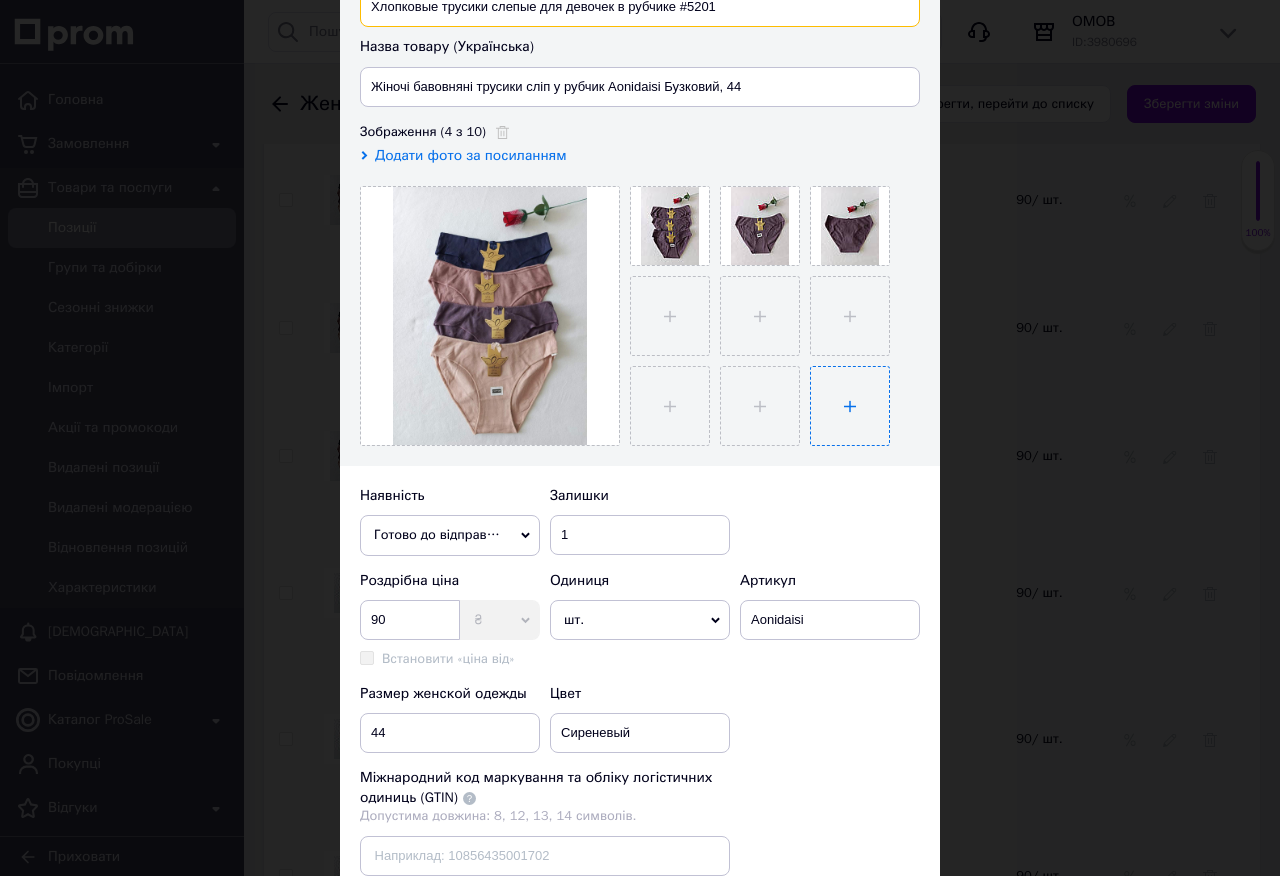 scroll, scrollTop: 408, scrollLeft: 0, axis: vertical 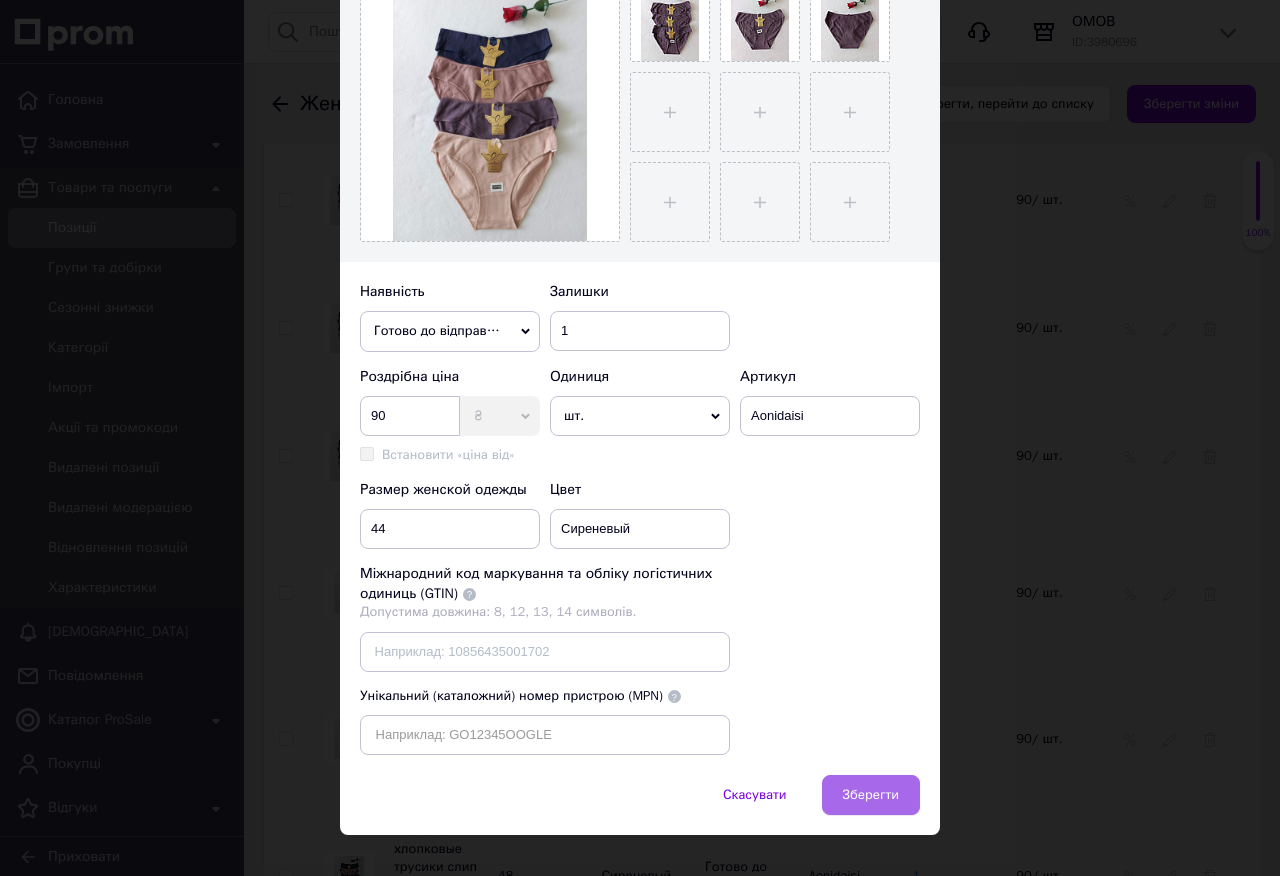 type on "Хлопковые трусики слепые для девочек в рубчике #5201" 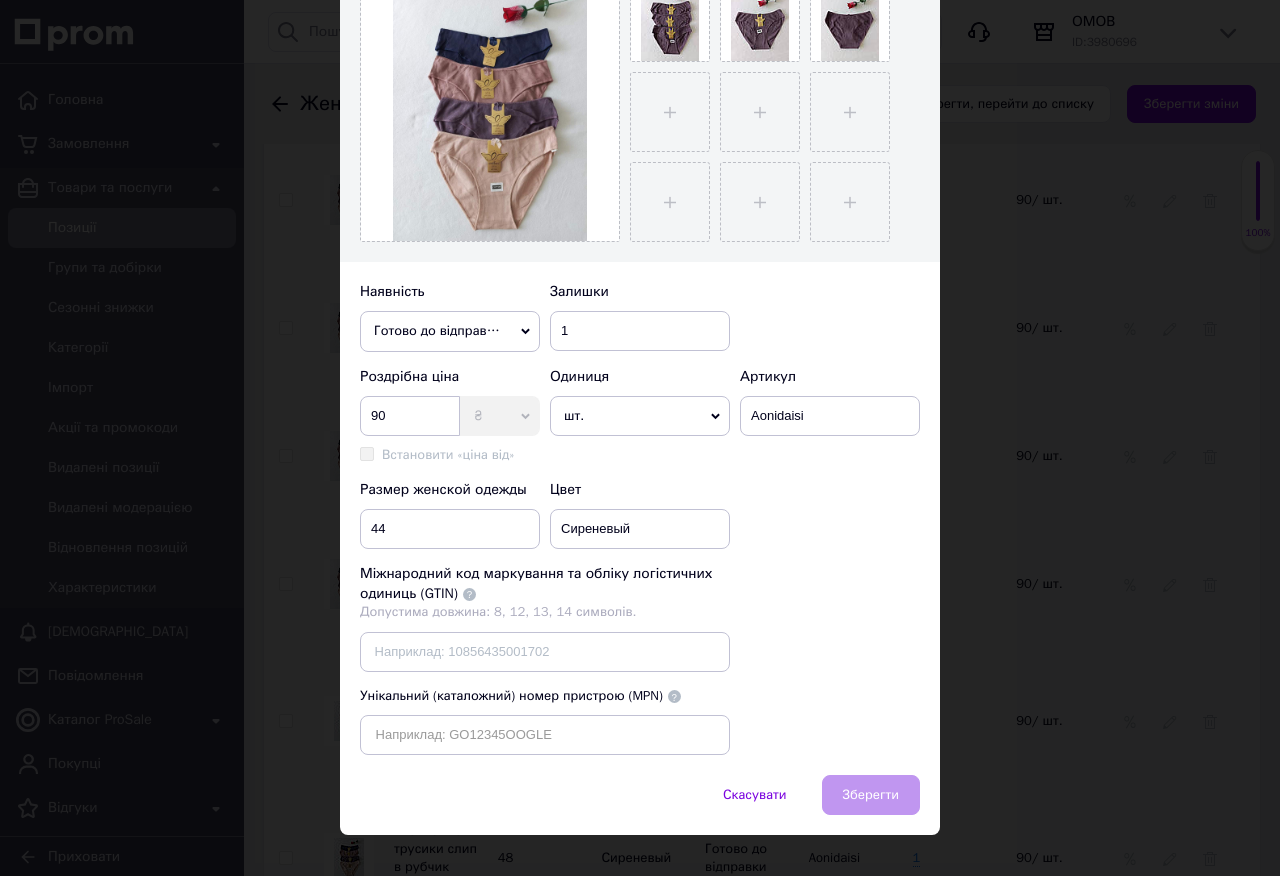 scroll, scrollTop: 4160, scrollLeft: 0, axis: vertical 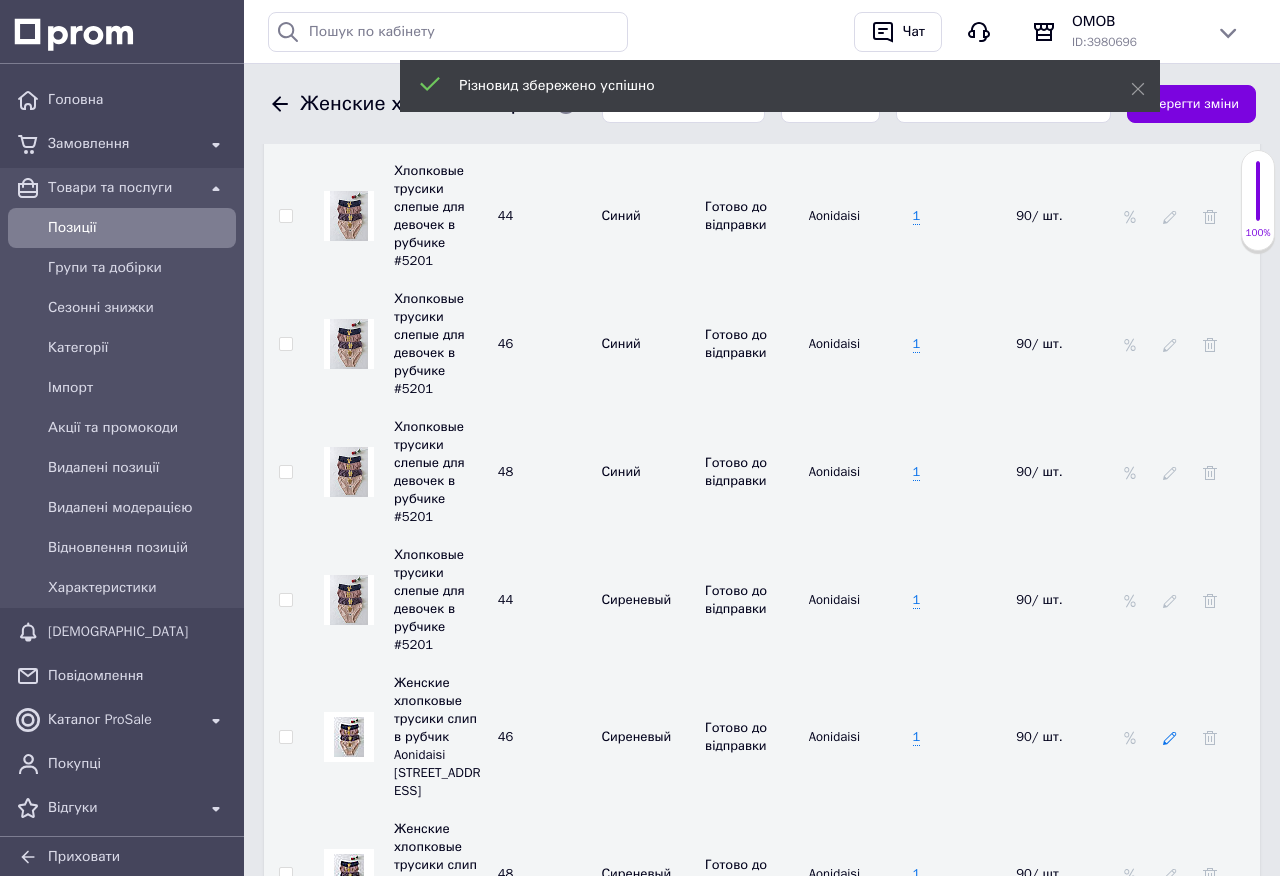 click 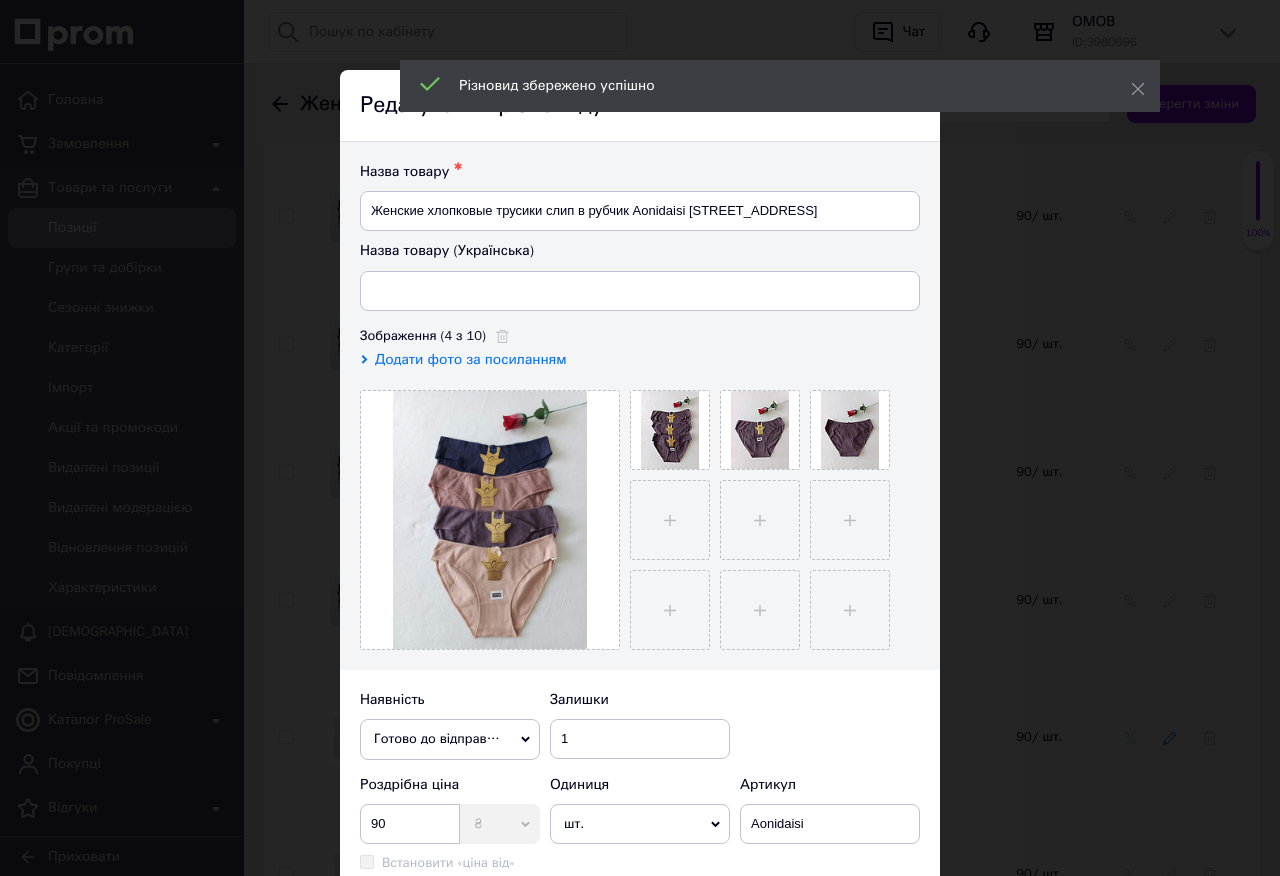 type on "Жіночі бавовняні трусики сліп у рубчик Aonidaisi Бузковий, 46" 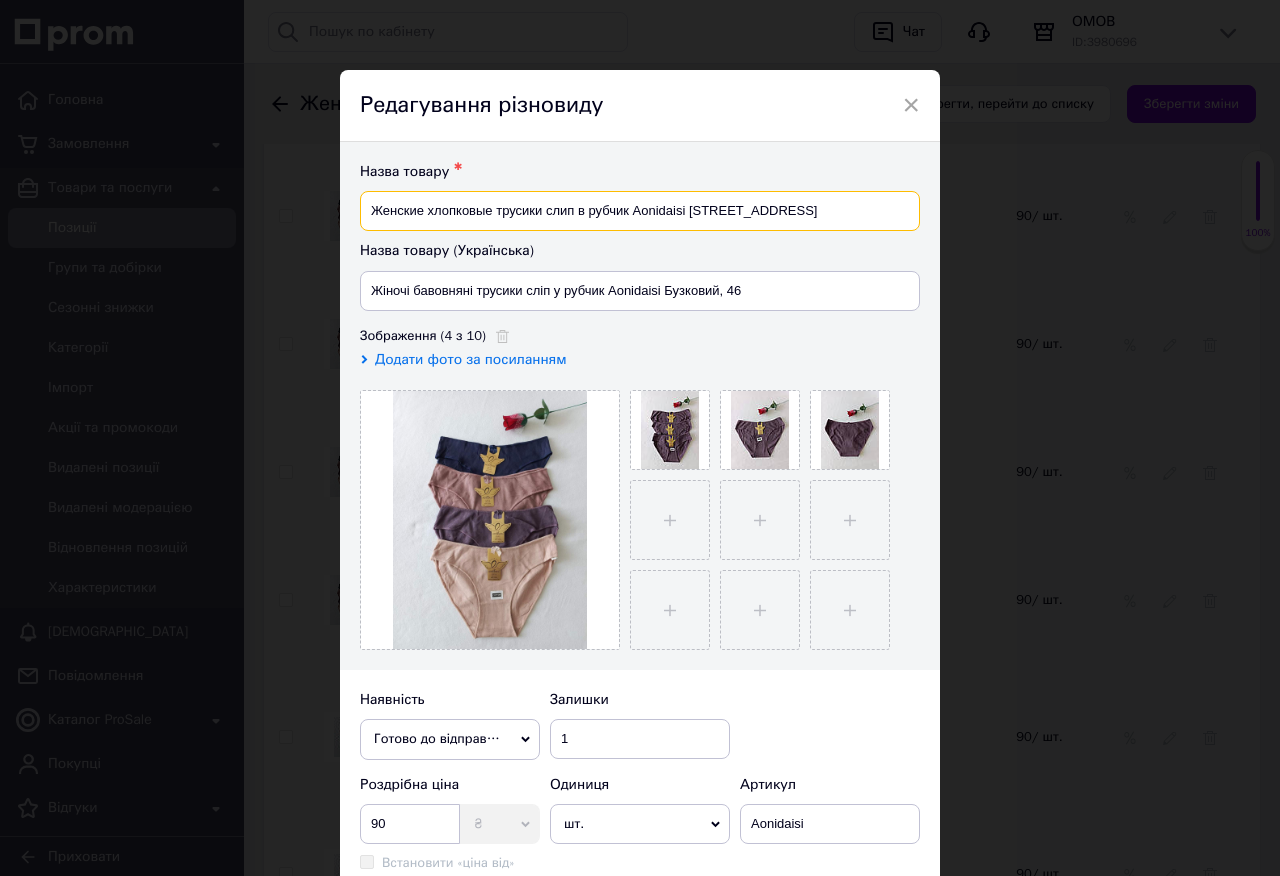 click on "Женские хлопковые трусики слип в рубчик Aonidaisi [STREET_ADDRESS]" at bounding box center (640, 211) 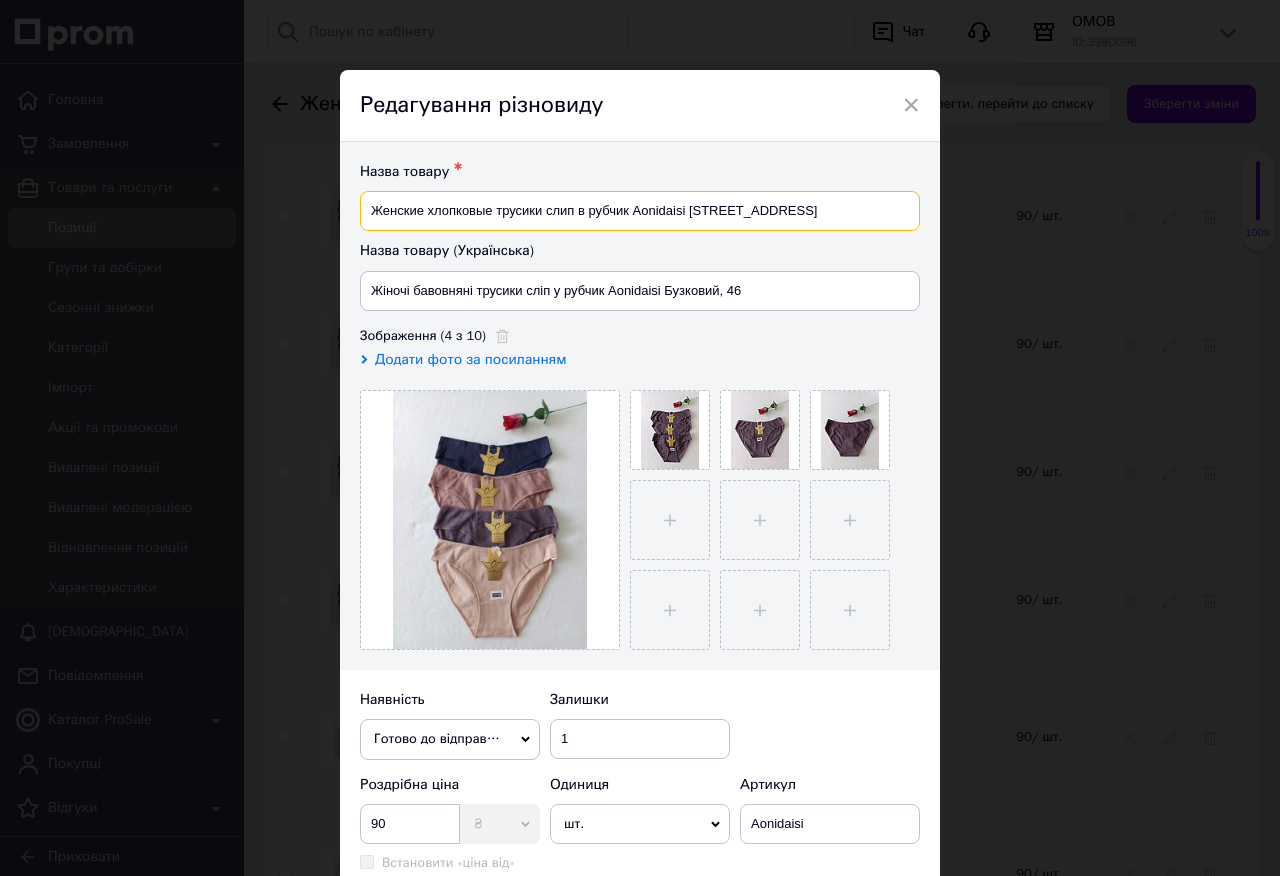 paste on "лопковые трусики слепые для девочек в рубчике #5201" 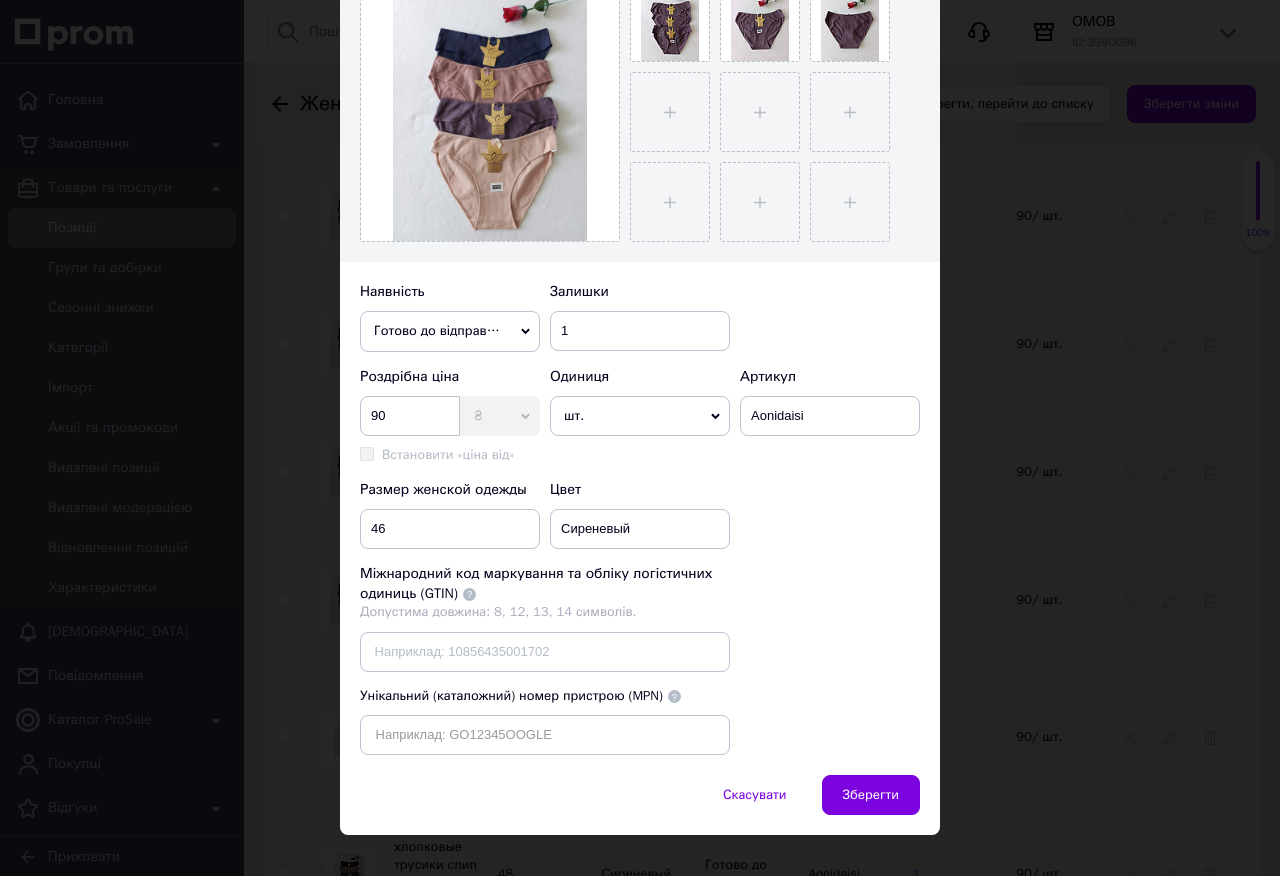 scroll, scrollTop: 437, scrollLeft: 0, axis: vertical 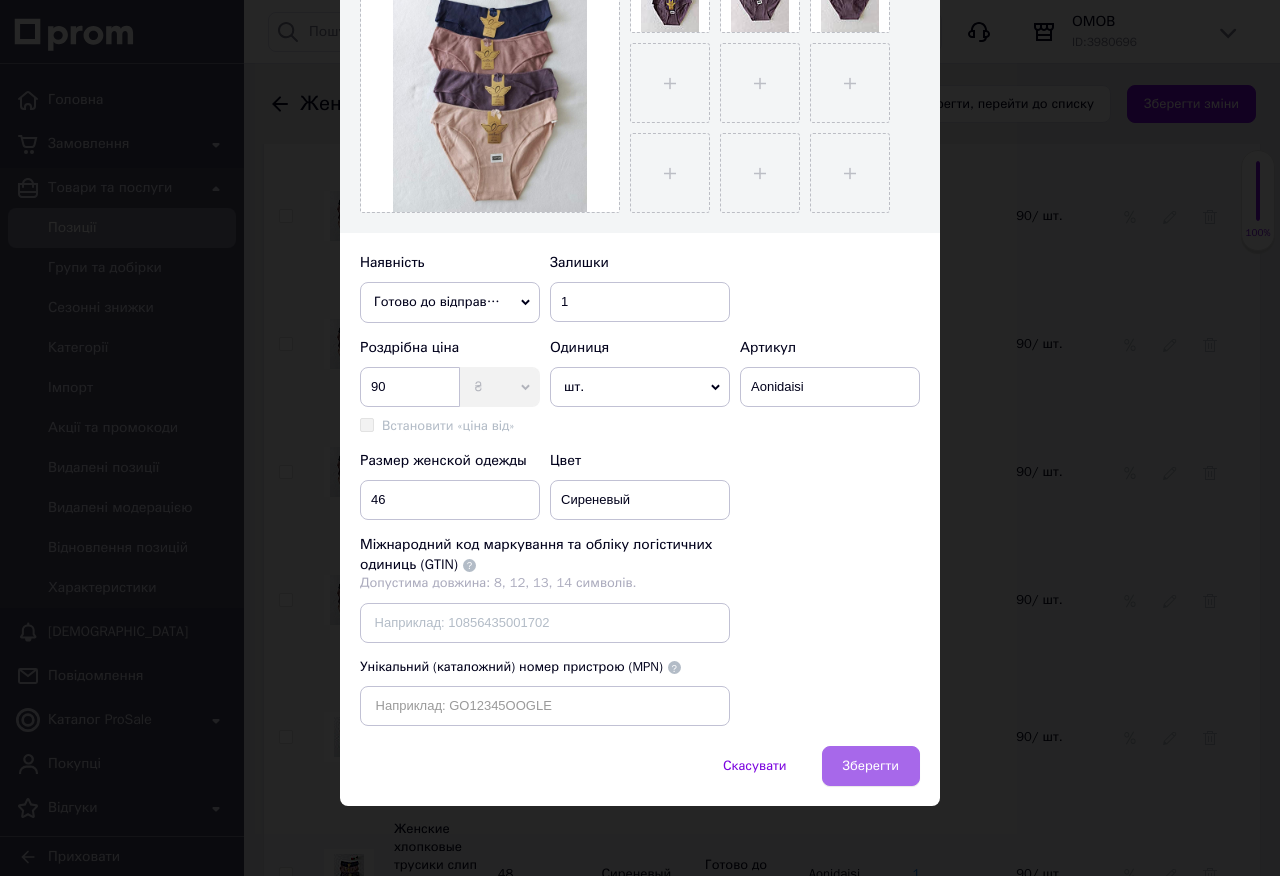 type on "Хлопковые трусики слепые для девочек в рубчике #5201" 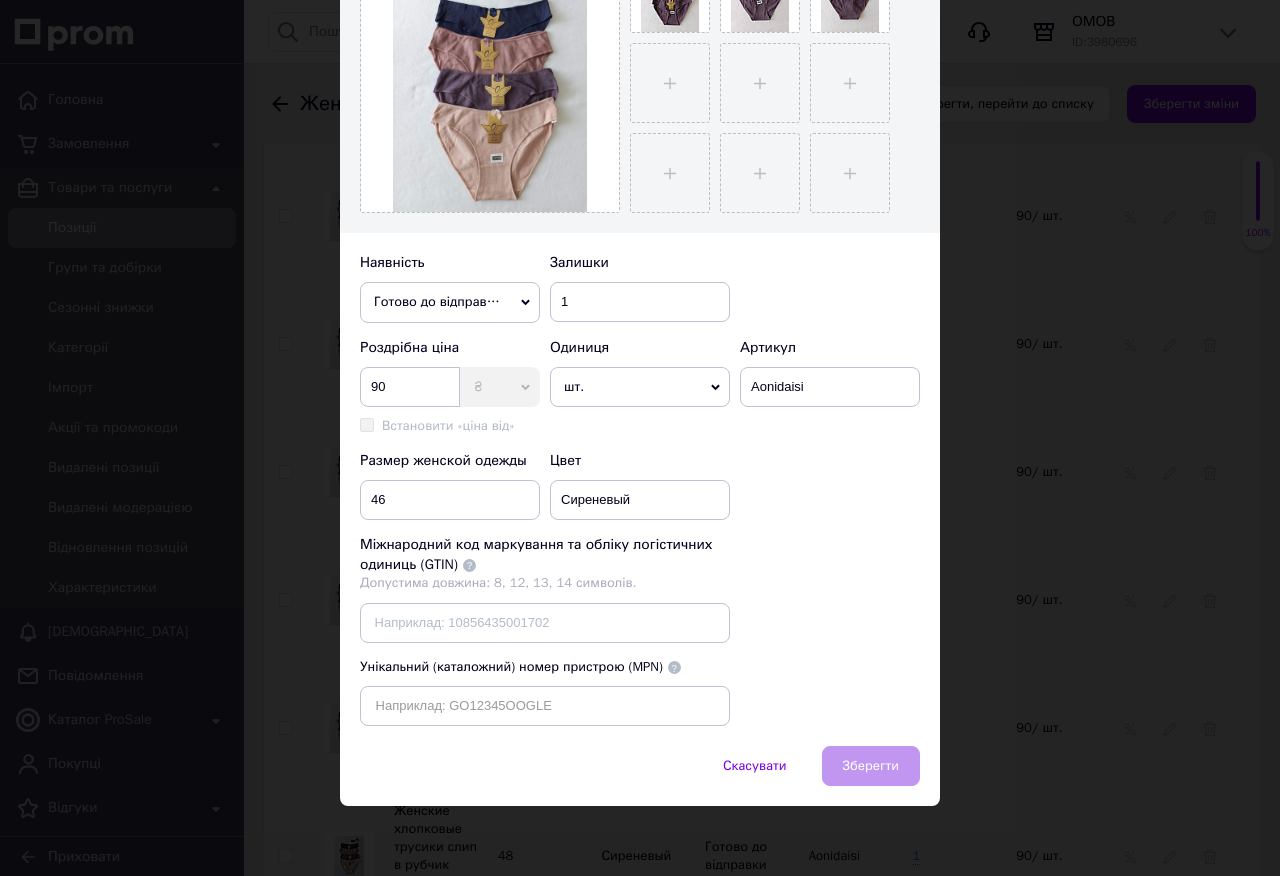 scroll, scrollTop: 4144, scrollLeft: 0, axis: vertical 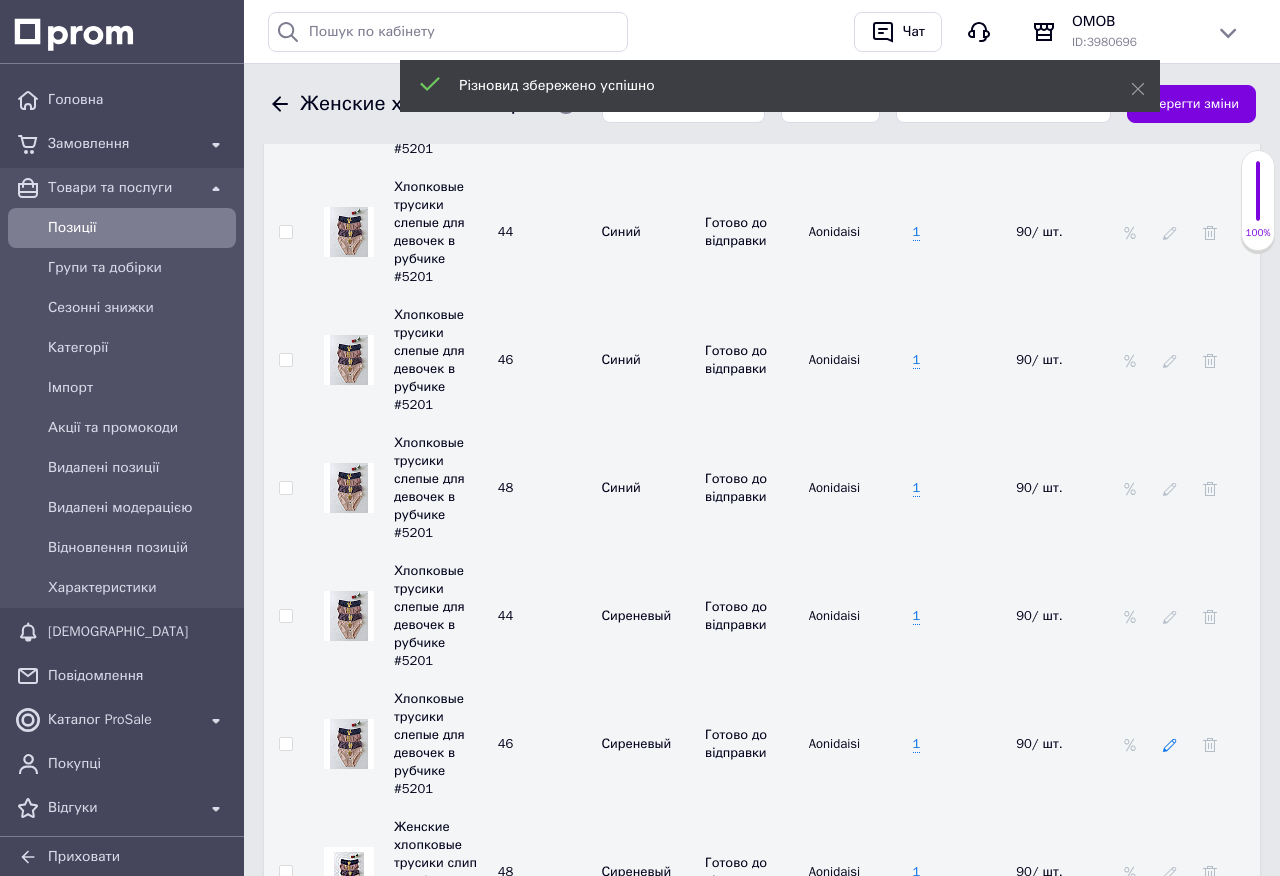 click 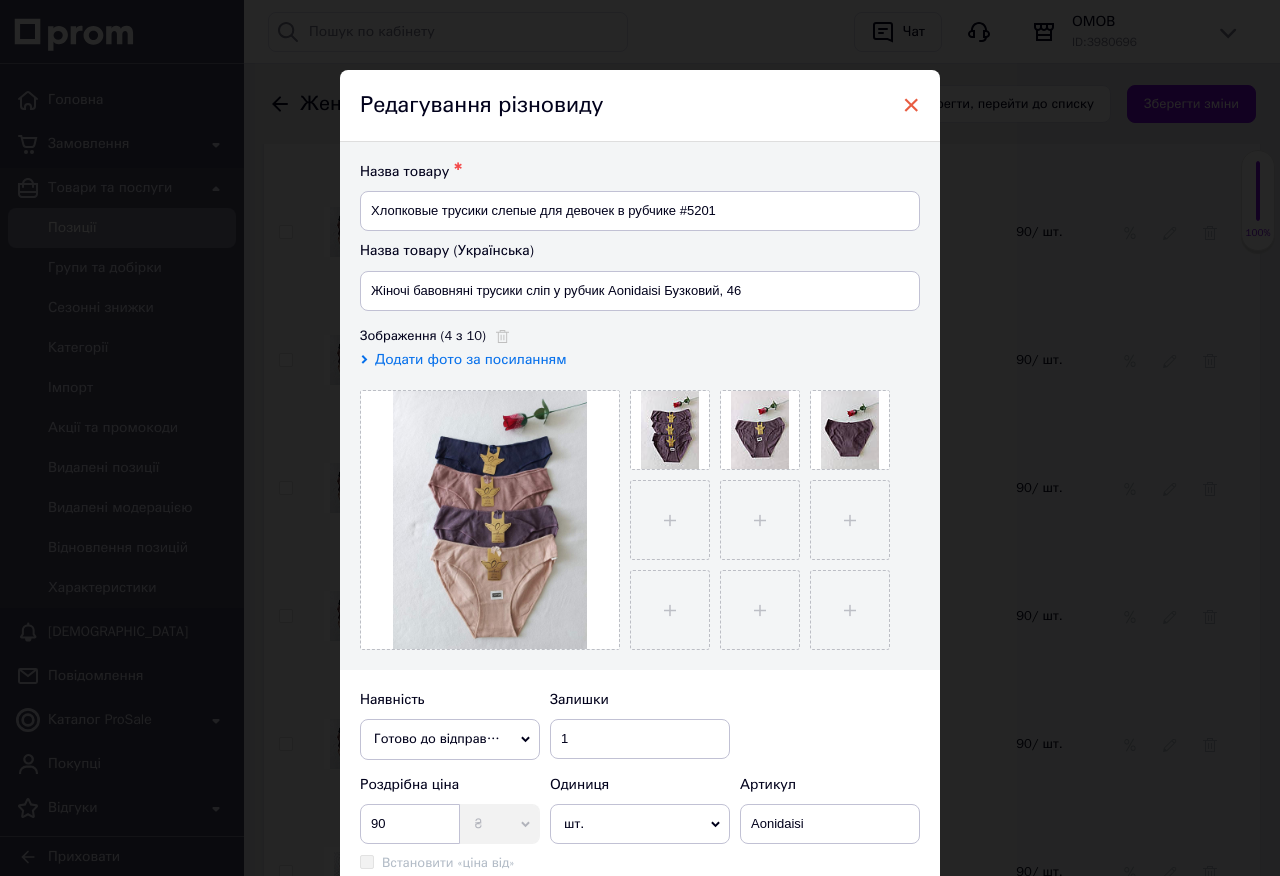 click on "×" at bounding box center (911, 105) 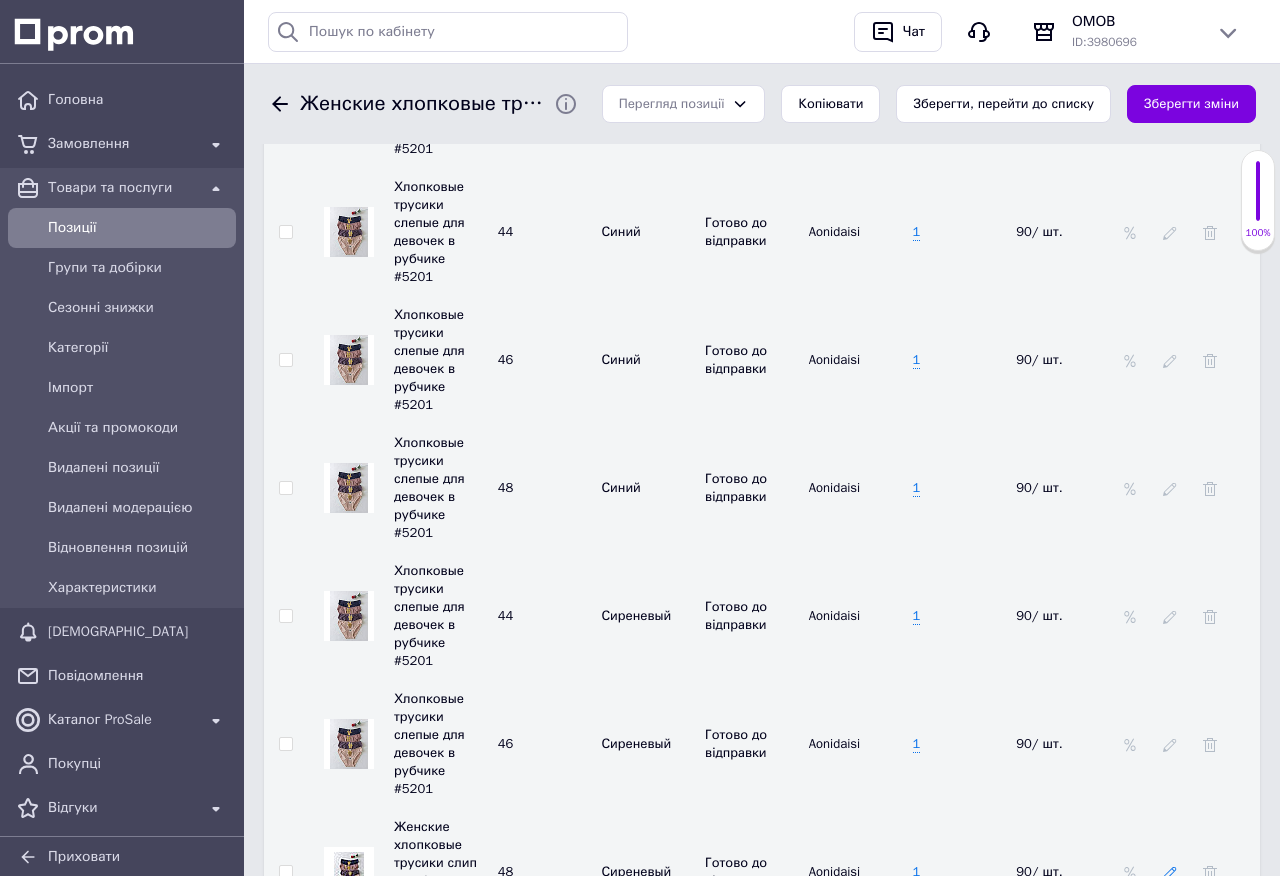 click 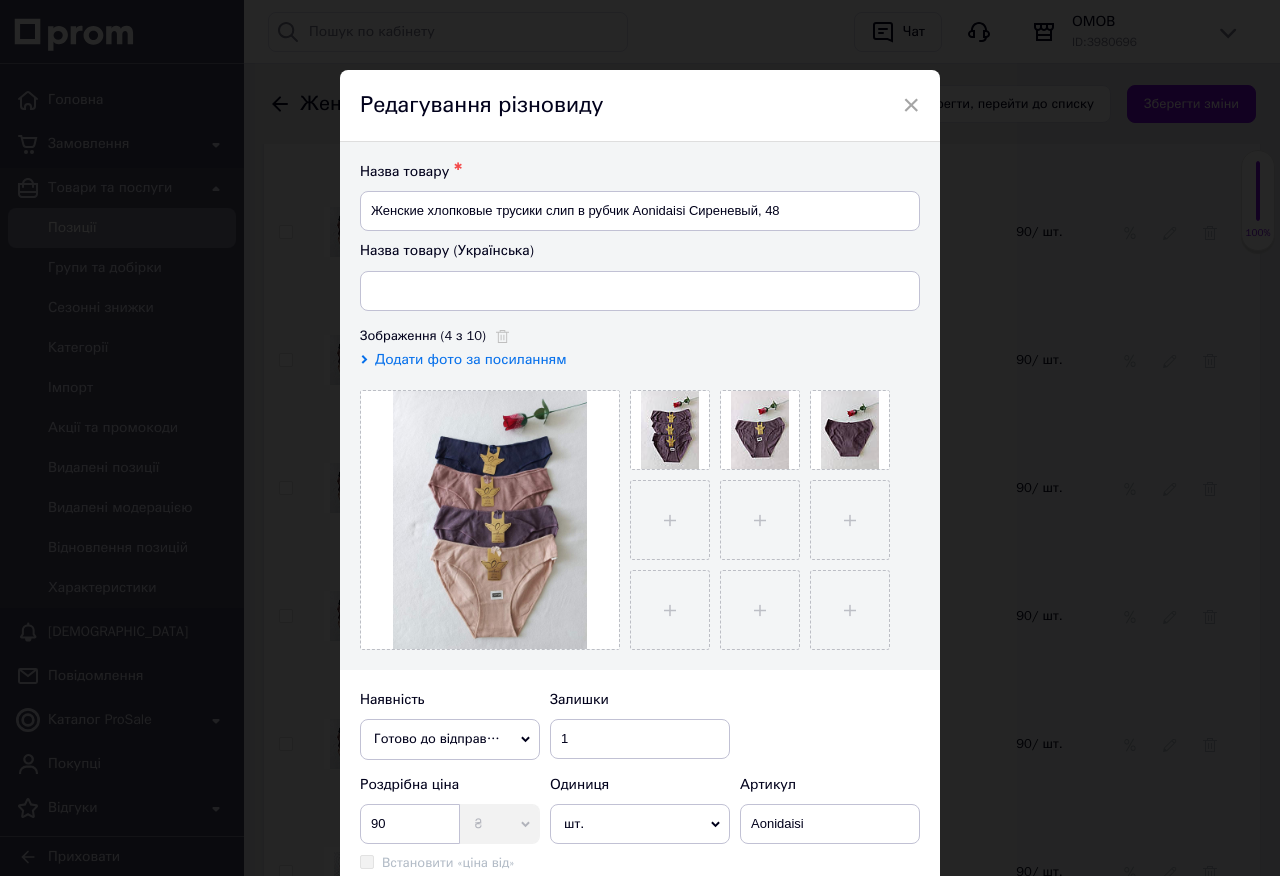 type on "Жіночі бавовняні трусики сліп у рубчик Aonidaisi Бузковий, 48" 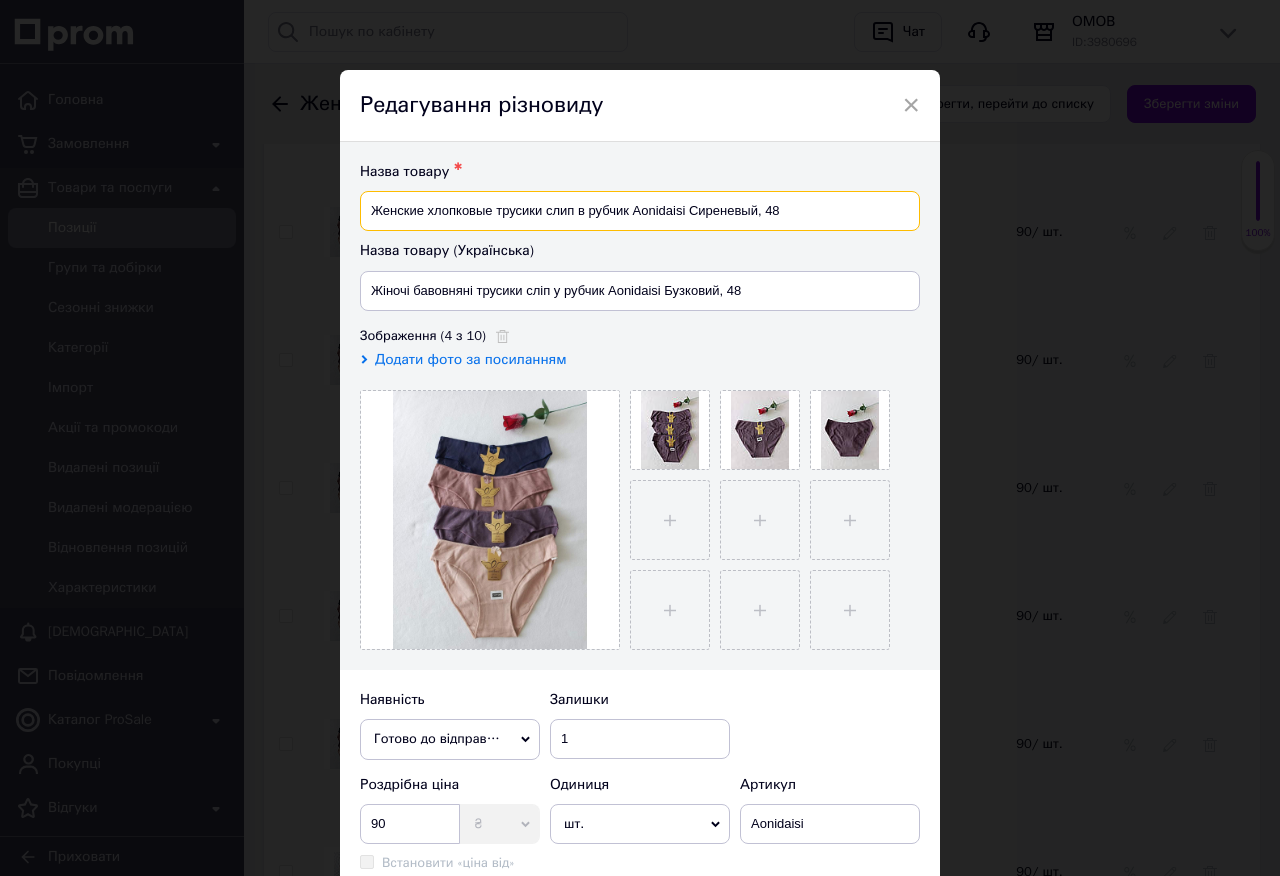click on "Женские хлопковые трусики слип в рубчик Aonidaisi Сиреневый, 48" at bounding box center (640, 211) 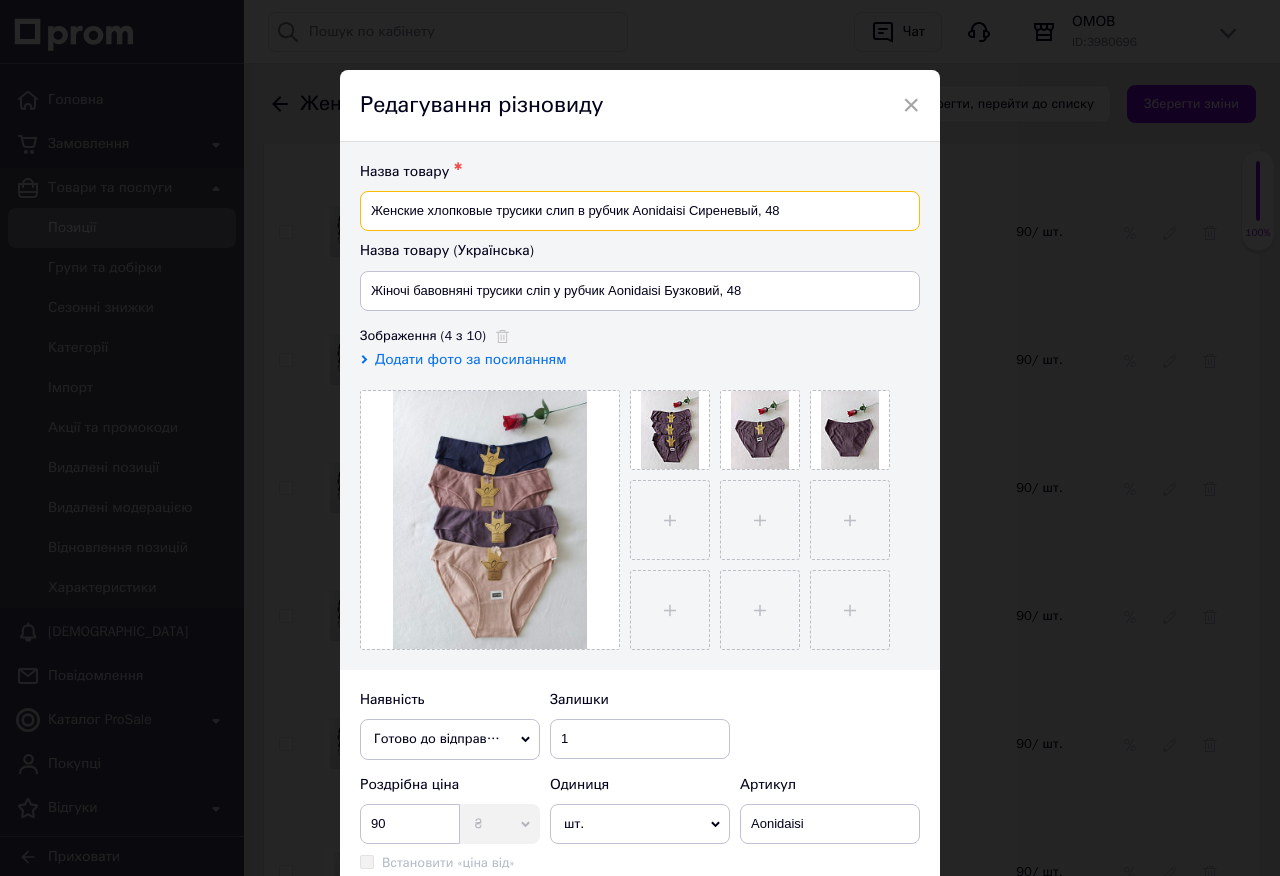 paste on "лопковые трусики слепые для девочек в рубчике #5201" 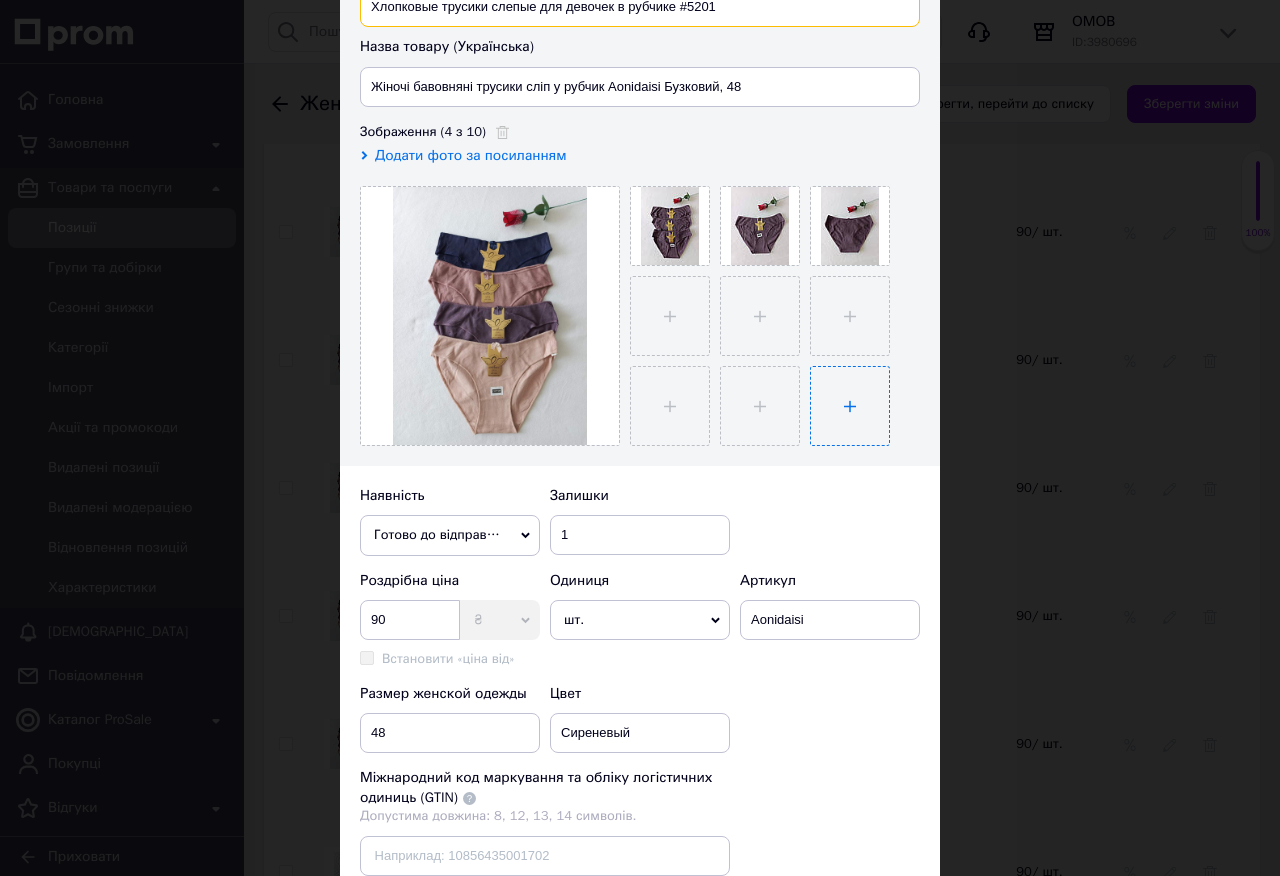scroll, scrollTop: 437, scrollLeft: 0, axis: vertical 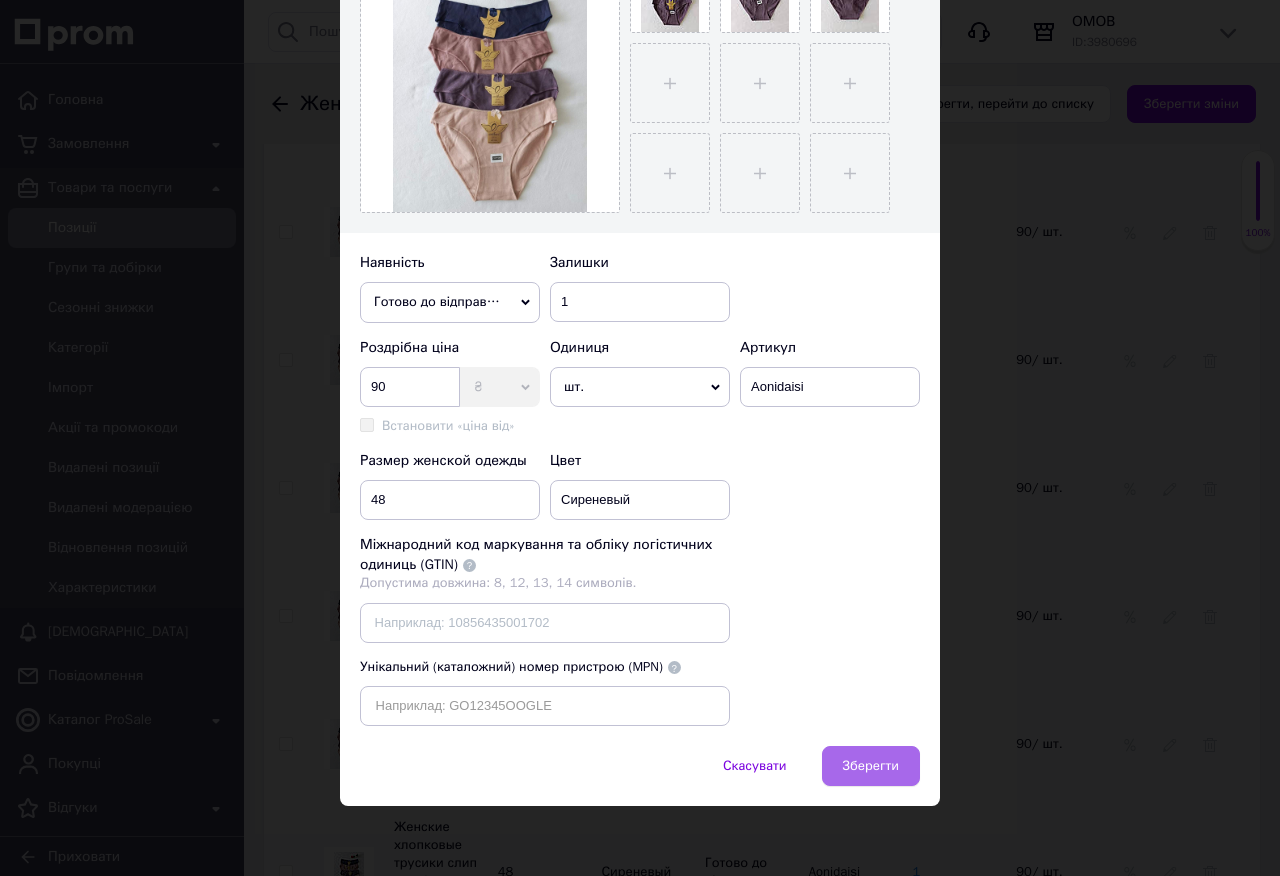 type on "Хлопковые трусики слепые для девочек в рубчике #5201" 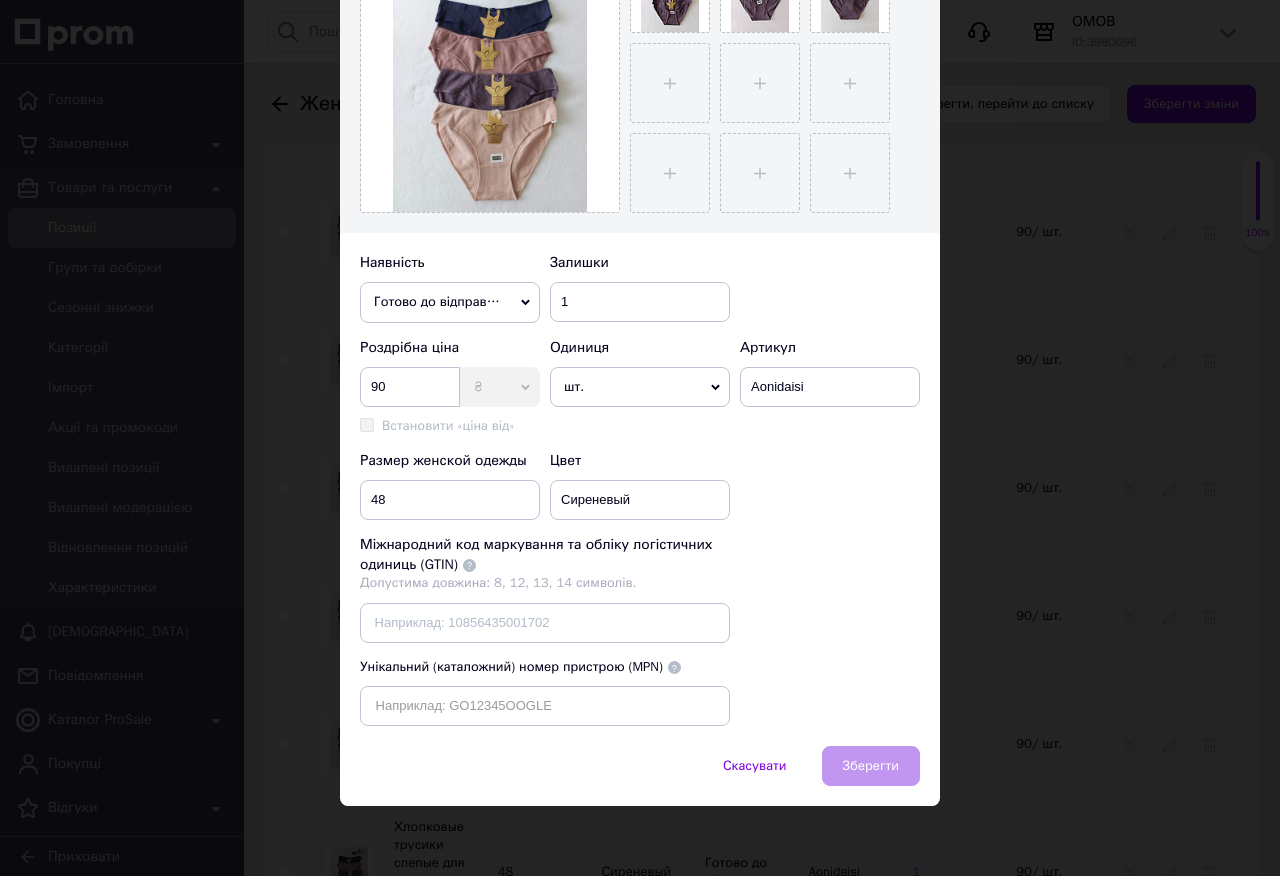scroll, scrollTop: 4128, scrollLeft: 0, axis: vertical 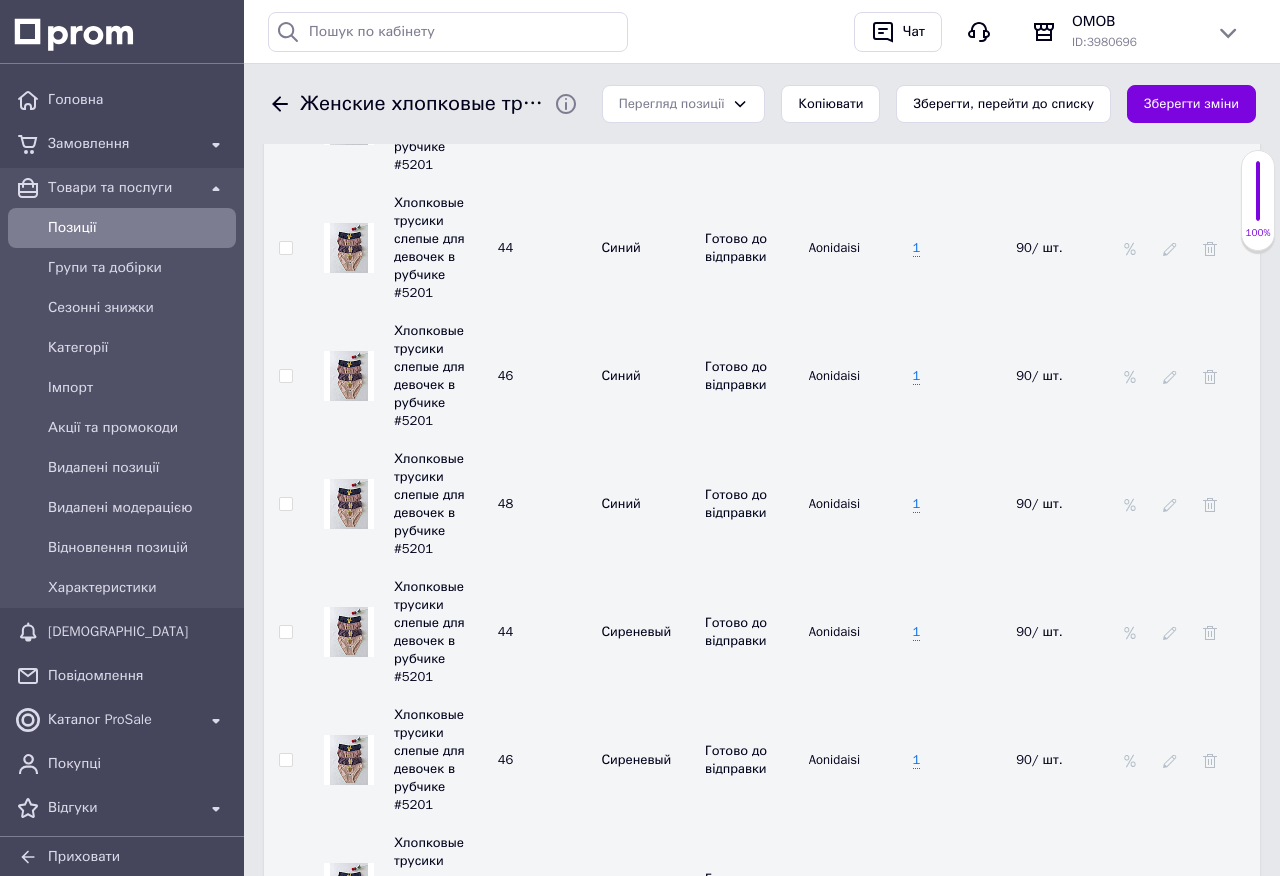 click 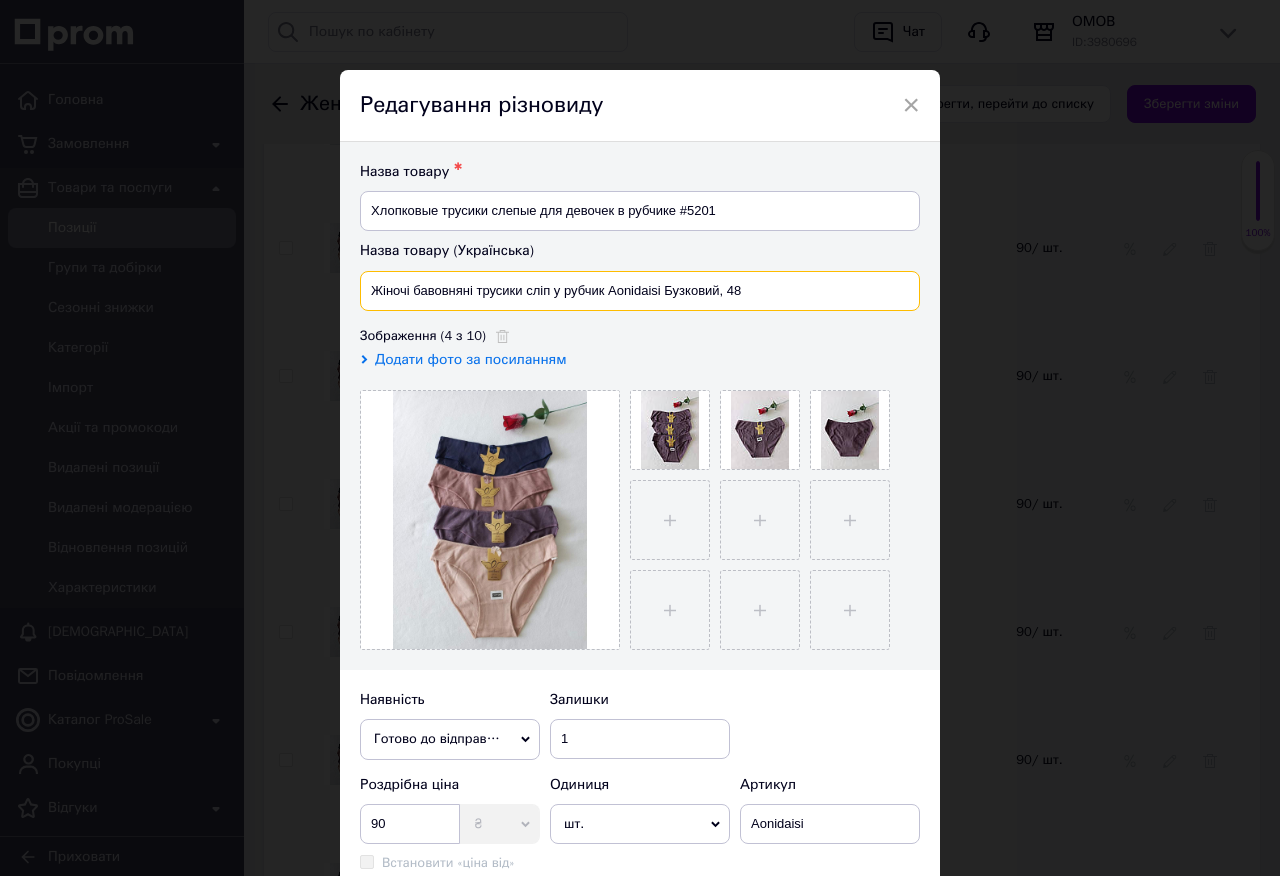 drag, startPoint x: 661, startPoint y: 290, endPoint x: 660, endPoint y: 271, distance: 19.026299 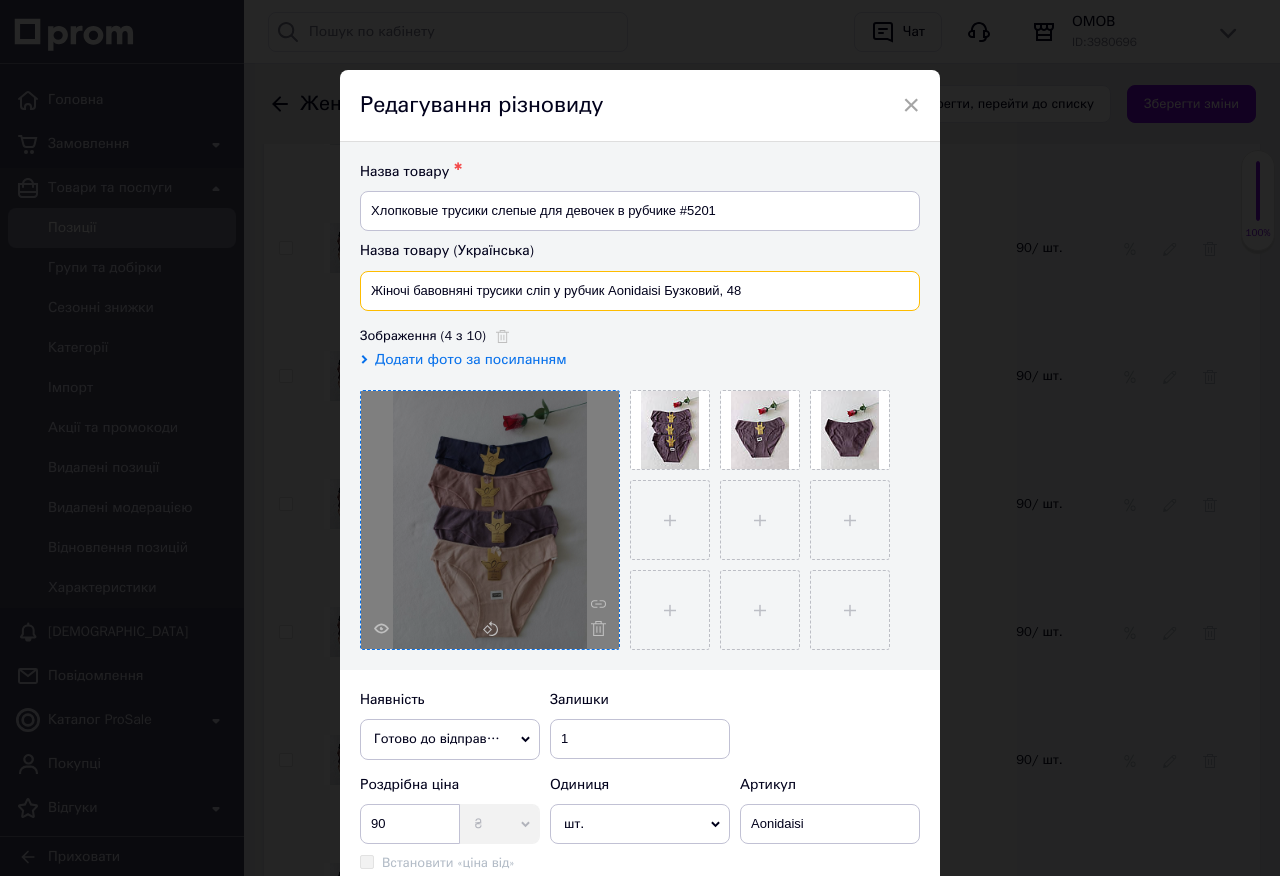 paste on "авовняні трусики сліпи для дівчат в рубчик #5201" 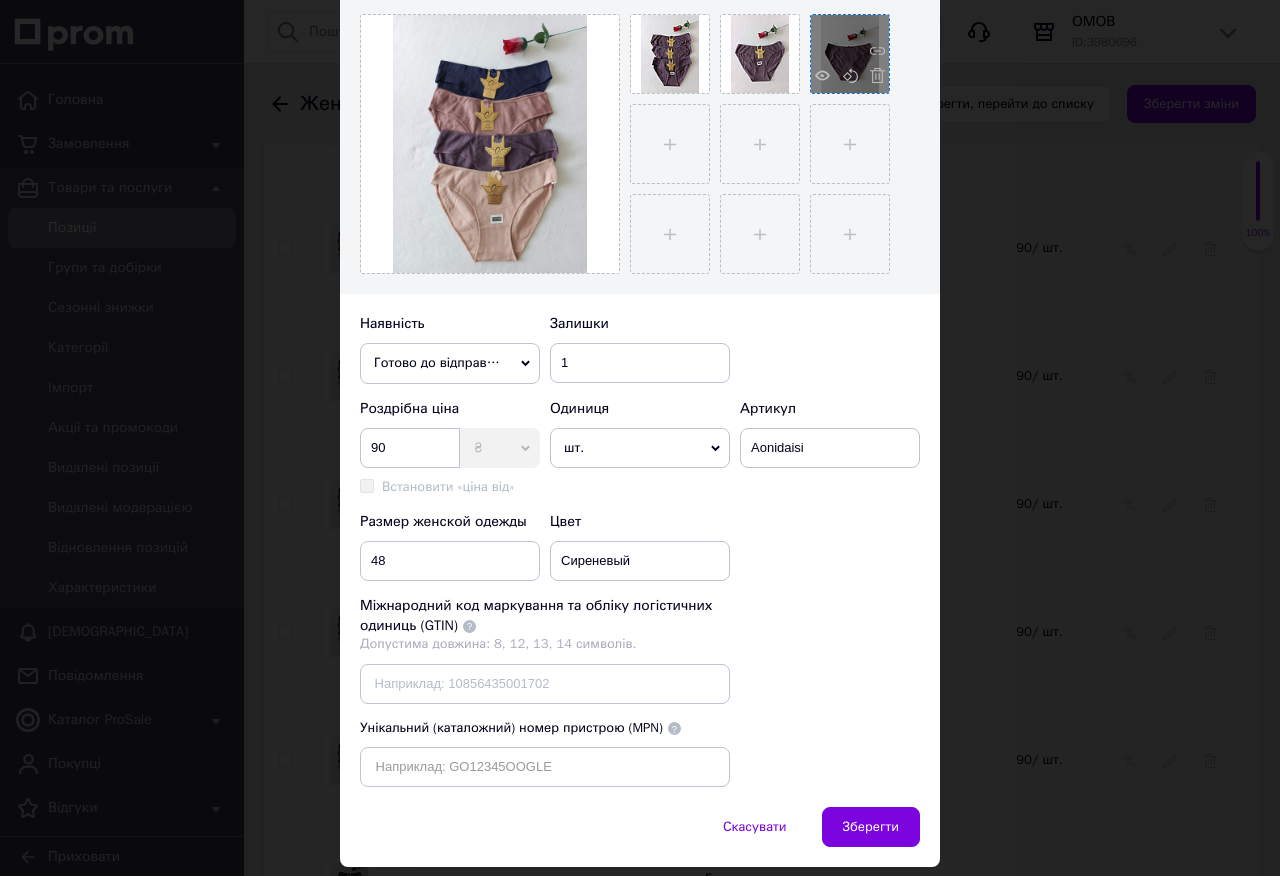scroll, scrollTop: 437, scrollLeft: 0, axis: vertical 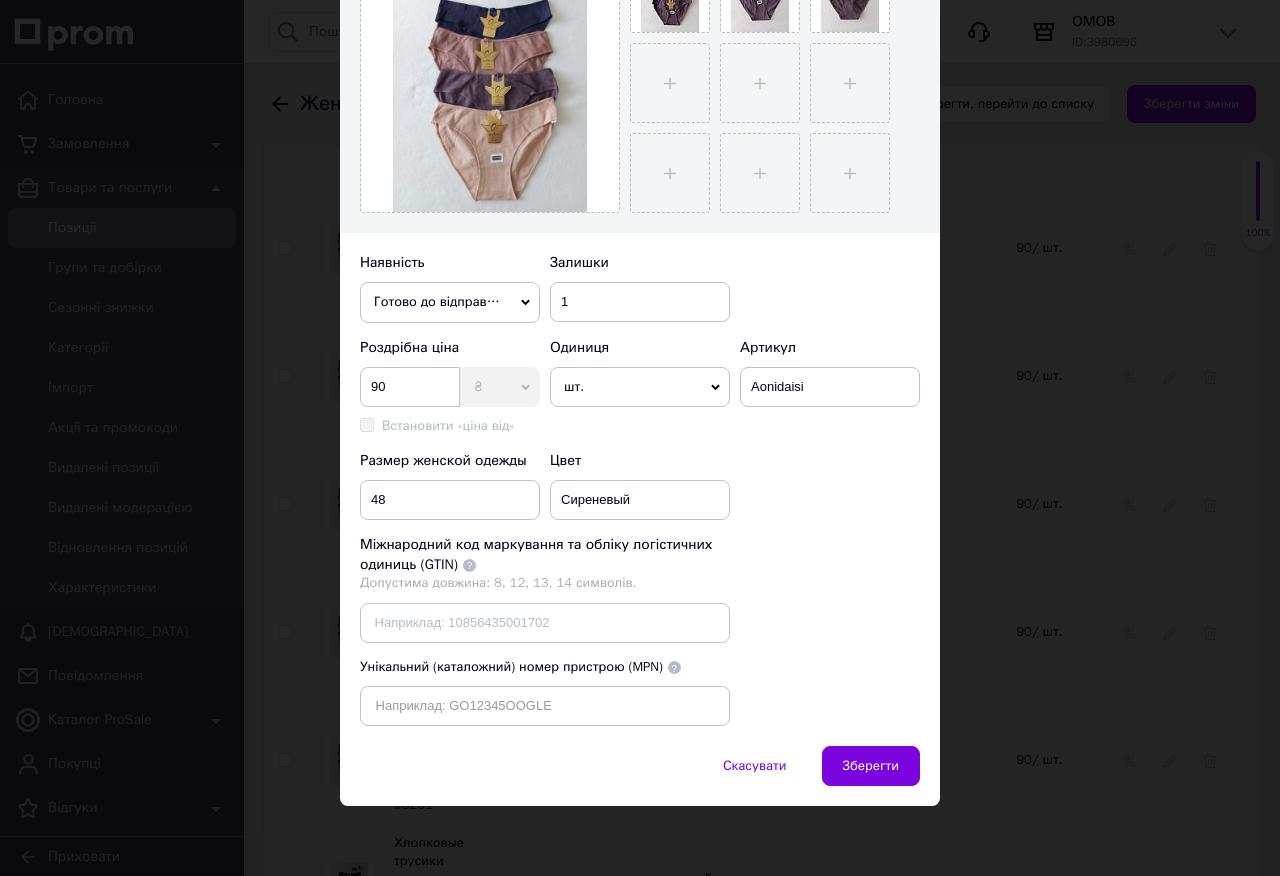 type on "Бавовняні трусики сліпи для дівчат в рубчик #5201  Бузковий, 48" 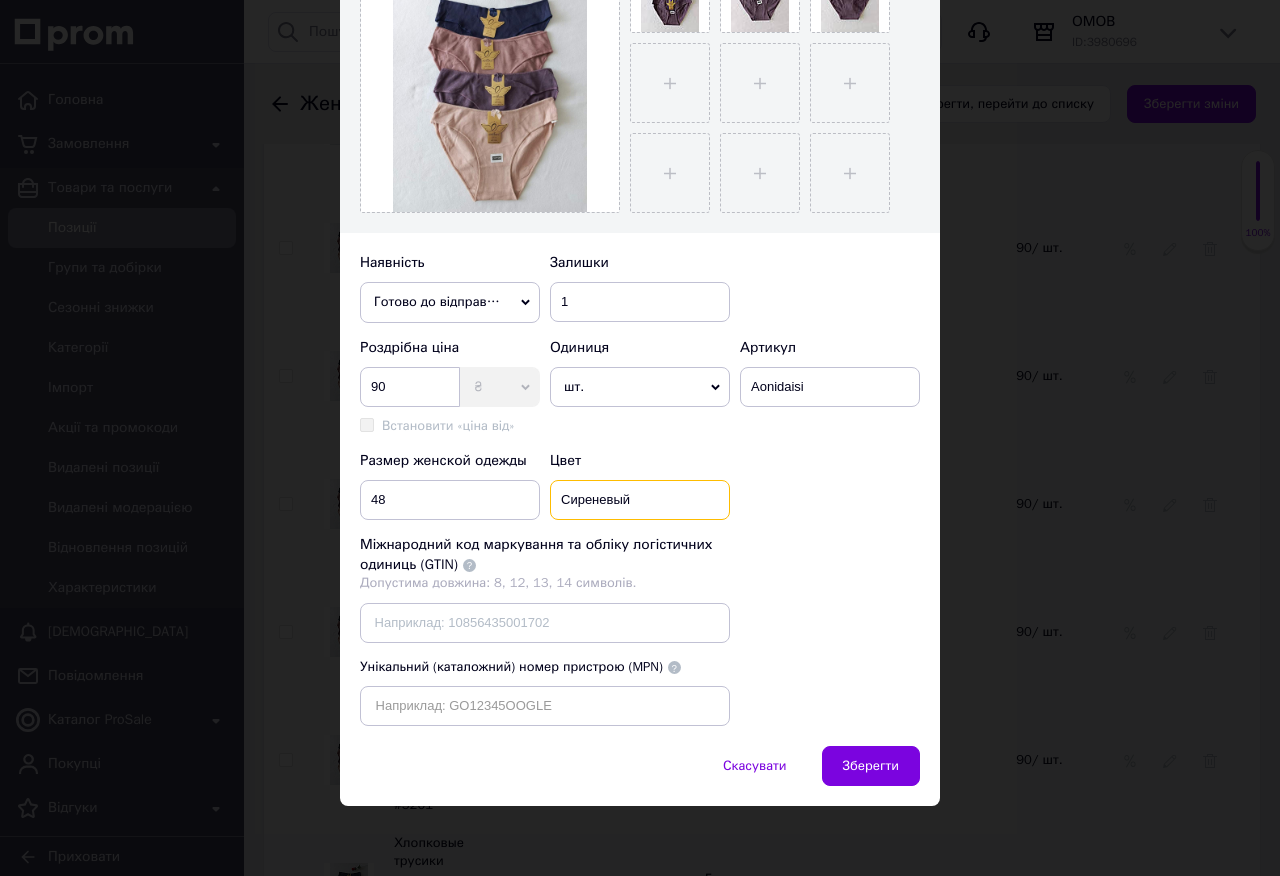 click on "Сиреневый" at bounding box center [640, 500] 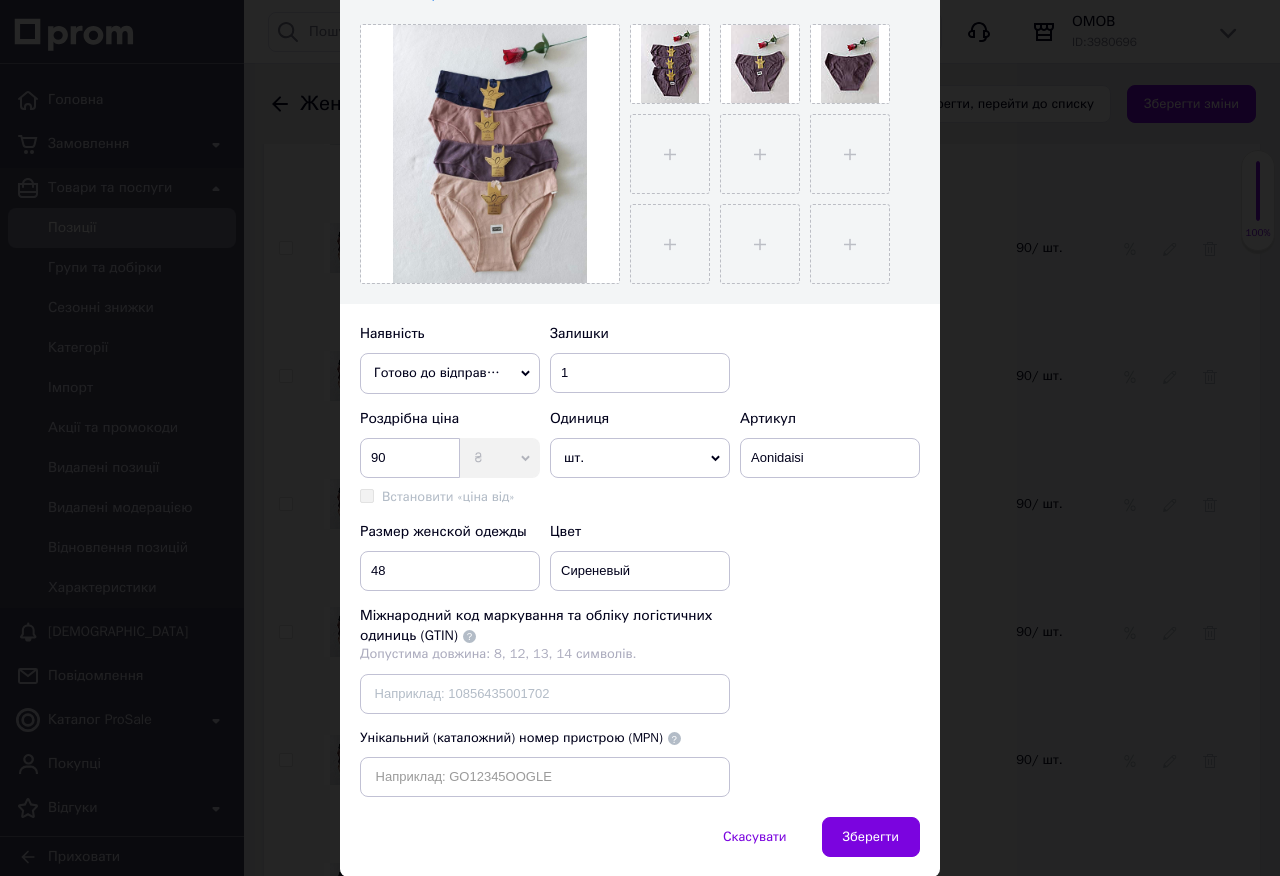 scroll, scrollTop: 335, scrollLeft: 0, axis: vertical 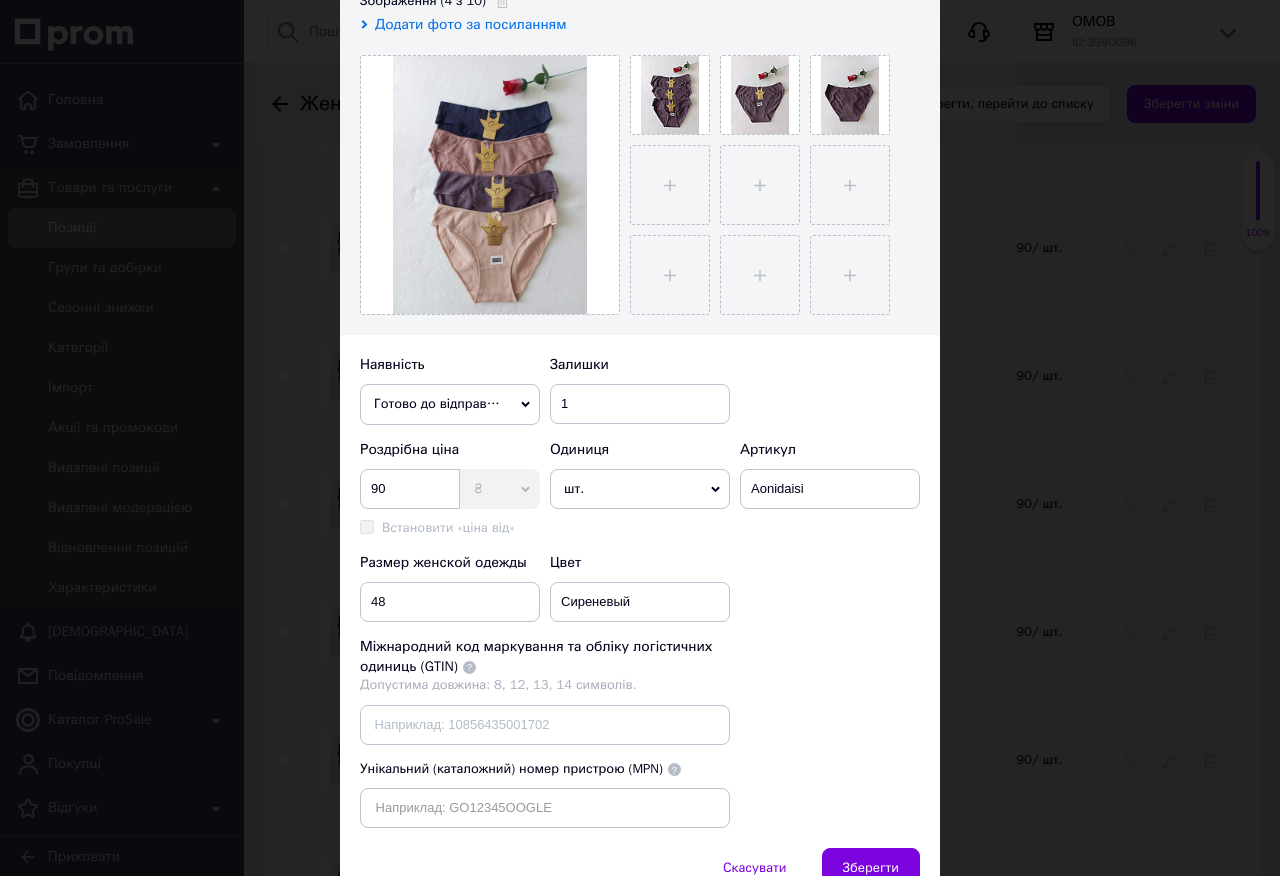 drag, startPoint x: 598, startPoint y: 508, endPoint x: 875, endPoint y: 398, distance: 298.04193 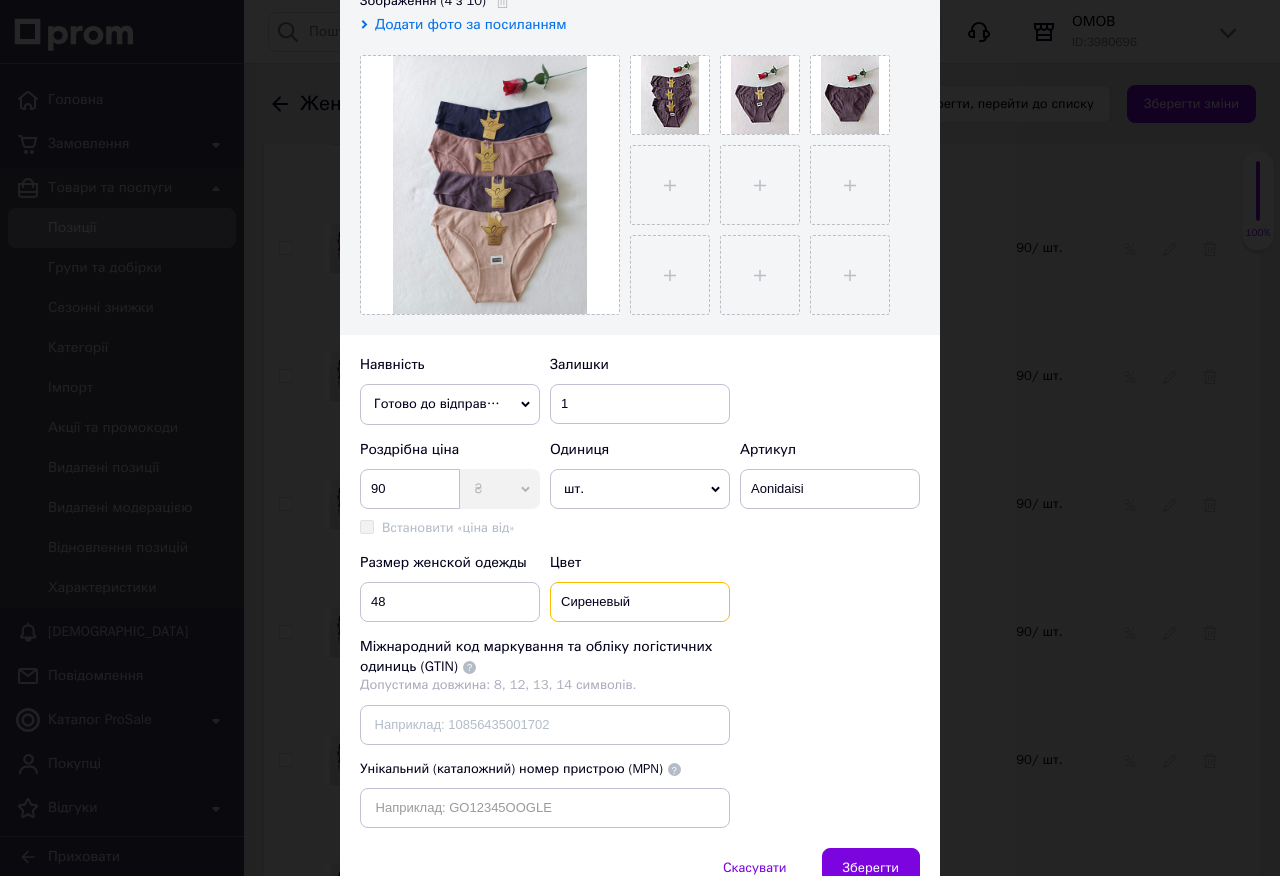 click on "Сиреневый" at bounding box center (640, 602) 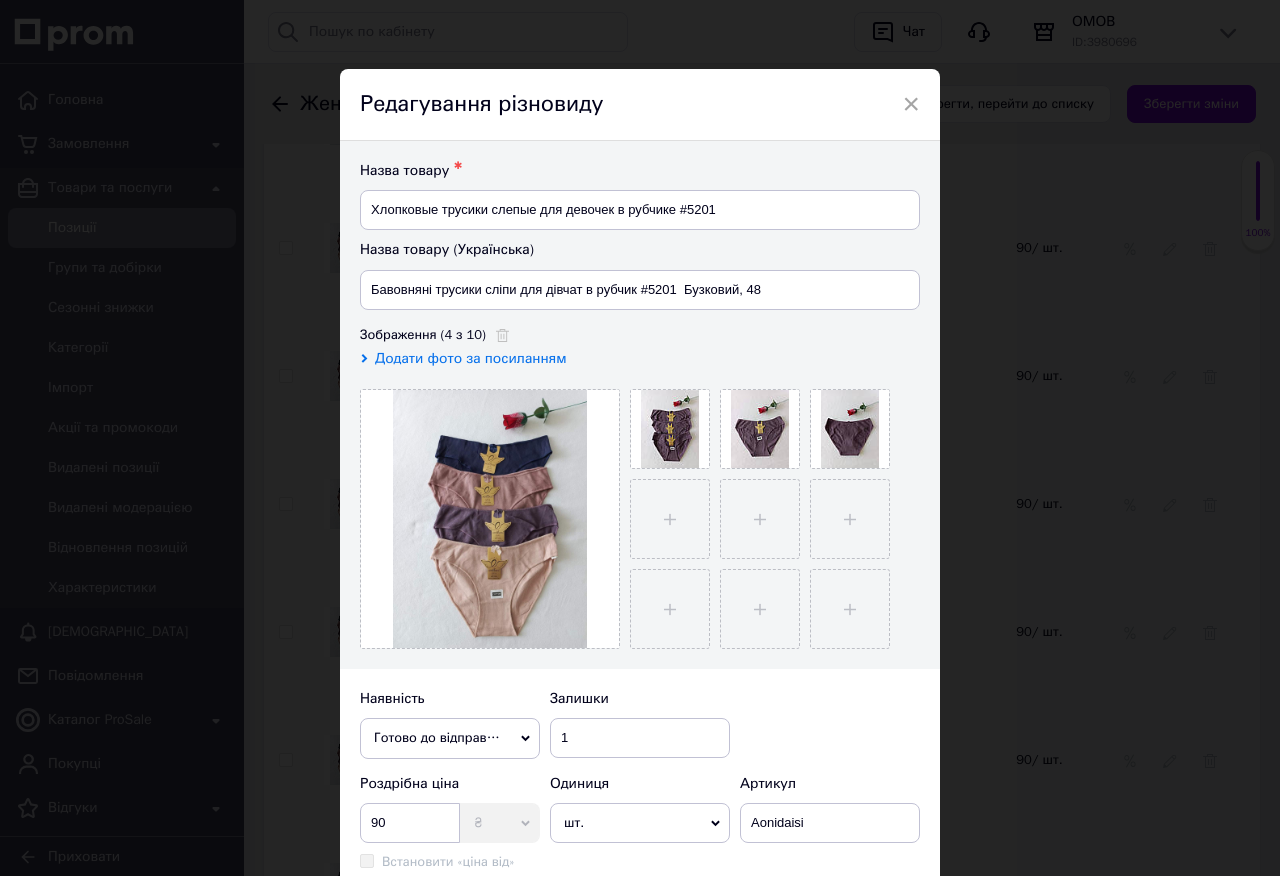 scroll, scrollTop: 0, scrollLeft: 0, axis: both 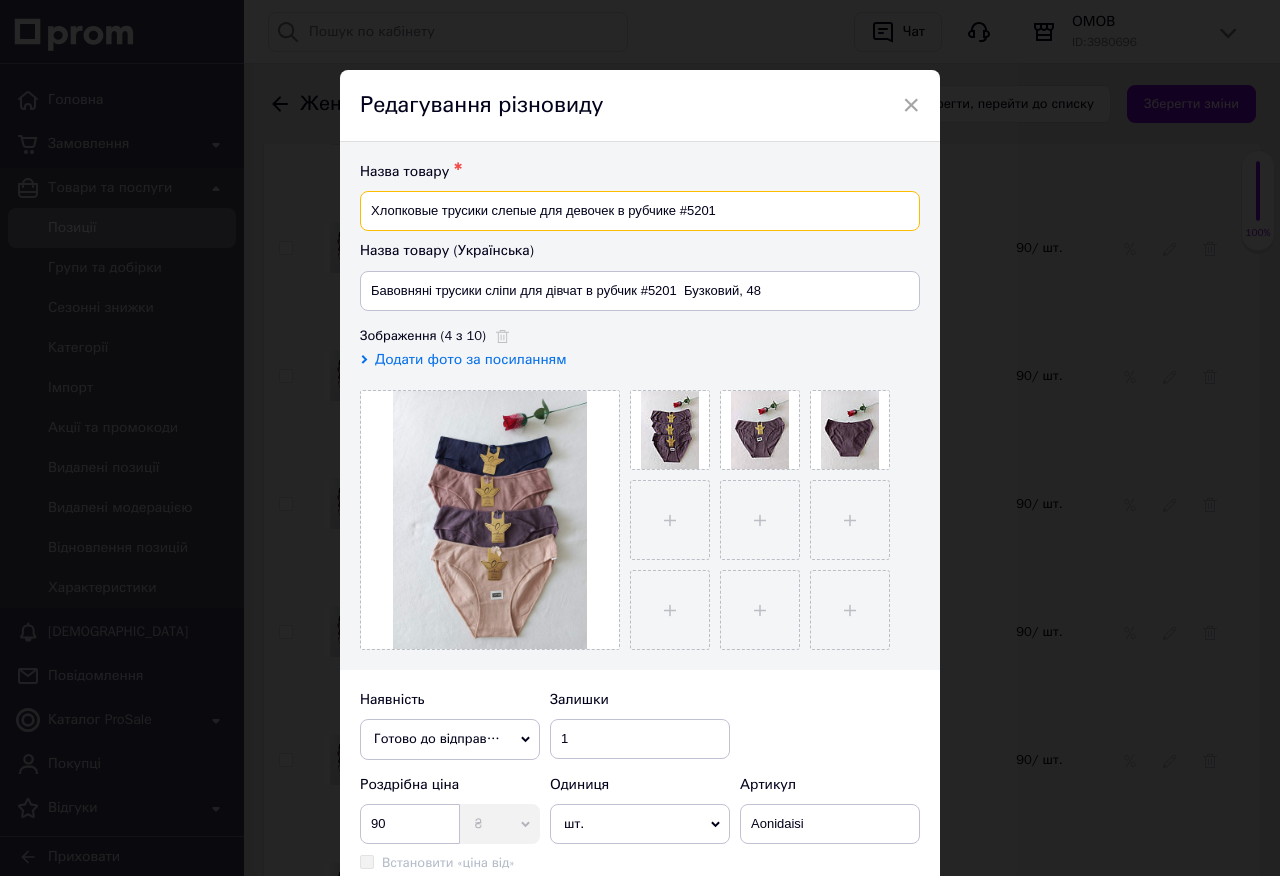 click on "Хлопковые трусики слепые для девочек в рубчике #5201" at bounding box center (640, 211) 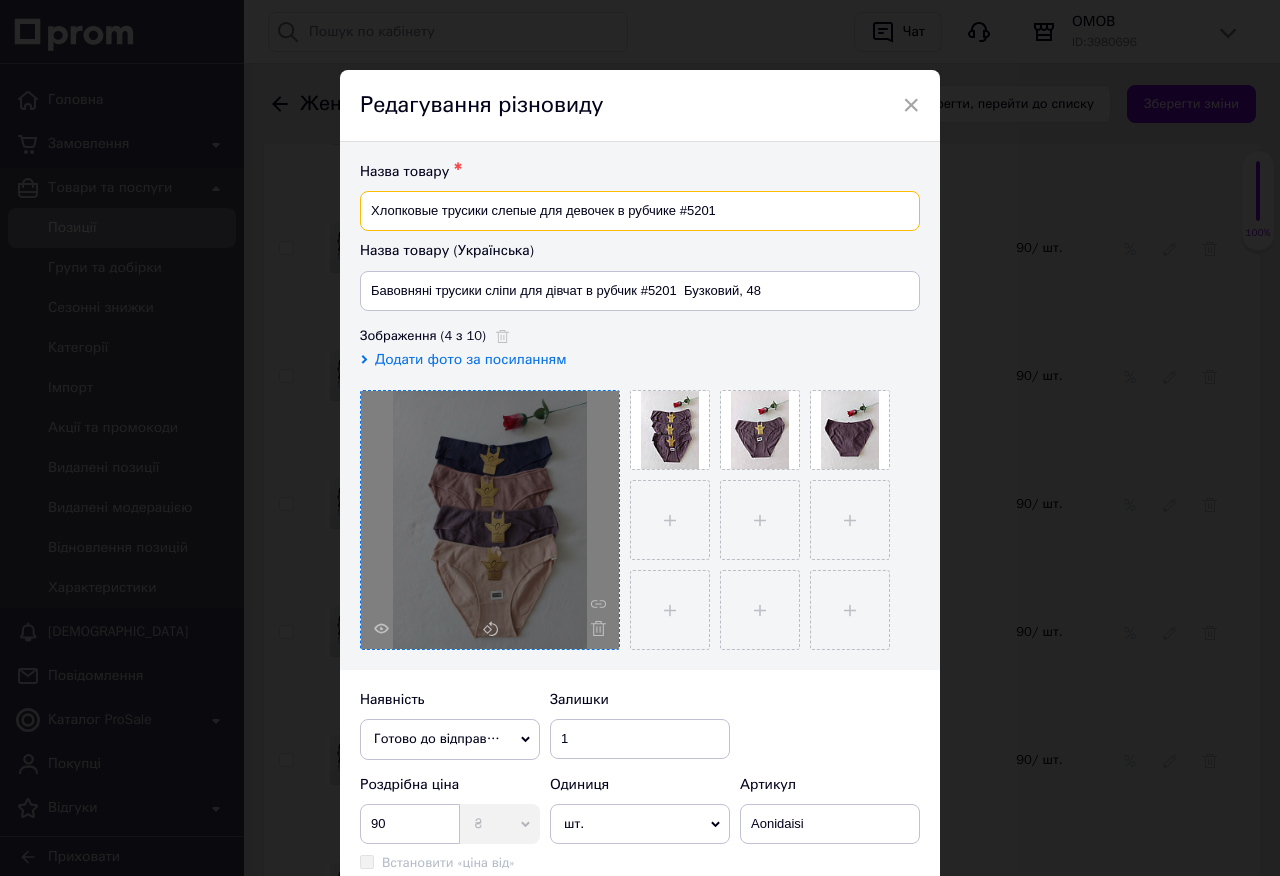paste on "Сиреневый" 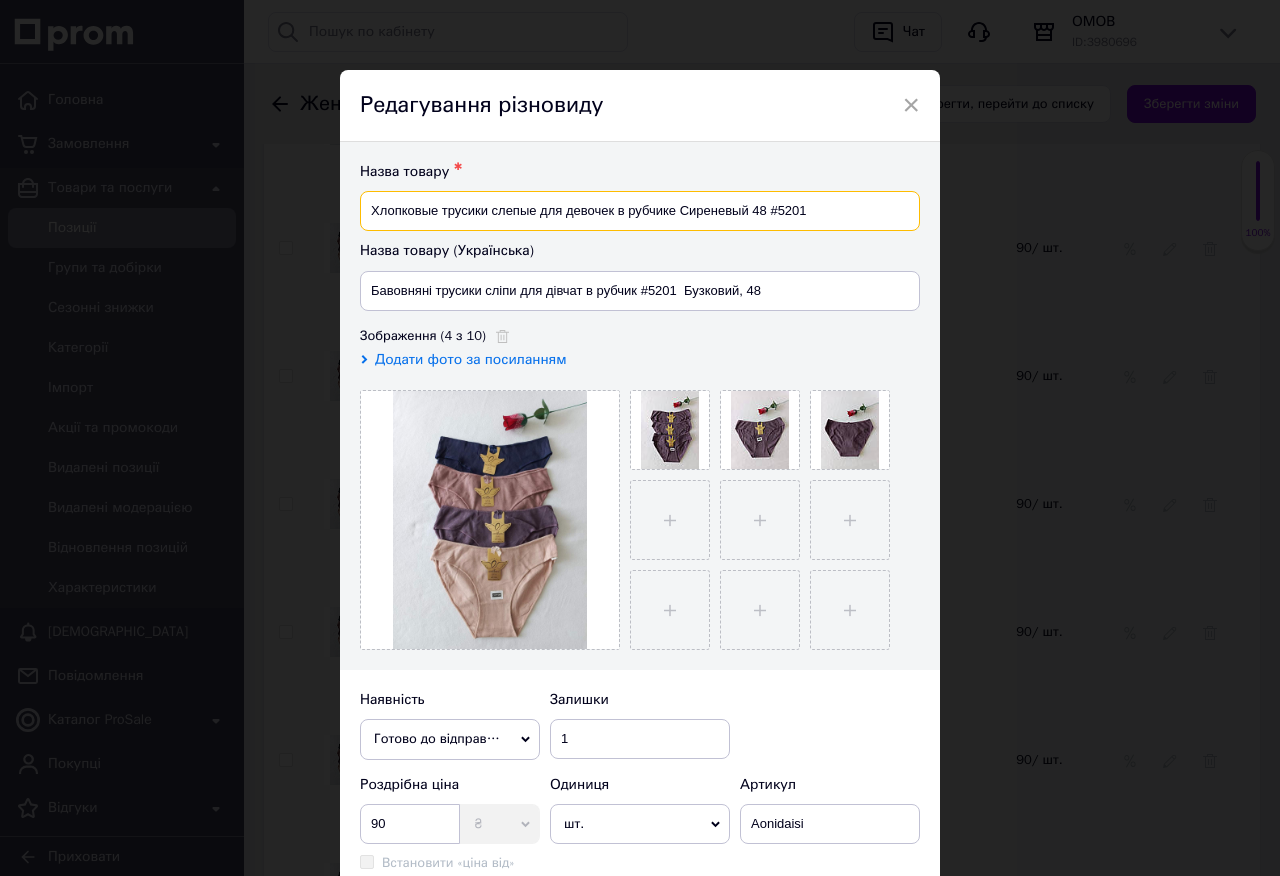 type on "Хлопковые трусики слепые для девочек в рубчике Сиреневый 48 #5201" 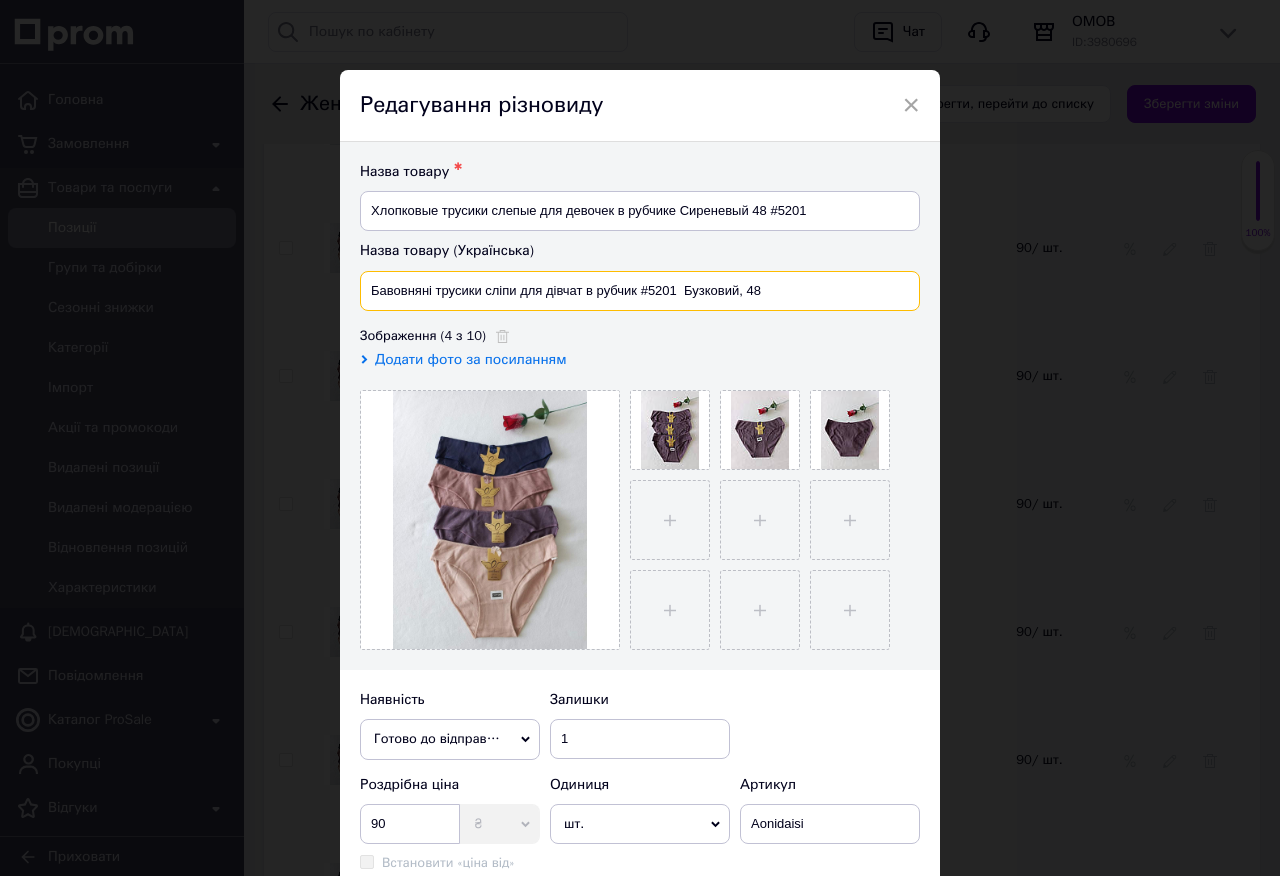 click on "Бавовняні трусики сліпи для дівчат в рубчик #5201  Бузковий, 48" at bounding box center [640, 291] 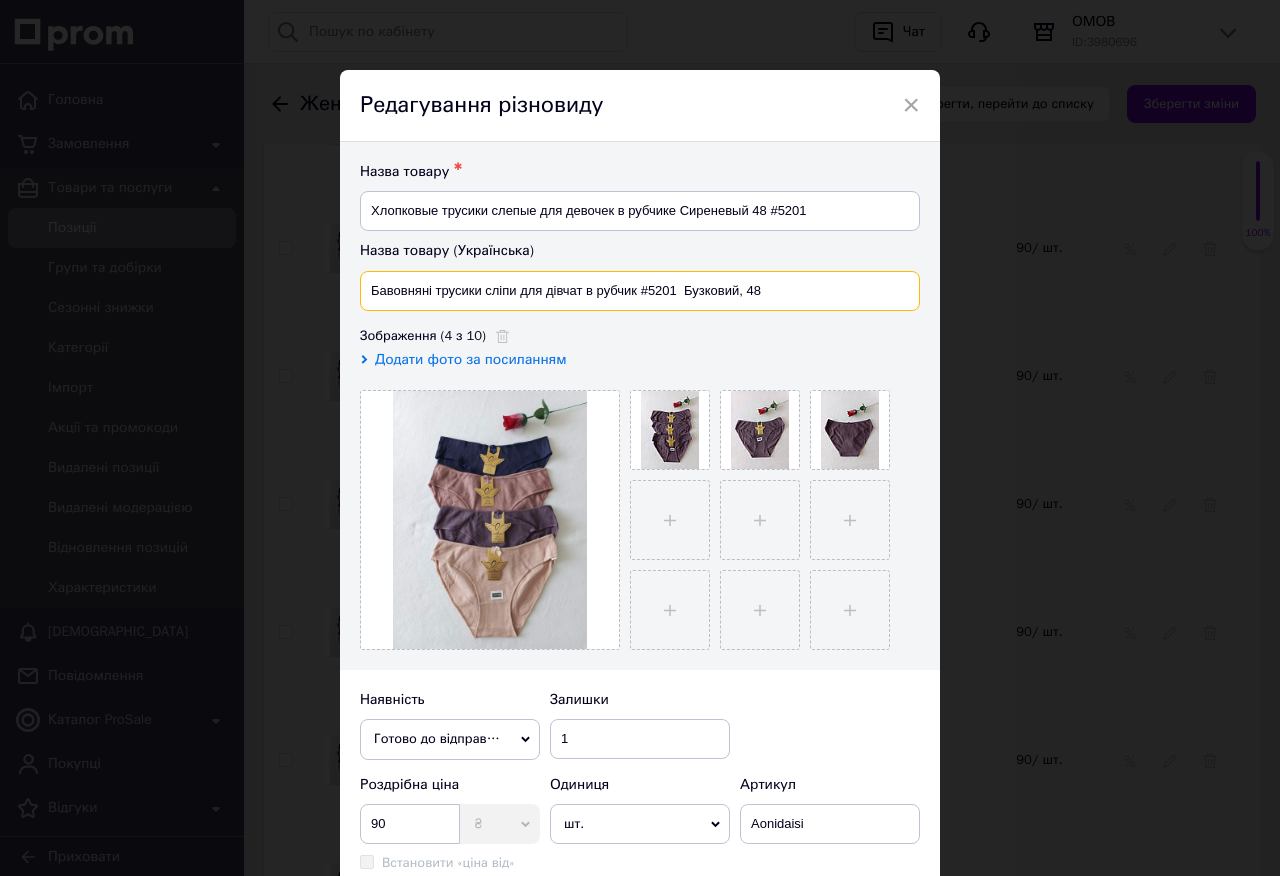drag, startPoint x: 639, startPoint y: 287, endPoint x: 676, endPoint y: 301, distance: 39.56008 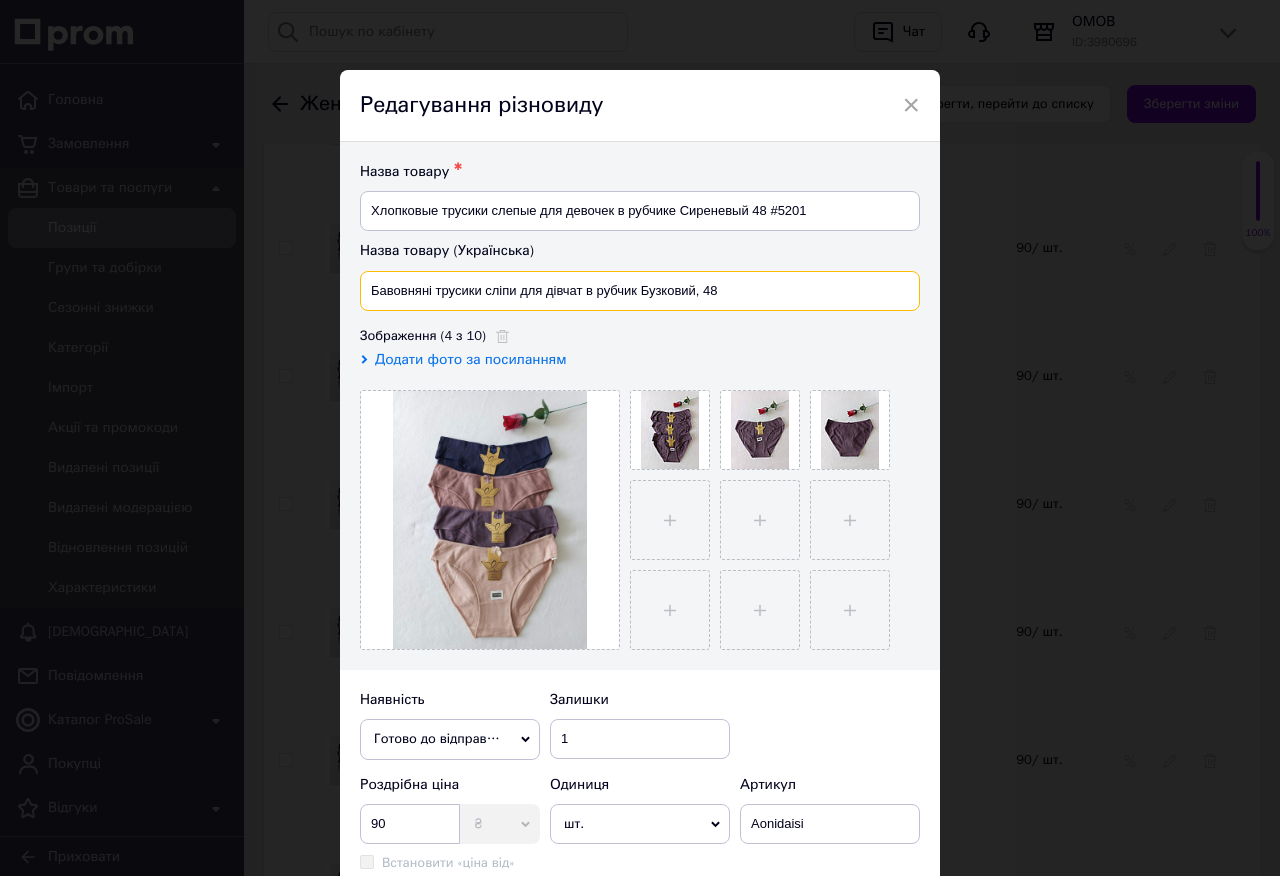 click on "Бавовняні трусики сліпи для дівчат в рубчик Бузковий, 48" at bounding box center (640, 291) 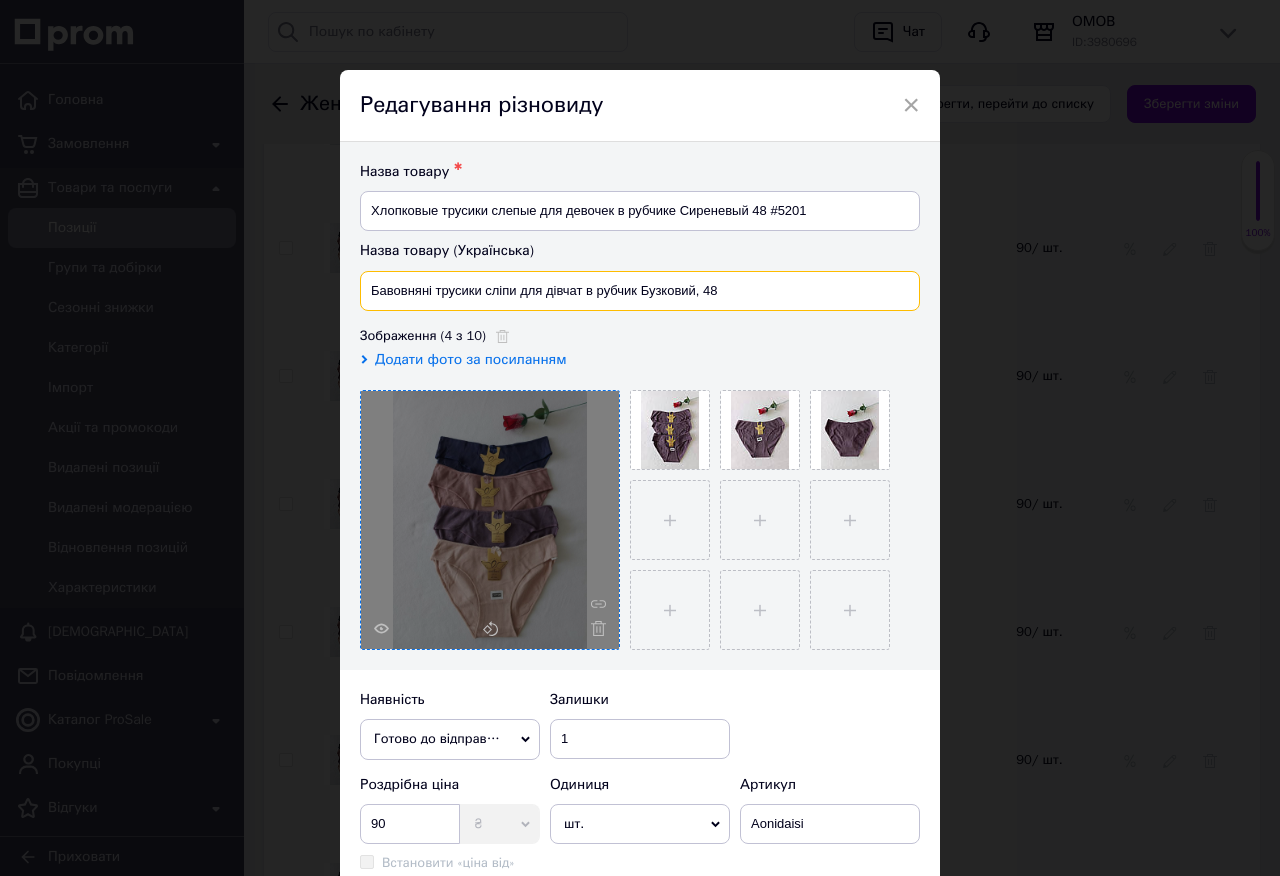 paste on "#5201" 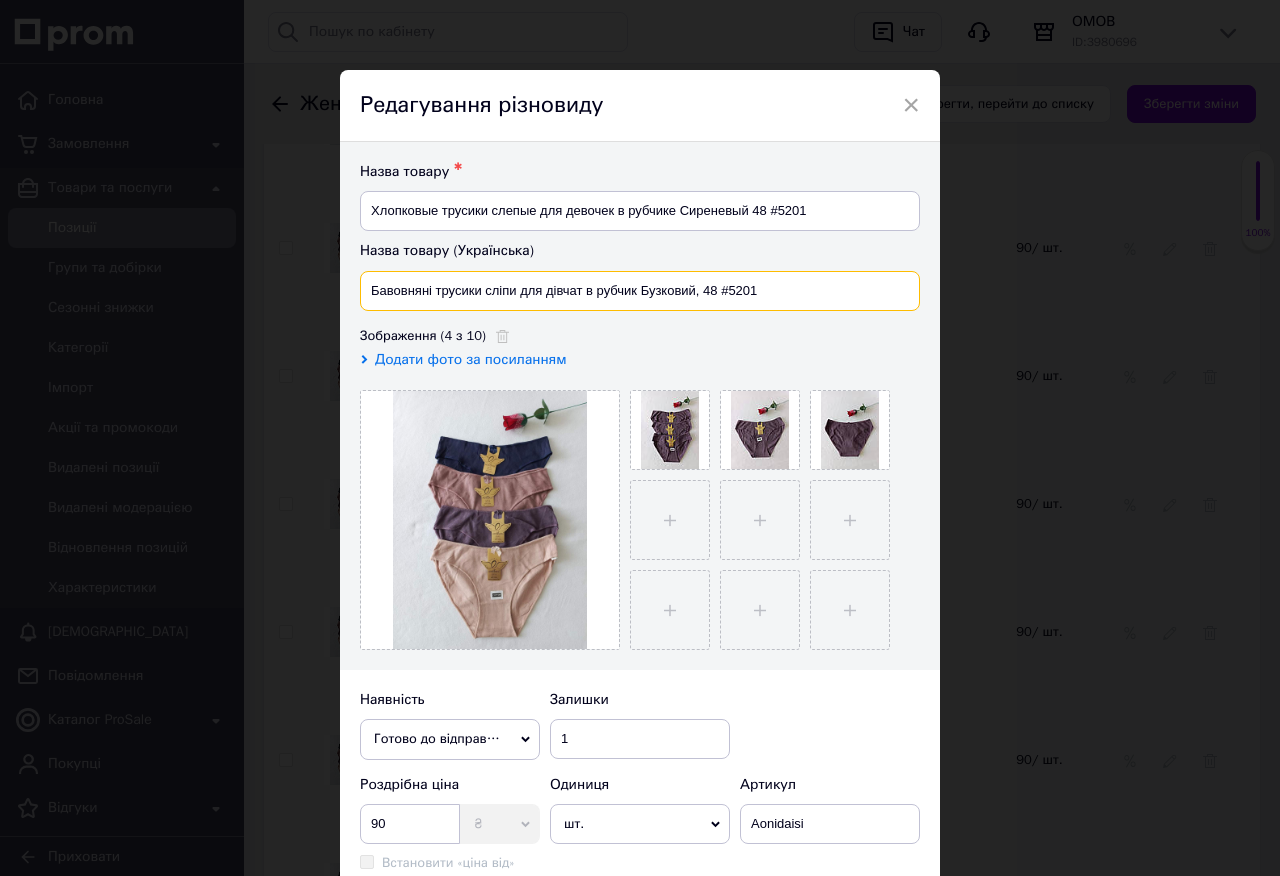 drag, startPoint x: 369, startPoint y: 285, endPoint x: 636, endPoint y: 295, distance: 267.1872 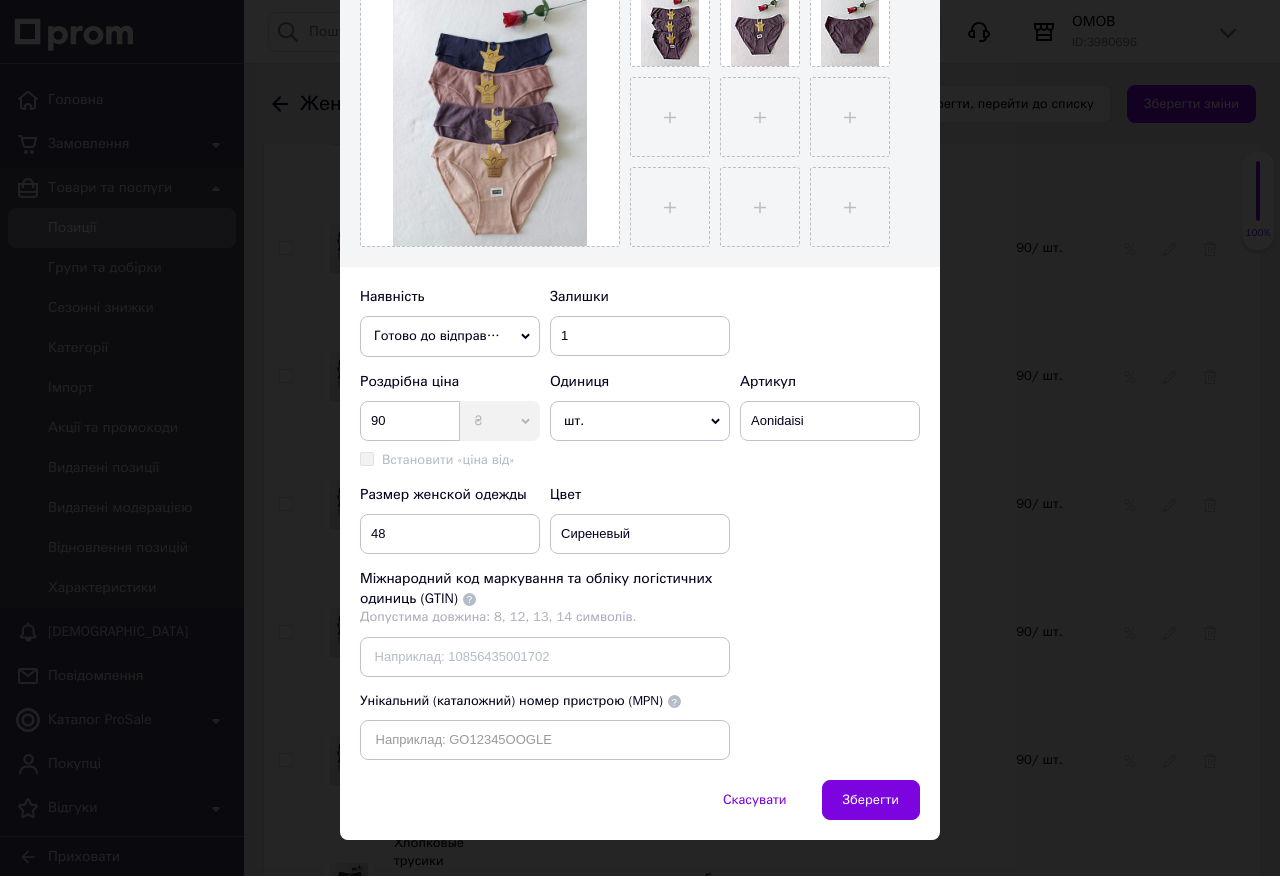 scroll, scrollTop: 408, scrollLeft: 0, axis: vertical 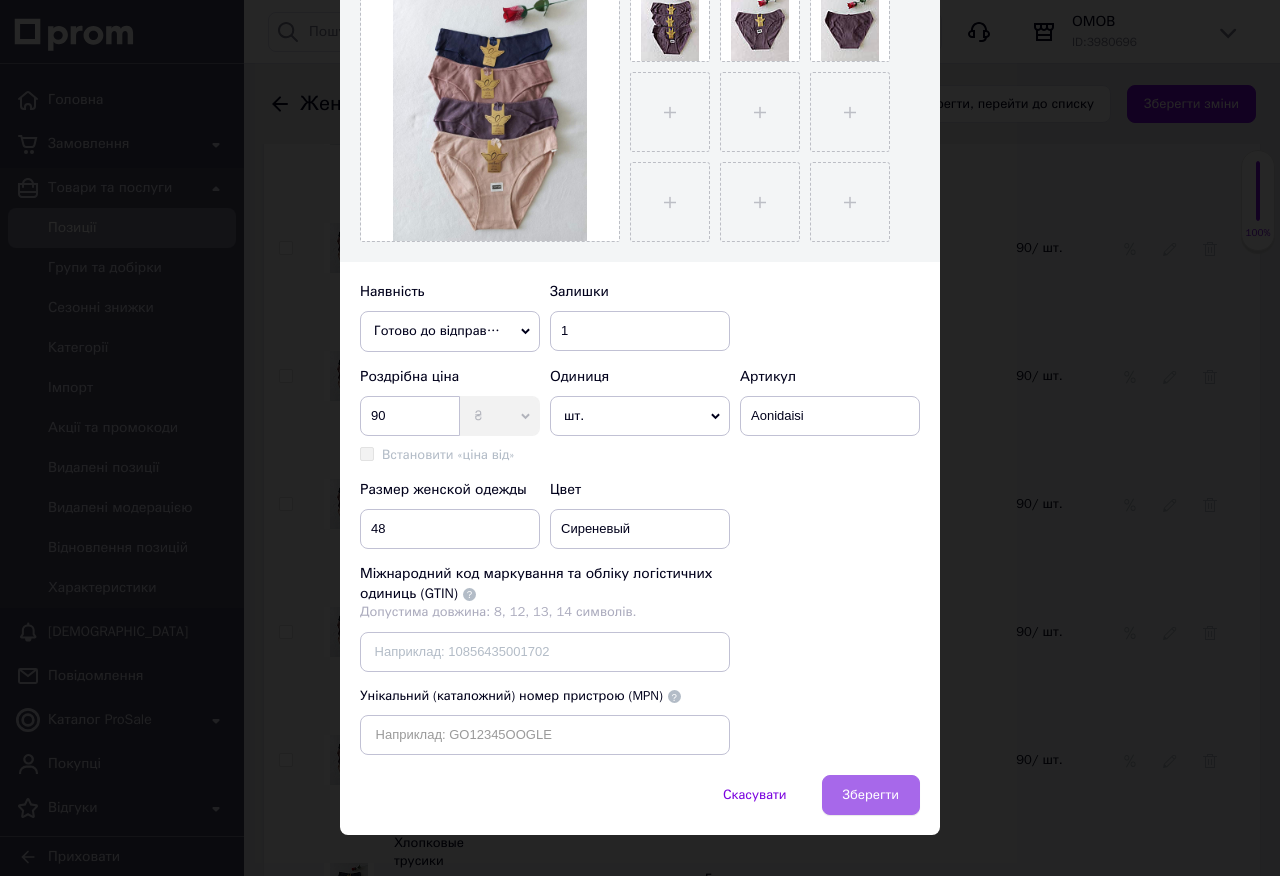 type on "Бавовняні трусики сліпи для дівчат в рубчик Бузковий, 48 #5201" 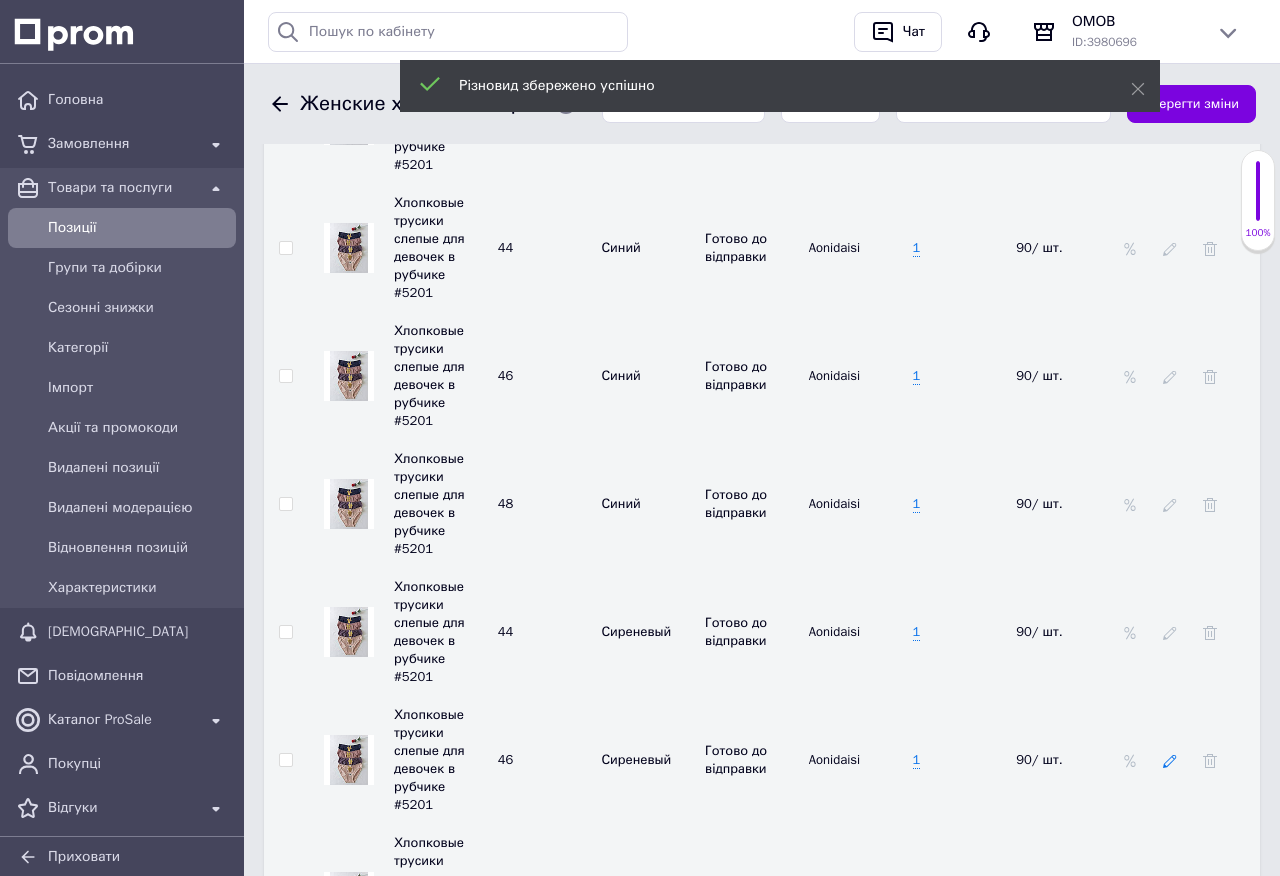 click 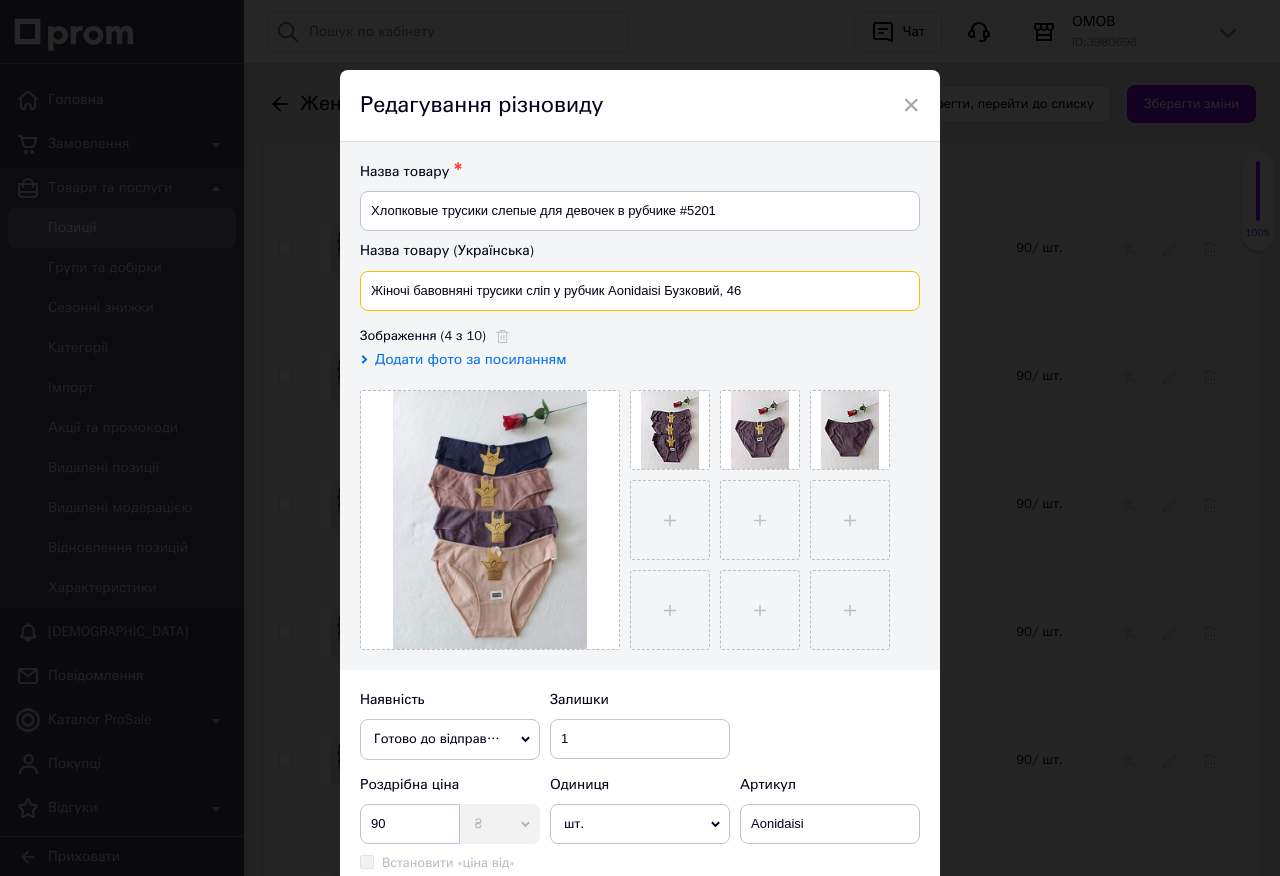 drag, startPoint x: 658, startPoint y: 290, endPoint x: 654, endPoint y: 278, distance: 12.649111 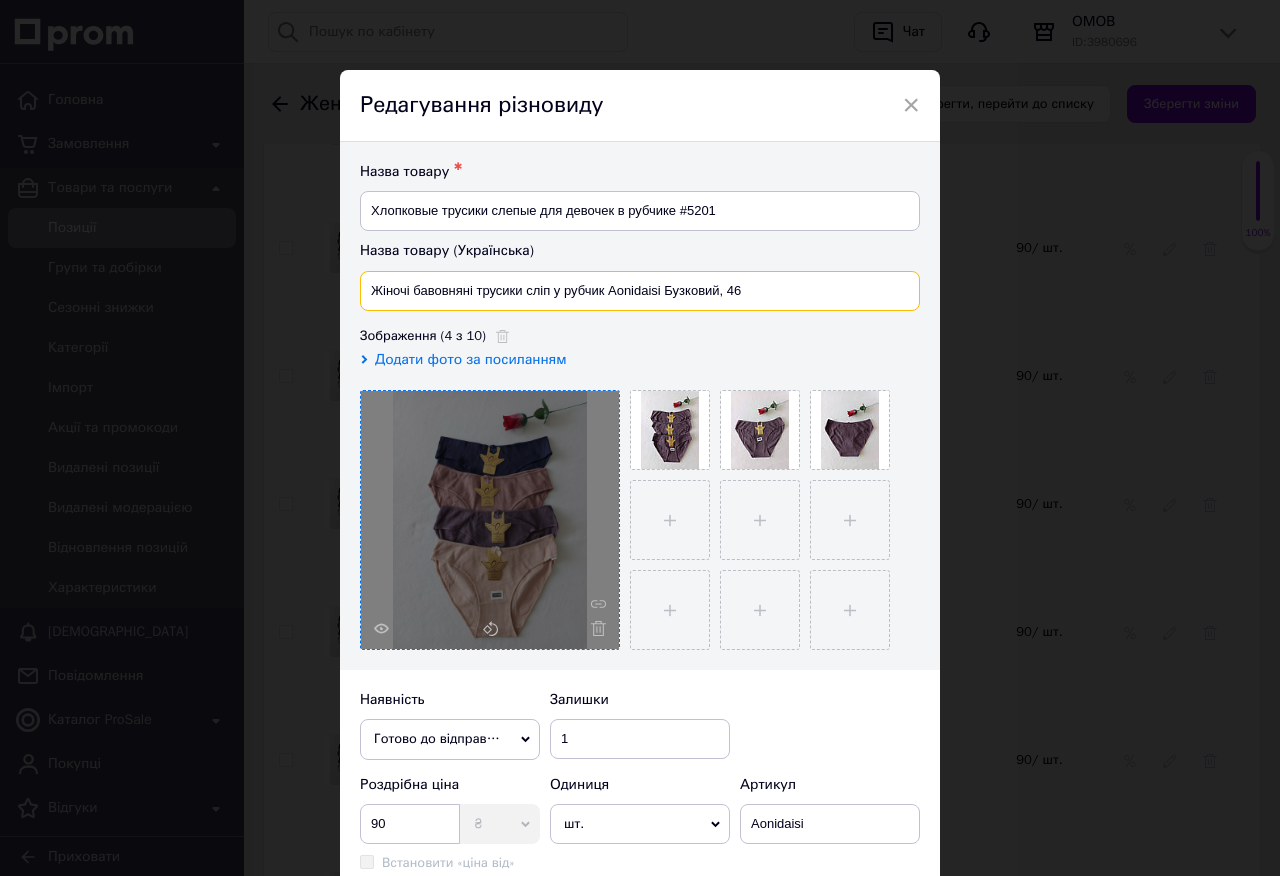 paste on "авовняні трусики сліпи для дівчат в рубчик Бузковий, 48 #5201" 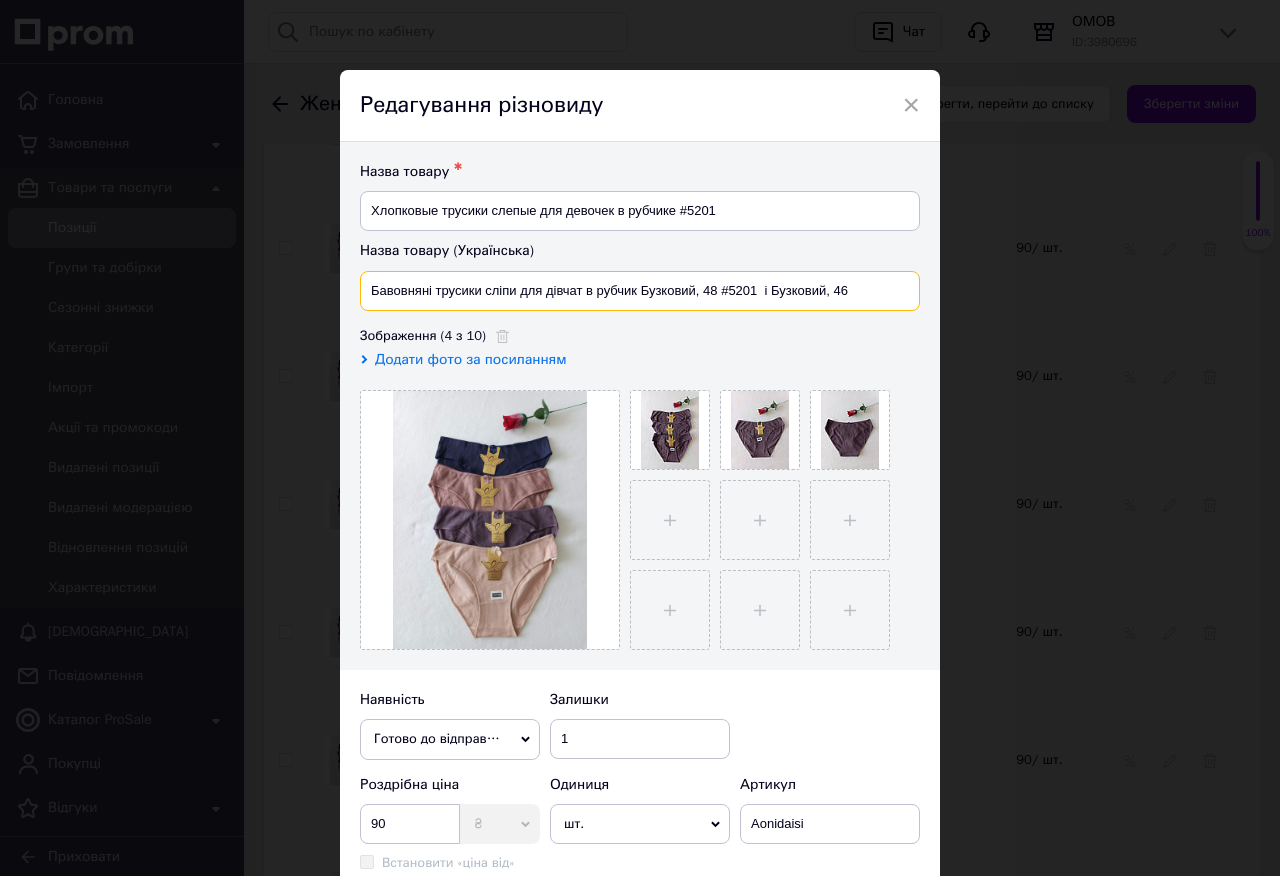 drag, startPoint x: 760, startPoint y: 295, endPoint x: 877, endPoint y: 310, distance: 117.95762 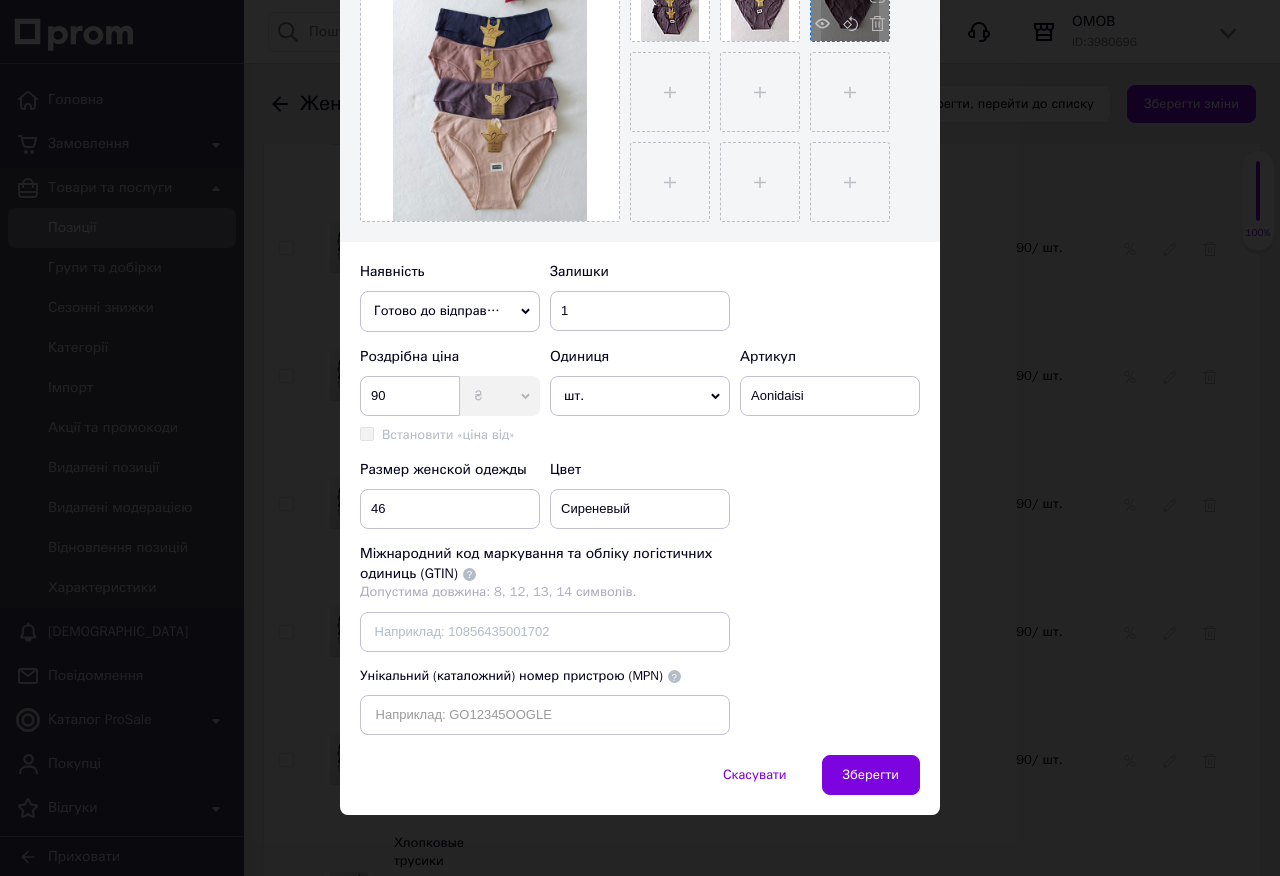 scroll, scrollTop: 437, scrollLeft: 0, axis: vertical 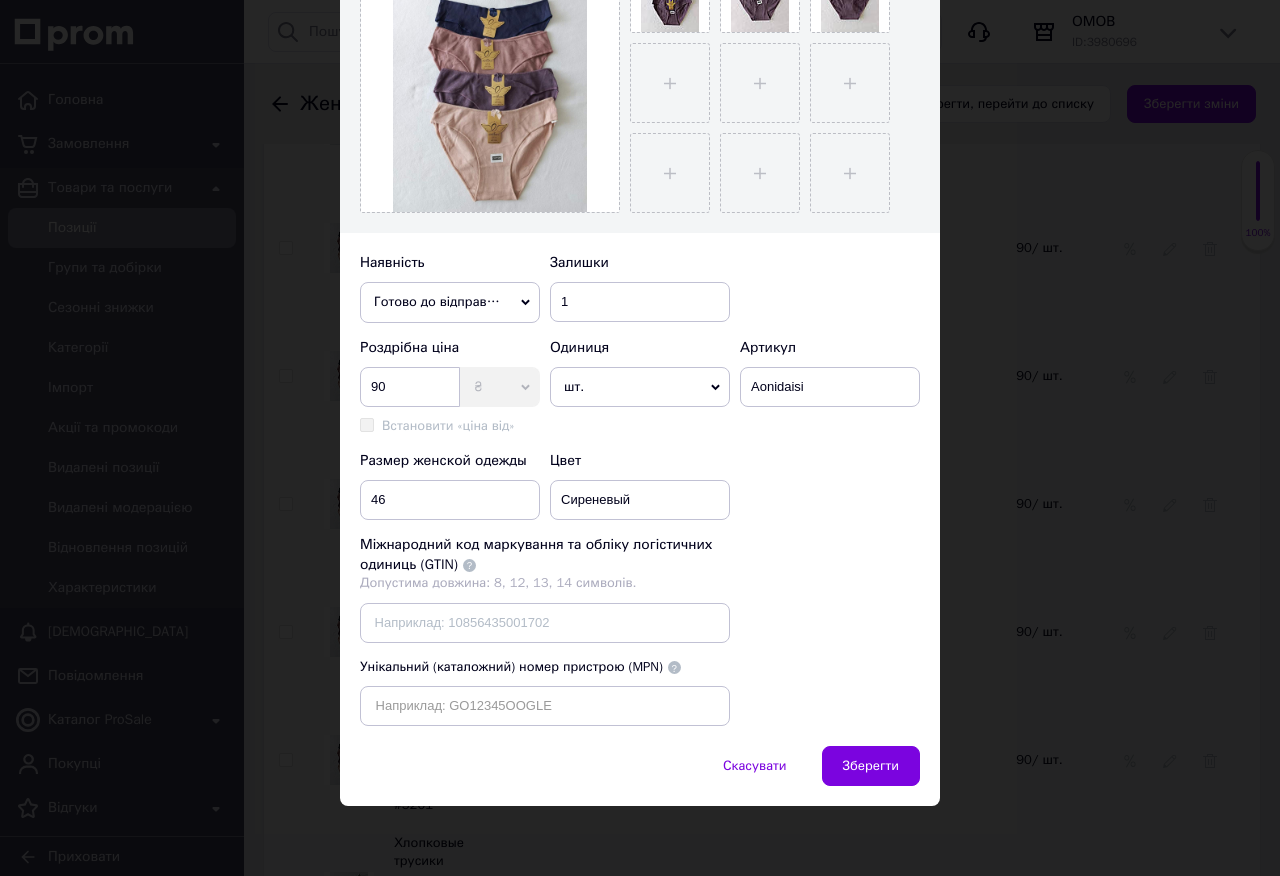 type on "Бавовняні трусики сліпи для дівчат в рубчик Бузковий, 48 #5201" 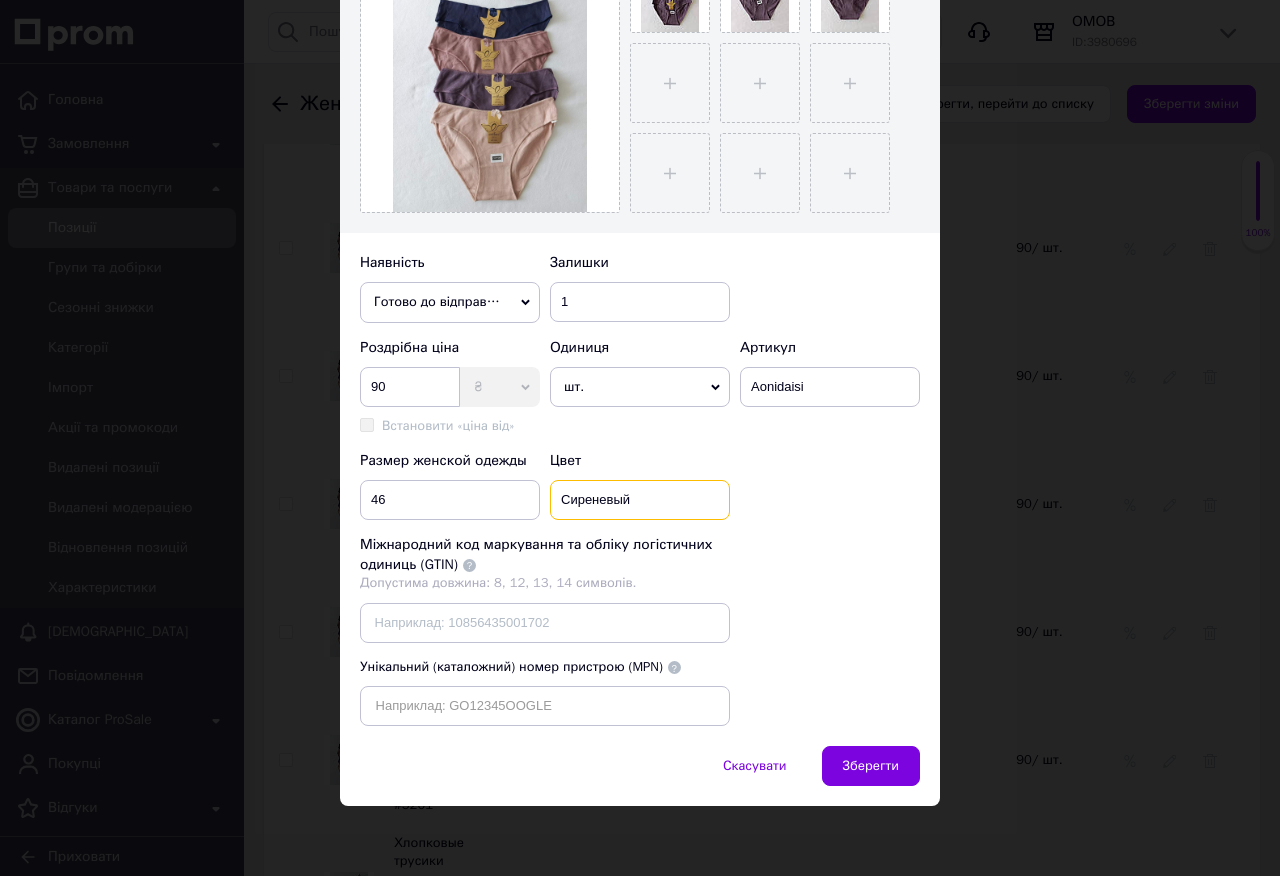 click on "Сиреневый" at bounding box center (640, 500) 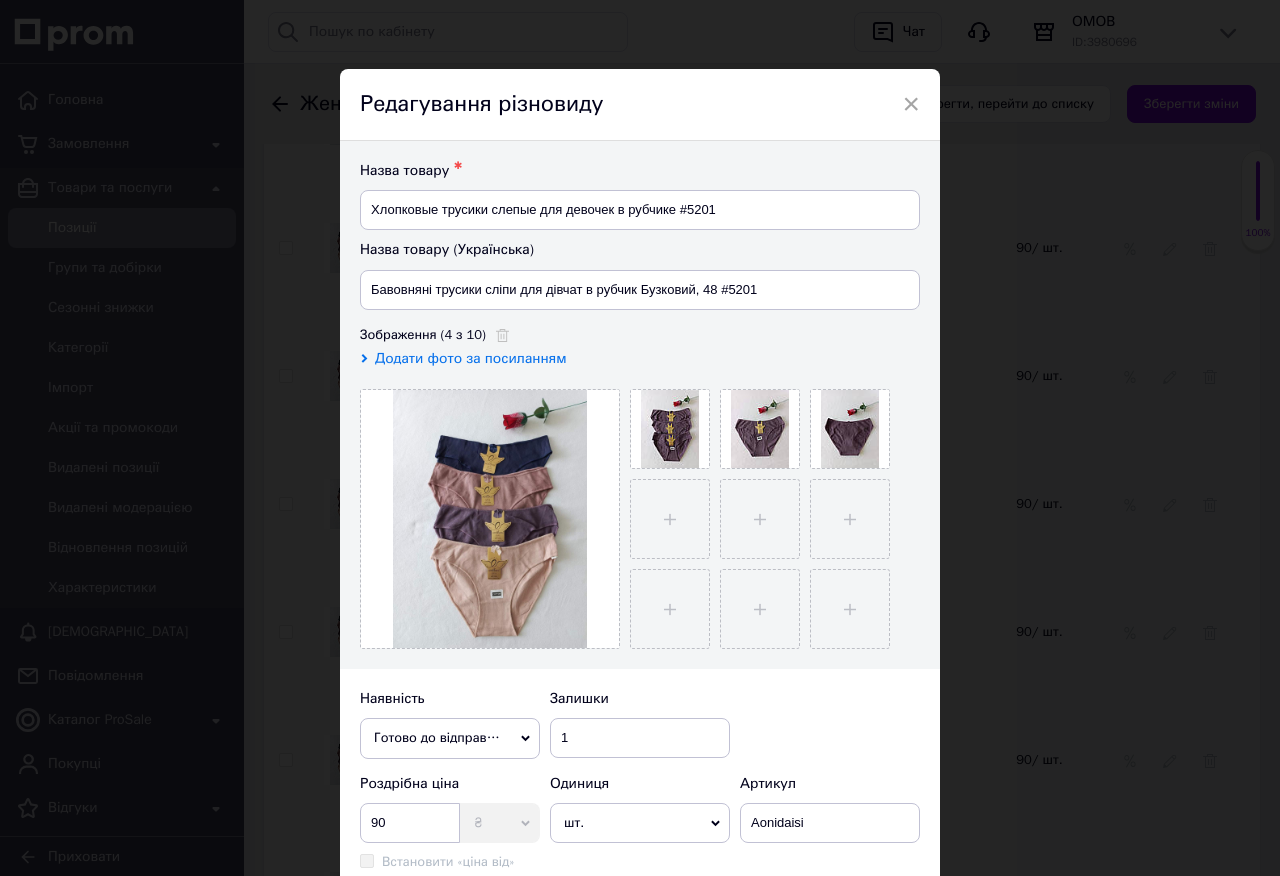 scroll, scrollTop: 0, scrollLeft: 0, axis: both 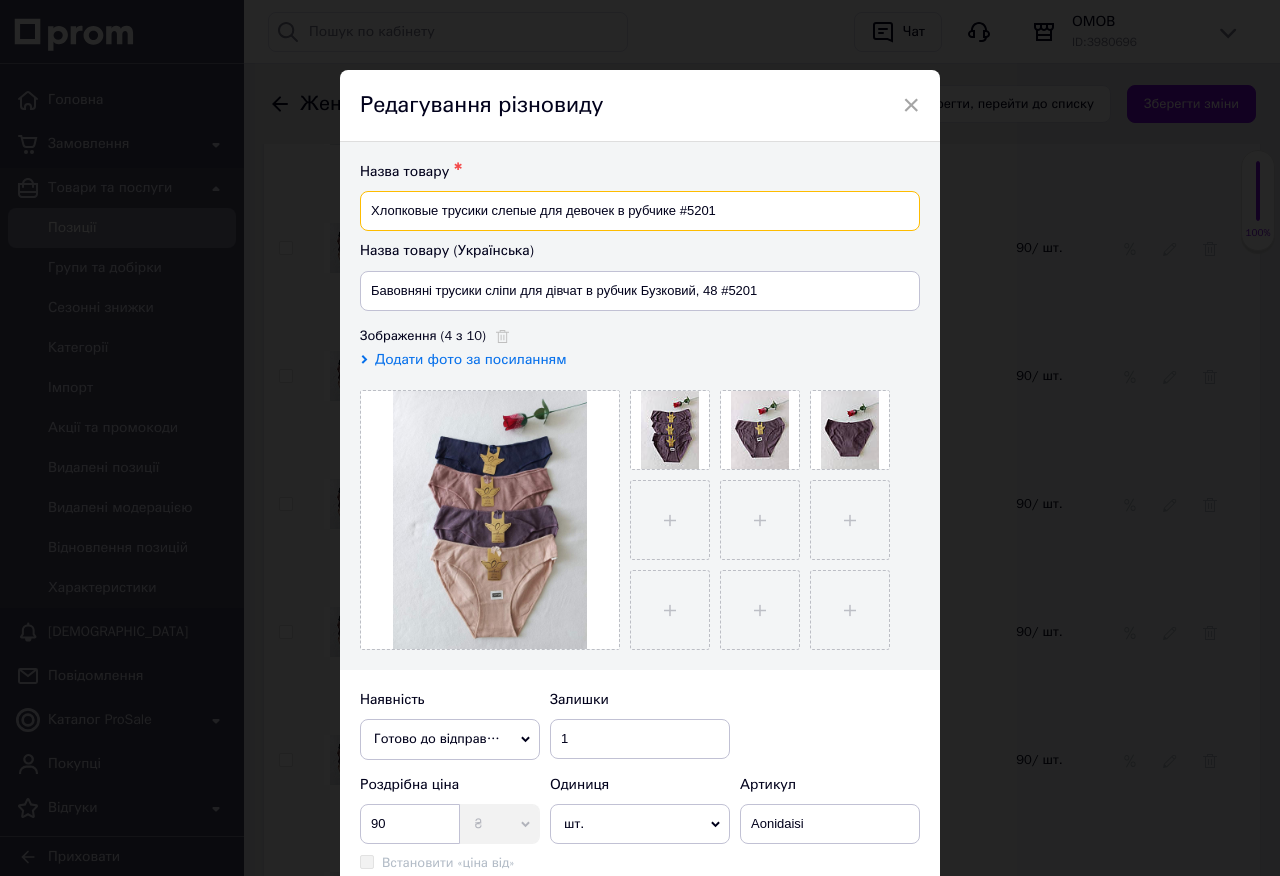 click on "Хлопковые трусики слепые для девочек в рубчике #5201" at bounding box center [640, 211] 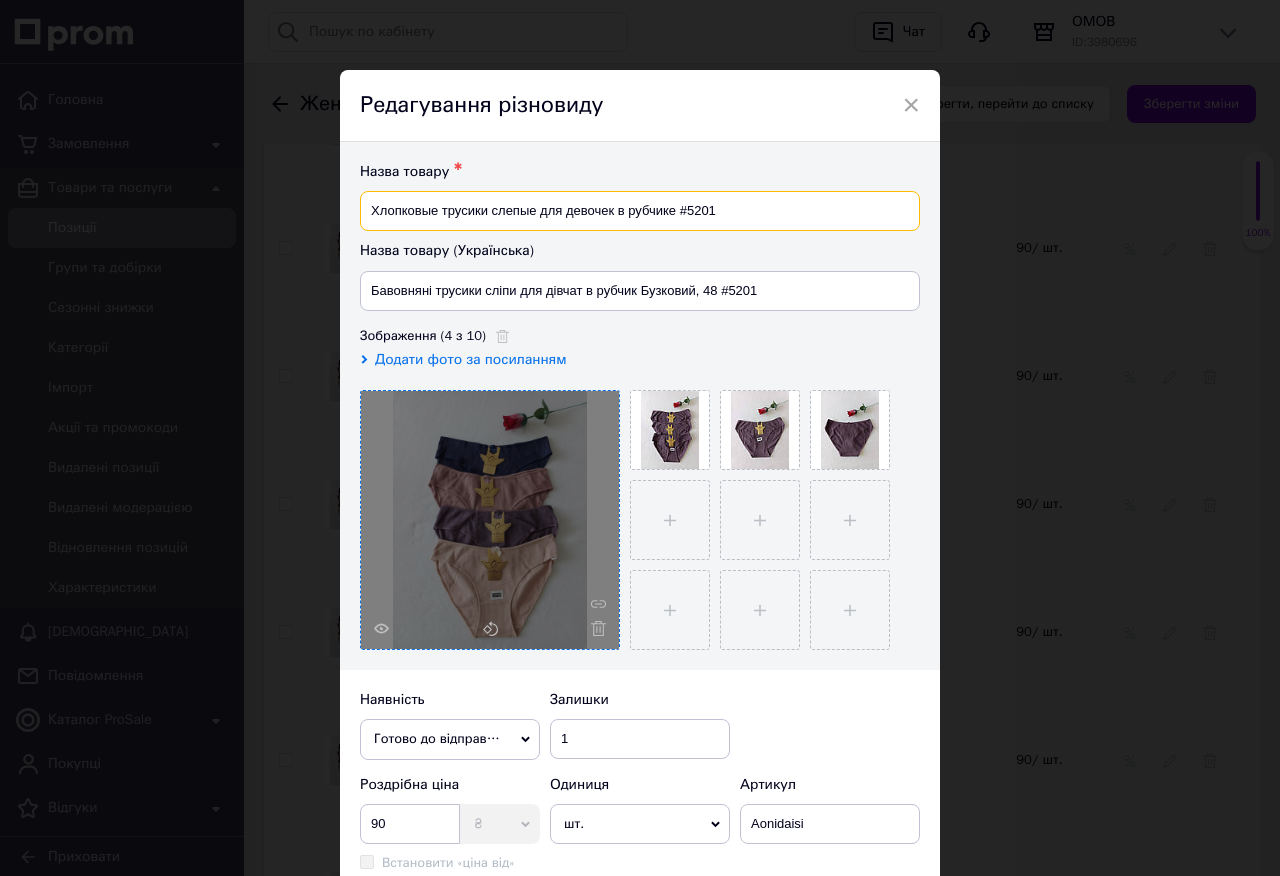 paste on "Сиреневый" 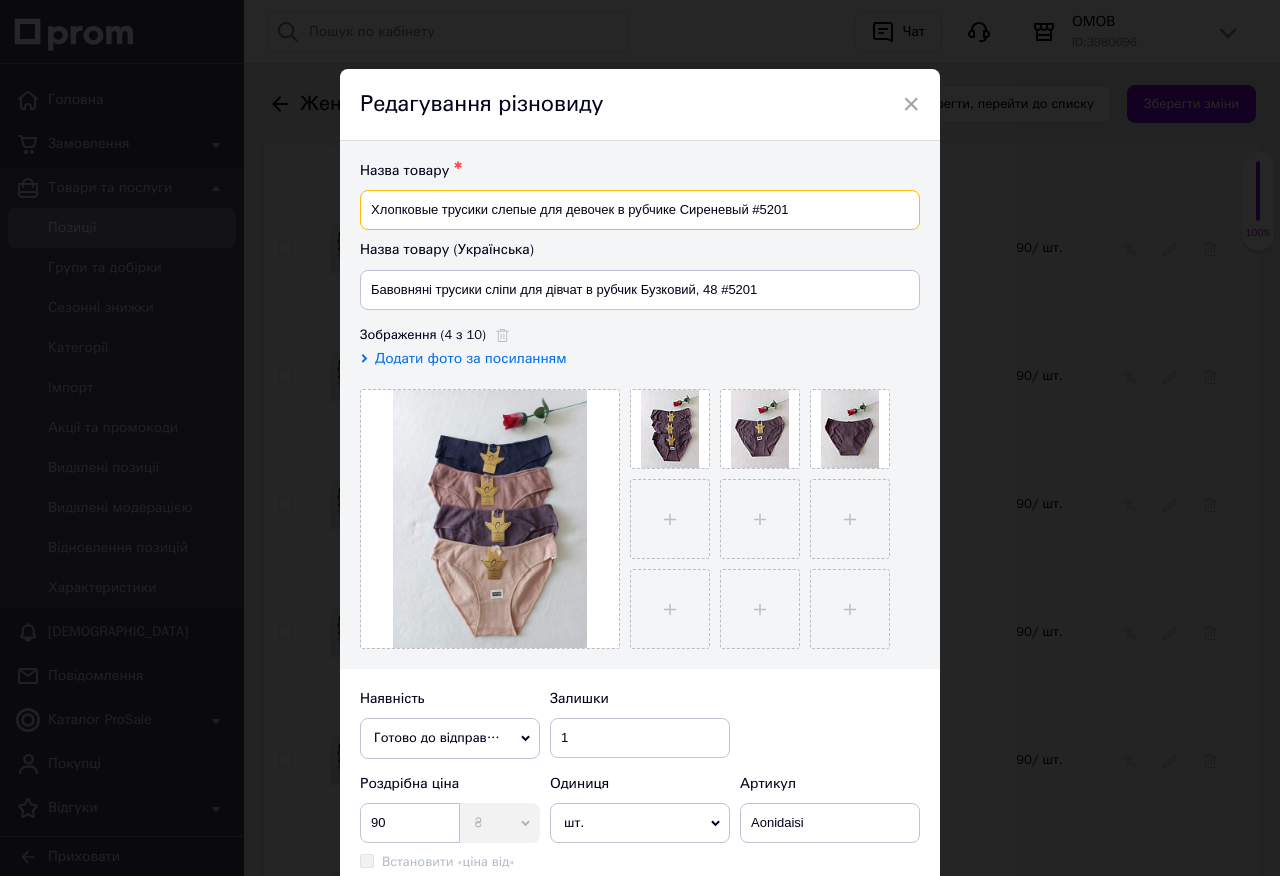 scroll, scrollTop: 0, scrollLeft: 0, axis: both 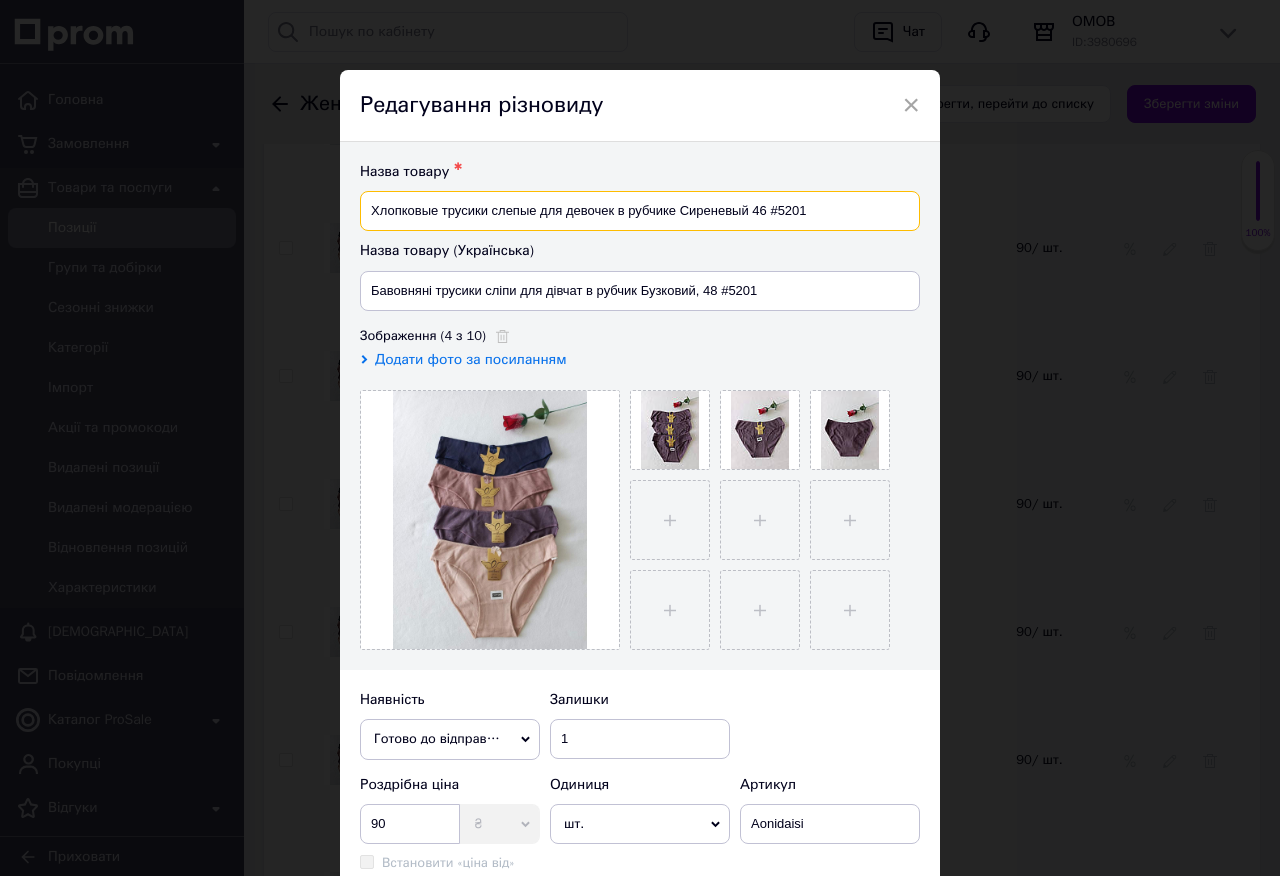 type on "Хлопковые трусики слепые для девочек в рубчике Сиреневый 46 #5201" 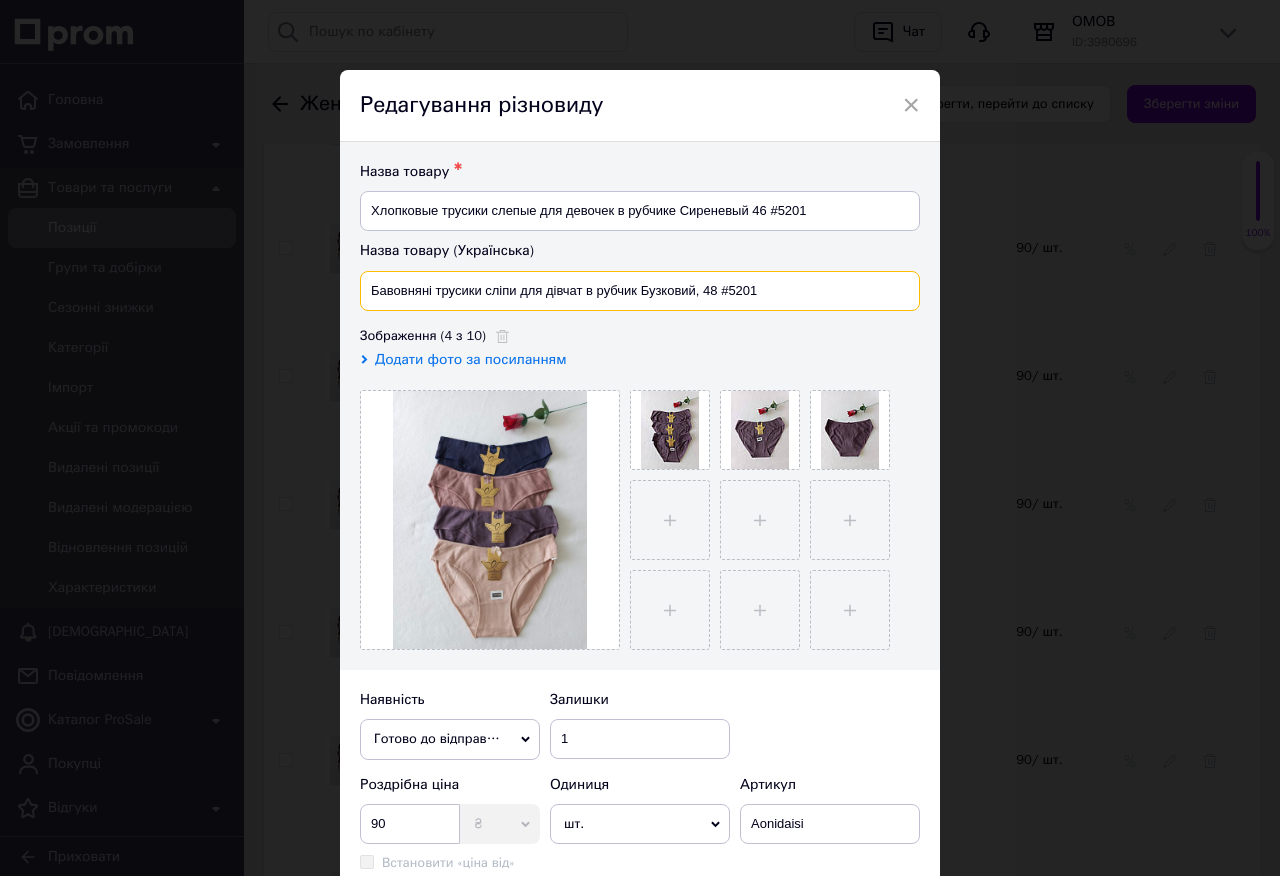 click on "Бавовняні трусики сліпи для дівчат в рубчик Бузковий, 48 #5201" at bounding box center (640, 291) 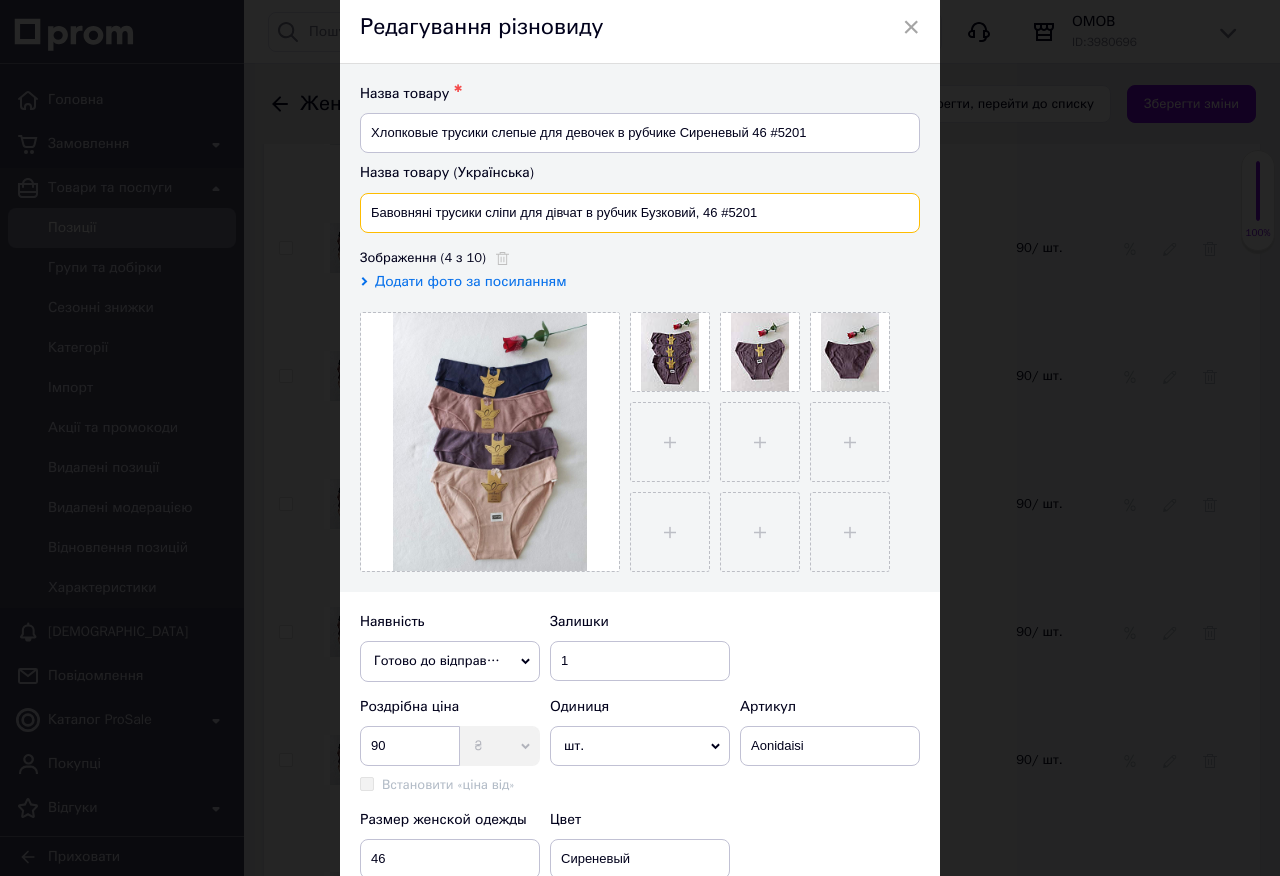scroll, scrollTop: 0, scrollLeft: 0, axis: both 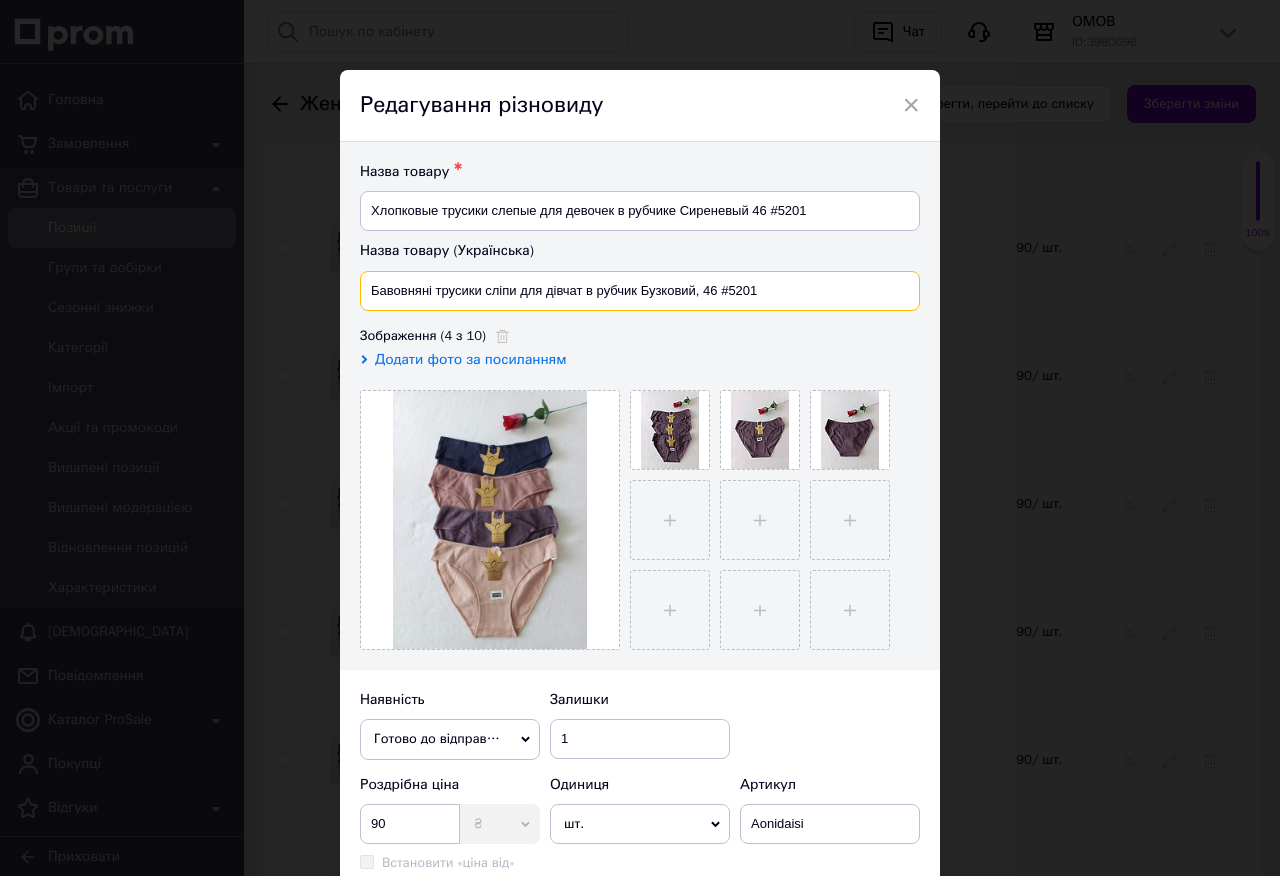 click on "Бавовняні трусики сліпи для дівчат в рубчик Бузковий, 46 #5201" at bounding box center [640, 291] 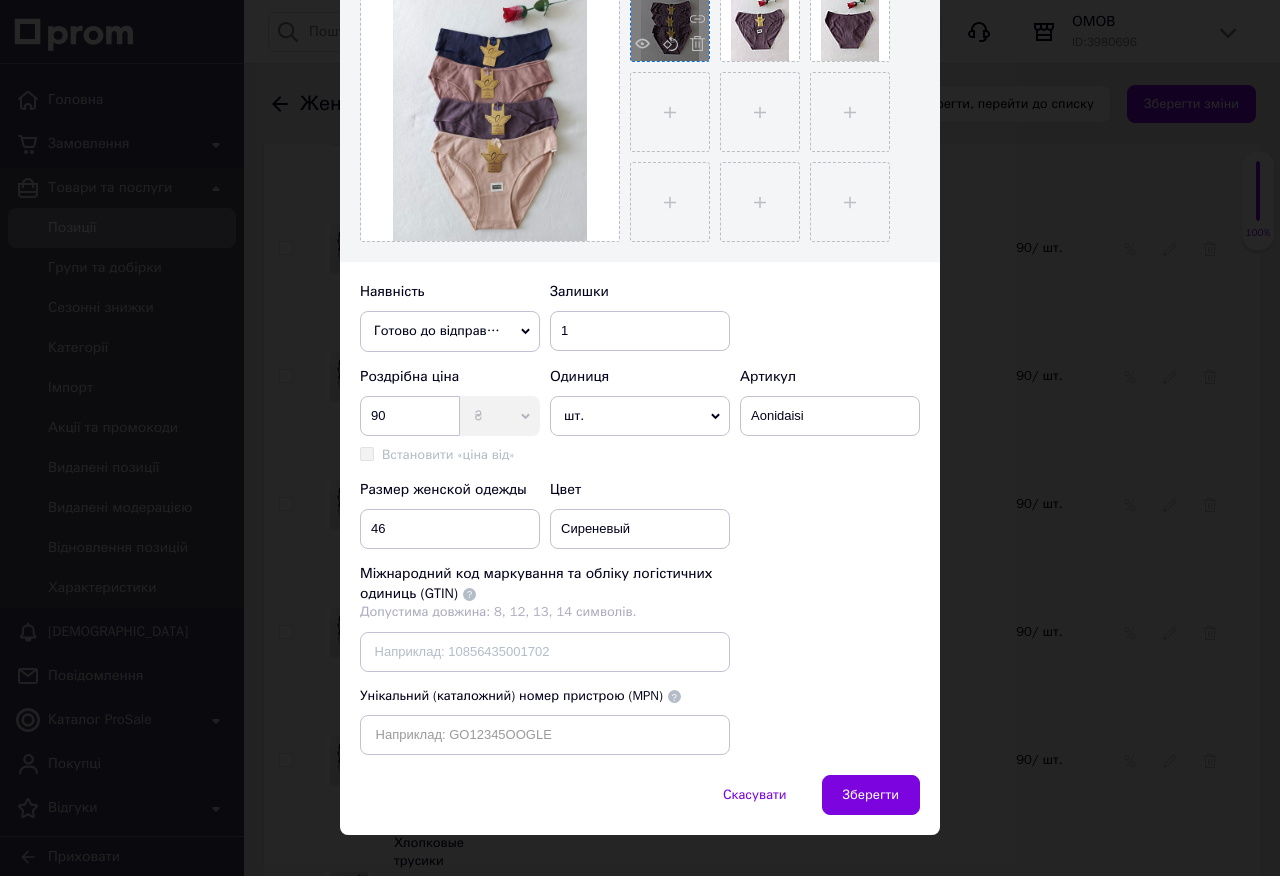 scroll, scrollTop: 437, scrollLeft: 0, axis: vertical 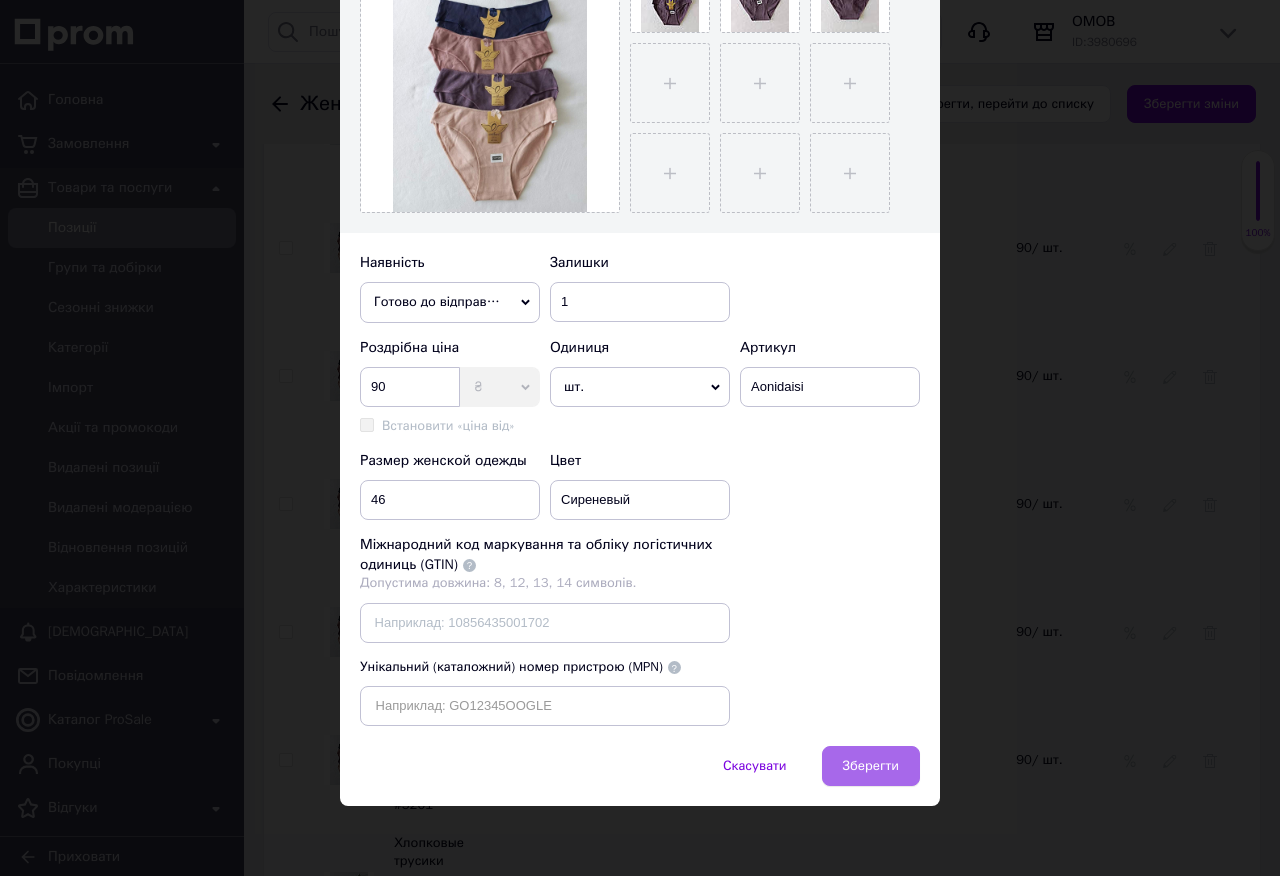 type on "Бавовняні трусики сліпи для дівчат в рубчик Бузковий, 46 #5201" 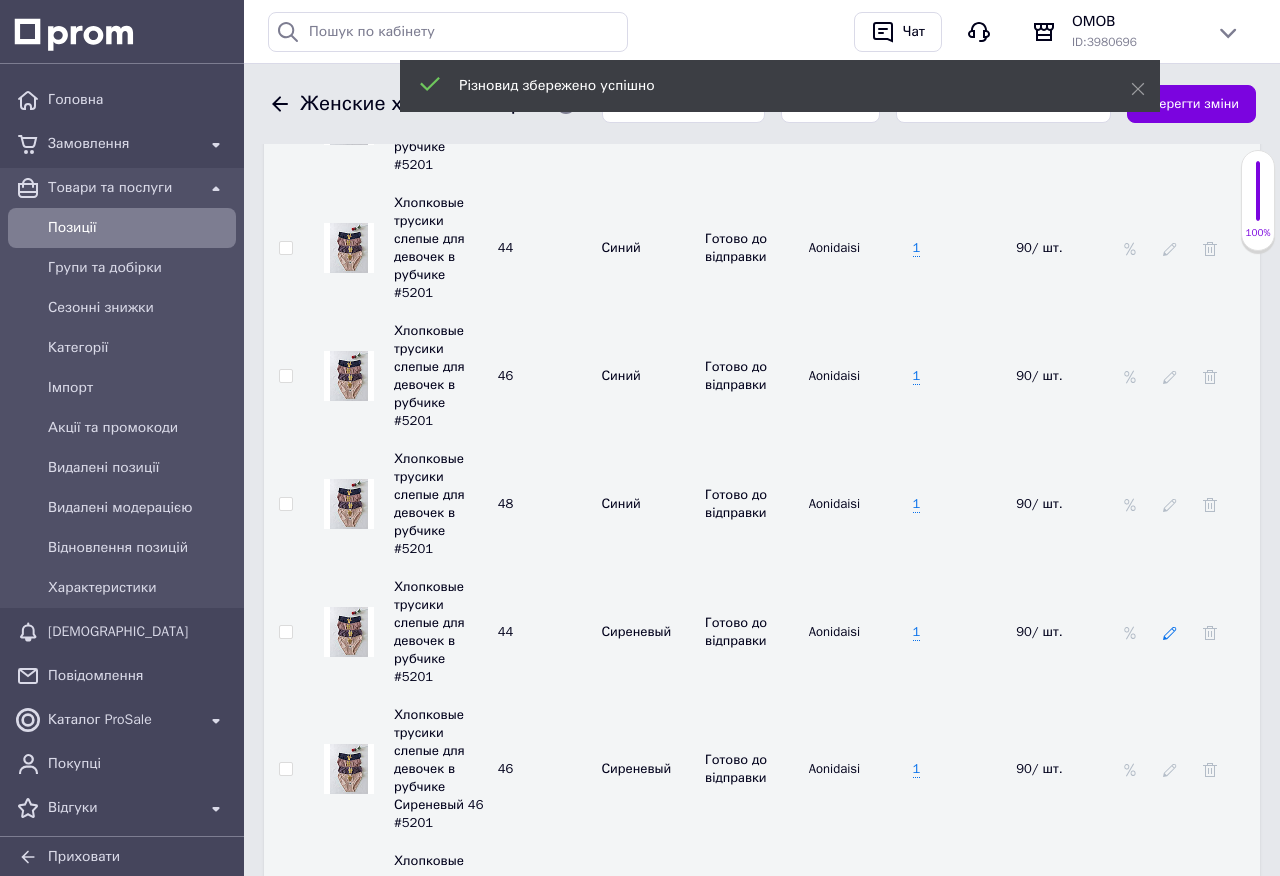 click 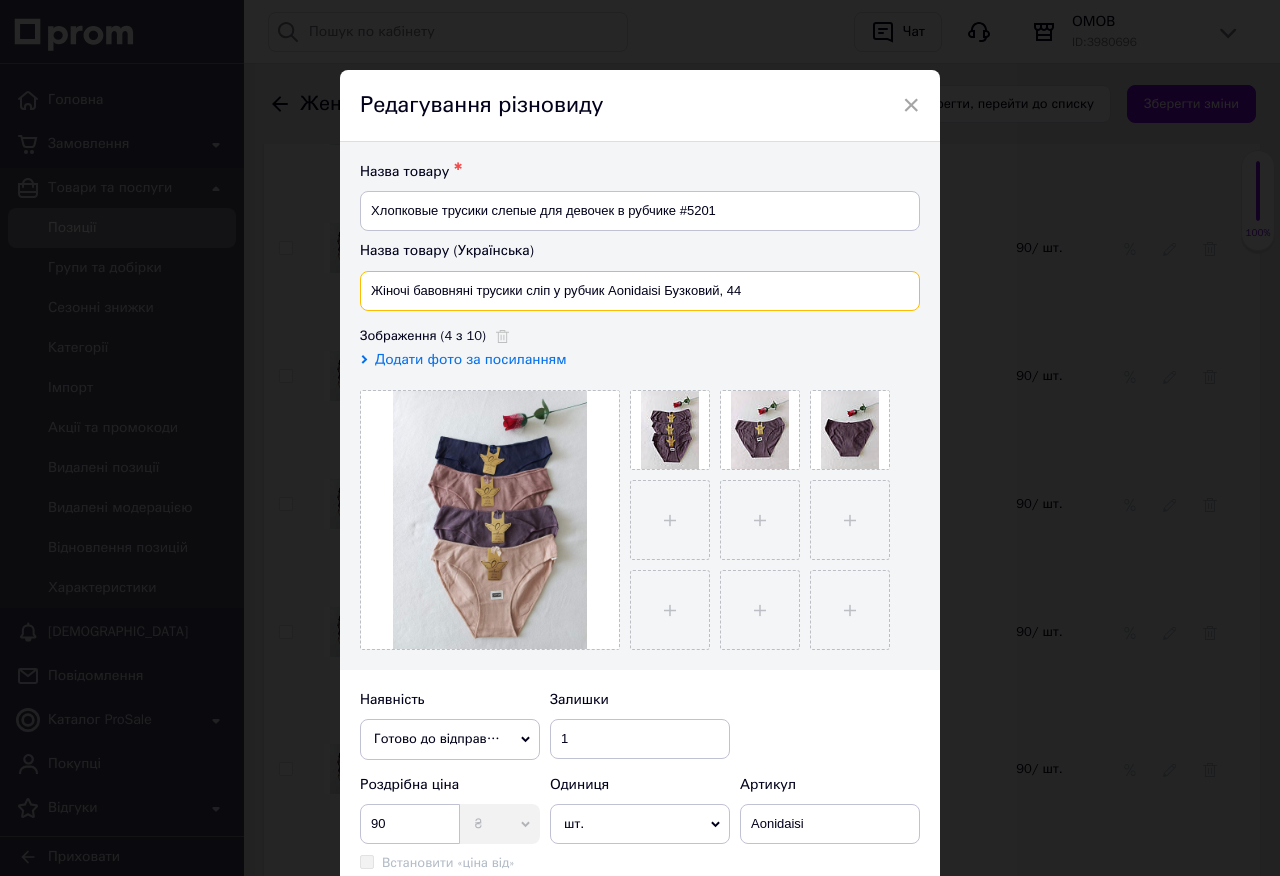 click on "Жіночі бавовняні трусики сліп у рубчик Aonidaisi Бузковий, 44" at bounding box center (640, 291) 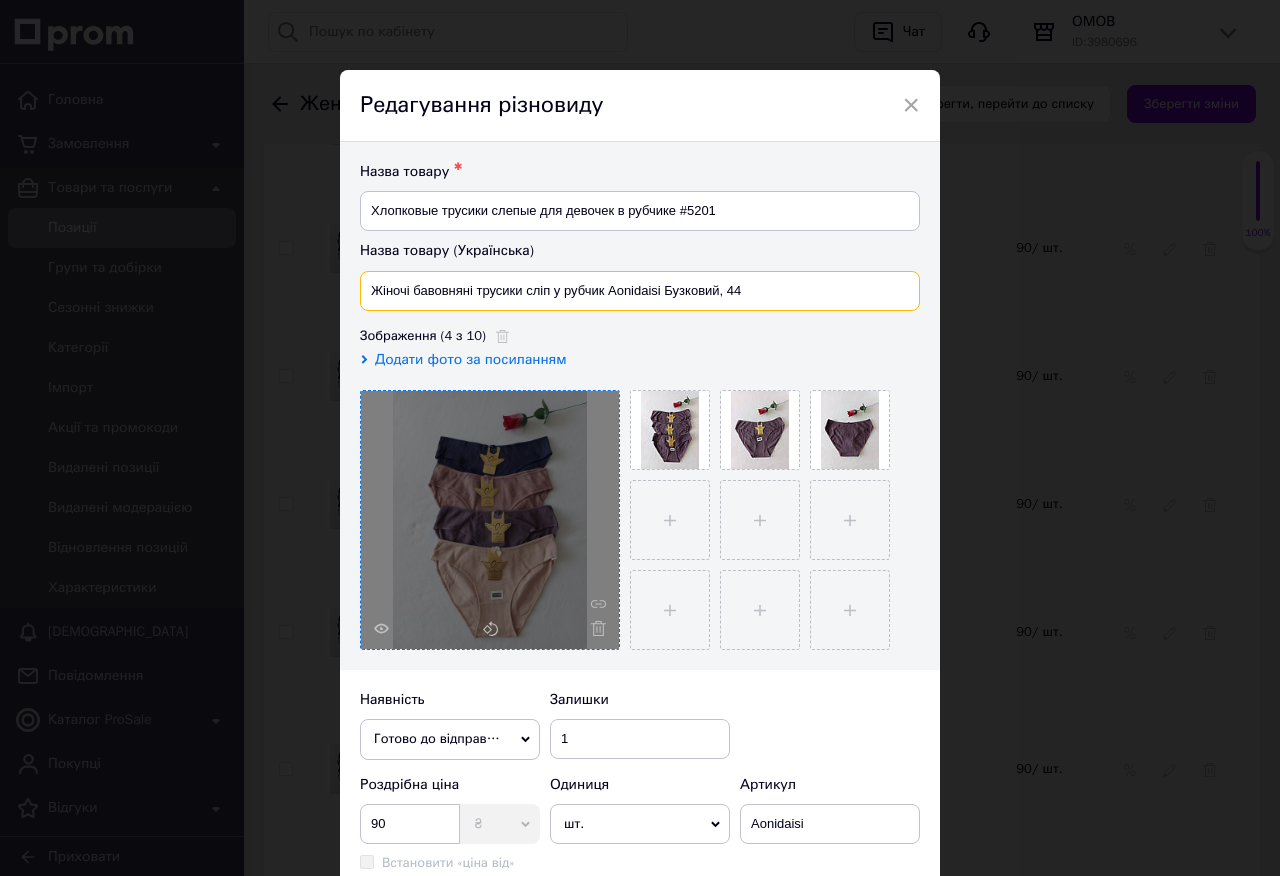 paste on "авовняні трусики сліпи для дівчат в рубчик Бузковий, 46 #5201" 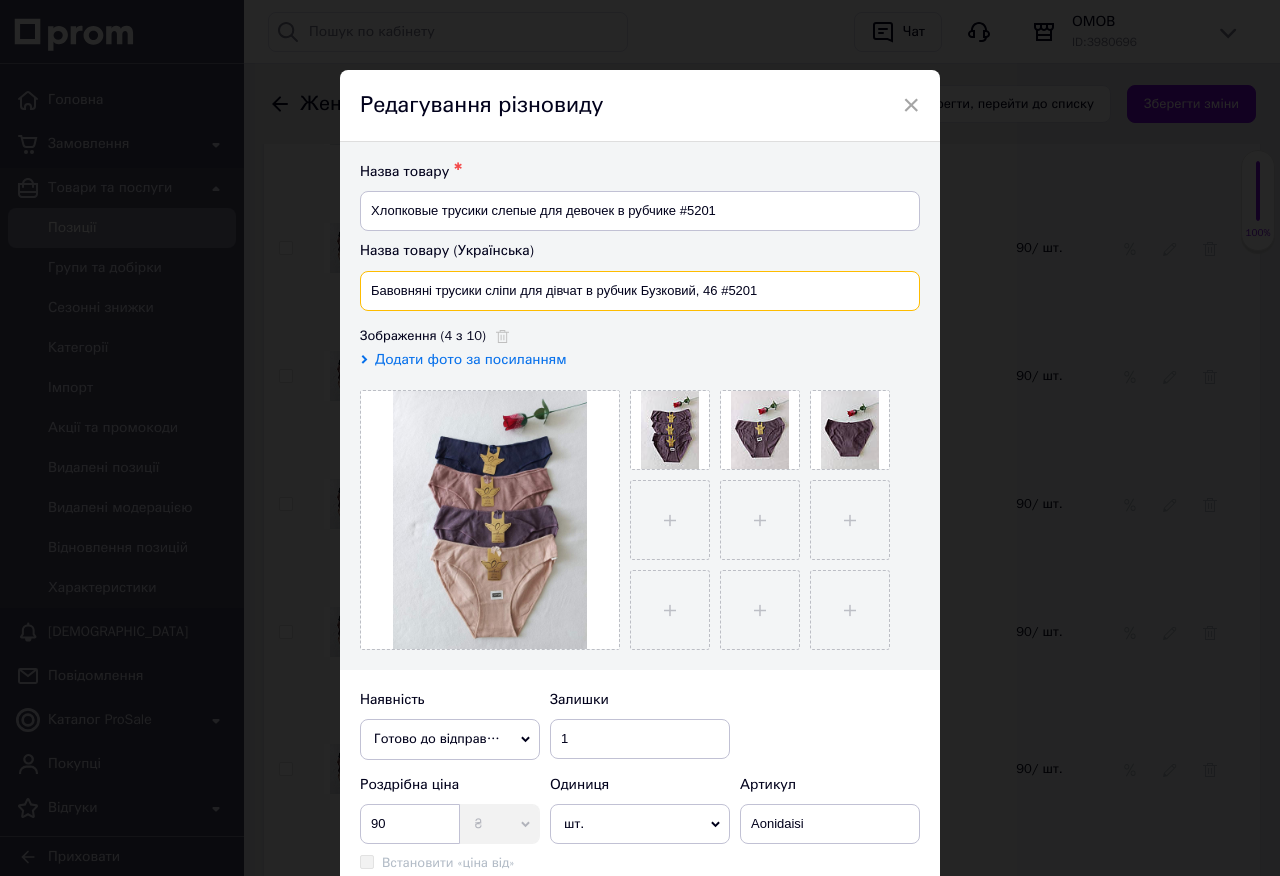 click on "Бавовняні трусики сліпи для дівчат в рубчик Бузковий, 46 #5201" at bounding box center [640, 291] 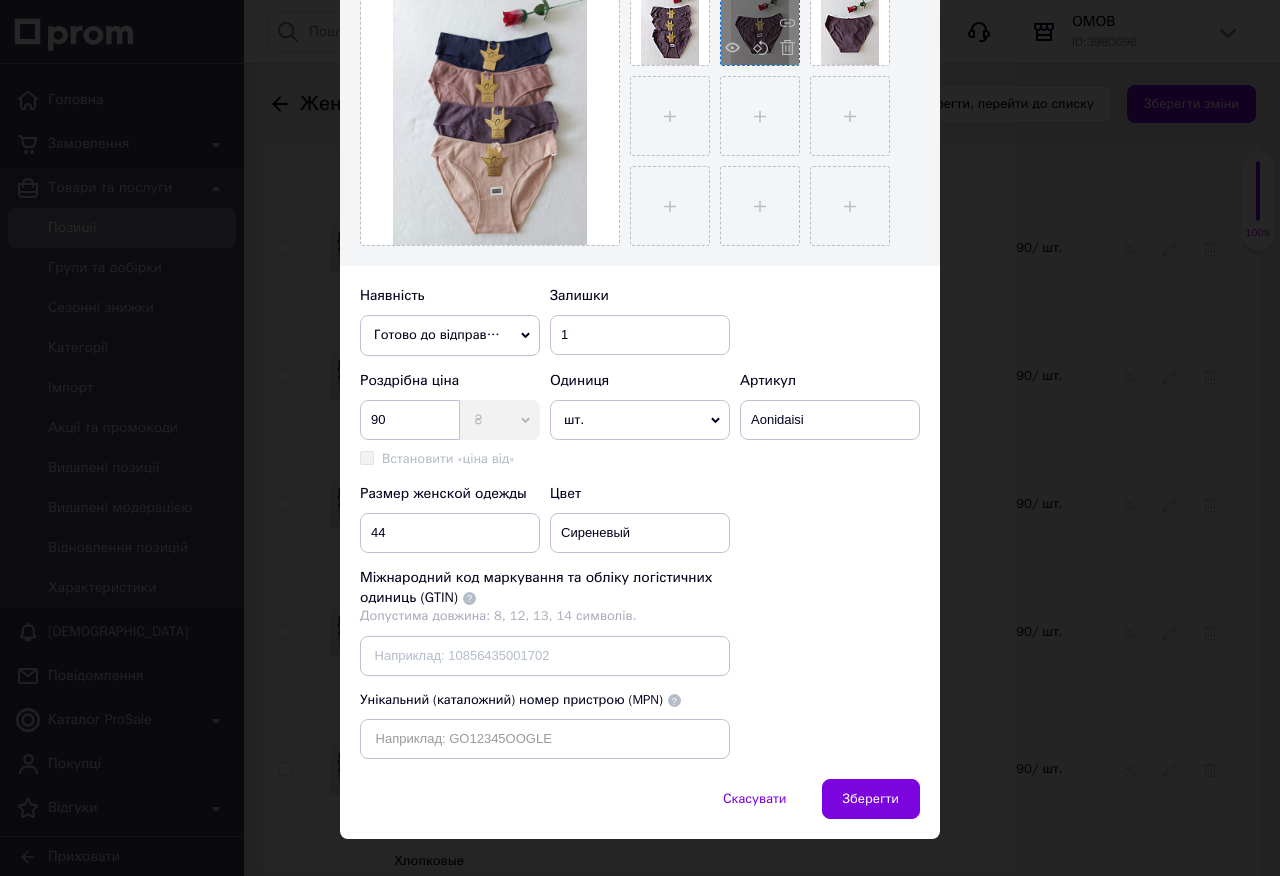 scroll, scrollTop: 437, scrollLeft: 0, axis: vertical 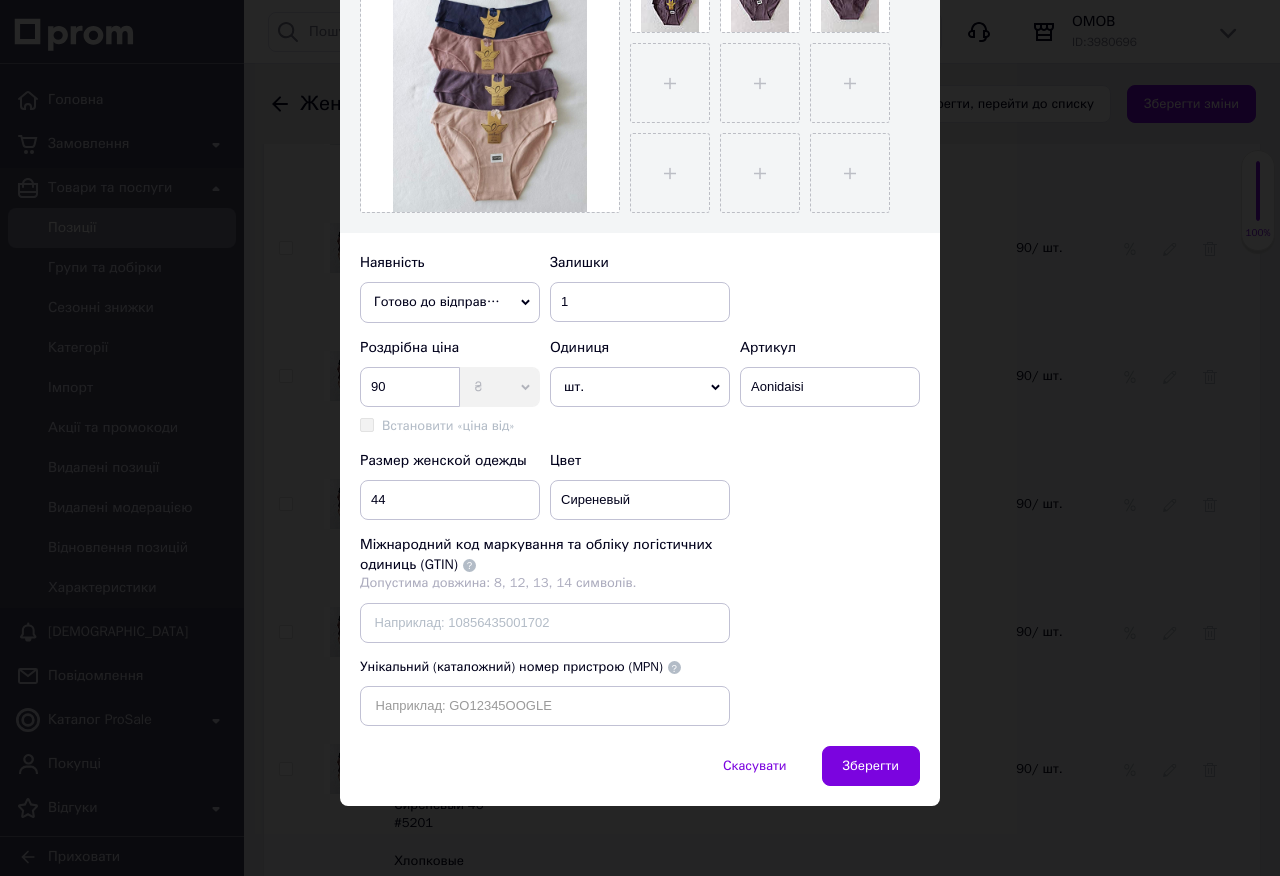 type on "Бавовняні трусики сліпи для дівчат в рубчик Бузковий, 44 #5201" 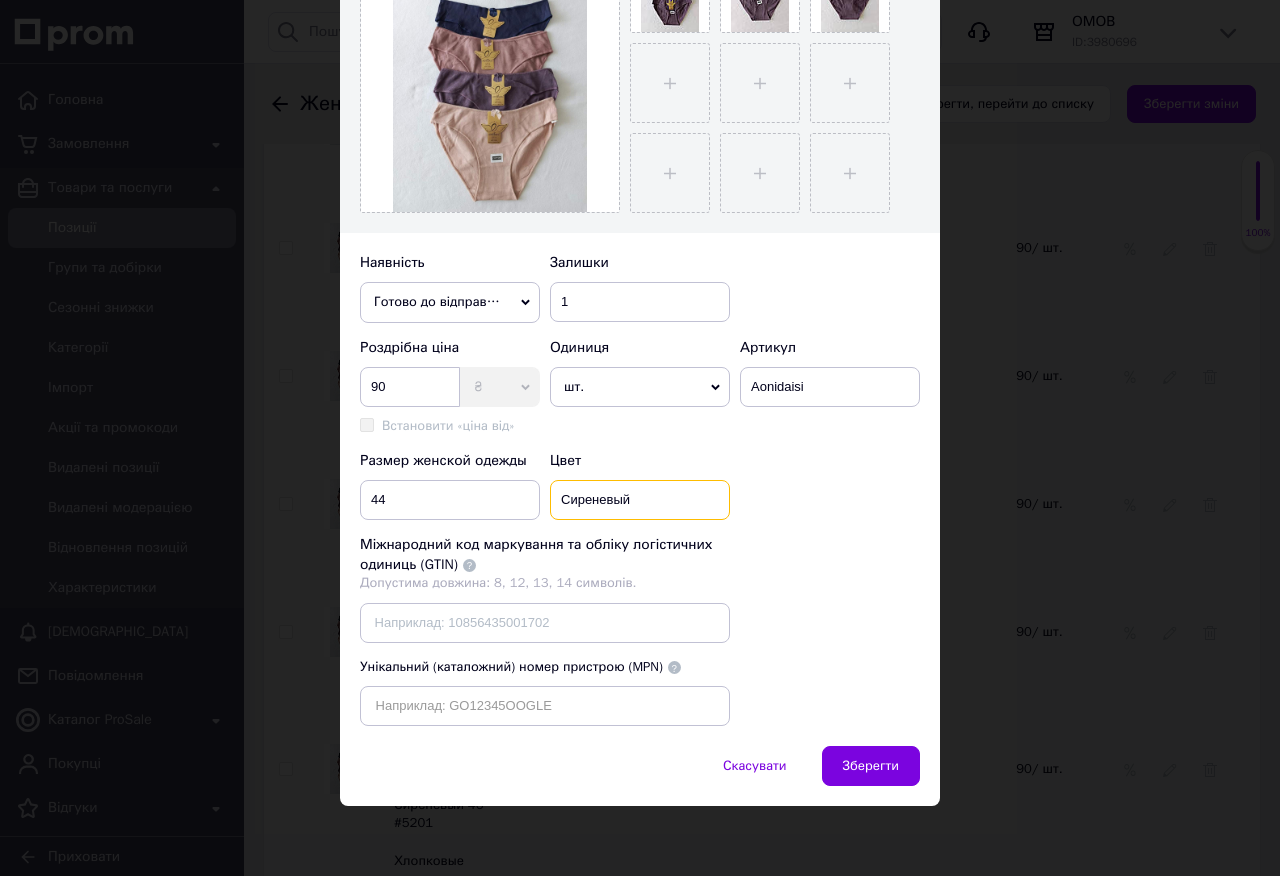 click on "Сиреневый" at bounding box center (640, 500) 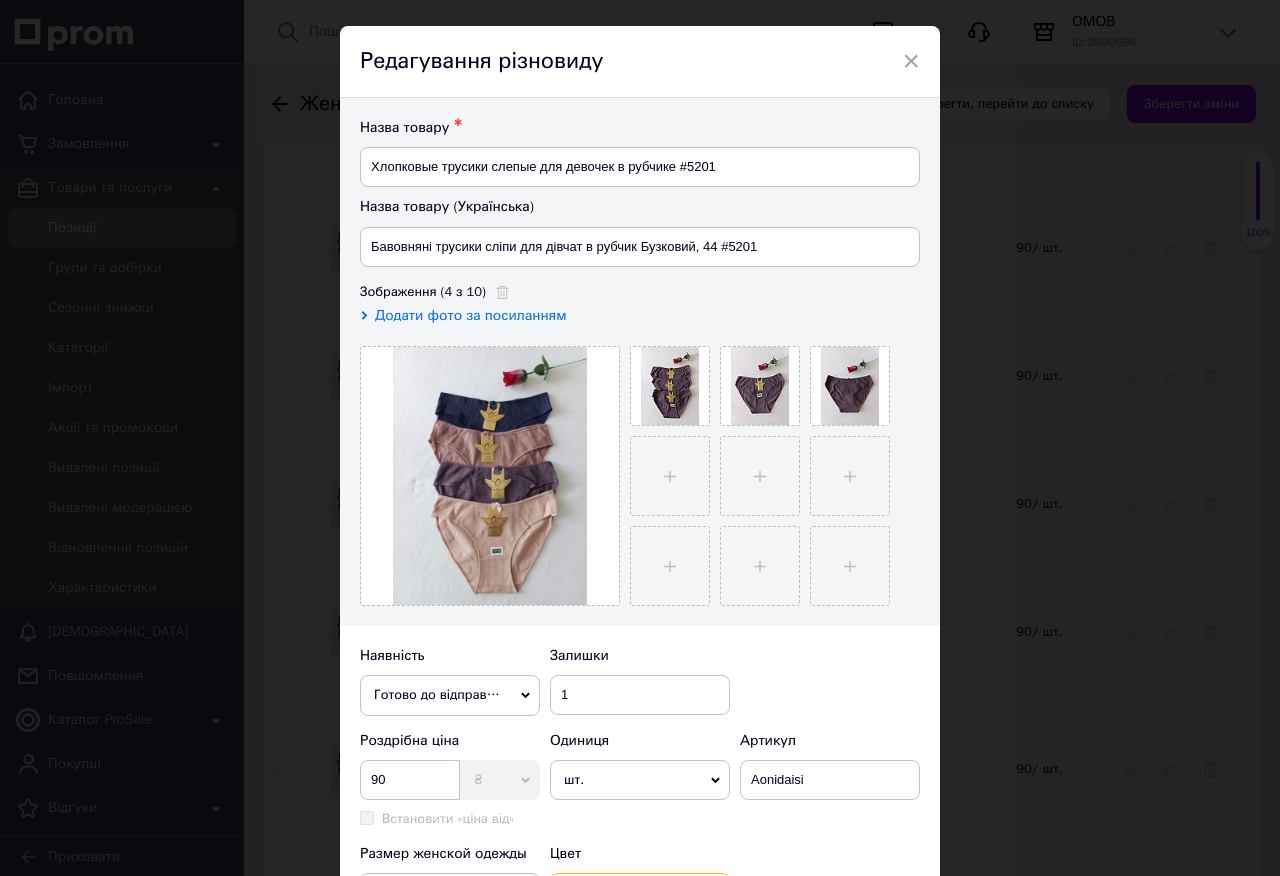 scroll, scrollTop: 0, scrollLeft: 0, axis: both 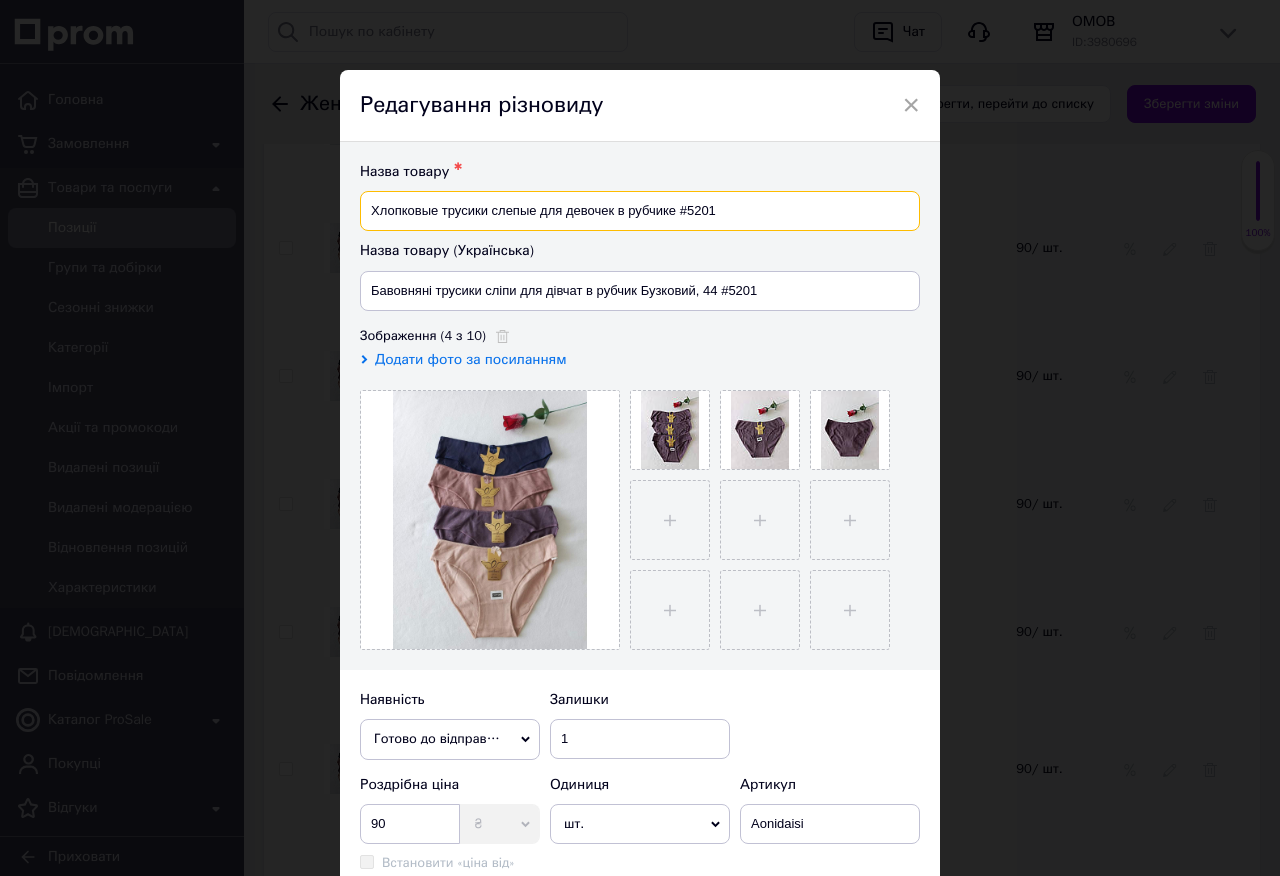 click on "Хлопковые трусики слепые для девочек в рубчике #5201" at bounding box center (640, 211) 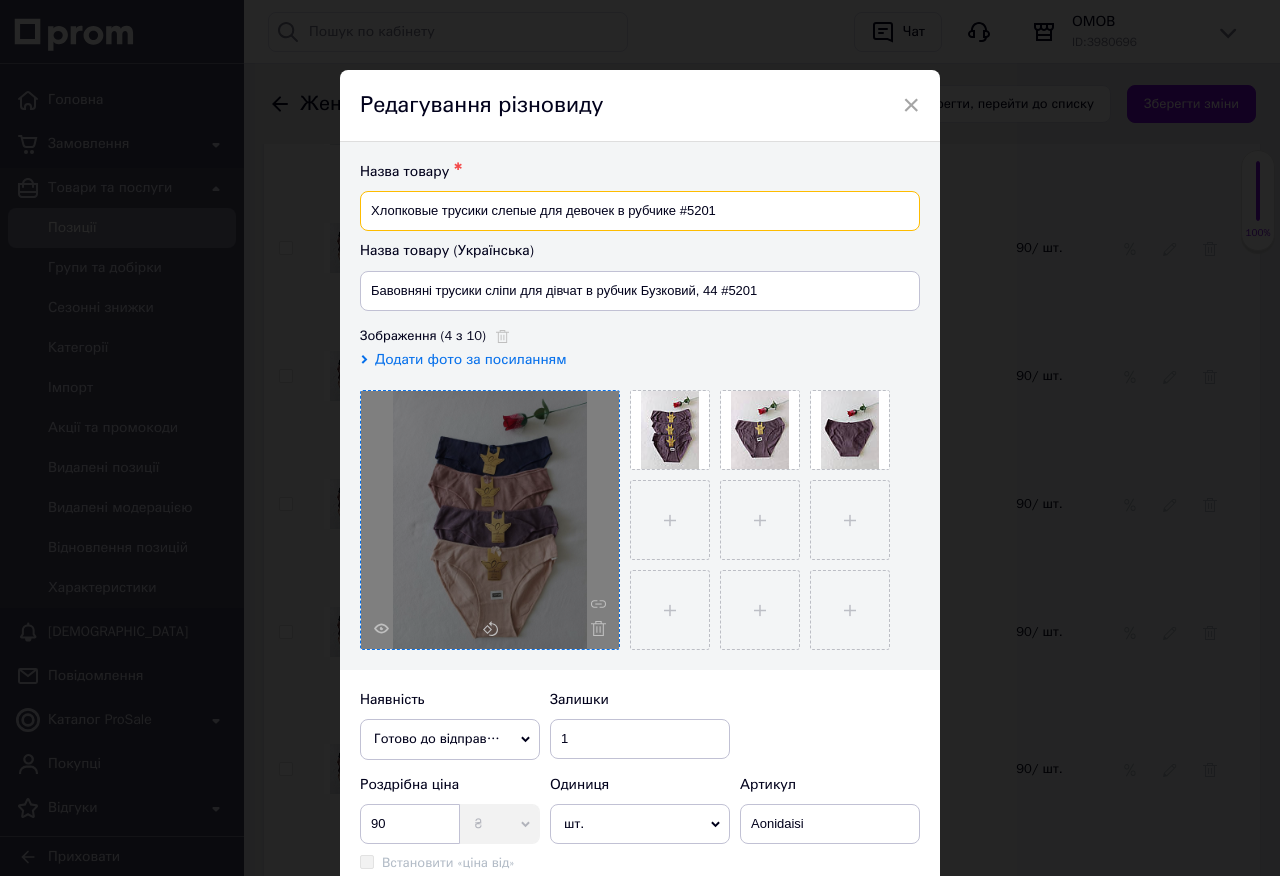 paste on "Сиреневый" 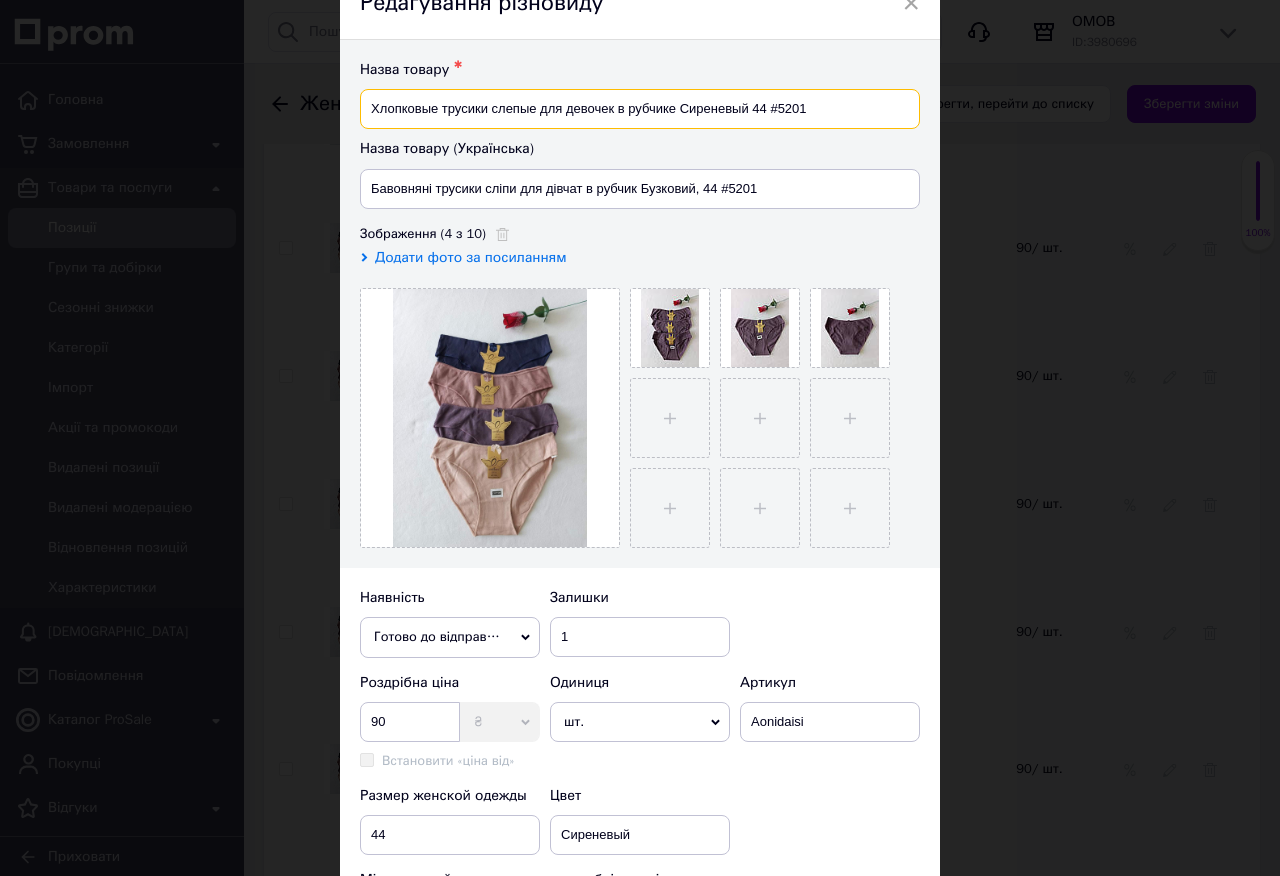 scroll, scrollTop: 0, scrollLeft: 0, axis: both 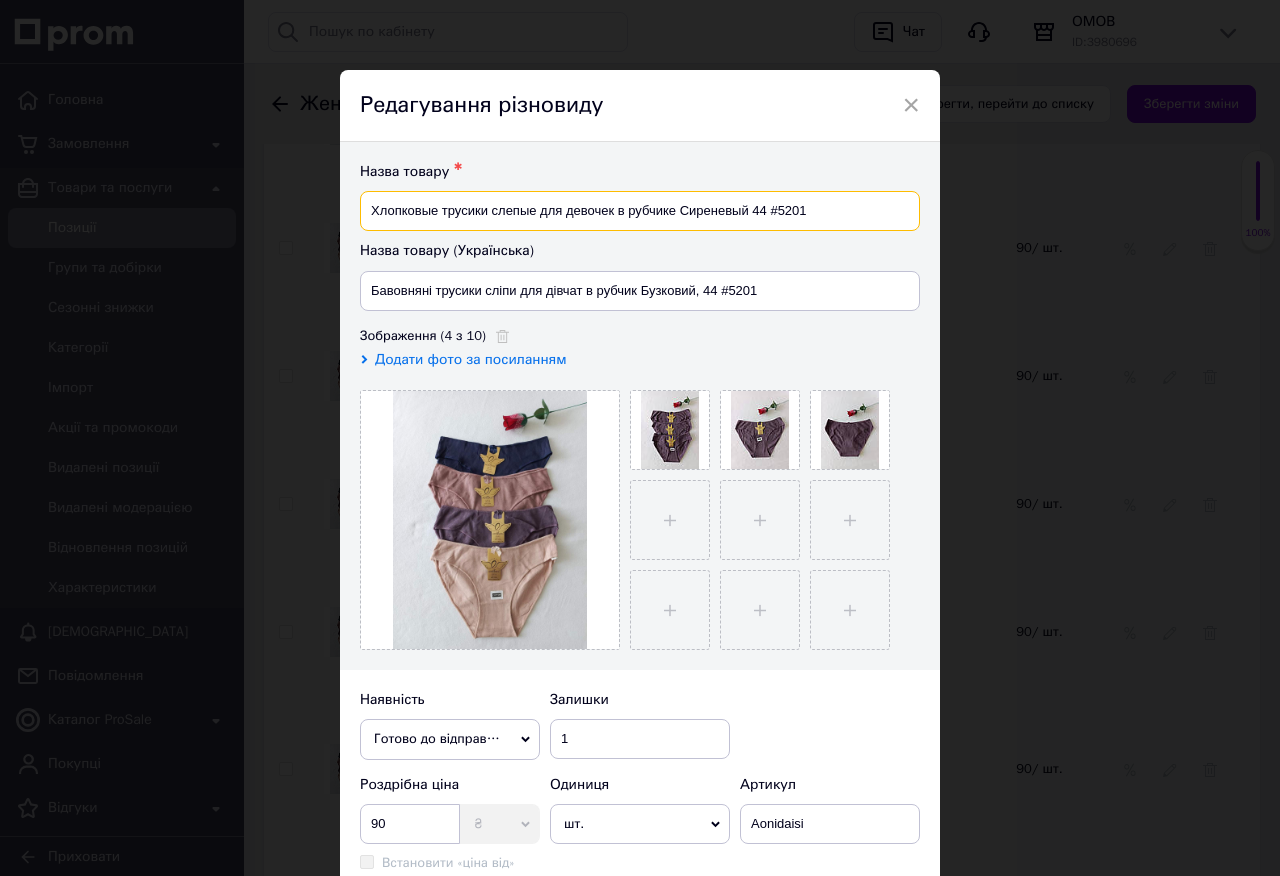 type on "Хлопковые трусики слепые для девочек в рубчике Сиреневый 44 #5201" 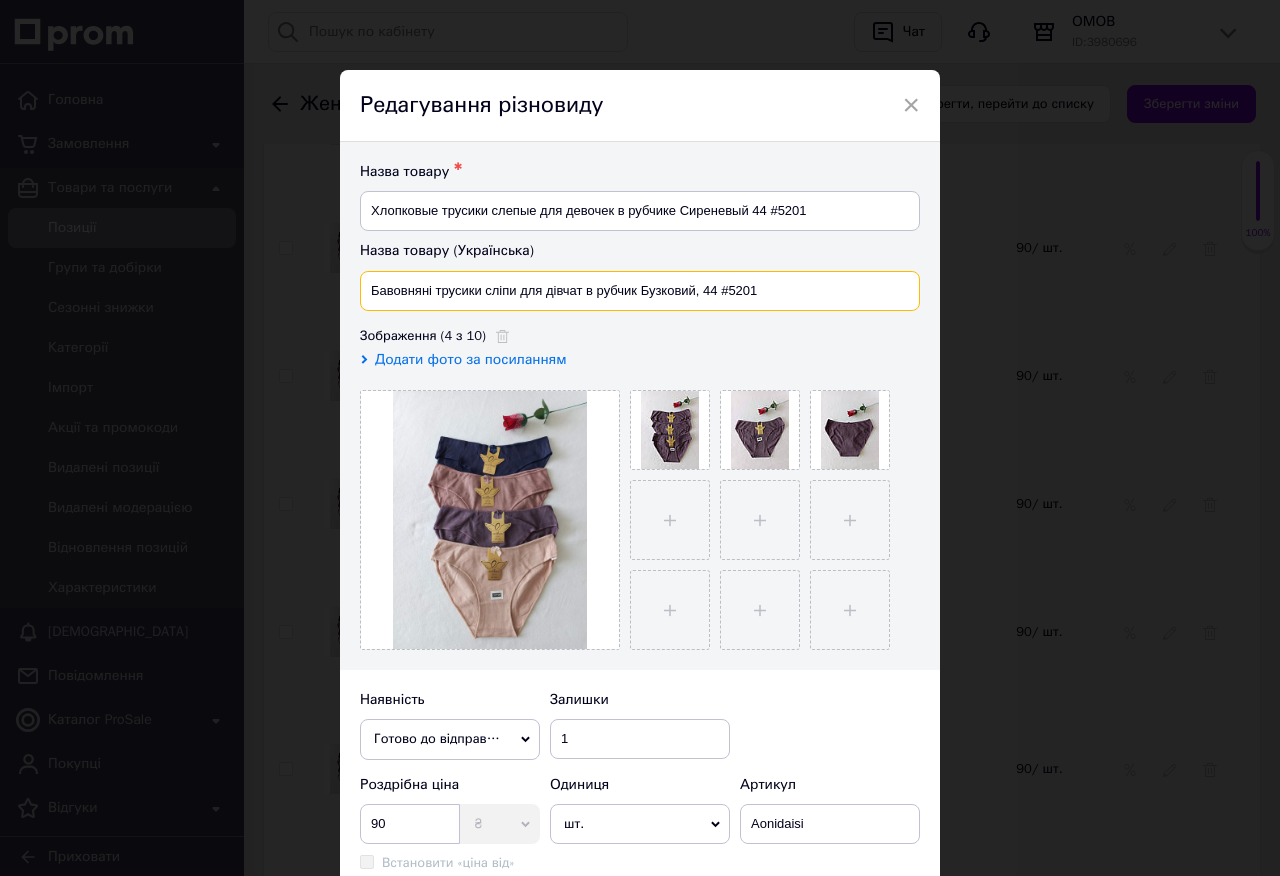 drag, startPoint x: 372, startPoint y: 293, endPoint x: 635, endPoint y: 285, distance: 263.12164 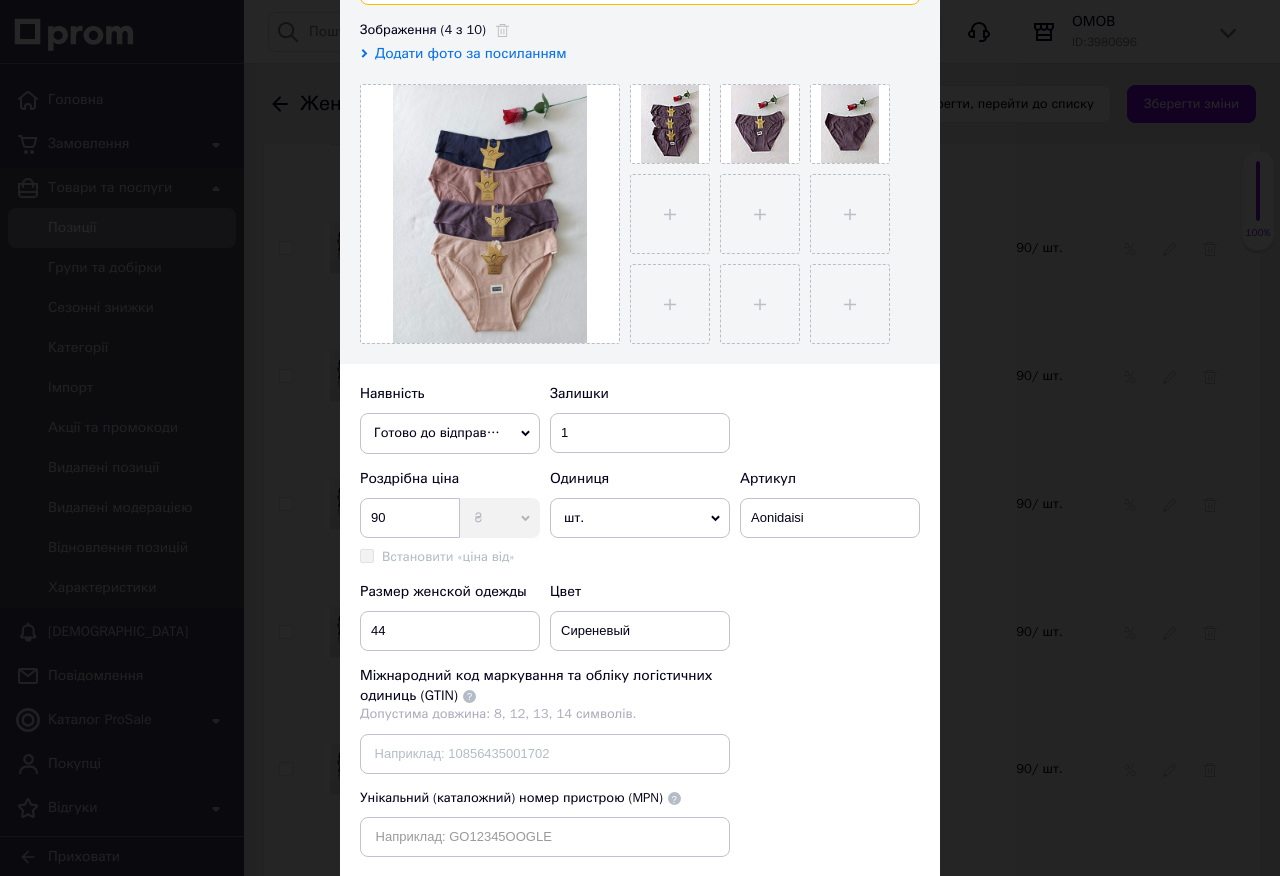 scroll, scrollTop: 437, scrollLeft: 0, axis: vertical 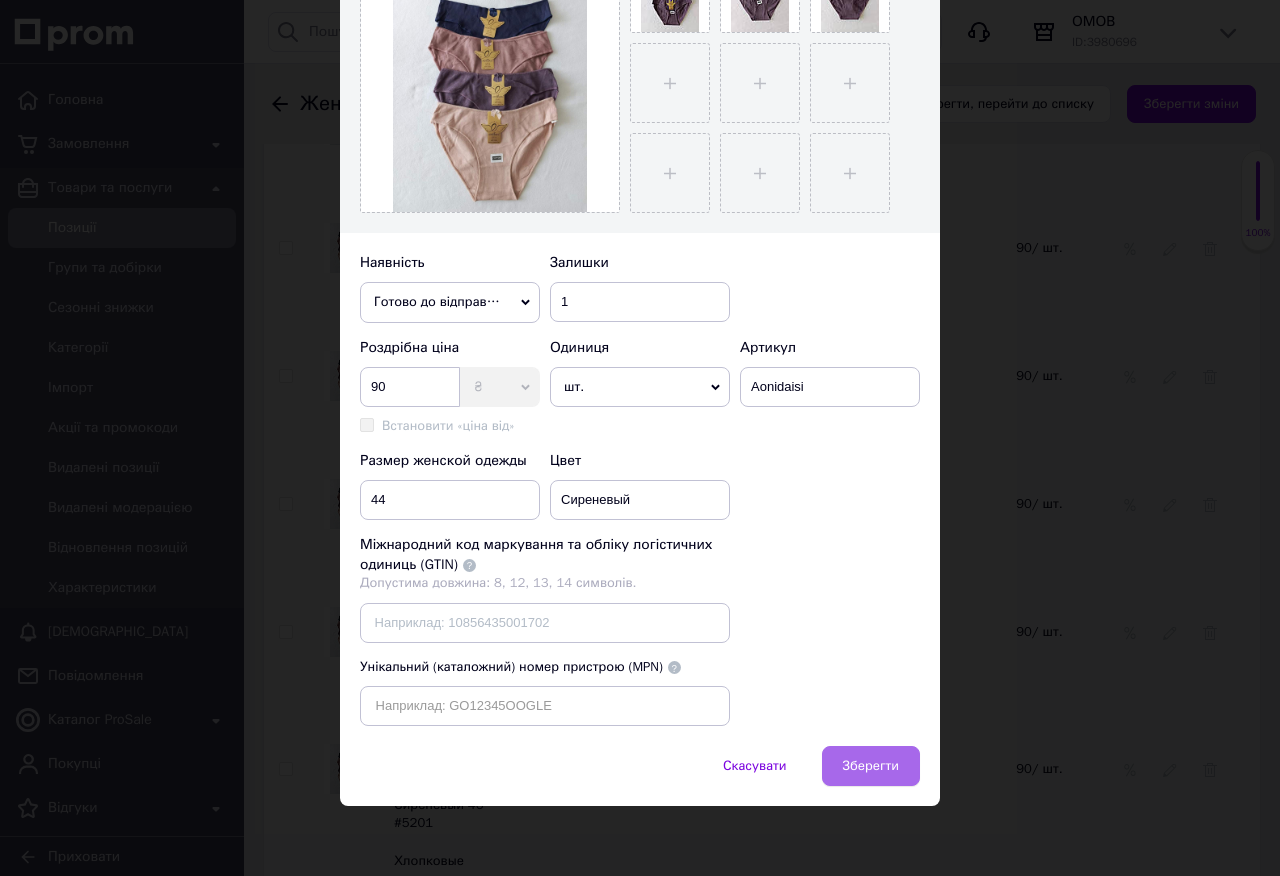 click on "Зберегти" at bounding box center [871, 766] 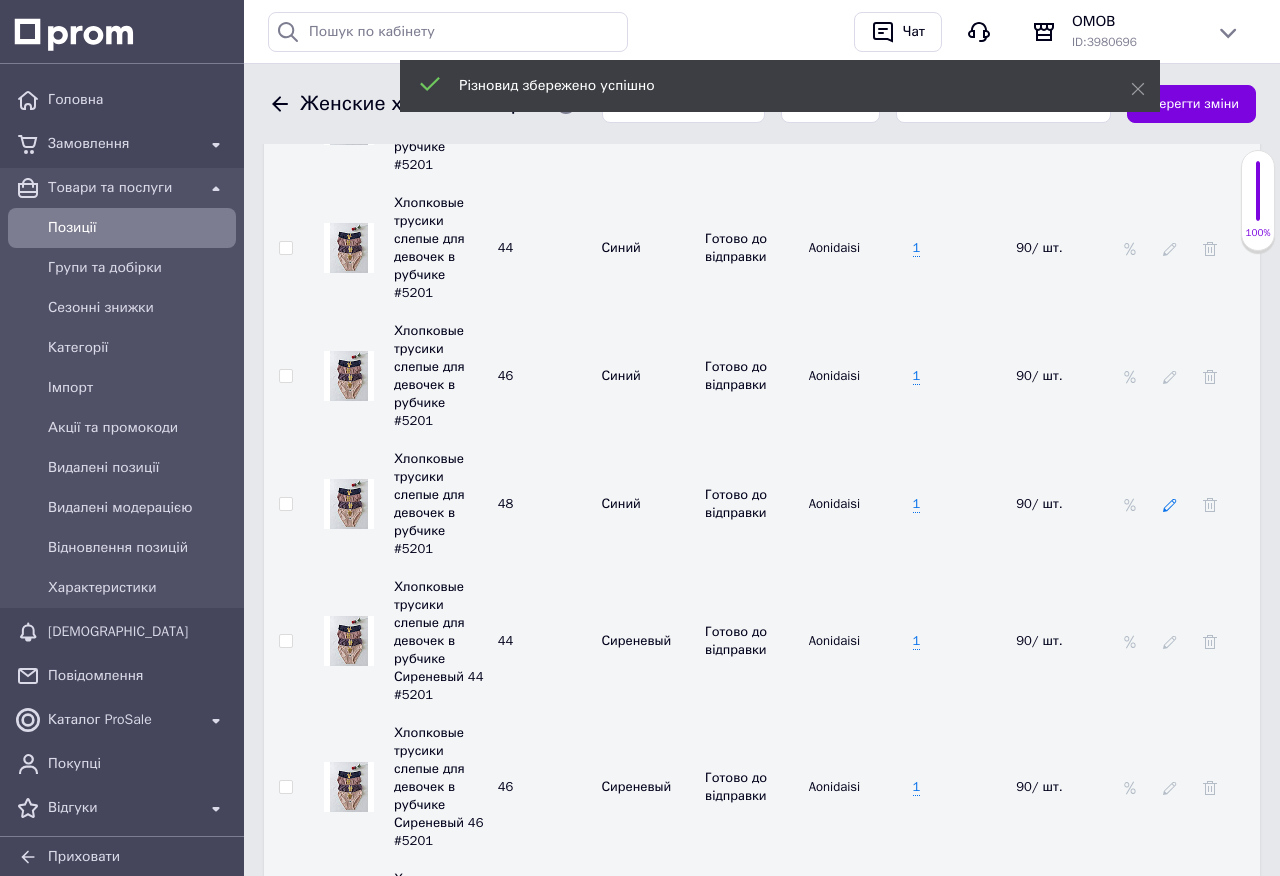 click at bounding box center [1170, 504] 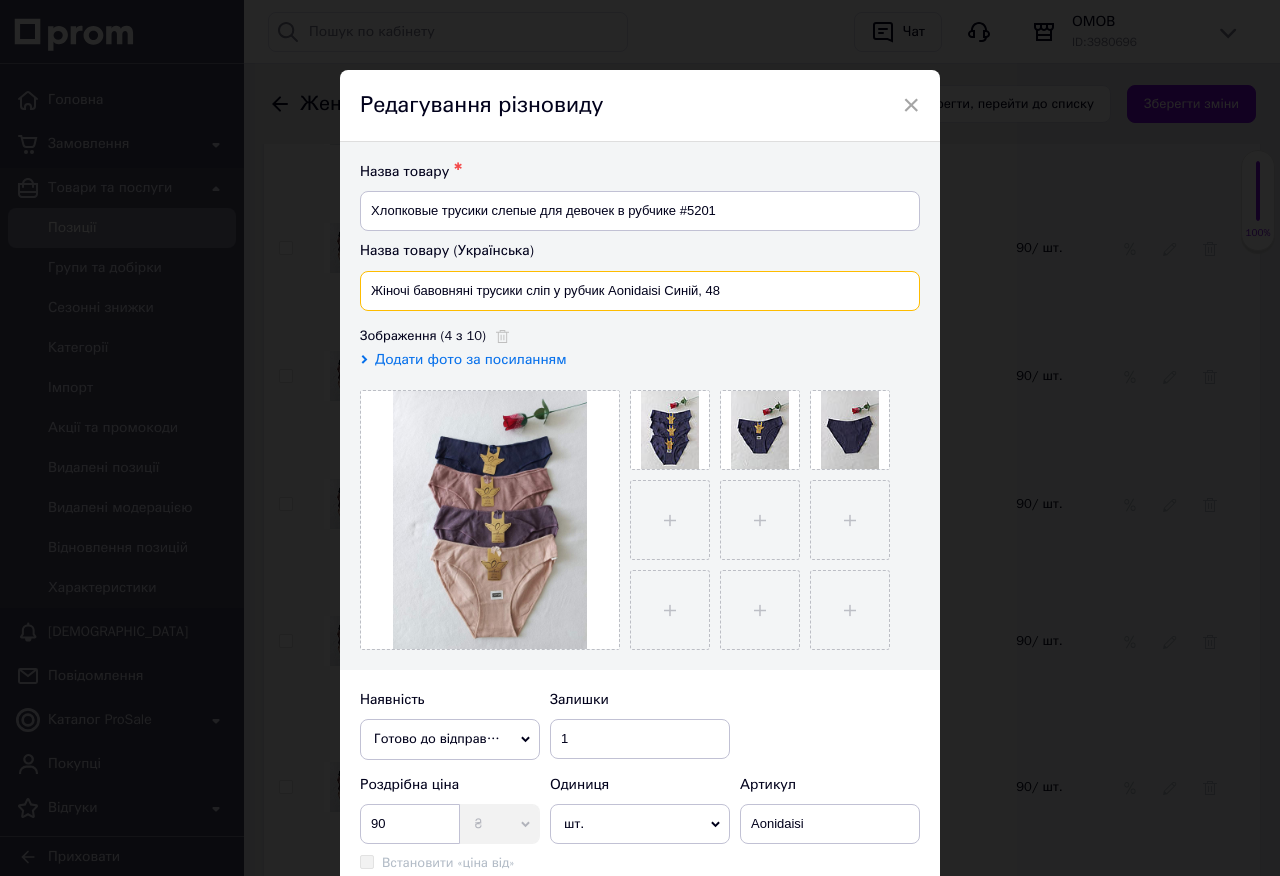drag, startPoint x: 663, startPoint y: 296, endPoint x: 649, endPoint y: 274, distance: 26.076809 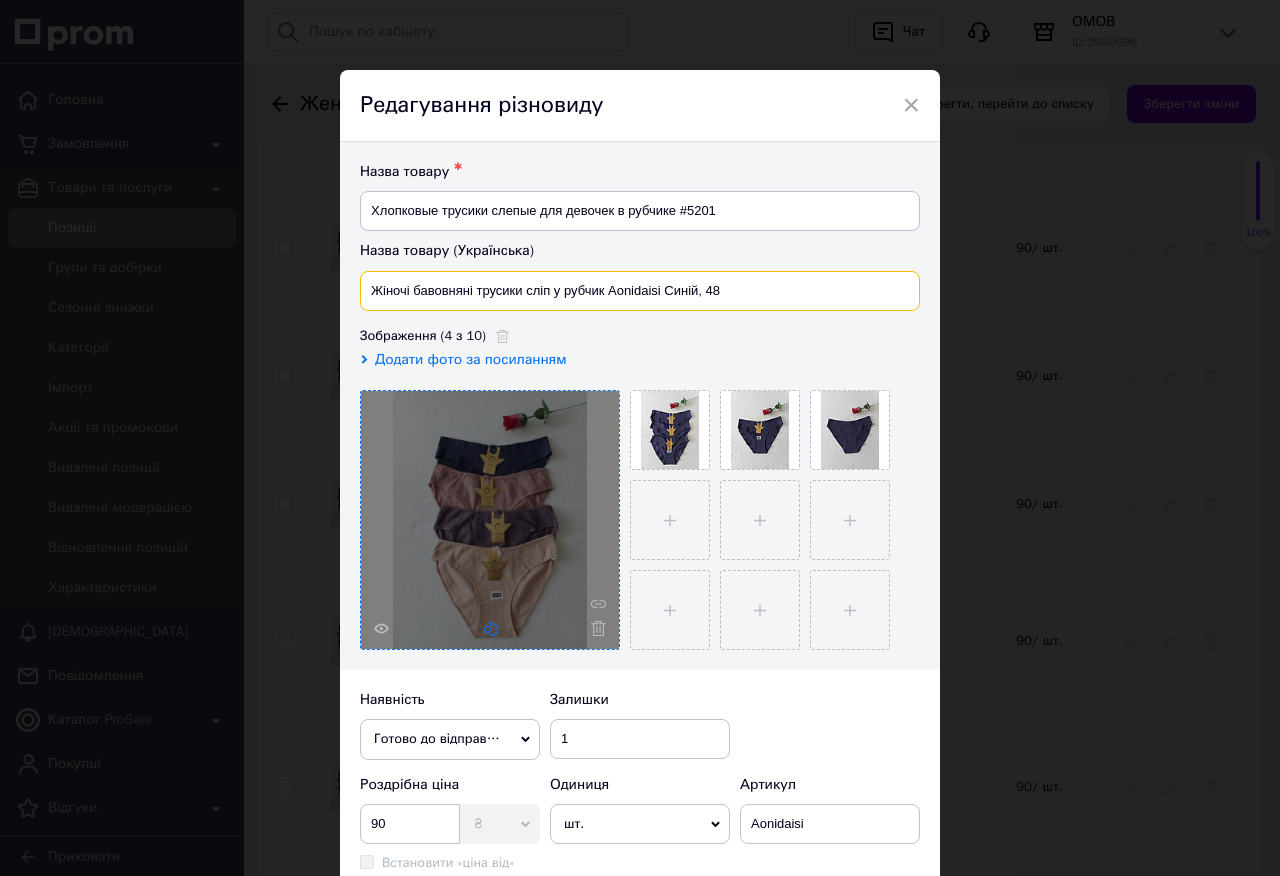 paste on "авовняні трусики сліпи для дівчат в рубчик" 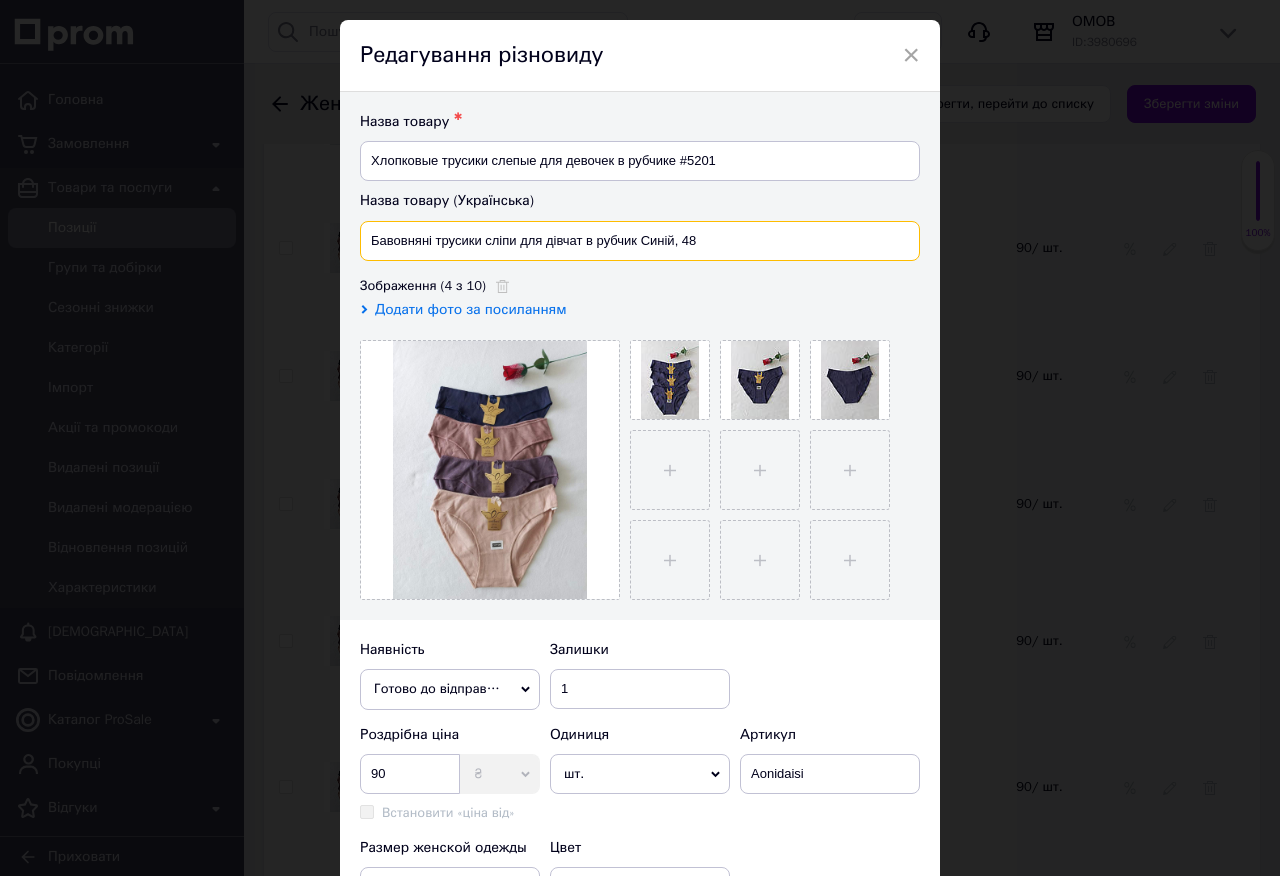scroll, scrollTop: 0, scrollLeft: 0, axis: both 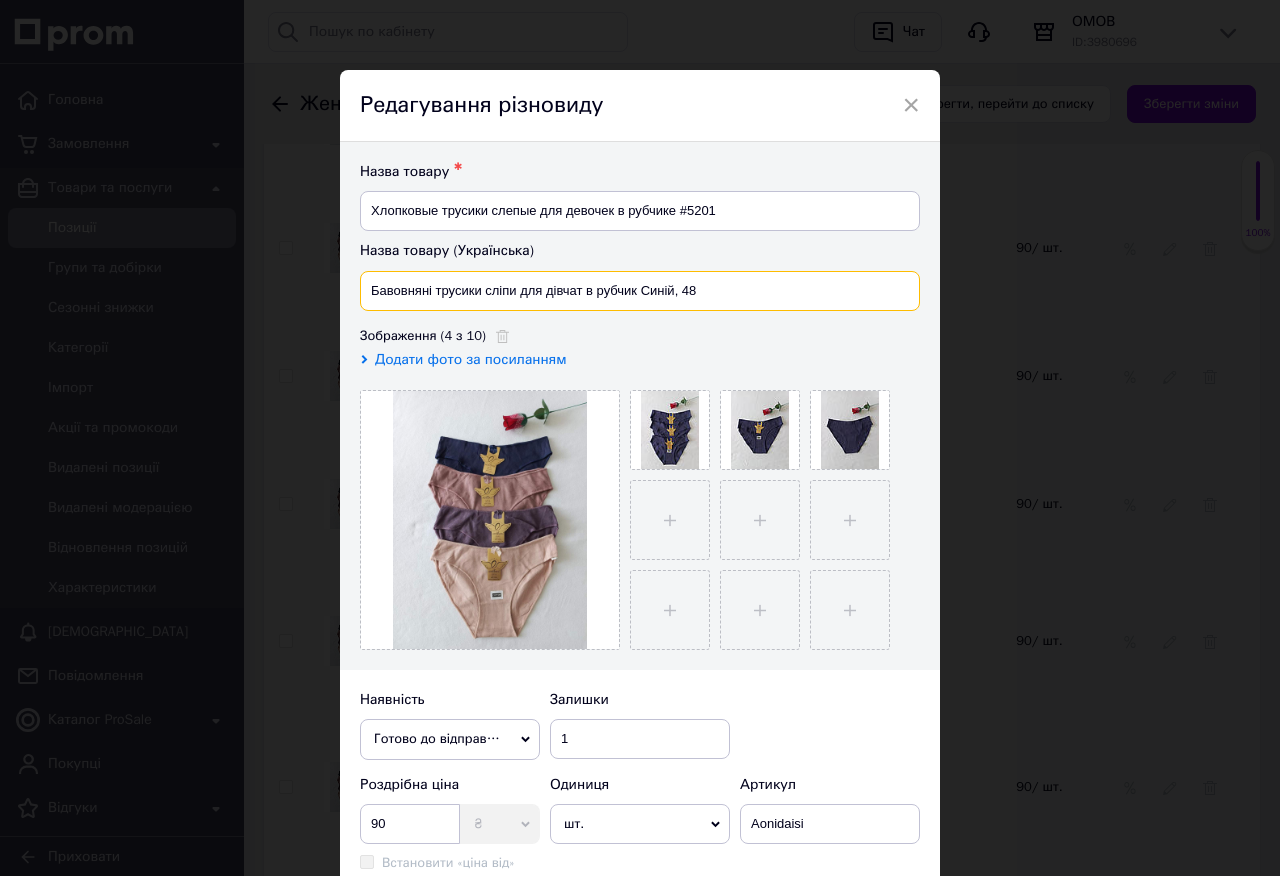 type on "Бавовняні трусики сліпи для дівчат в рубчик Синій, 48" 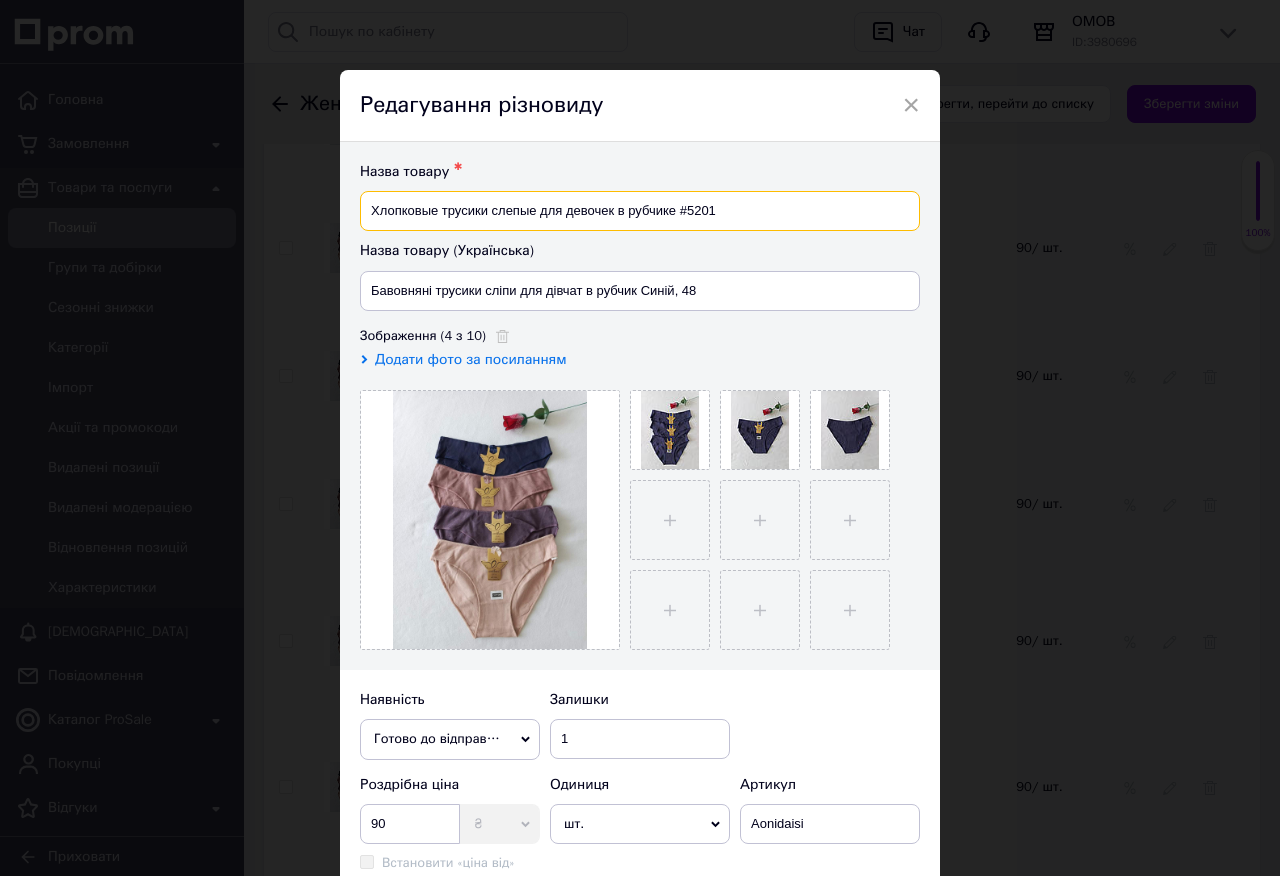 click on "Хлопковые трусики слепые для девочек в рубчике #5201" at bounding box center (640, 211) 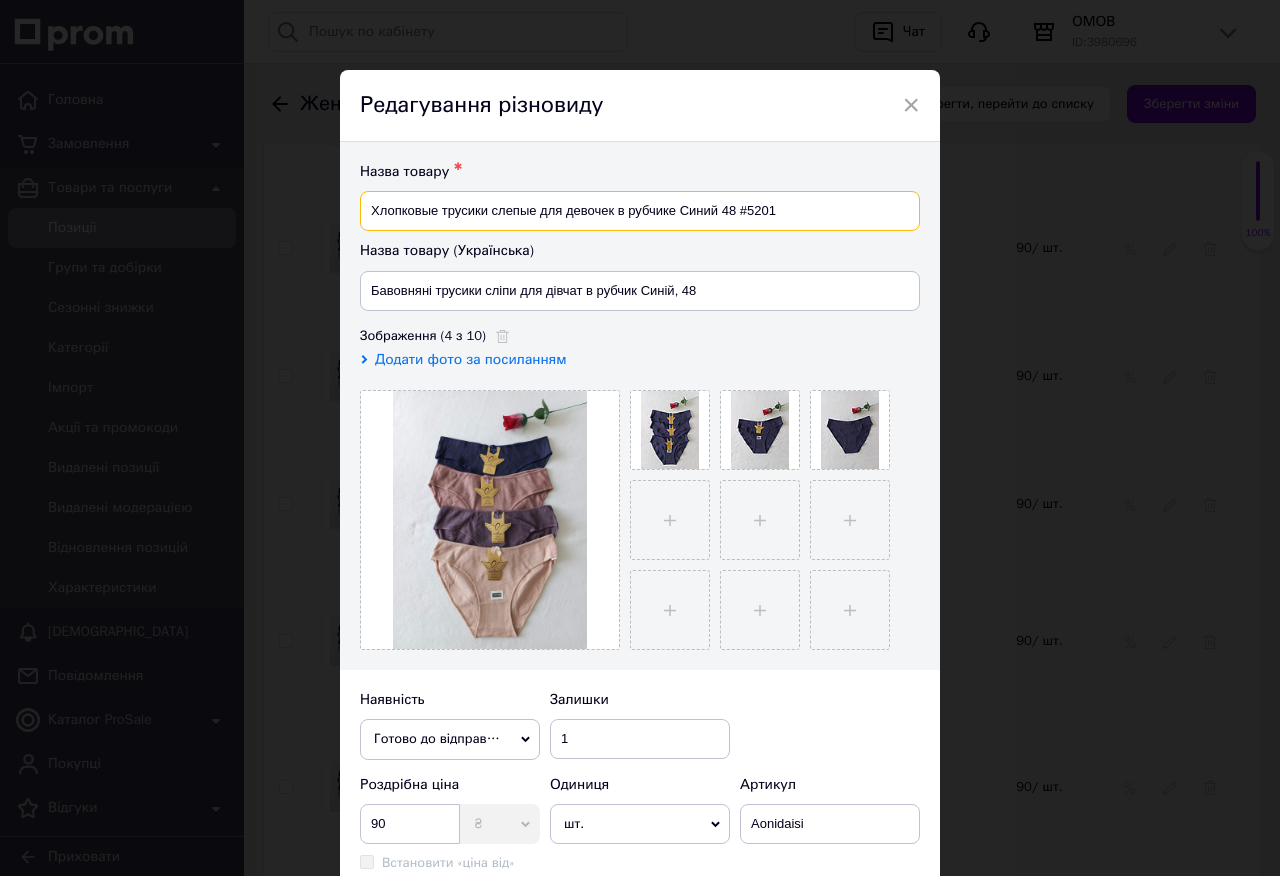 drag, startPoint x: 742, startPoint y: 210, endPoint x: 773, endPoint y: 215, distance: 31.400637 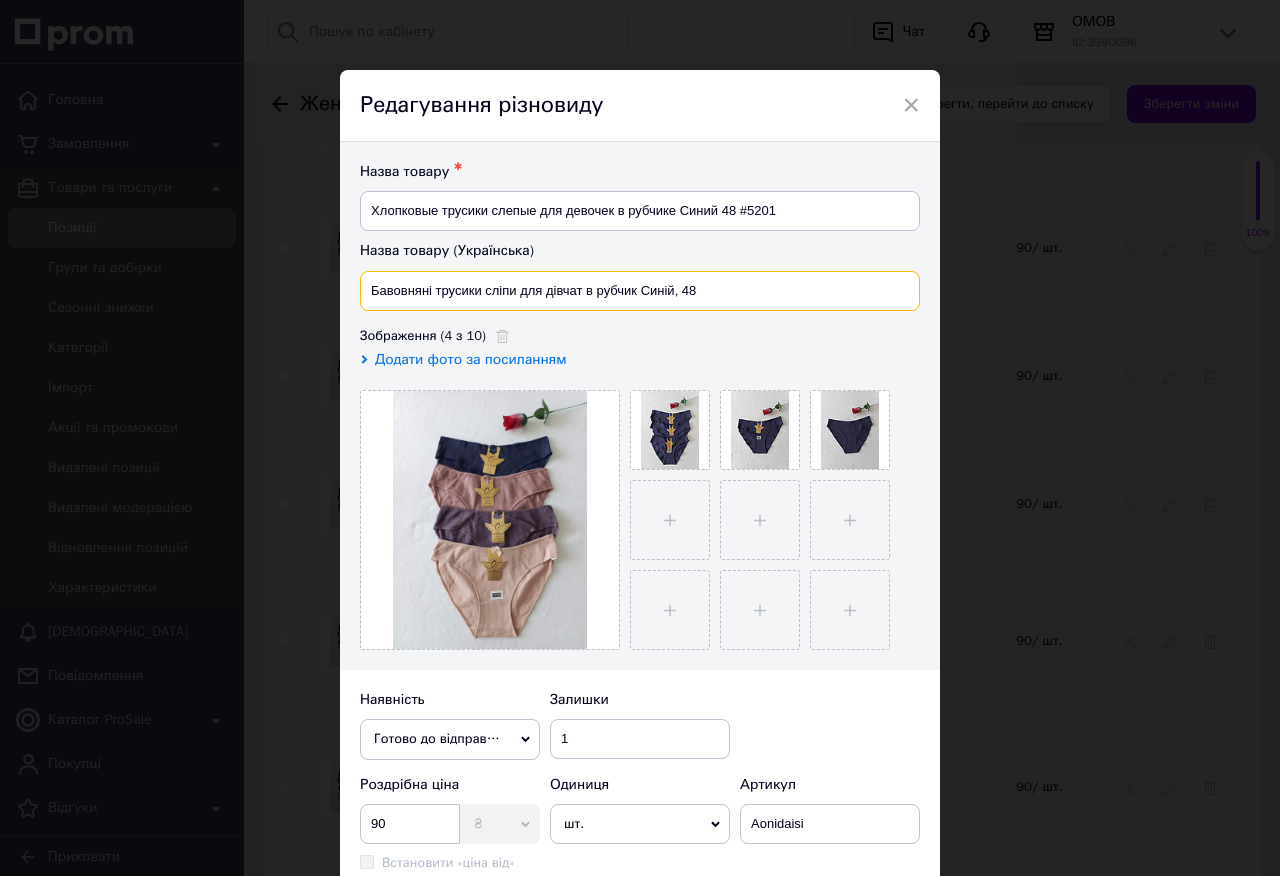 click on "Бавовняні трусики сліпи для дівчат в рубчик Синій, 48" at bounding box center (640, 291) 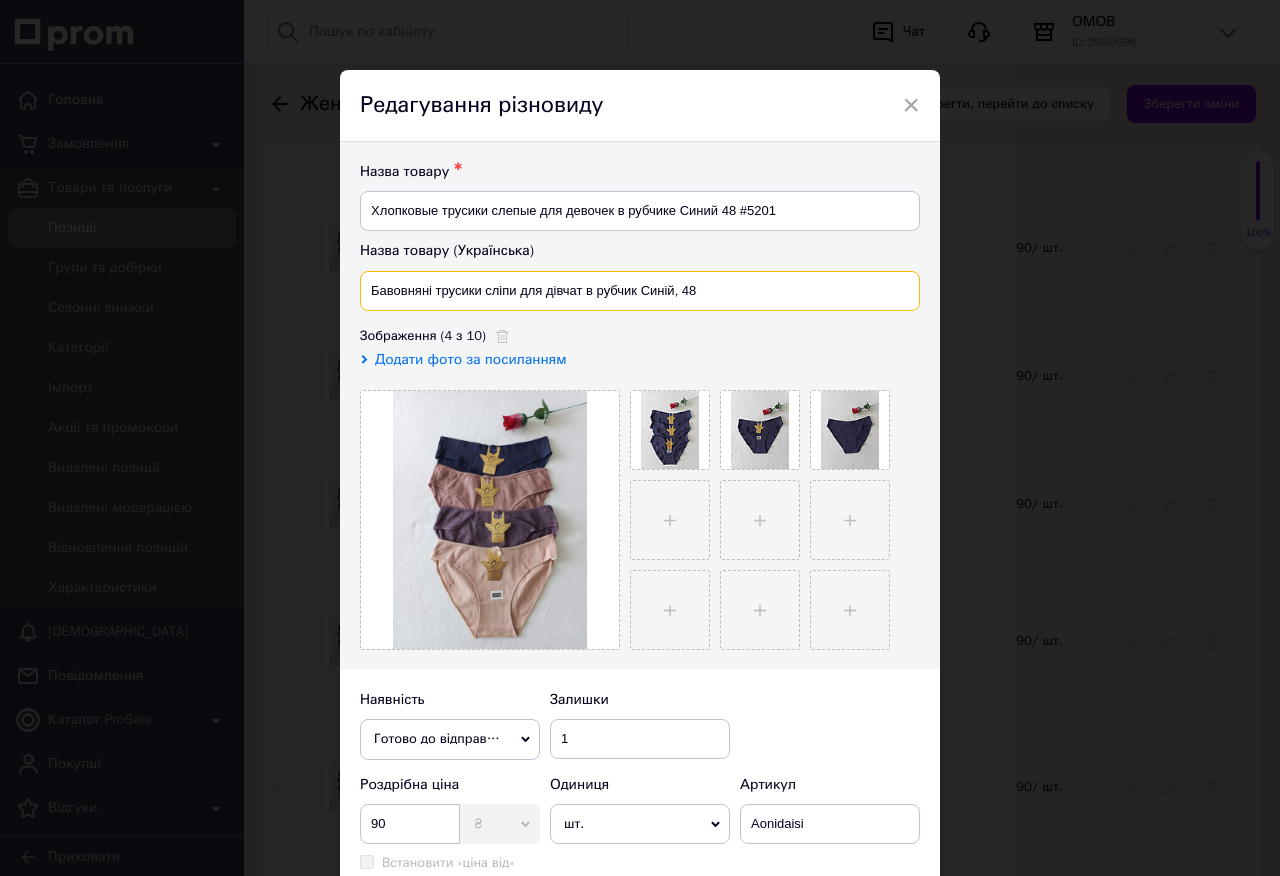 paste on "#5201" 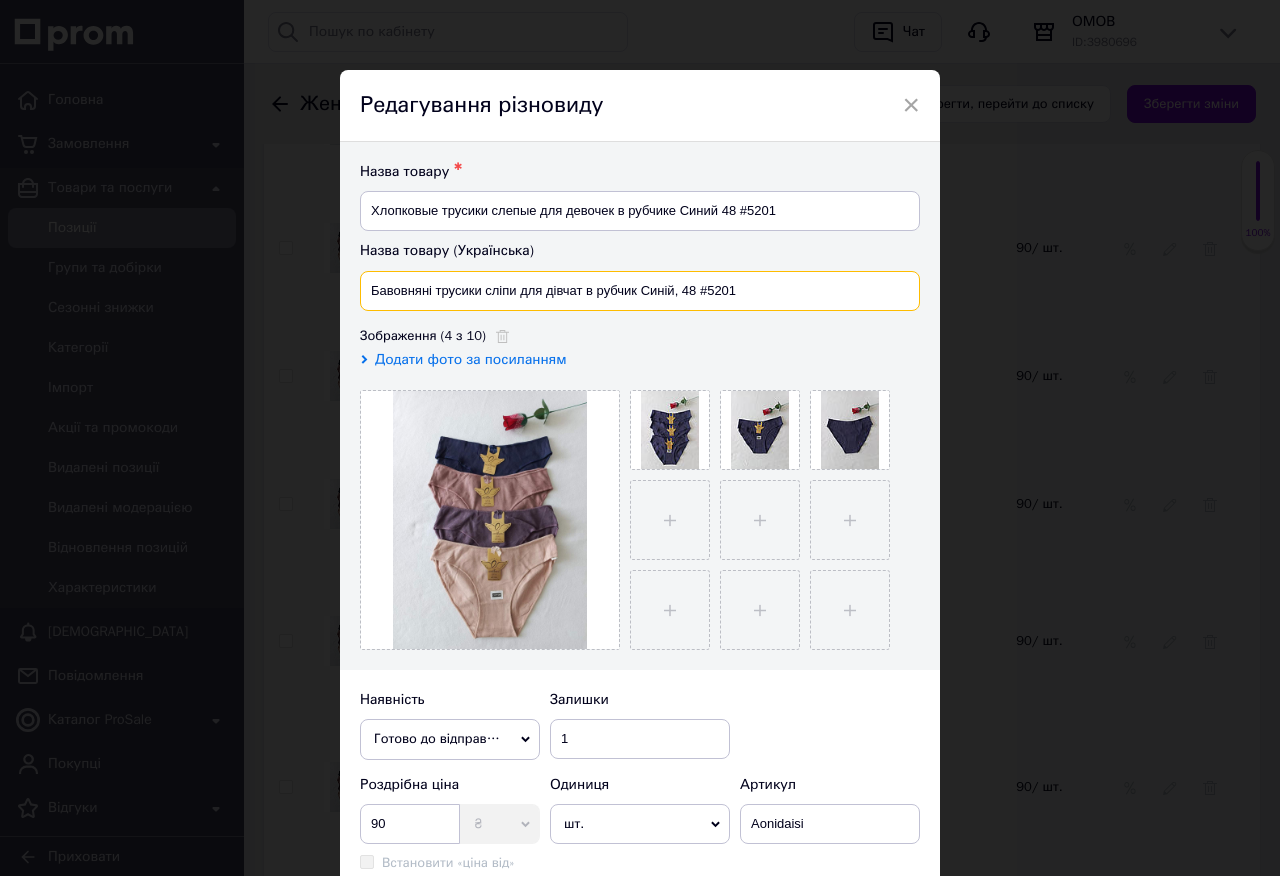 click on "Бавовняні трусики сліпи для дівчат в рубчик Синій, 48 #5201" at bounding box center [640, 291] 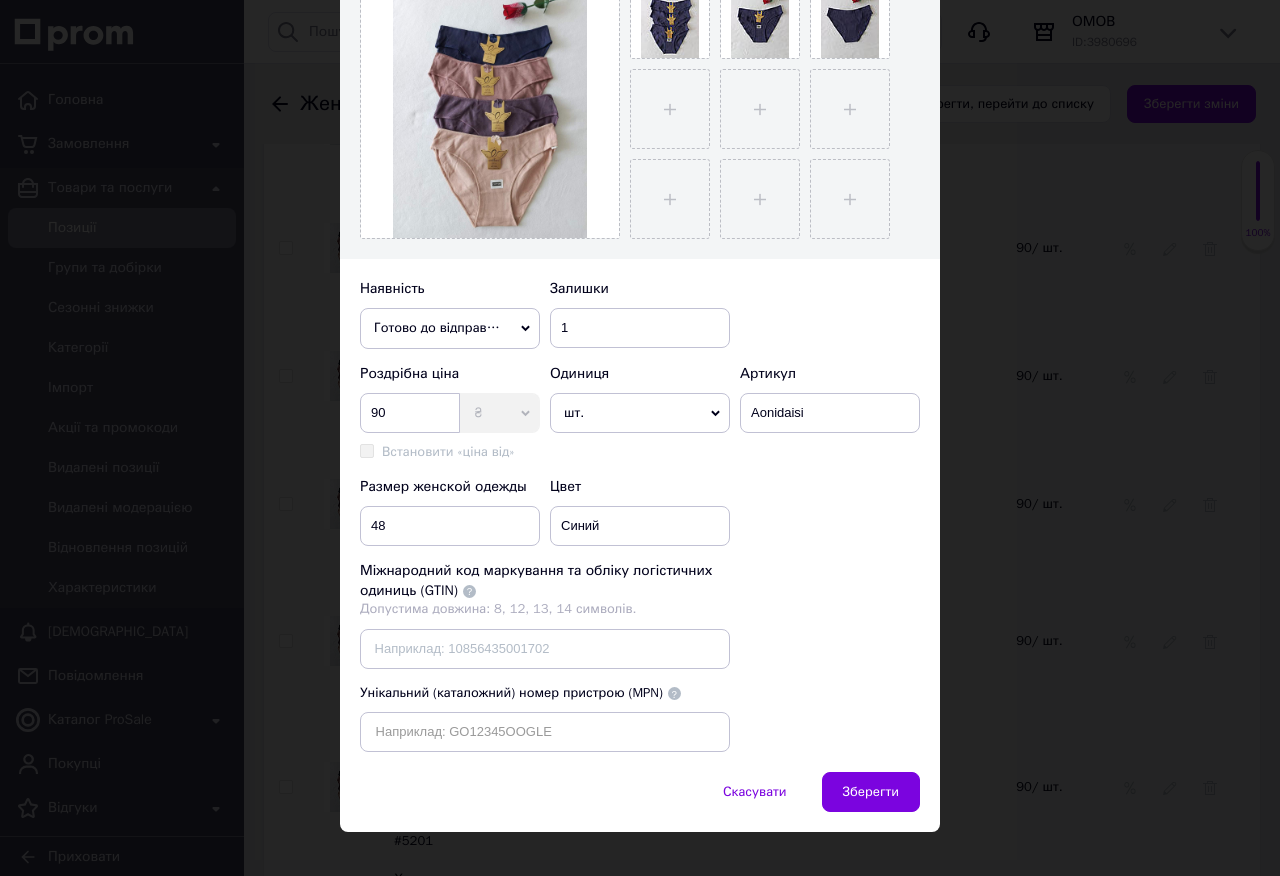 scroll, scrollTop: 437, scrollLeft: 0, axis: vertical 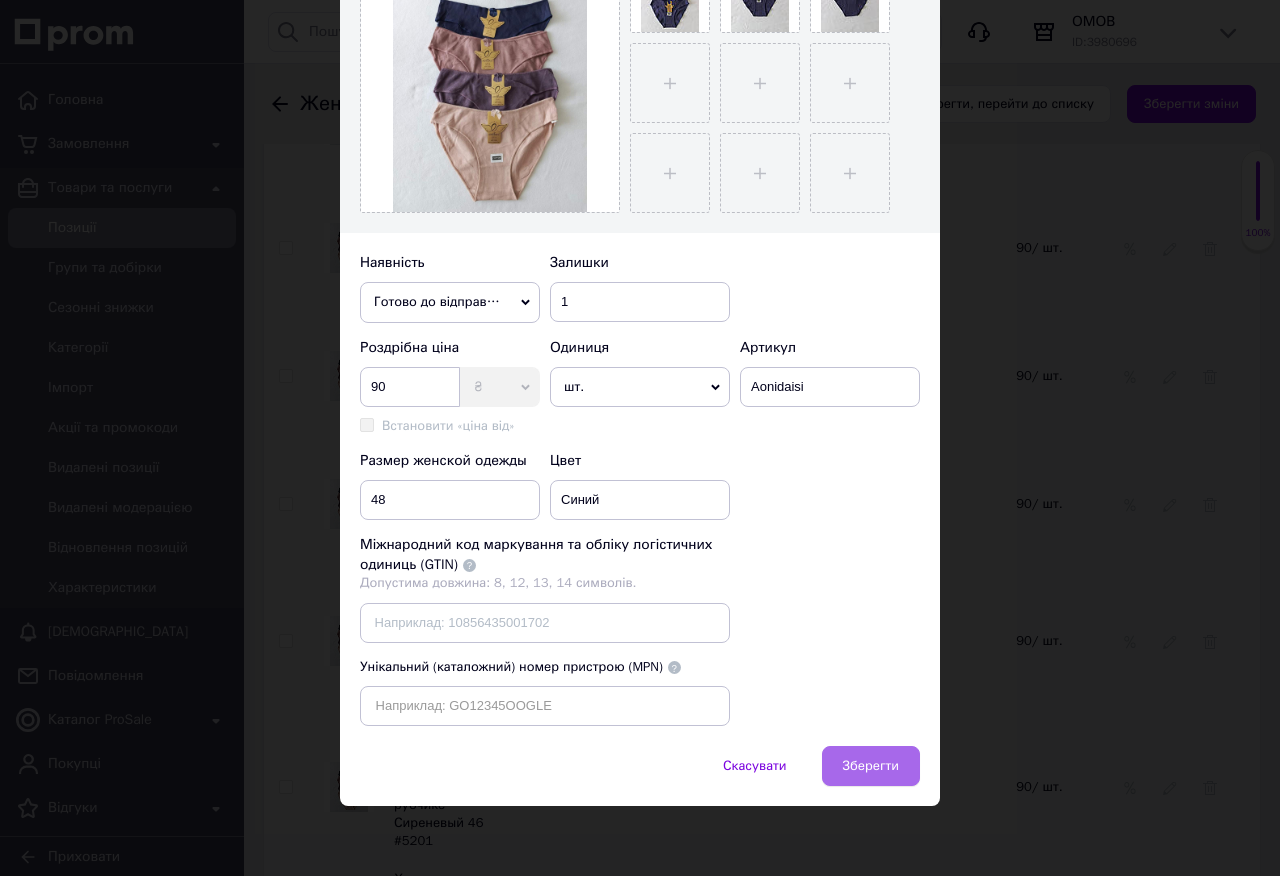 type on "Бавовняні трусики сліпи для дівчат в рубчик Синій, 48 #5201" 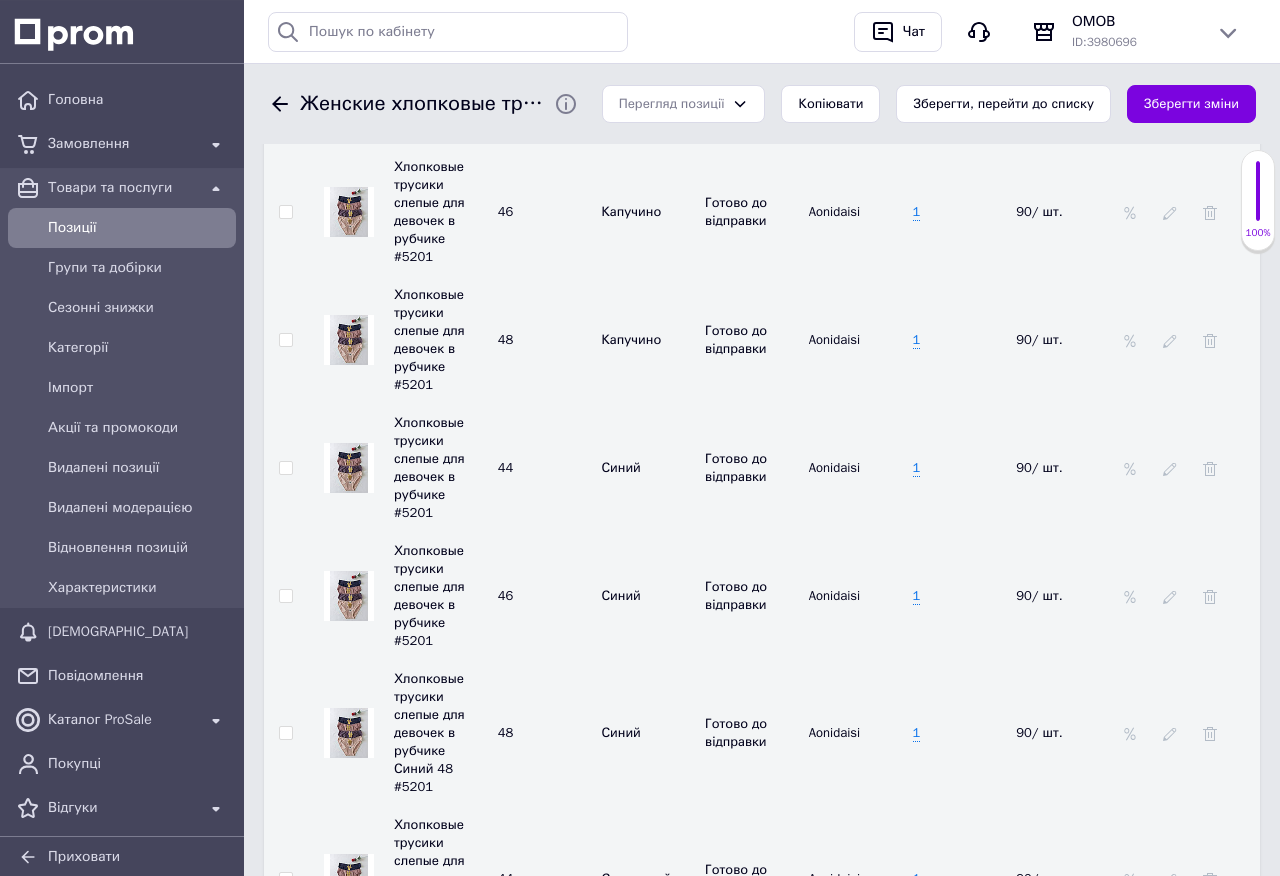 scroll, scrollTop: 3900, scrollLeft: 0, axis: vertical 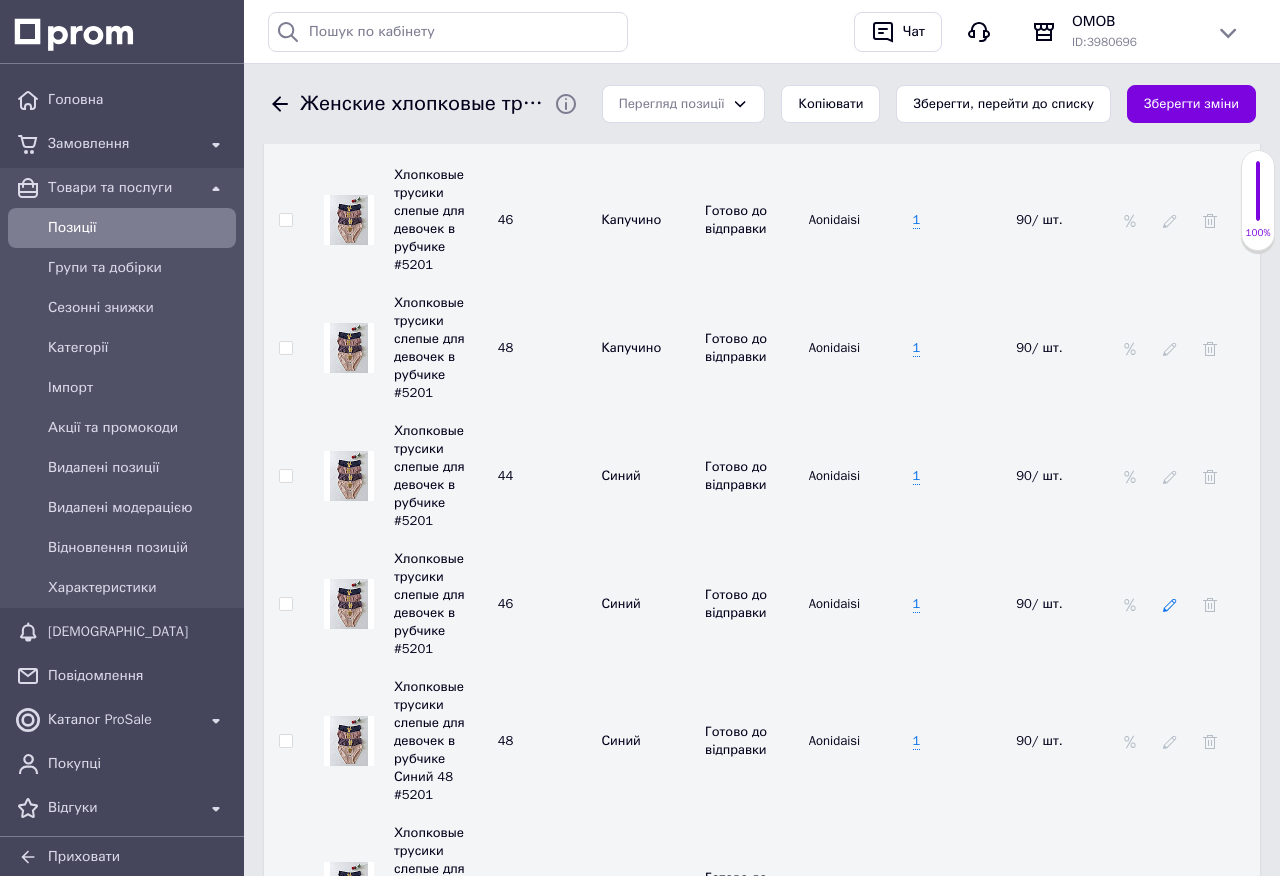 click 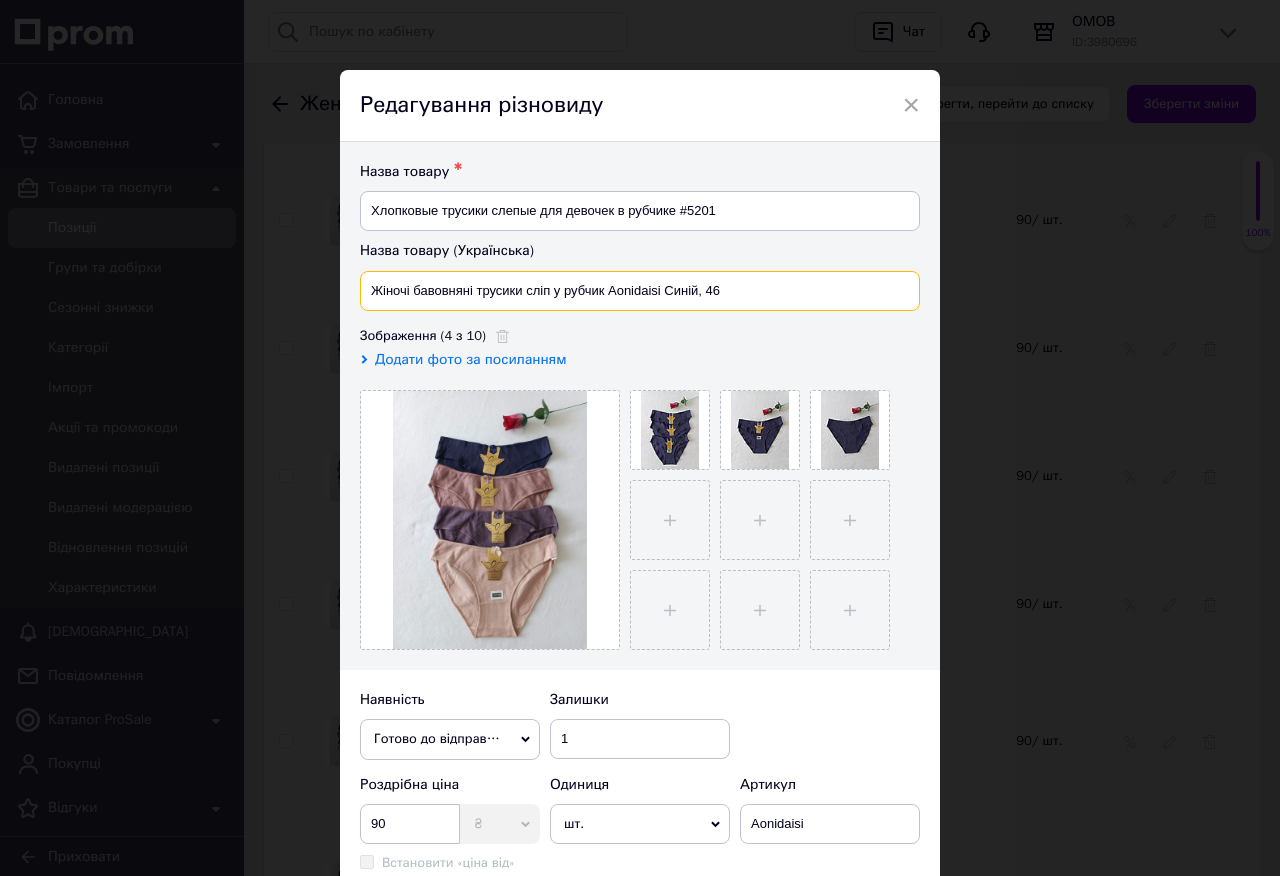 click on "Жіночі бавовняні трусики сліп у рубчик Aonidaisi Синій, 46" at bounding box center [640, 291] 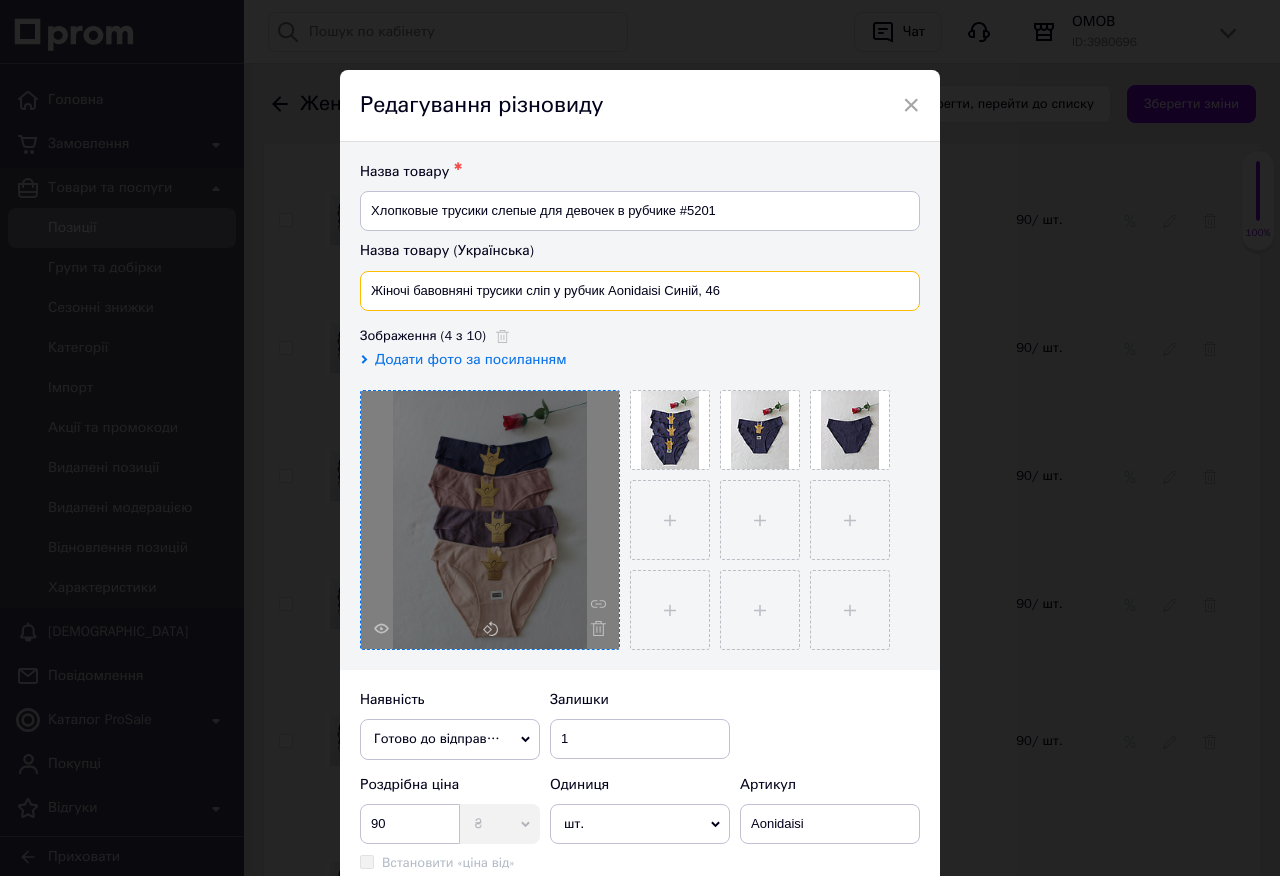 paste on "авовняні трусики сліпи для дівчат в рубчик Синій, 48 #5201" 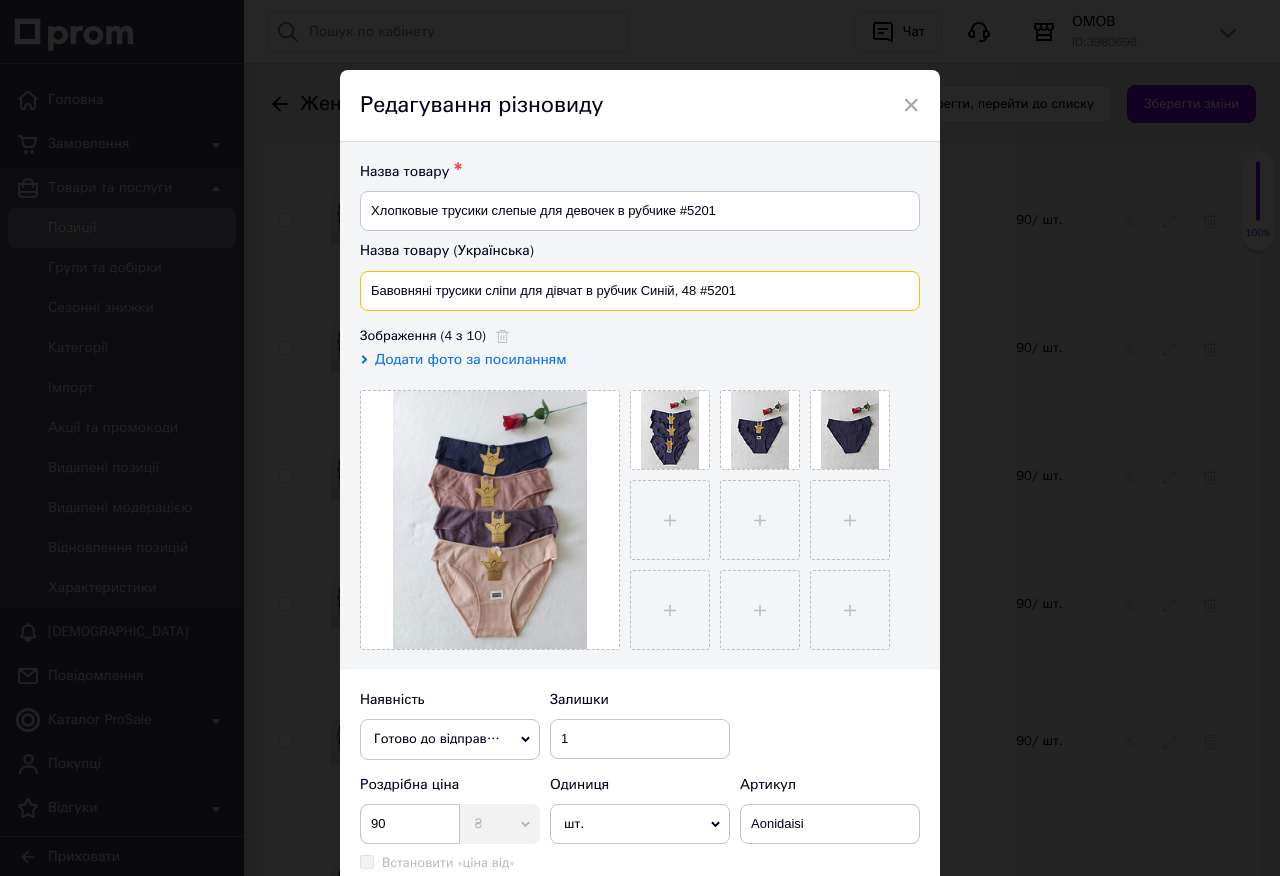 click on "Бавовняні трусики сліпи для дівчат в рубчик Синій, 48 #5201" at bounding box center (640, 291) 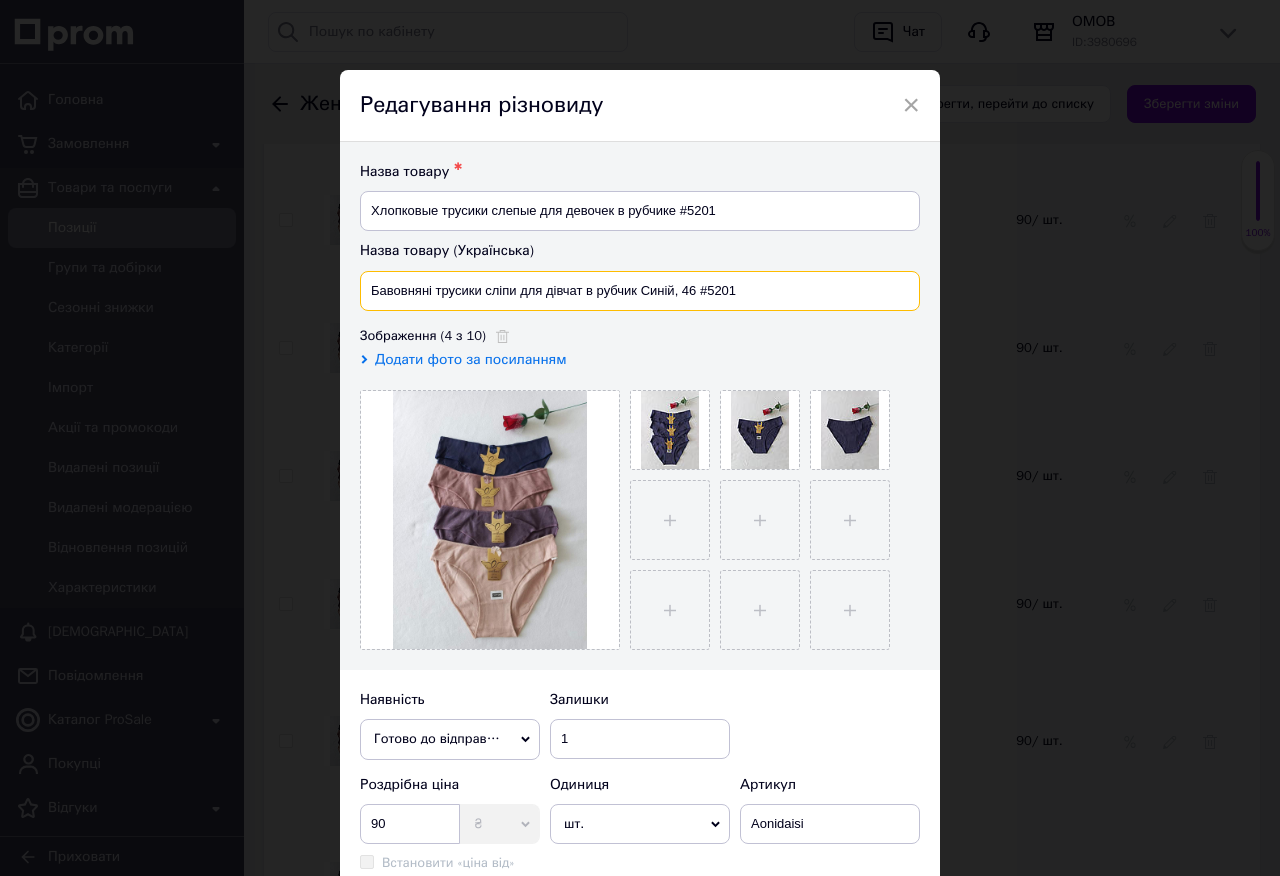 type on "Бавовняні трусики сліпи для дівчат в рубчик Синій, 46 #5201" 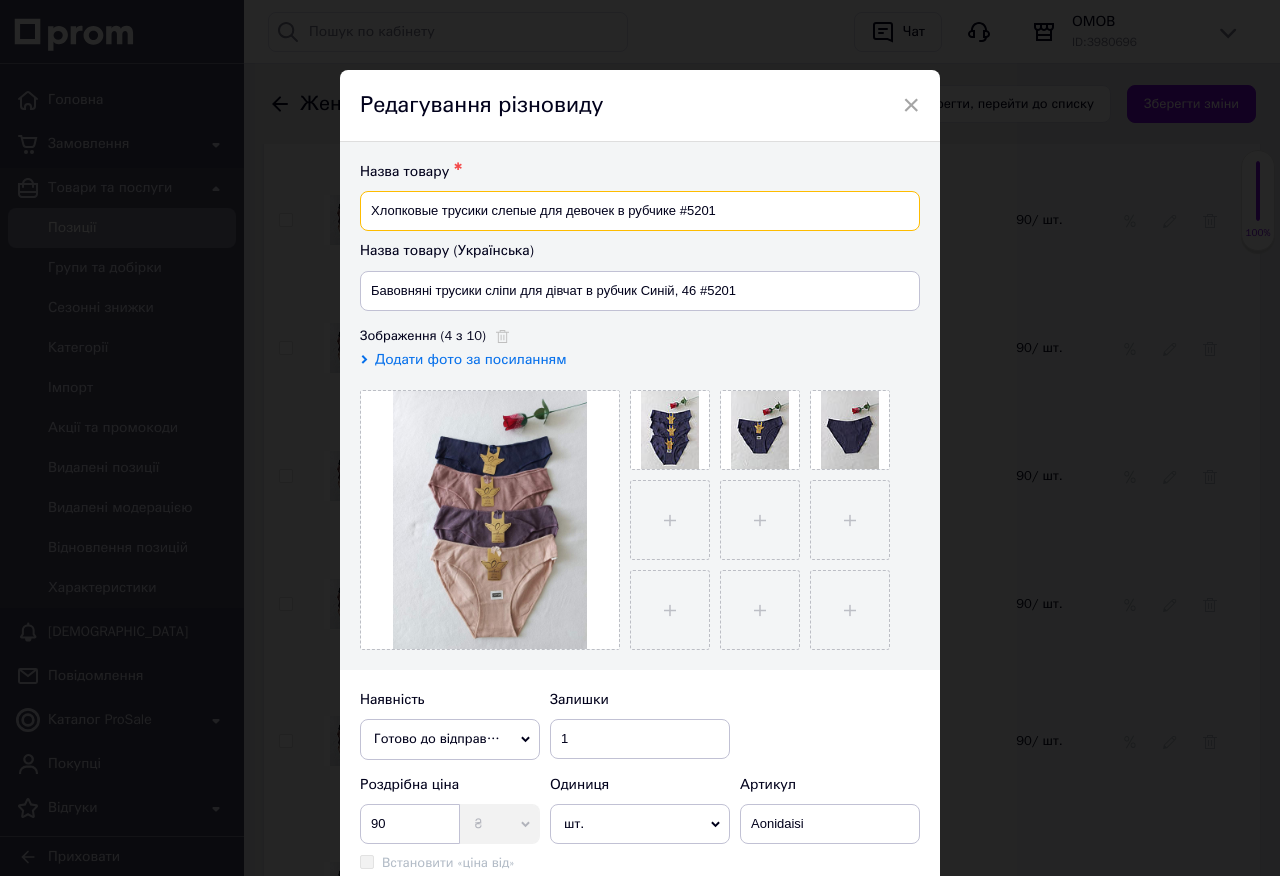 click on "Хлопковые трусики слепые для девочек в рубчике #5201" at bounding box center [640, 211] 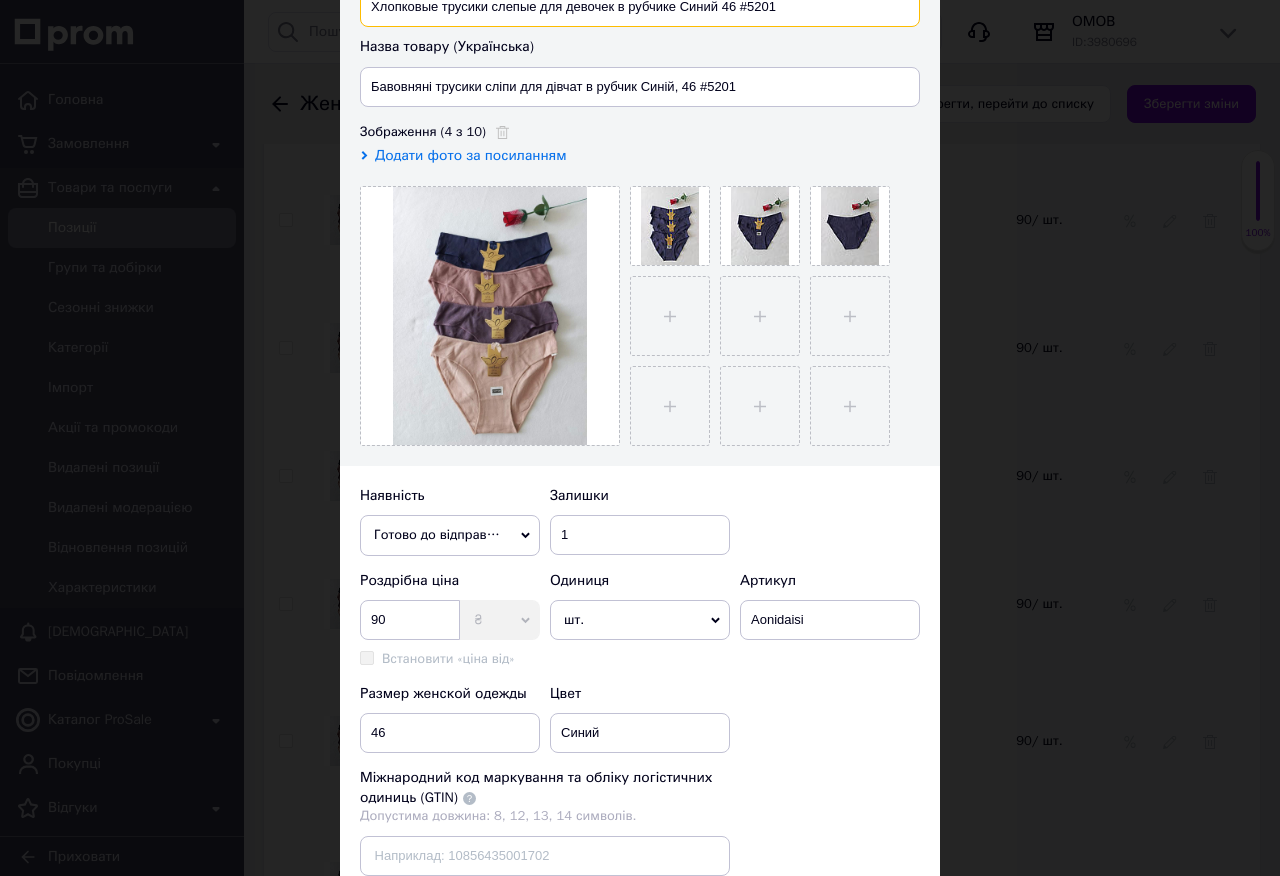 scroll, scrollTop: 437, scrollLeft: 0, axis: vertical 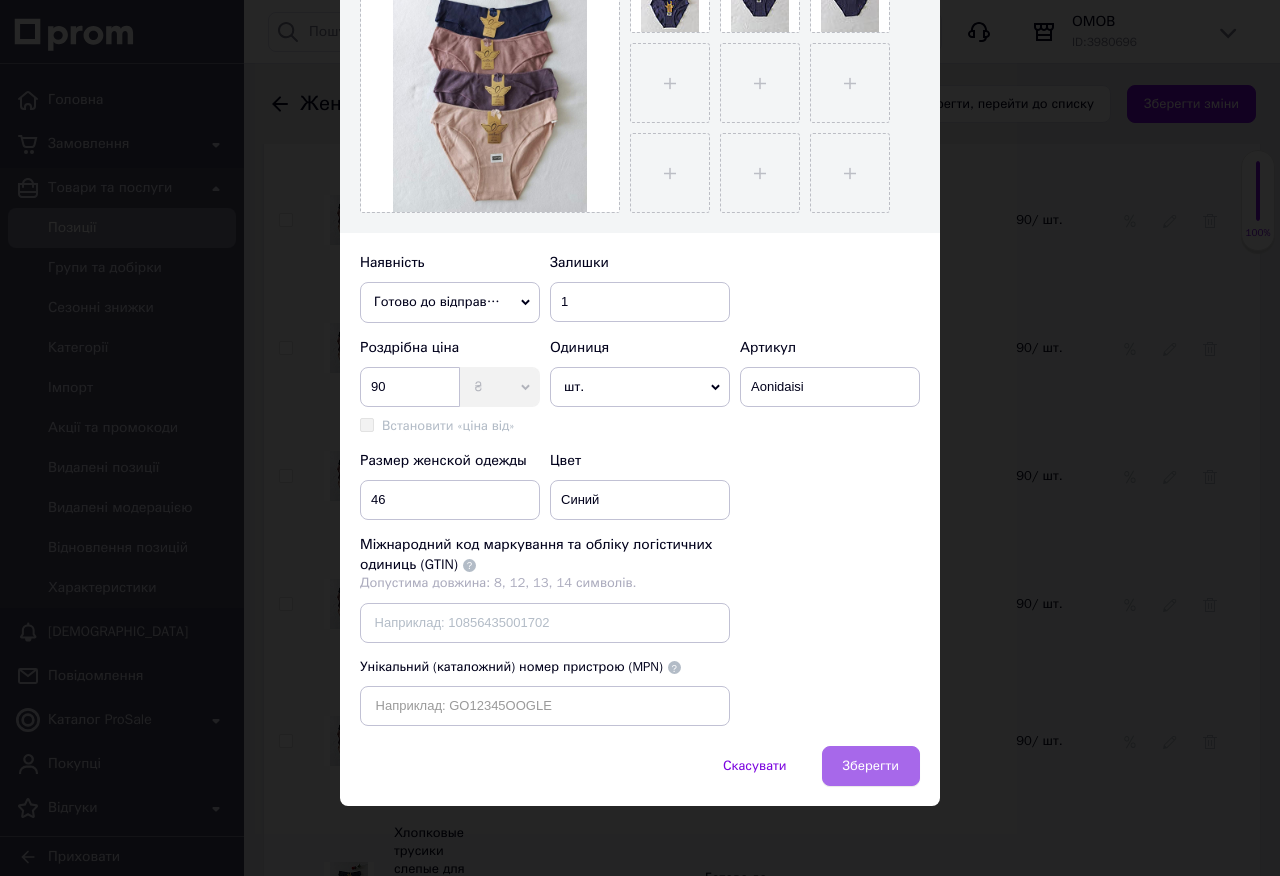 type on "Хлопковые трусики слепые для девочек в рубчике Синий 46 #5201" 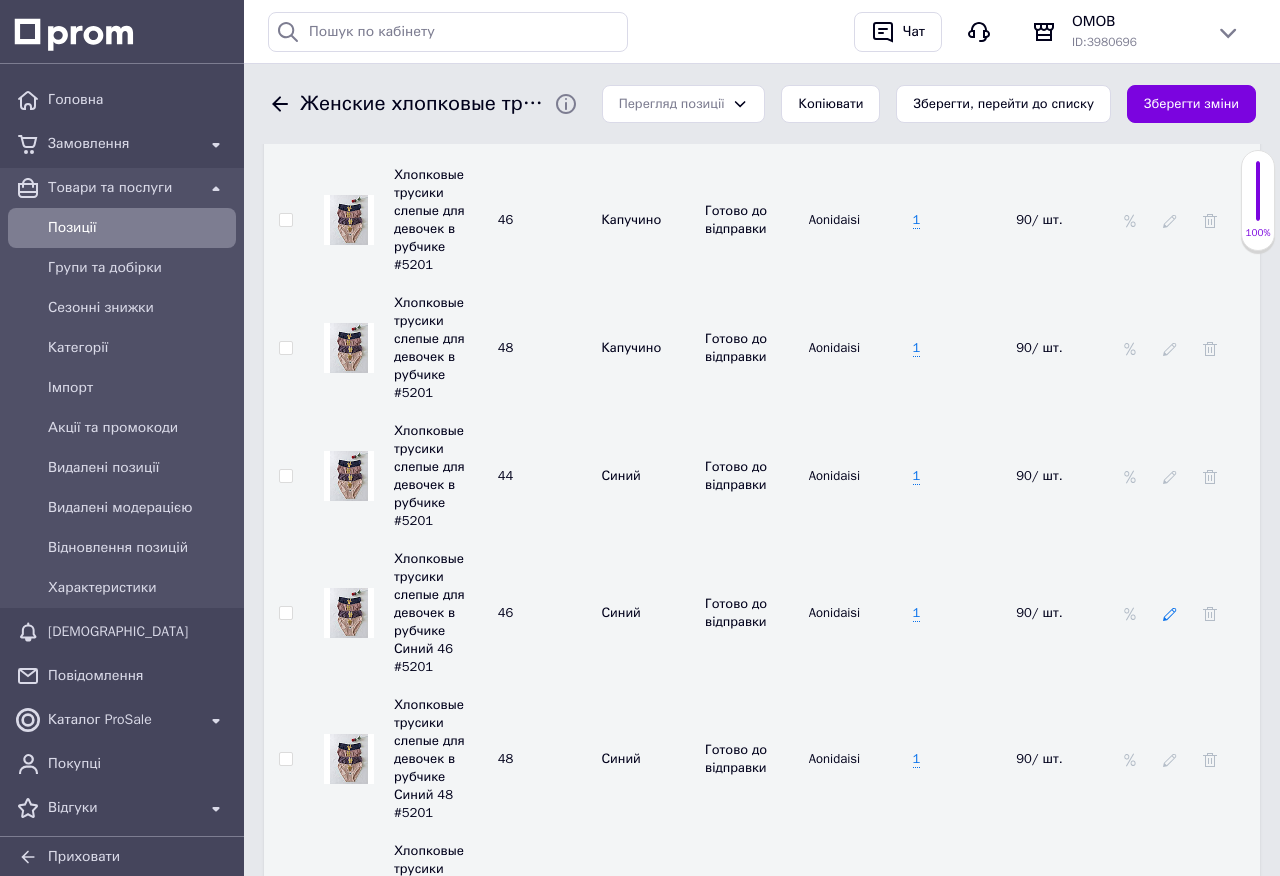 click 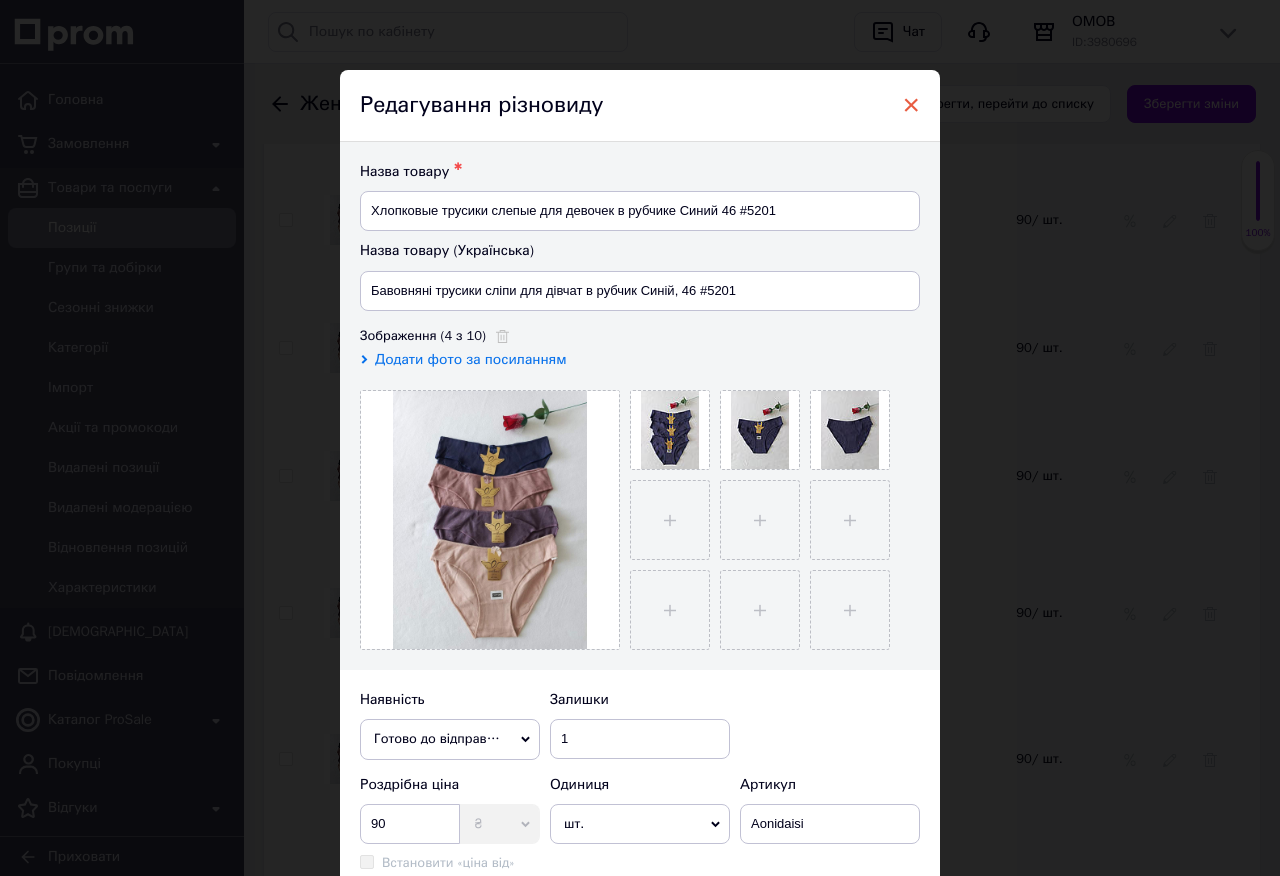 click on "×" at bounding box center [911, 105] 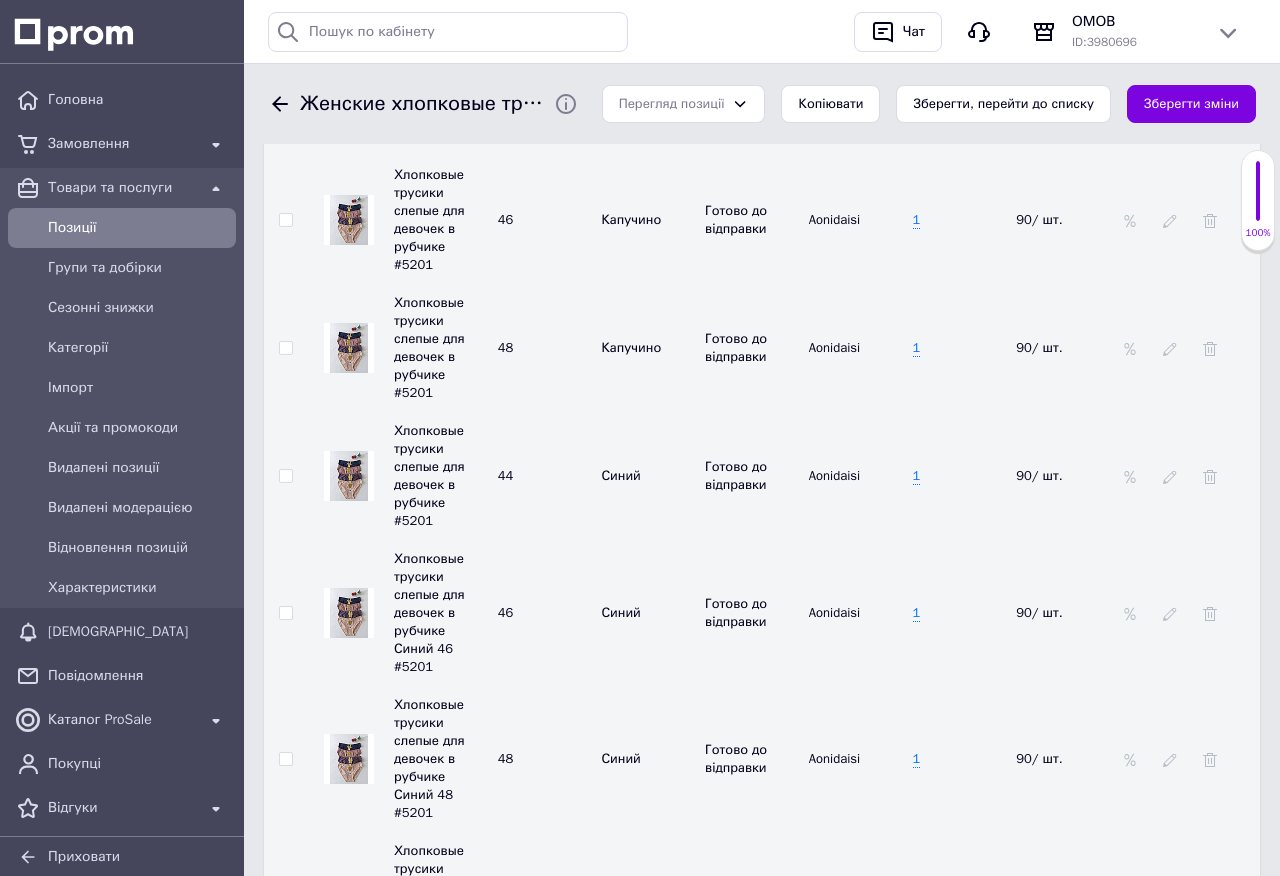 click at bounding box center [1187, 759] 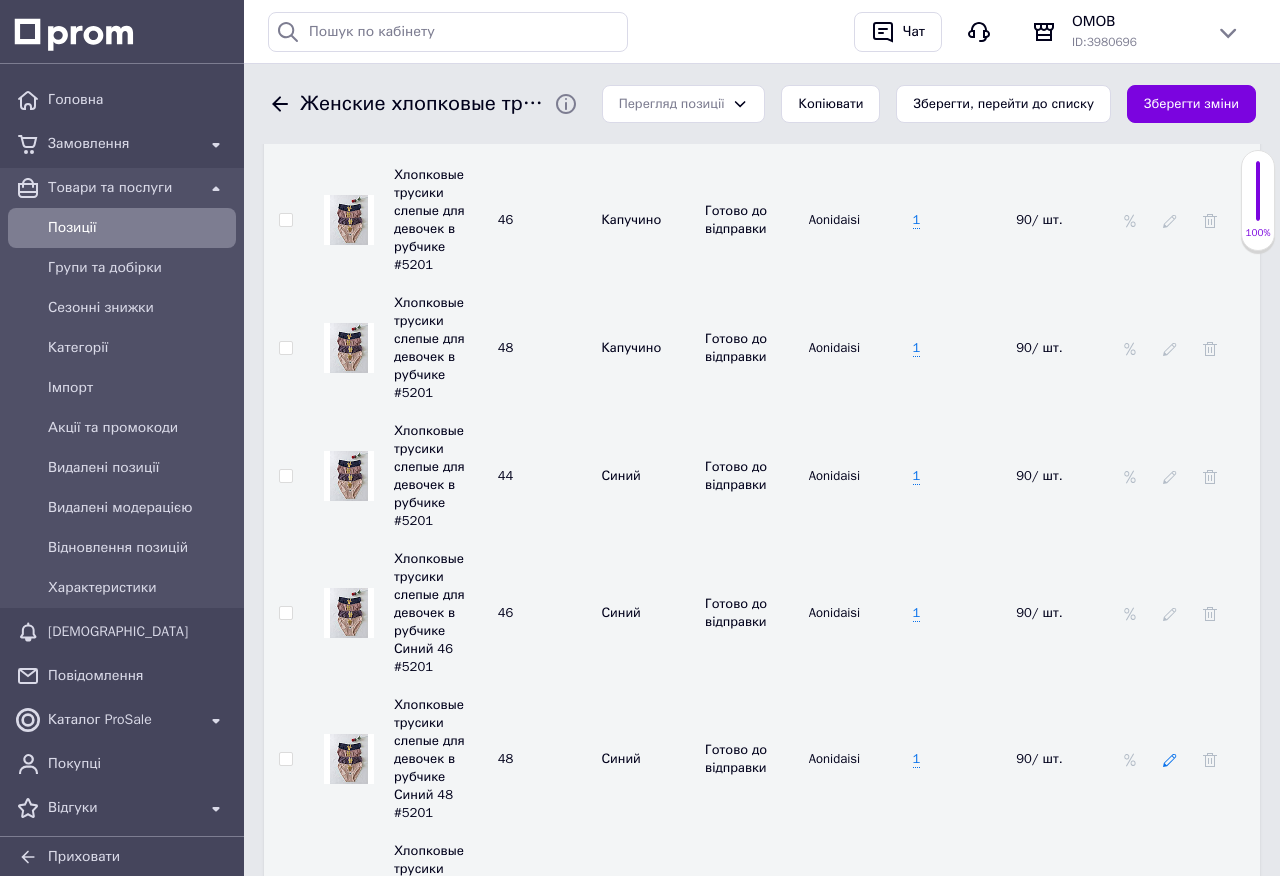 click 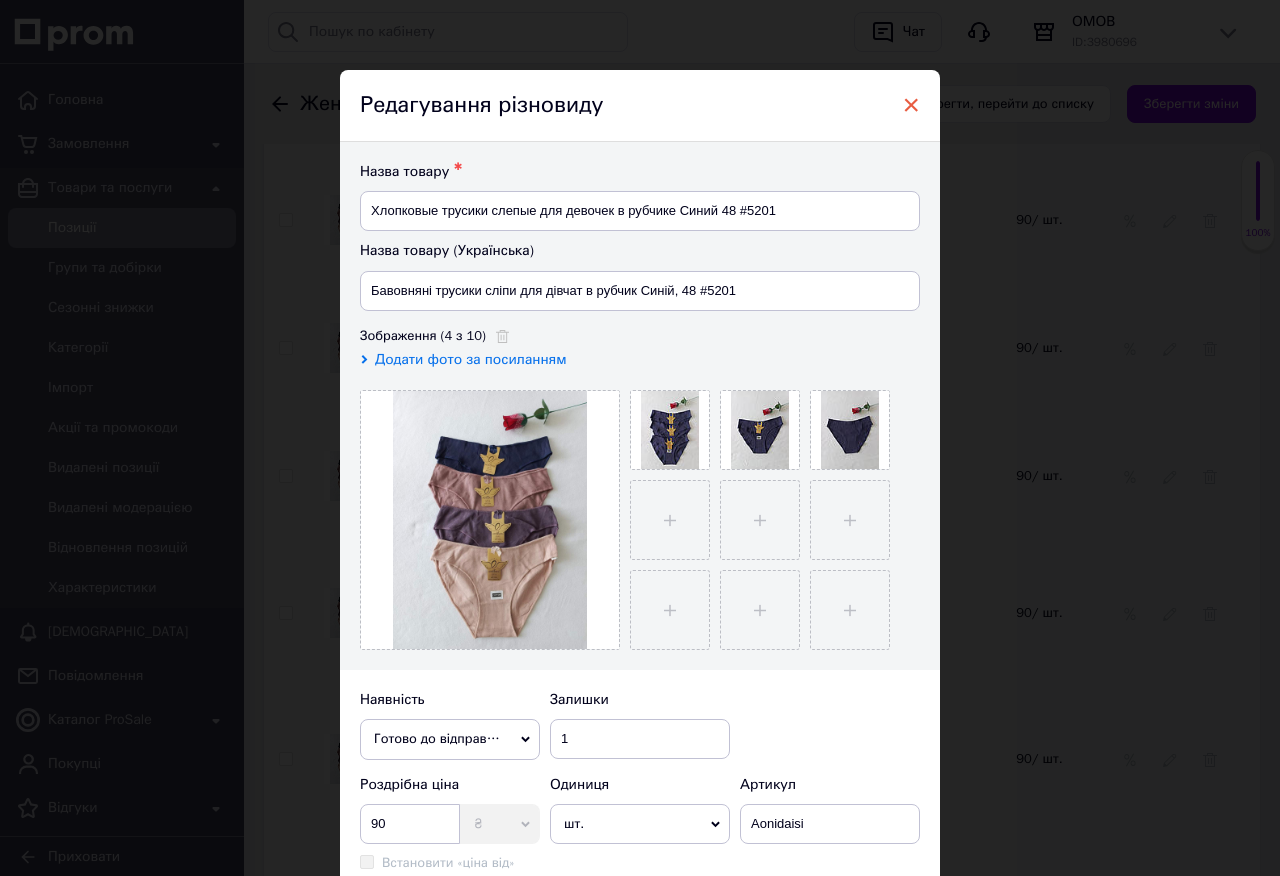 click on "×" at bounding box center [911, 105] 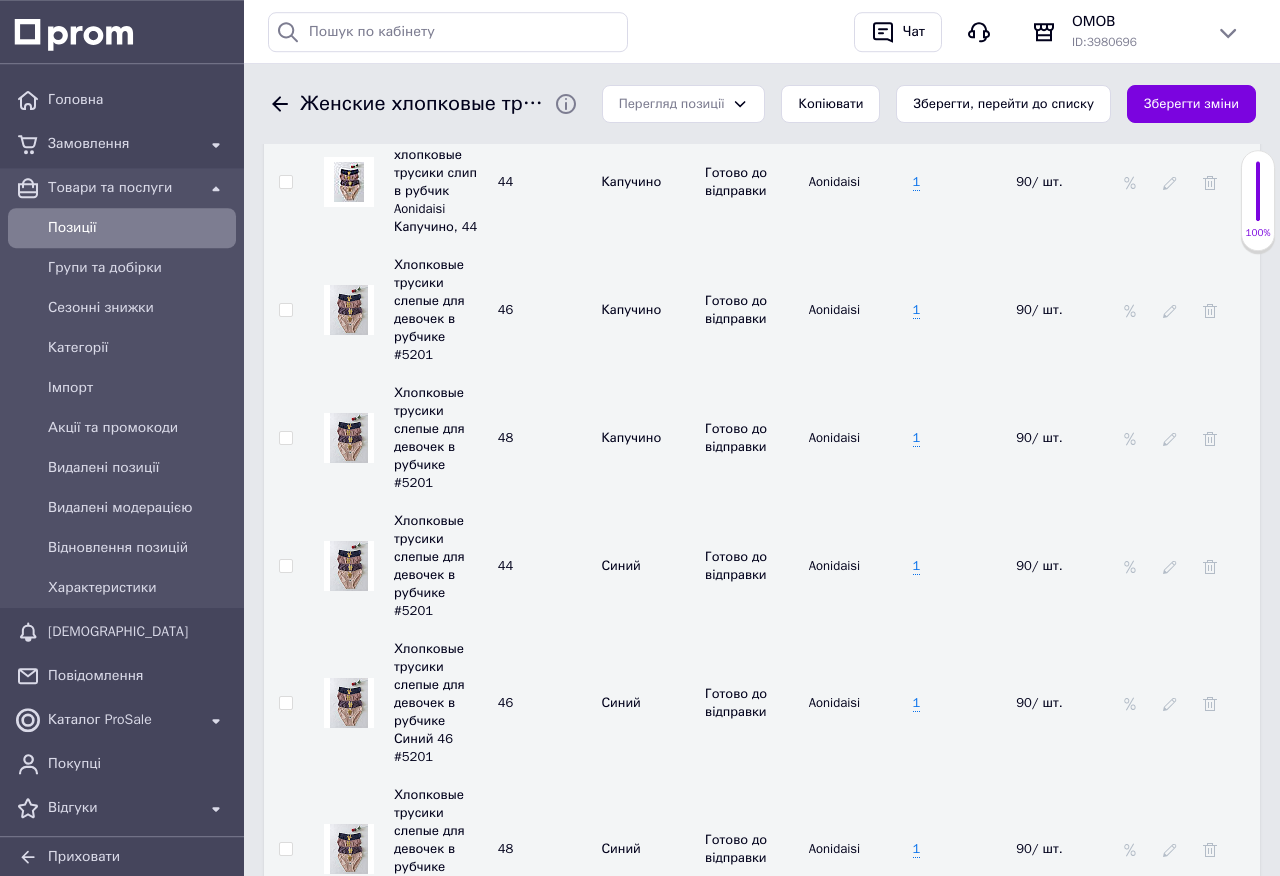 scroll, scrollTop: 3786, scrollLeft: 0, axis: vertical 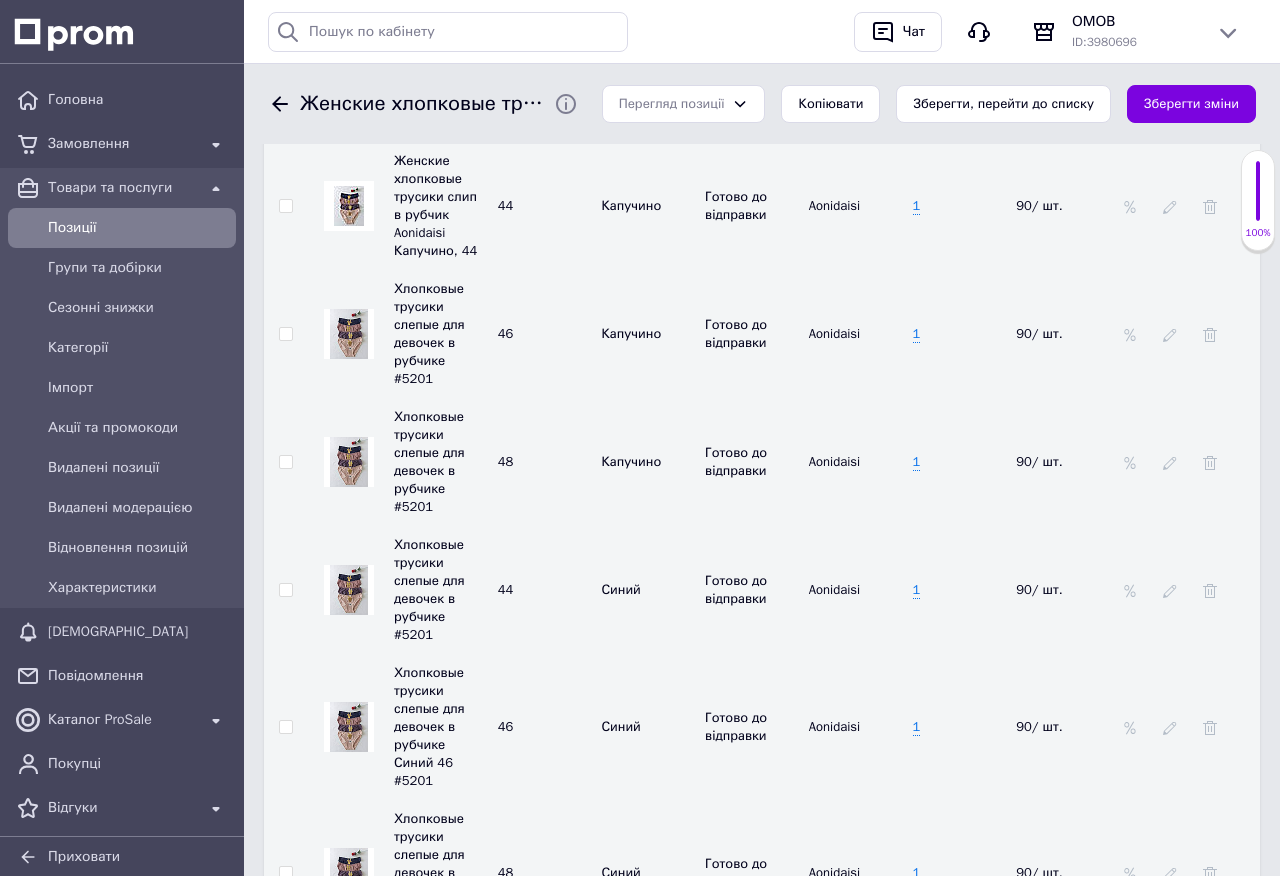 click at bounding box center (1170, 462) 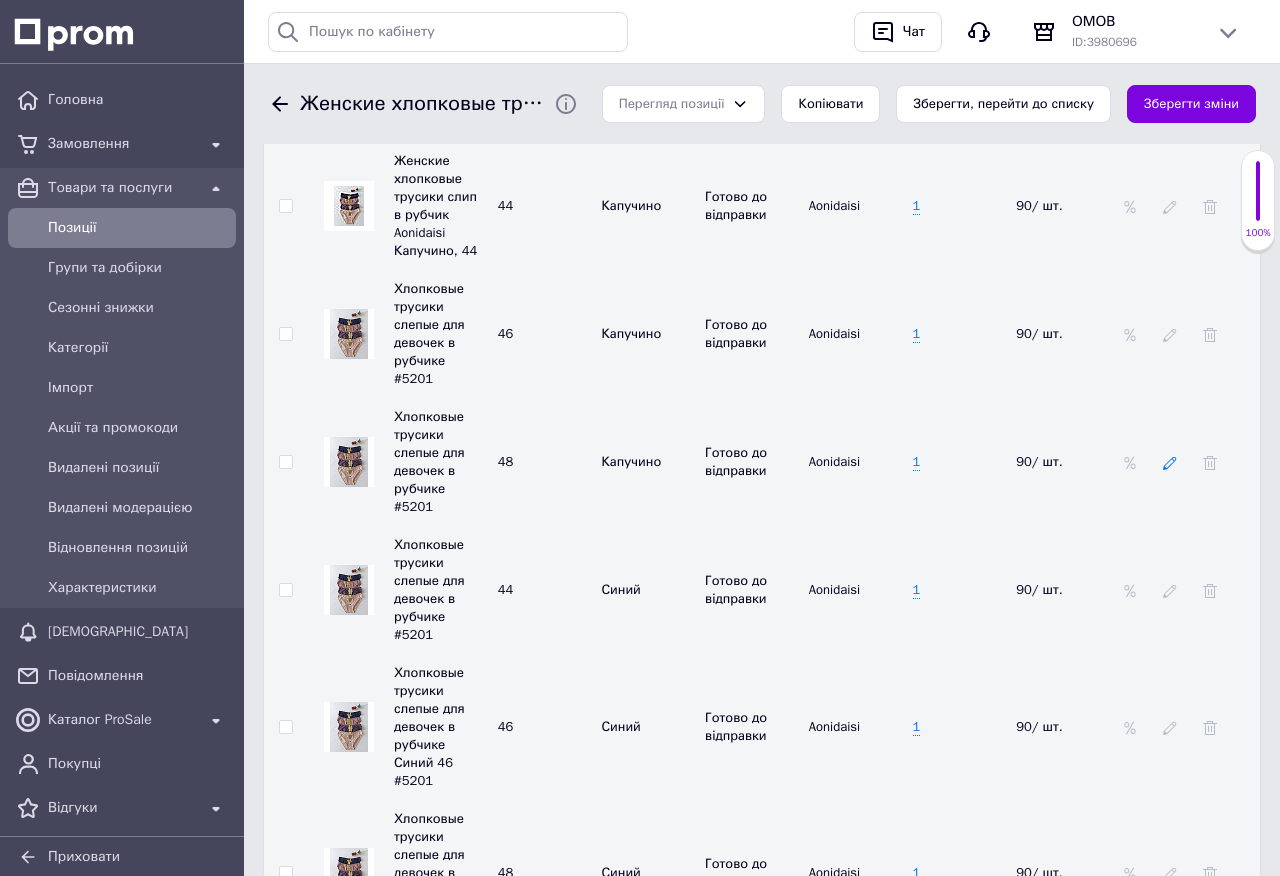 click 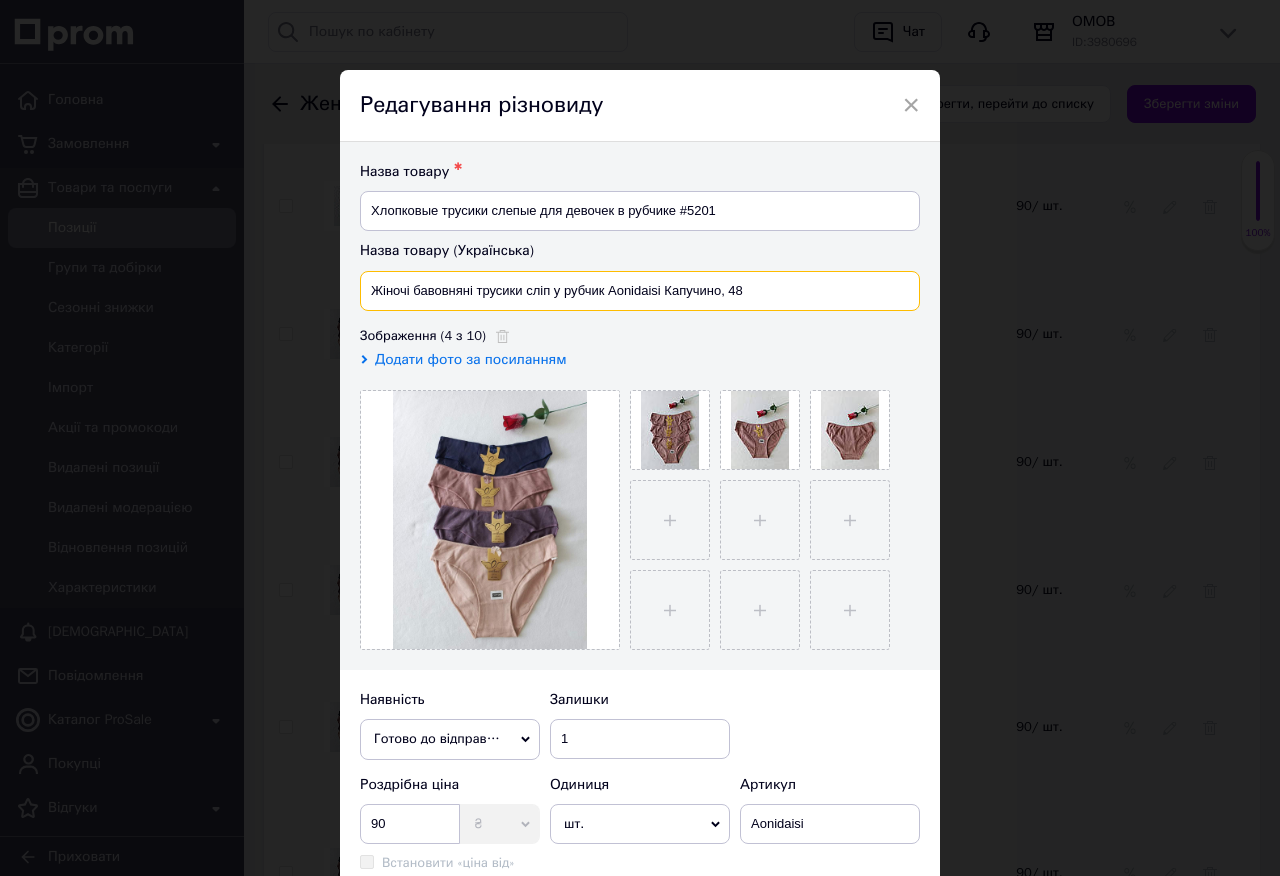 click on "Жіночі бавовняні трусики сліп у рубчик Aonidaisi Капучино, 48" at bounding box center [640, 291] 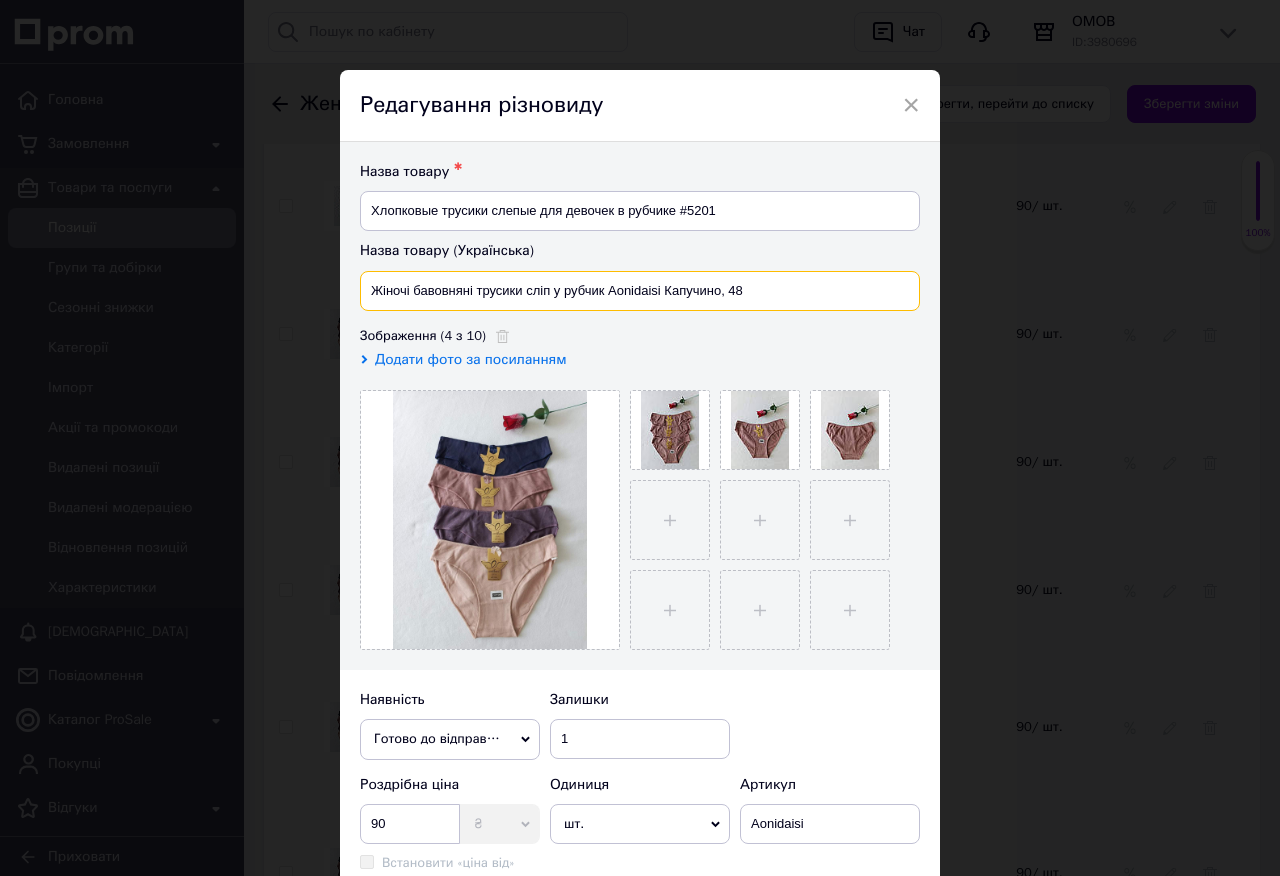 paste on "авовняні трусики сліпи для дівчат в рубчик Синій, 48 #5201" 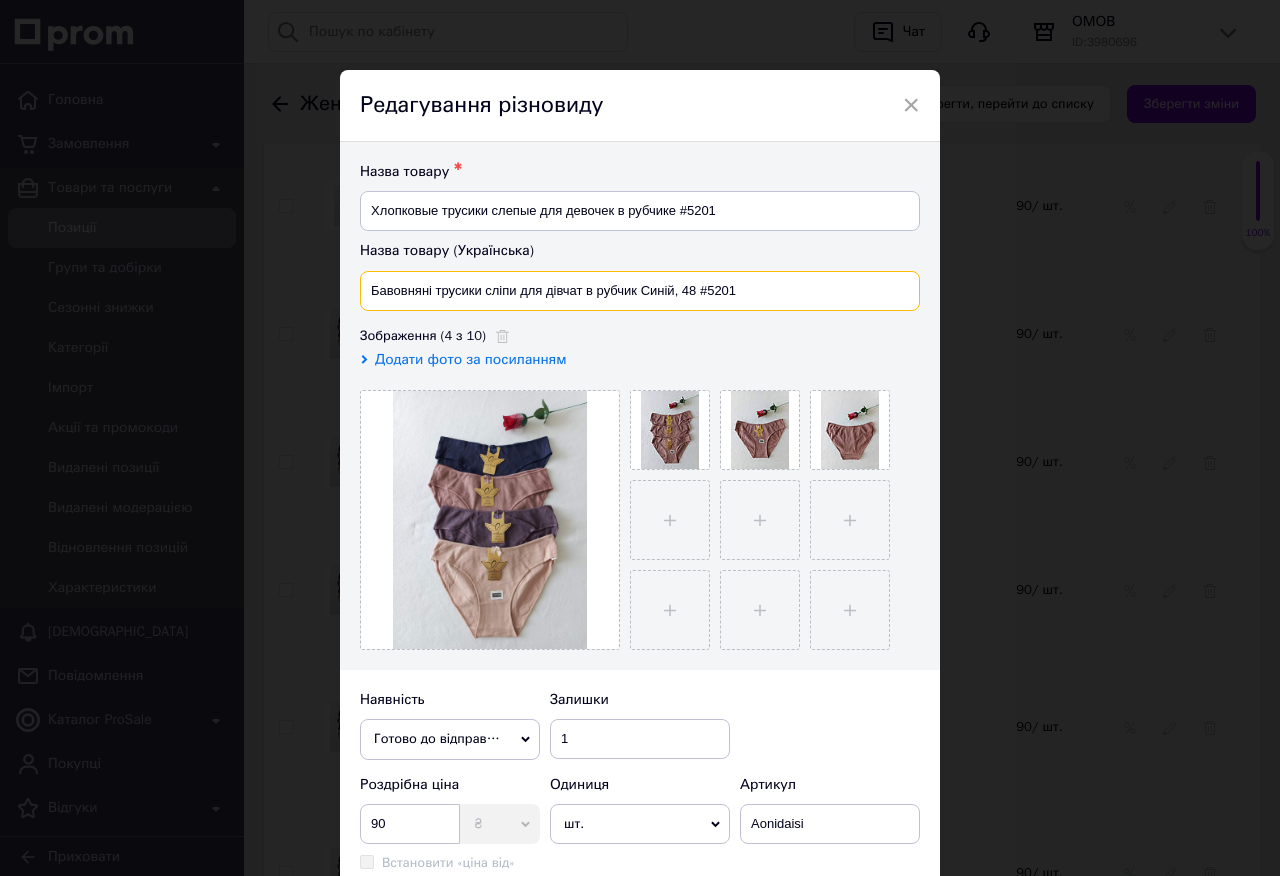 click on "Бавовняні трусики сліпи для дівчат в рубчик Синій, 48 #5201" at bounding box center [640, 291] 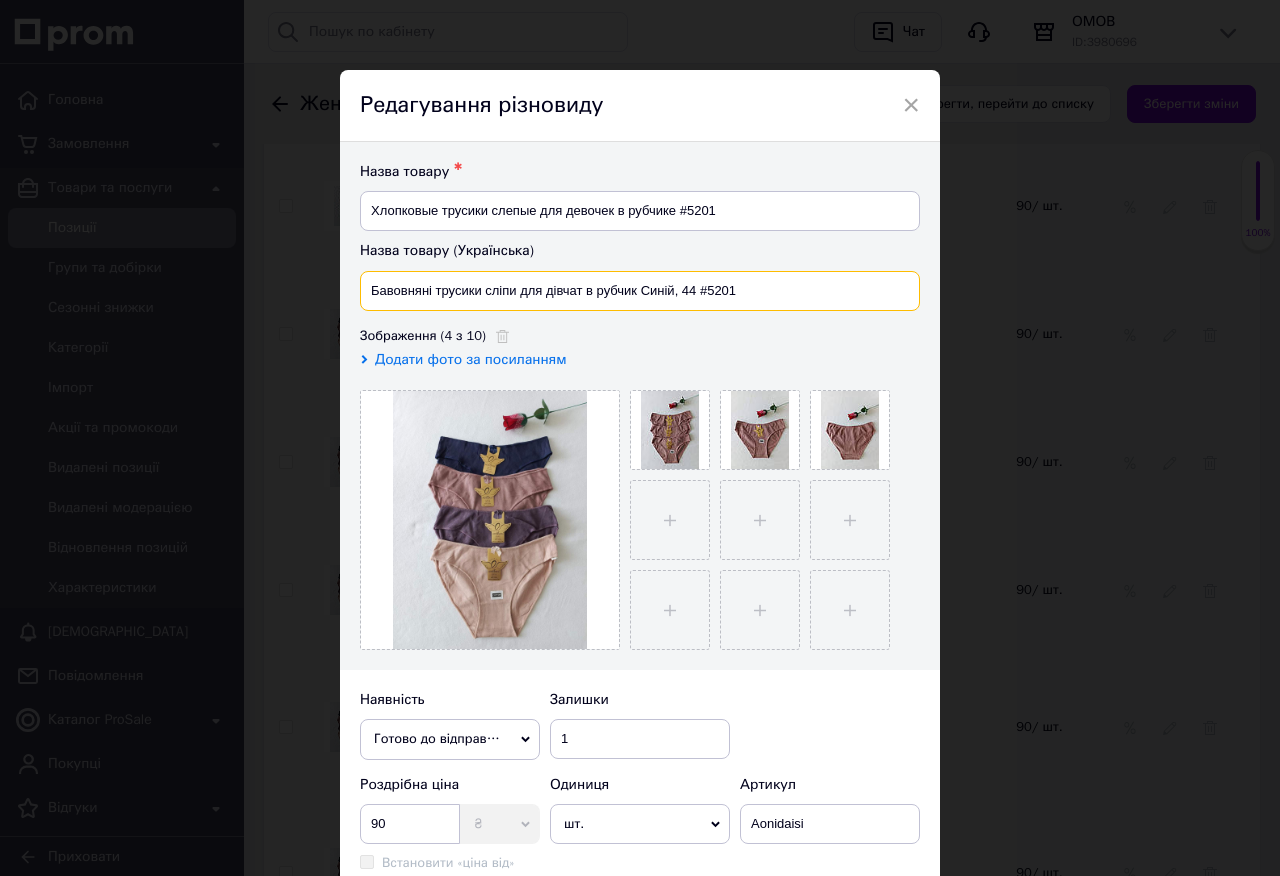 type on "Бавовняні трусики сліпи для дівчат в рубчик Синій, 44 #5201" 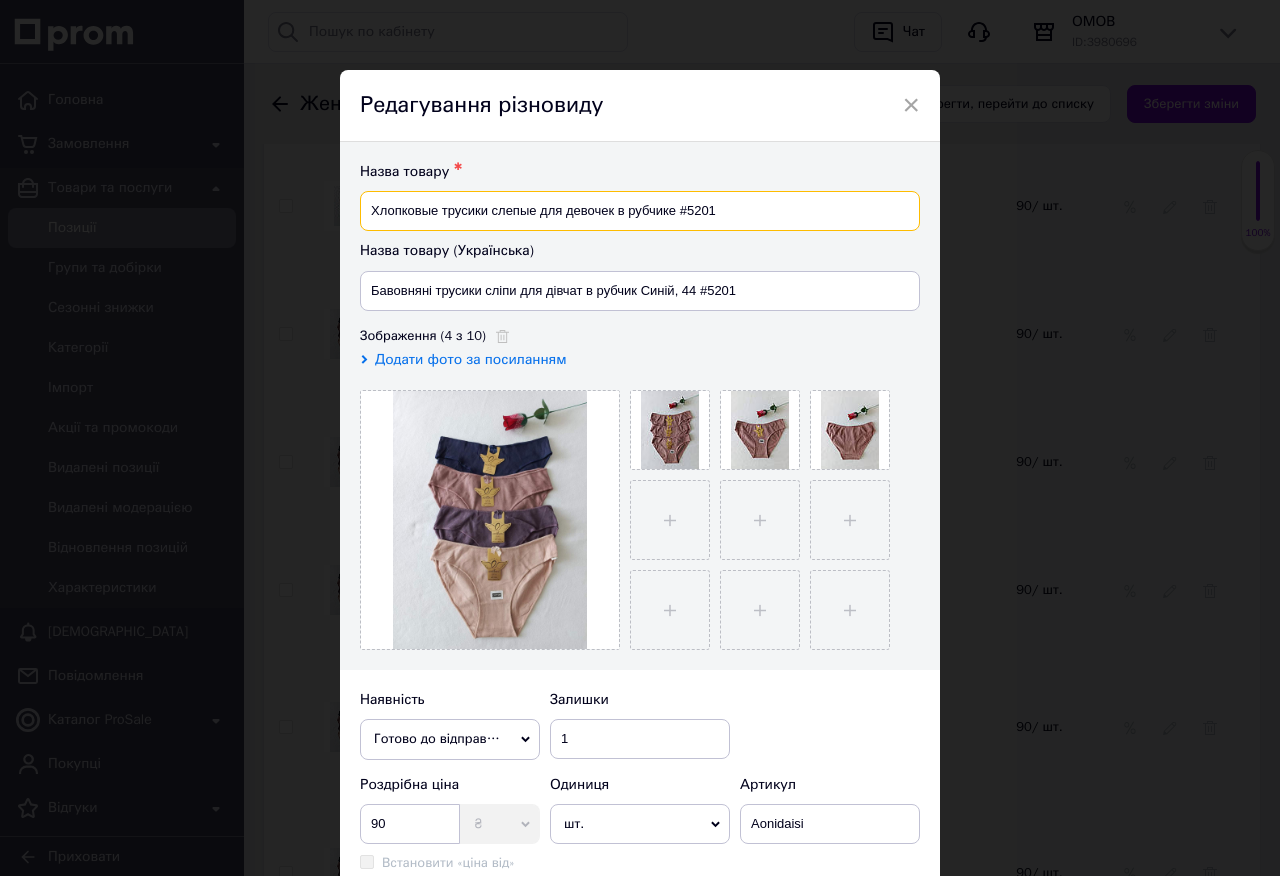 click on "Хлопковые трусики слепые для девочек в рубчике #5201" at bounding box center (640, 211) 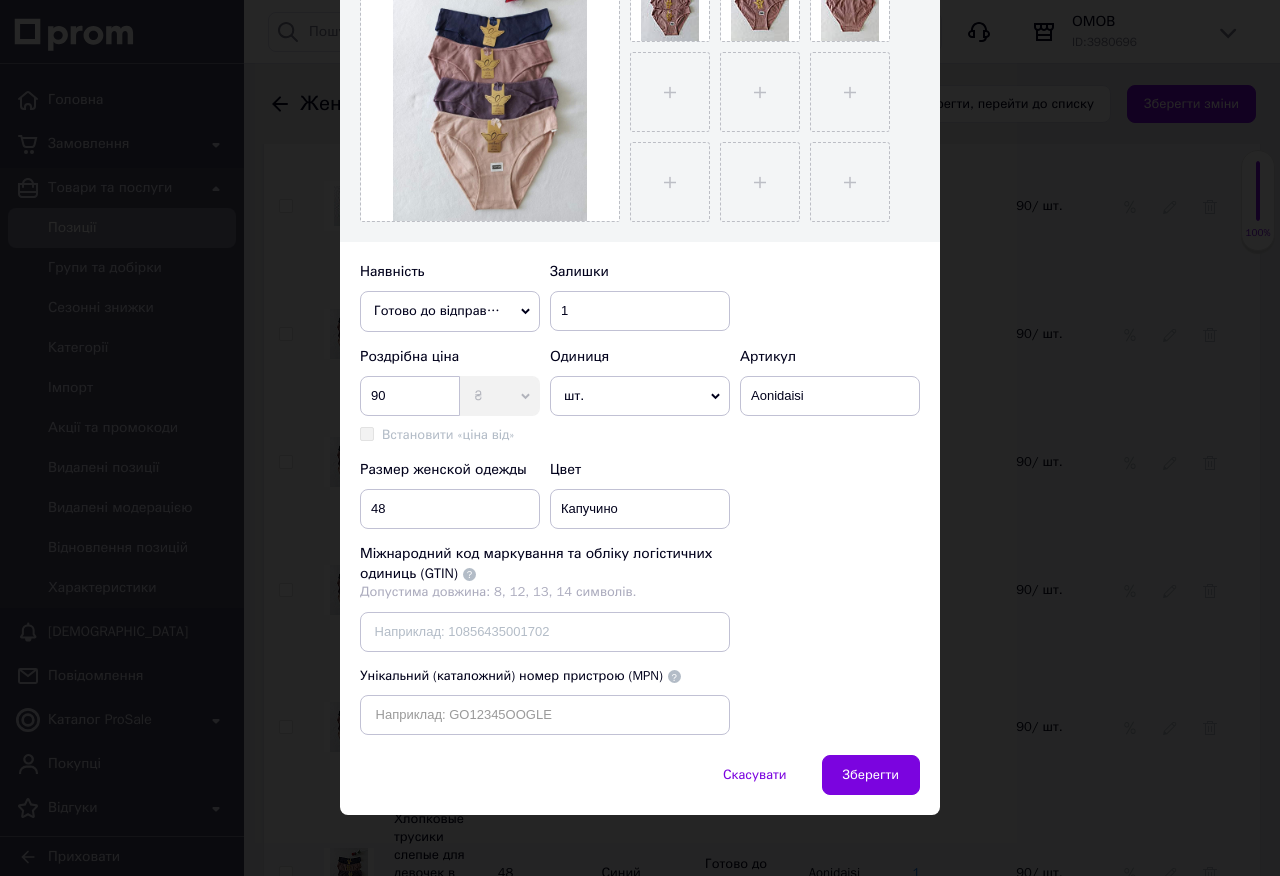 scroll, scrollTop: 437, scrollLeft: 0, axis: vertical 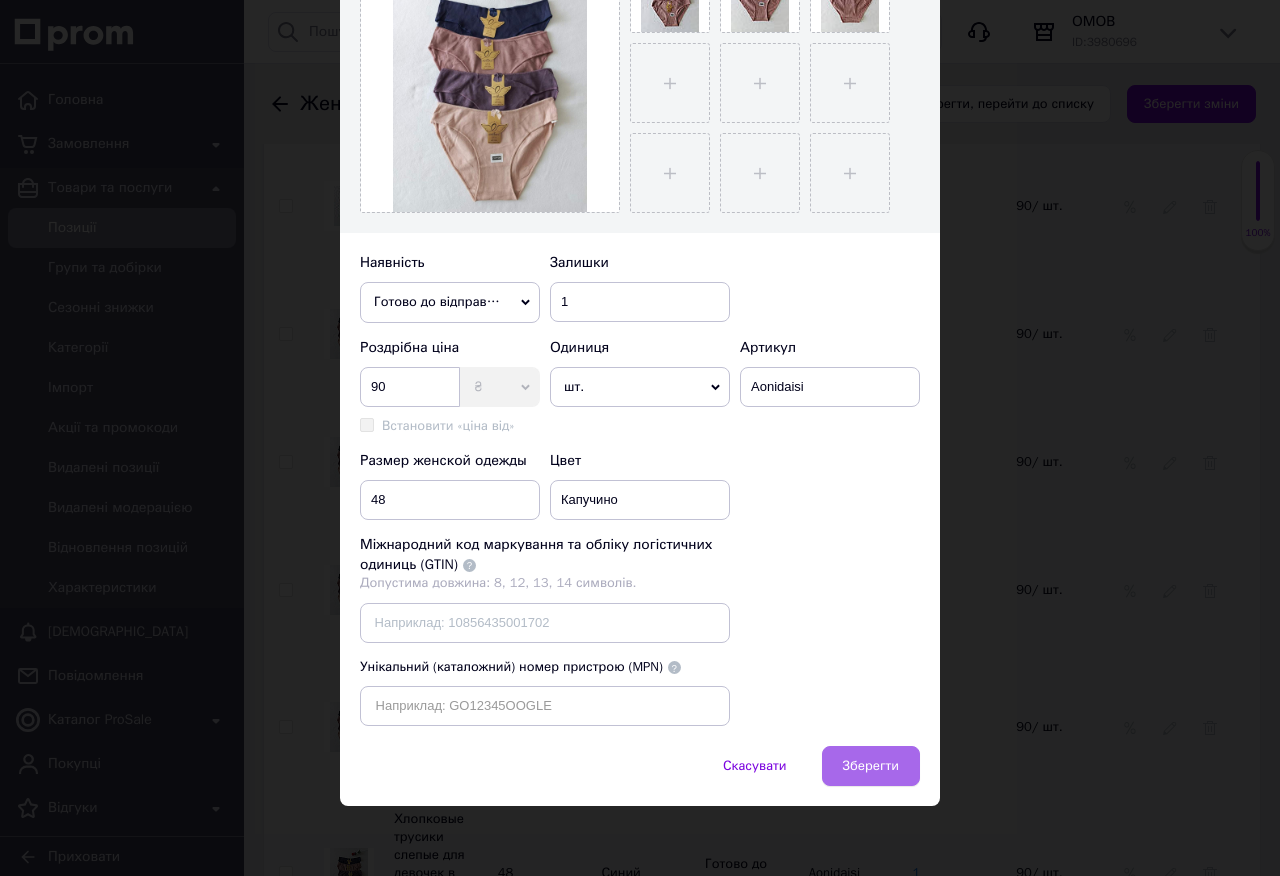 type on "Хлопковые трусики слепые для девочек в рубчике Синий 44 #5201" 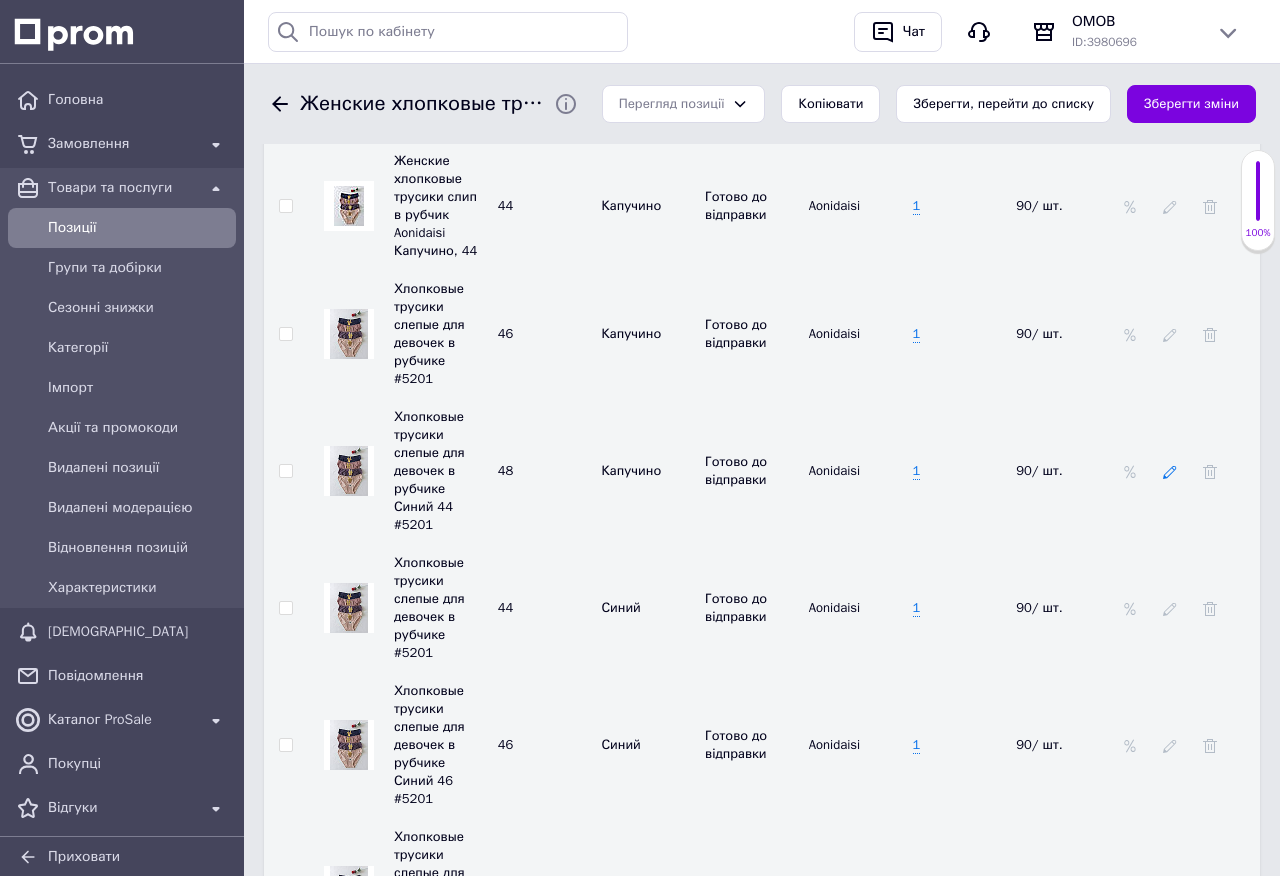 click 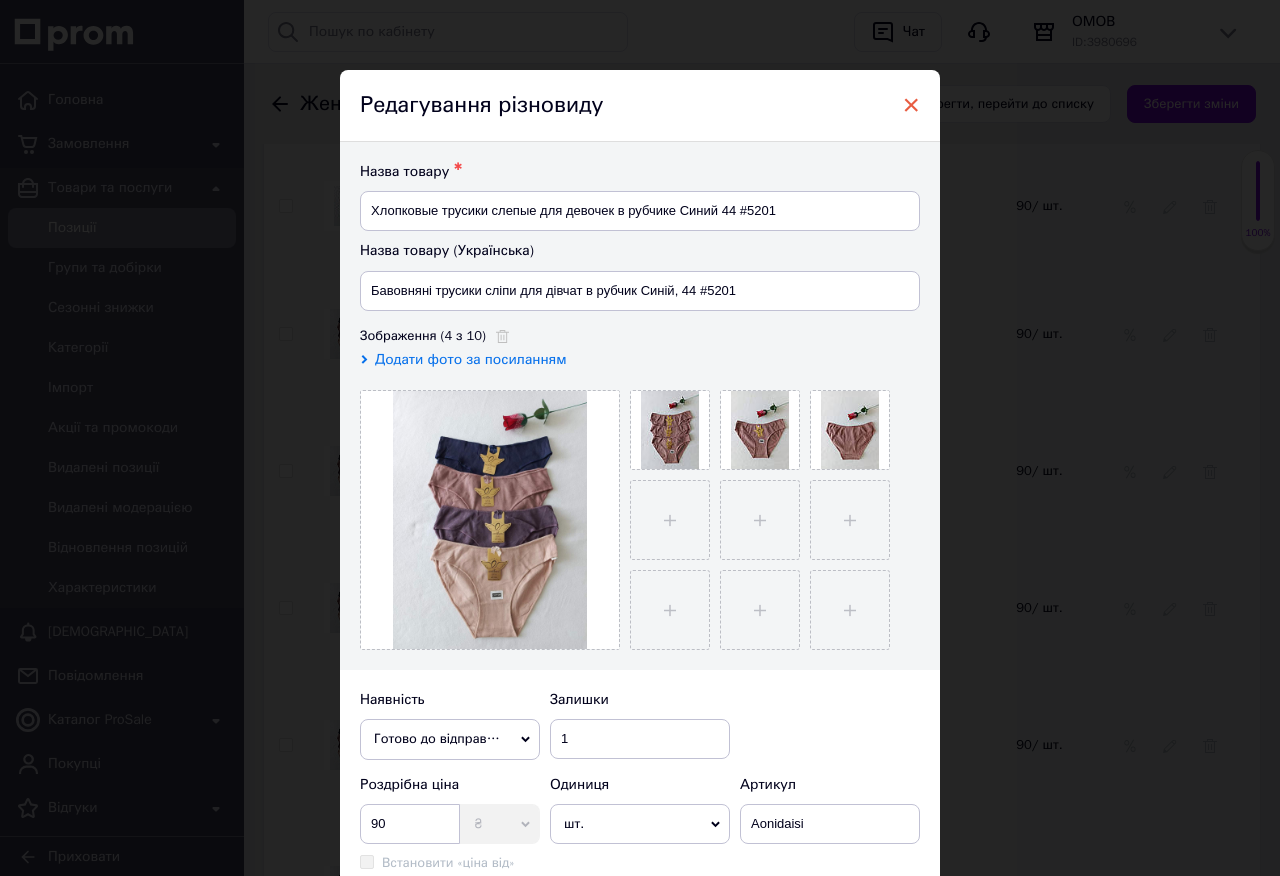 click on "×" at bounding box center [911, 105] 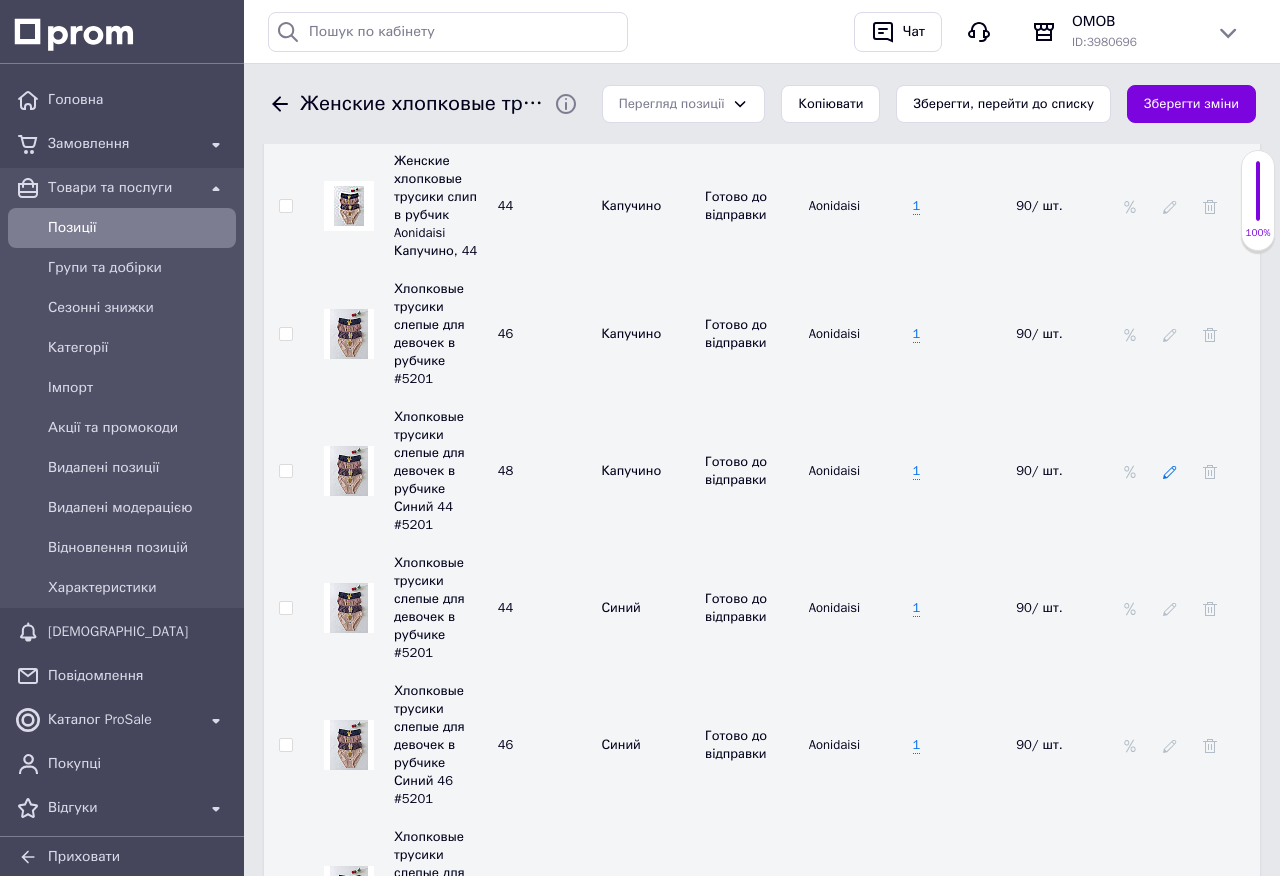click 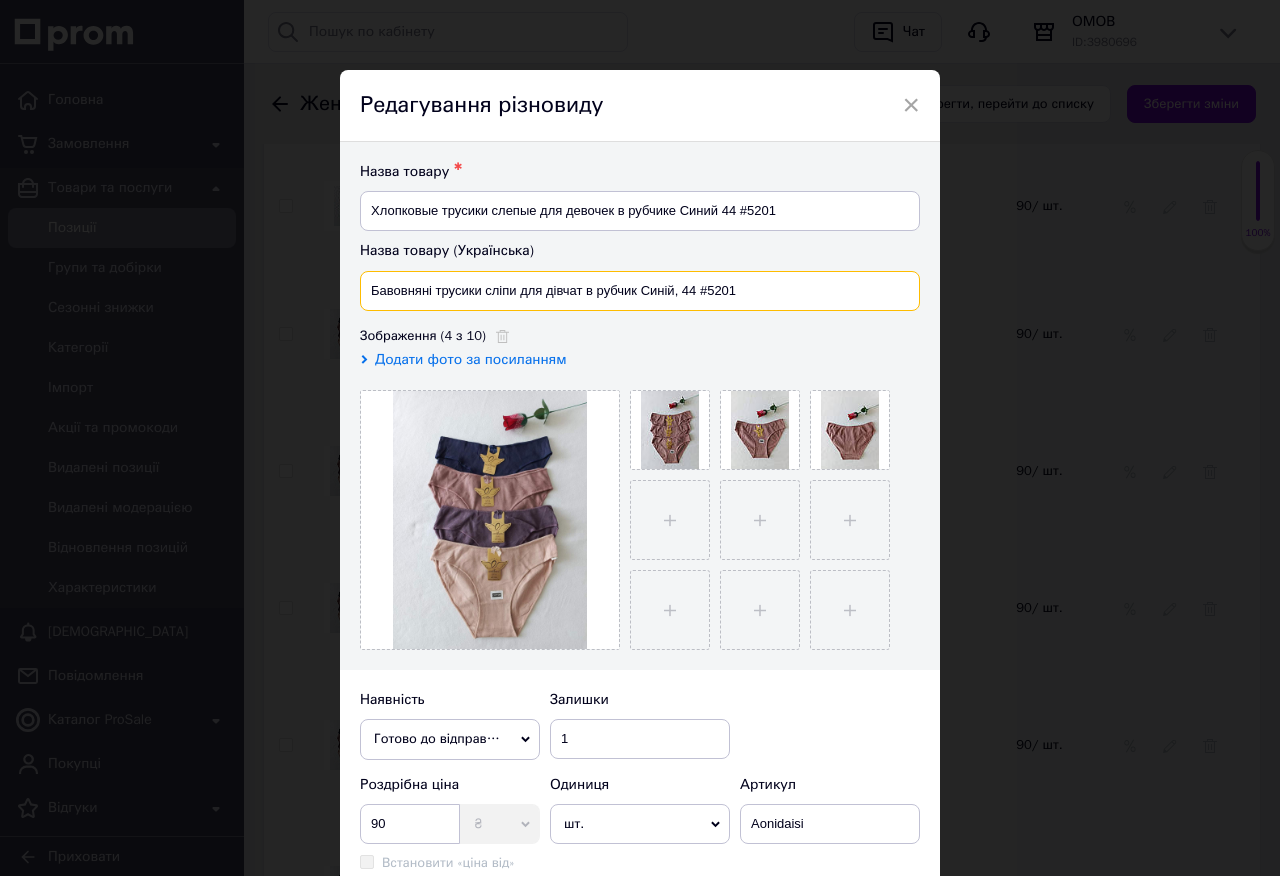 click on "Бавовняні трусики сліпи для дівчат в рубчик Синій, 44 #5201" at bounding box center (640, 291) 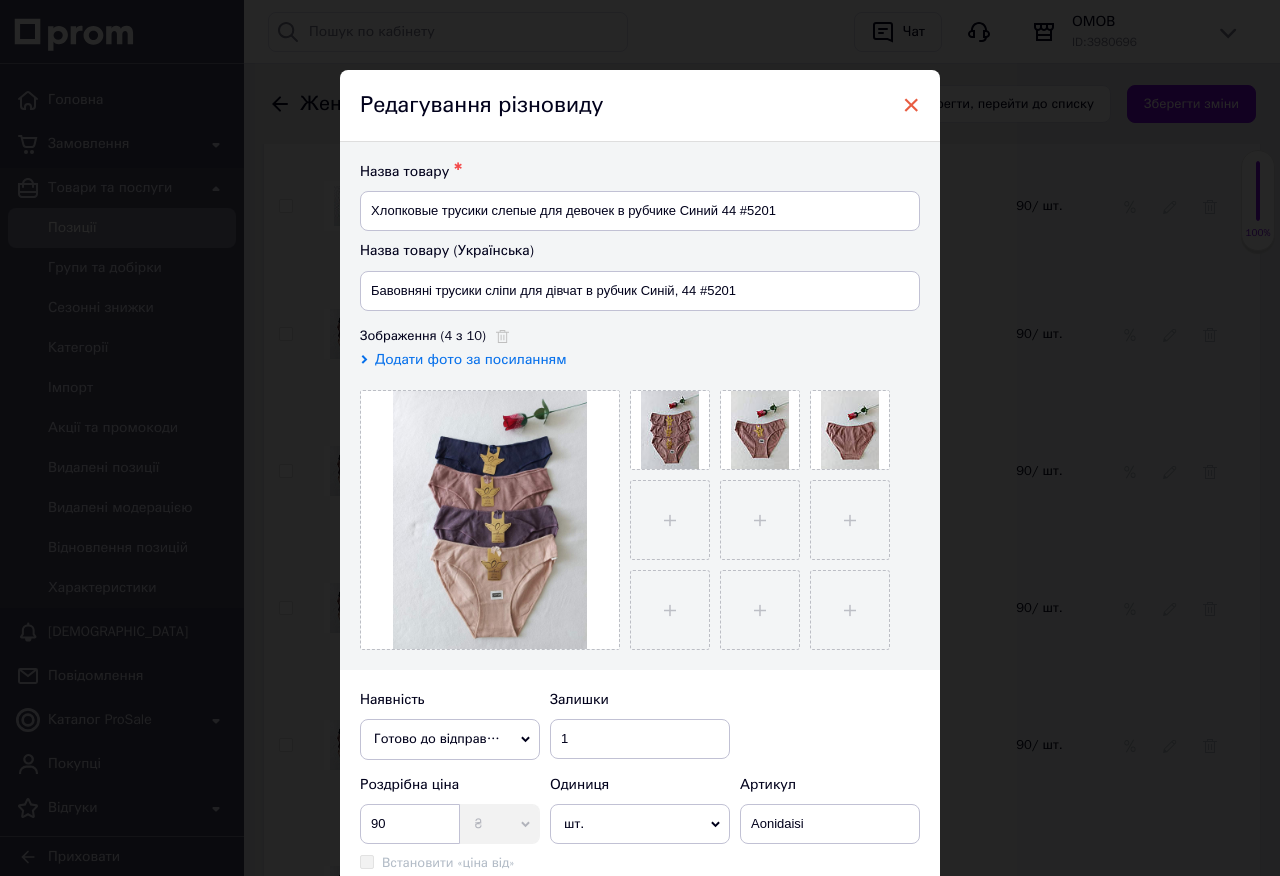 click on "×" at bounding box center (911, 105) 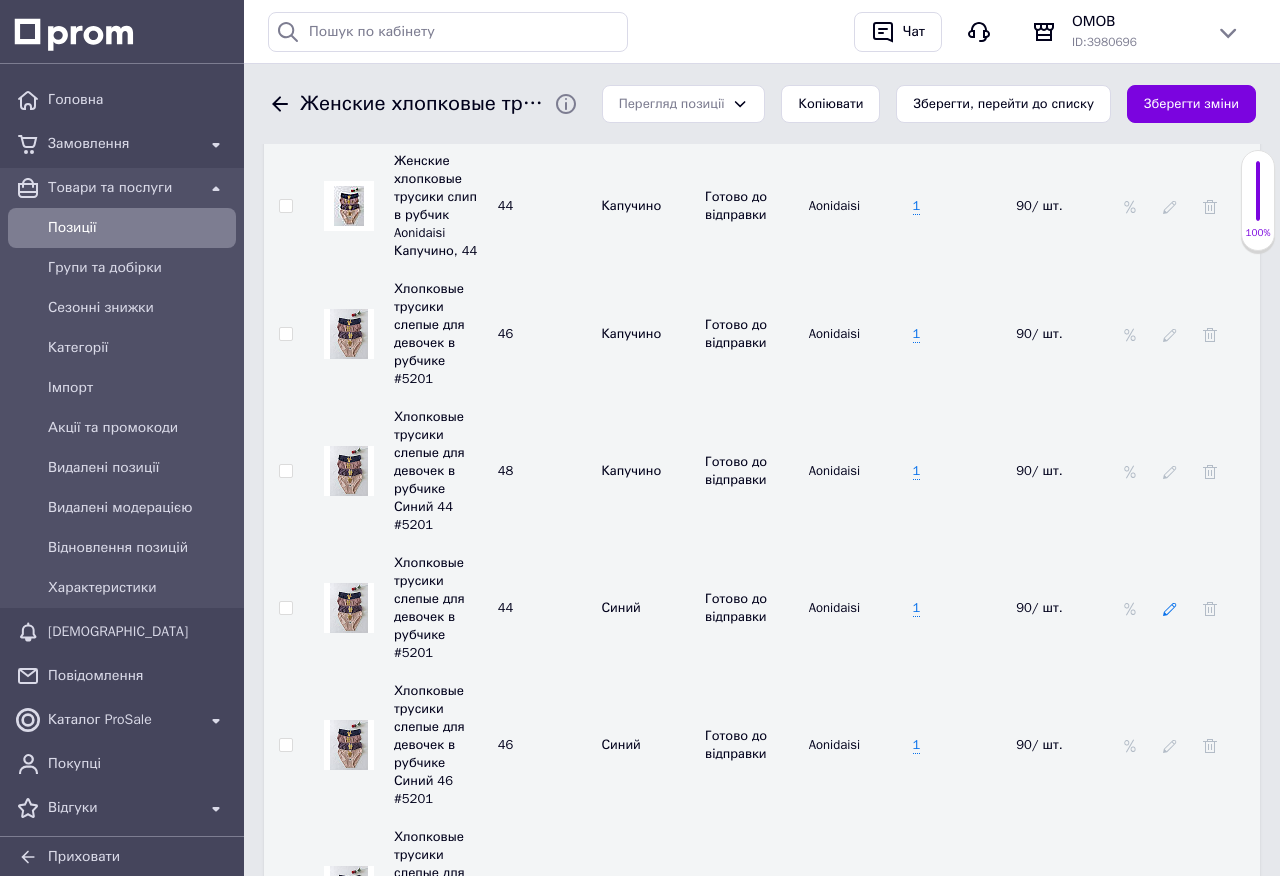 click 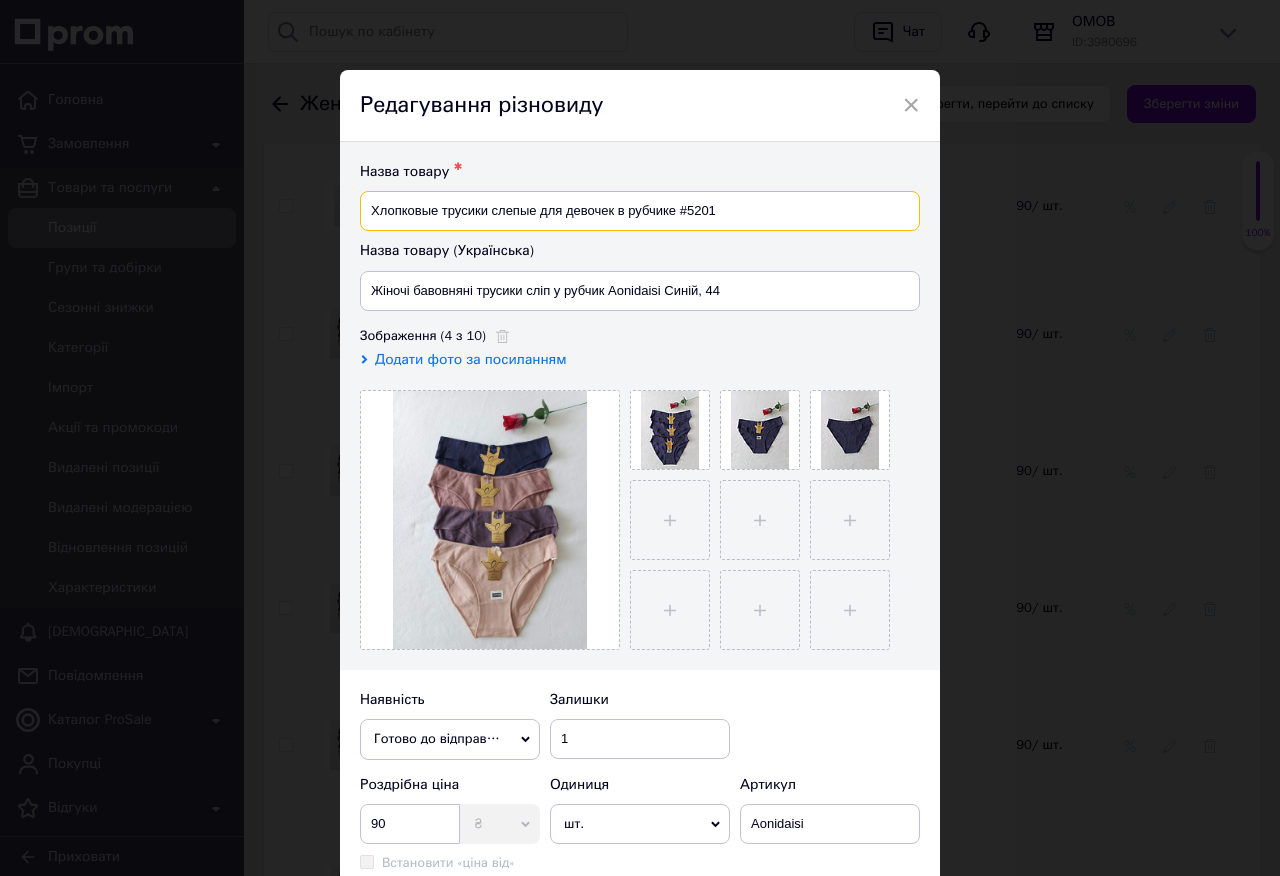 click on "Хлопковые трусики слепые для девочек в рубчике #5201" at bounding box center (640, 211) 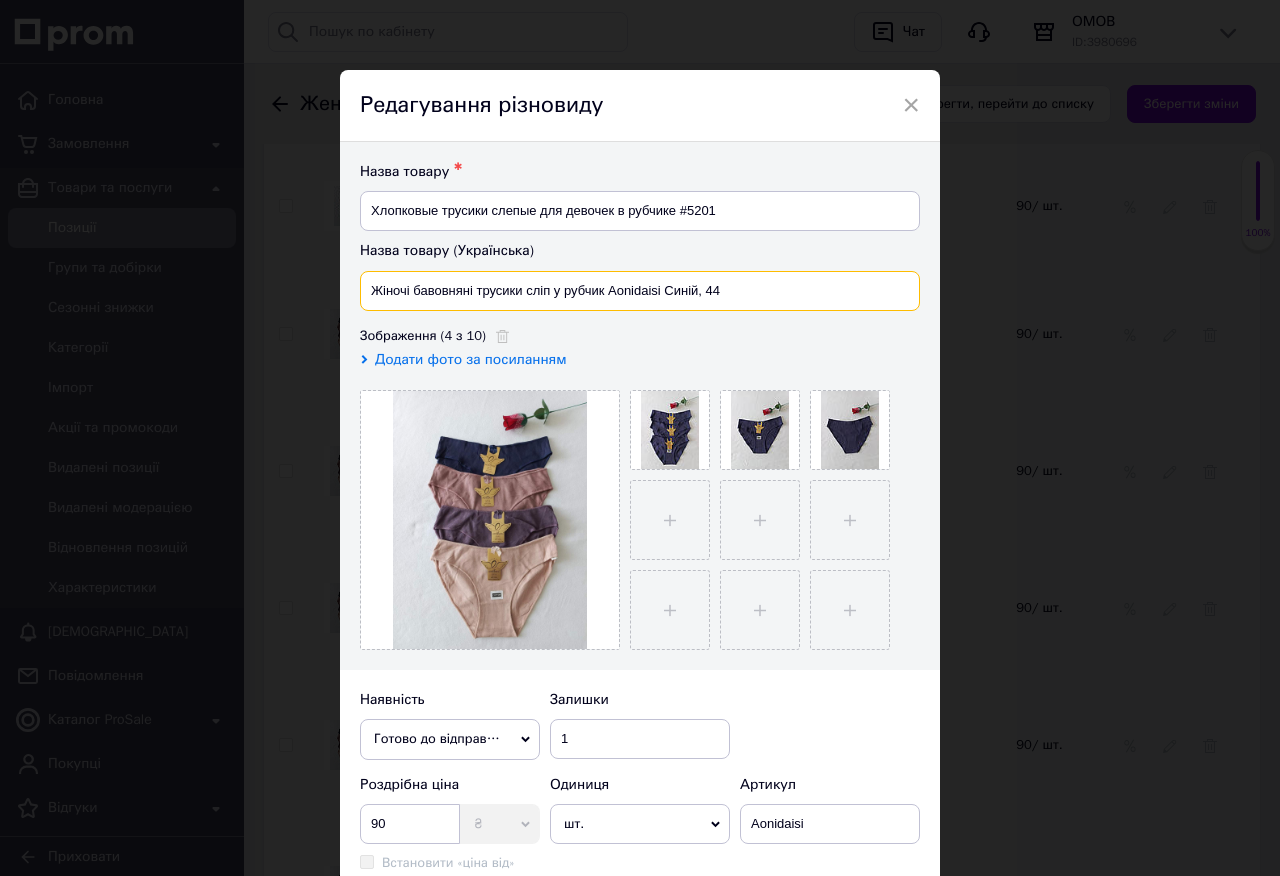 click on "Жіночі бавовняні трусики сліп у рубчик Aonidaisi Синій, 44" at bounding box center (640, 291) 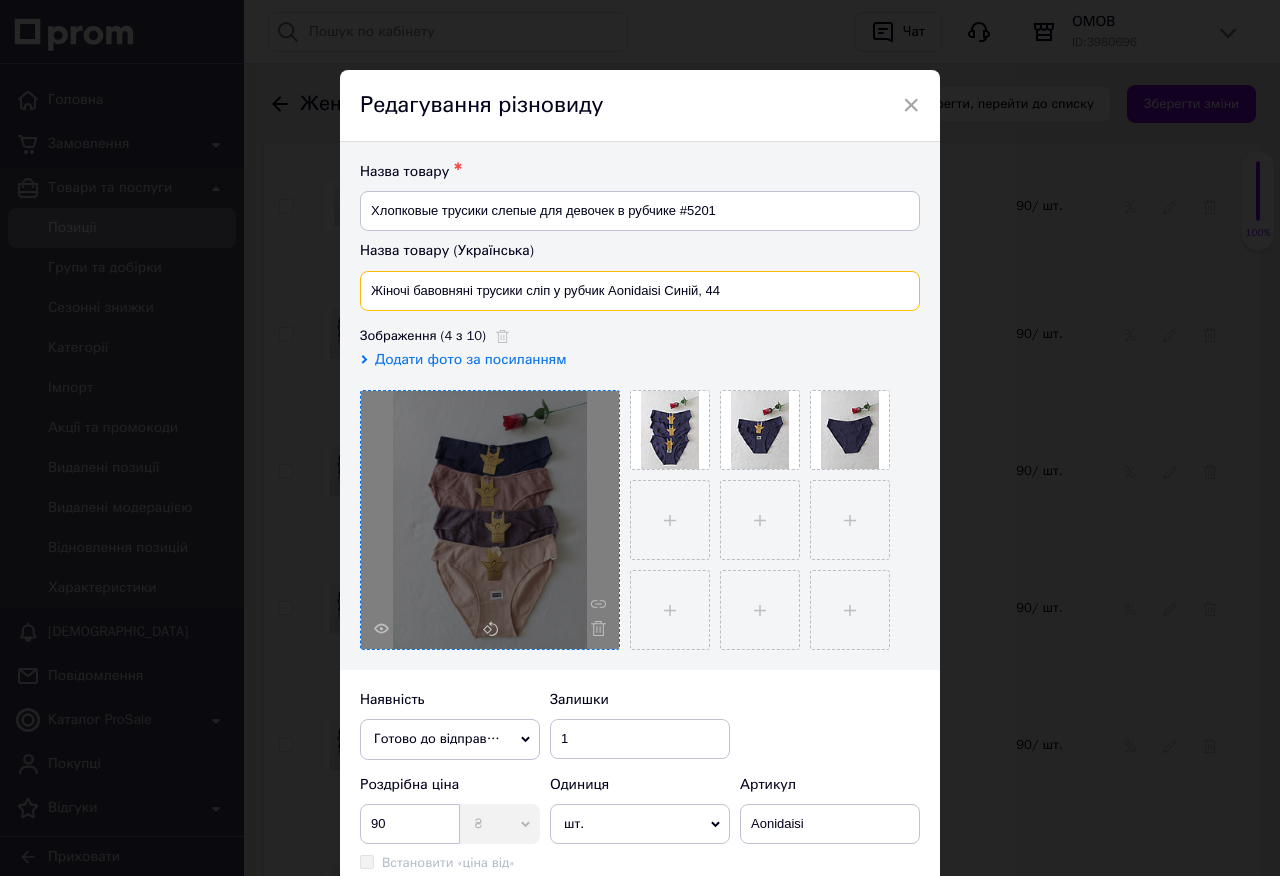 paste on "авовняні трусики сліпи для дівчат в рубчик Синій, 44 #5201" 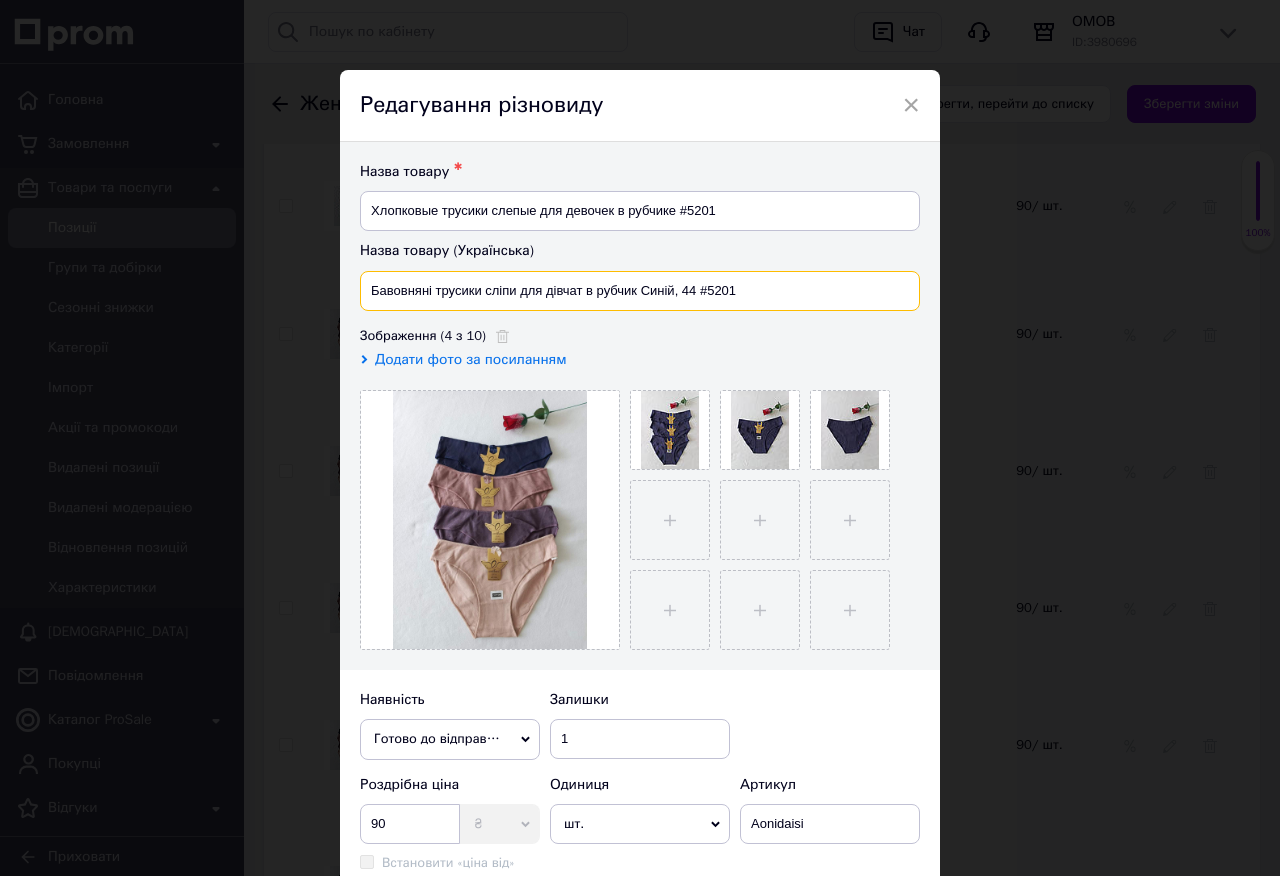 type on "Бавовняні трусики сліпи для дівчат в рубчик Синій, 44 #5201" 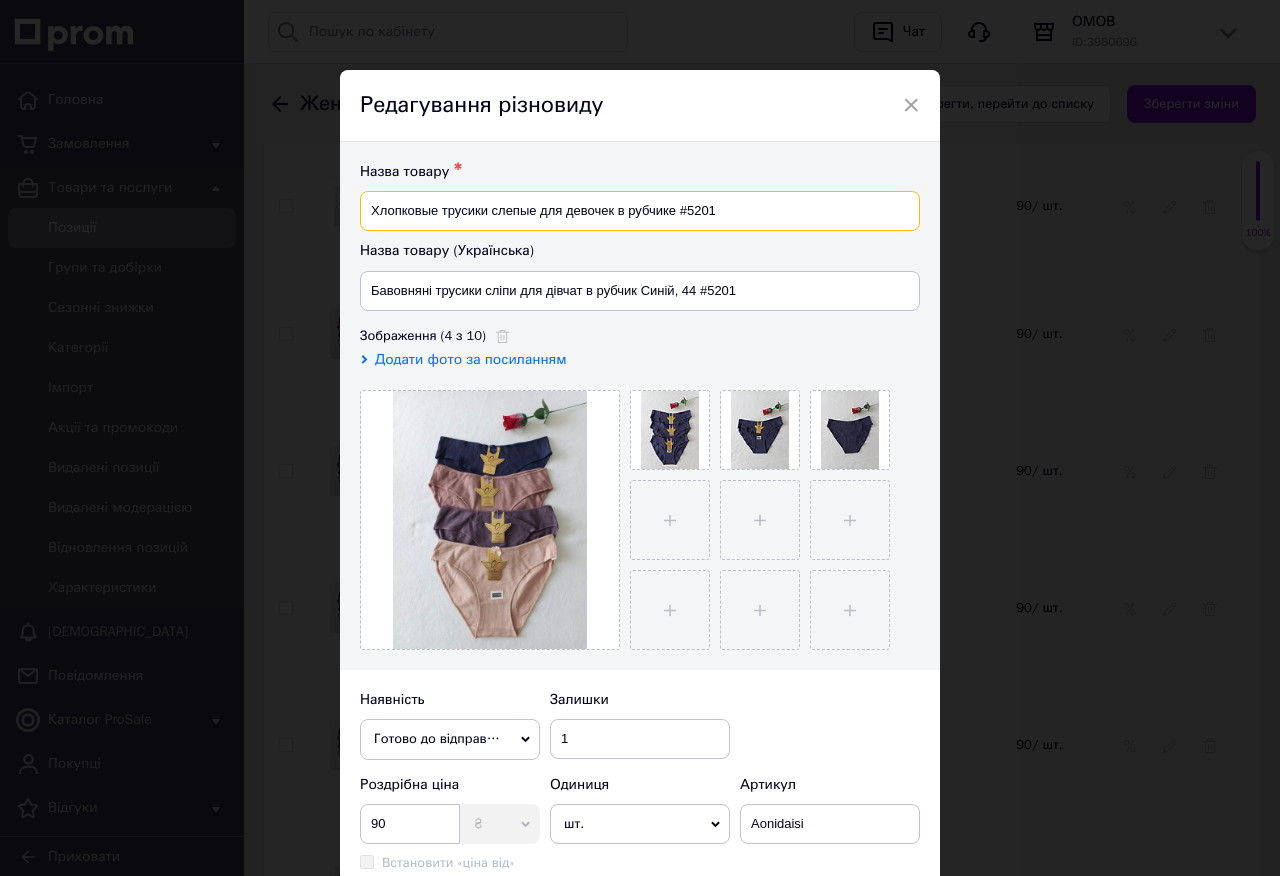 click on "Хлопковые трусики слепые для девочек в рубчике #5201" at bounding box center [640, 211] 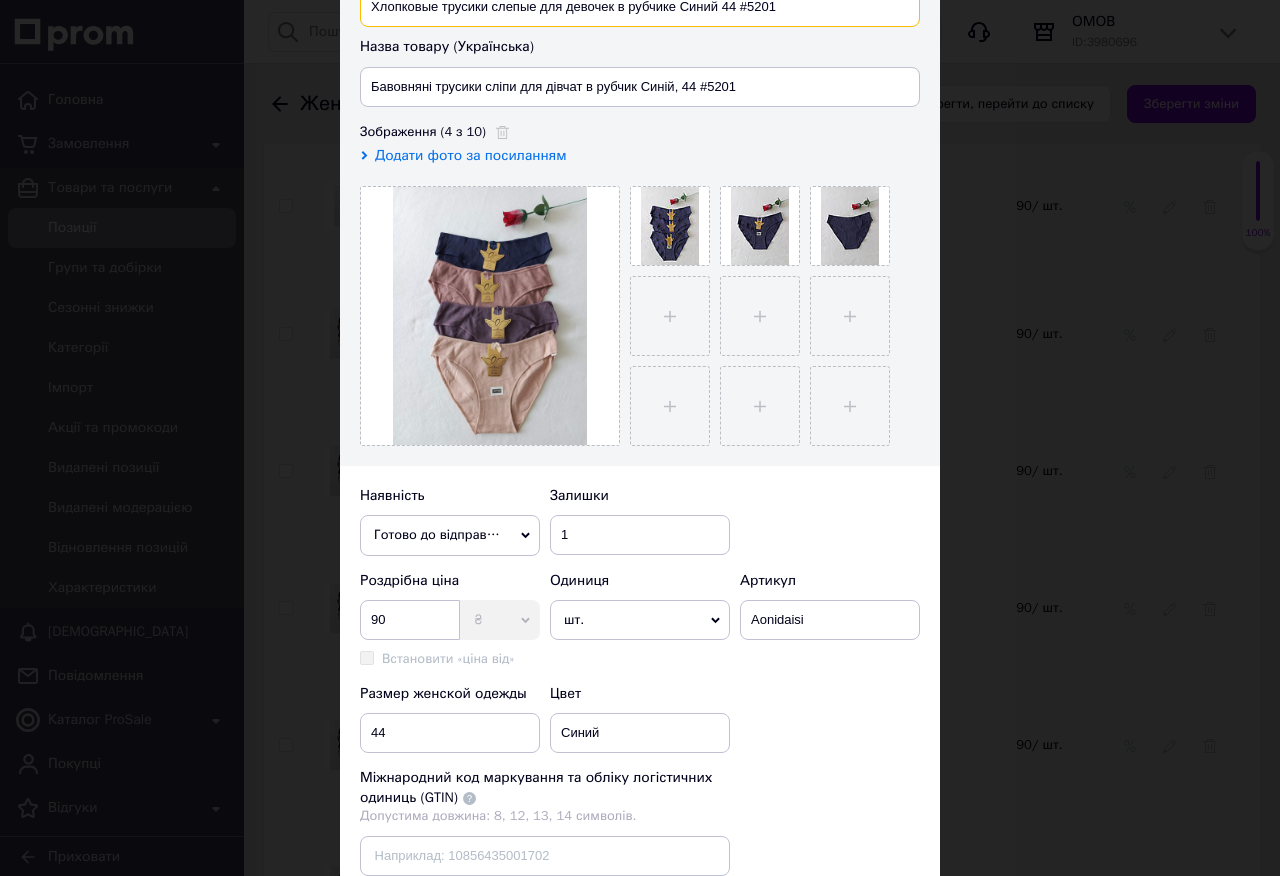 scroll, scrollTop: 408, scrollLeft: 0, axis: vertical 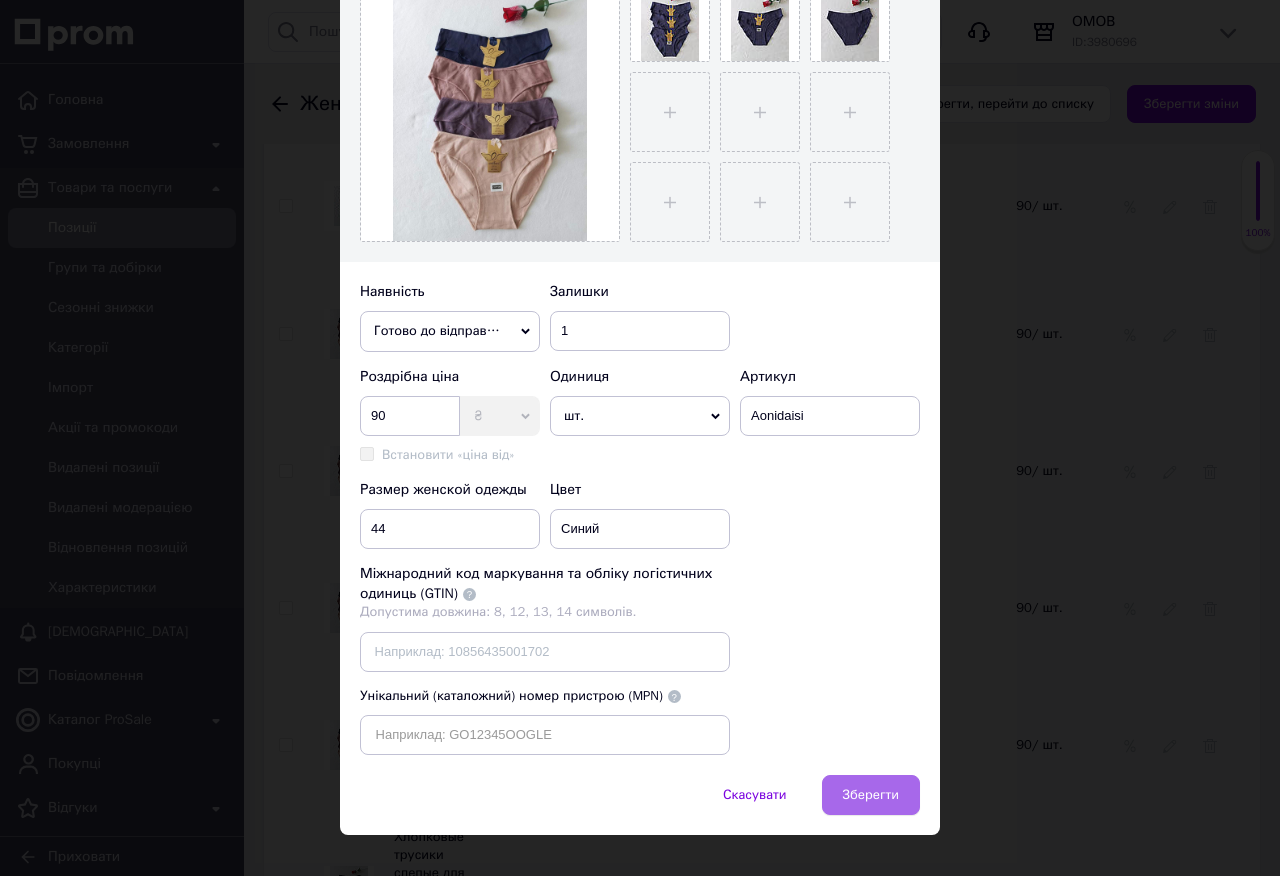 type on "Хлопковые трусики слепые для девочек в рубчике Синий 44 #5201" 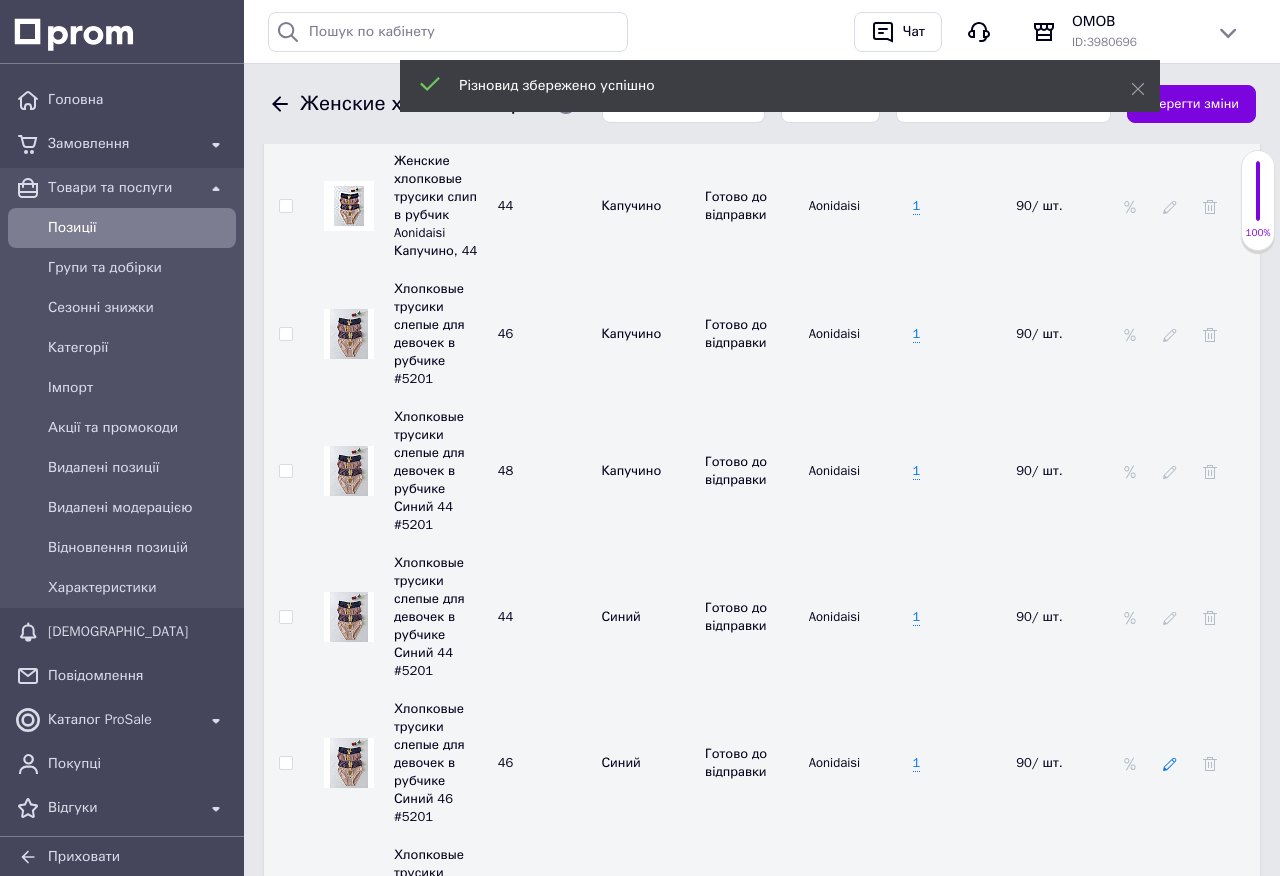 click 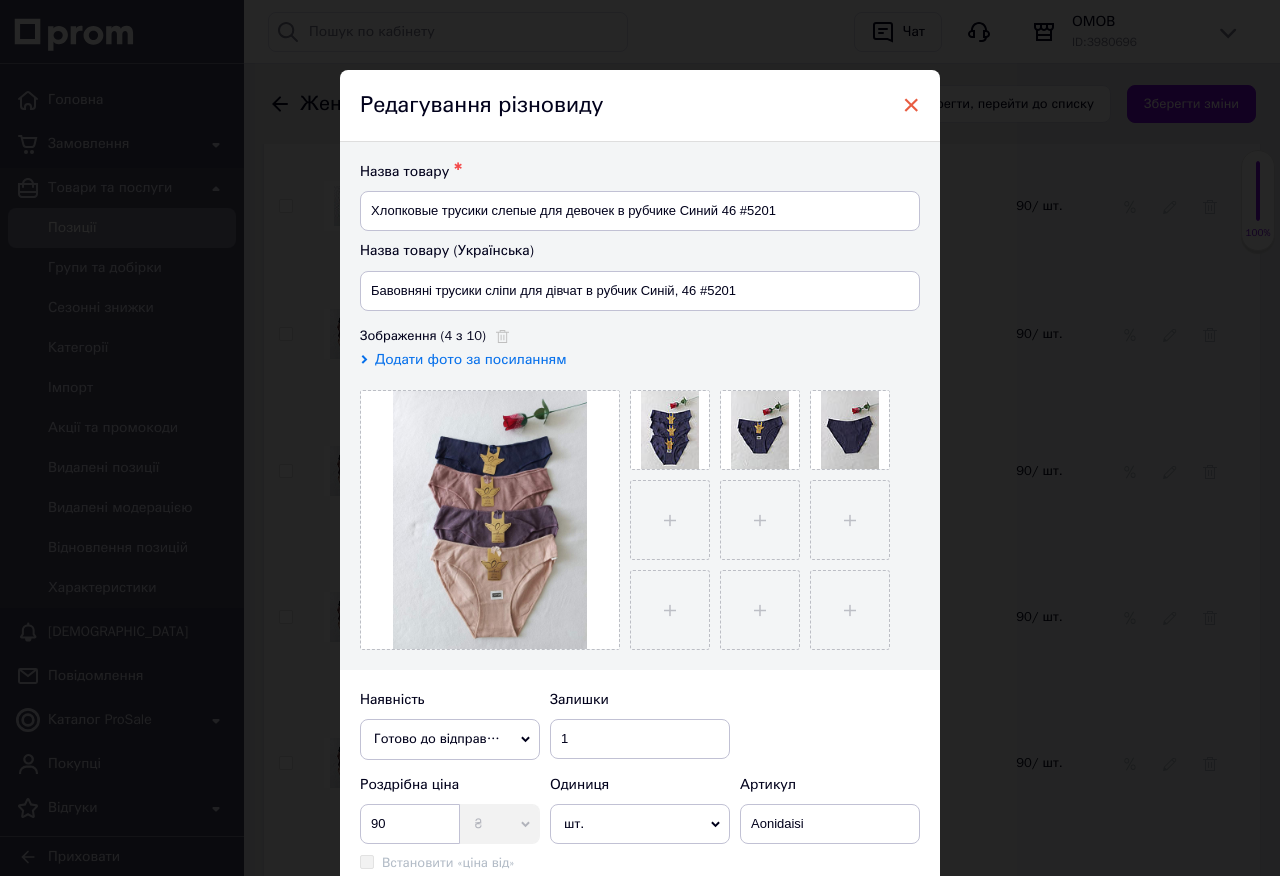 click on "×" at bounding box center (911, 105) 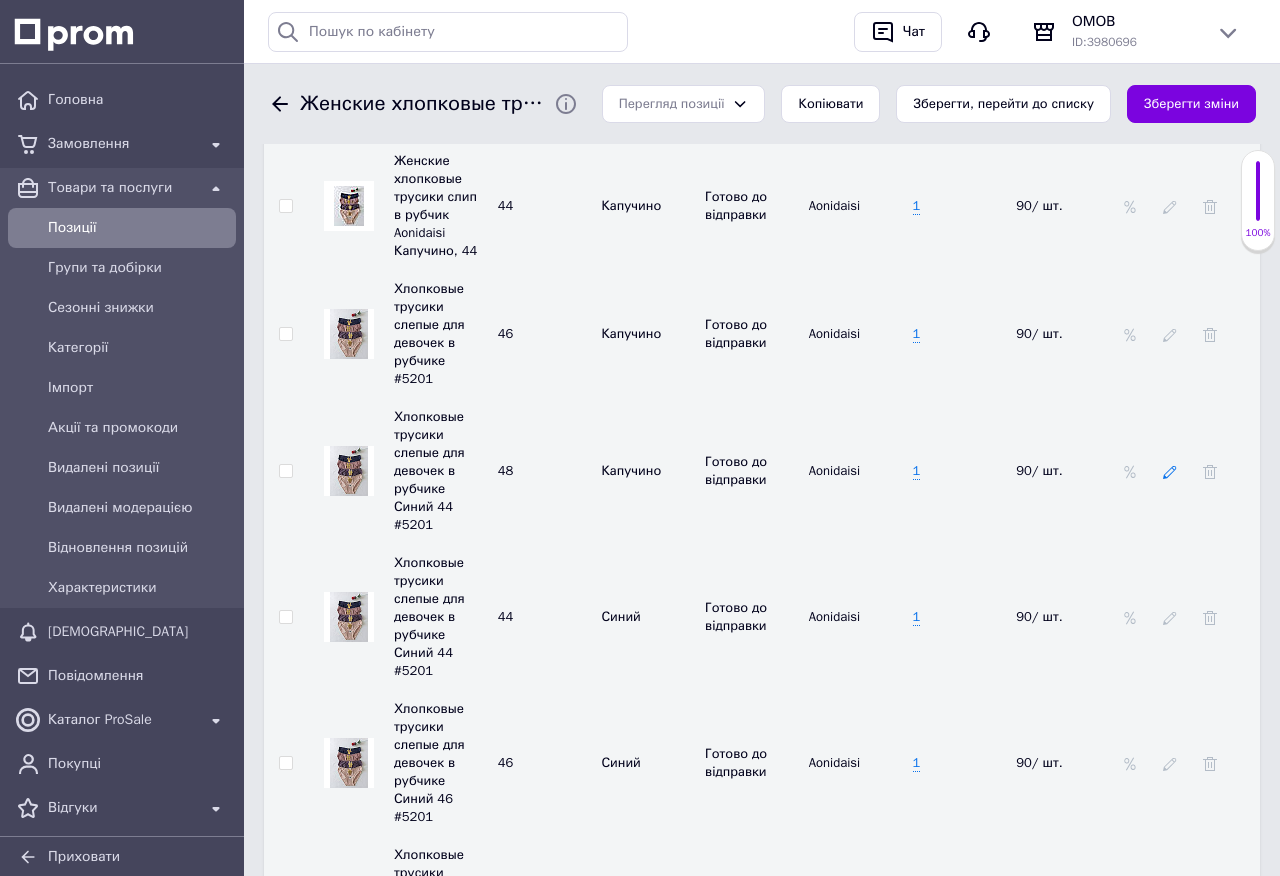 click 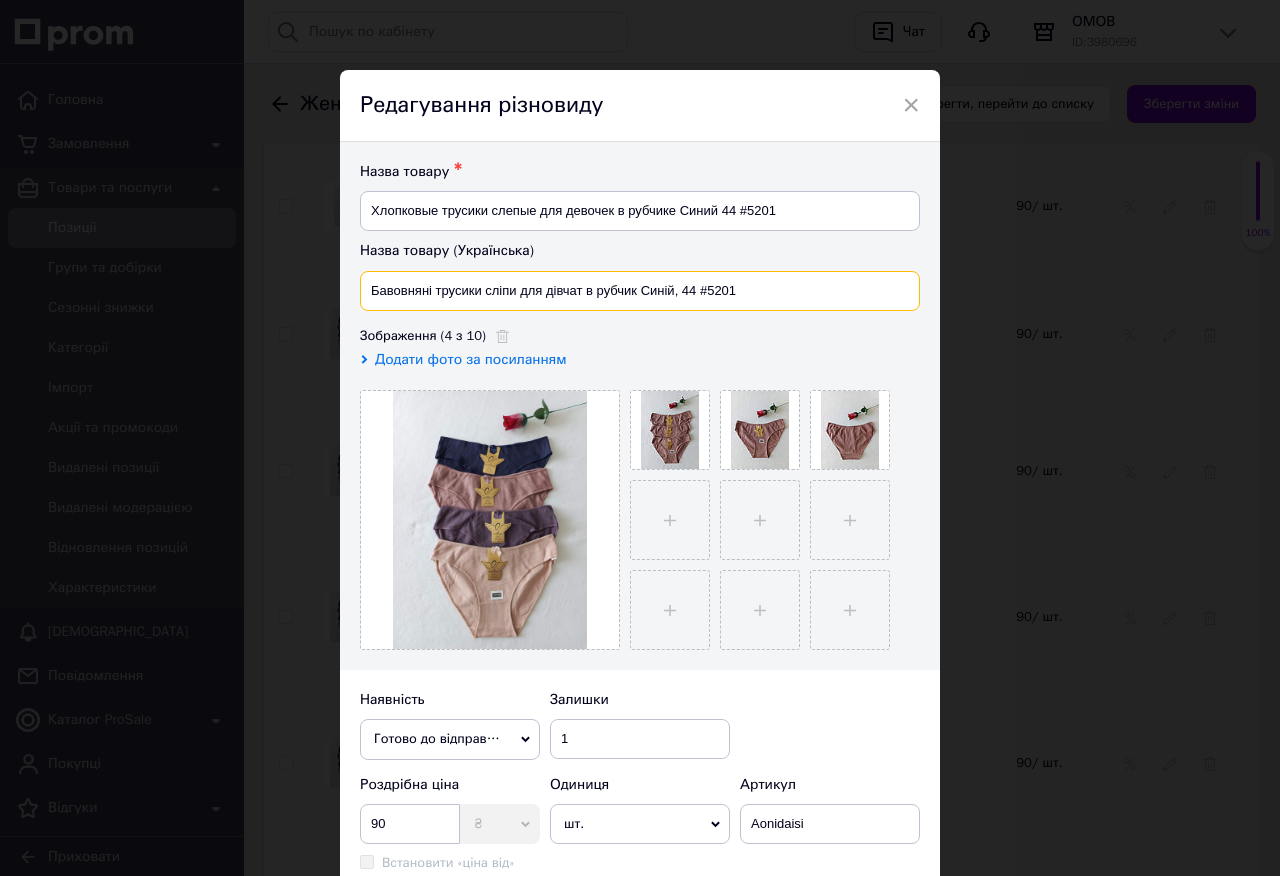 click on "Бавовняні трусики сліпи для дівчат в рубчик Синій, 44 #5201" at bounding box center [640, 291] 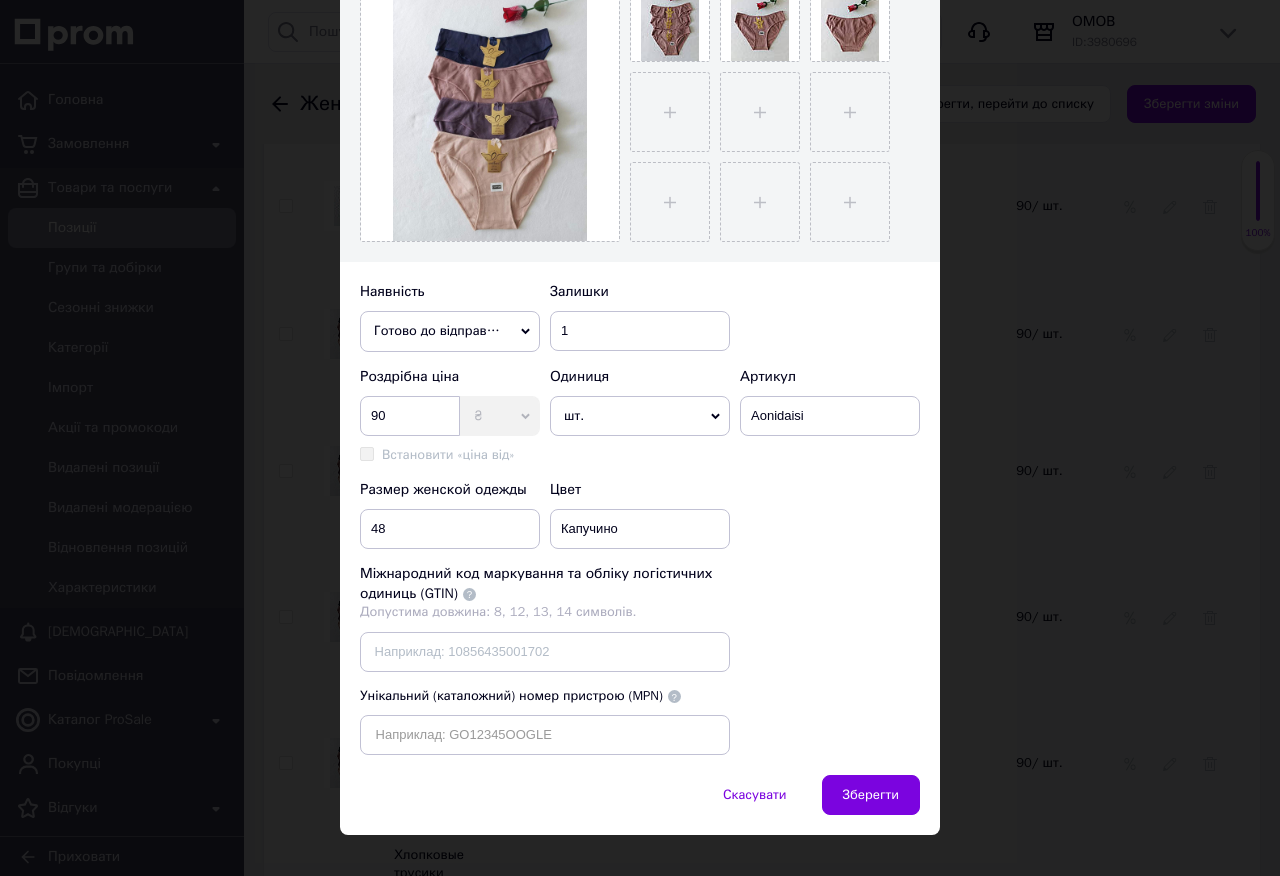 scroll, scrollTop: 102, scrollLeft: 0, axis: vertical 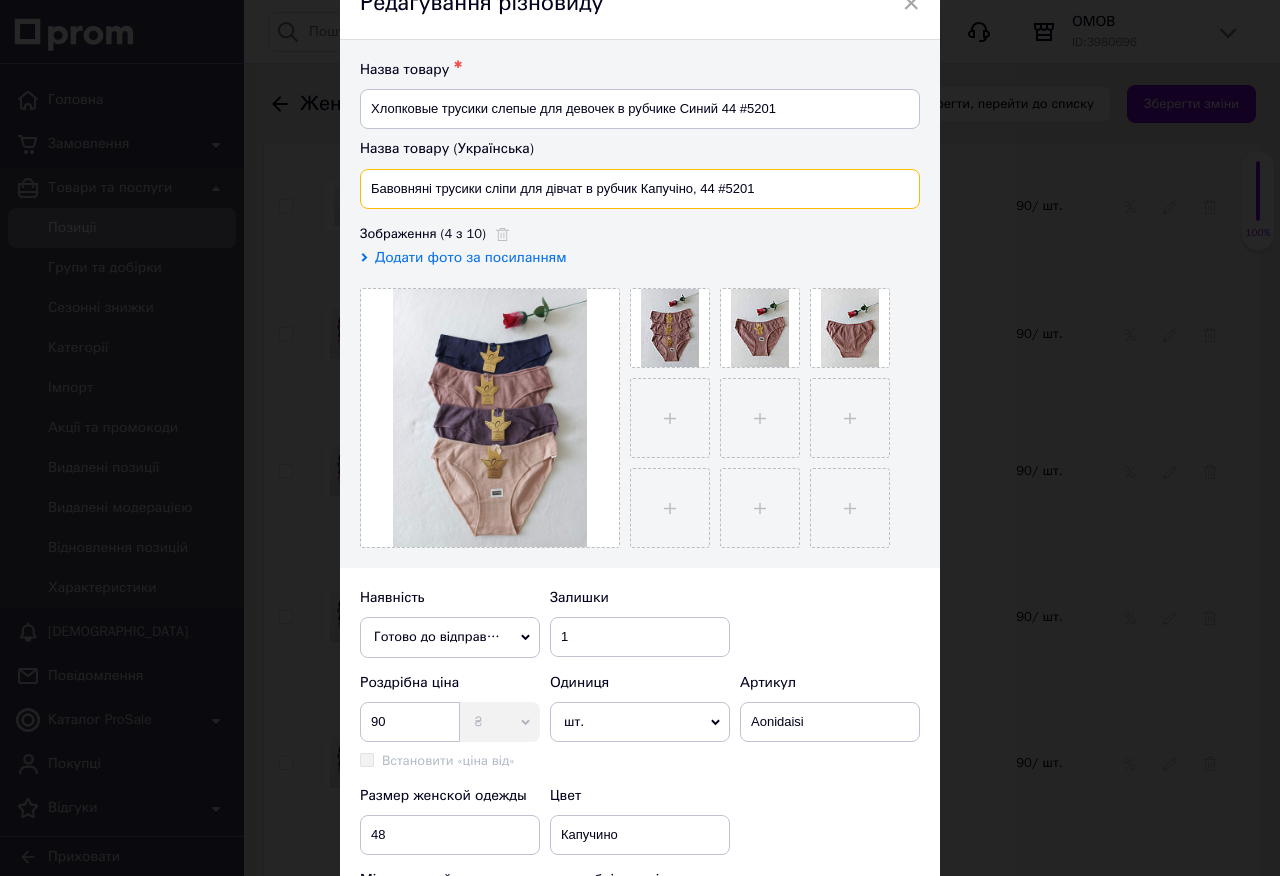 click on "Бавовняні трусики сліпи для дівчат в рубчик Капучіно, 44 #5201" at bounding box center [640, 189] 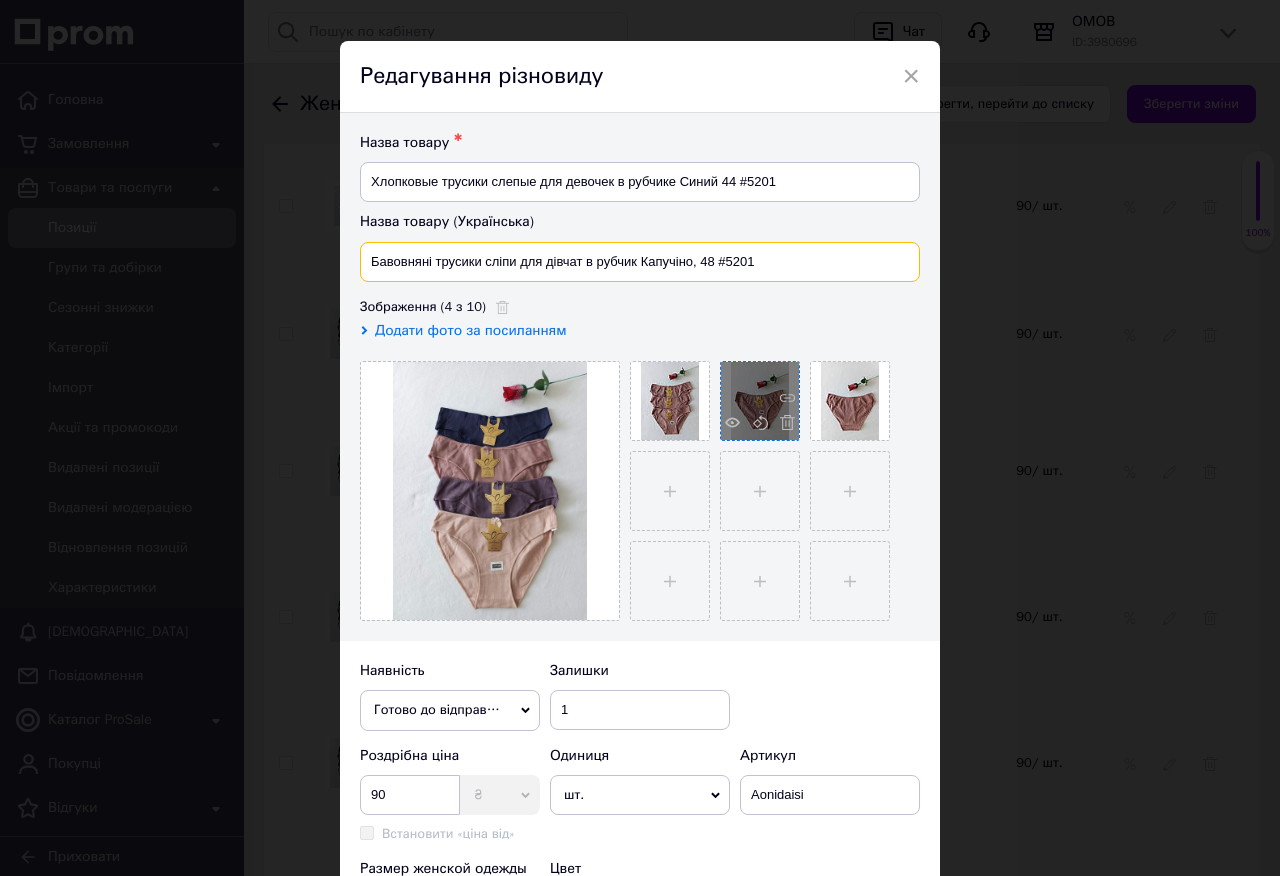 scroll, scrollTop: 0, scrollLeft: 0, axis: both 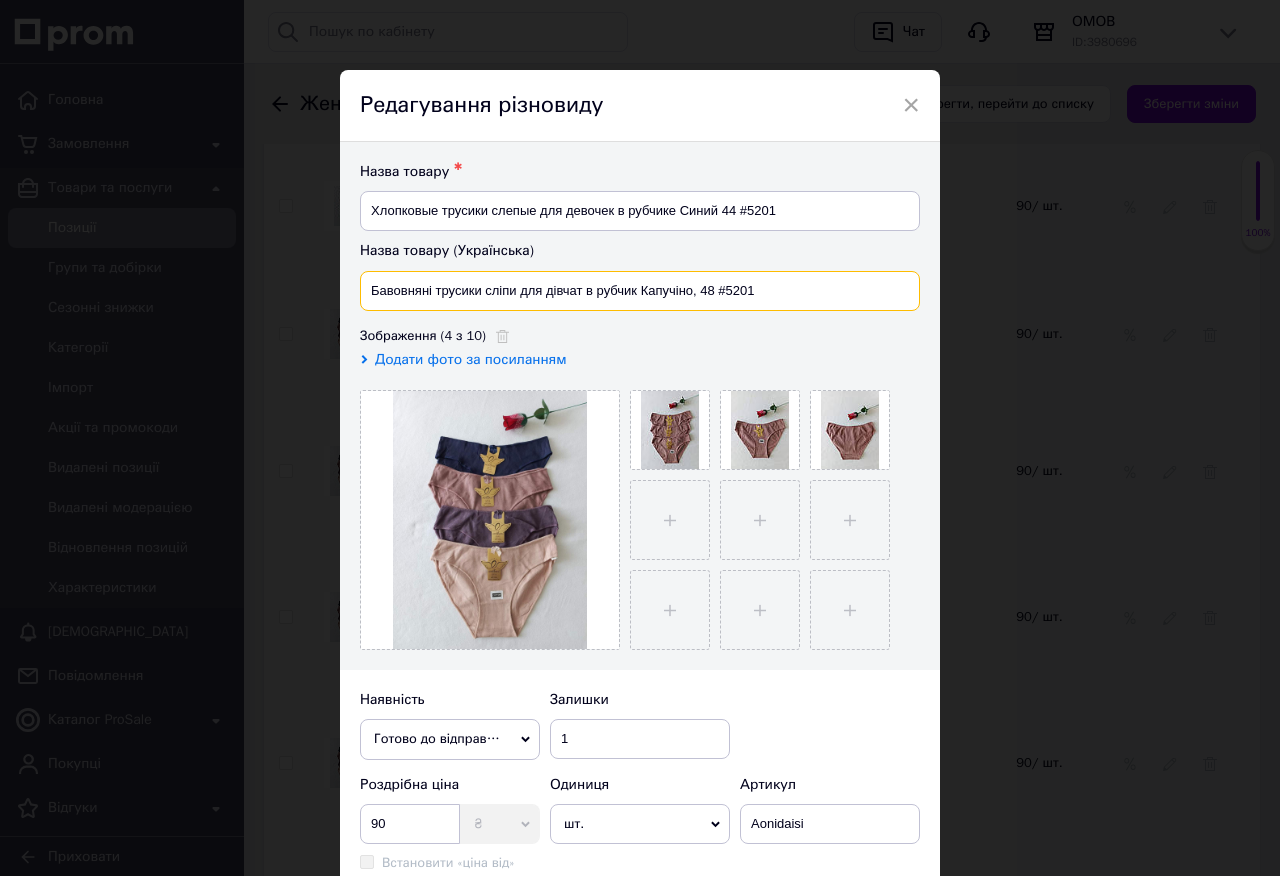 type on "Бавовняні трусики сліпи для дівчат в рубчик Капучіно, 48 #5201" 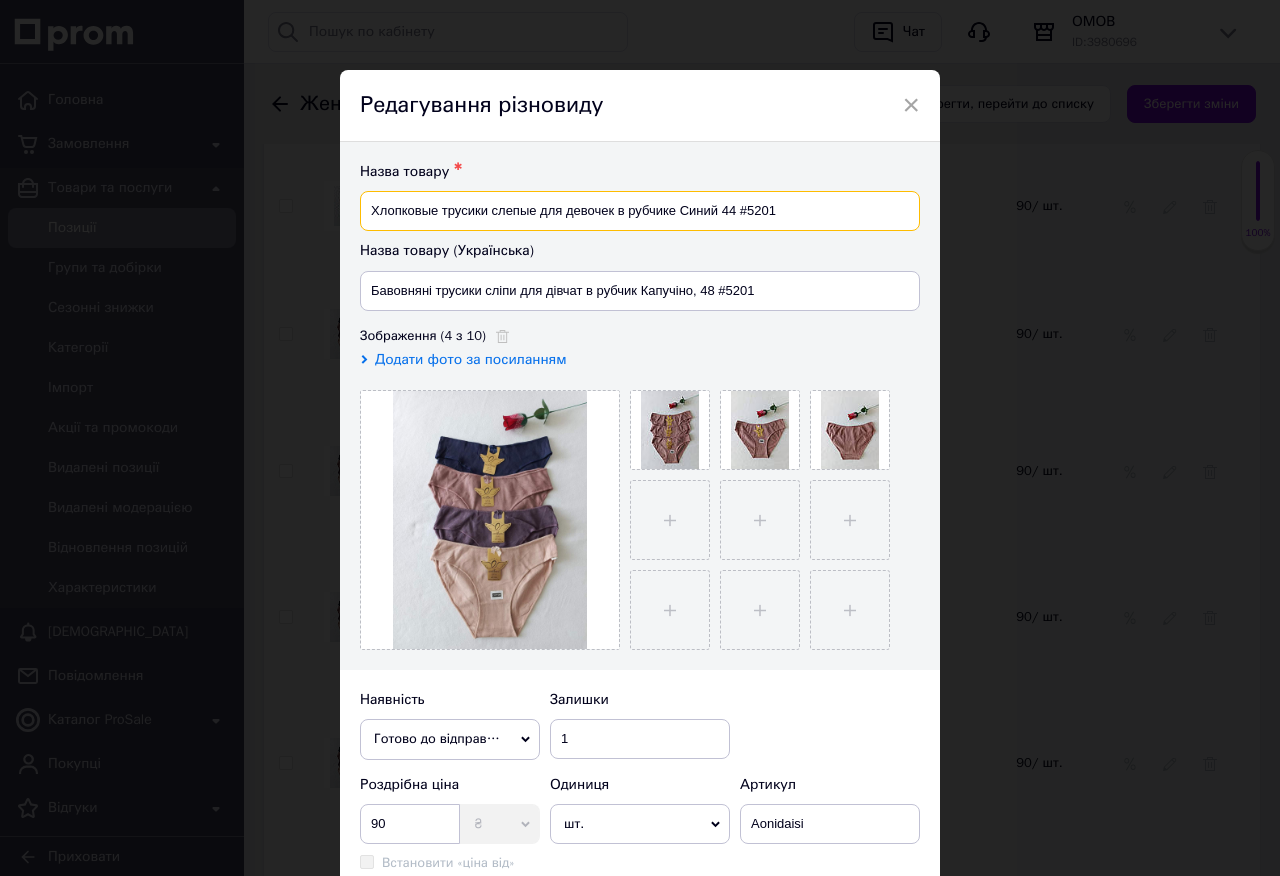 click on "Хлопковые трусики слепые для девочек в рубчике Синий 44 #5201" at bounding box center [640, 211] 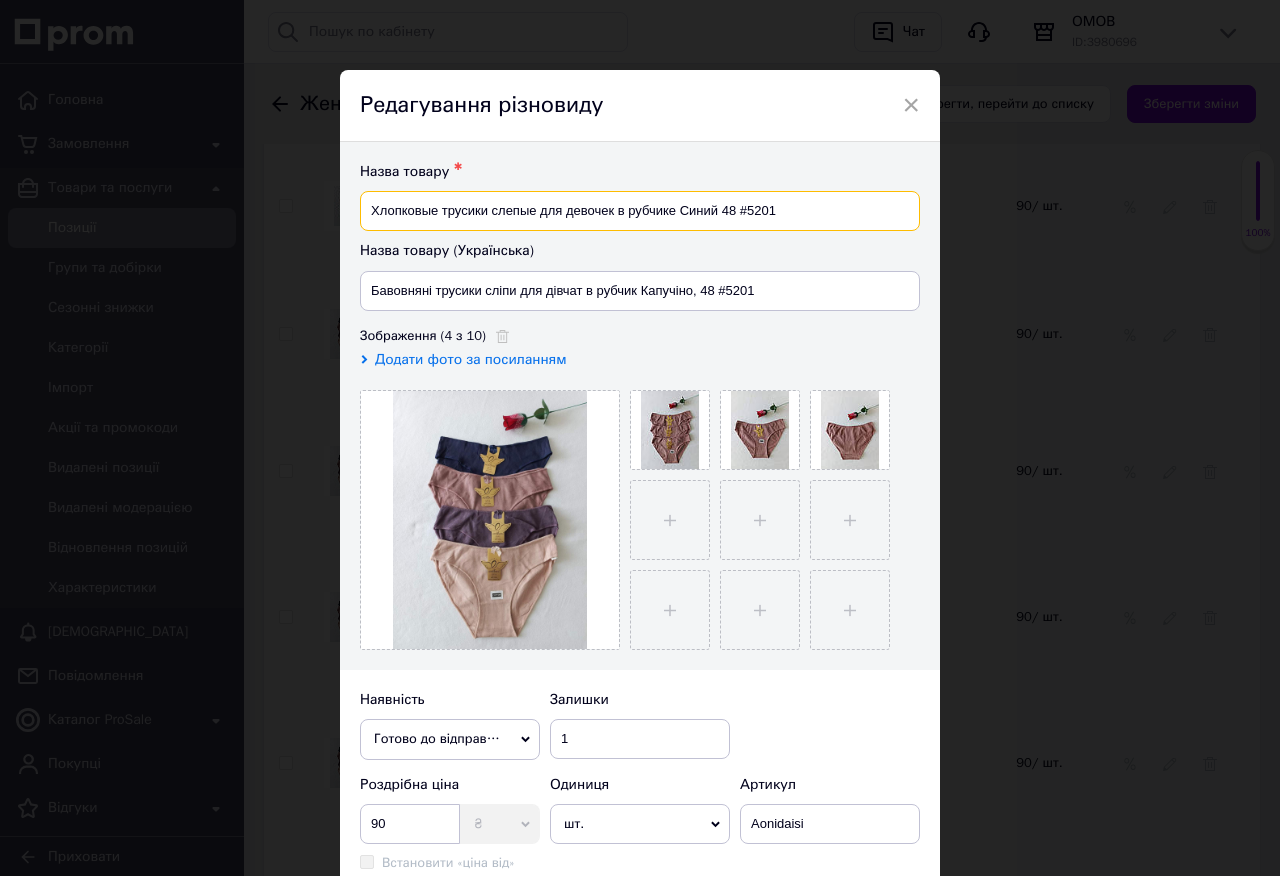 click on "Хлопковые трусики слепые для девочек в рубчике Синий 48 #5201" at bounding box center [640, 211] 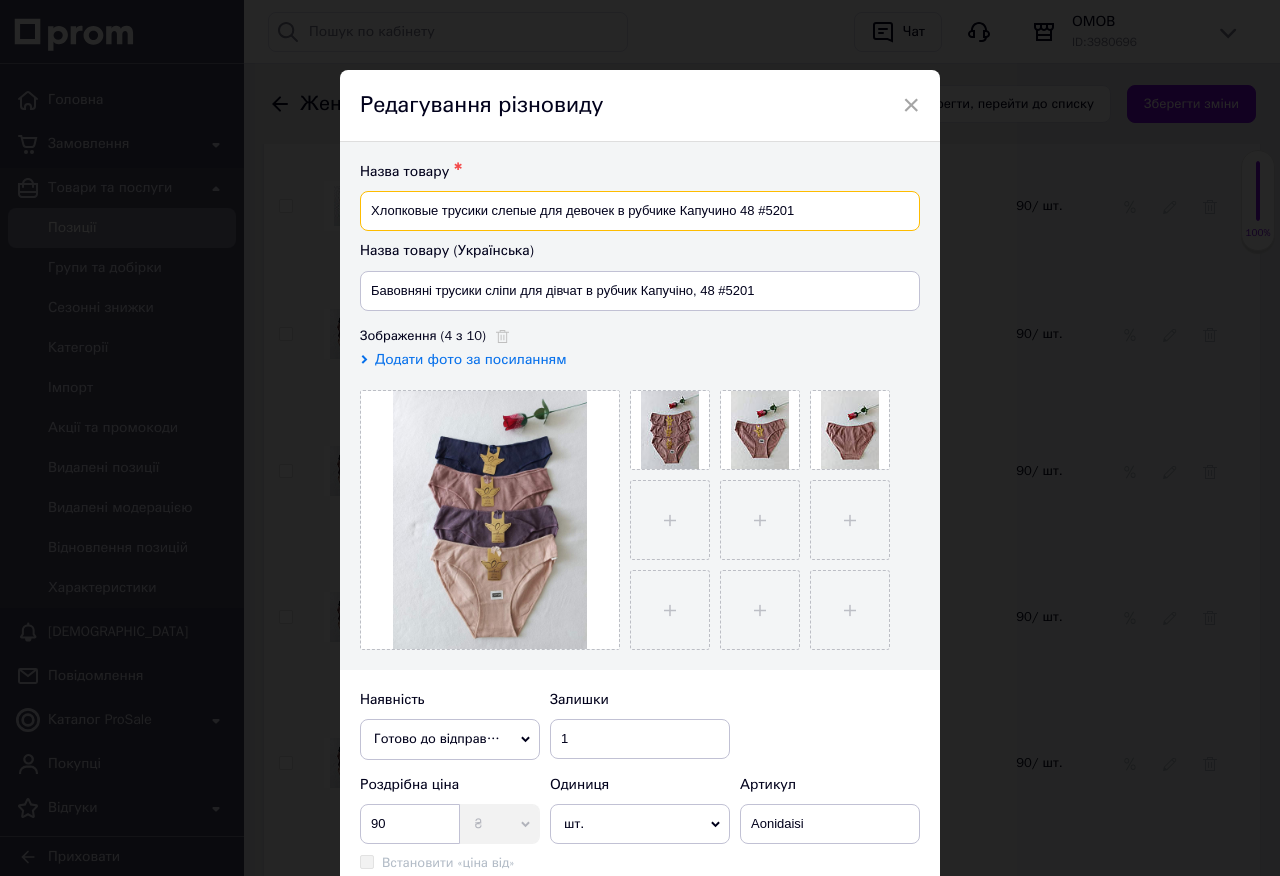 type on "Хлопковые трусики слепые для девочек в рубчике Капучино 48 #5201" 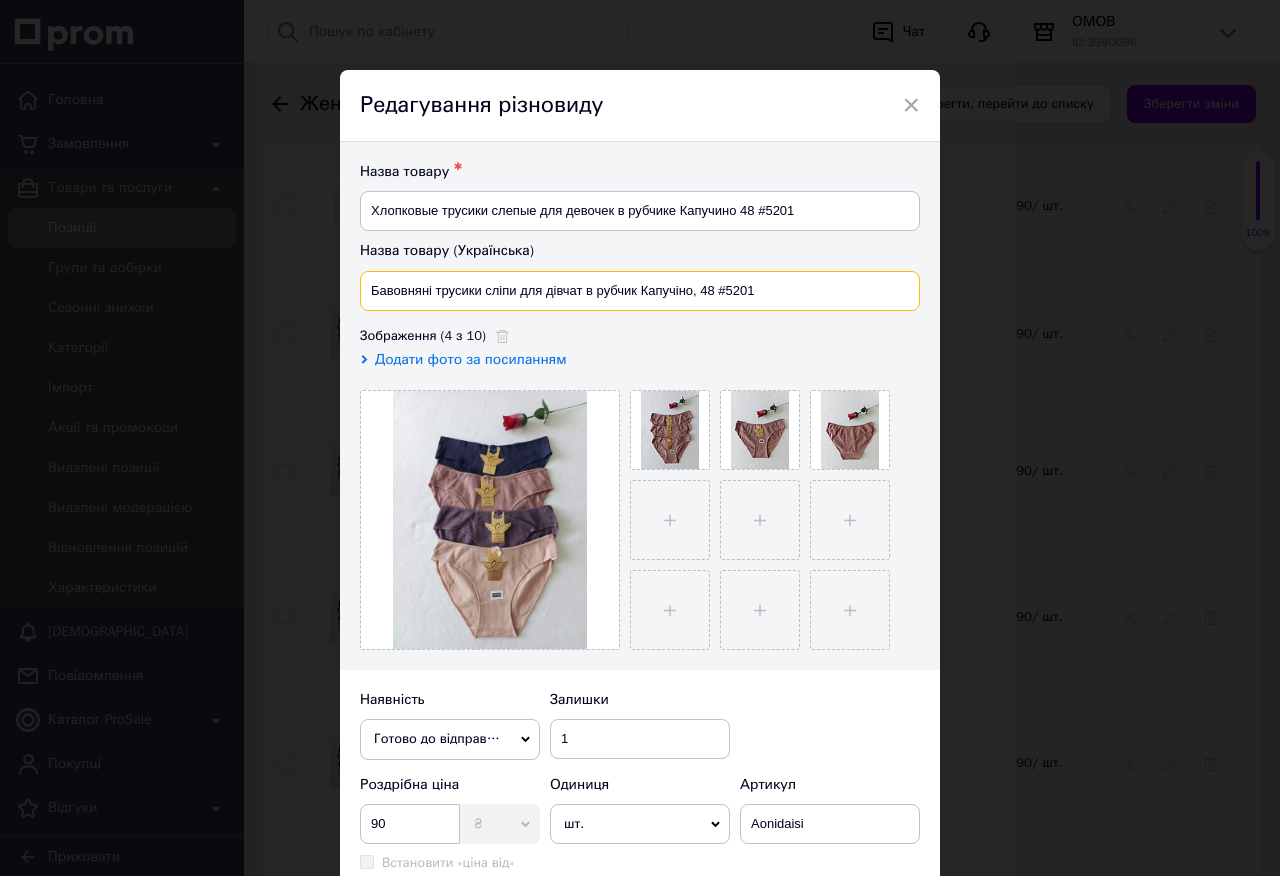 click on "Бавовняні трусики сліпи для дівчат в рубчик Капучіно, 48 #5201" at bounding box center [640, 291] 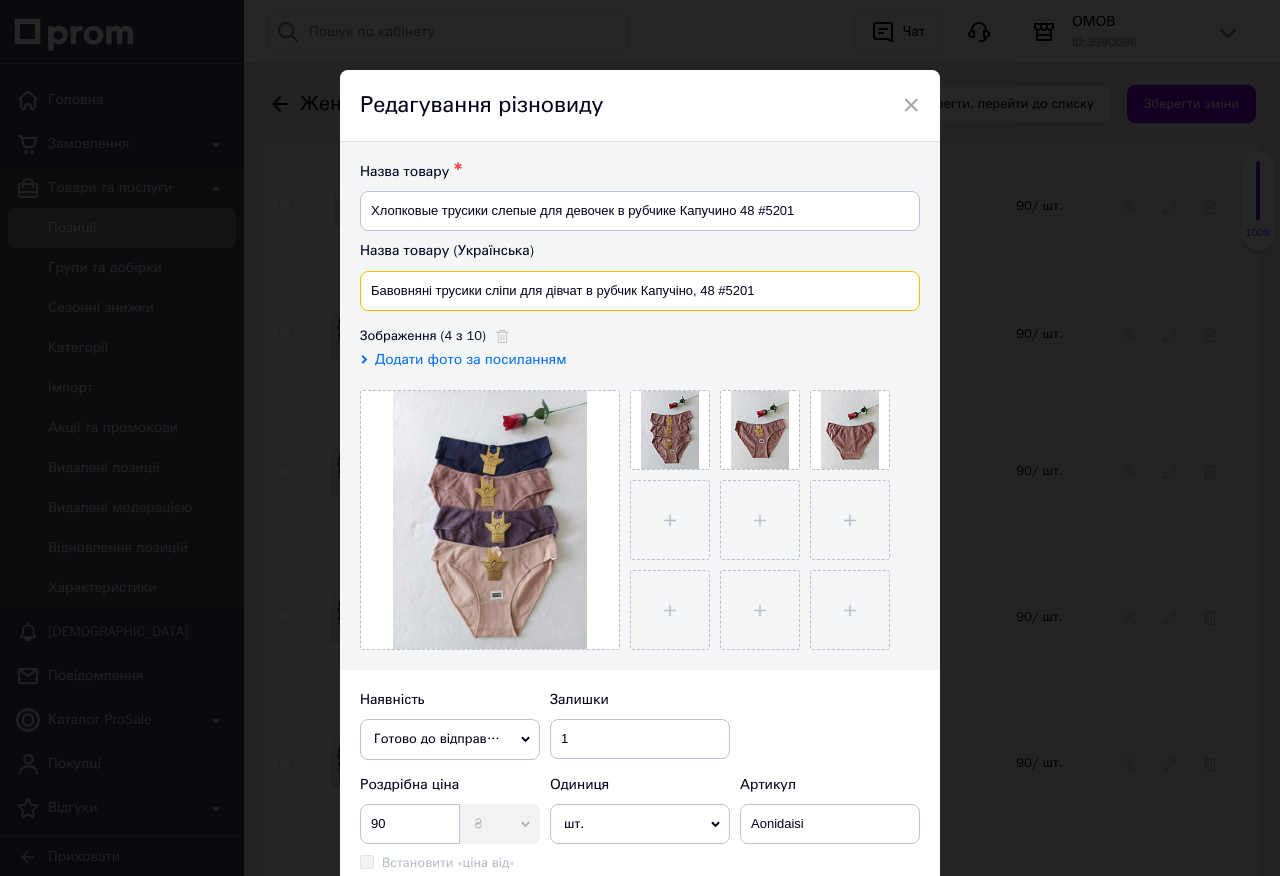 click on "Бавовняні трусики сліпи для дівчат в рубчик Капучіно, 48 #5201" at bounding box center [640, 291] 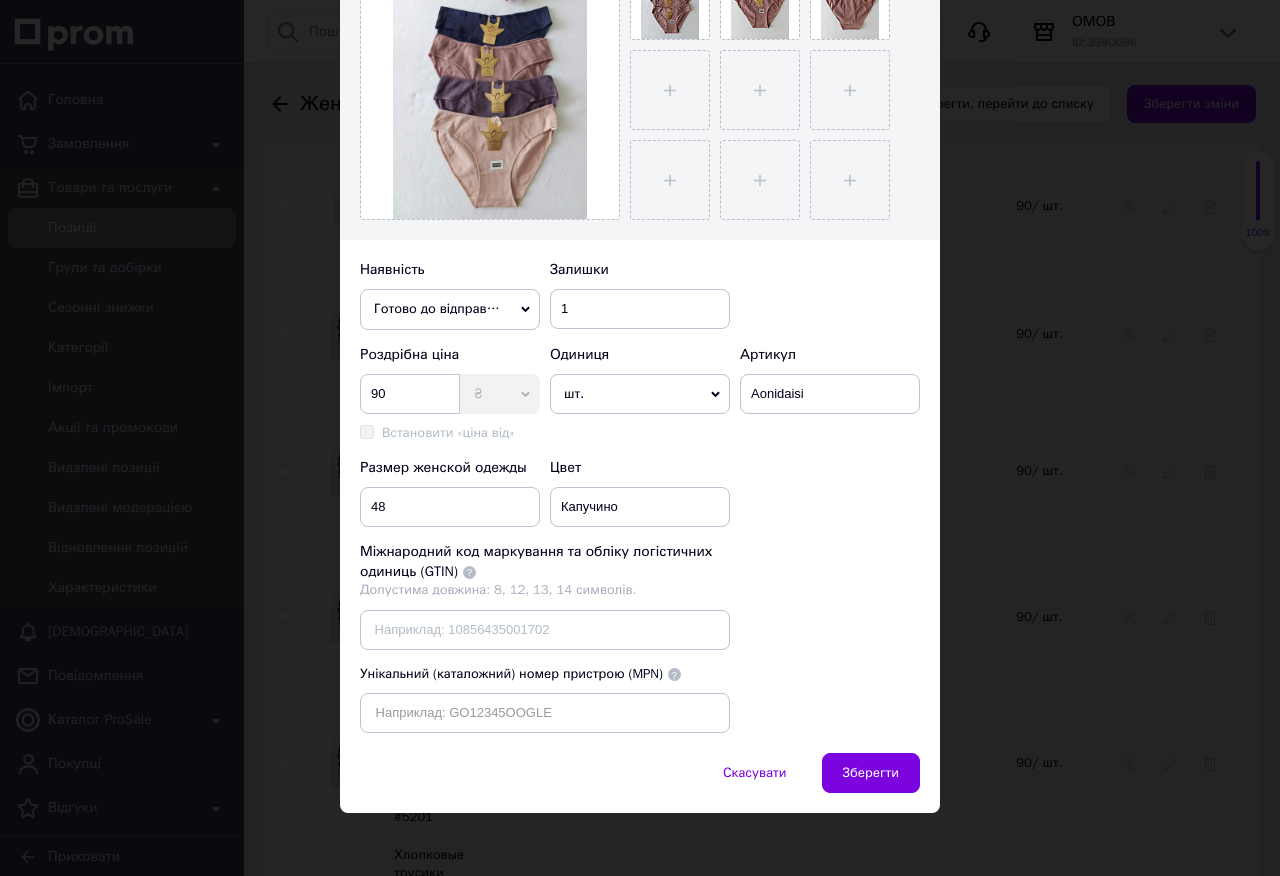 scroll, scrollTop: 437, scrollLeft: 0, axis: vertical 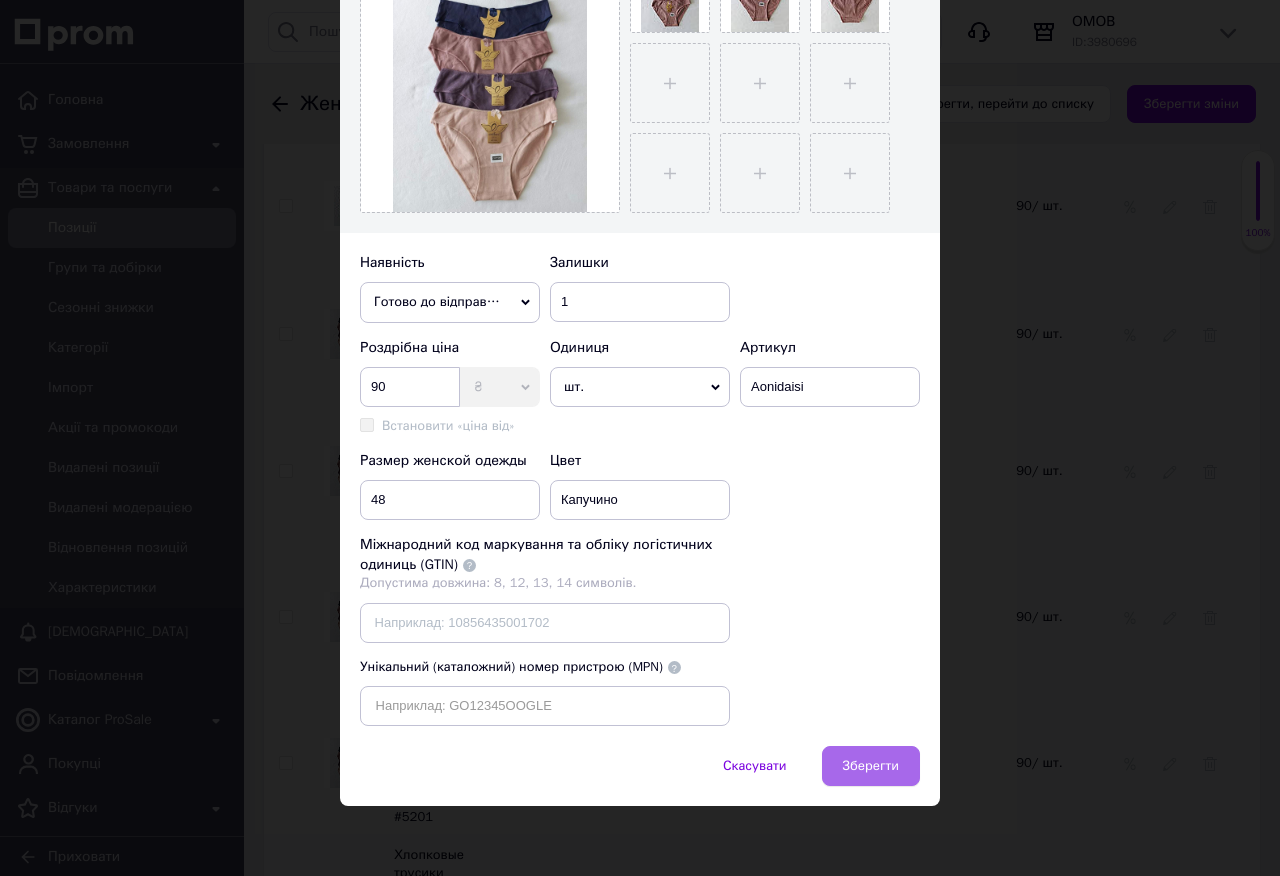 click on "Зберегти" at bounding box center [871, 766] 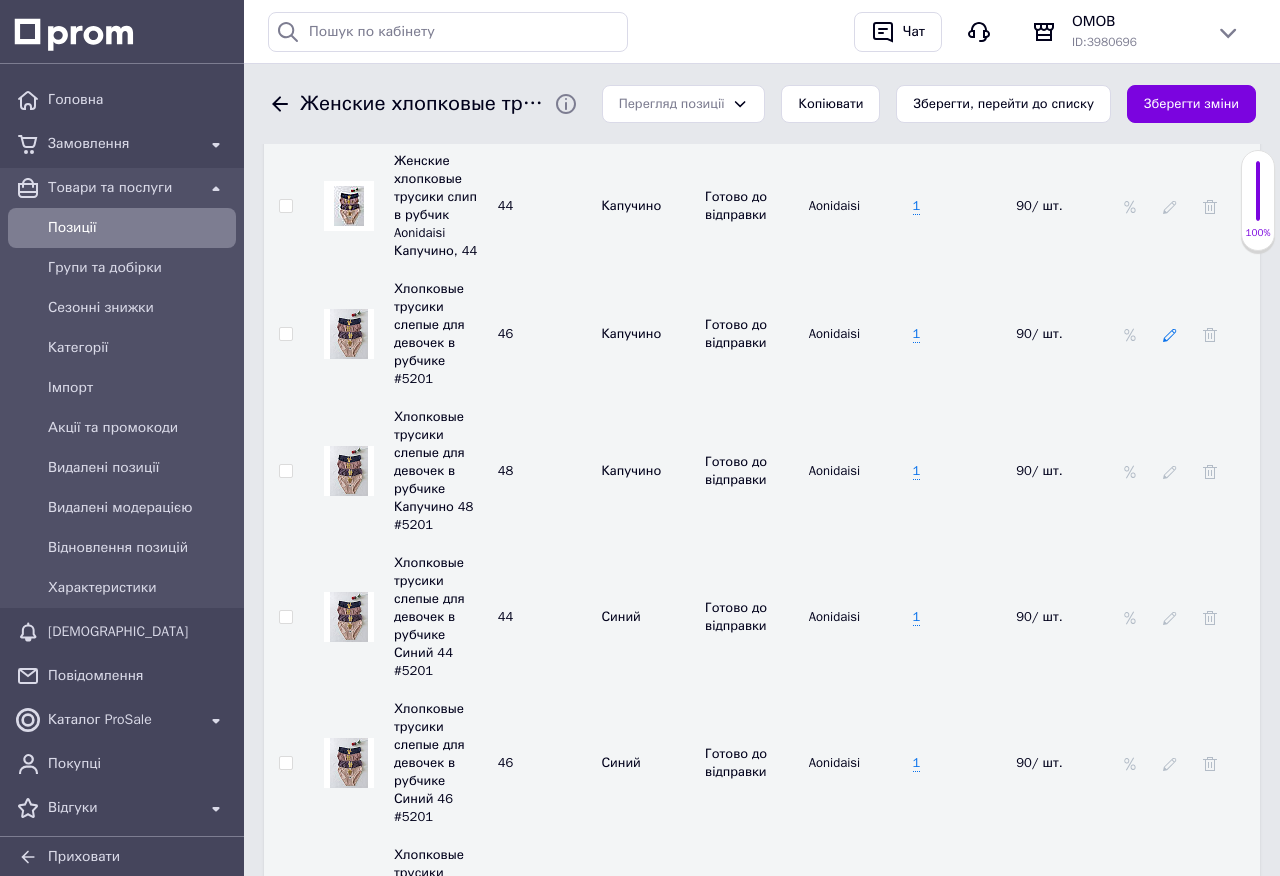 click at bounding box center (1170, 334) 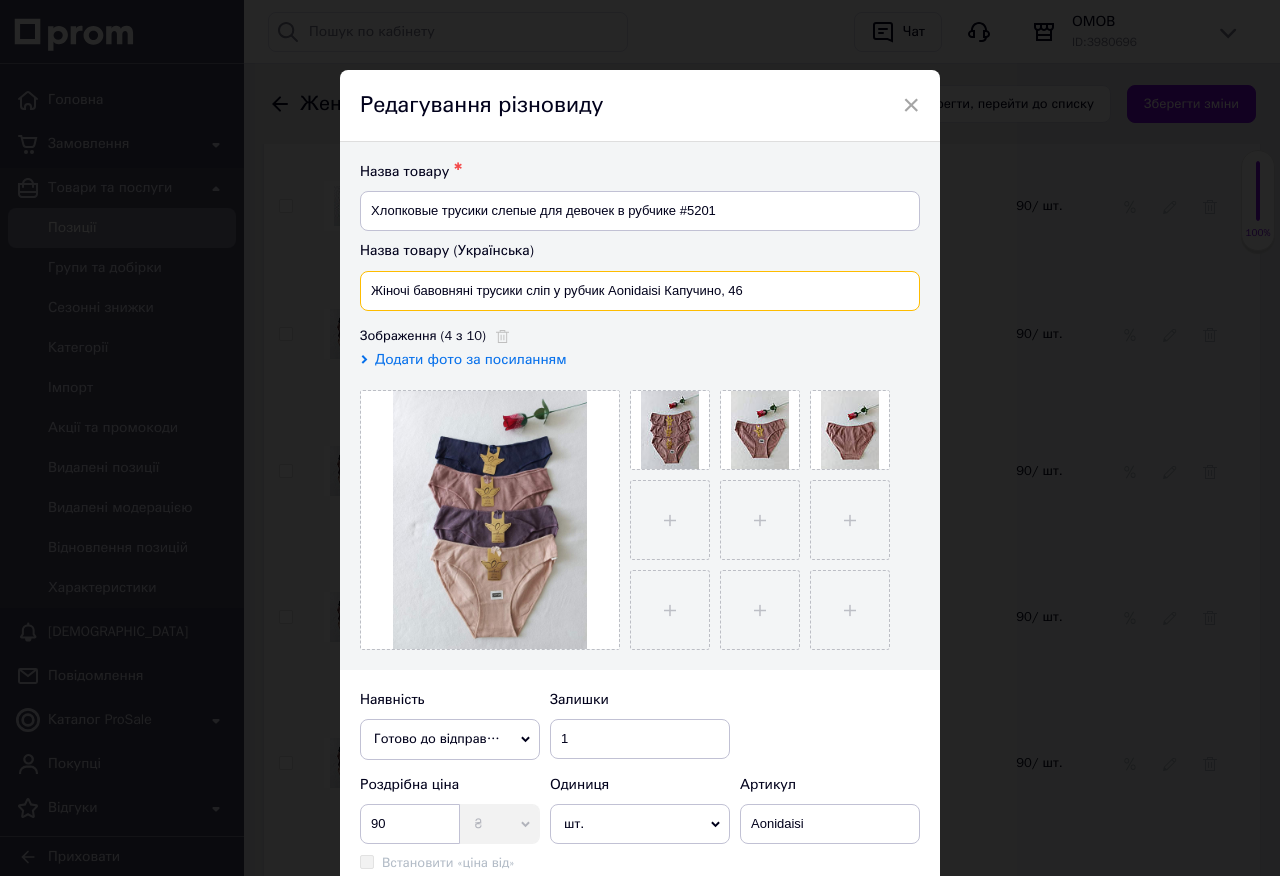 click on "Жіночі бавовняні трусики сліп у рубчик Aonidaisi Капучино, 46" at bounding box center (640, 291) 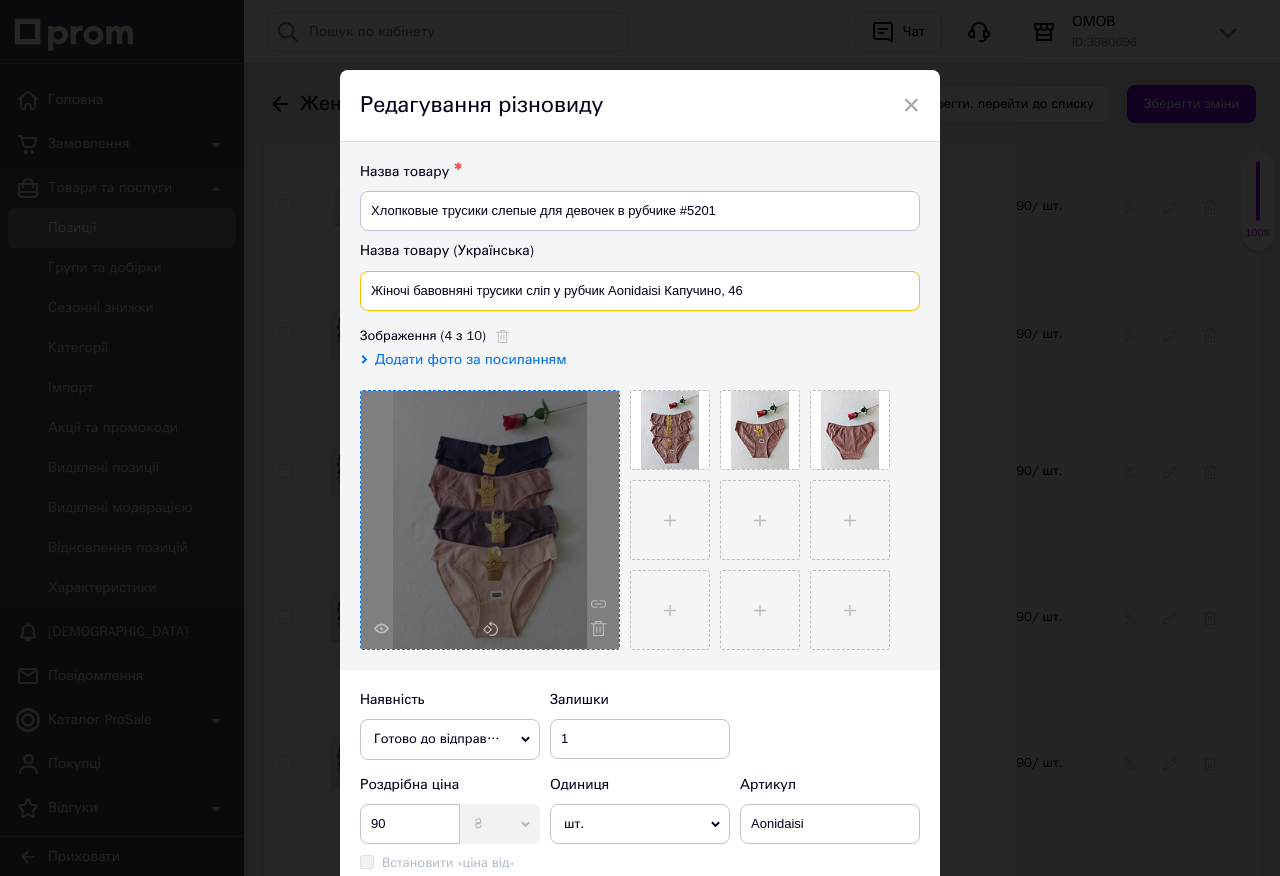 paste on "авовняні трусики сліпи для дівчат в рубчик Капучіно, 48 #5201" 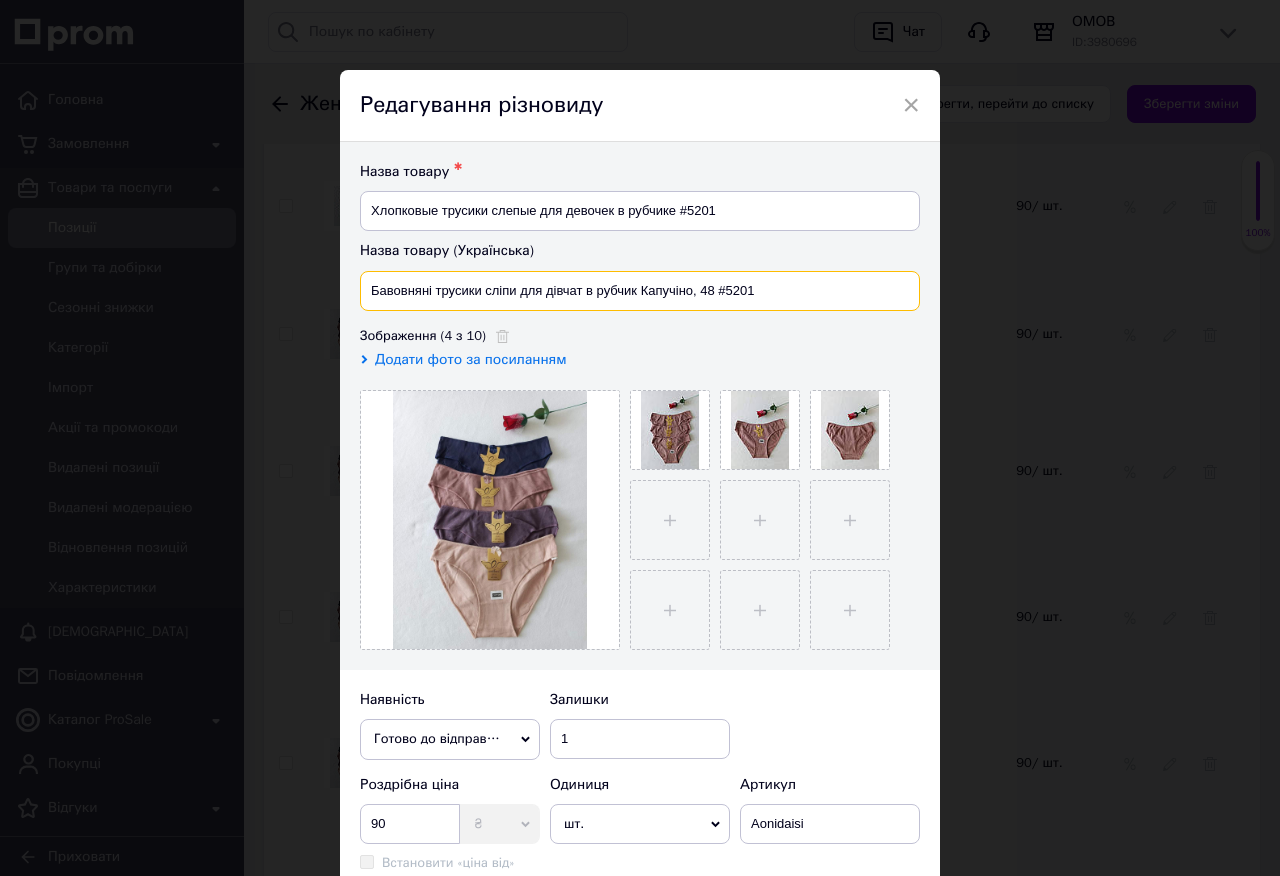 click on "Бавовняні трусики сліпи для дівчат в рубчик Капучіно, 48 #5201" at bounding box center (640, 291) 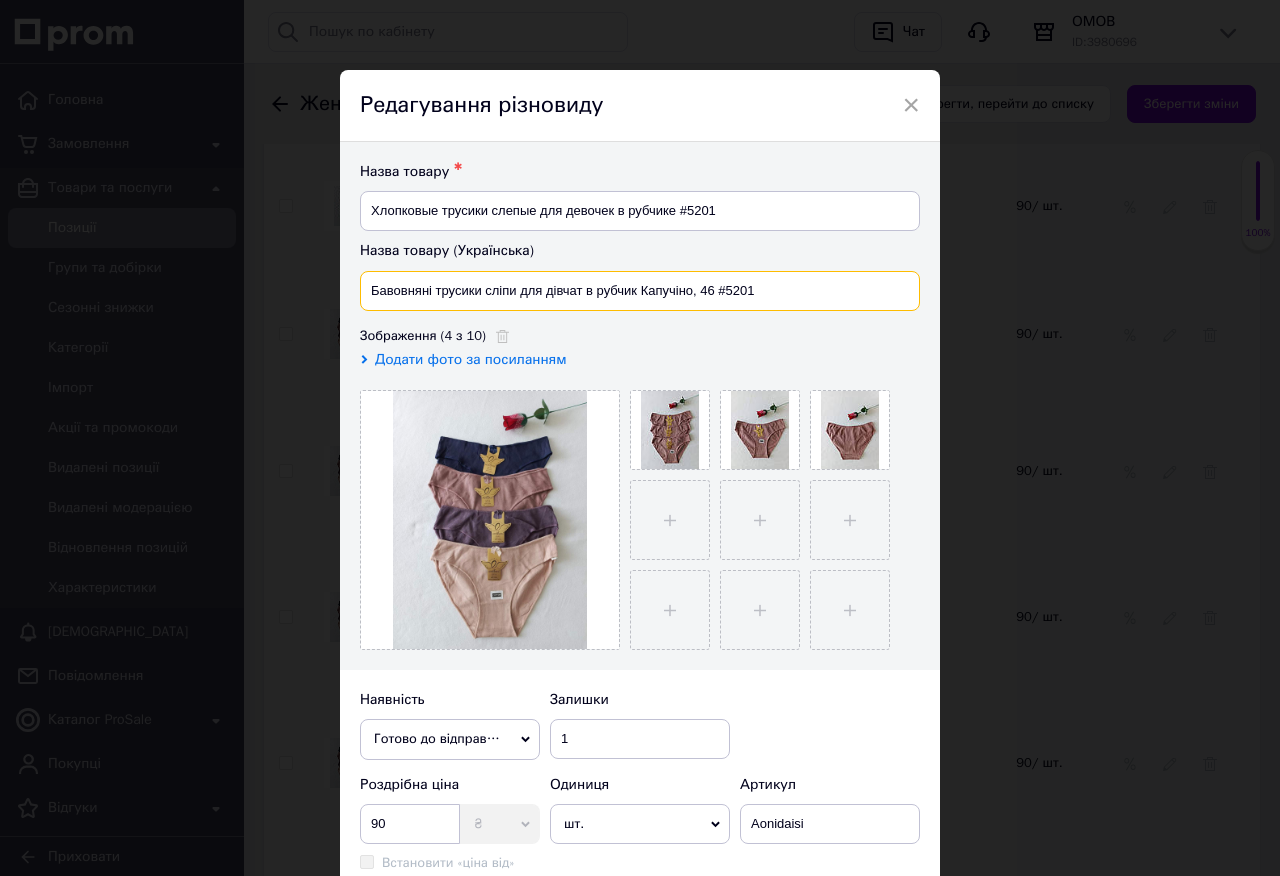 type on "Бавовняні трусики сліпи для дівчат в рубчик Капучіно, 46 #5201" 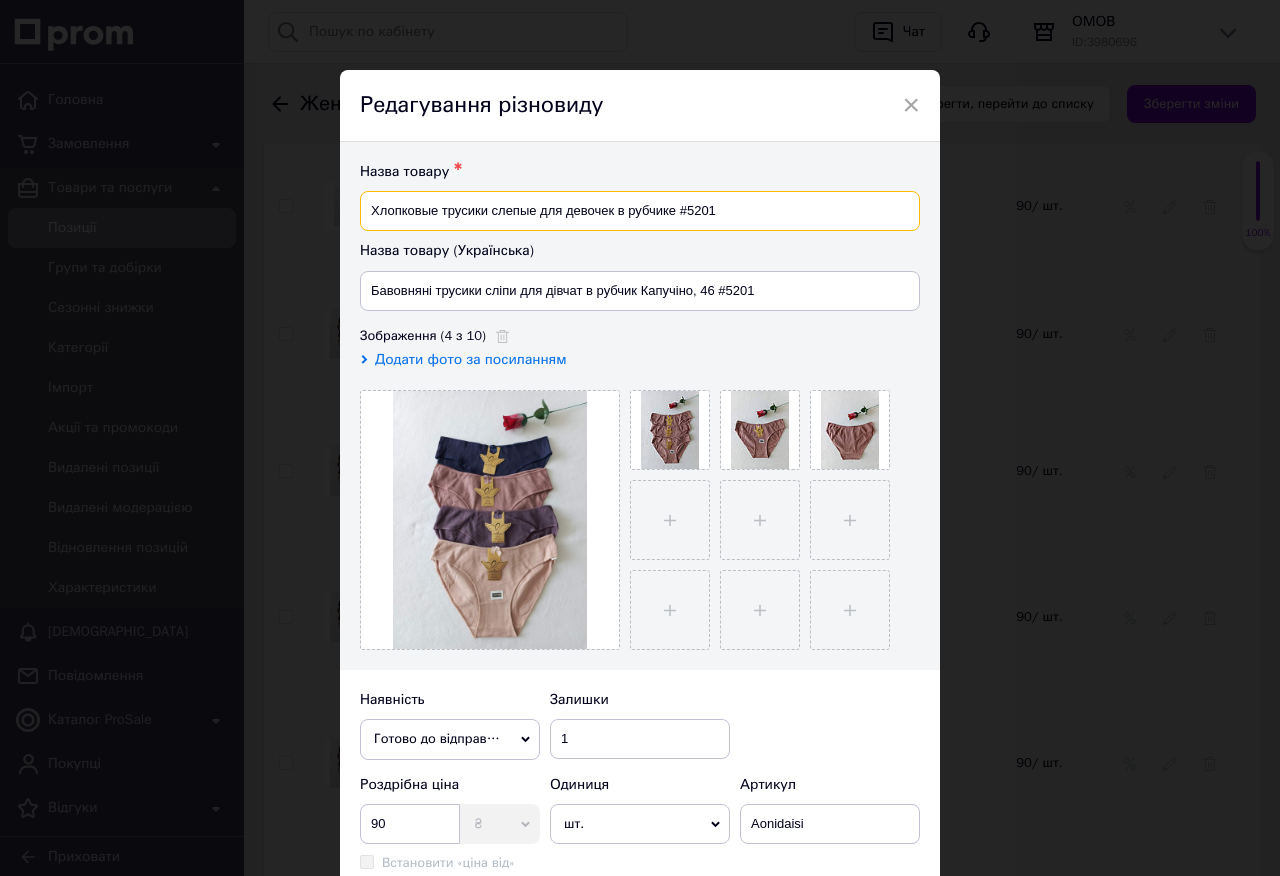 click on "Хлопковые трусики слепые для девочек в рубчике #5201" at bounding box center [640, 211] 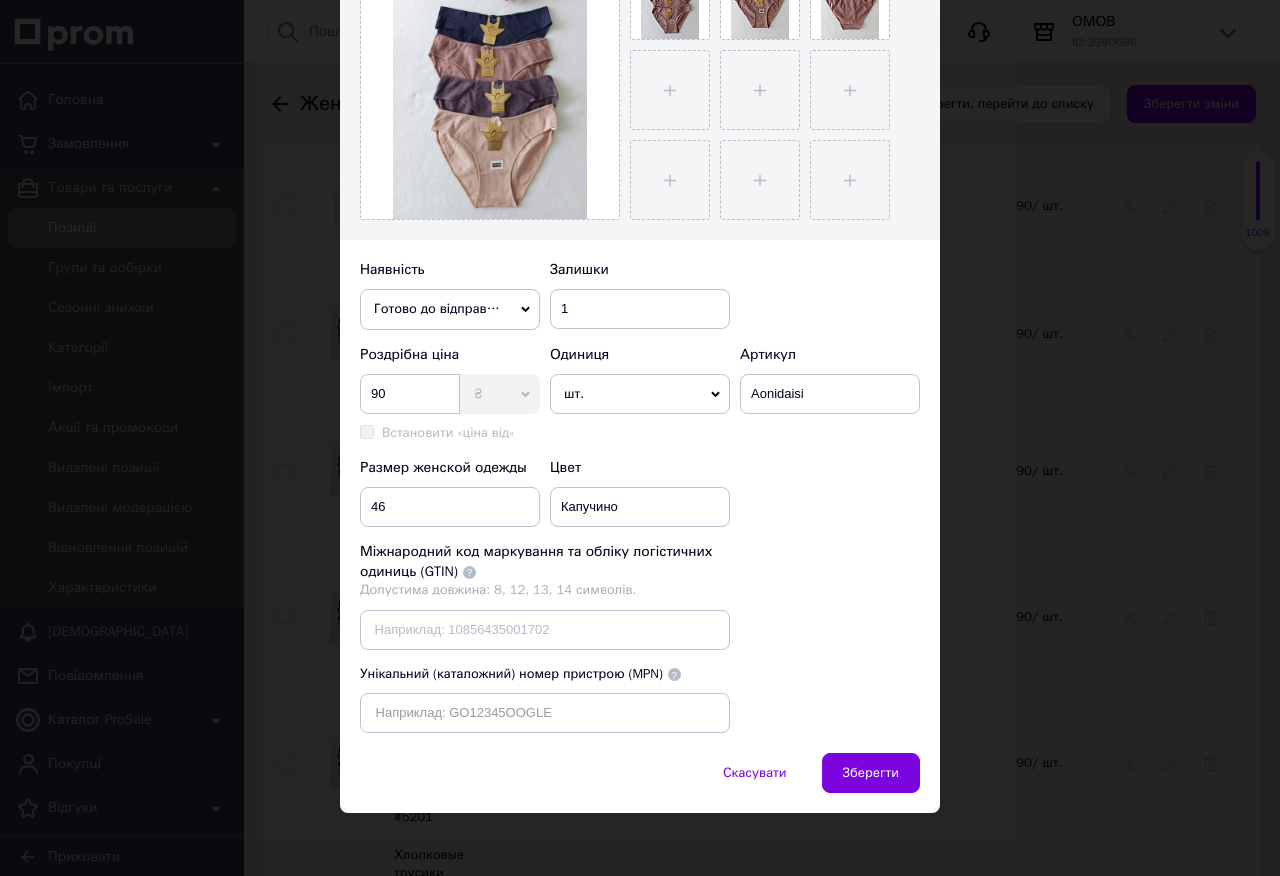 scroll, scrollTop: 437, scrollLeft: 0, axis: vertical 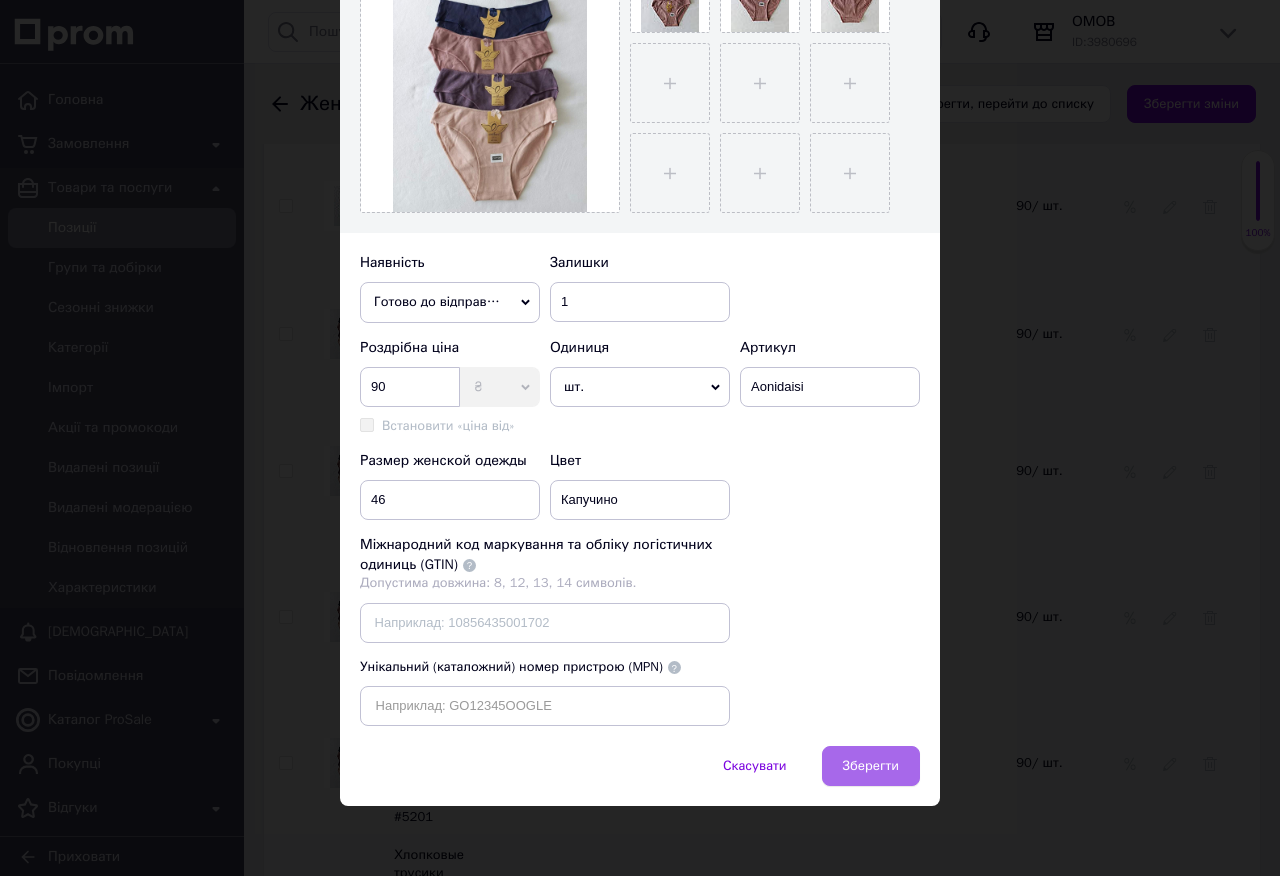 type on "Хлопковые трусики слепые для девочек в рубчике Капучіно 46 #5201" 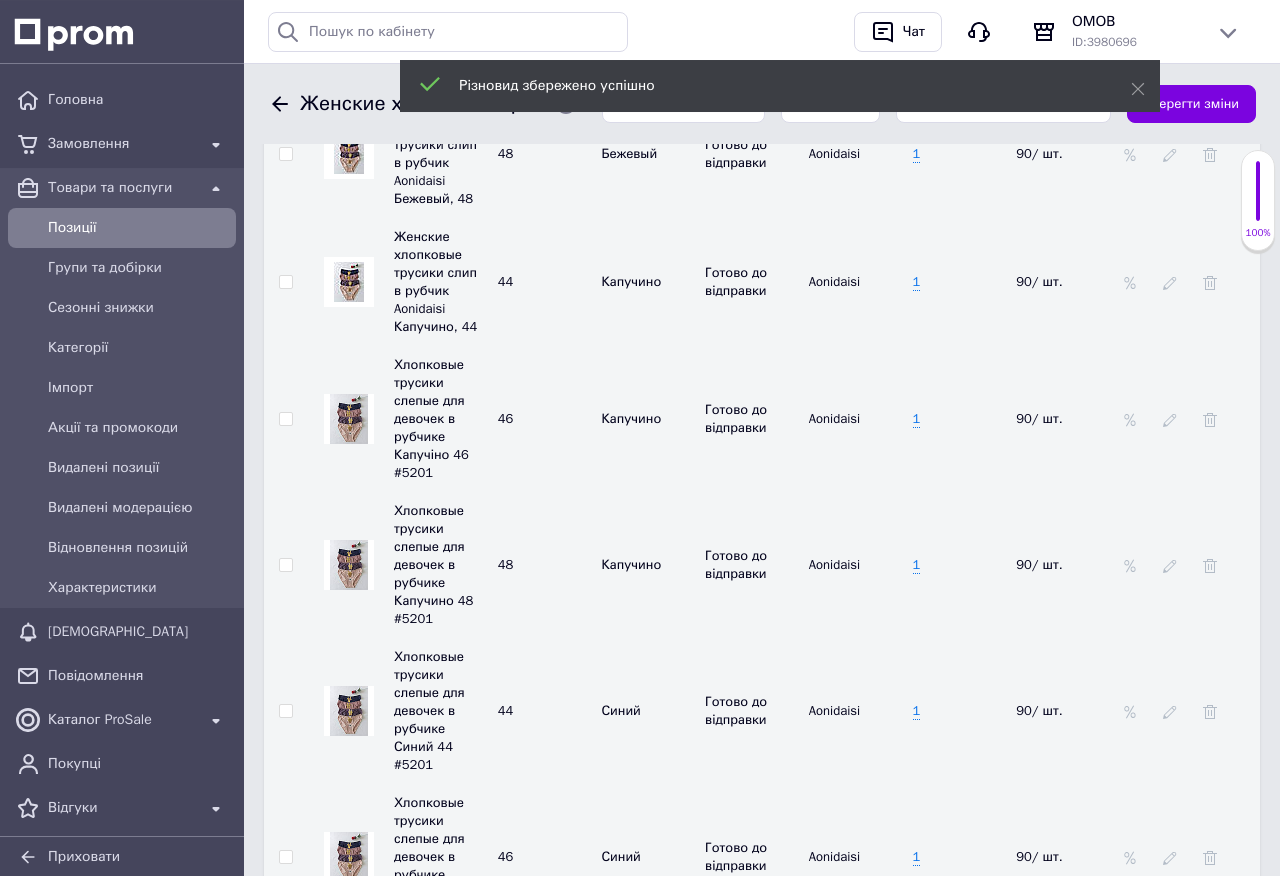 scroll, scrollTop: 3672, scrollLeft: 0, axis: vertical 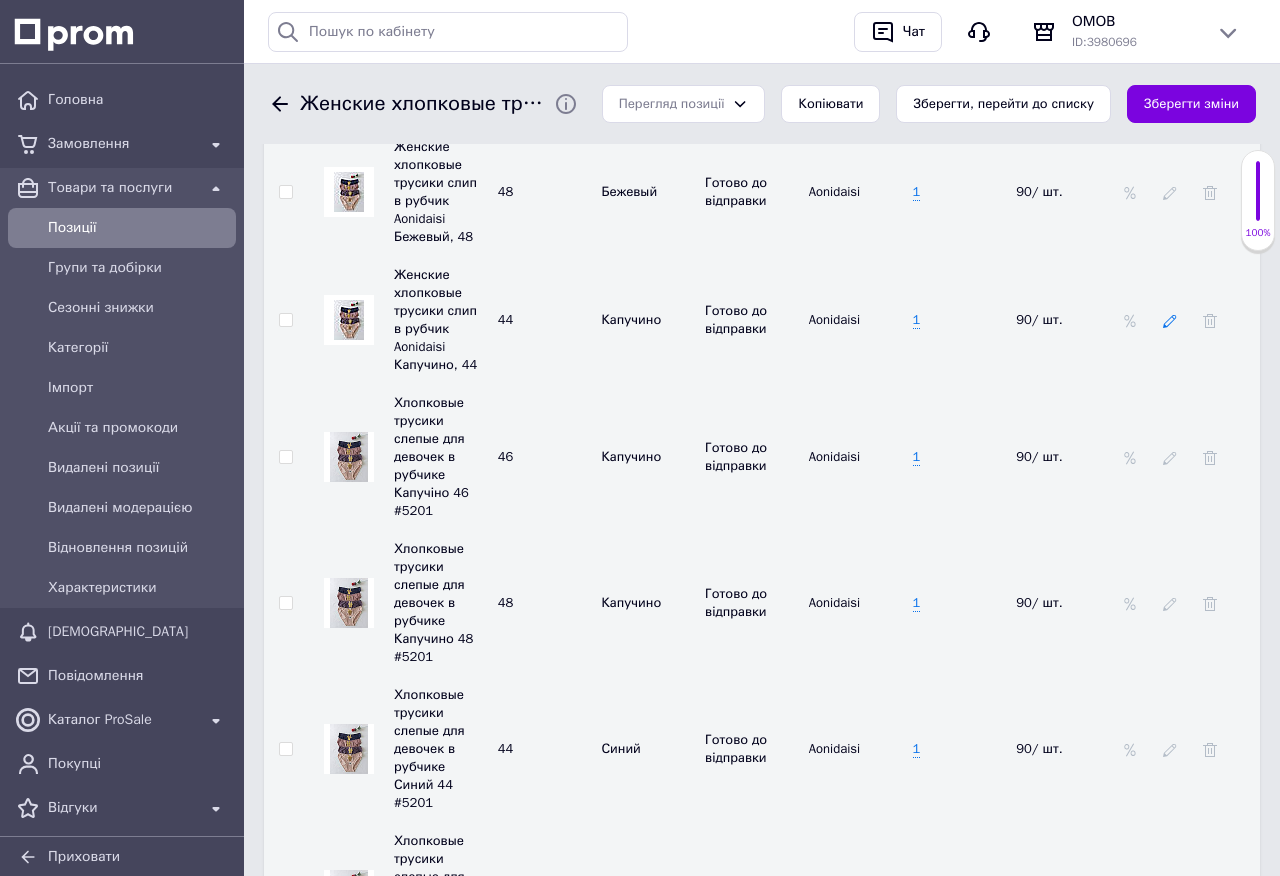 click 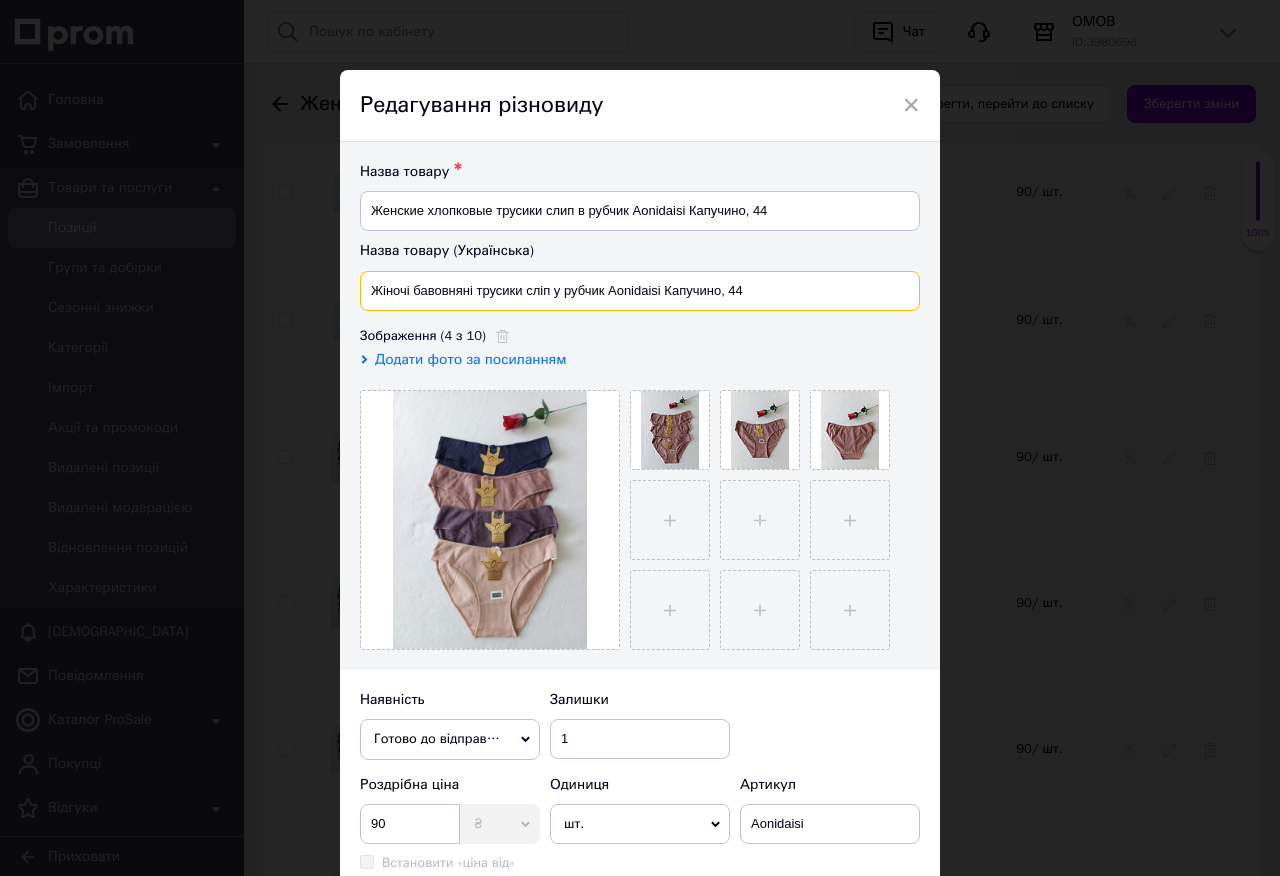 click on "Жіночі бавовняні трусики сліп у рубчик Aonidaisi Капучино, 44" at bounding box center [640, 291] 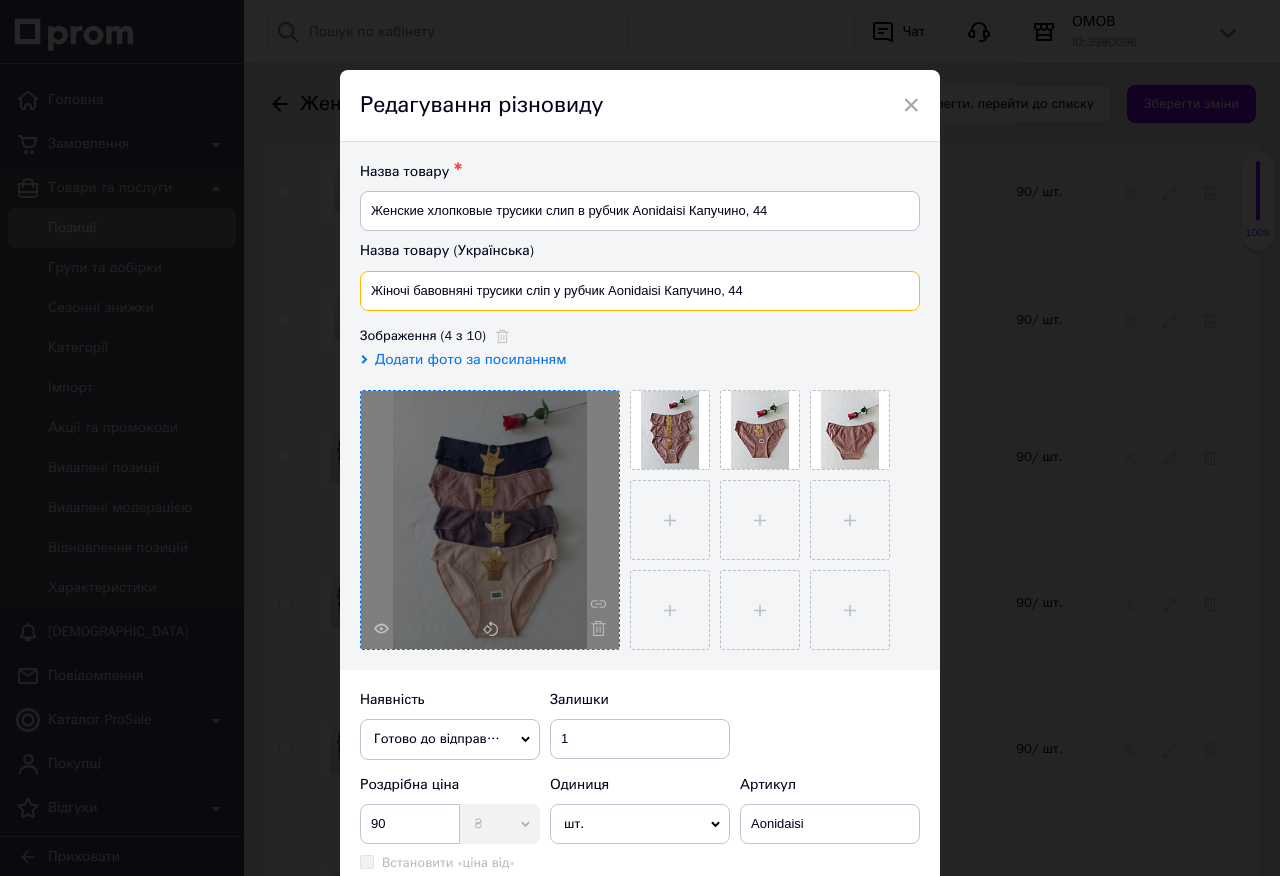 paste on "авовняні трусики сліпи для дівчат в рубчик Капучіно, 48 #5201" 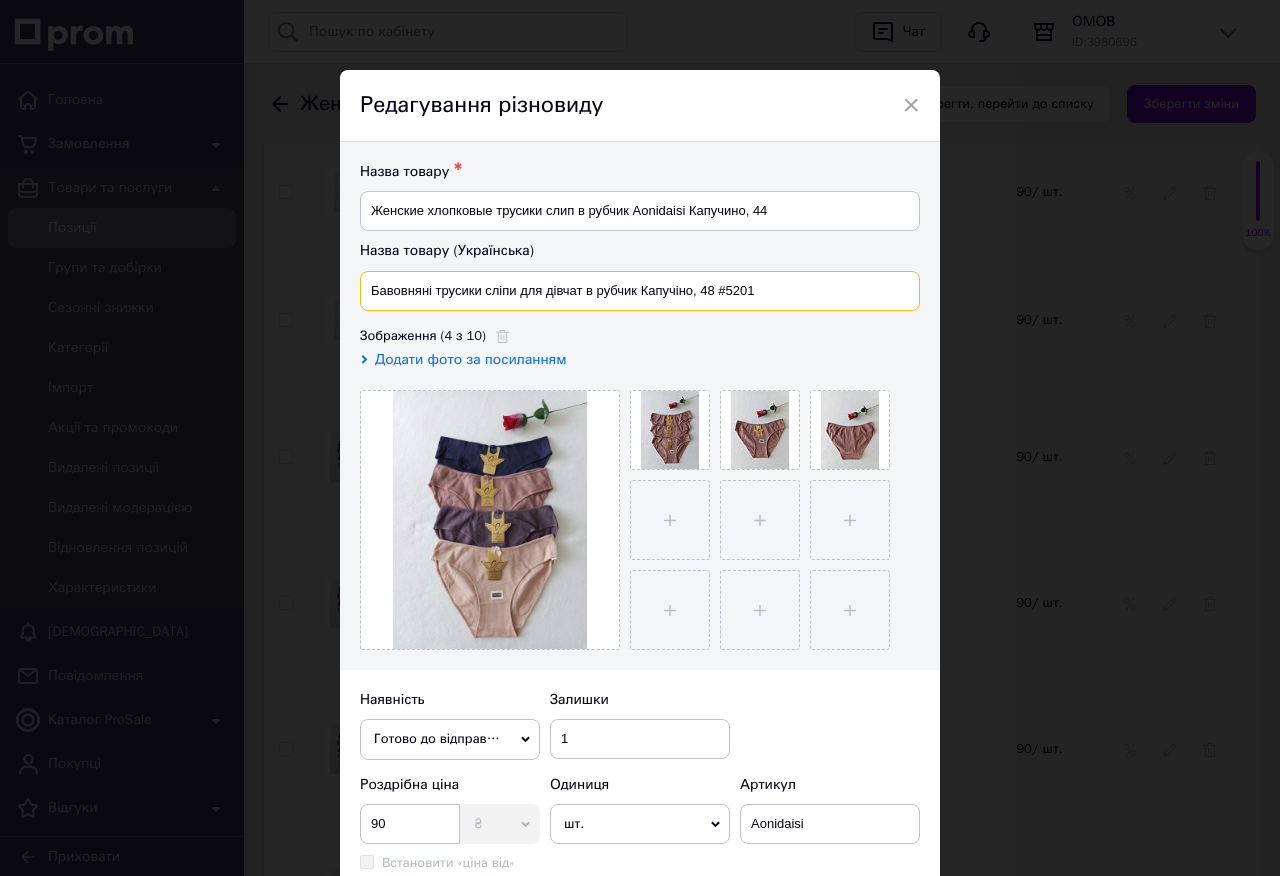 click on "Бавовняні трусики сліпи для дівчат в рубчик Капучіно, 48 #5201" at bounding box center (640, 291) 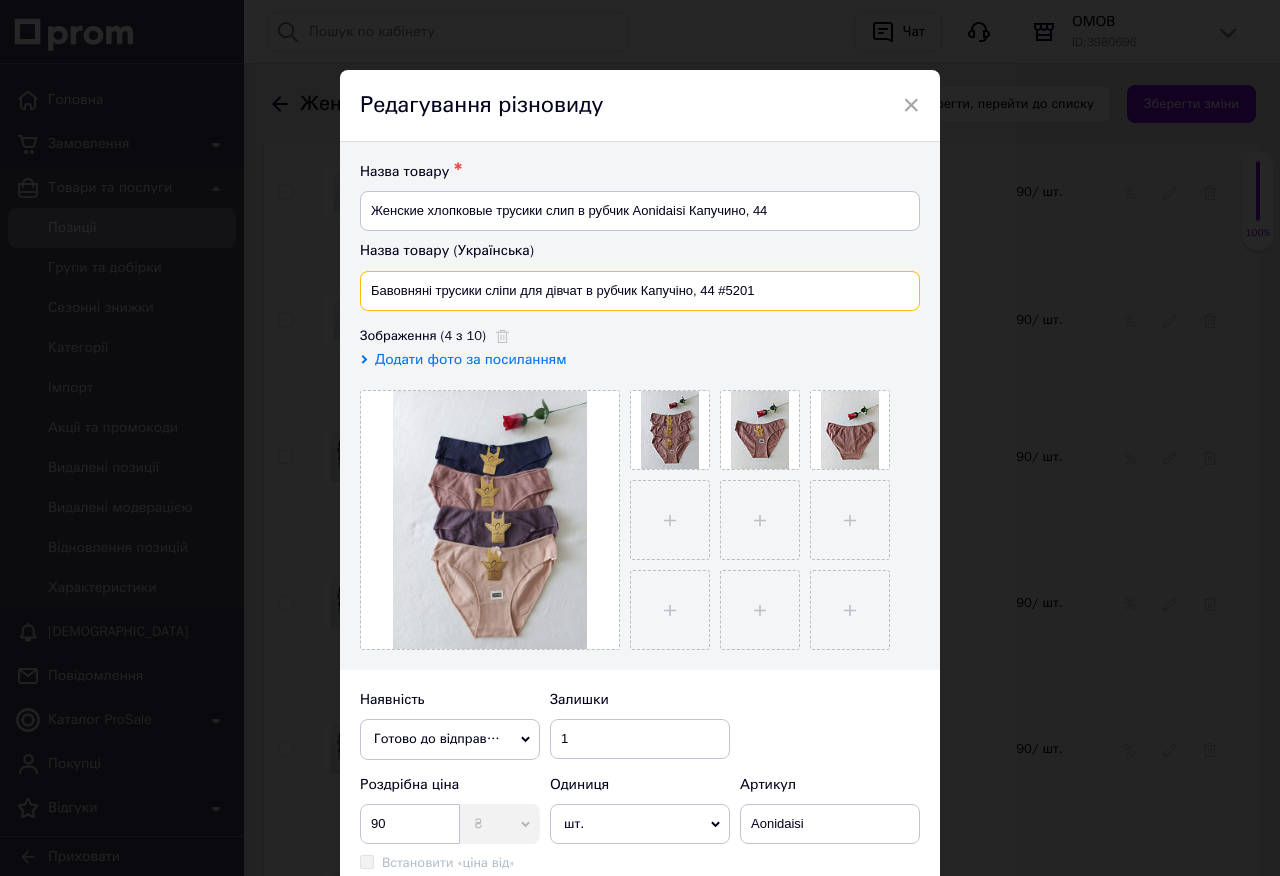 drag, startPoint x: 720, startPoint y: 292, endPoint x: 784, endPoint y: 294, distance: 64.03124 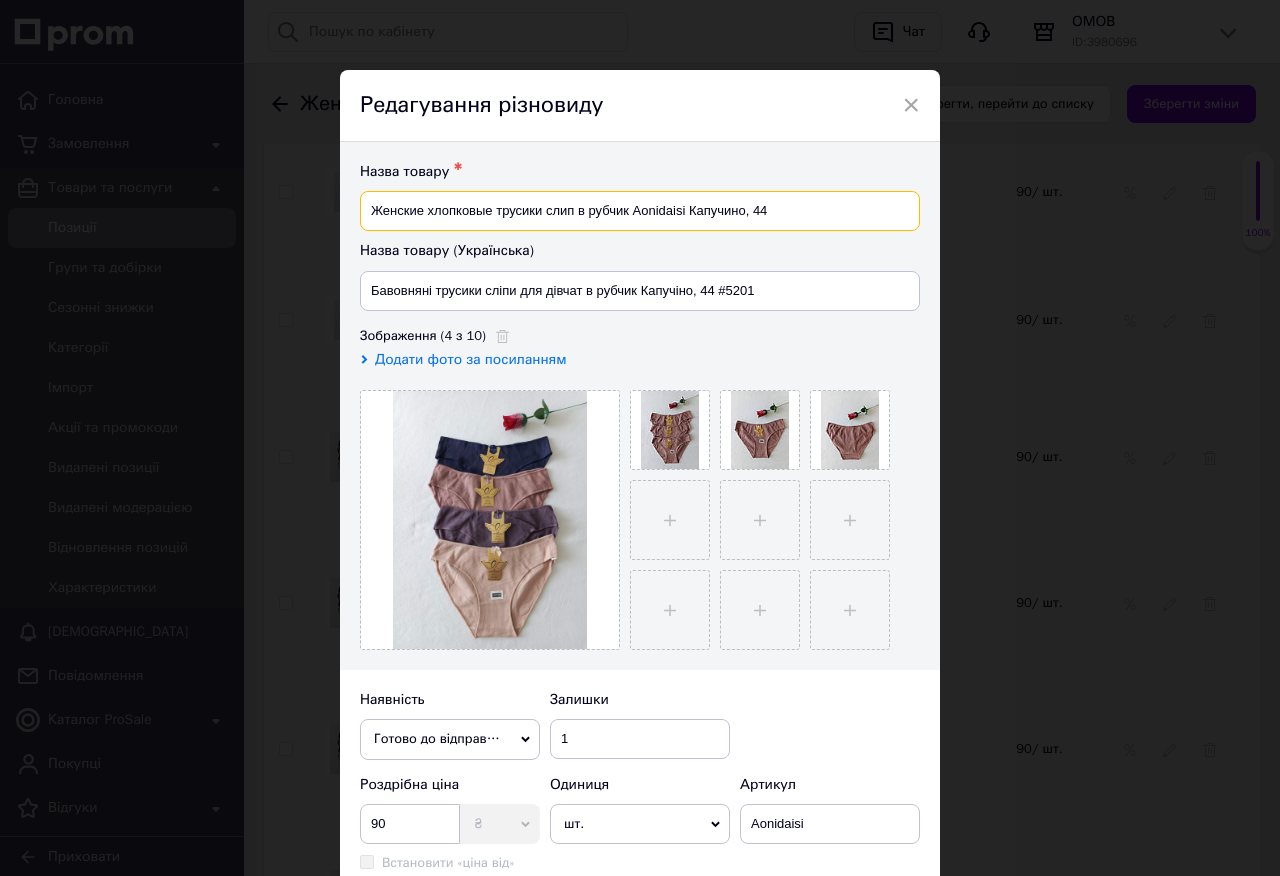 click on "Женские хлопковые трусики слип в рубчик Aonidaisi Капучино, 44" at bounding box center (640, 211) 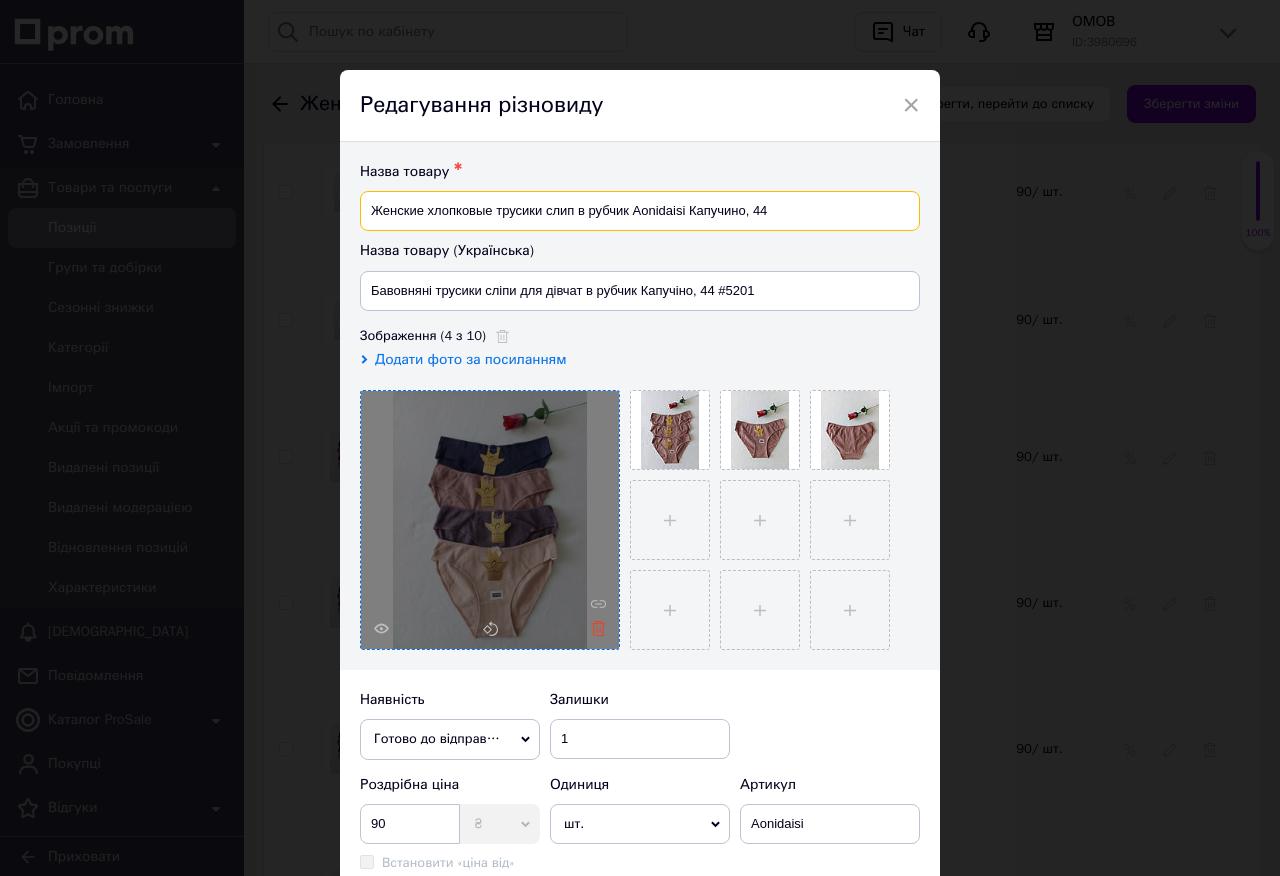 paste on "#5201" 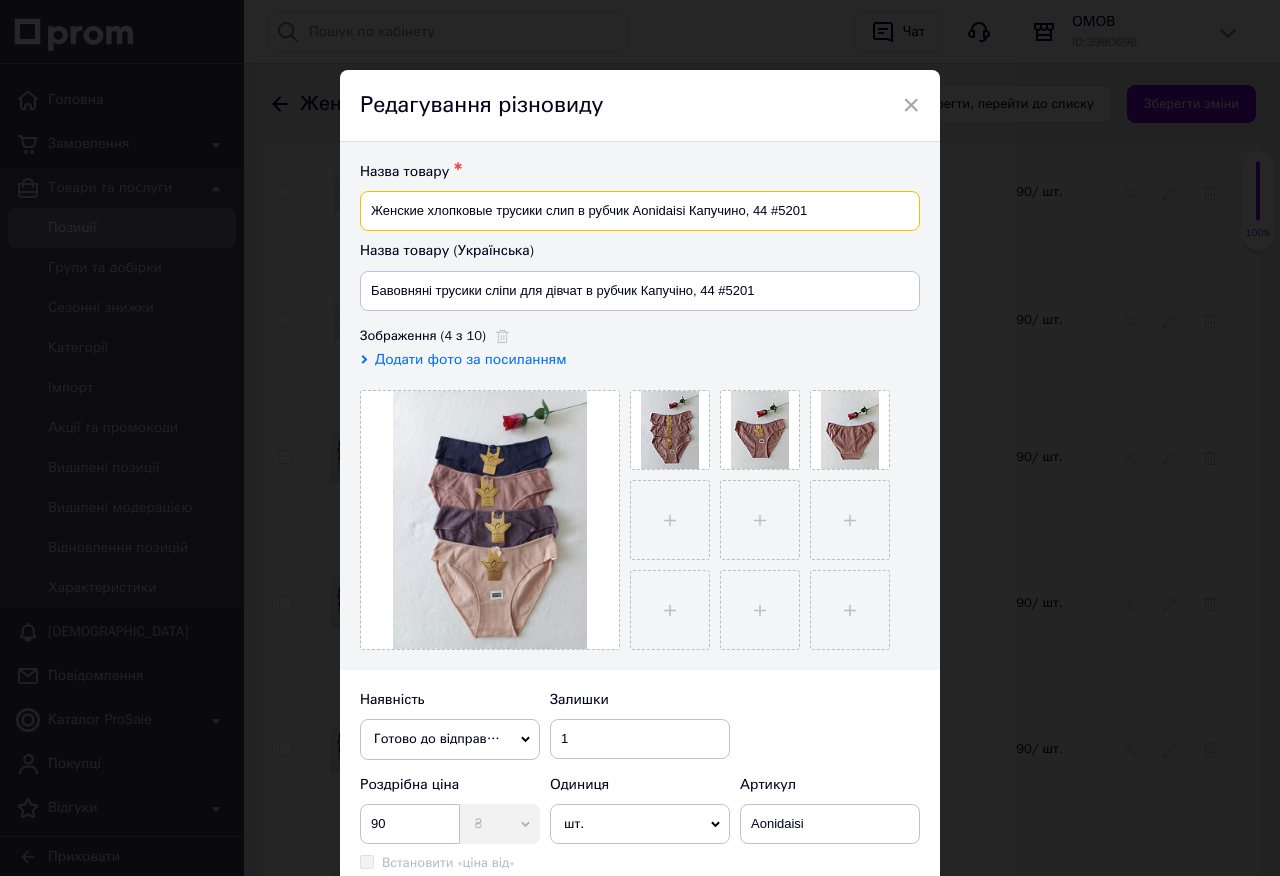 type on "Женские хлопковые трусики слип в рубчик Aonidaisi Капучино, 44 #5201" 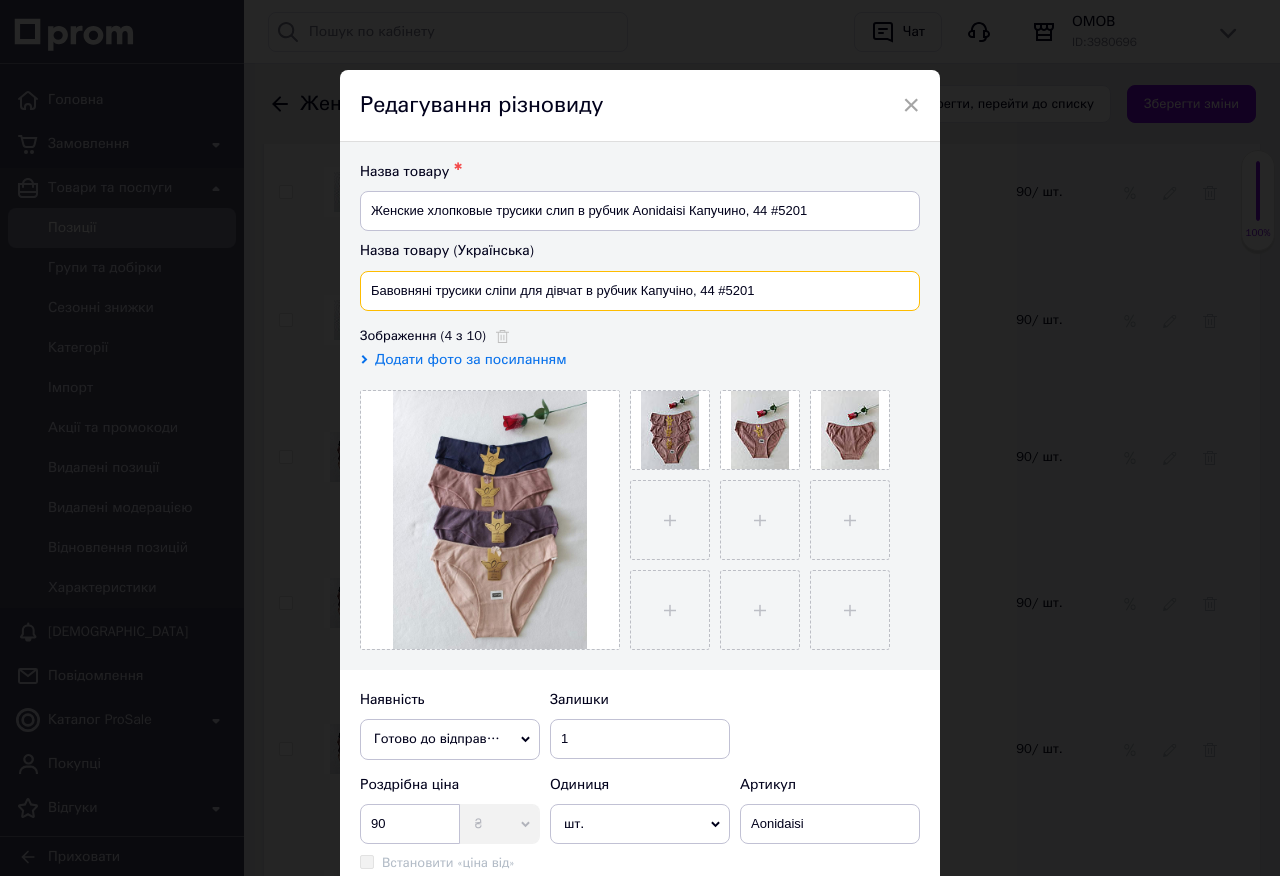 click on "Бавовняні трусики сліпи для дівчат в рубчик Капучіно, 44 #5201" at bounding box center (640, 291) 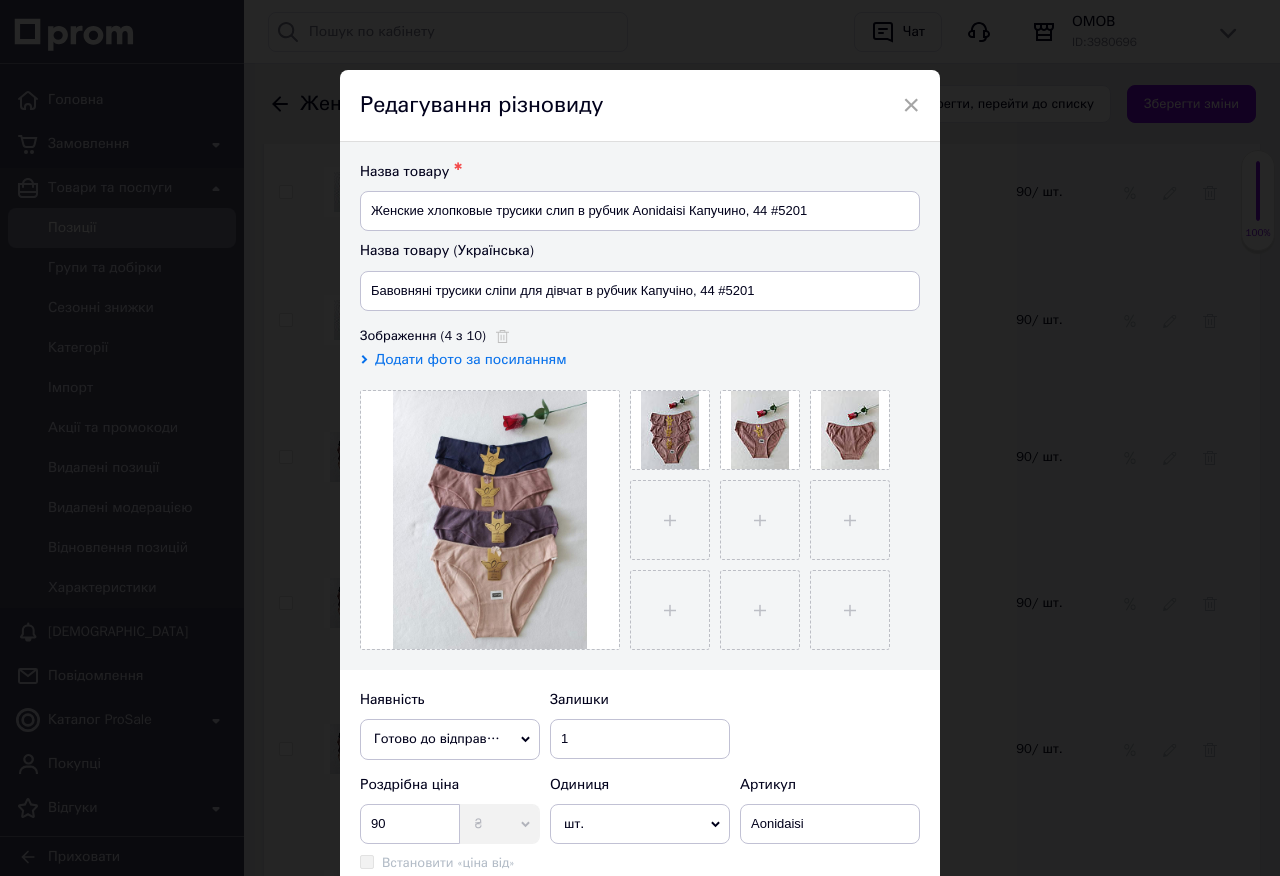click on "Назва товару ✱ Женские хлопковые трусики слип в рубчик Aonidaisi Капучино, 44 #5201 Назва товару (Українська) Бавовняні трусики сліпи для дівчат в рубчик Капучіно, 44 #5201 Зображення (4 з 10) Додати фото за посиланням" at bounding box center [640, 406] 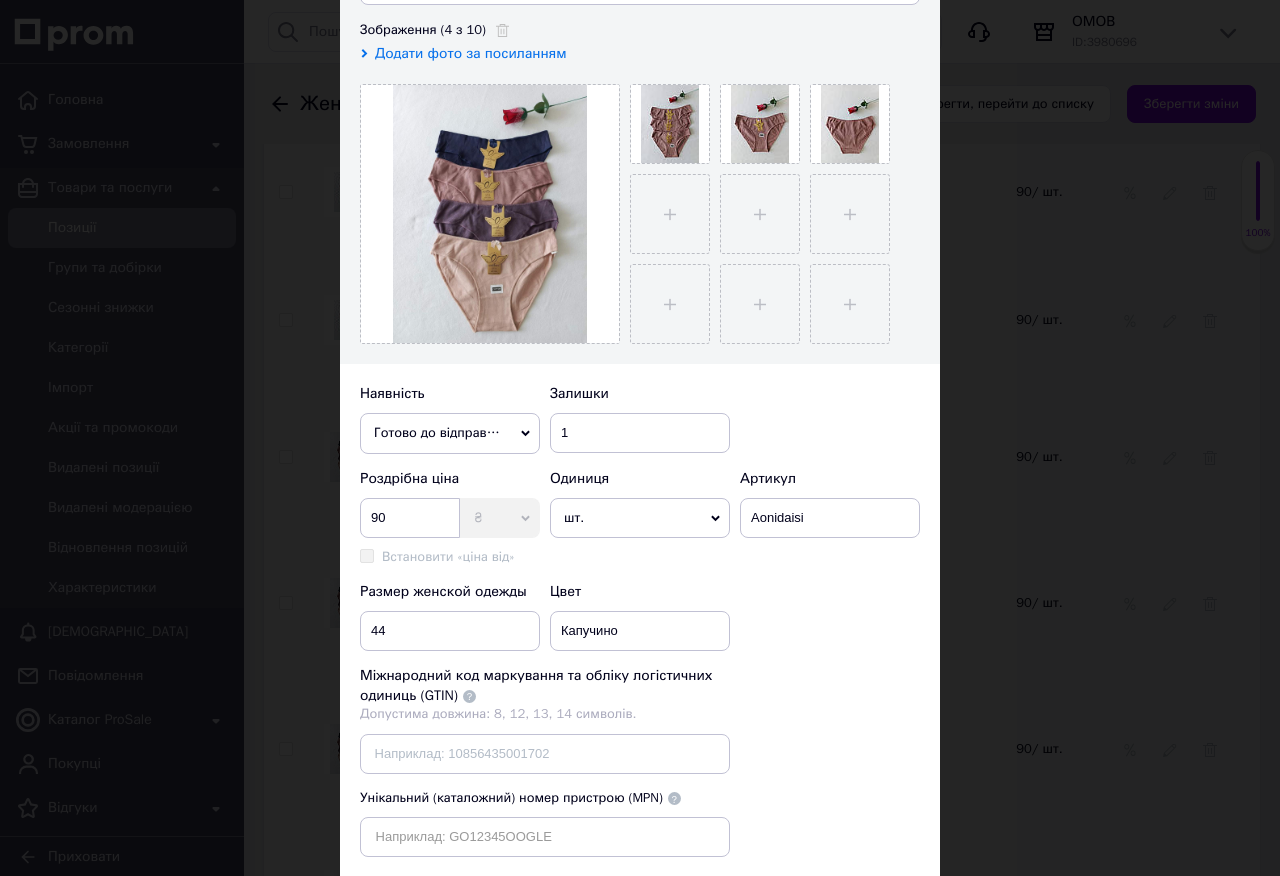 scroll, scrollTop: 437, scrollLeft: 0, axis: vertical 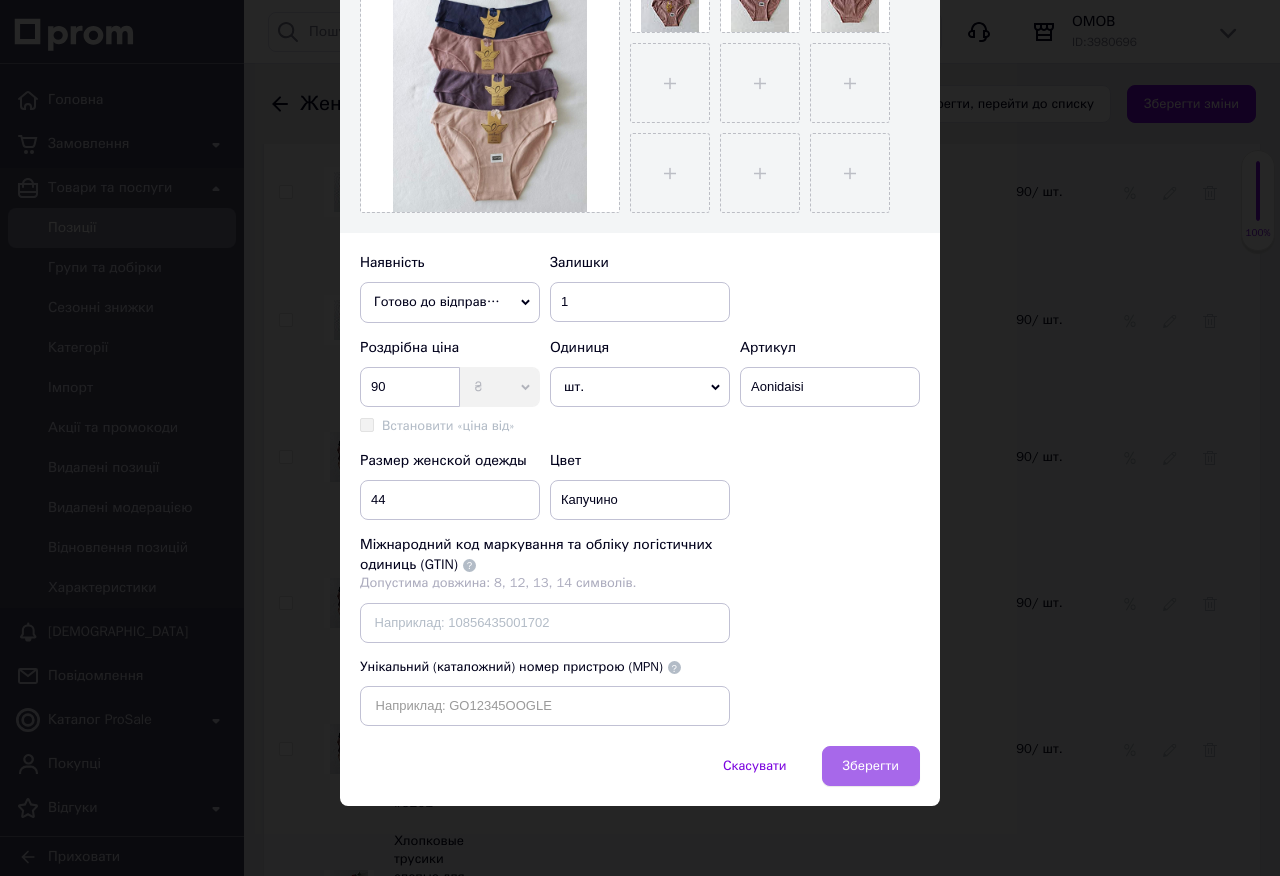 click on "Зберегти" at bounding box center (871, 766) 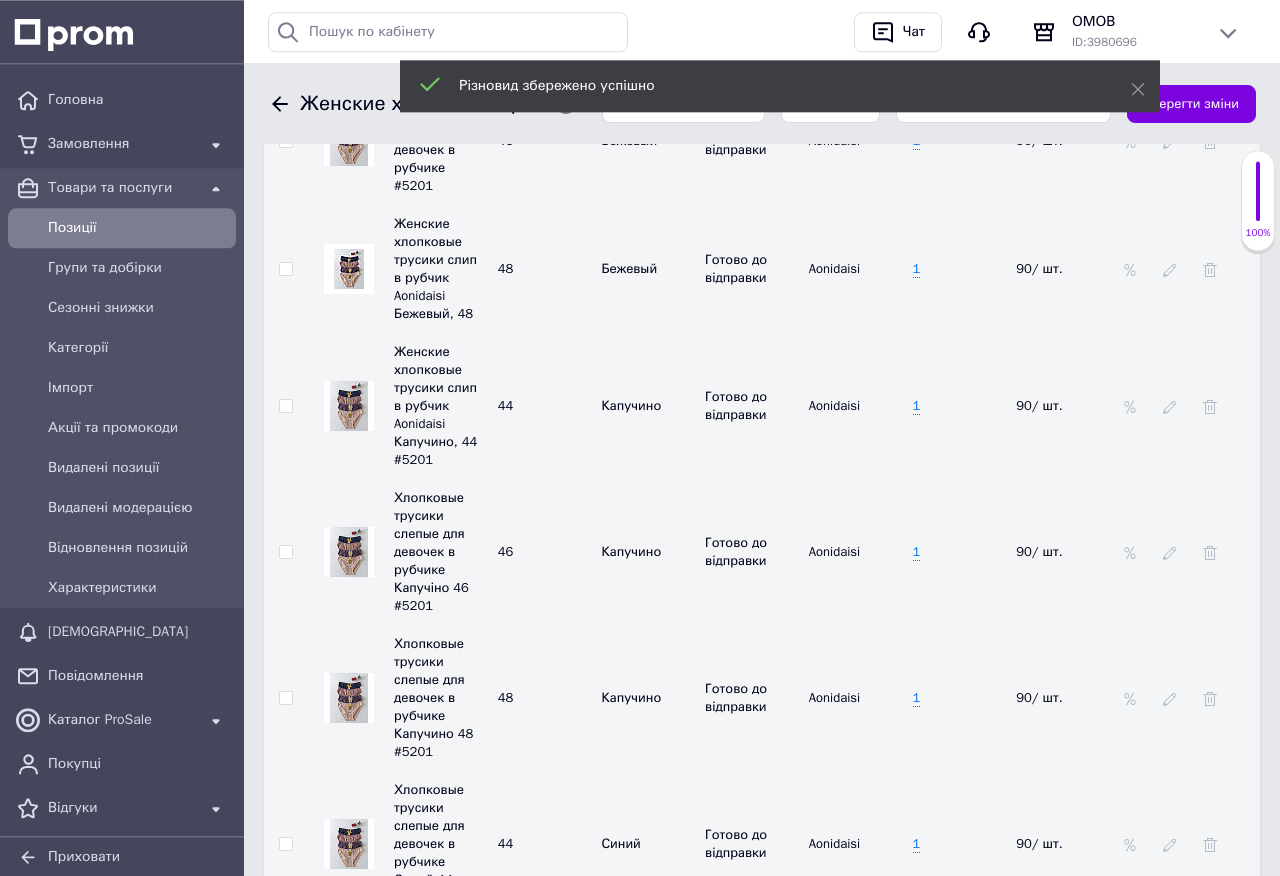 scroll, scrollTop: 3558, scrollLeft: 0, axis: vertical 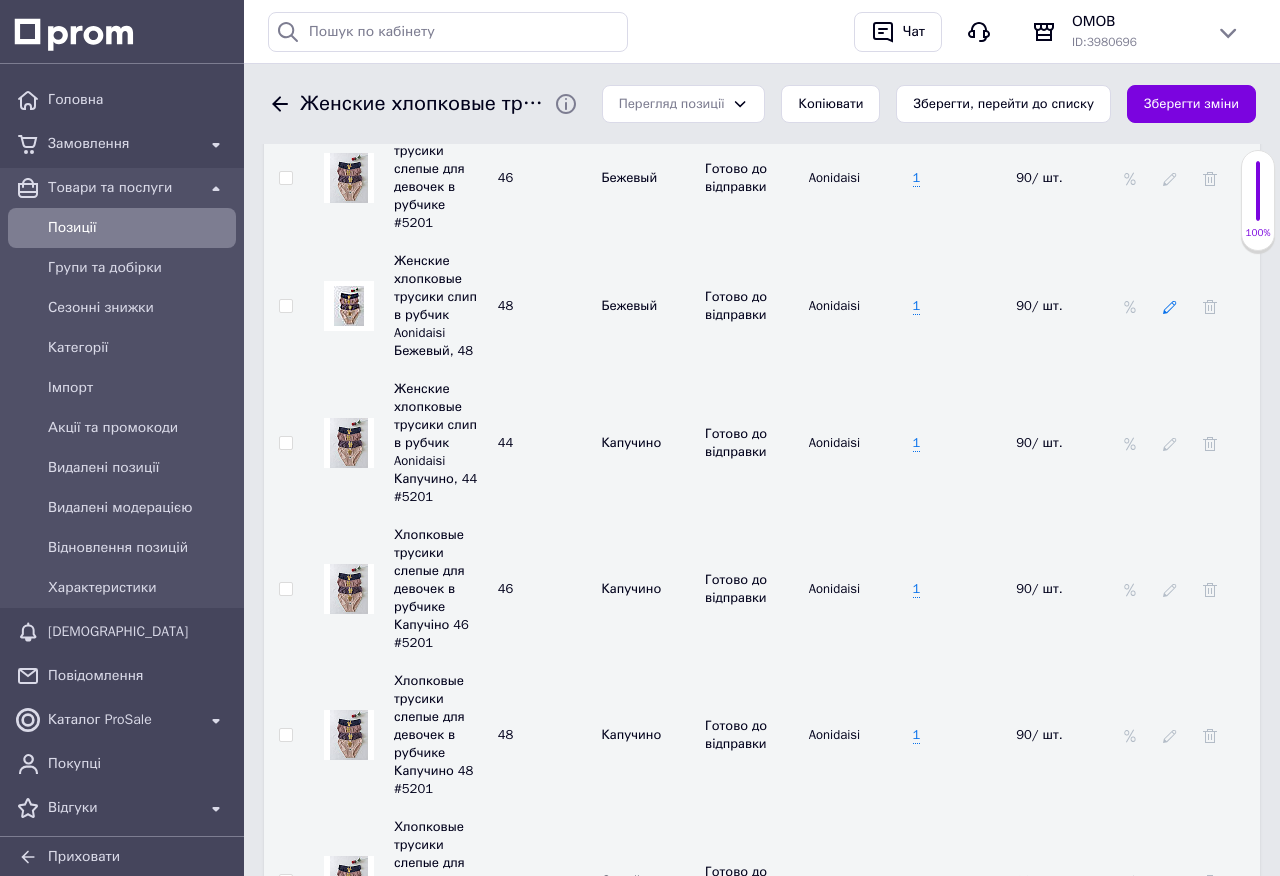click 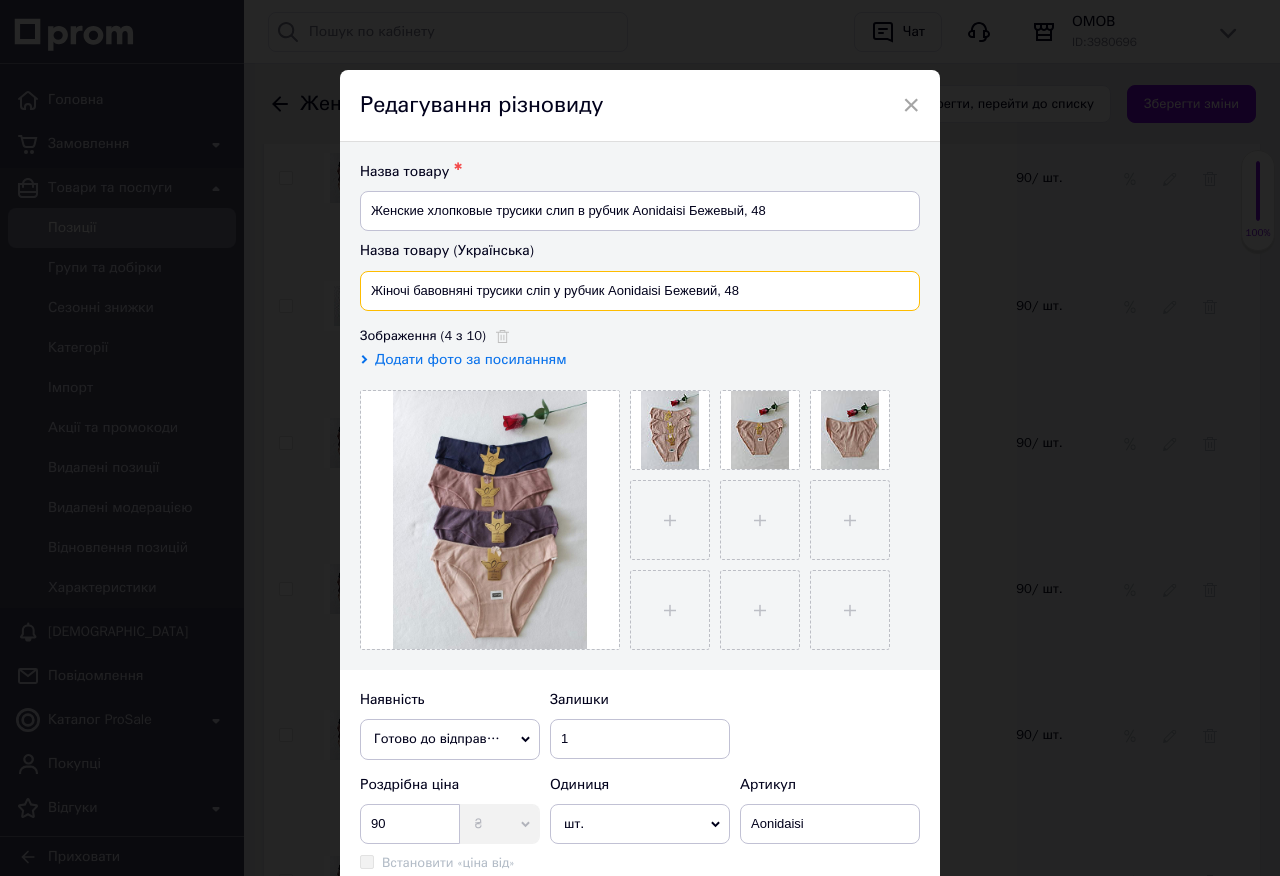drag, startPoint x: 662, startPoint y: 291, endPoint x: 650, endPoint y: 260, distance: 33.24154 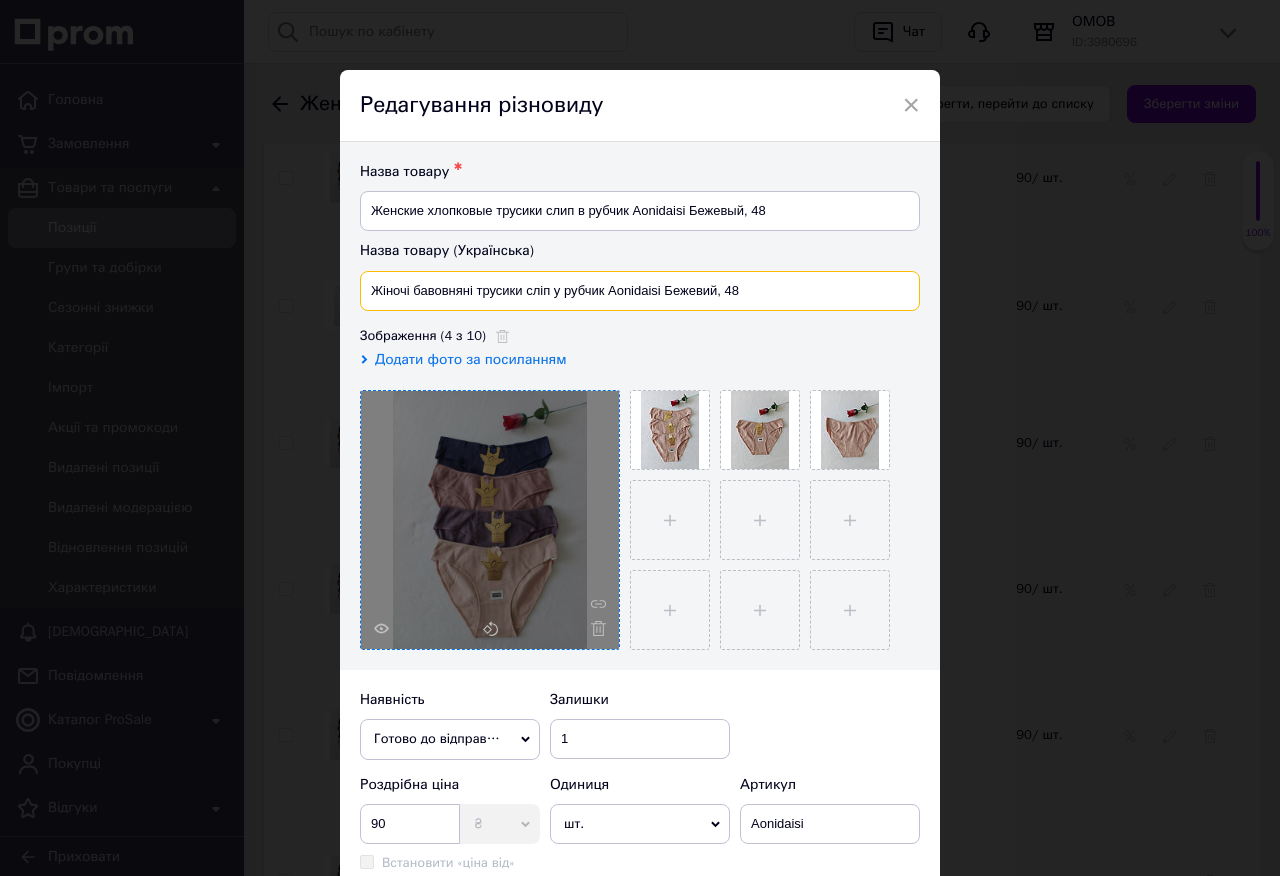 paste on "авовняні трусики сліпи для дівчат в рубчик Капучіно, 44 #5201" 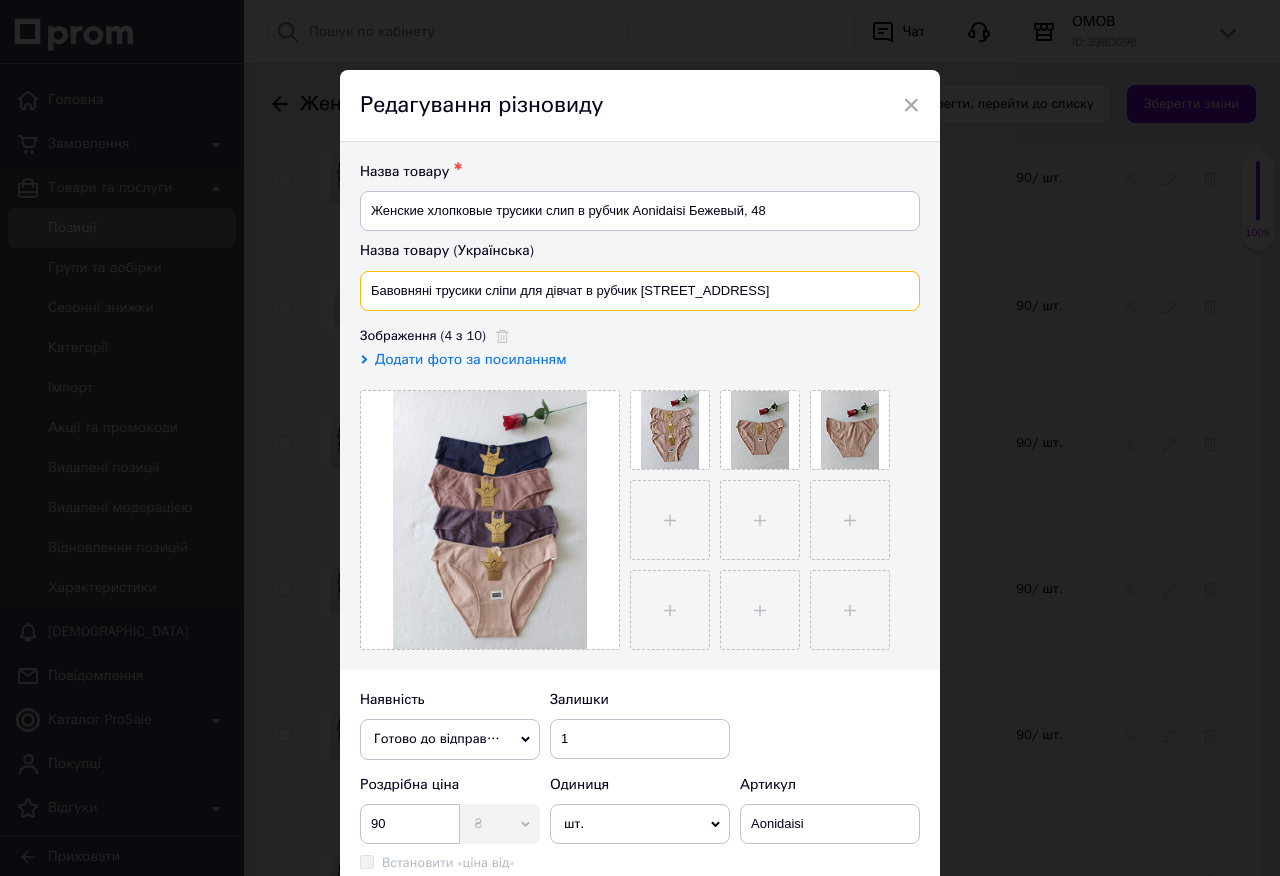 drag, startPoint x: 716, startPoint y: 289, endPoint x: 656, endPoint y: 281, distance: 60.530983 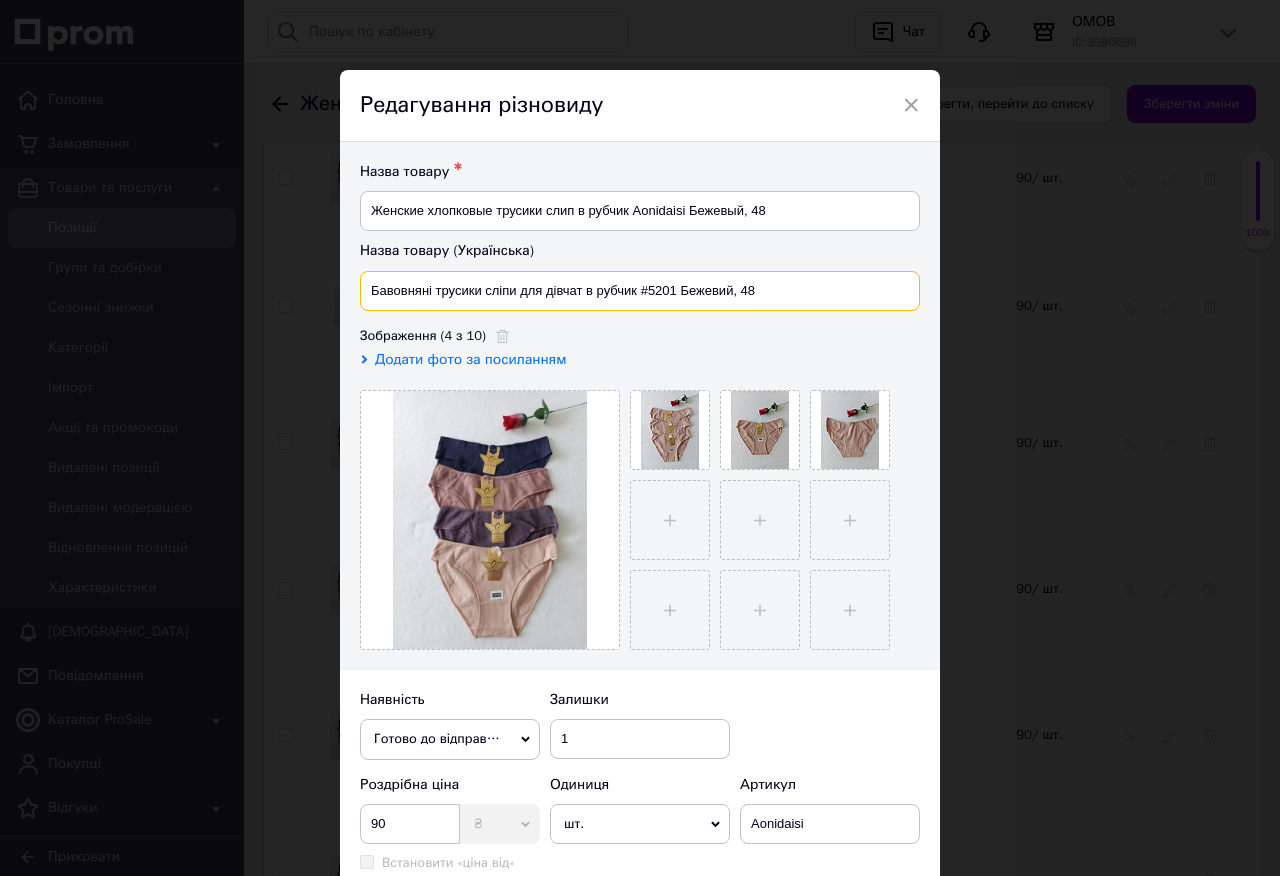 click on "Бавовняні трусики сліпи для дівчат в рубчик #5201 Бежевий, 48" at bounding box center (640, 291) 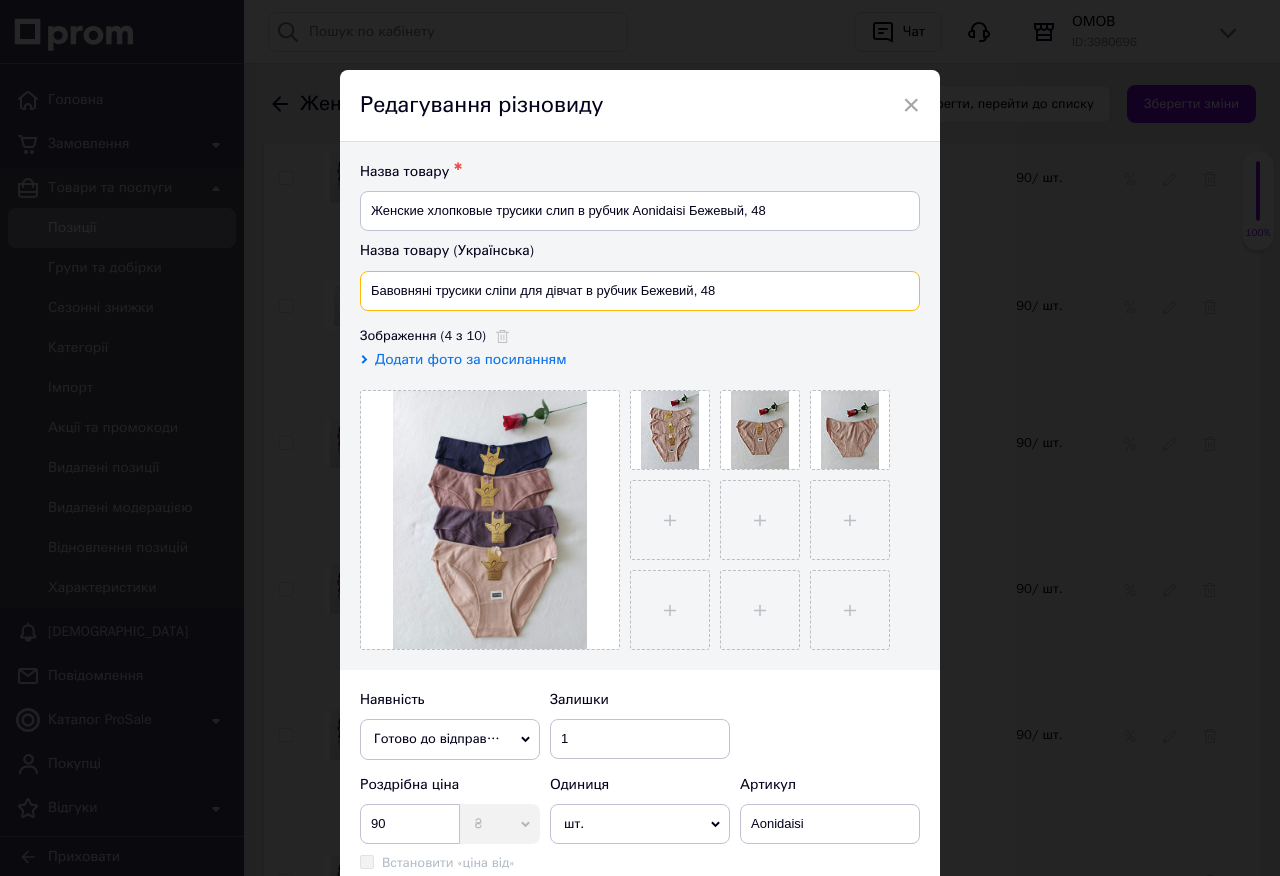 click on "Бавовняні трусики сліпи для дівчат в рубчик Бежевий, 48" at bounding box center (640, 291) 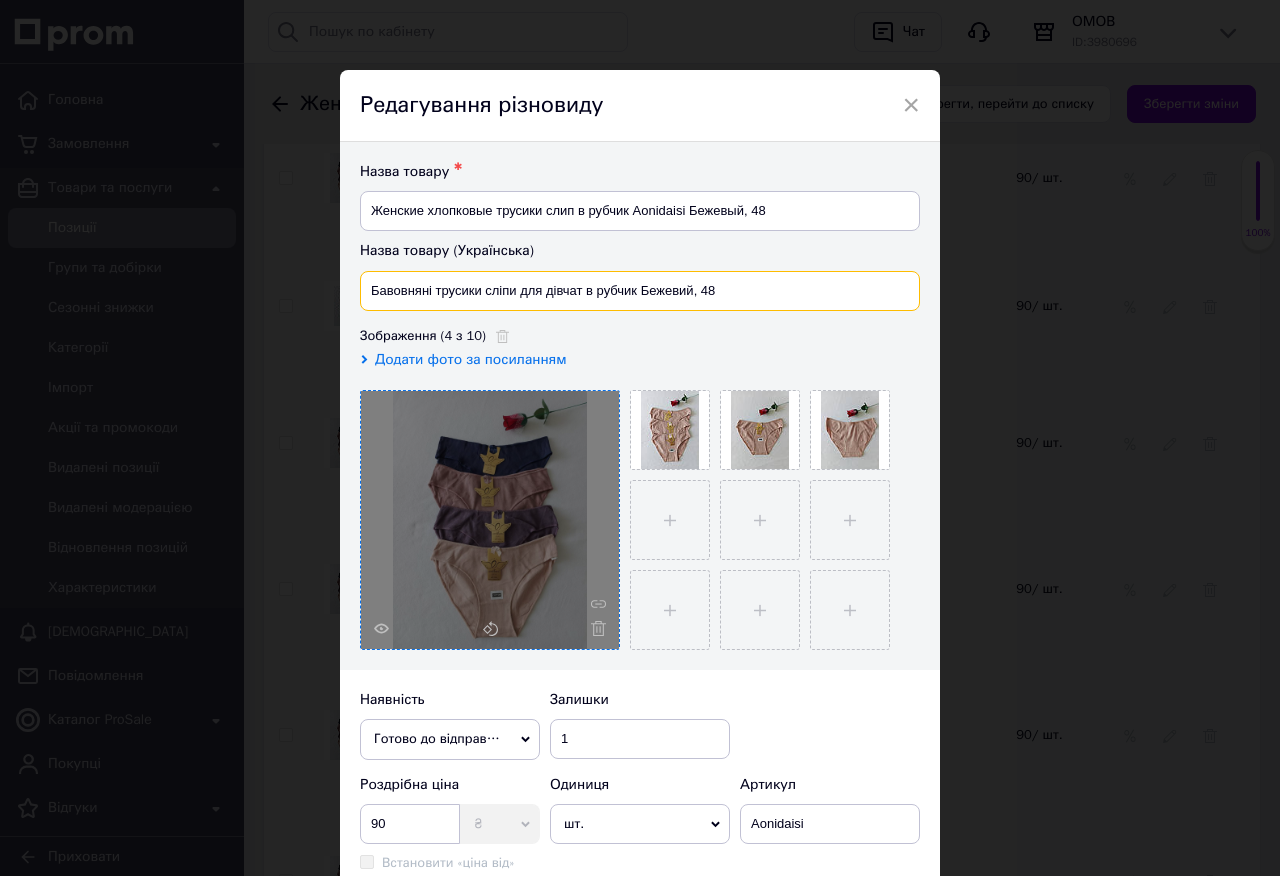 paste on "#5201" 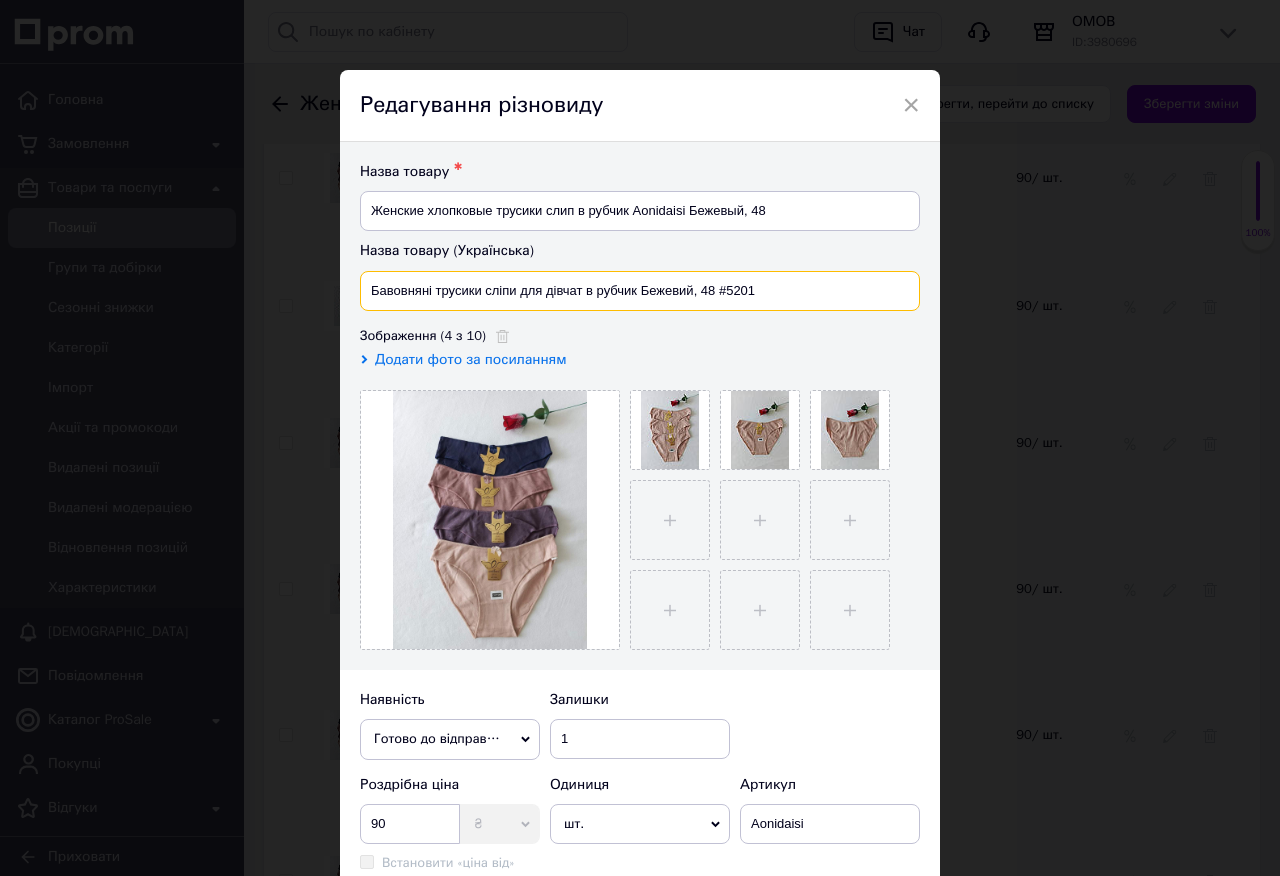type on "Бавовняні трусики сліпи для дівчат в рубчик Бежевий, 48 #5201" 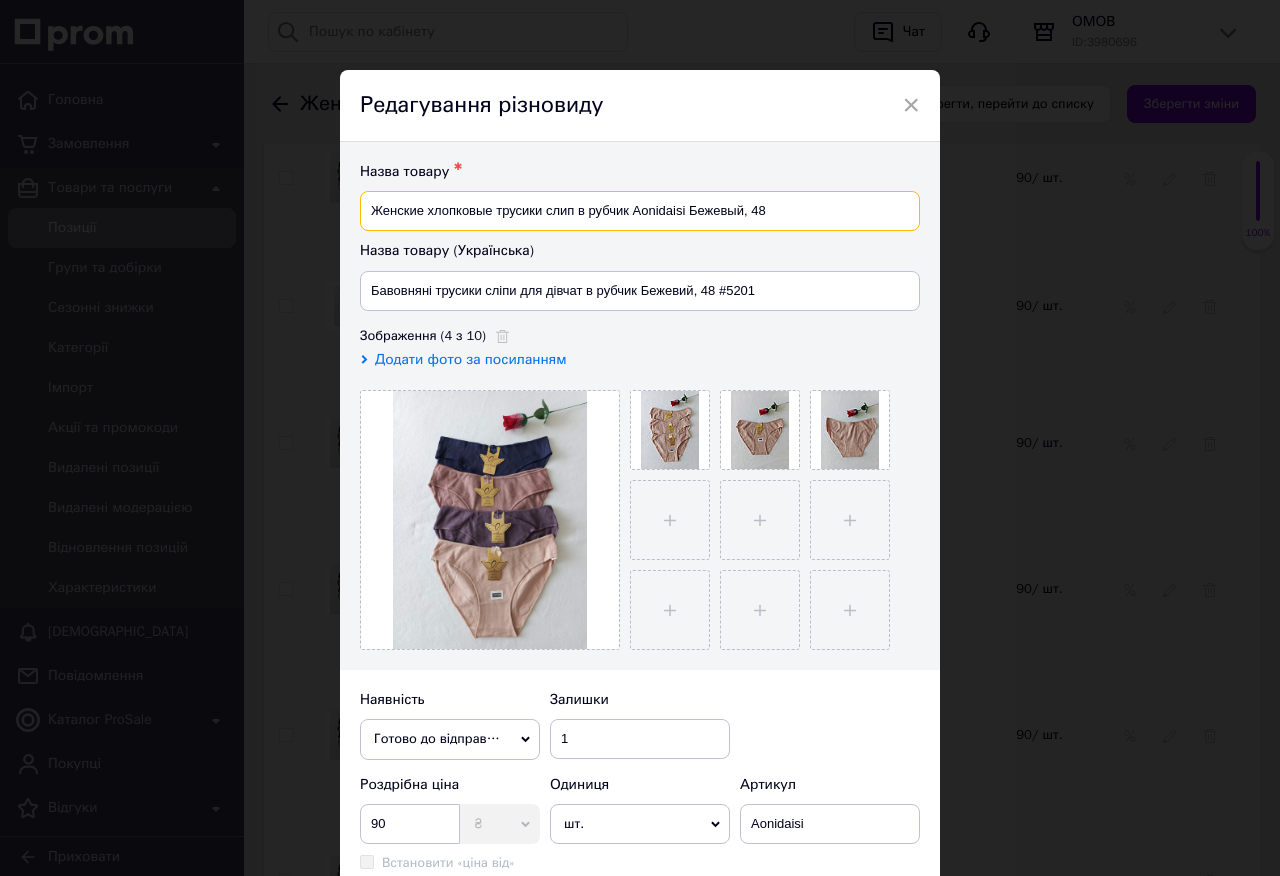click on "Женские хлопковые трусики слип в рубчик Aonidaisi Бежевый, 48" at bounding box center (640, 211) 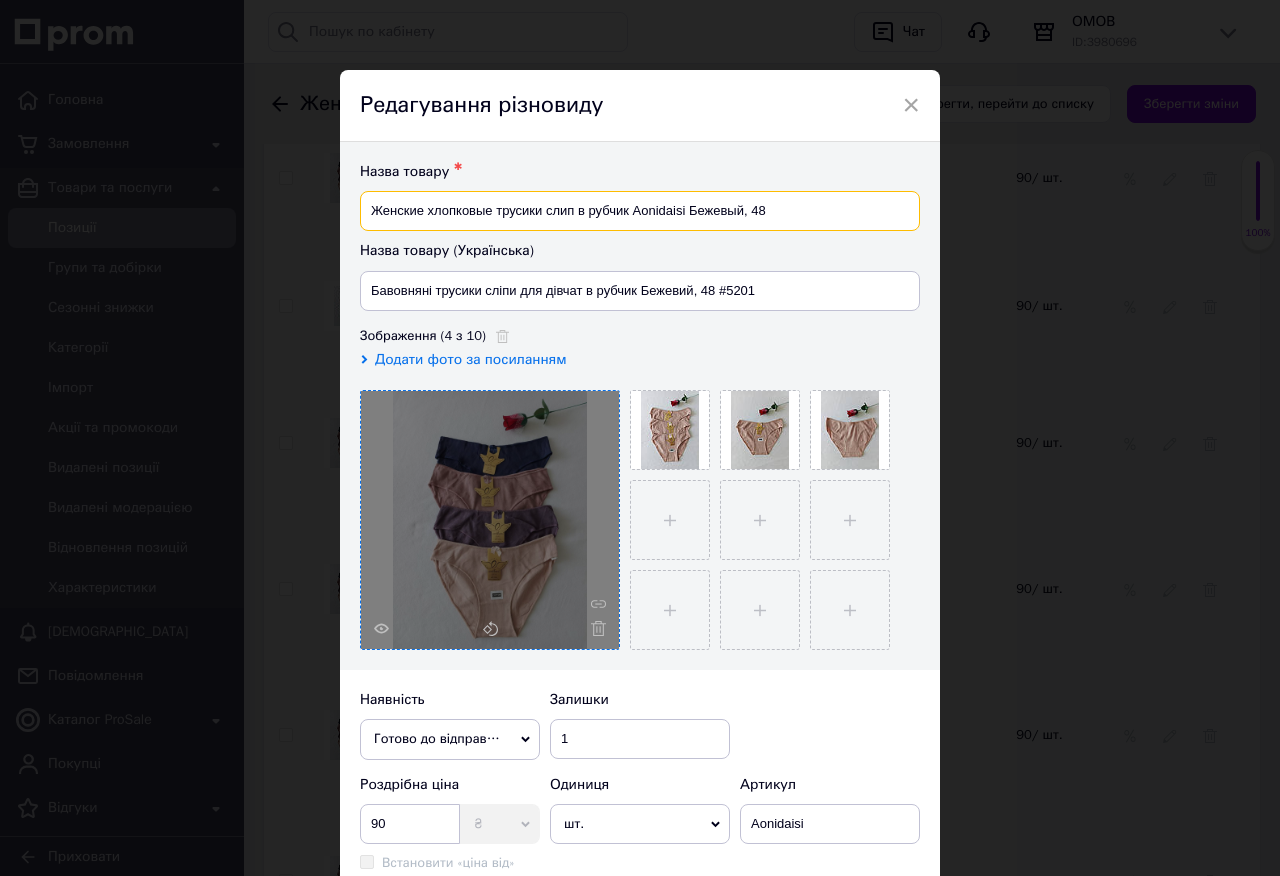 paste on "#5201" 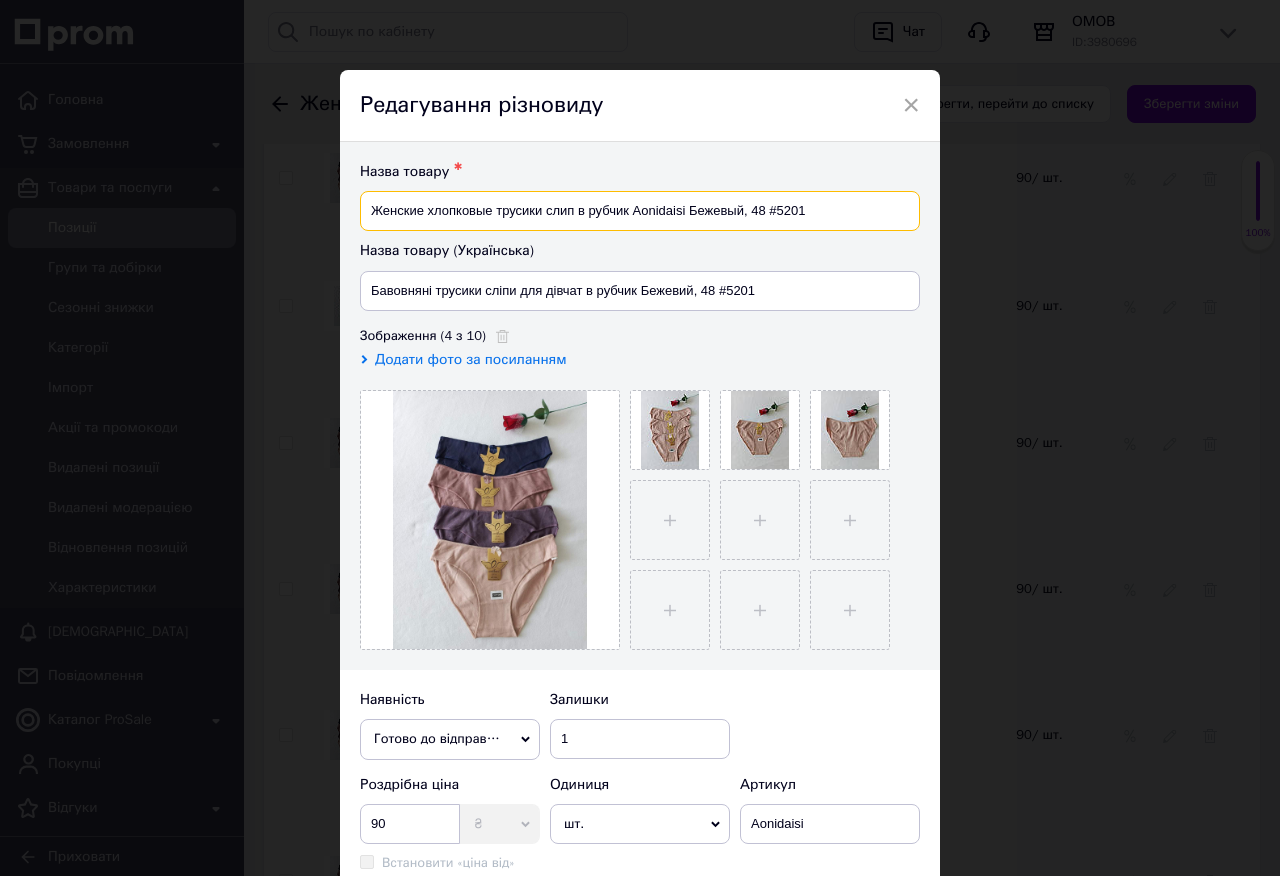 type on "Женские хлопковые трусики слип в рубчик Aonidaisi Бежевый, 48 #5201" 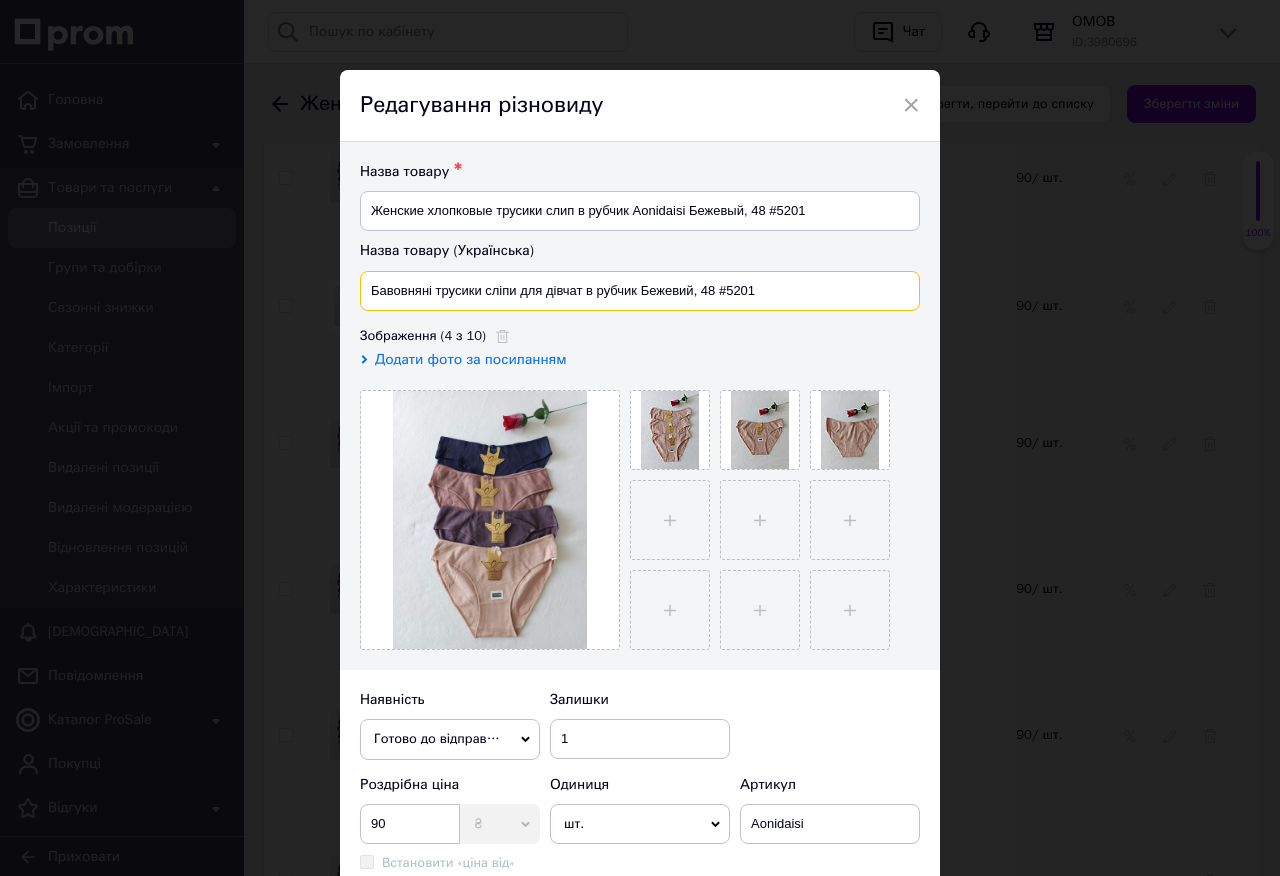 click on "Бавовняні трусики сліпи для дівчат в рубчик Бежевий, 48 #5201" at bounding box center [640, 291] 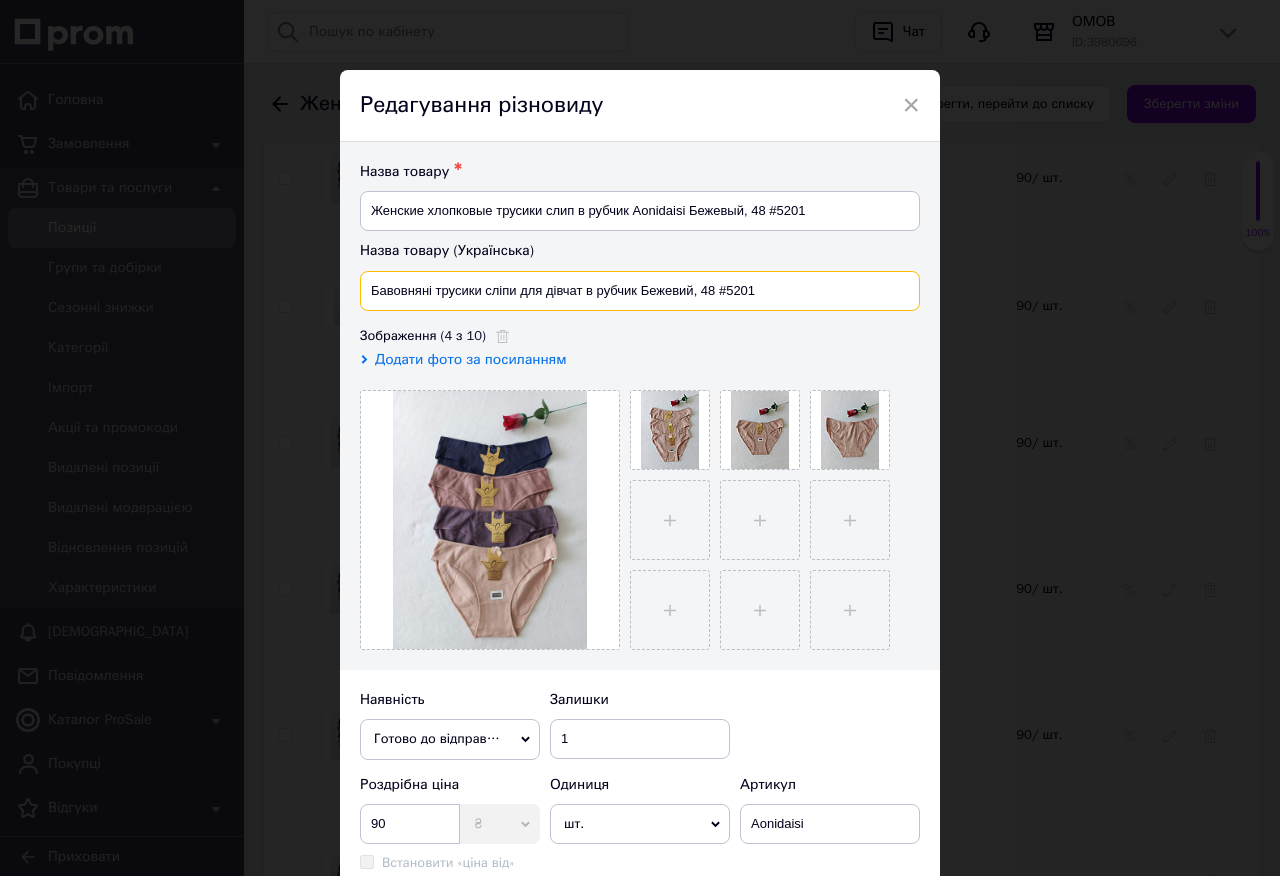 click on "Бавовняні трусики сліпи для дівчат в рубчик Бежевий, 48 #5201" at bounding box center (640, 291) 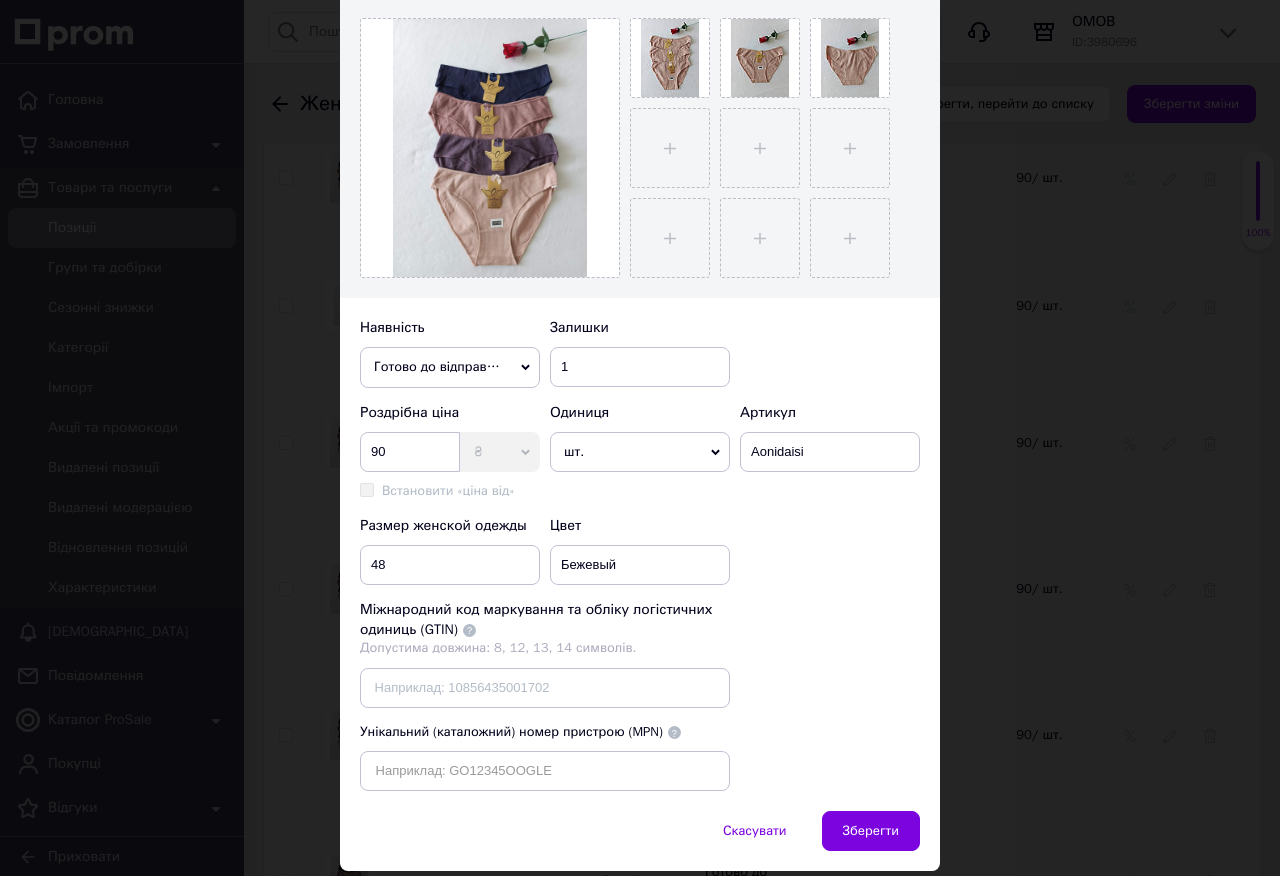 scroll, scrollTop: 437, scrollLeft: 0, axis: vertical 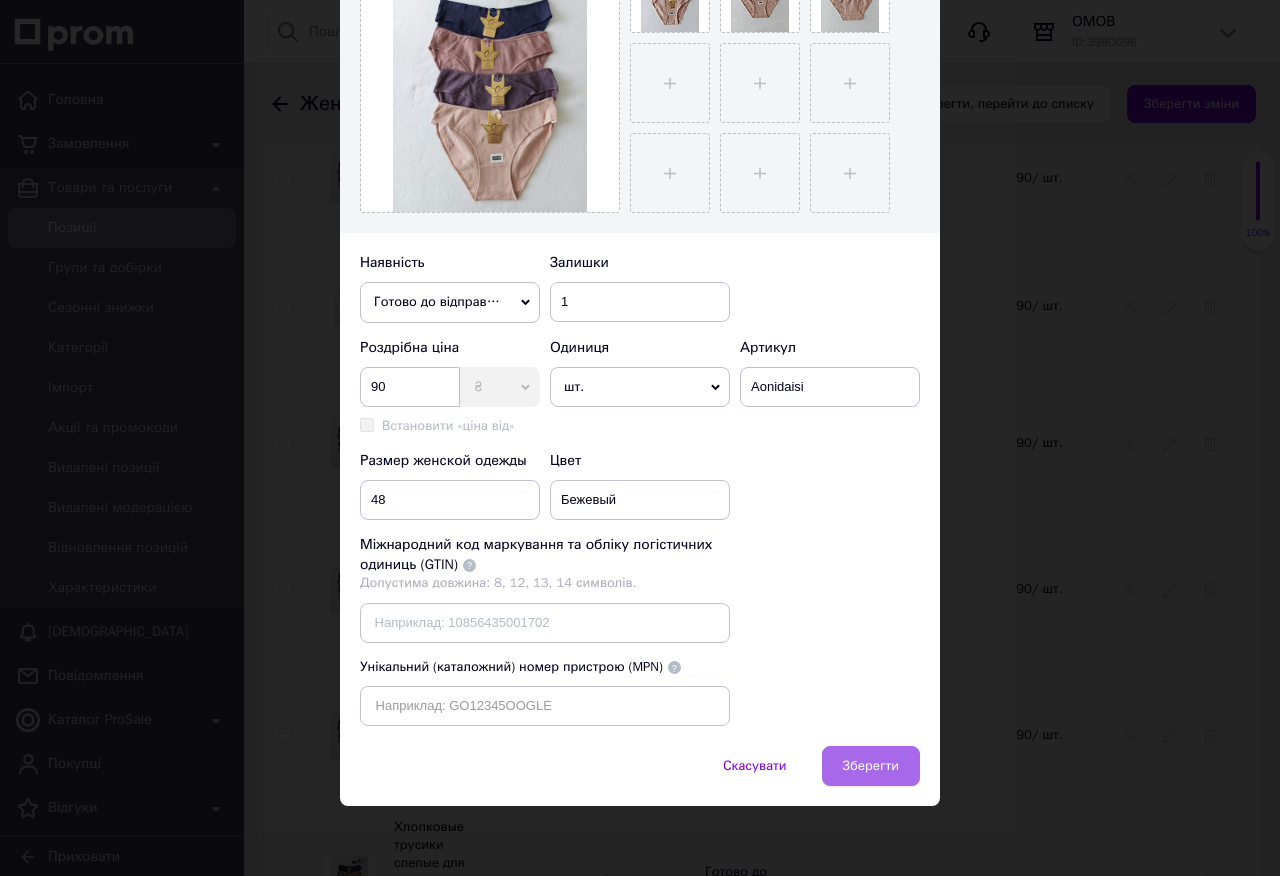 click on "Зберегти" at bounding box center (871, 766) 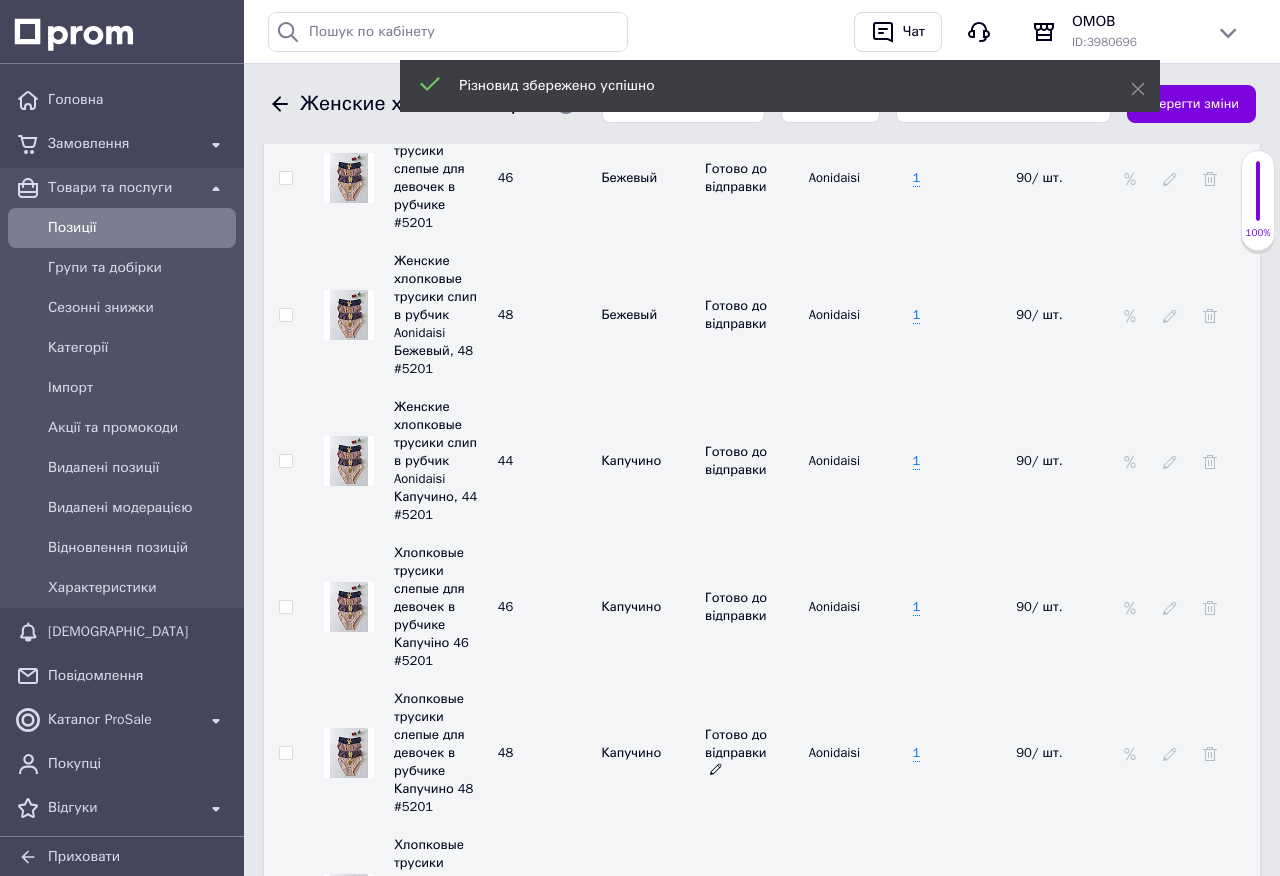 scroll, scrollTop: 3444, scrollLeft: 0, axis: vertical 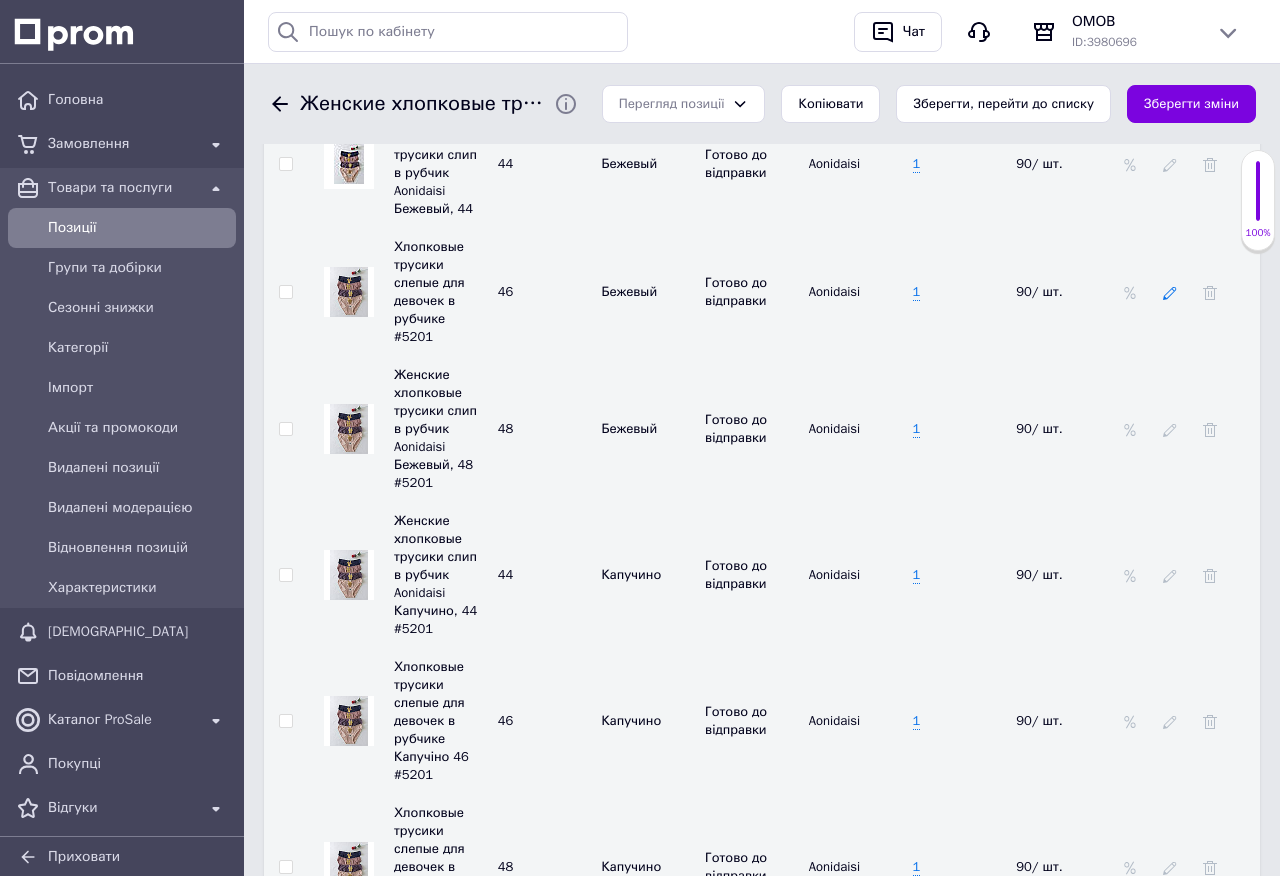 click 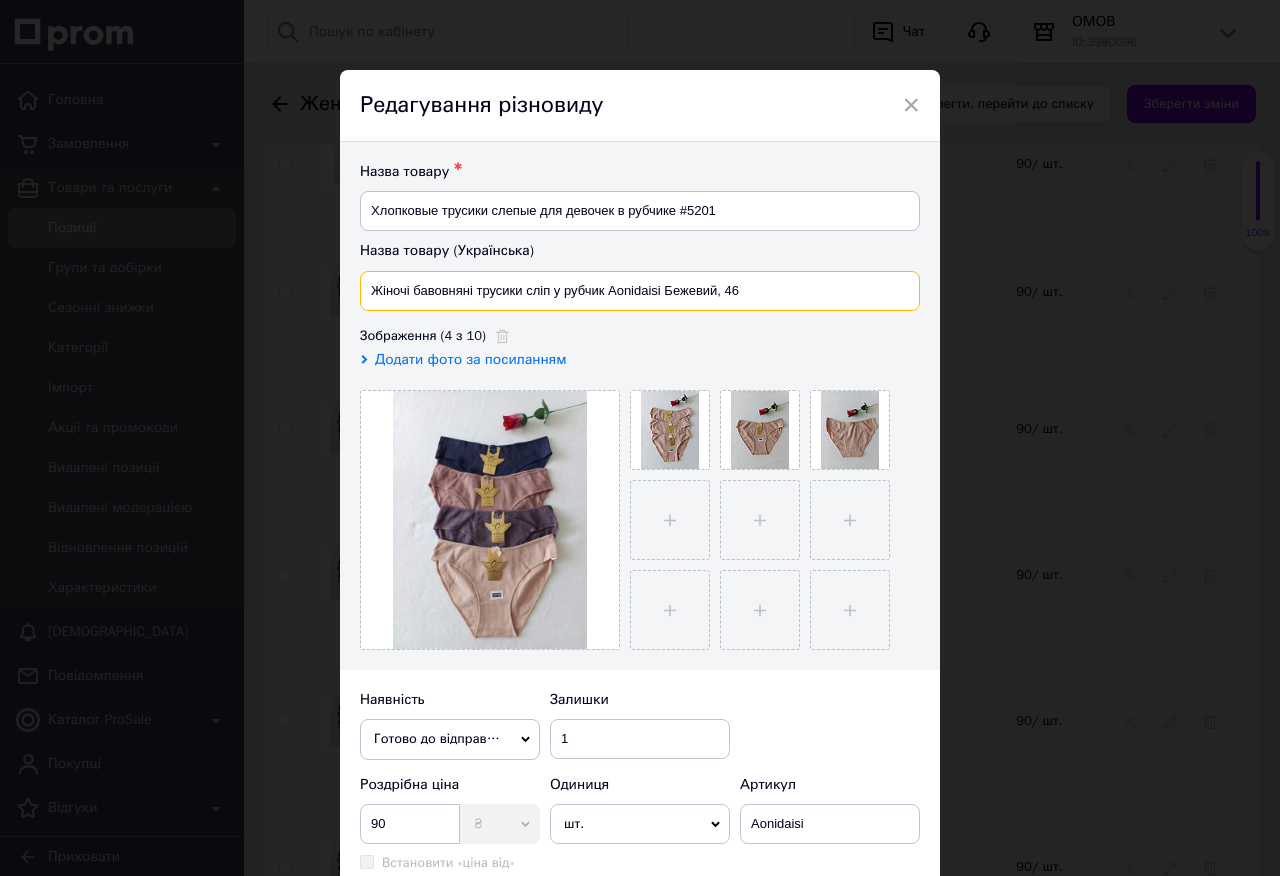 click on "Жіночі бавовняні трусики сліп у рубчик Aonidaisi Бежевий, 46" at bounding box center (640, 291) 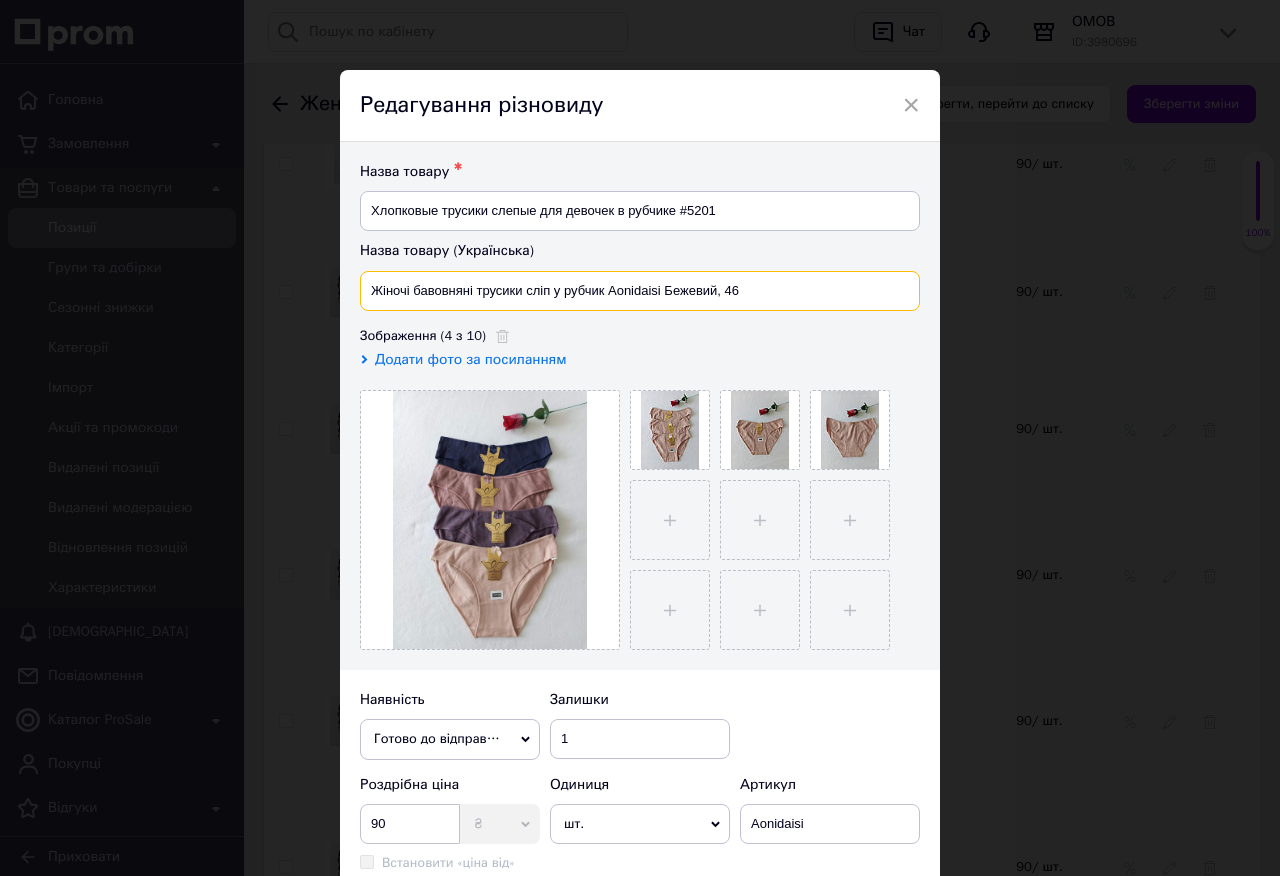paste on "авовняні трусики сліпи для дівчат в рубчик Бежевий, 48 #5201" 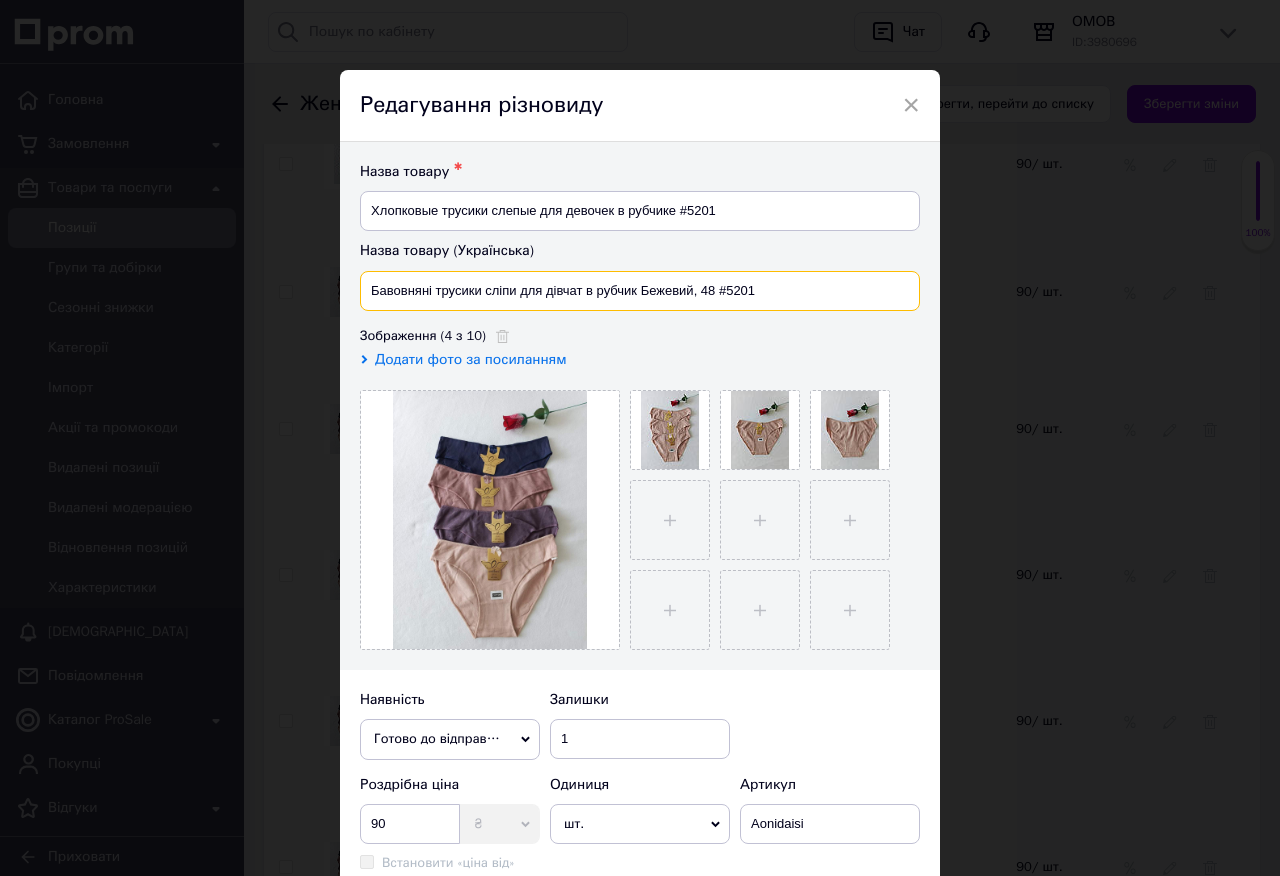 click on "Бавовняні трусики сліпи для дівчат в рубчик Бежевий, 48 #5201" at bounding box center [640, 291] 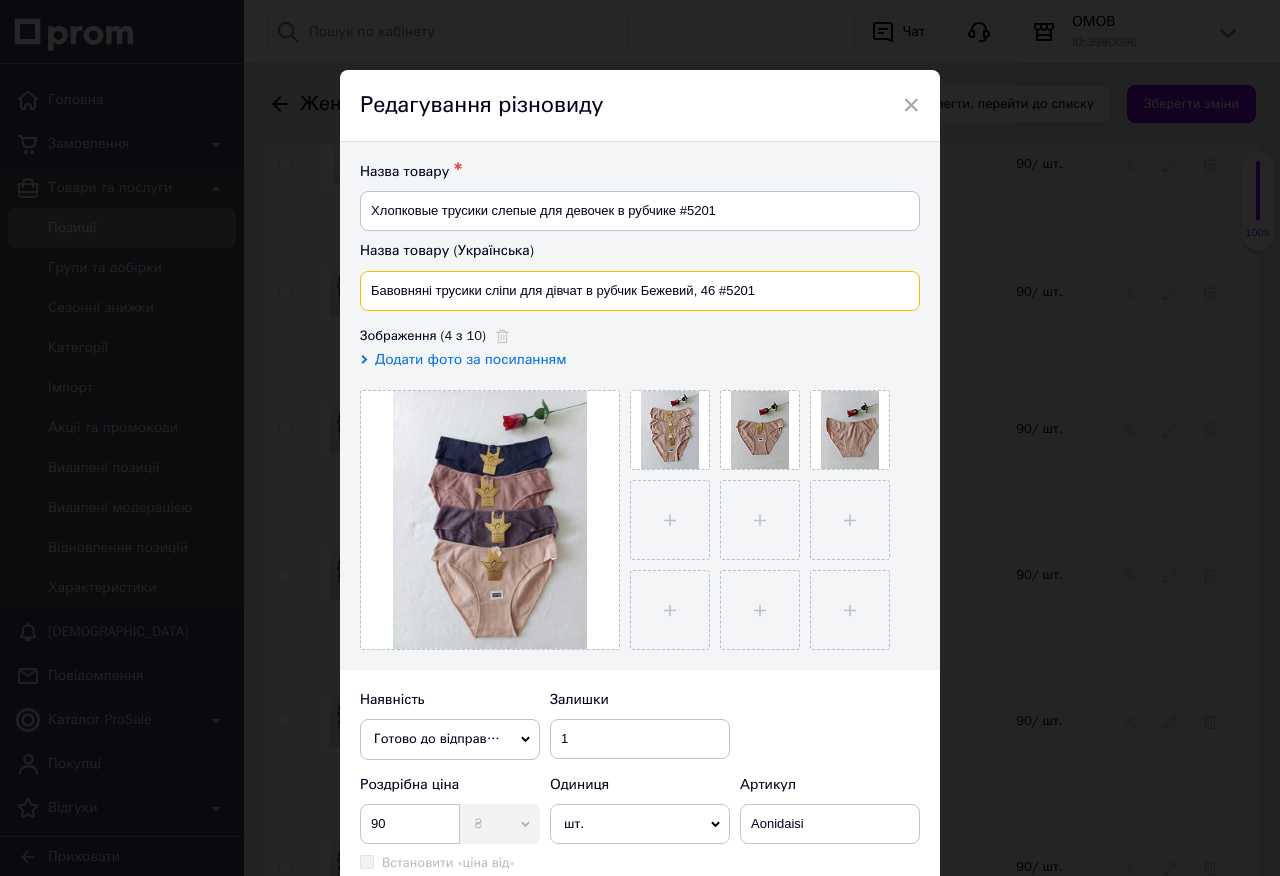 type on "Бавовняні трусики сліпи для дівчат в рубчик Бежевий, 46 #5201" 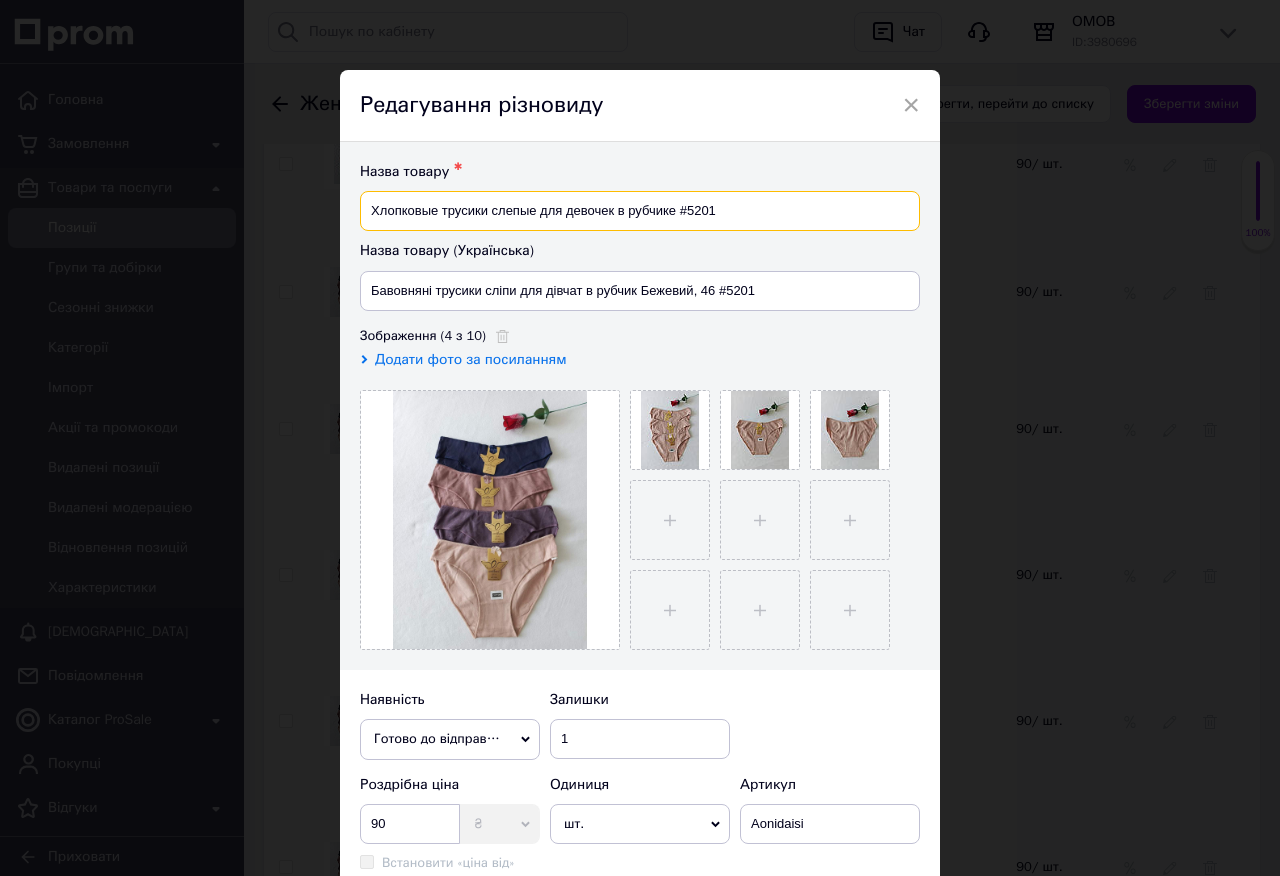 click on "Хлопковые трусики слепые для девочек в рубчике #5201" at bounding box center (640, 211) 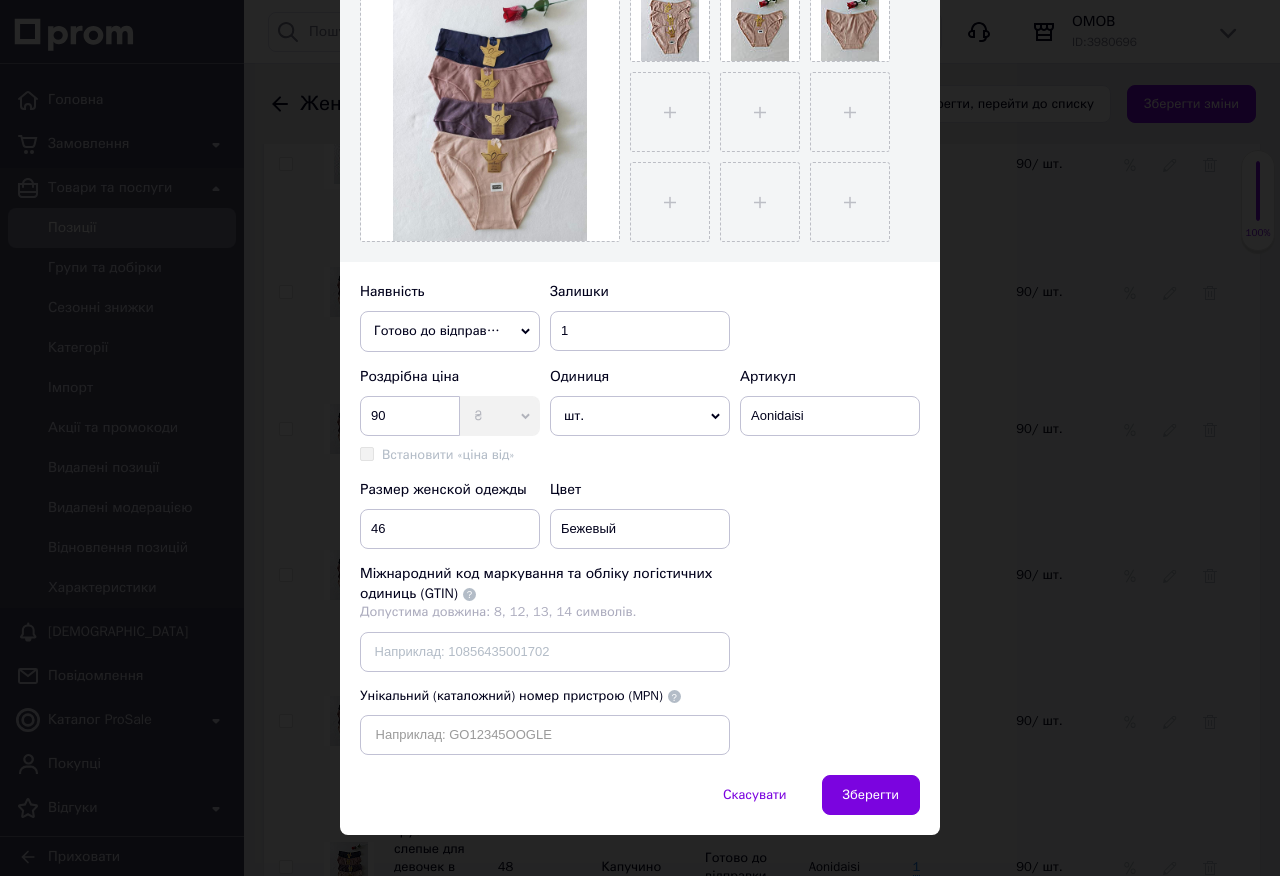 scroll, scrollTop: 437, scrollLeft: 0, axis: vertical 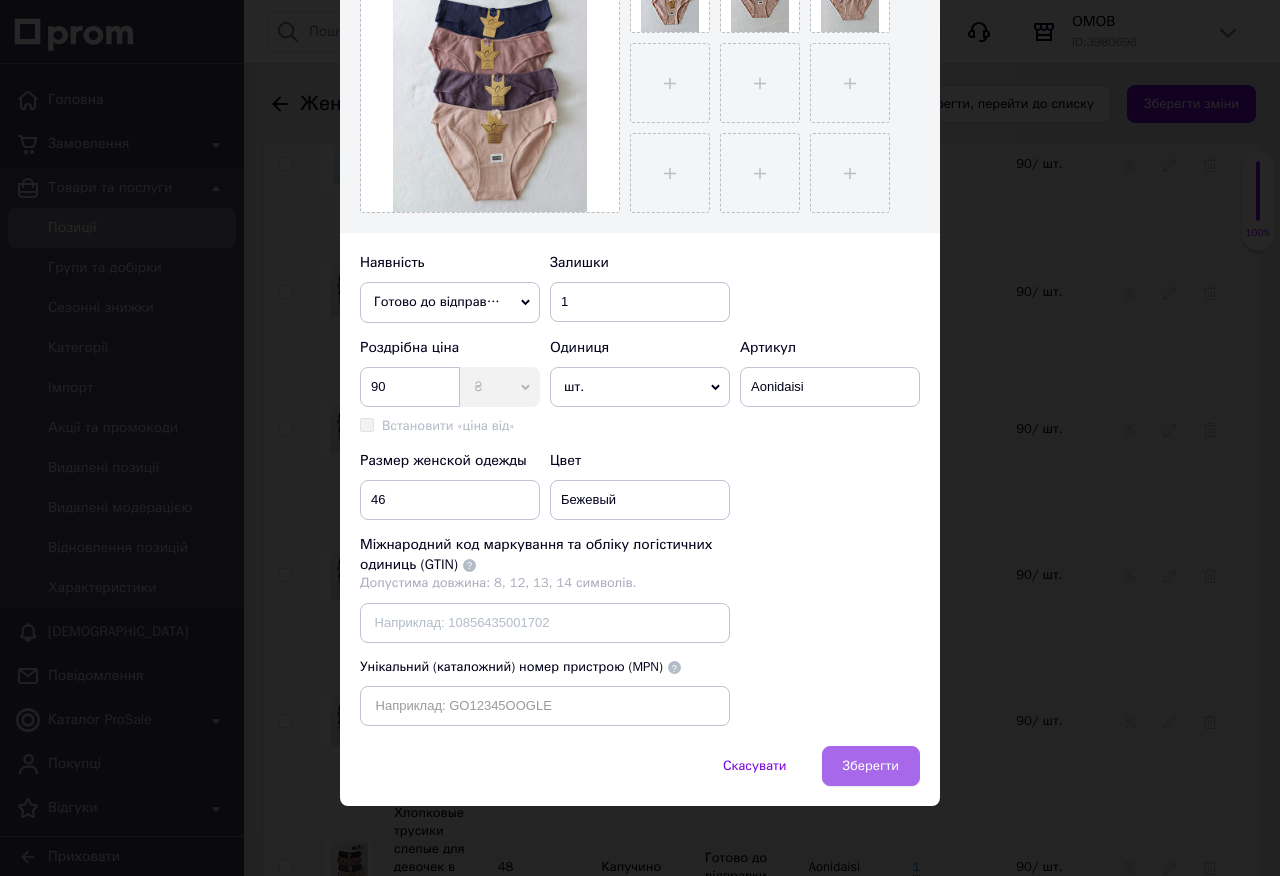 type on "Хлопковые трусики слепые для девочек в рубчике Бежевий 46 #5201" 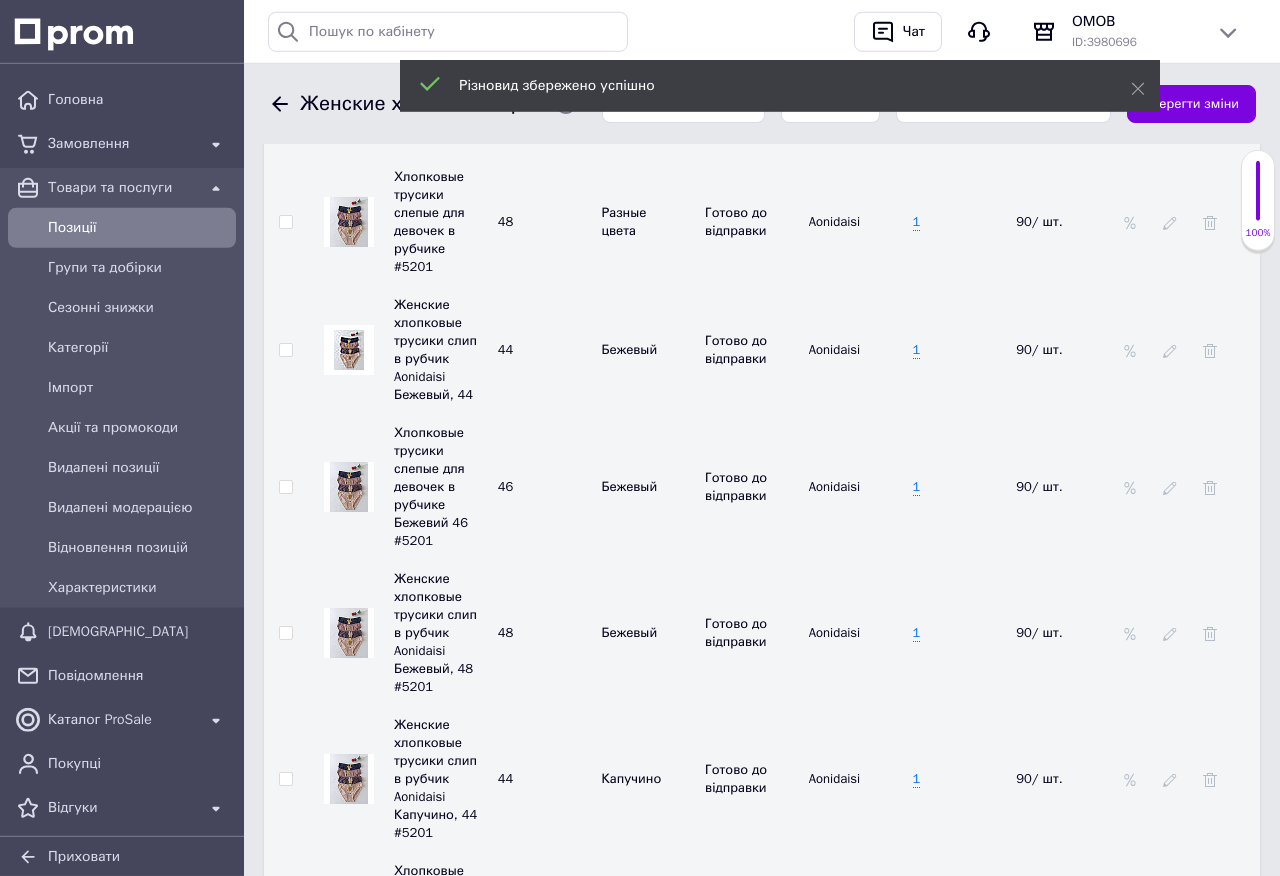 scroll, scrollTop: 3216, scrollLeft: 0, axis: vertical 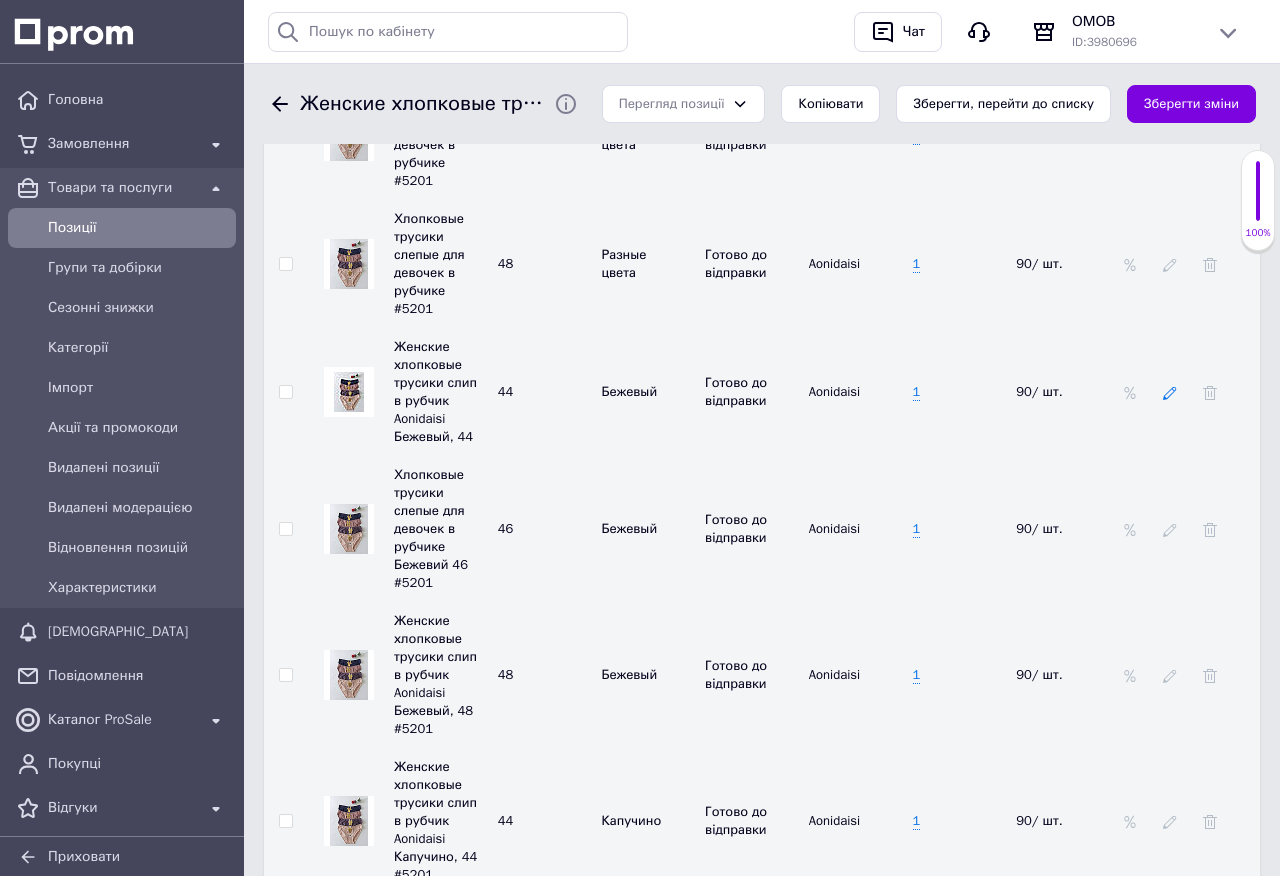 click 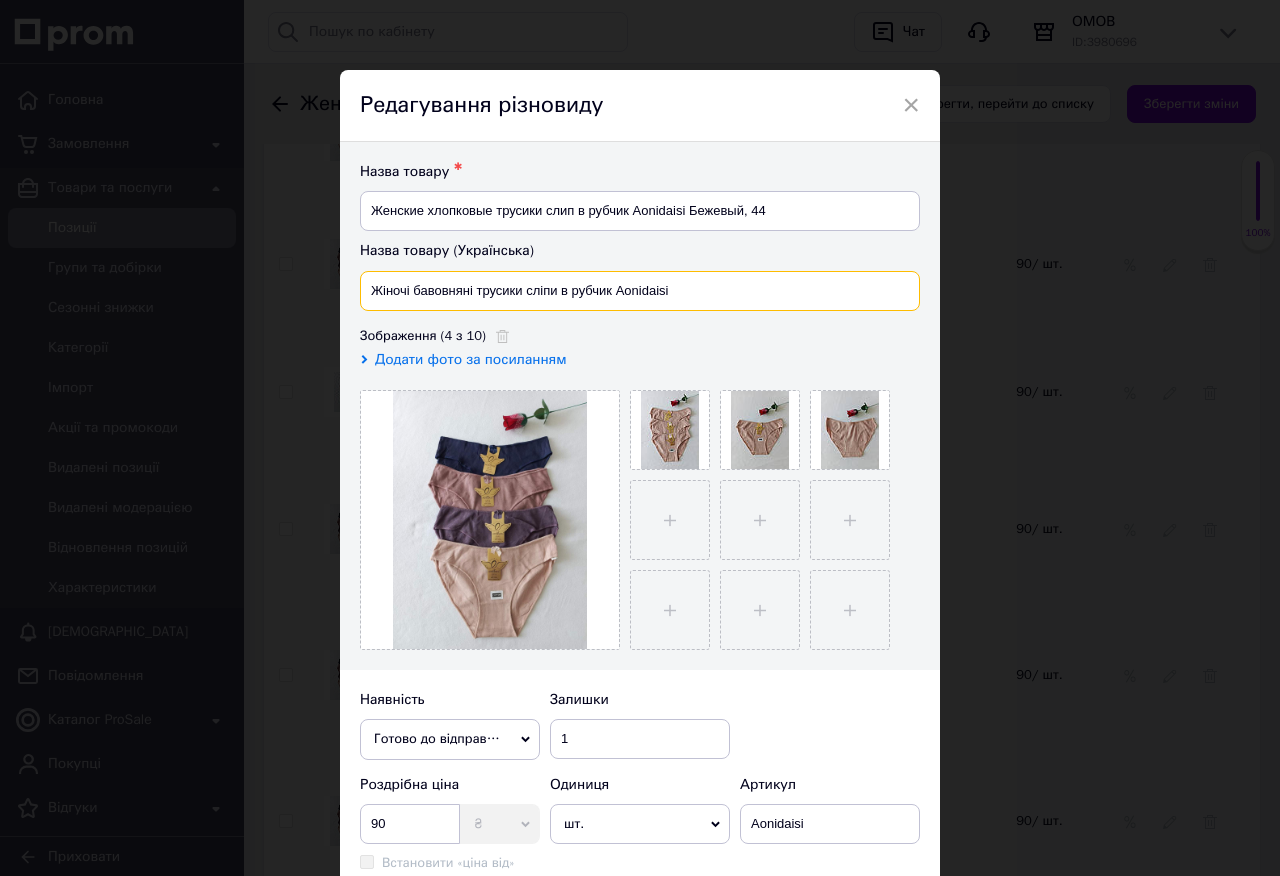 click on "Жіночі бавовняні трусики сліпи в рубчик Aonidaisi" at bounding box center (640, 291) 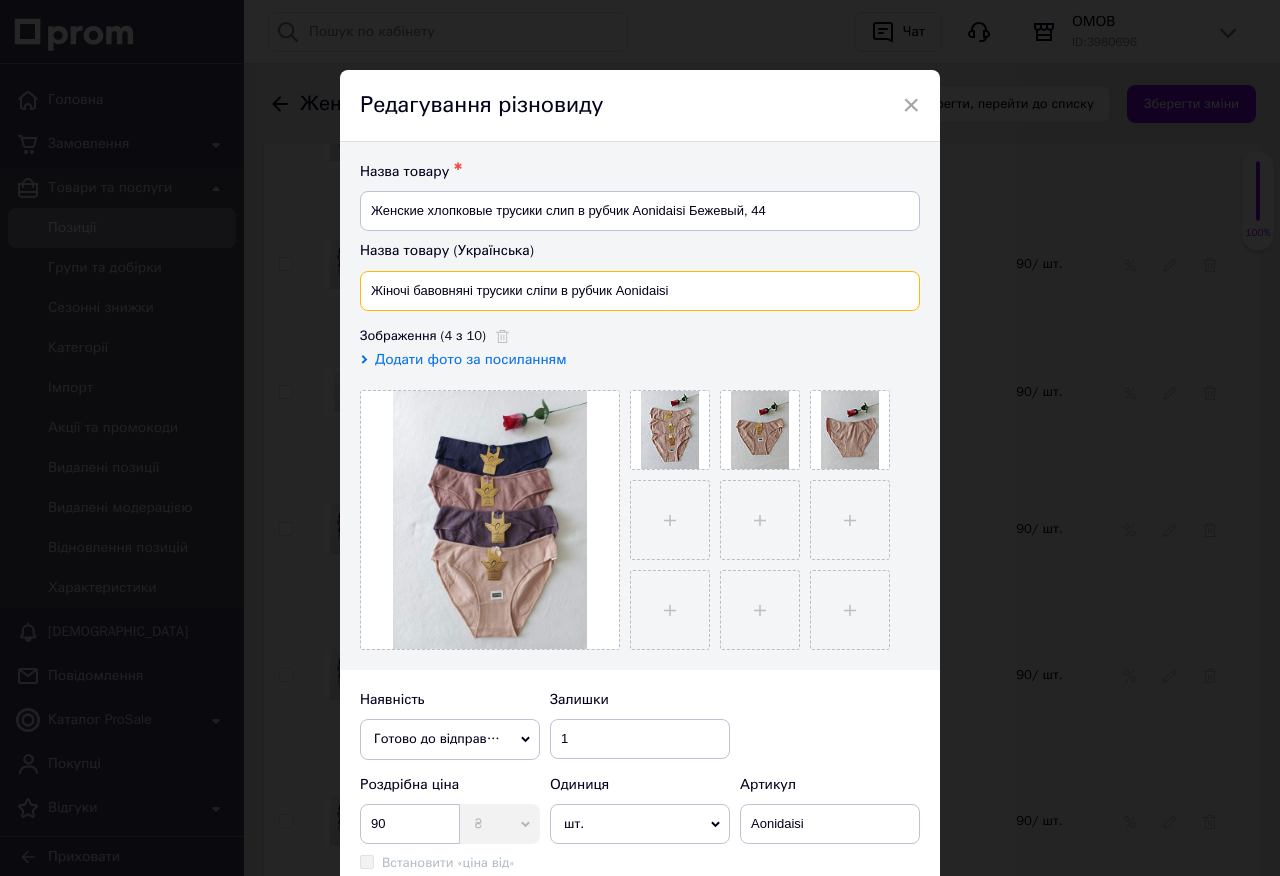 paste on "авовняні трусики сліпи для дівчат в рубчик Бежевий, 48 #5201" 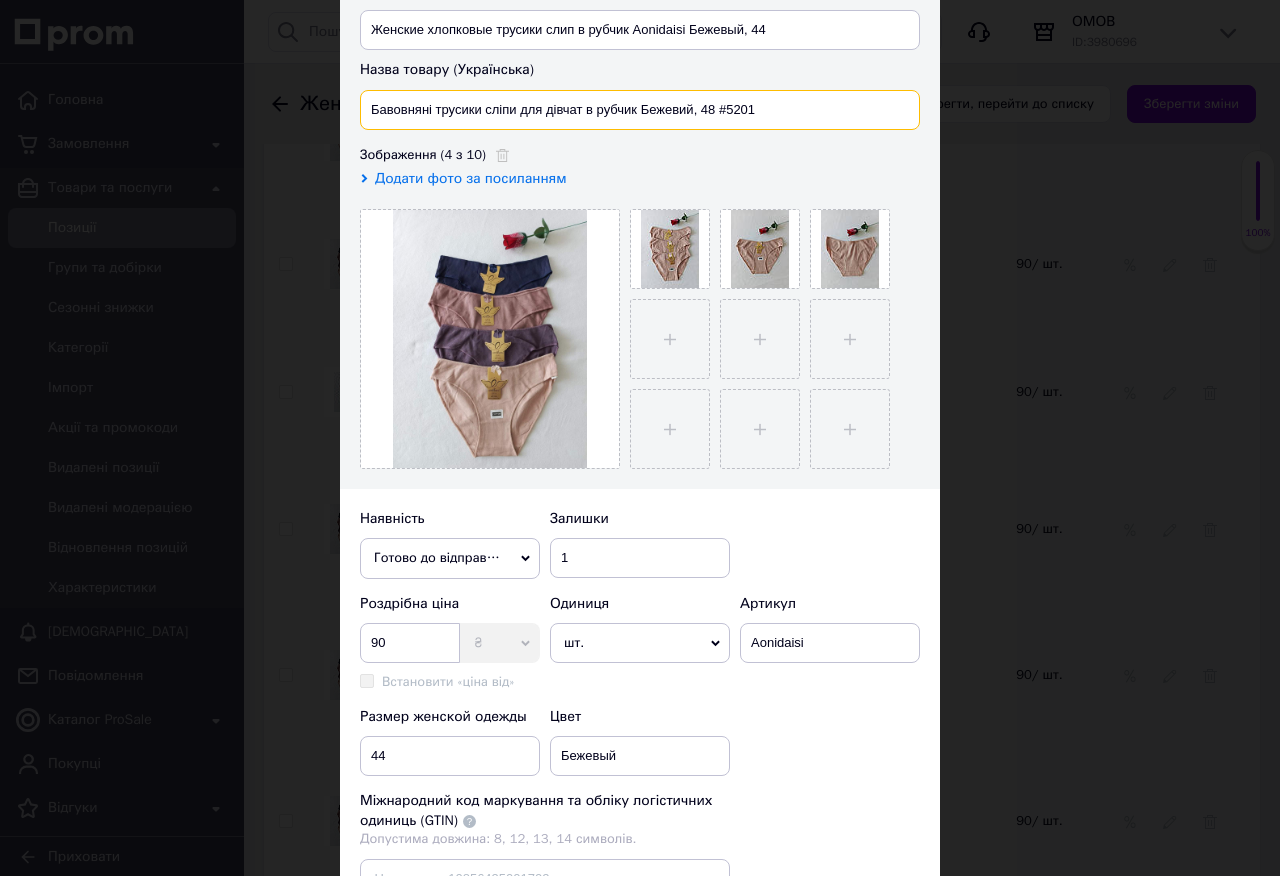 scroll, scrollTop: 102, scrollLeft: 0, axis: vertical 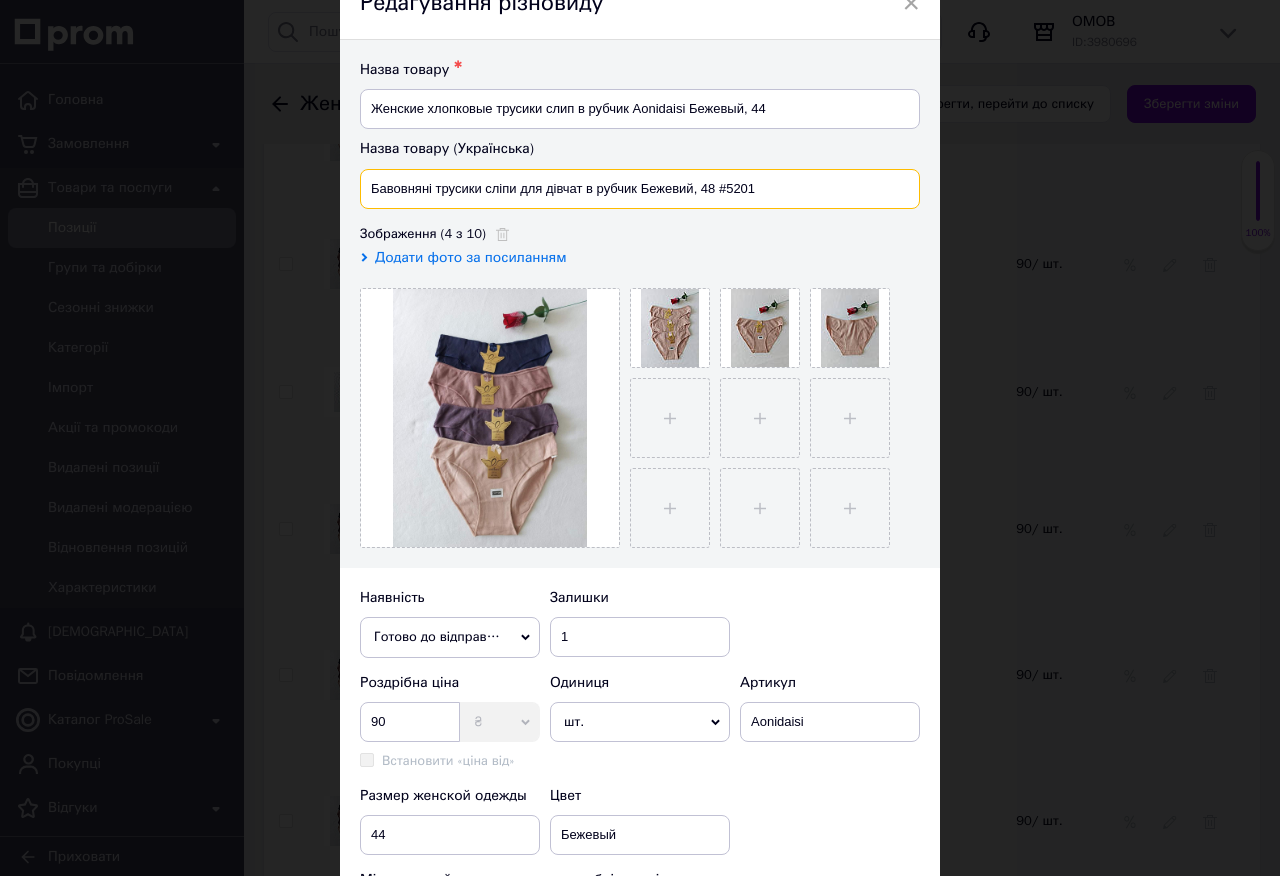 click on "Бавовняні трусики сліпи для дівчат в рубчик Бежевий, 48 #5201" at bounding box center [640, 189] 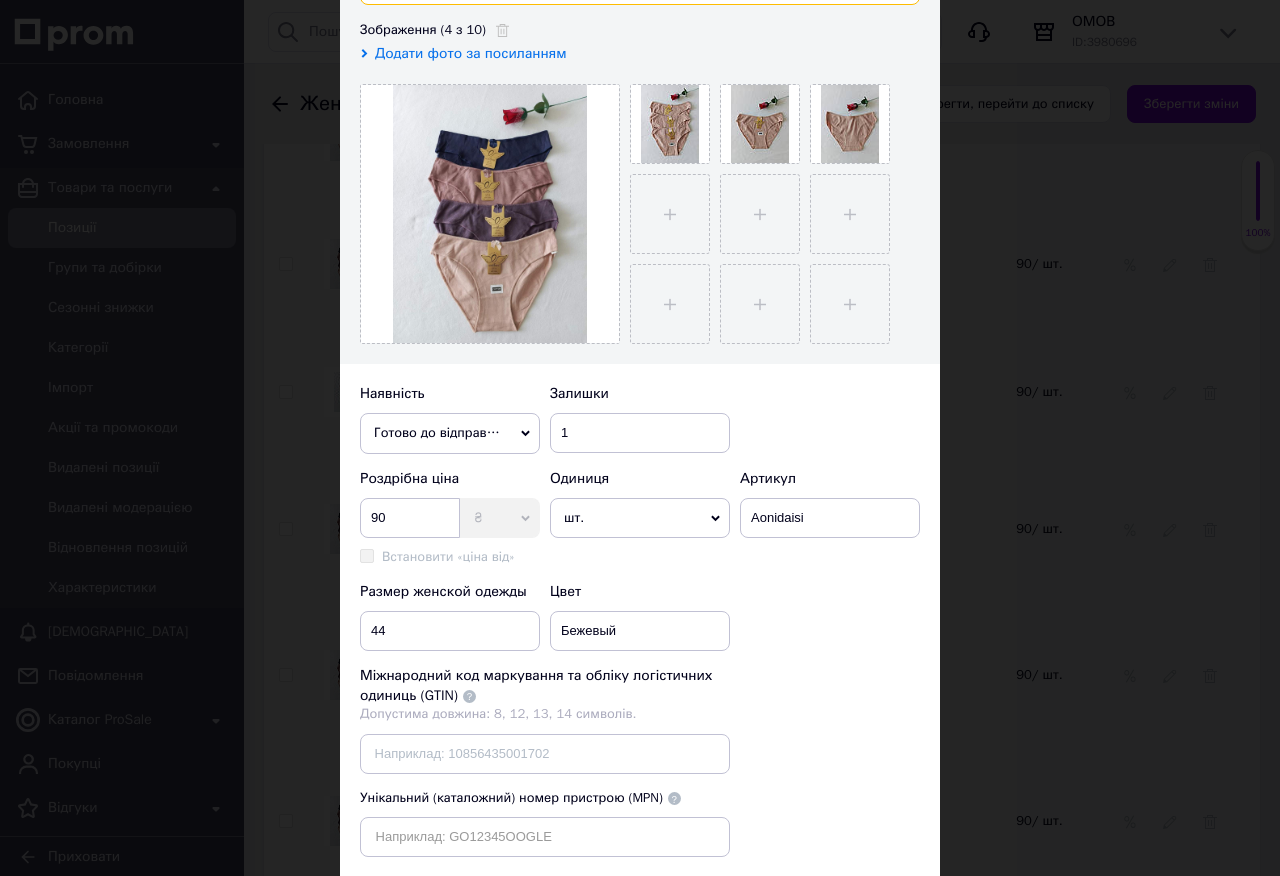 scroll, scrollTop: 437, scrollLeft: 0, axis: vertical 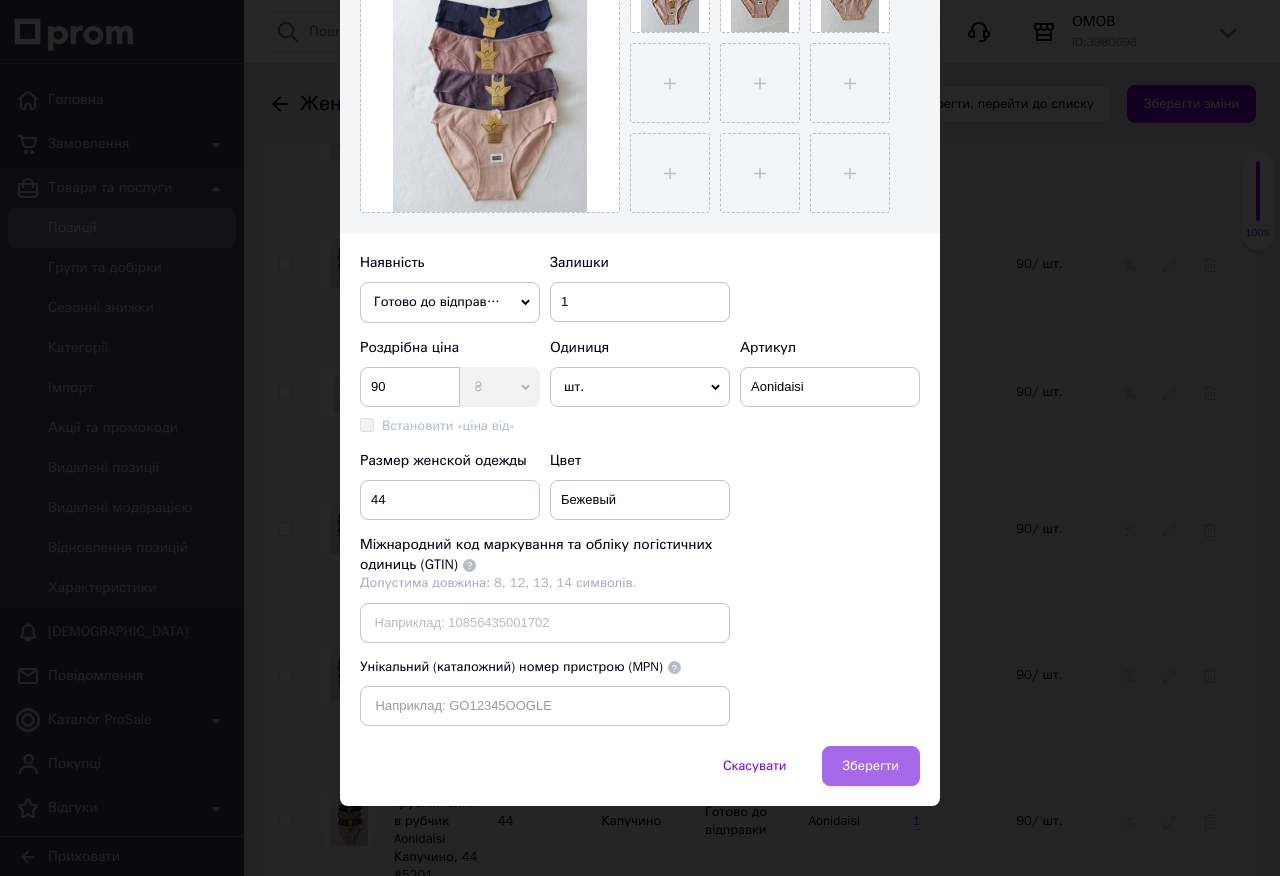 type on "Бавовняні трусики сліпи для дівчат в рубчик Бежевий, 44 #5201" 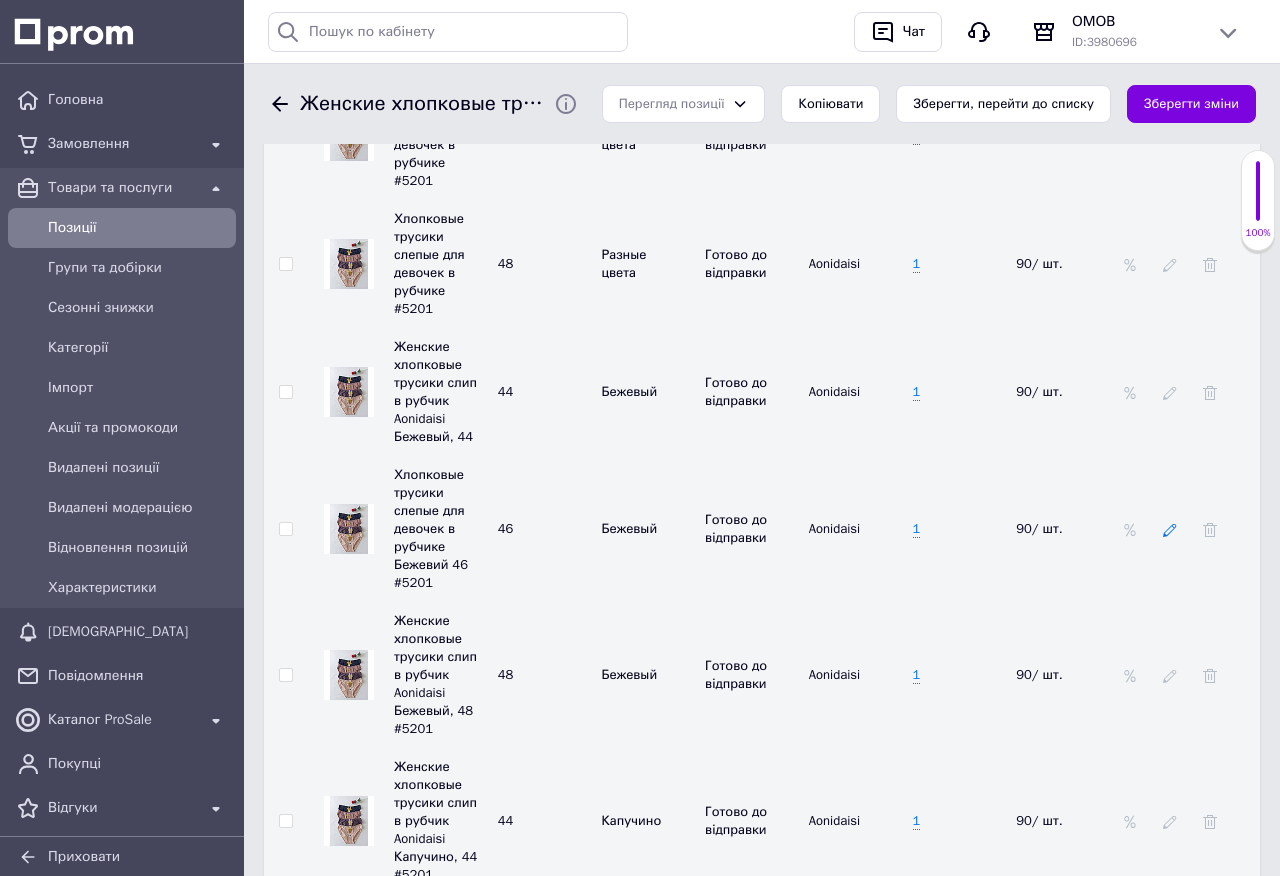 click 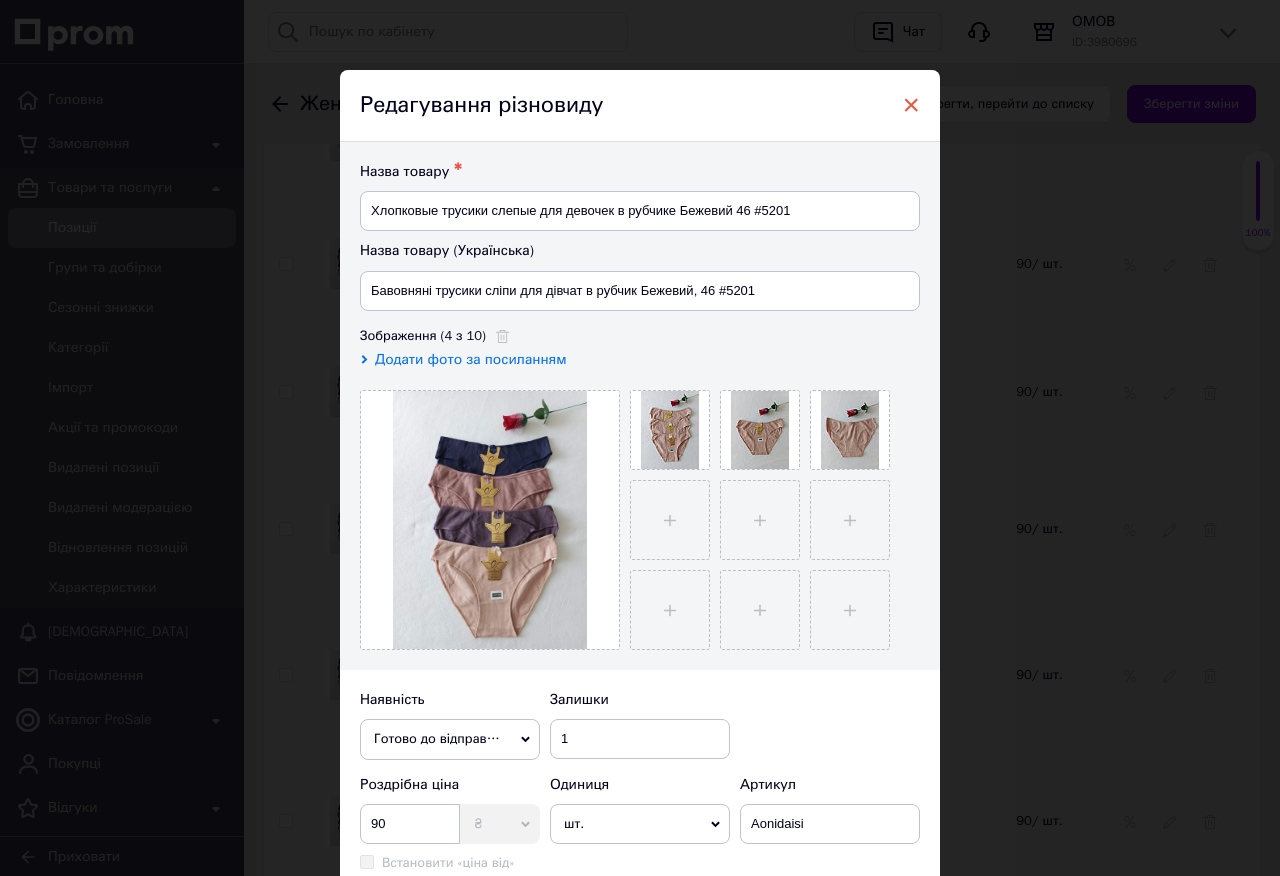 click on "×" at bounding box center [911, 105] 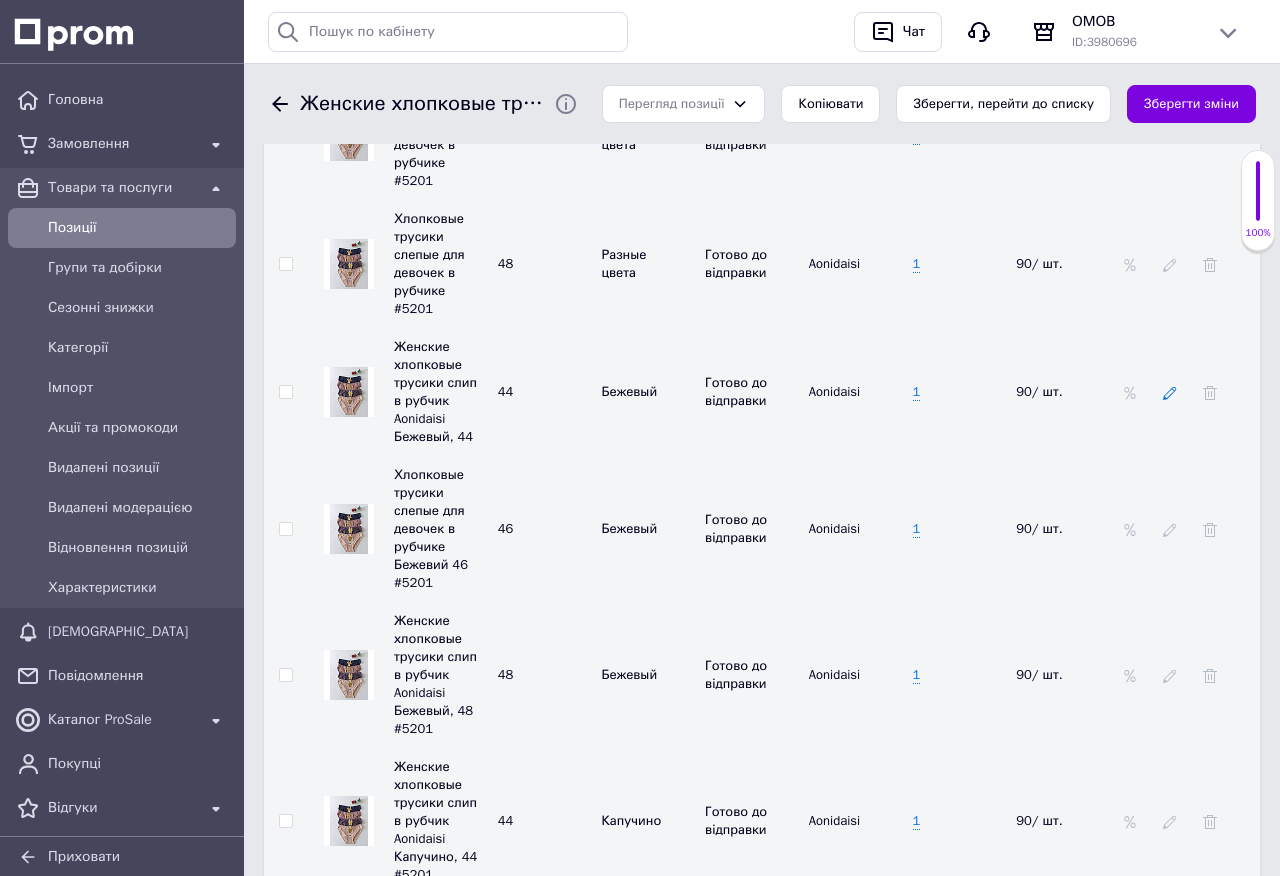 click 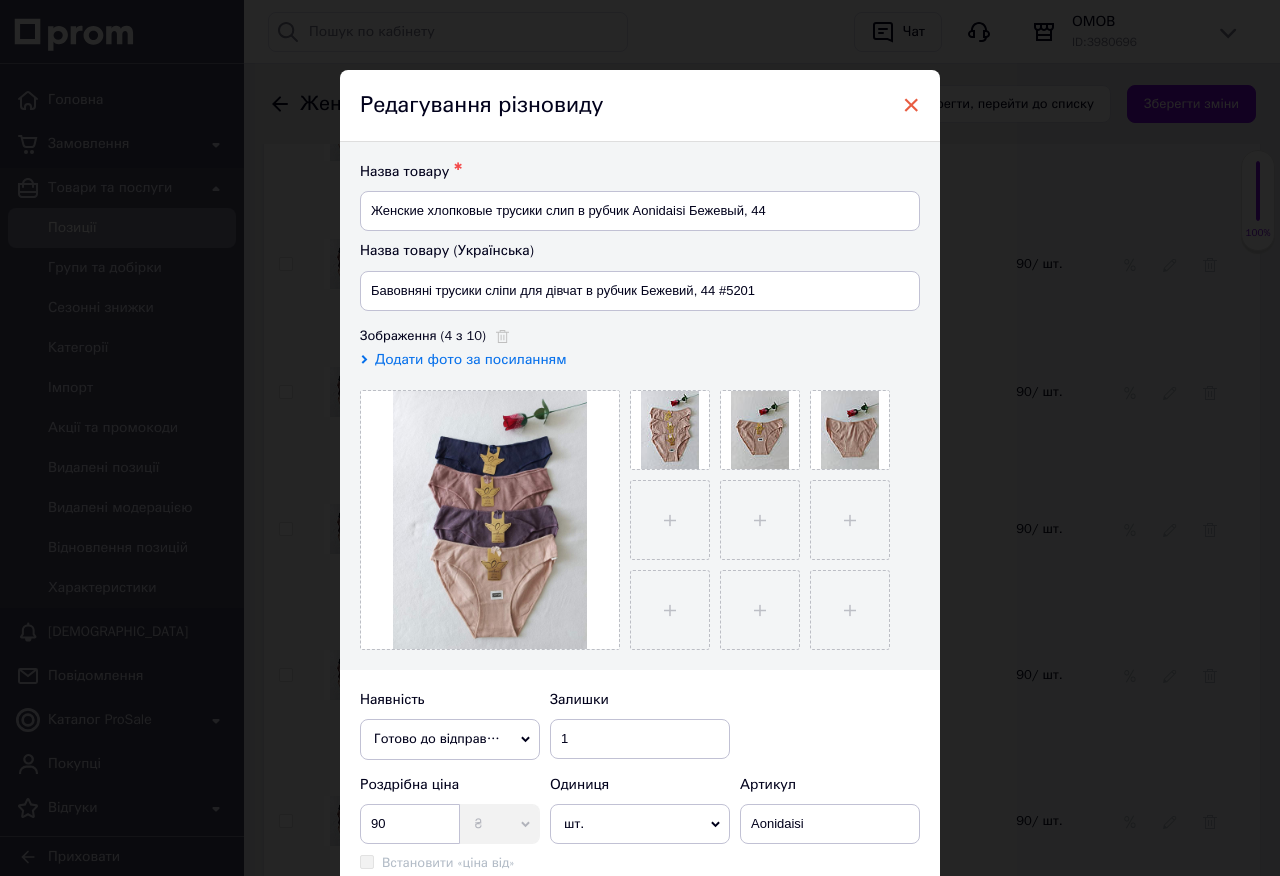 click on "×" at bounding box center [911, 105] 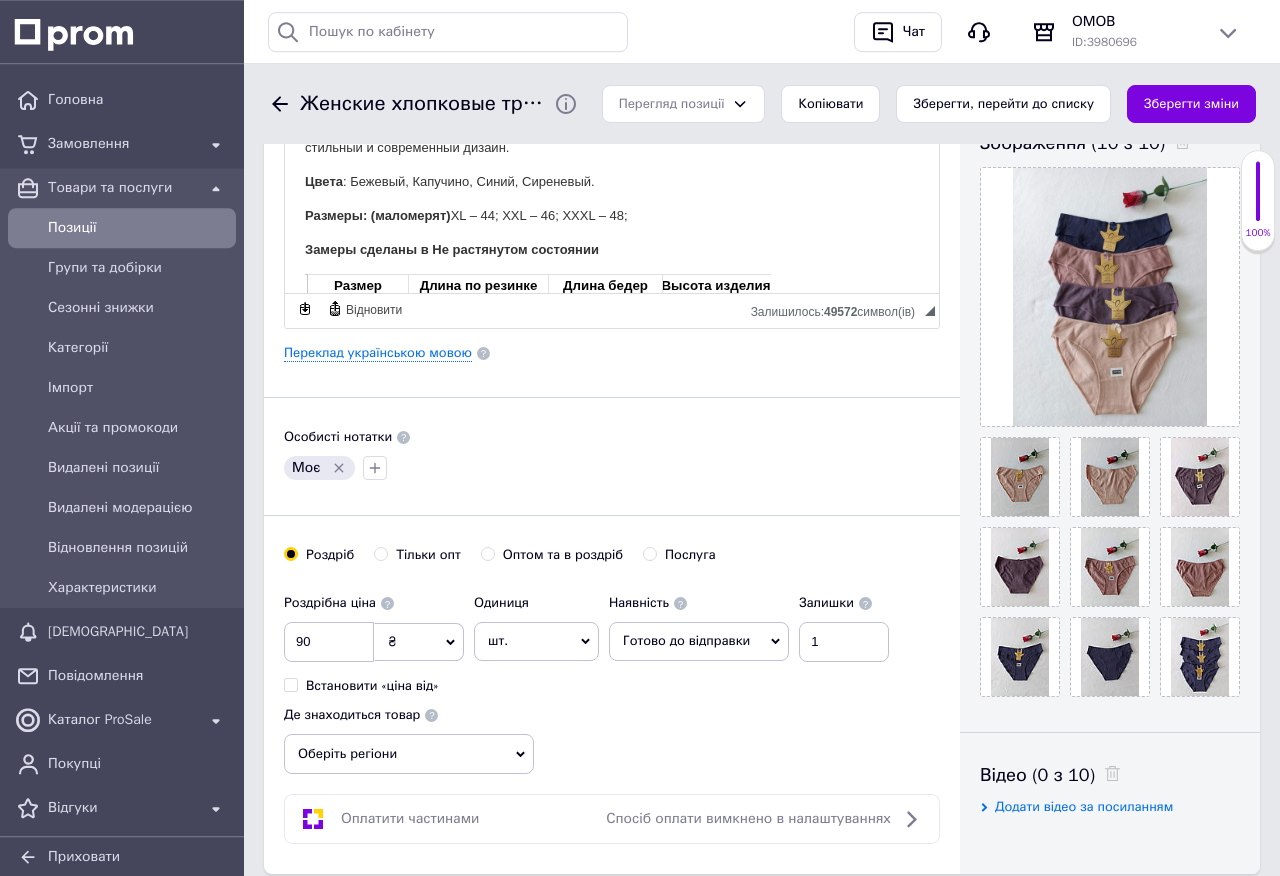 scroll, scrollTop: 252, scrollLeft: 0, axis: vertical 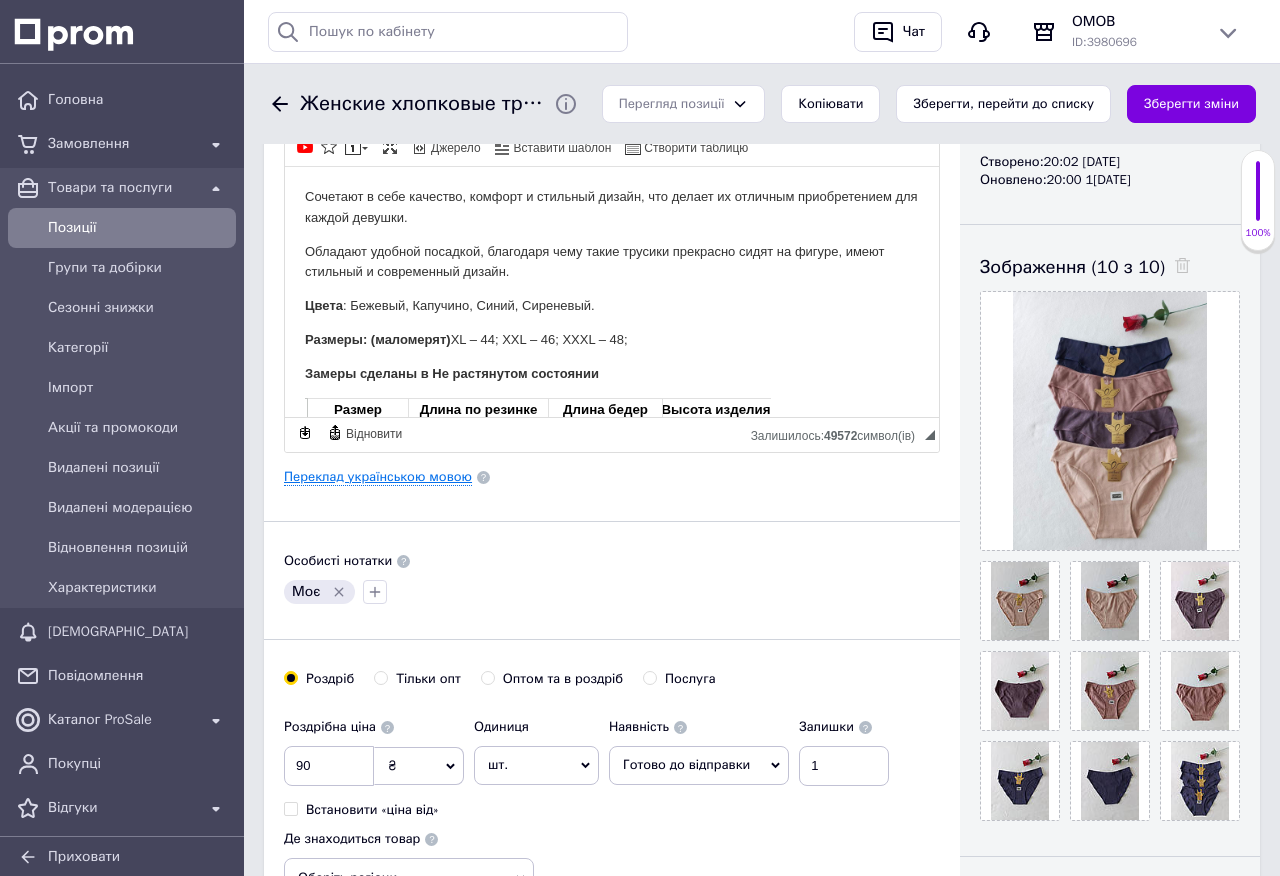 click on "Переклад українською мовою" at bounding box center [378, 477] 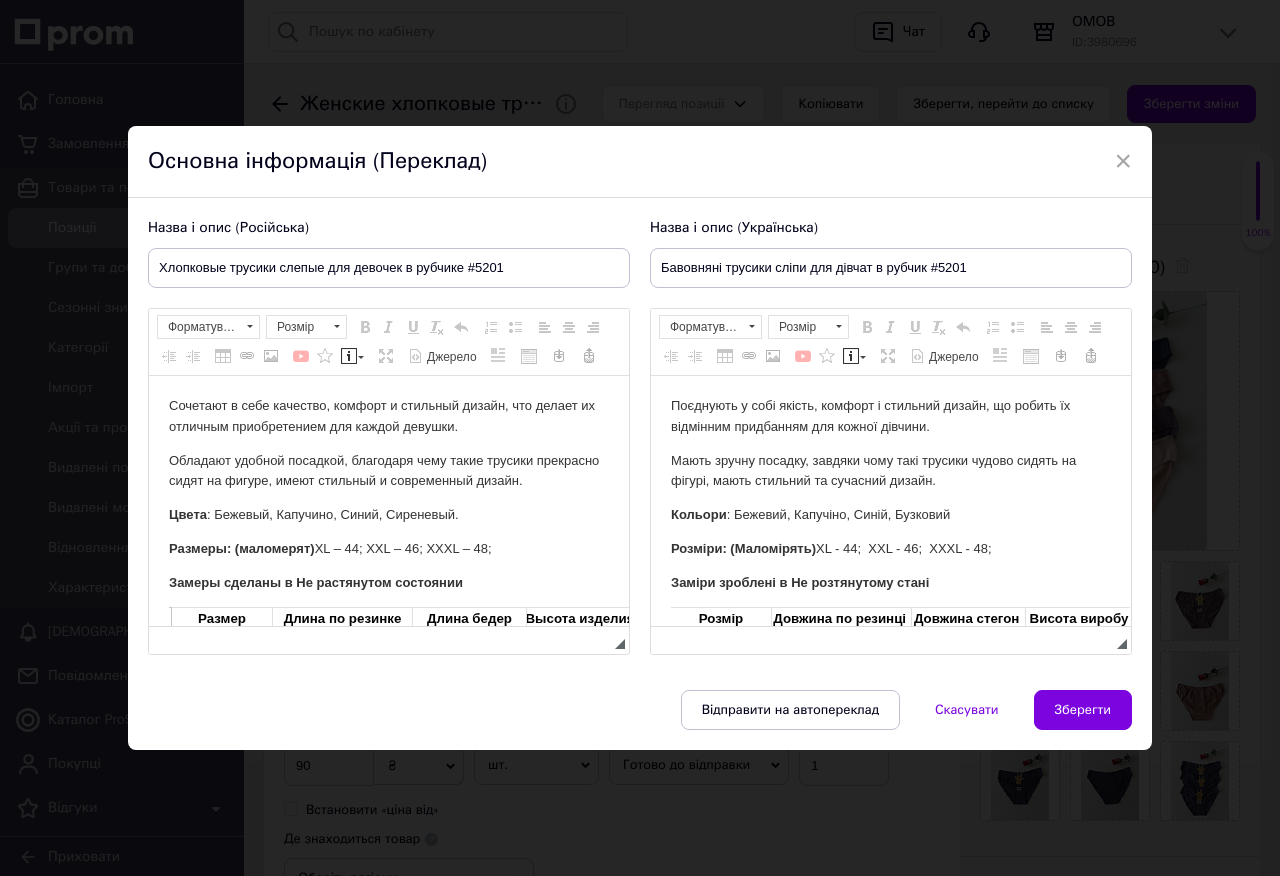 scroll, scrollTop: 0, scrollLeft: 0, axis: both 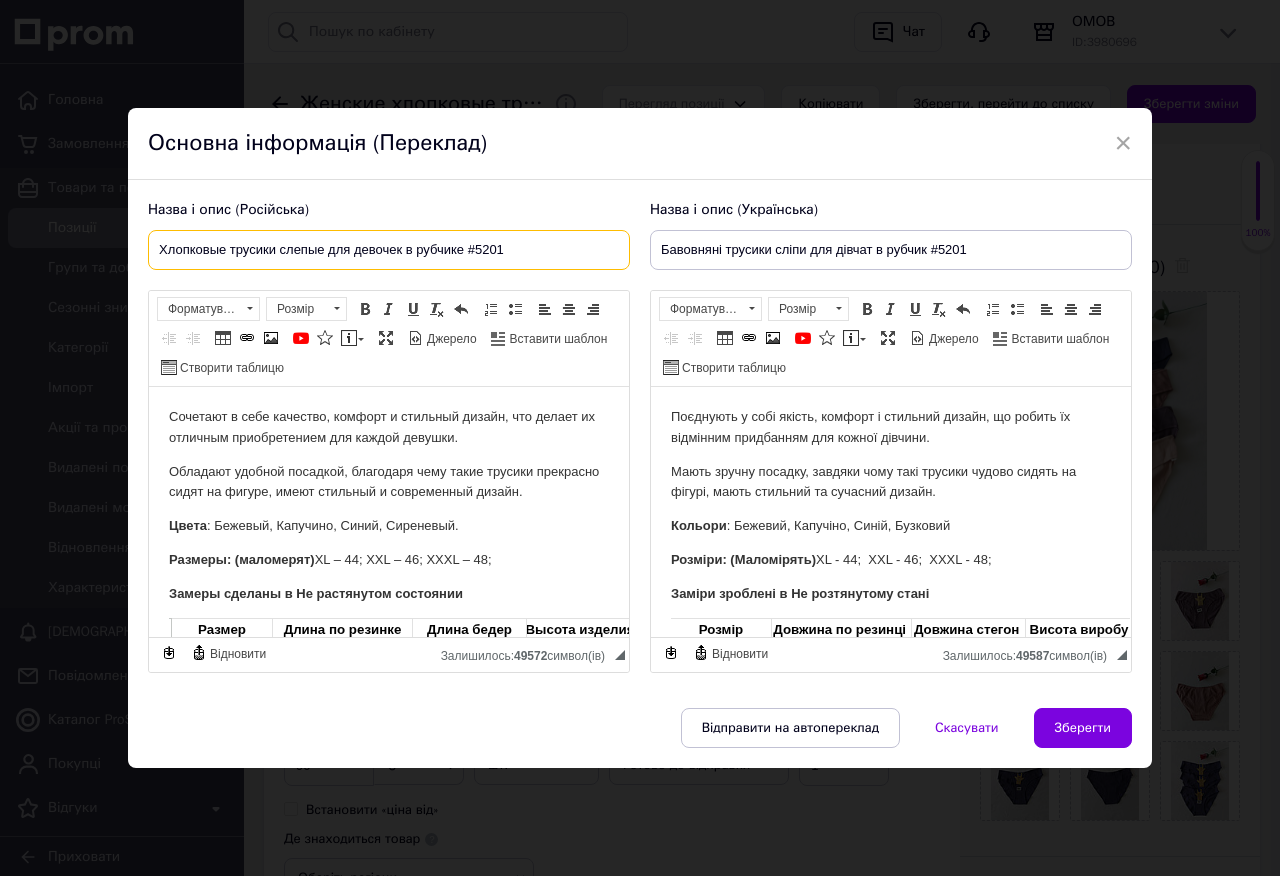 click on "Хлопковые трусики слепые для девочек в рубчике #5201" at bounding box center [389, 250] 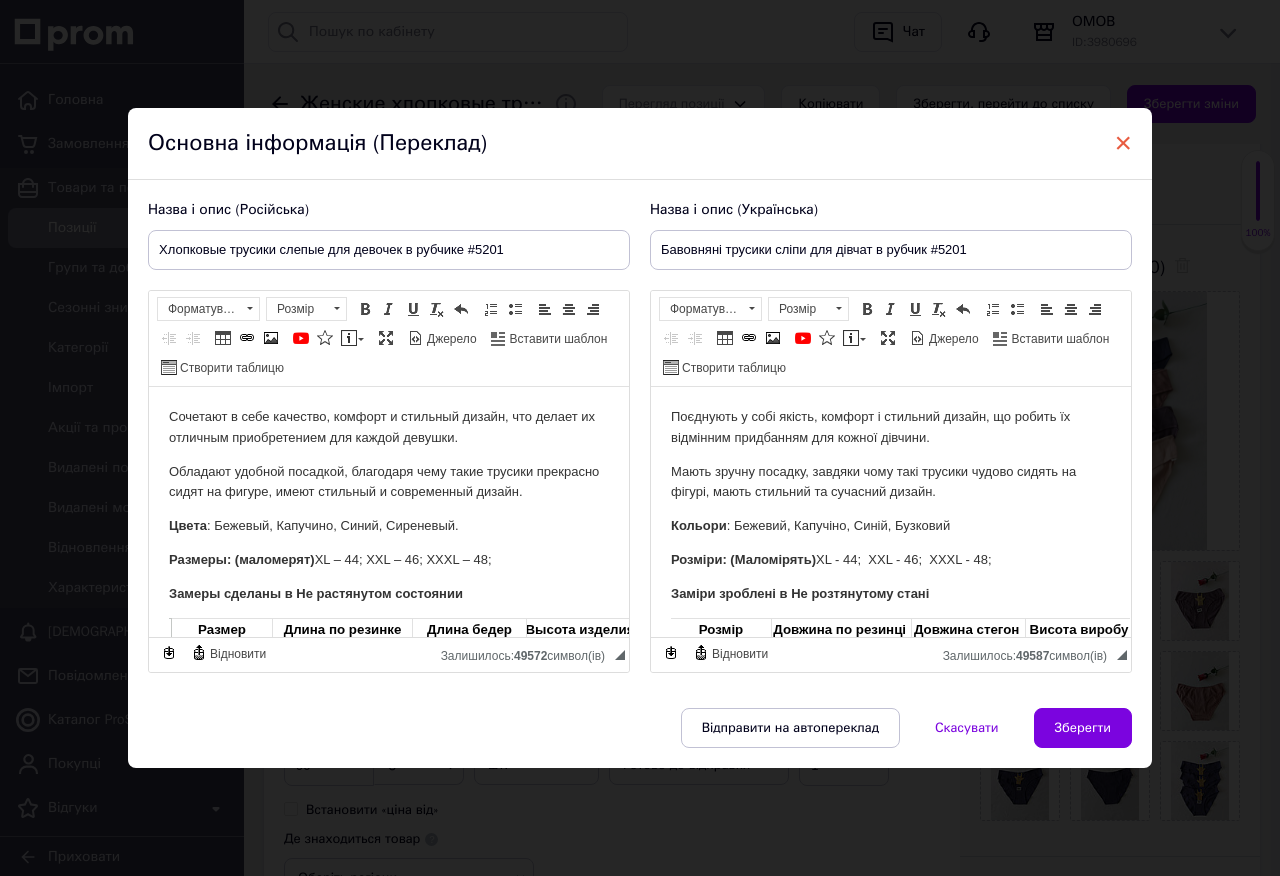 click on "×" at bounding box center (1123, 143) 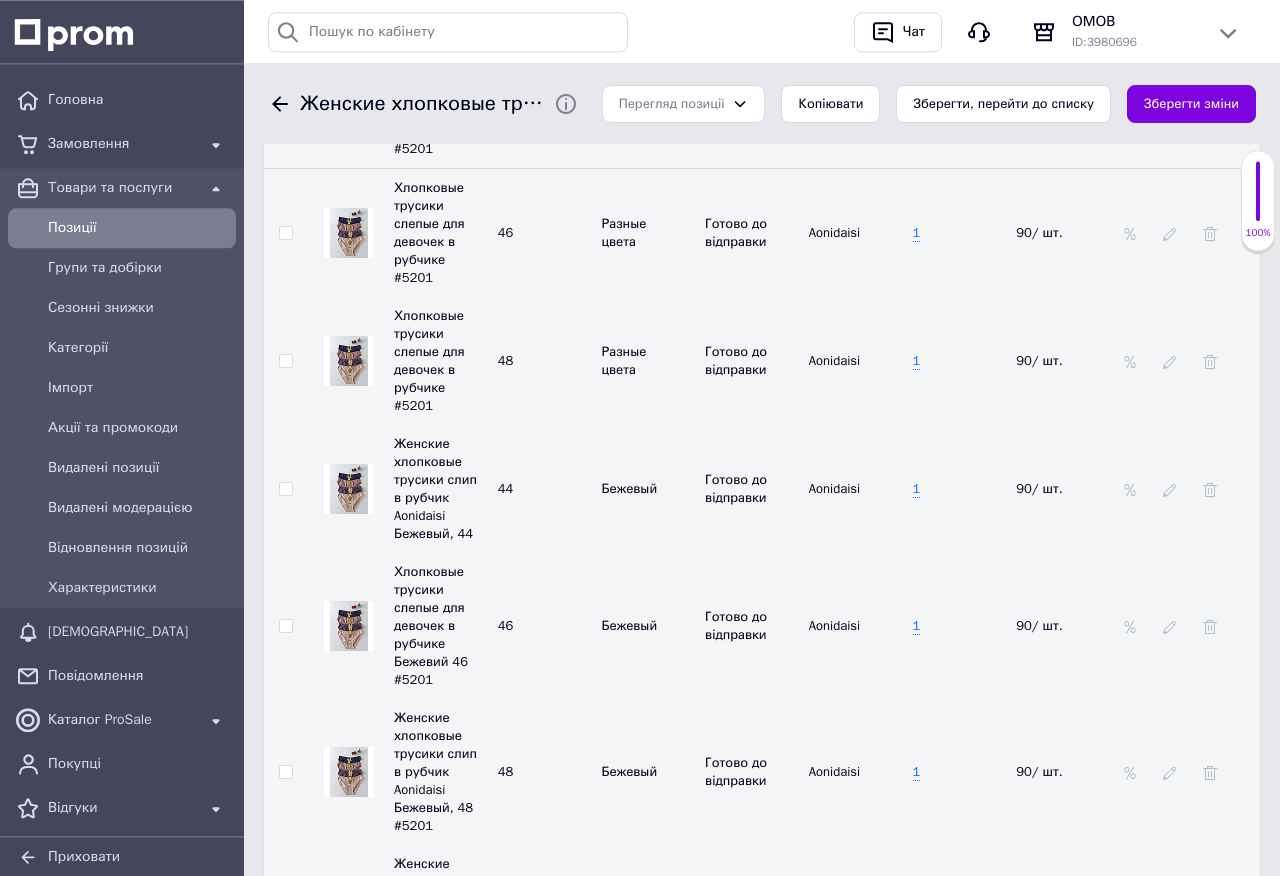 scroll, scrollTop: 3216, scrollLeft: 0, axis: vertical 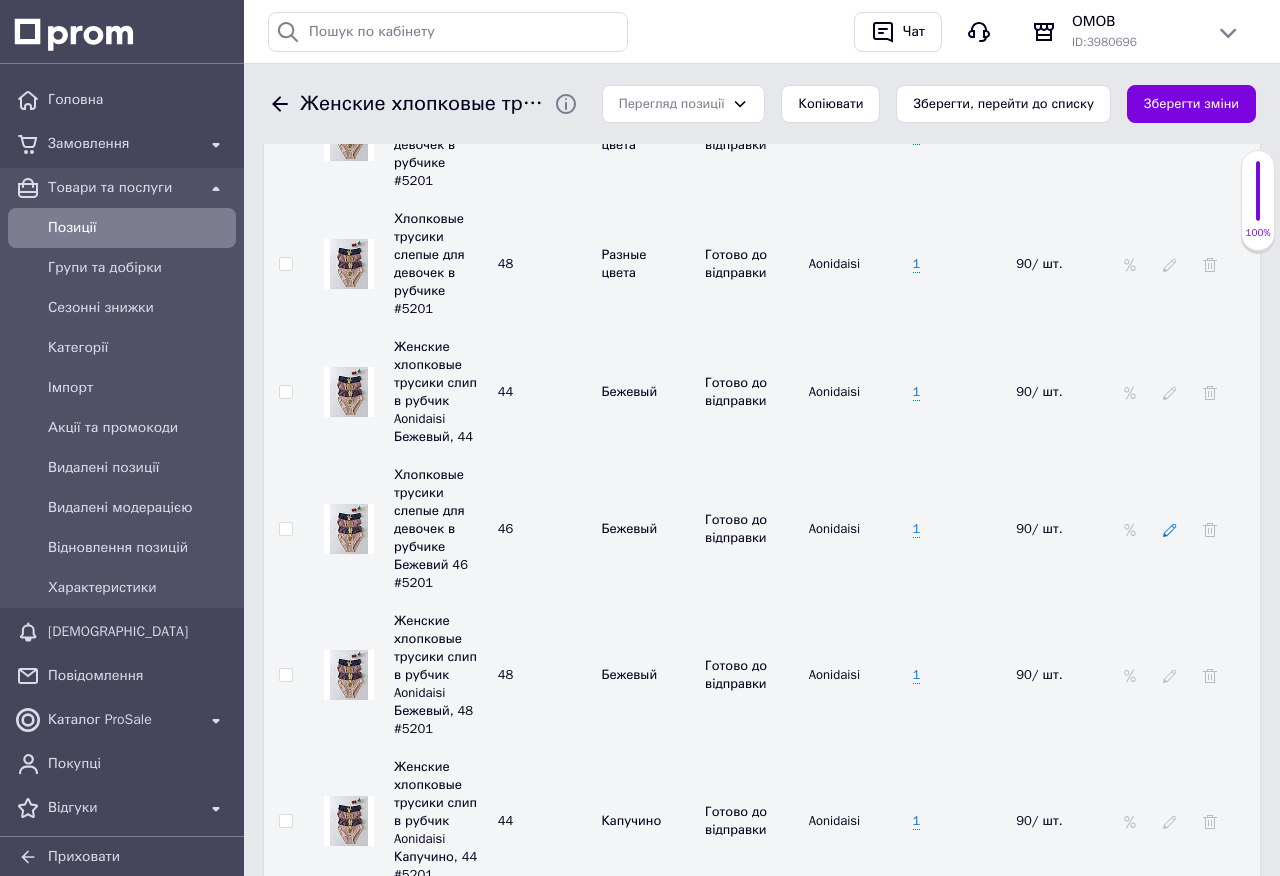 click 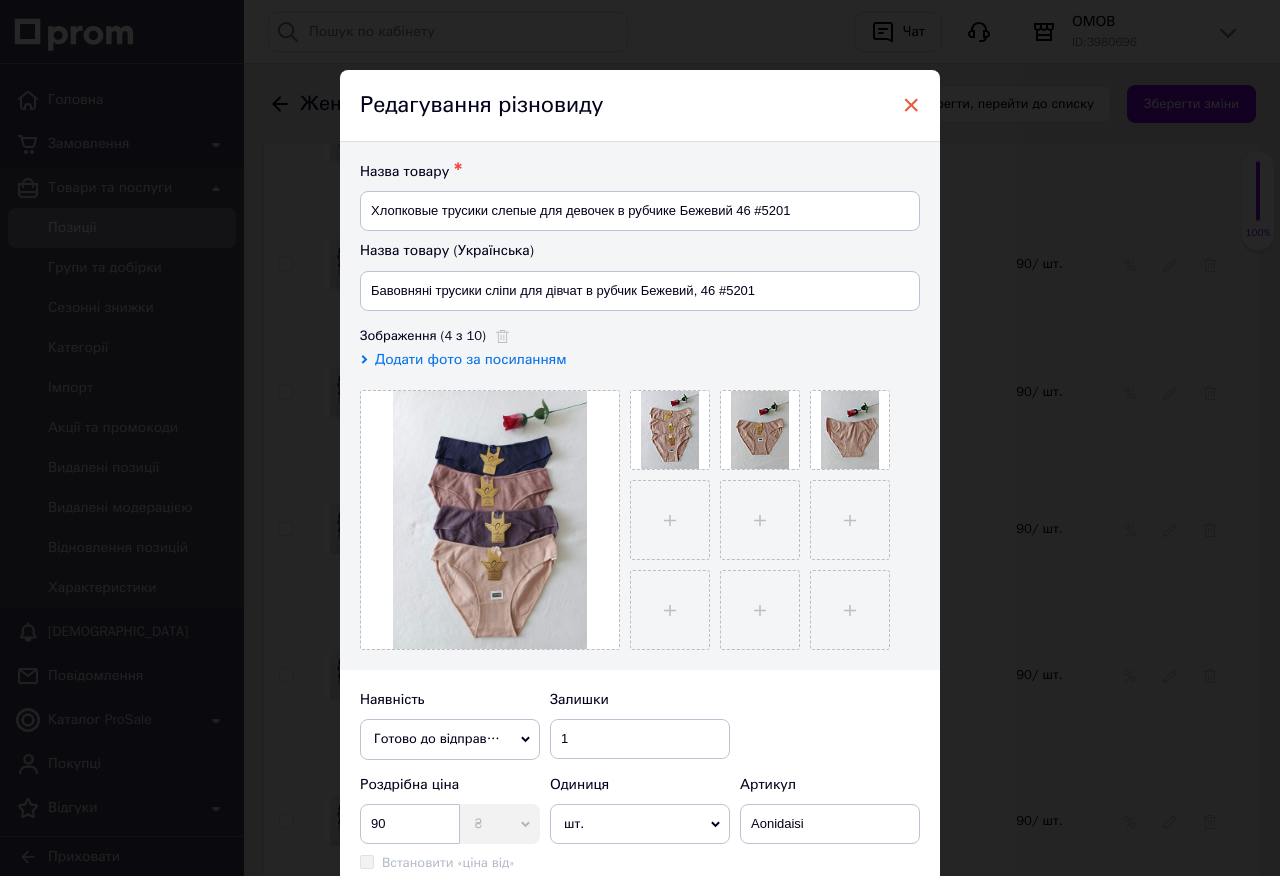 click on "×" at bounding box center (911, 105) 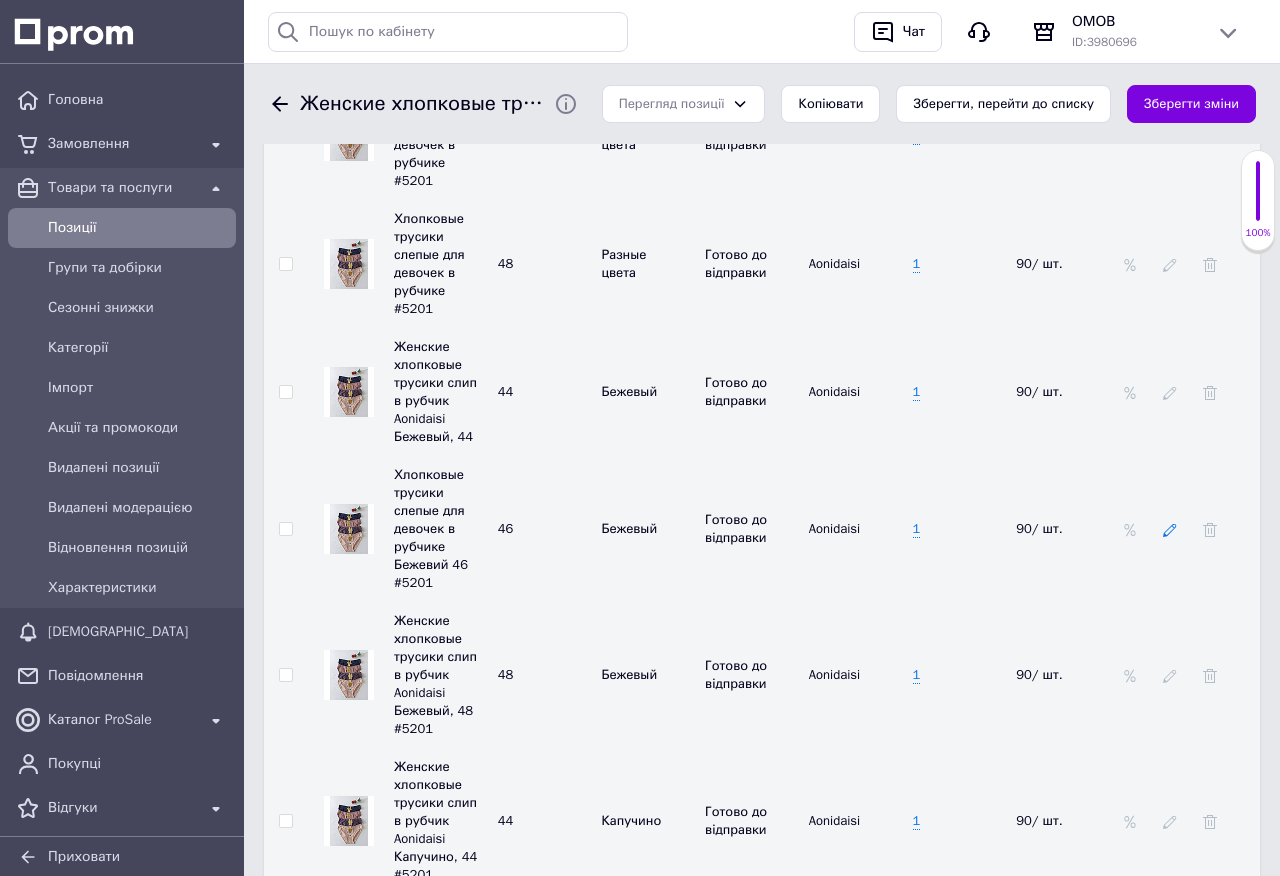 click 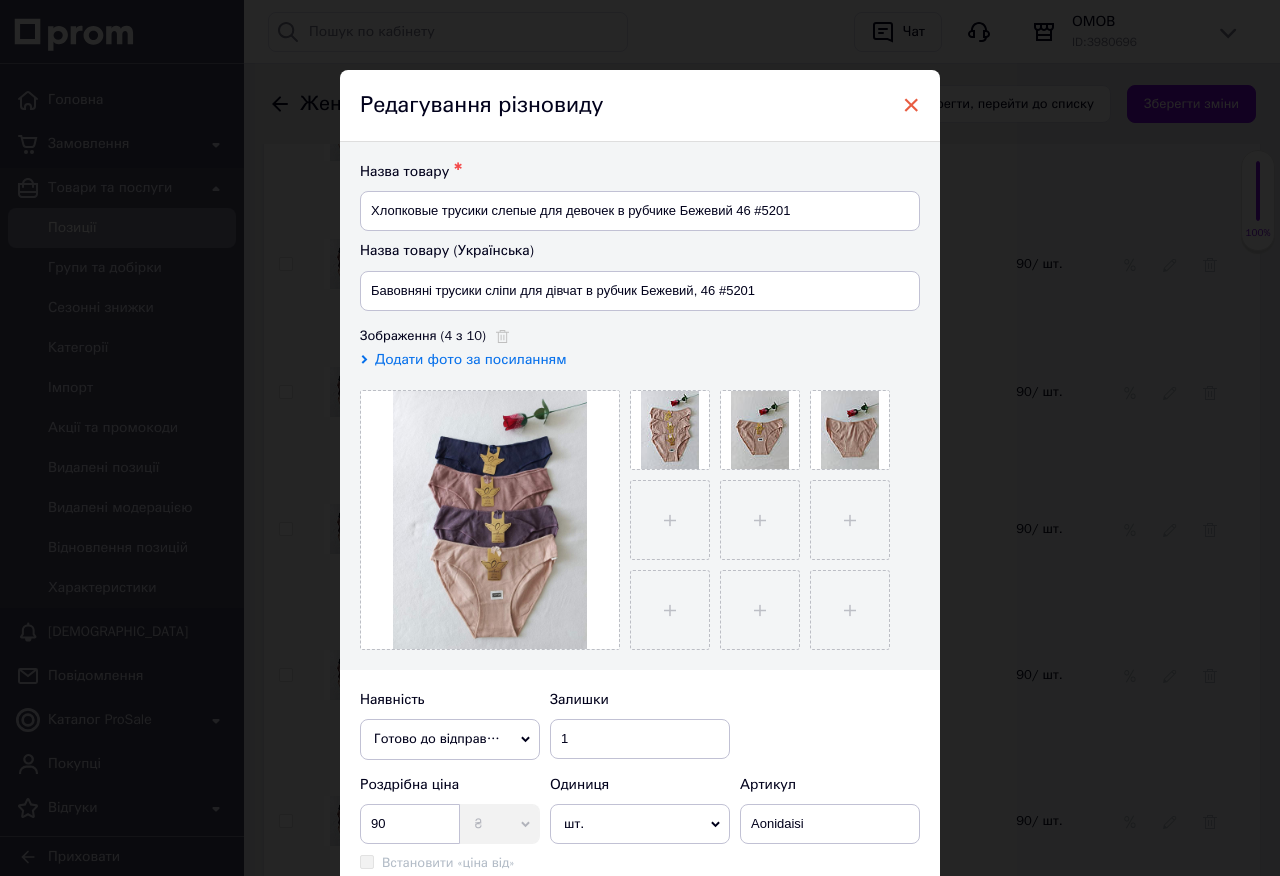 click on "×" at bounding box center [911, 105] 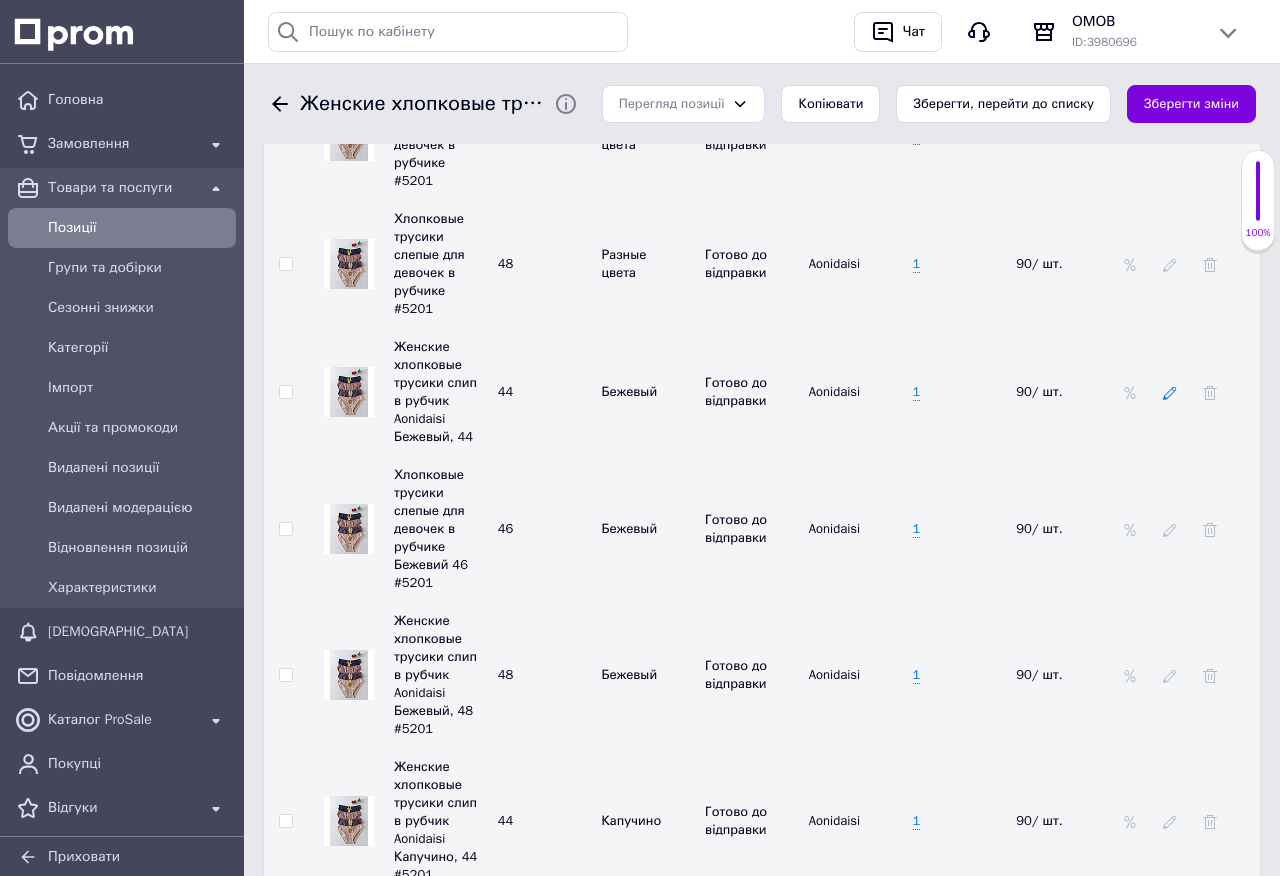 click 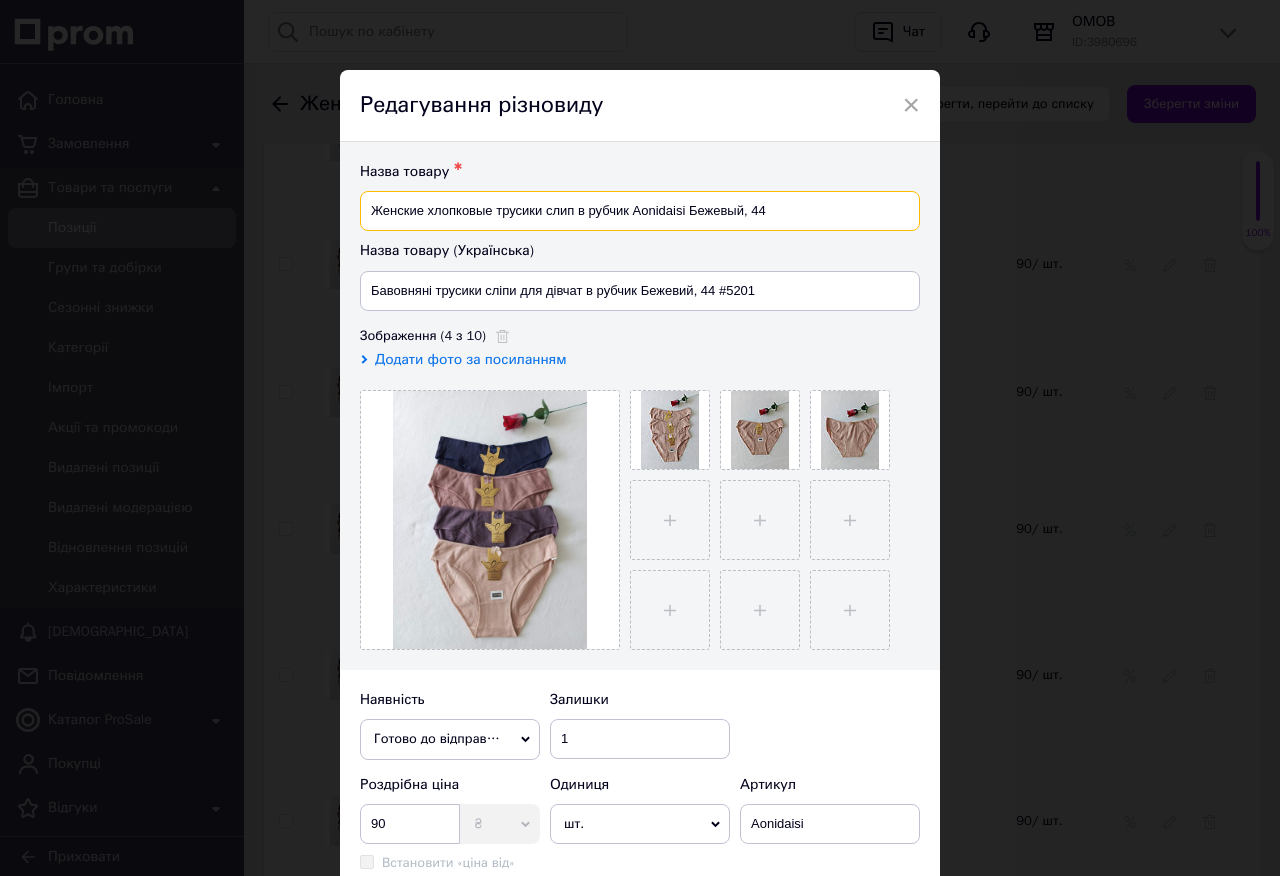 click on "Женские хлопковые трусики слип в рубчик Aonidaisi Бежевый, 44" at bounding box center (640, 211) 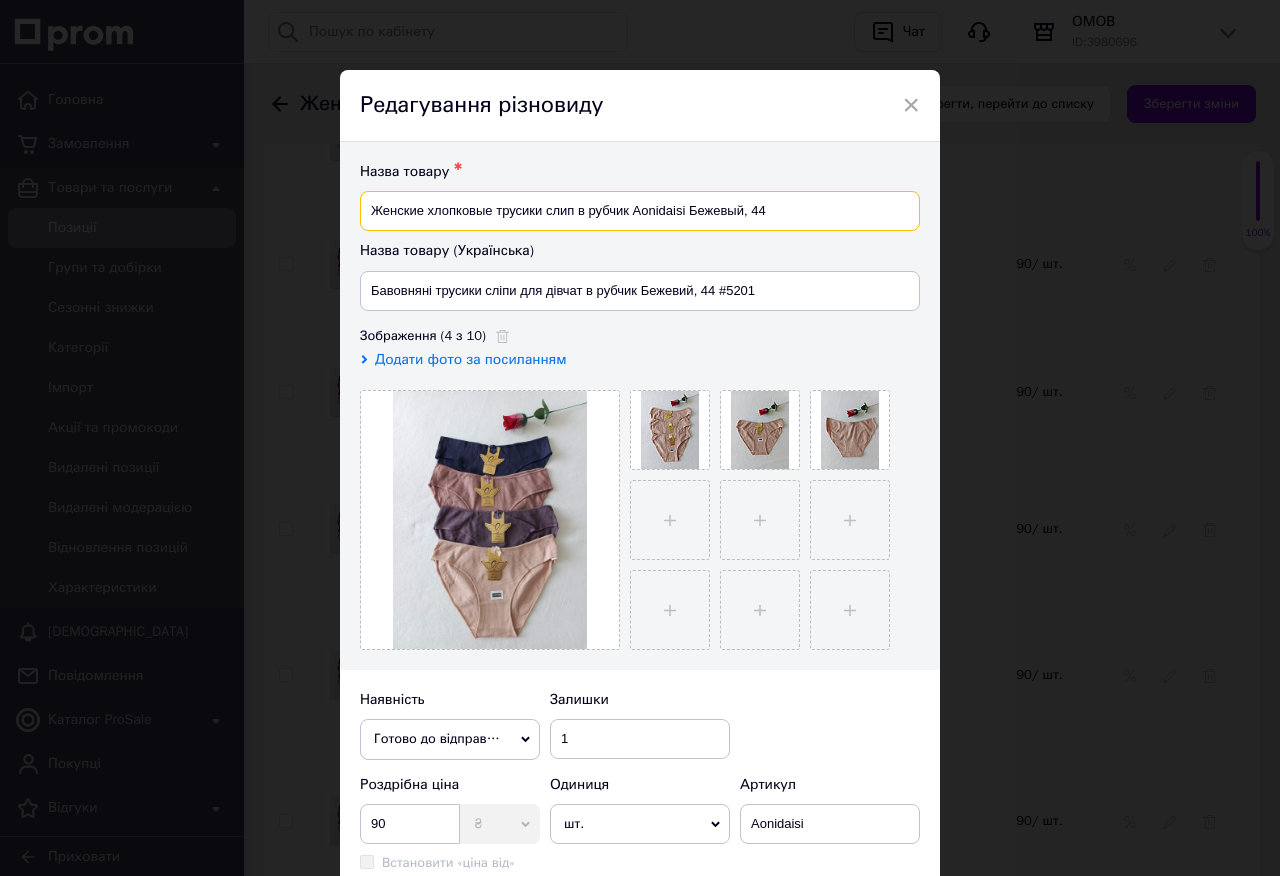 click on "Женские хлопковые трусики слип в рубчик Aonidaisi Бежевый, 44" at bounding box center (640, 211) 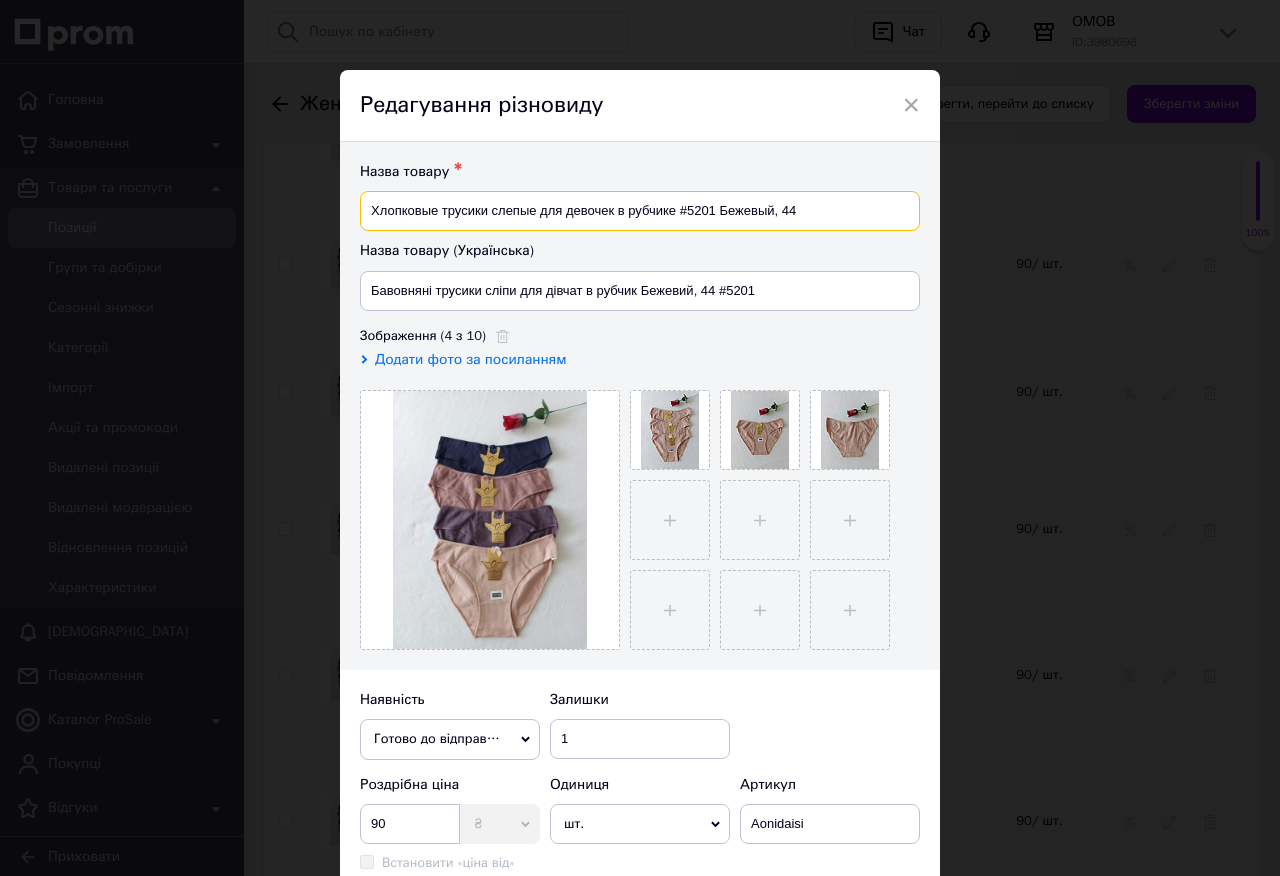 drag, startPoint x: 679, startPoint y: 210, endPoint x: 713, endPoint y: 217, distance: 34.713108 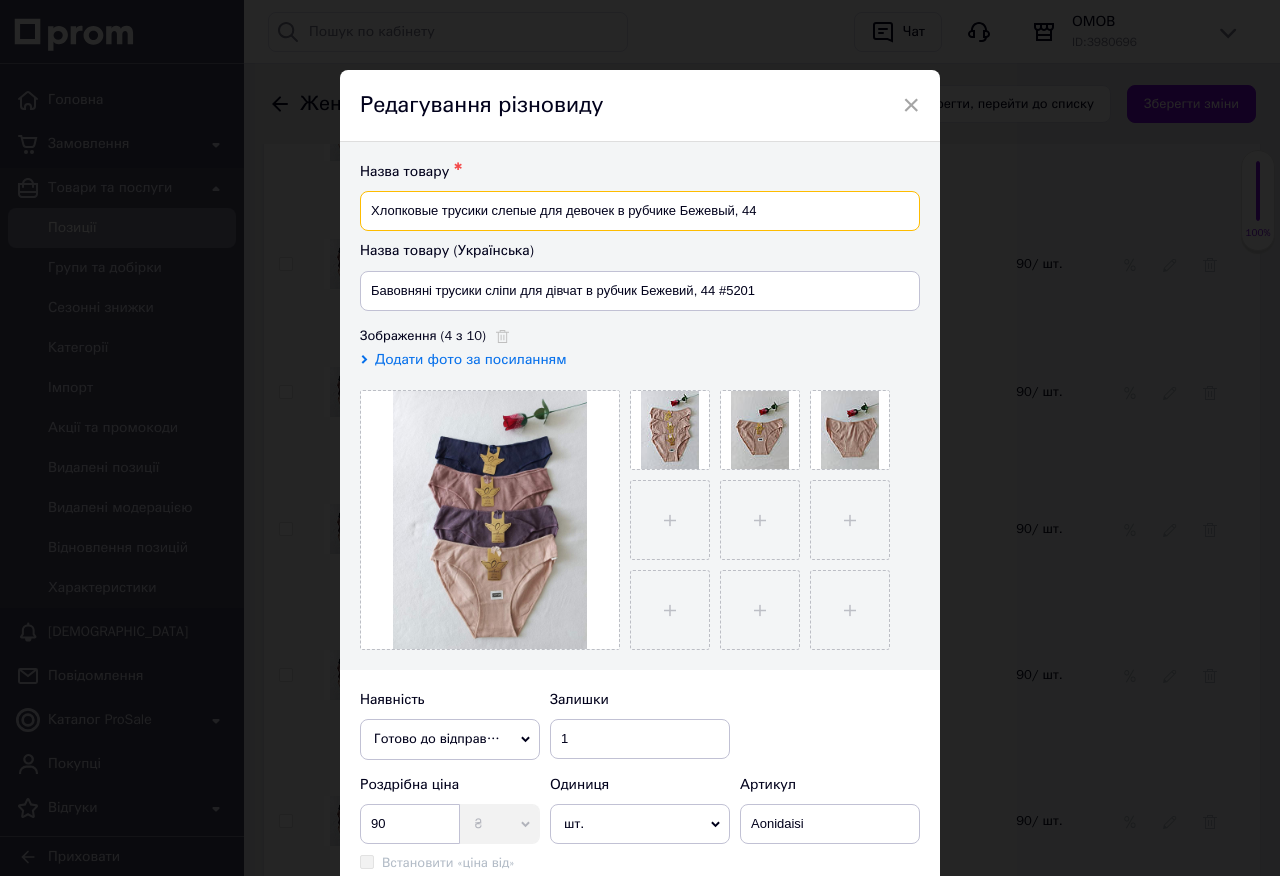 click on "Хлопковые трусики слепые для девочек в рубчике Бежевый, 44" at bounding box center (640, 211) 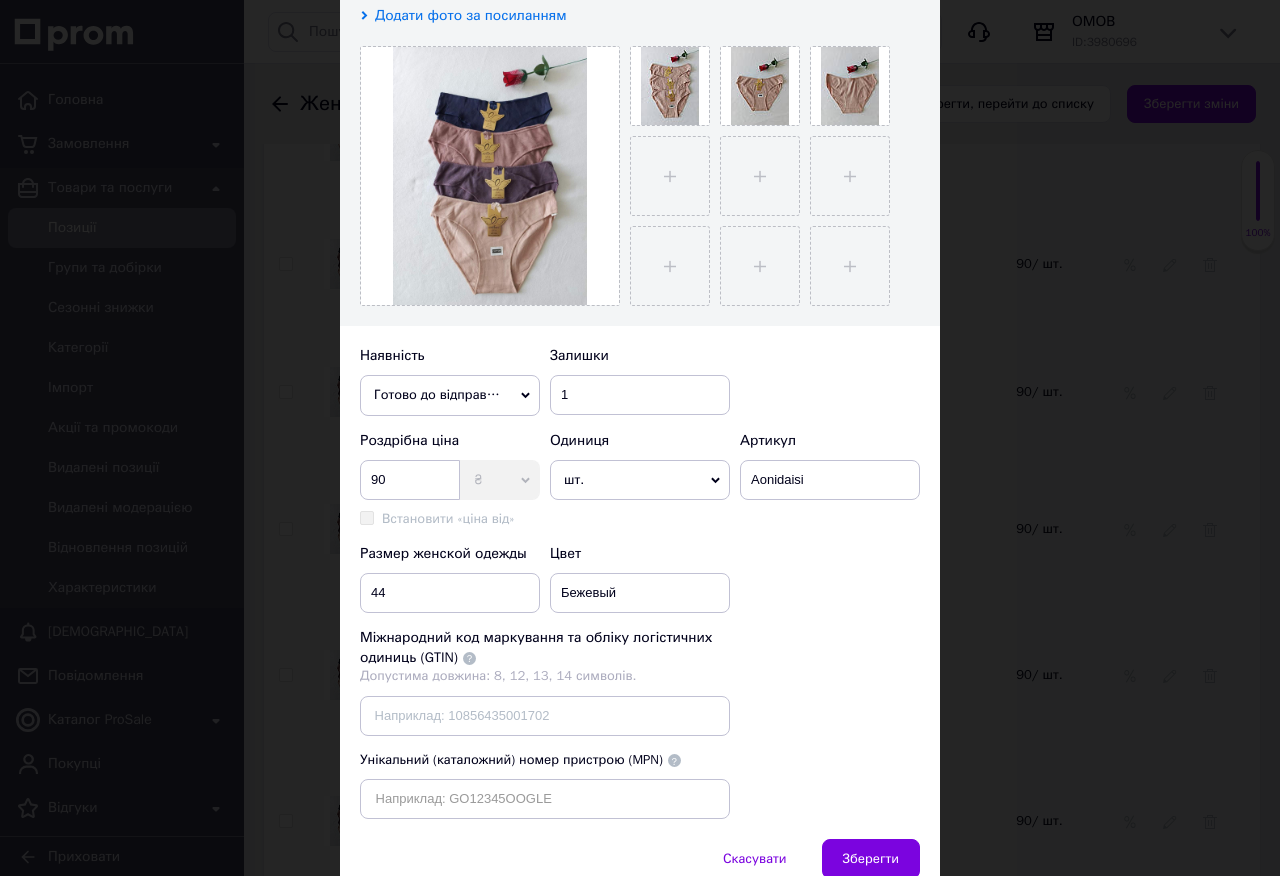 scroll, scrollTop: 437, scrollLeft: 0, axis: vertical 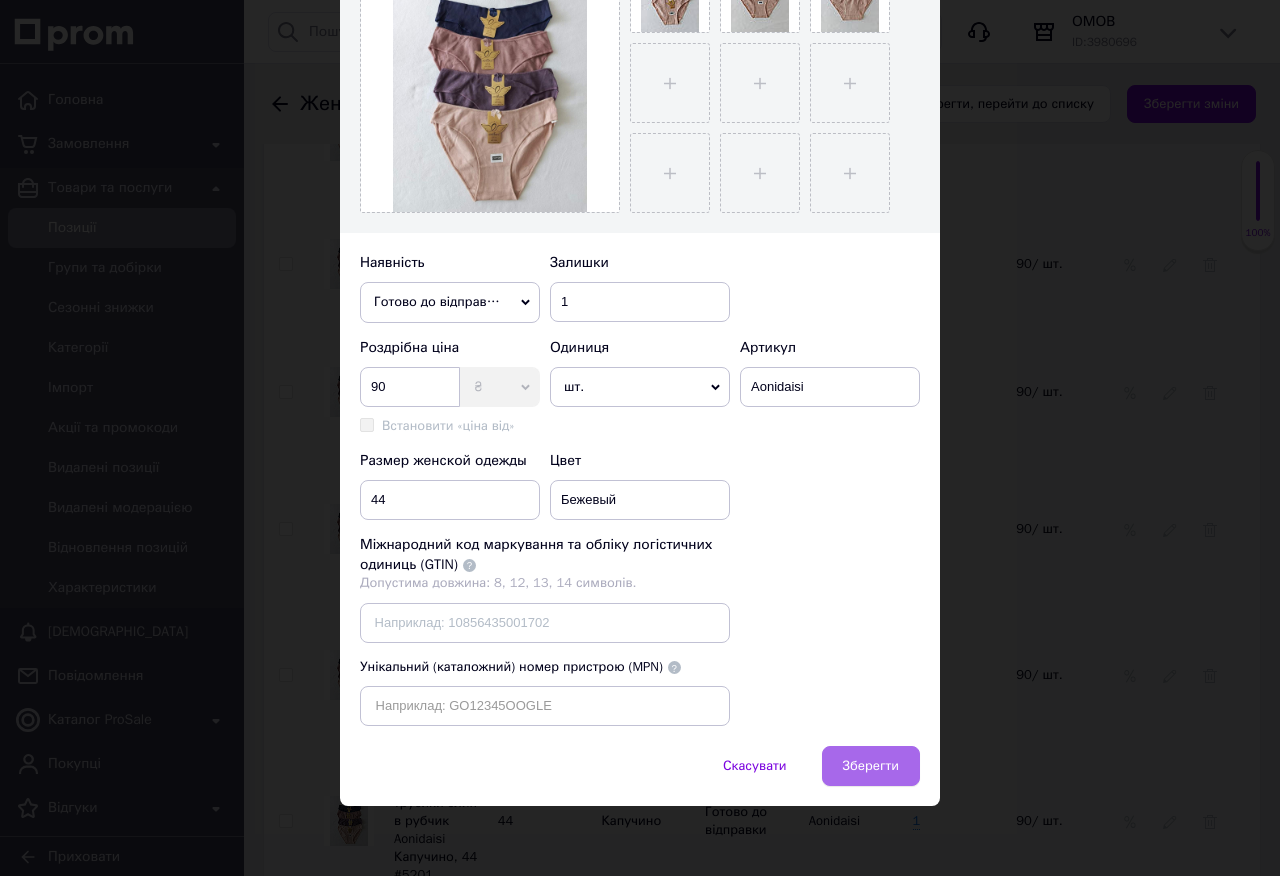 type on "Хлопковые трусики слепые для девочек в рубчике Бежевый, 44 #5201" 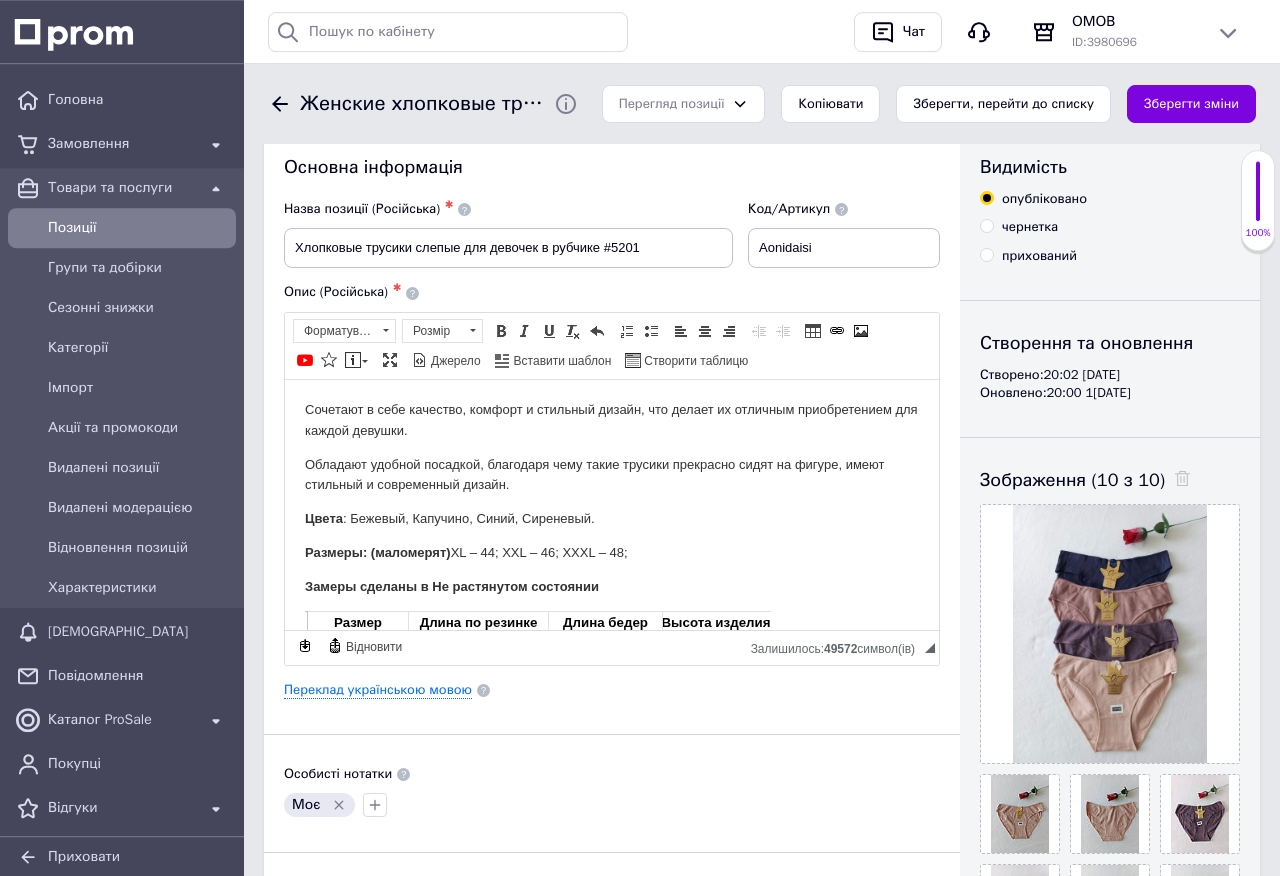 scroll, scrollTop: 0, scrollLeft: 0, axis: both 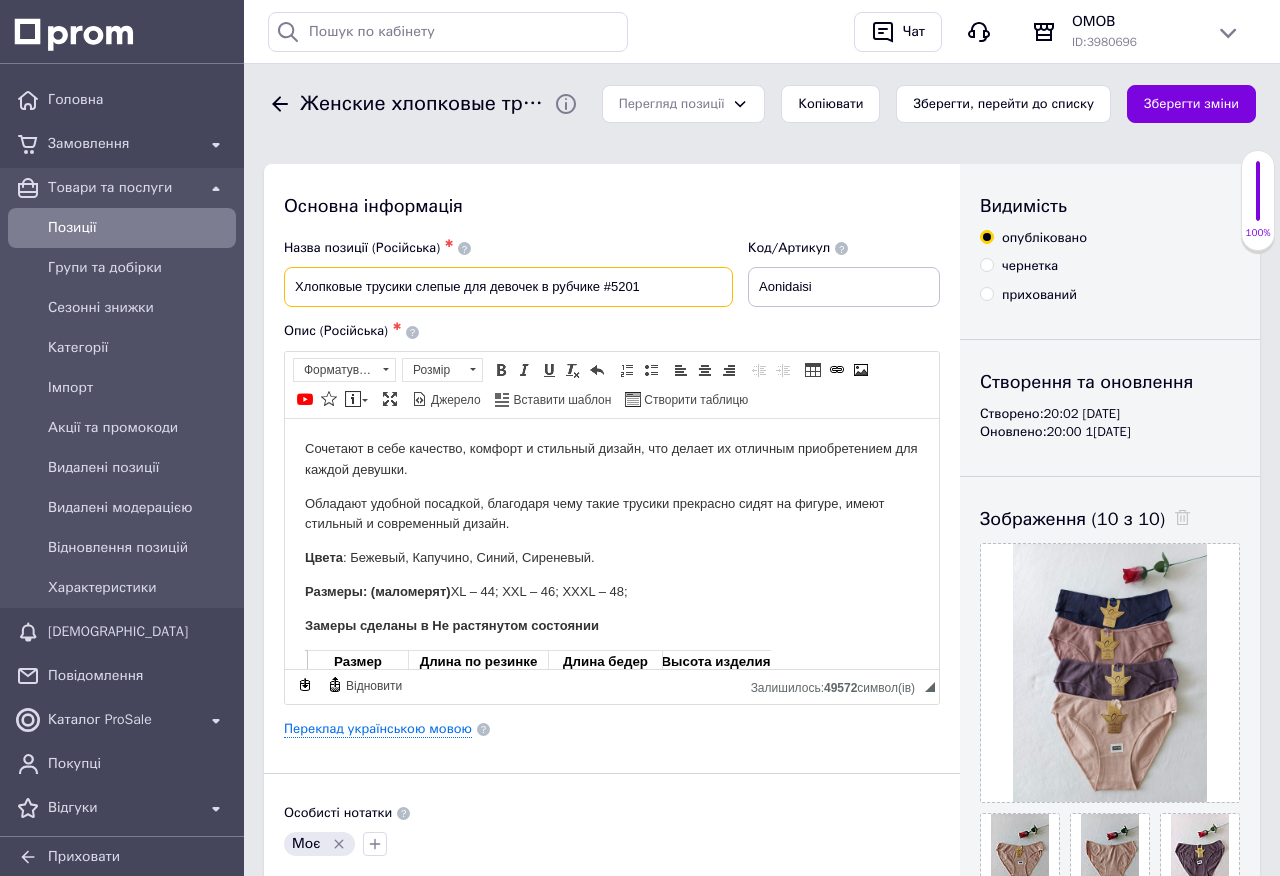 click on "Хлопковые трусики слепые для девочек в рубчике #5201" at bounding box center (508, 287) 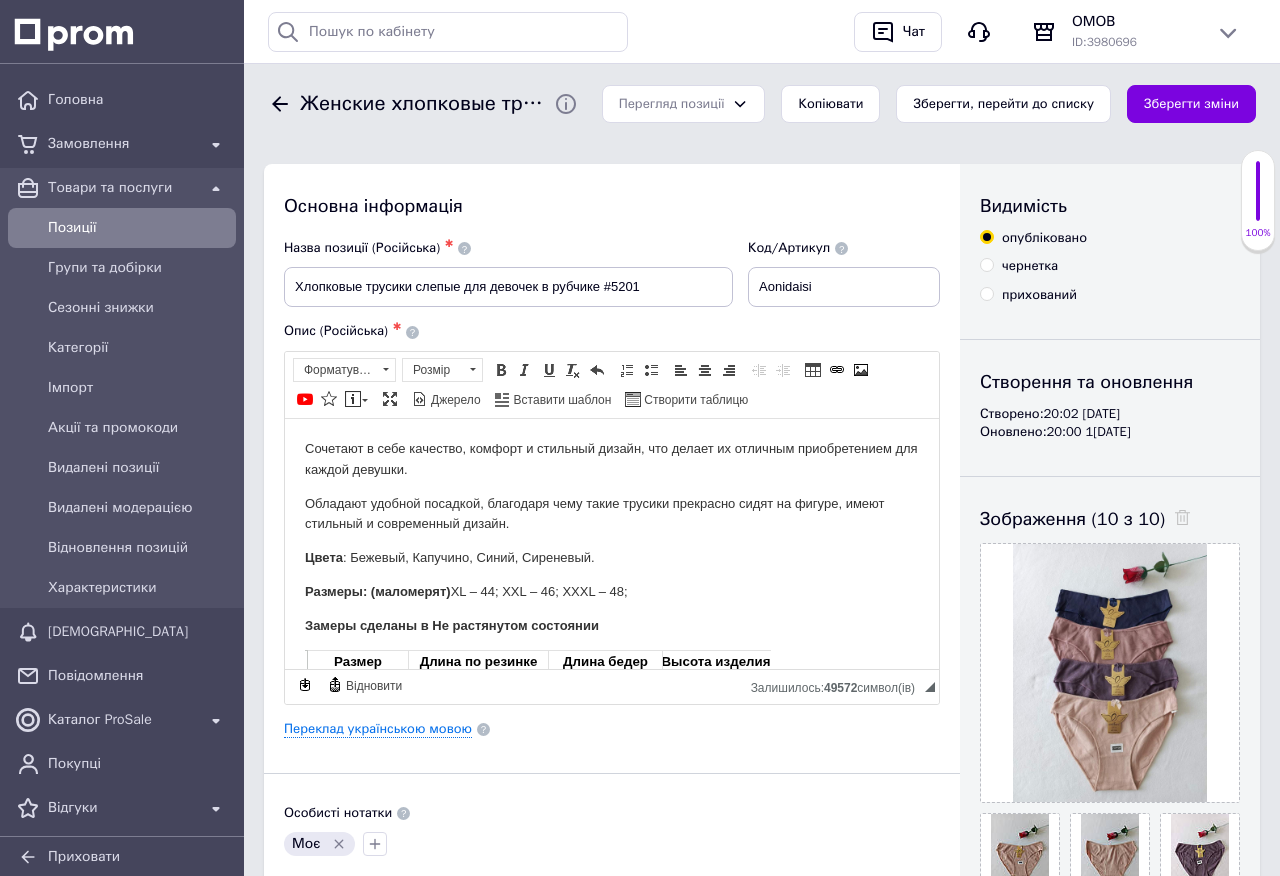 click on "Назва позиції (Російська) ✱" at bounding box center [508, 248] 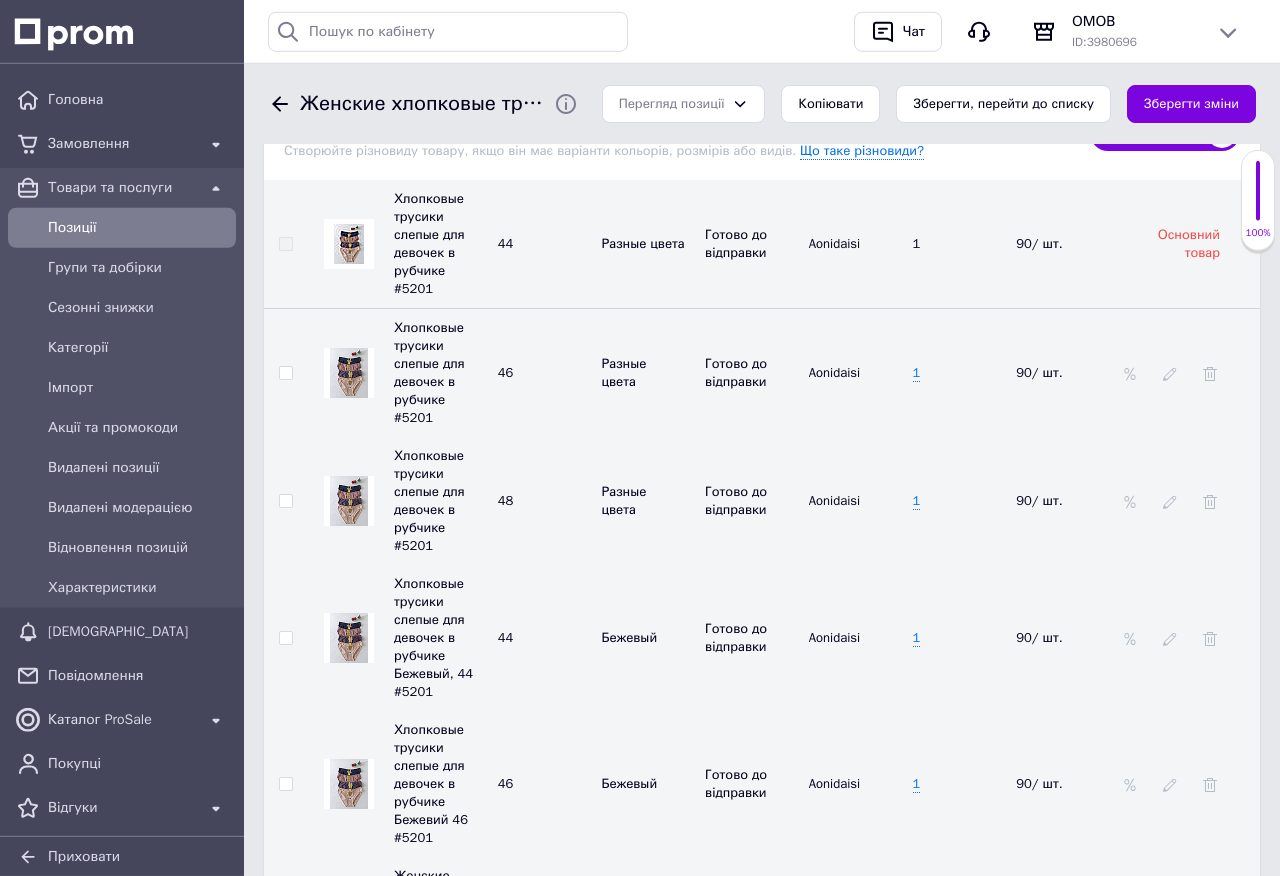 scroll, scrollTop: 2964, scrollLeft: 0, axis: vertical 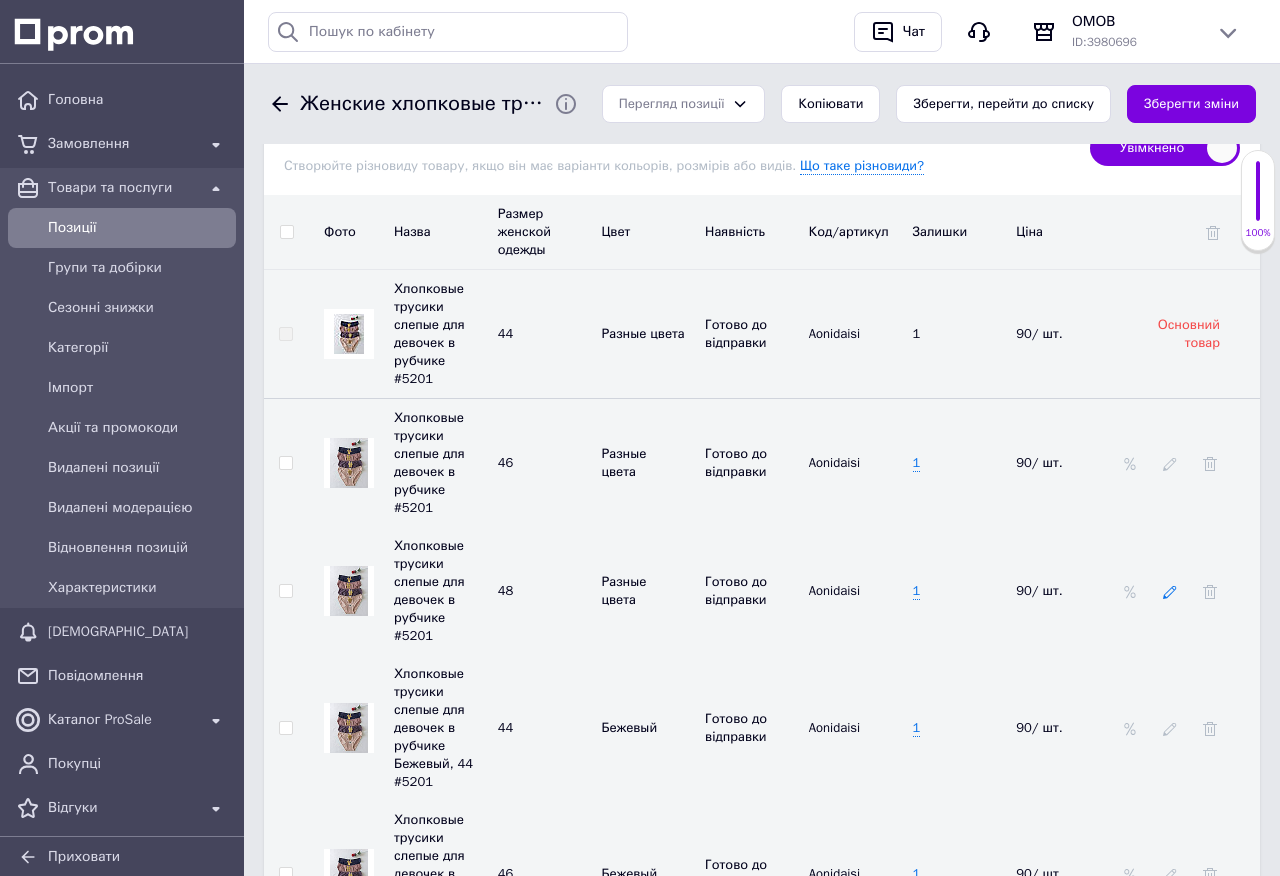 click 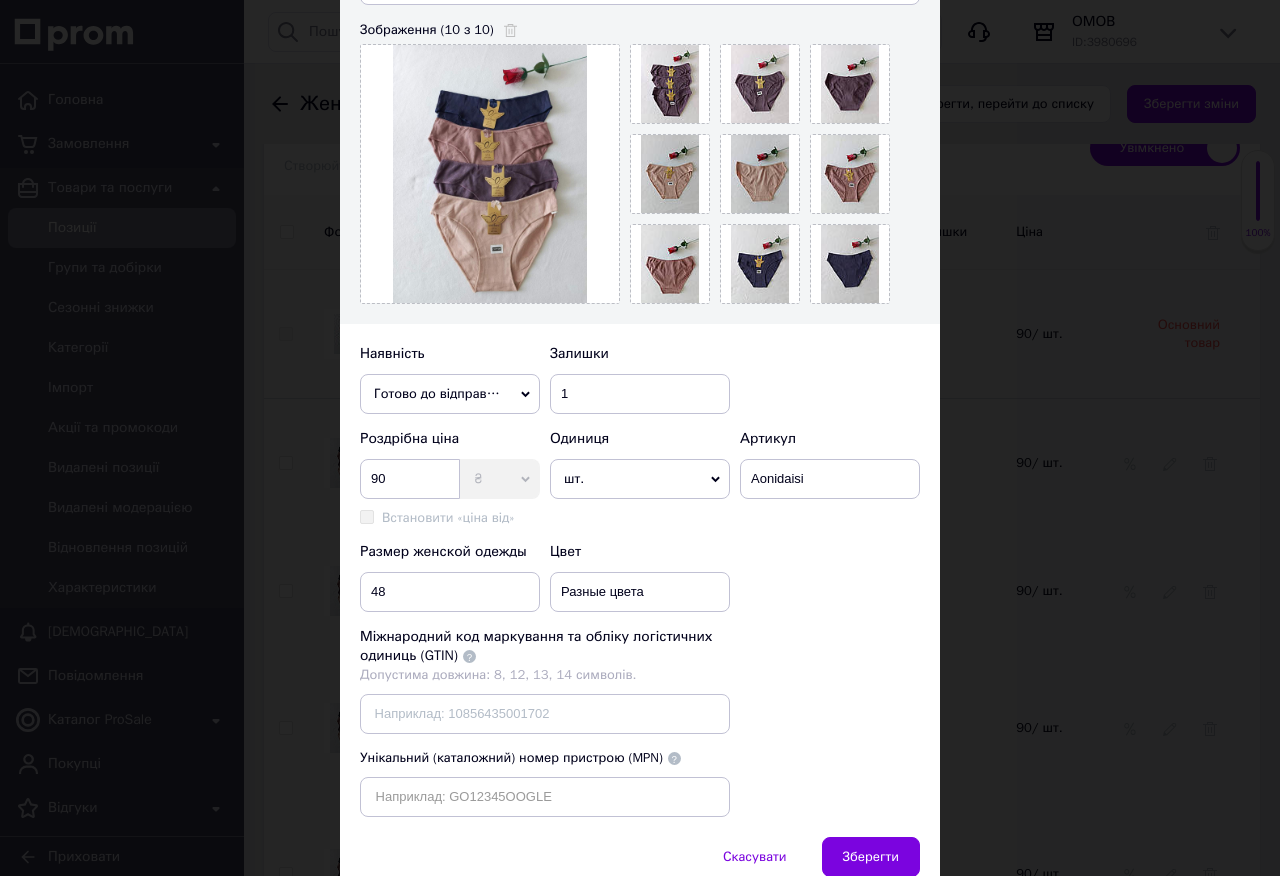 scroll, scrollTop: 397, scrollLeft: 0, axis: vertical 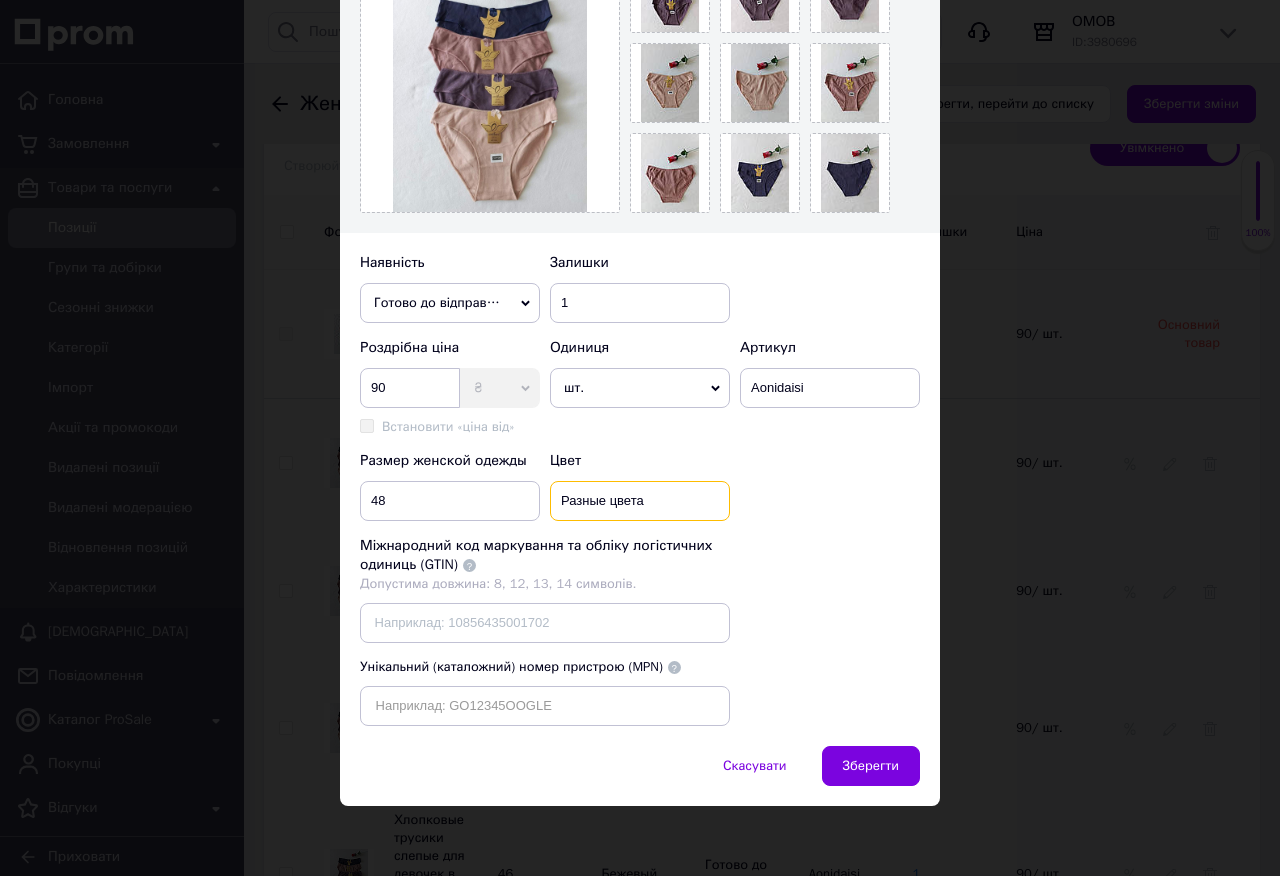 click on "Разные цвета" at bounding box center (640, 501) 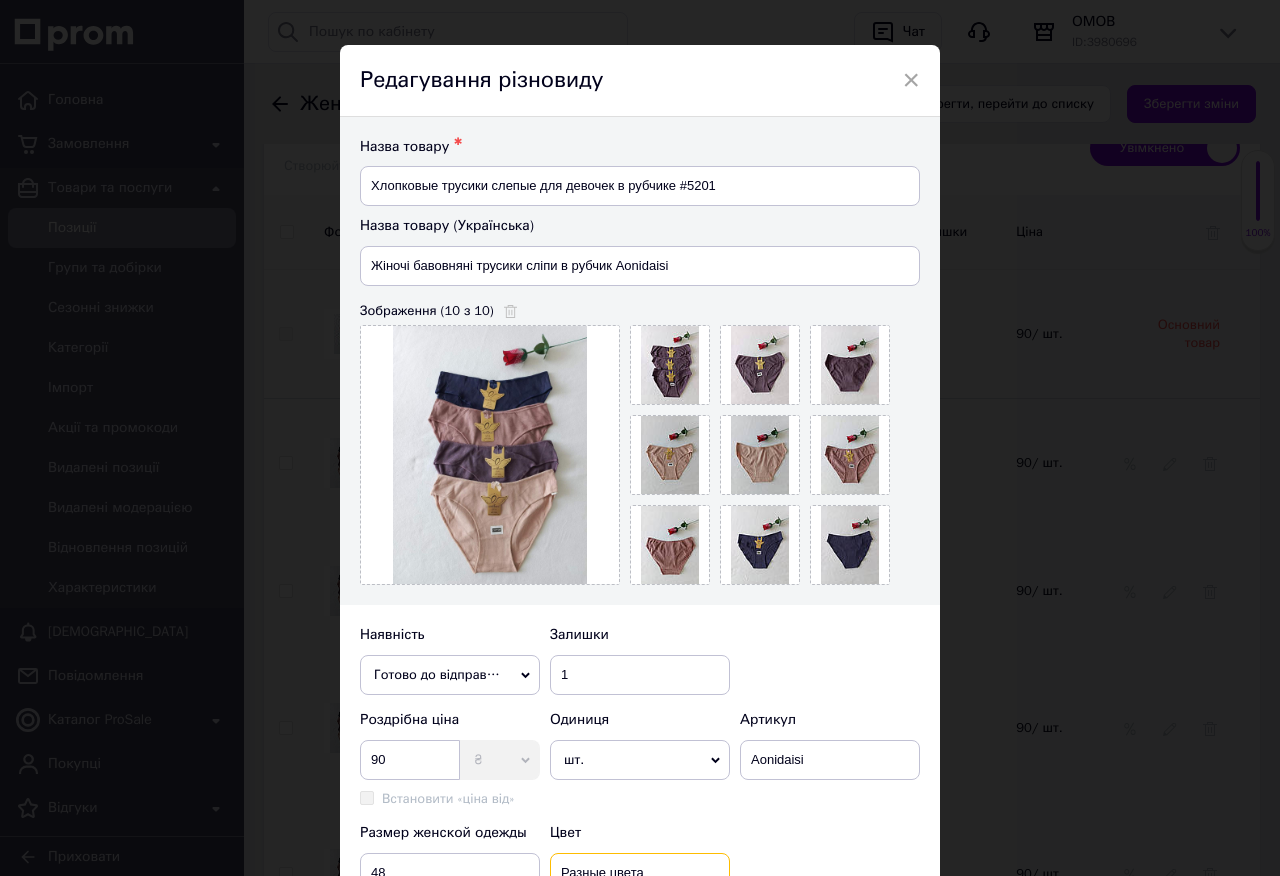 scroll, scrollTop: 0, scrollLeft: 0, axis: both 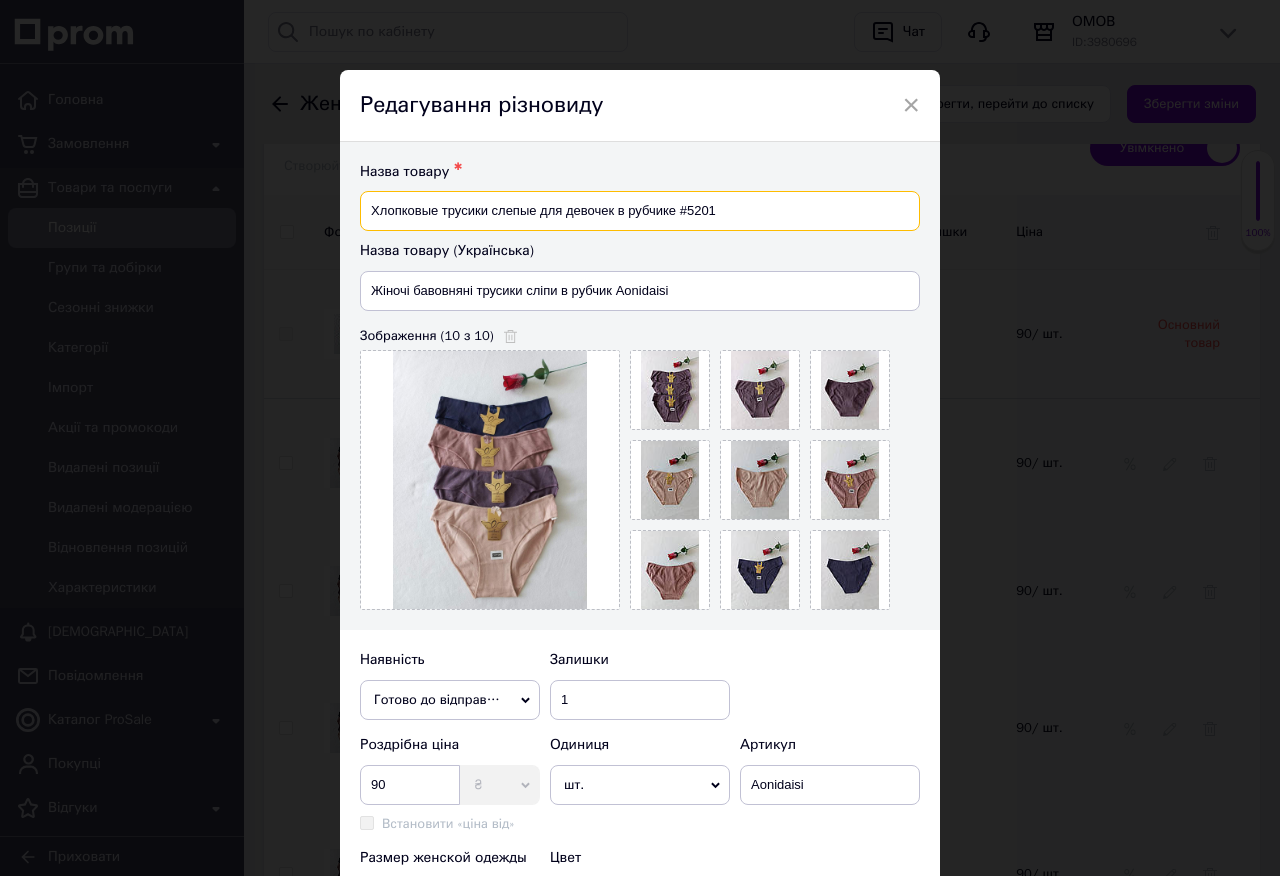 click on "Хлопковые трусики слепые для девочек в рубчике #5201" at bounding box center (640, 211) 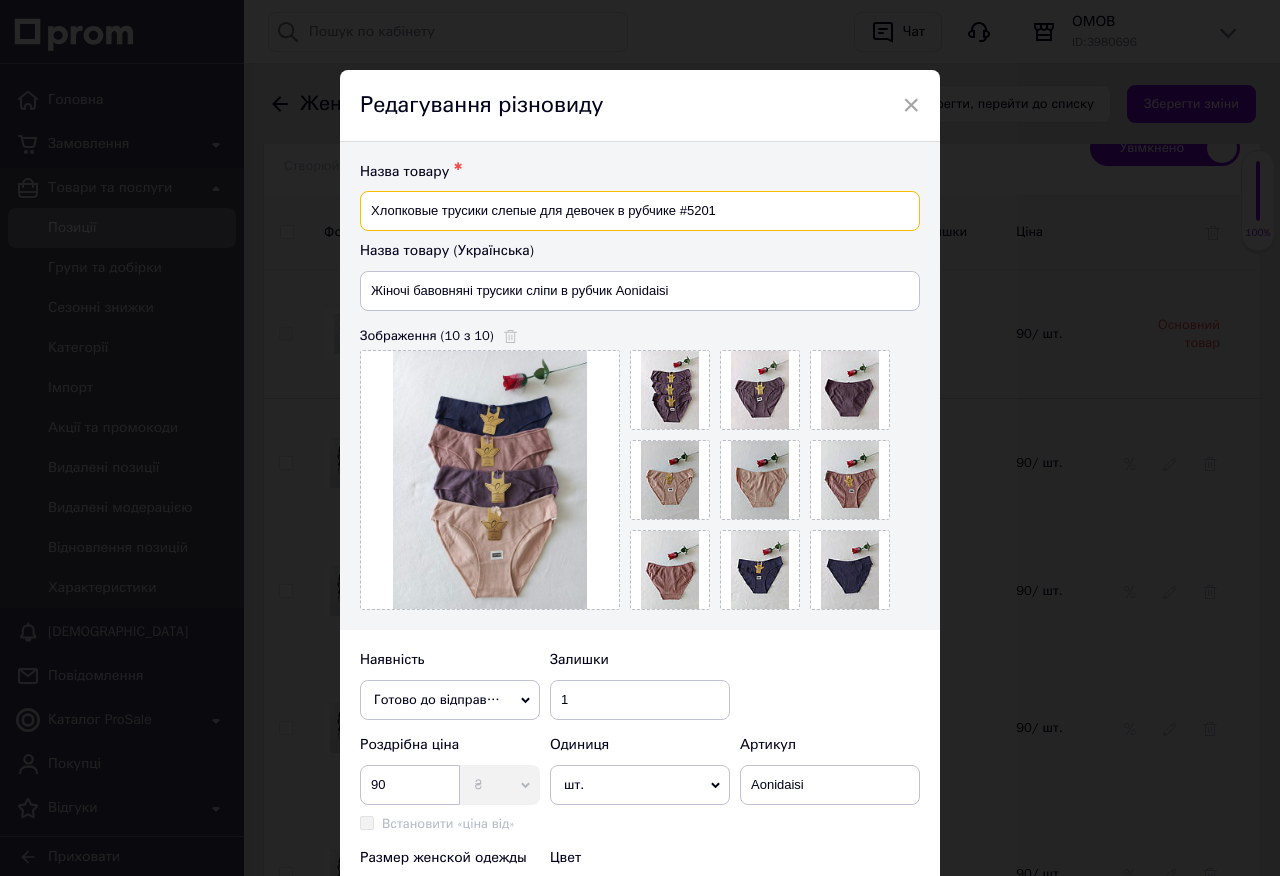paste on "Разные цвета" 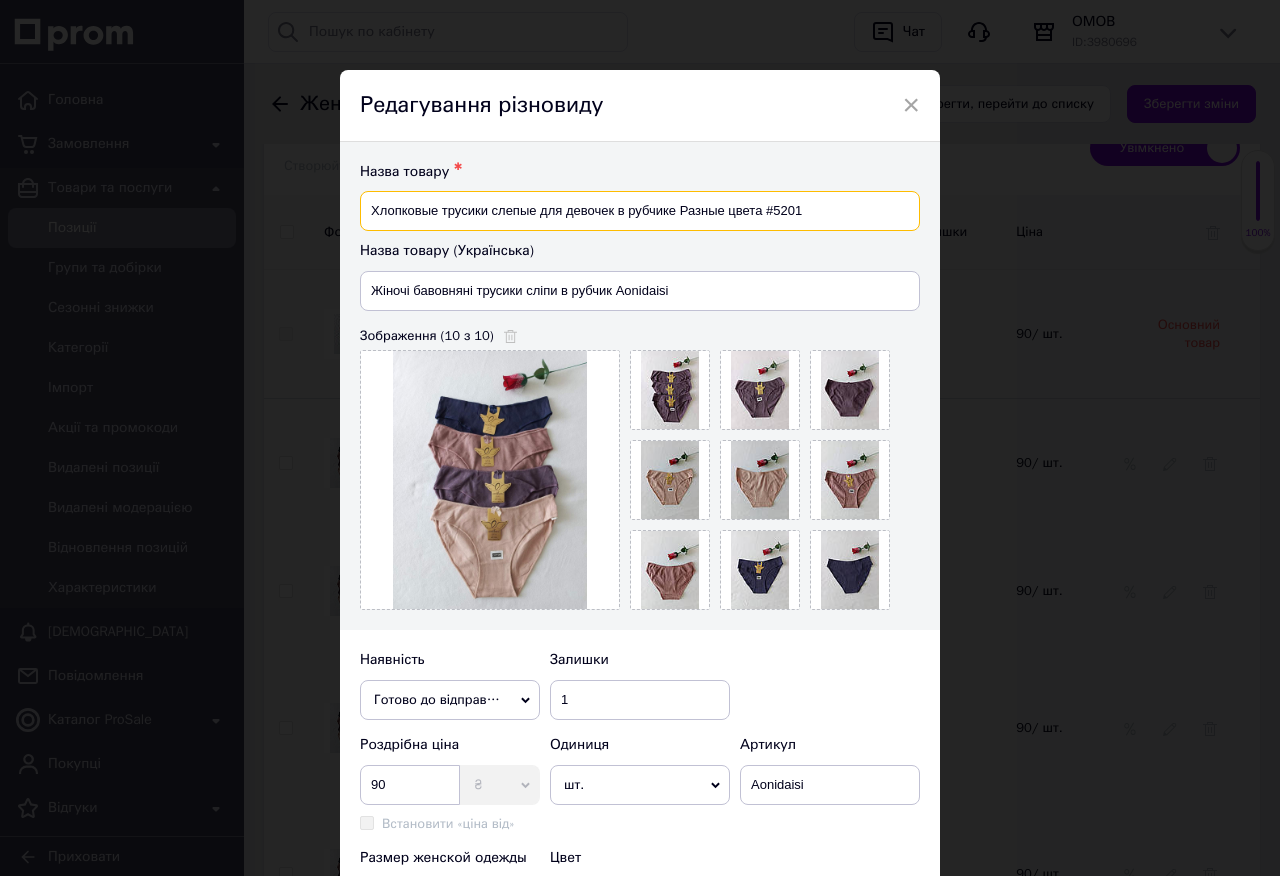 click on "Хлопковые трусики слепые для девочек в рубчике Разные цвета #5201" at bounding box center [640, 211] 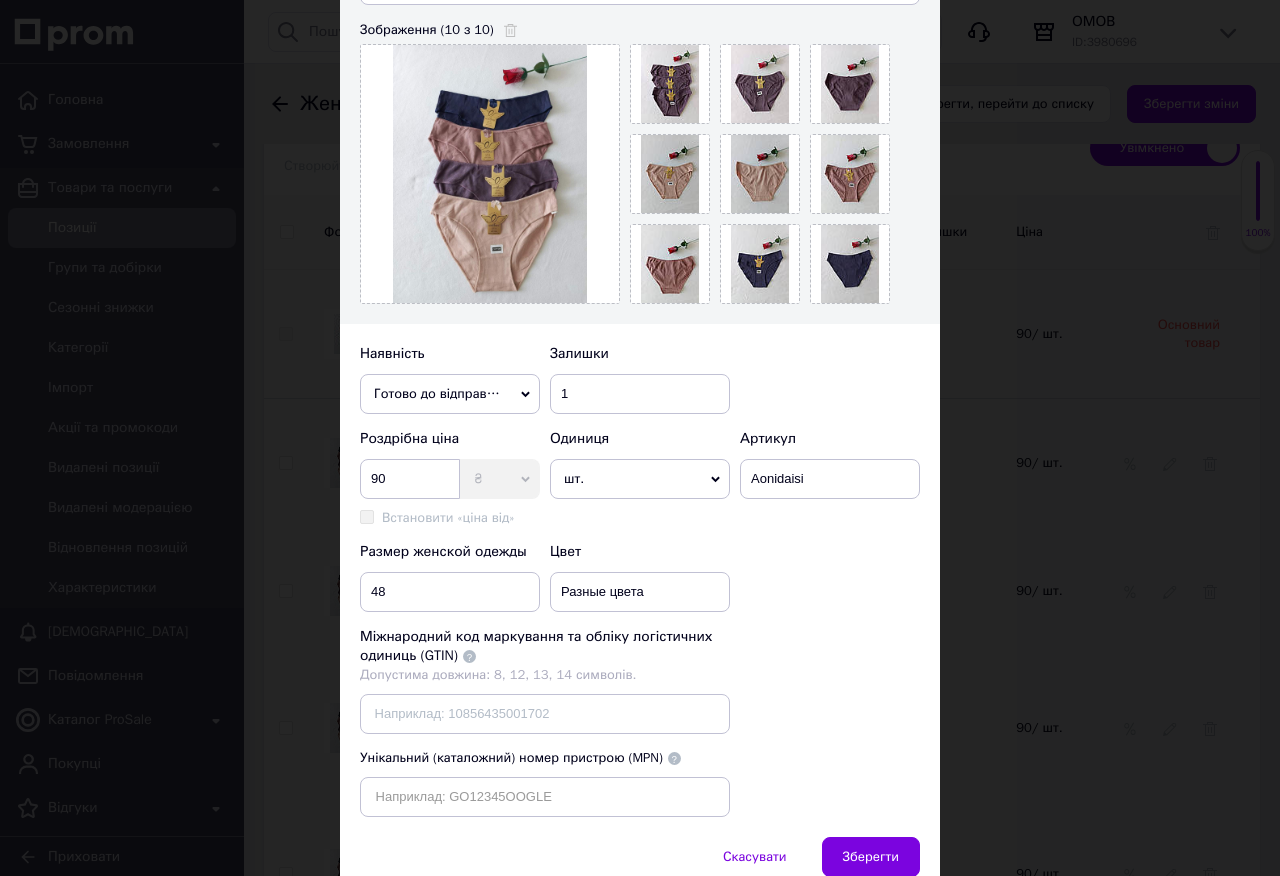 scroll, scrollTop: 397, scrollLeft: 0, axis: vertical 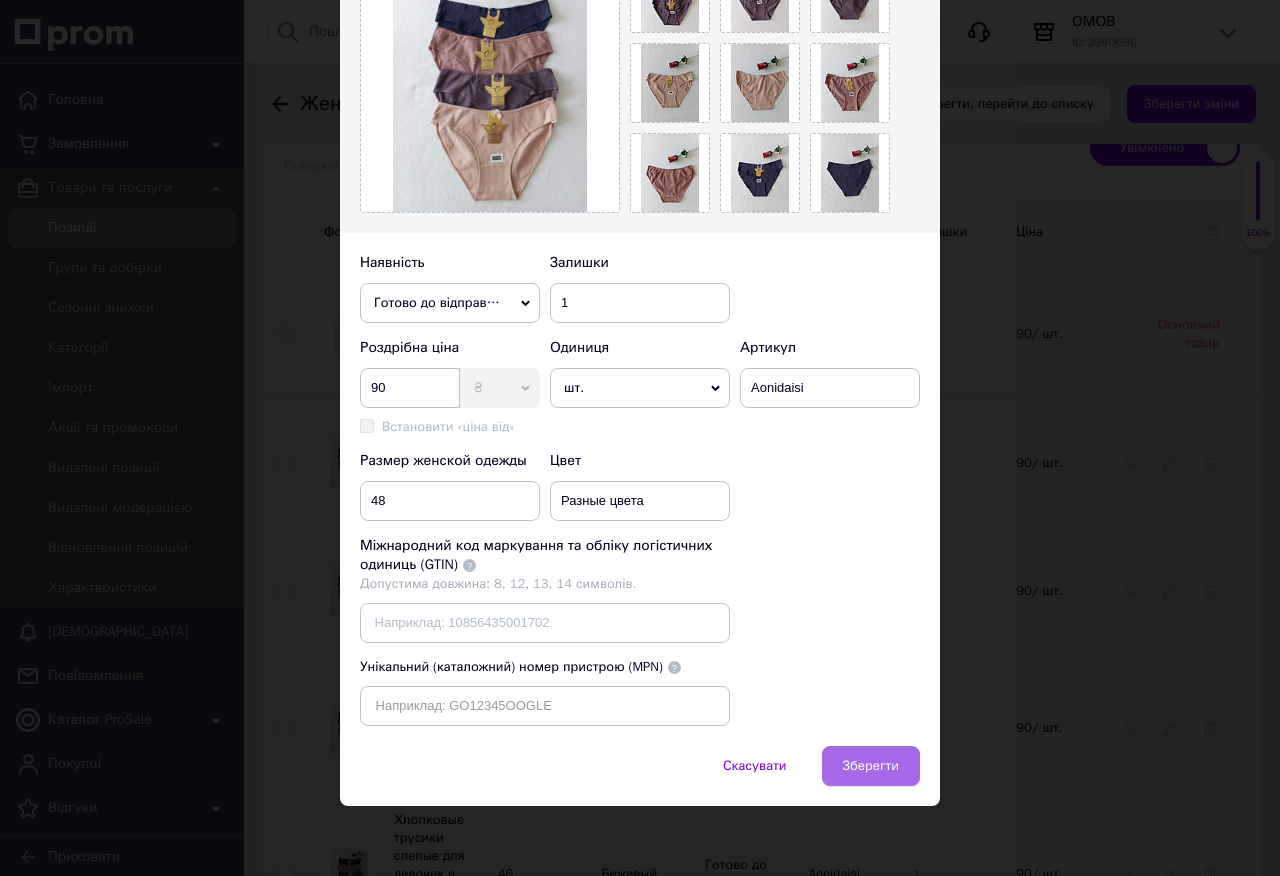 type on "Хлопковые трусики слепые для девочек в рубчике, Разные цвета #5201" 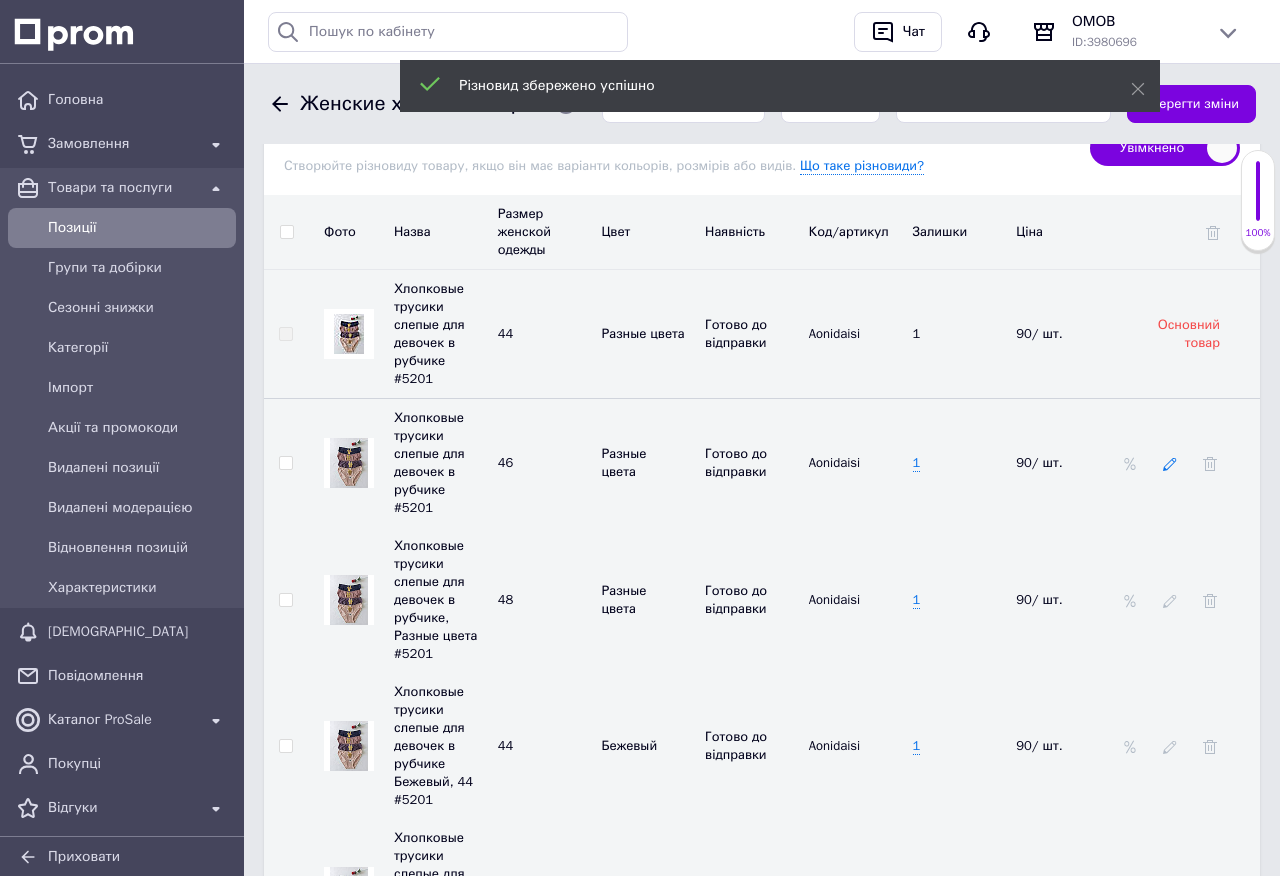 click 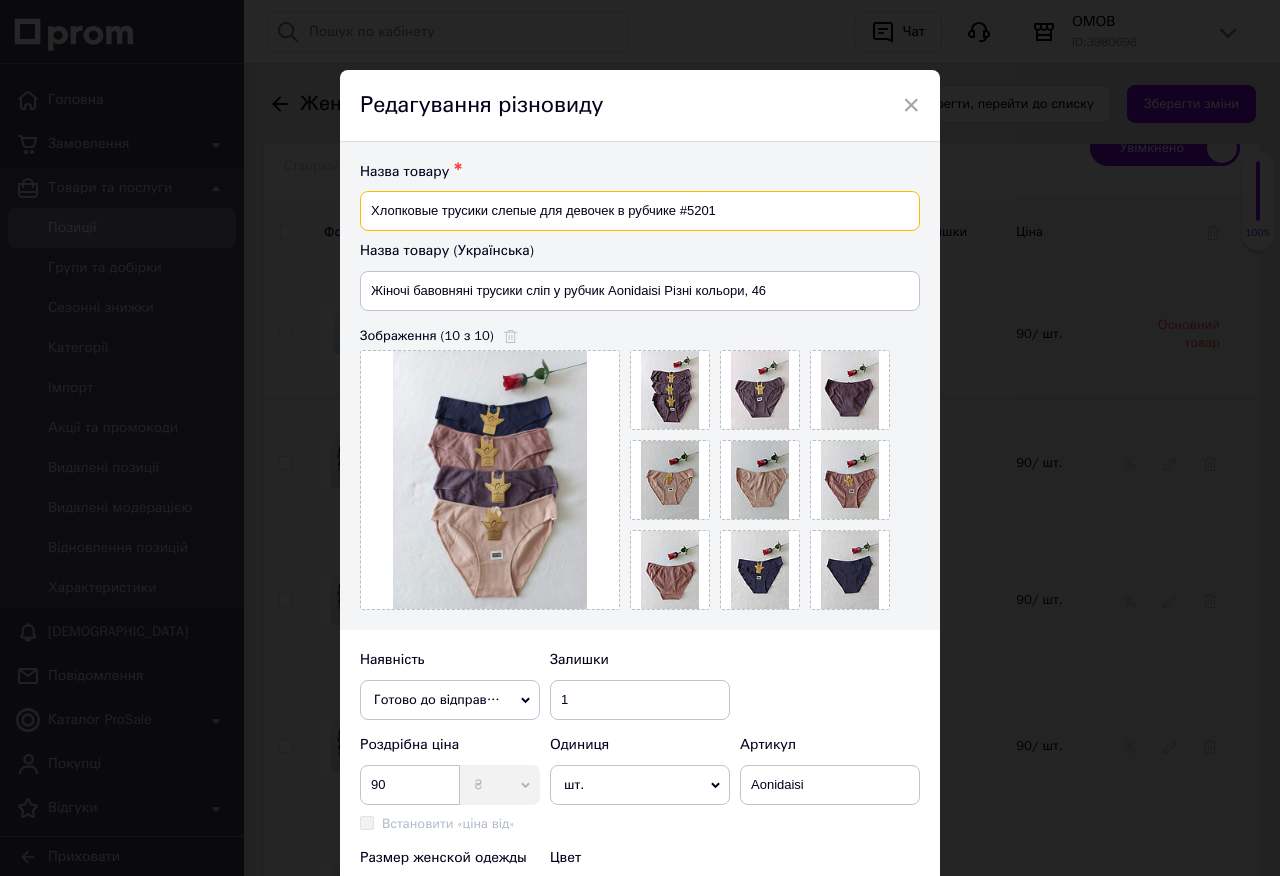 click on "Хлопковые трусики слепые для девочек в рубчике #5201" at bounding box center [640, 211] 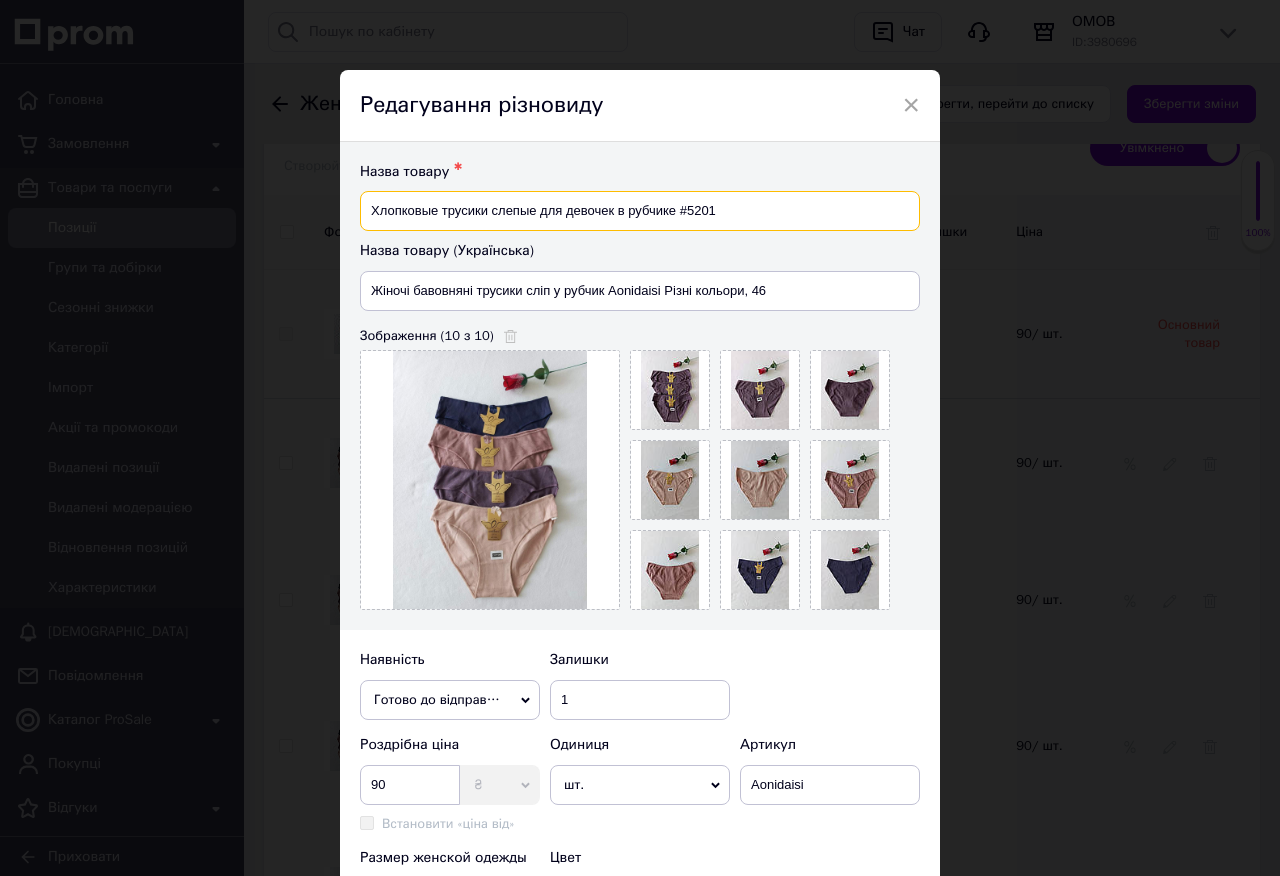 paste on "Разные цвета" 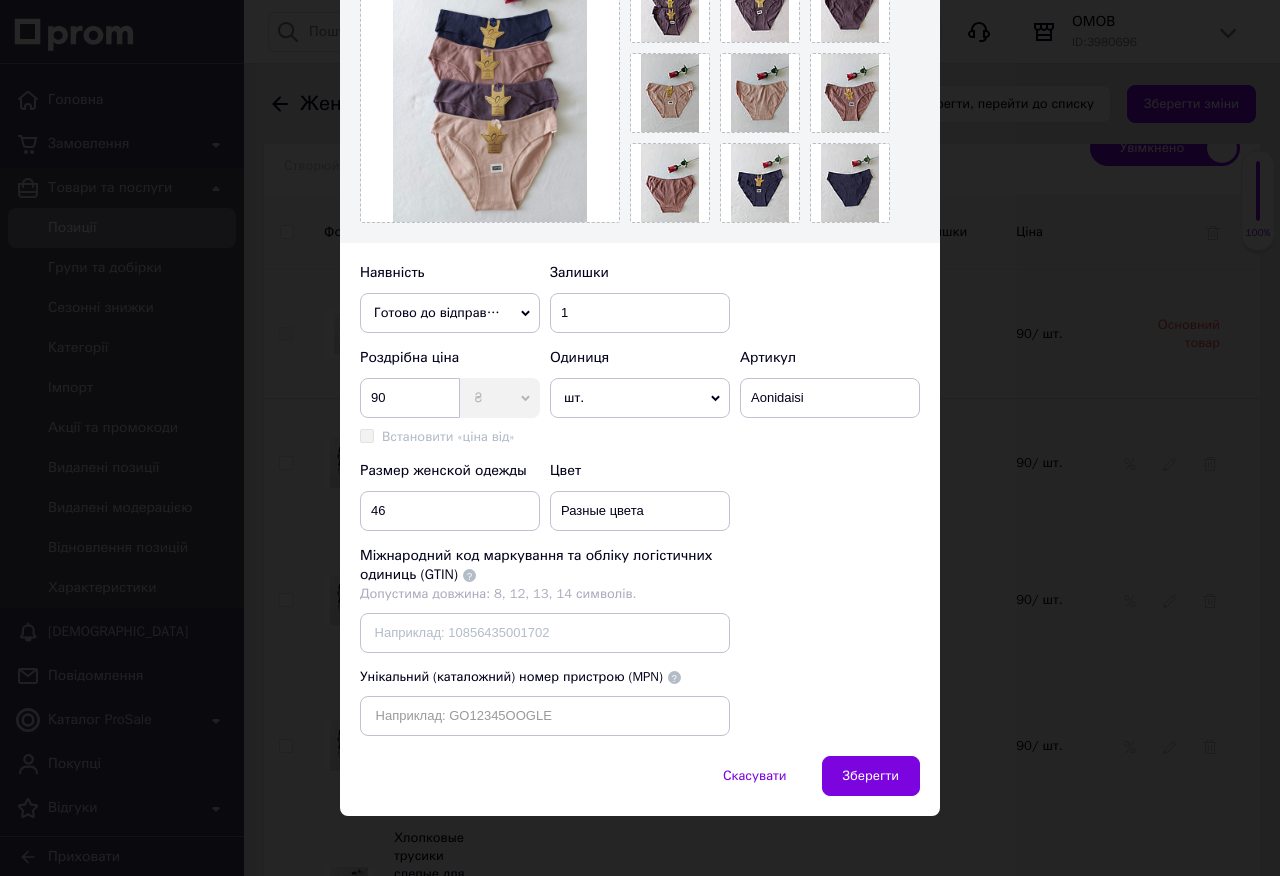 scroll, scrollTop: 397, scrollLeft: 0, axis: vertical 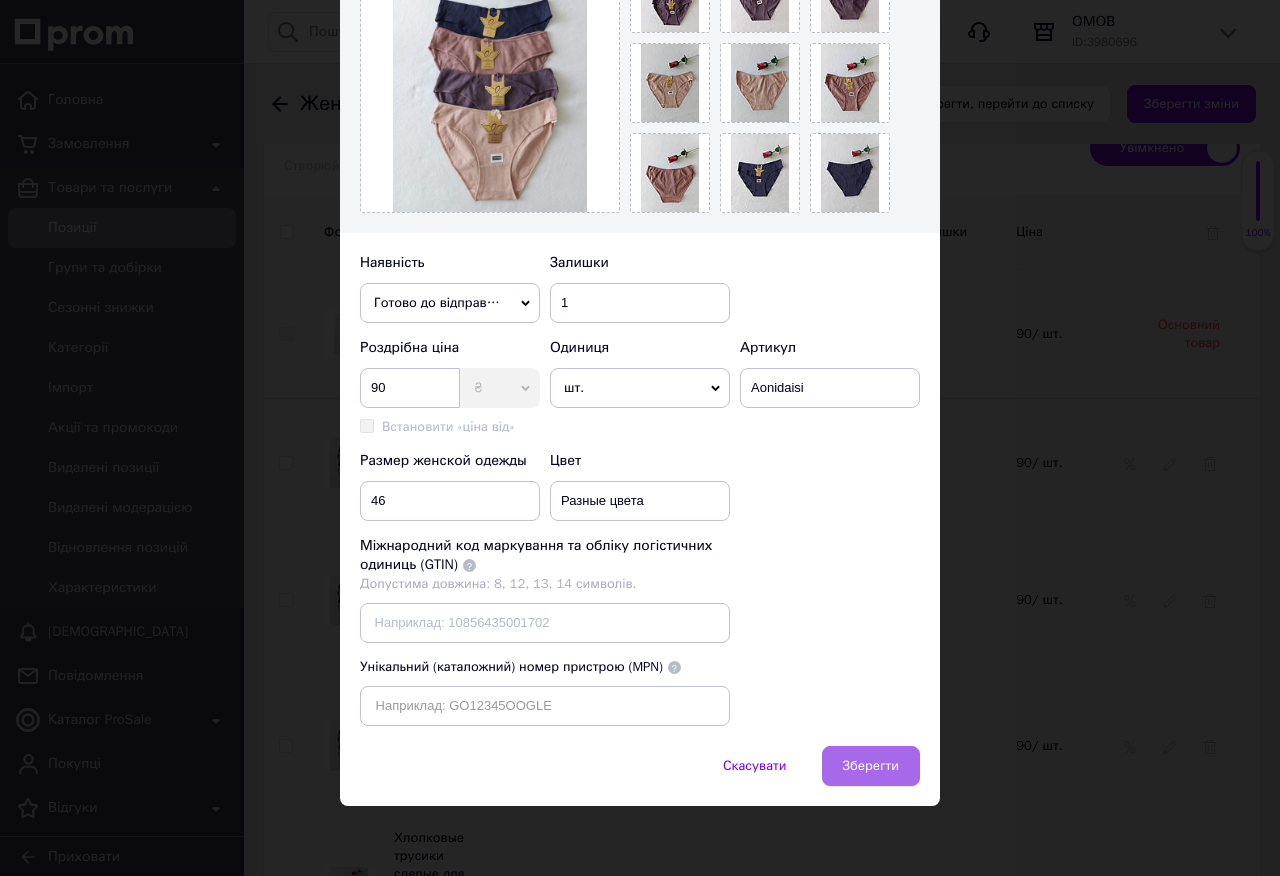 type on "Хлопковые трусики слепые для девочек в рубчике Разные цвета 46 #5201" 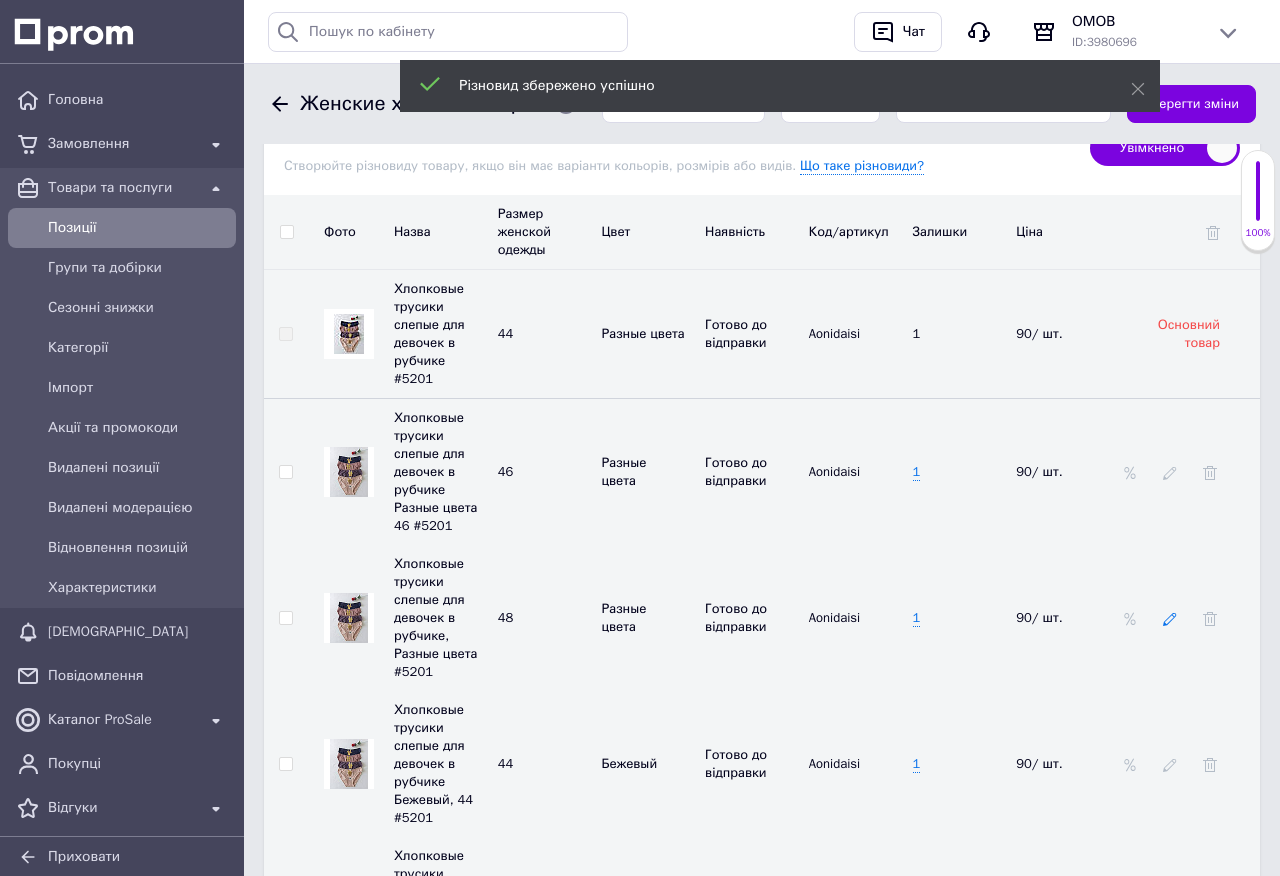 click 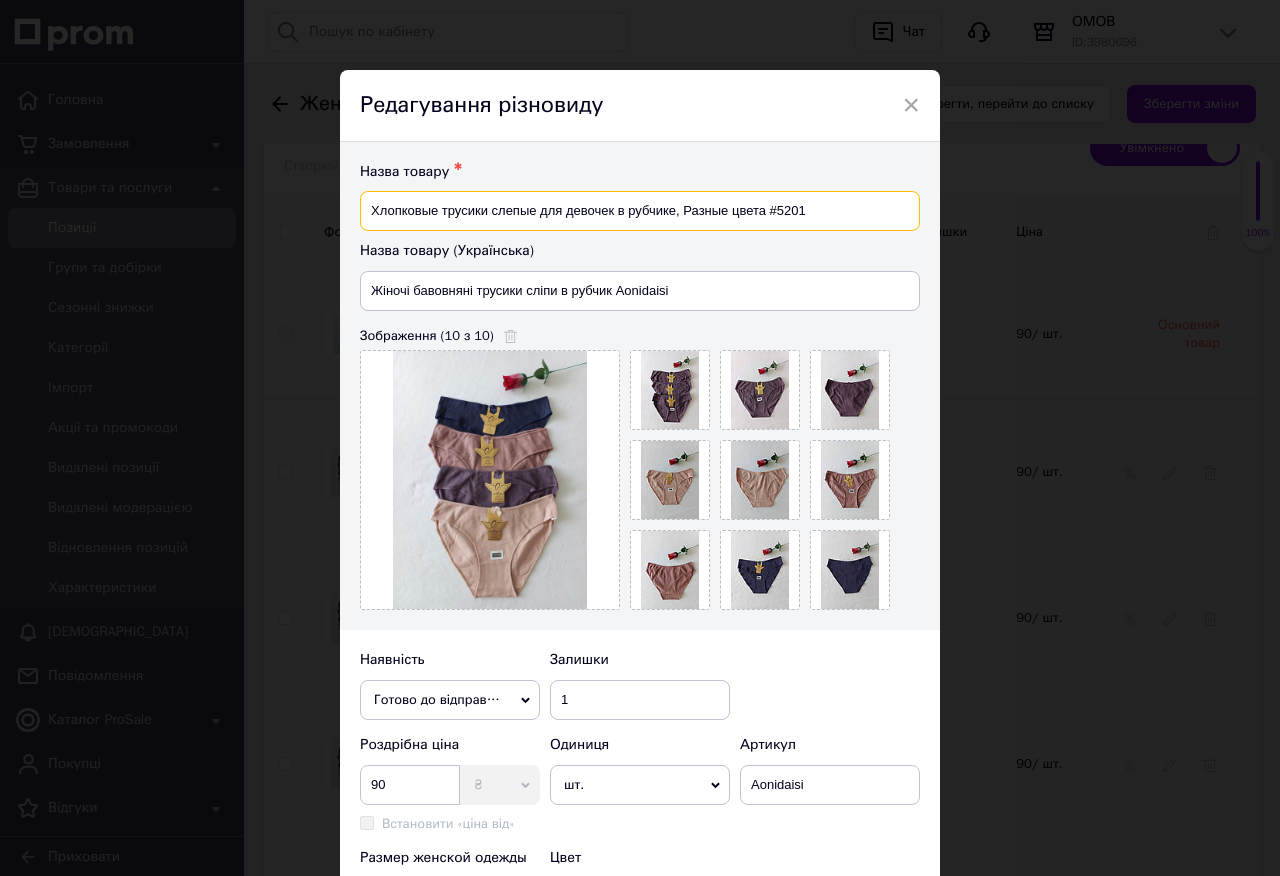 click on "Хлопковые трусики слепые для девочек в рубчике, Разные цвета #5201" at bounding box center [640, 211] 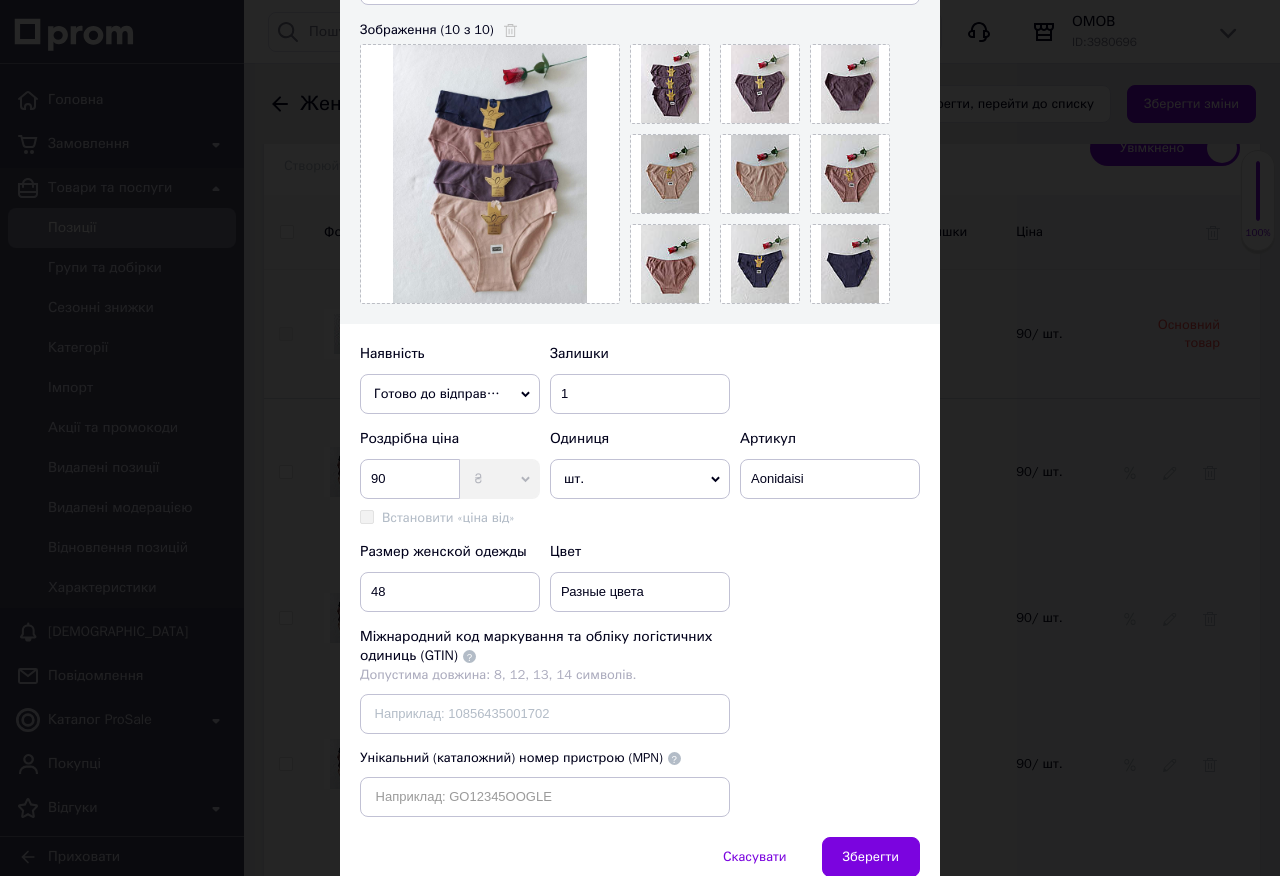 scroll, scrollTop: 397, scrollLeft: 0, axis: vertical 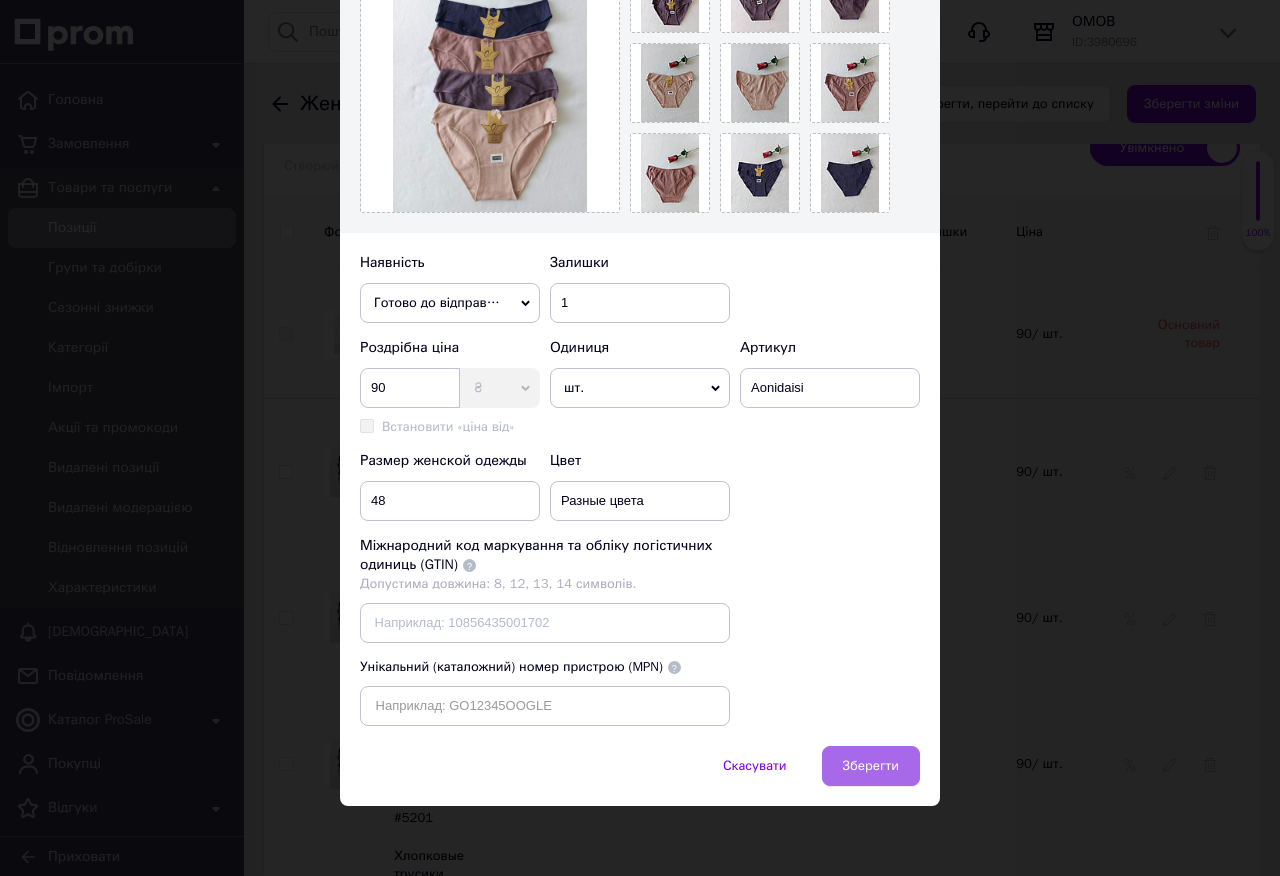 type on "Хлопковые трусики слепые для девочек в рубчике, Разные цвета 48 #5201" 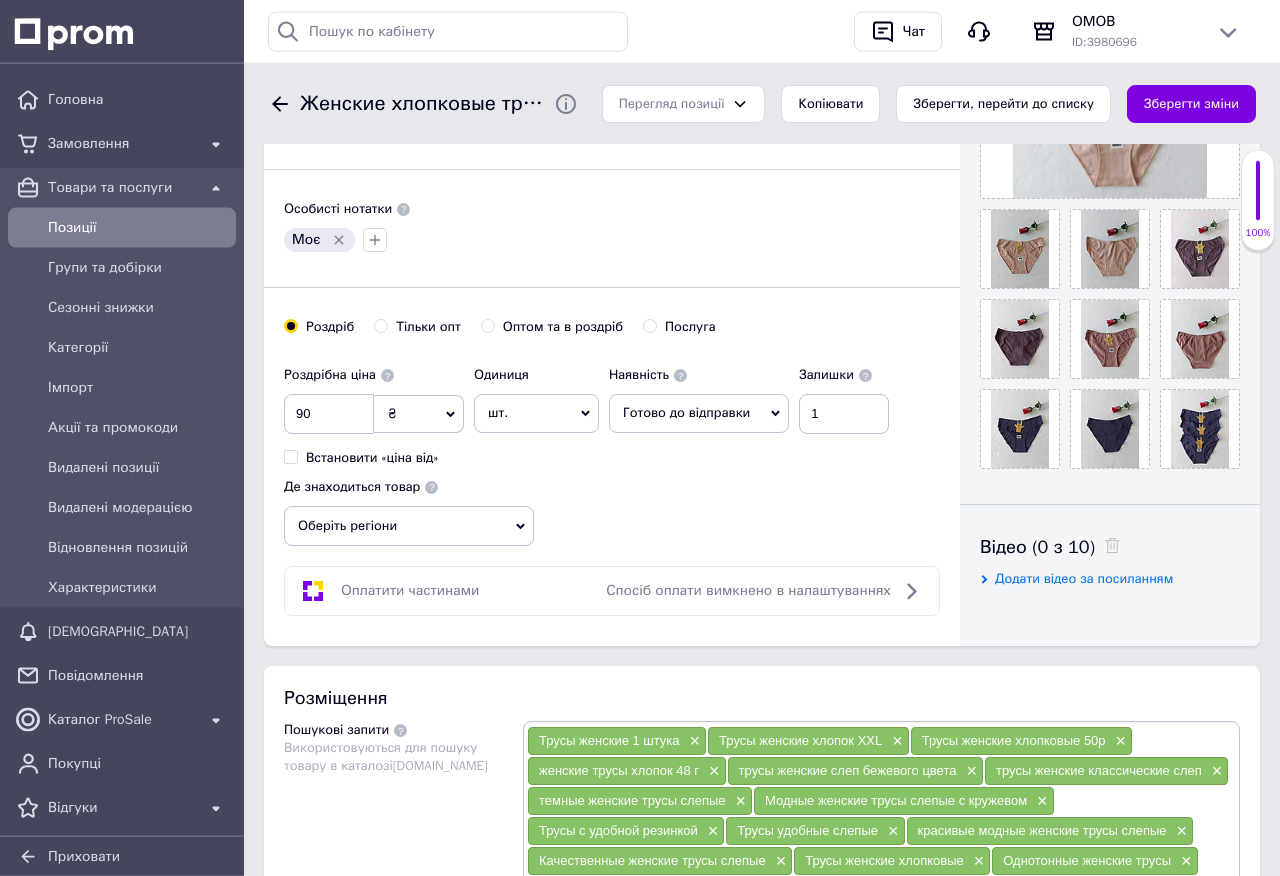 scroll, scrollTop: 456, scrollLeft: 0, axis: vertical 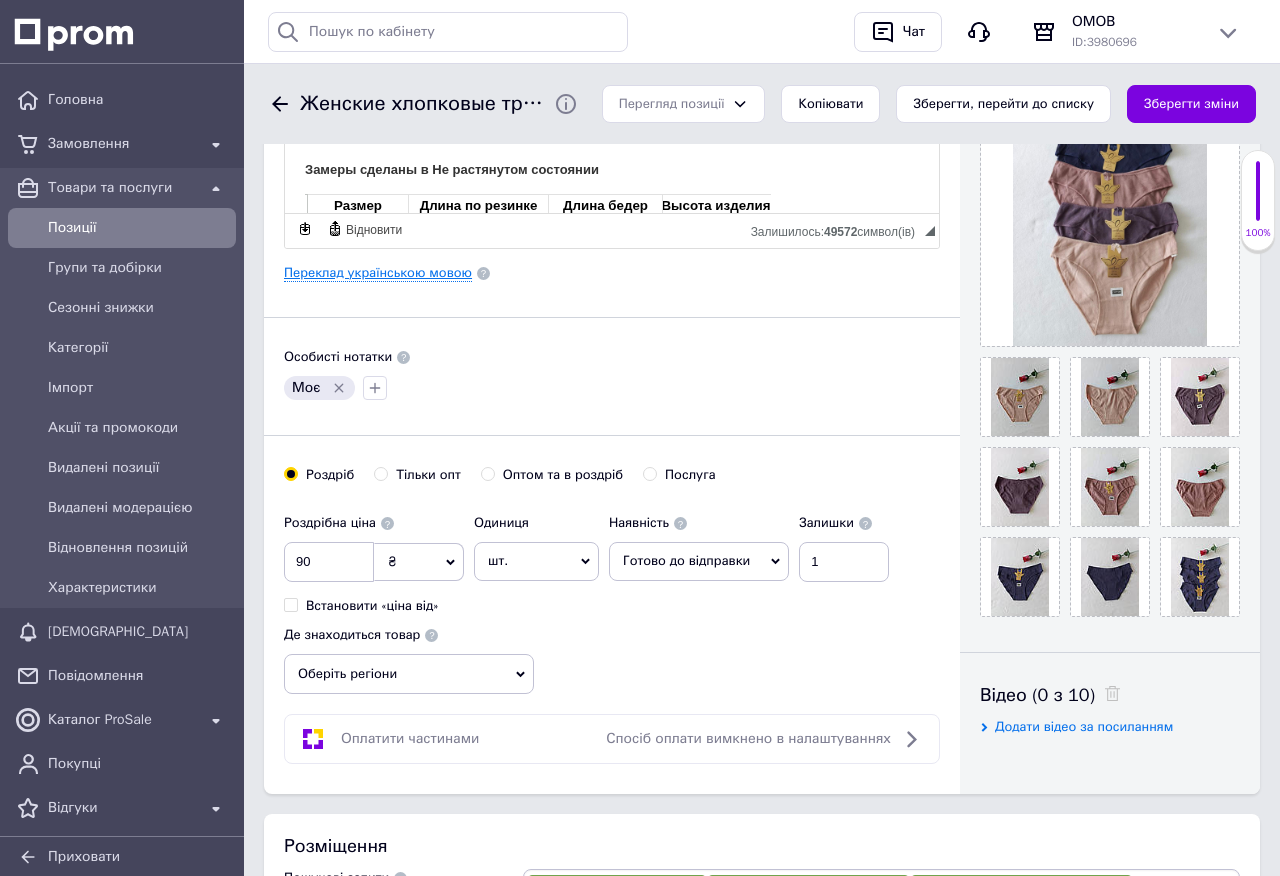 click on "Переклад українською мовою" at bounding box center [378, 273] 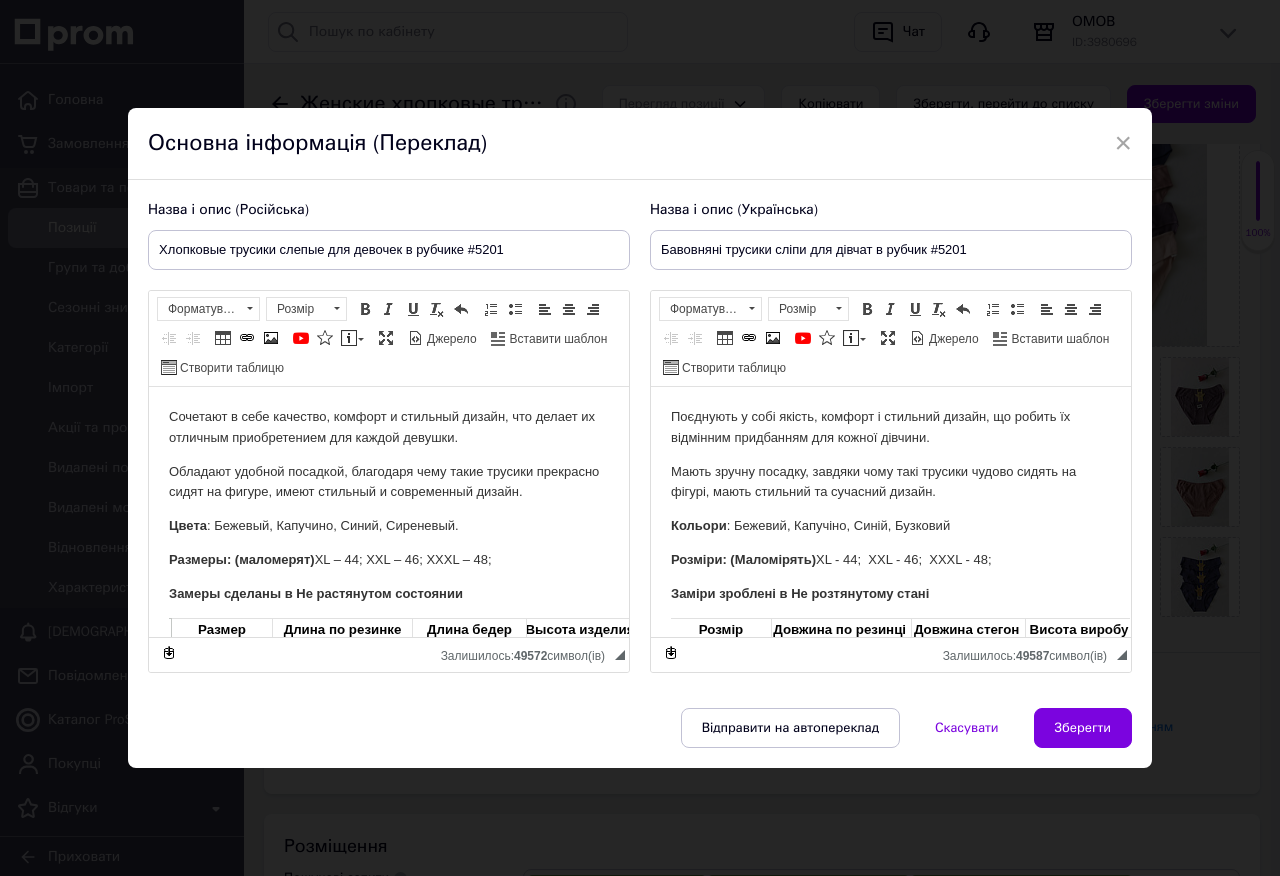 scroll, scrollTop: 0, scrollLeft: 0, axis: both 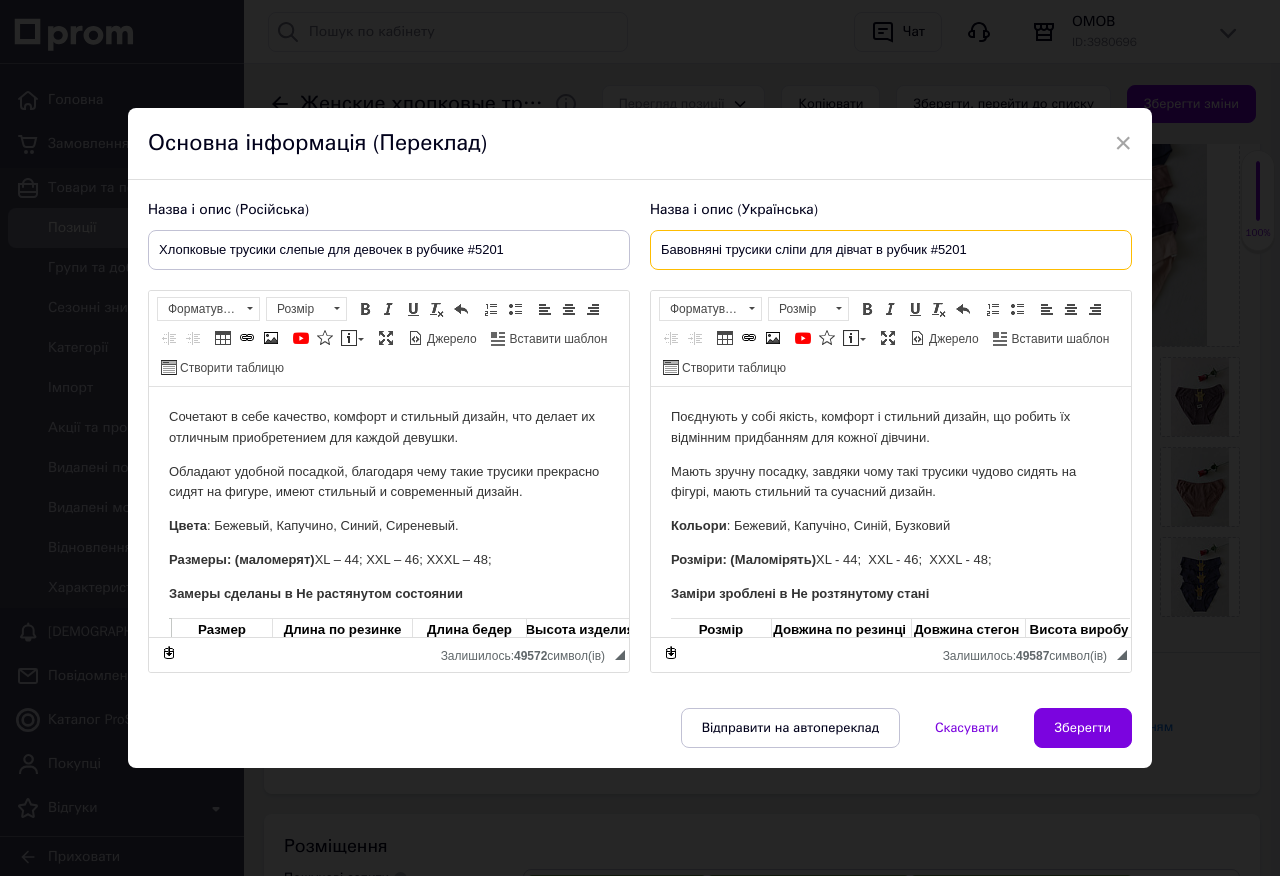 click on "Бавовняні трусики сліпи для дівчат в рубчик #5201" at bounding box center (891, 250) 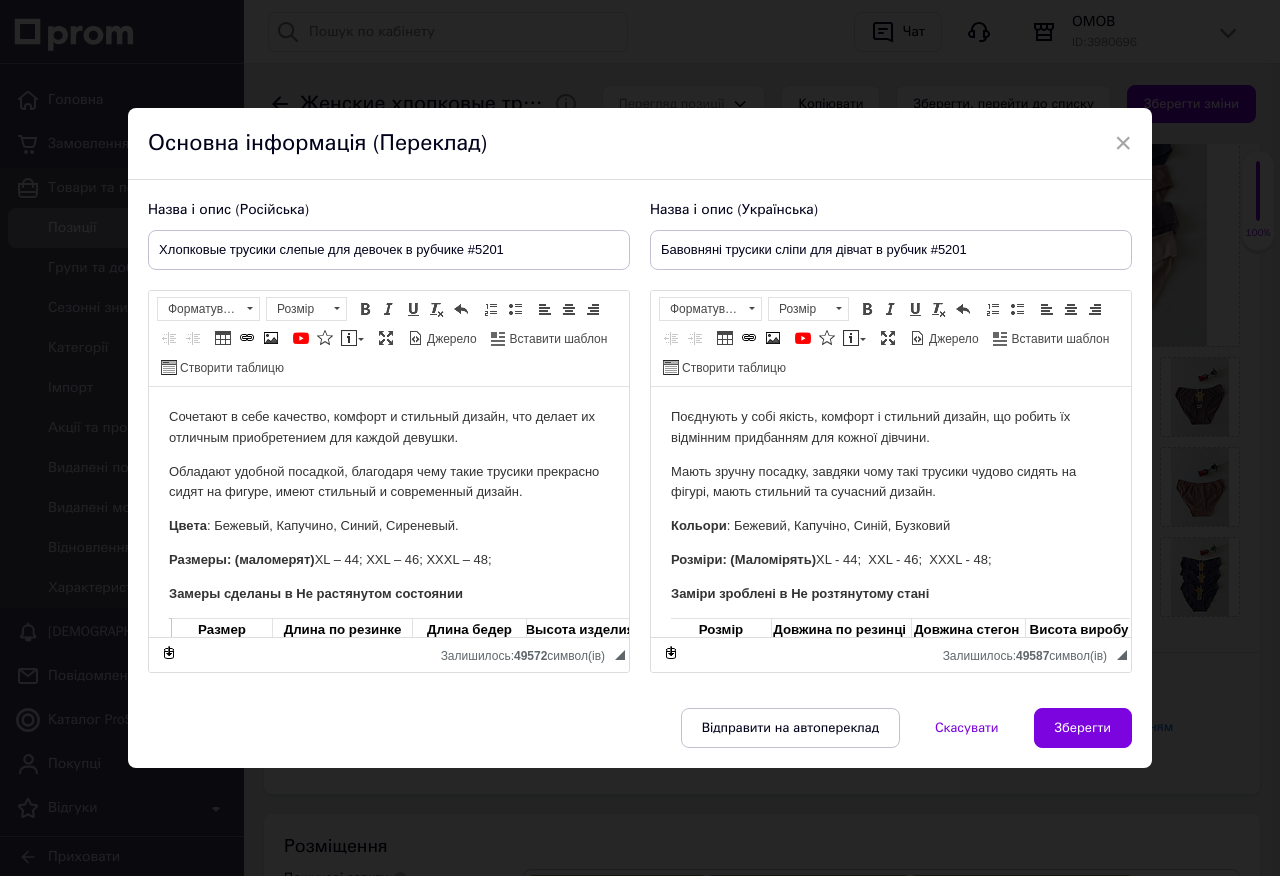 click on "Назва і опис (Українська) Бавовняні трусики сліпи для дівчат в рубчик #5201 Поєднують у собі якість, комфорт і стильний дизайн, що робить їх відмінним придбанням для кожної дівчини.
Мають зручну посадку, завдяки чому такі трусики чудово сидять на фігурі, мають стильний та сучасний дизайн.
Кольори : Бежевий, [GEOGRAPHIC_DATA], Синій, Бузковий
Розміри: (Маломірять)  XL - 44;  XXL - 46;  XXXL - 48;
Заміри зроблені в Не розтянутому стані
Посадка: середня посадка
Склад: 90% бавовна, 10% еластан
Розширений текстовий редактор, 1A1EACF5-D73B-487B-966B-76144A88F646 Форматування Форматування" at bounding box center [891, 436] 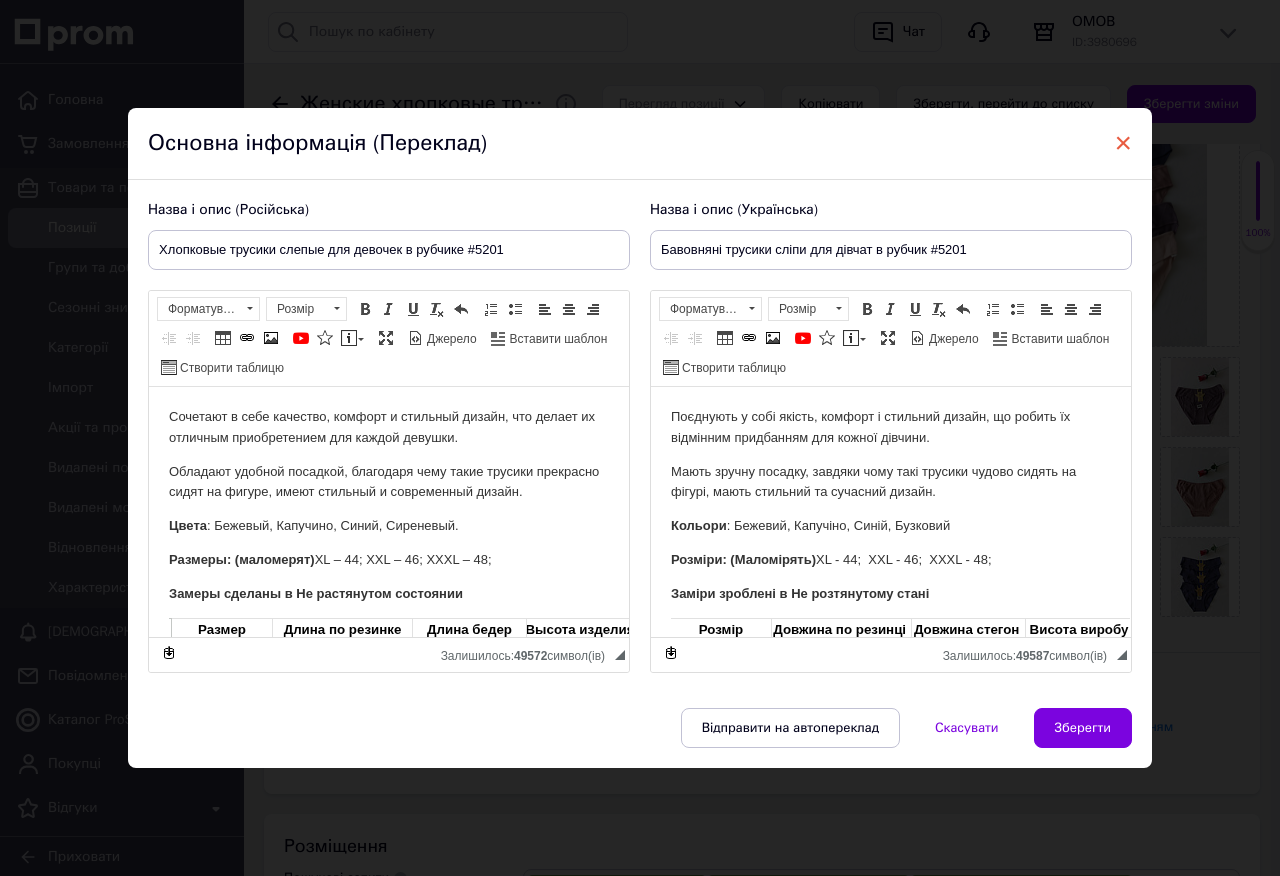 click on "×" at bounding box center (1123, 143) 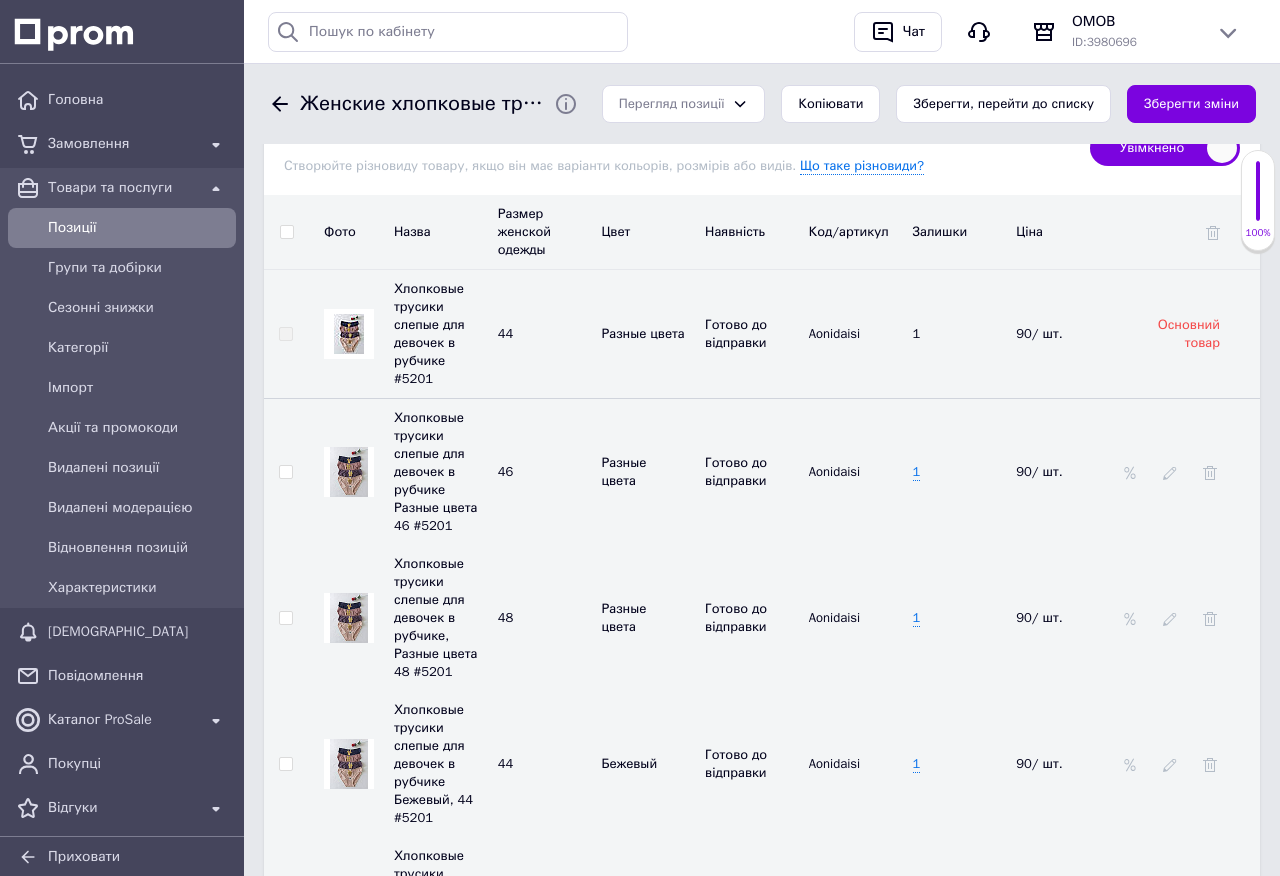 scroll, scrollTop: 3078, scrollLeft: 0, axis: vertical 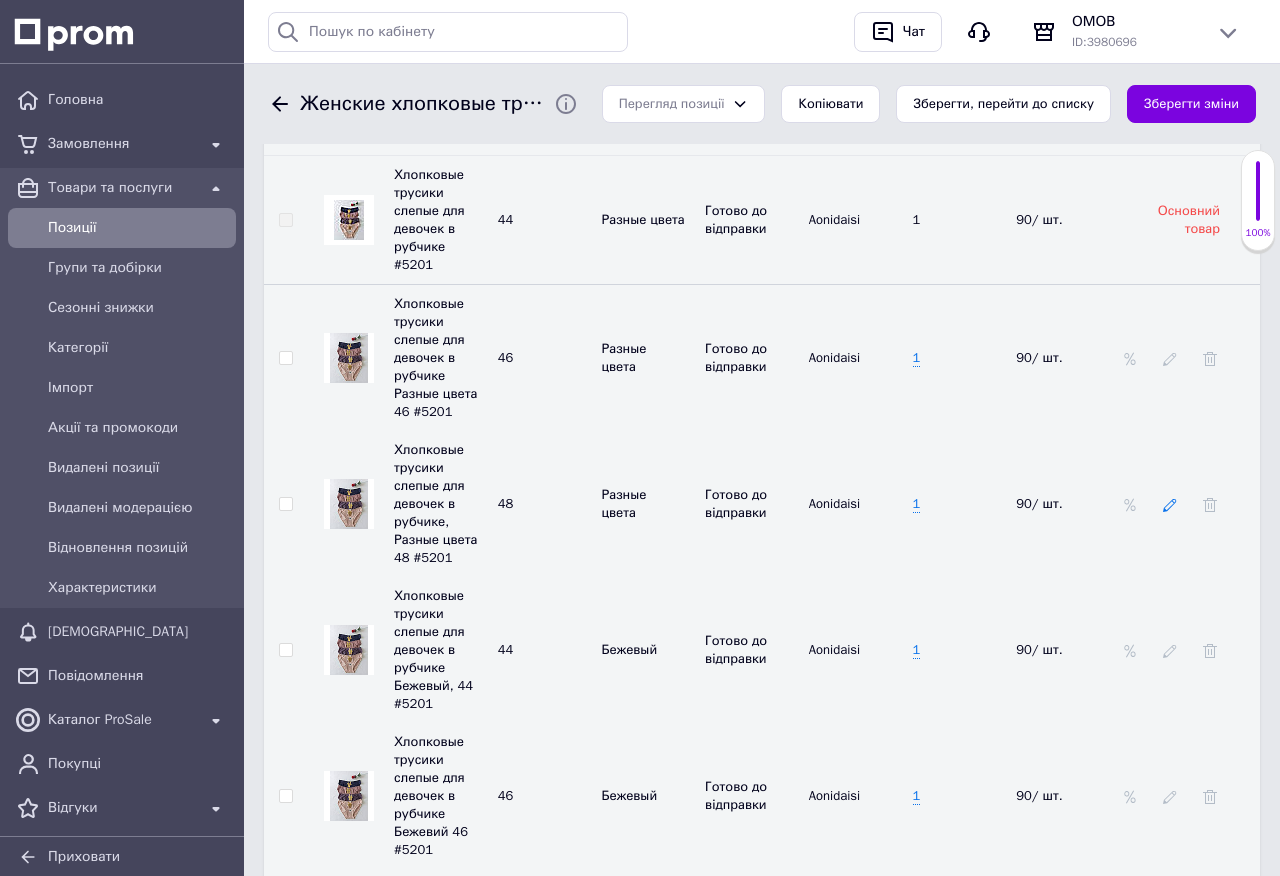 click 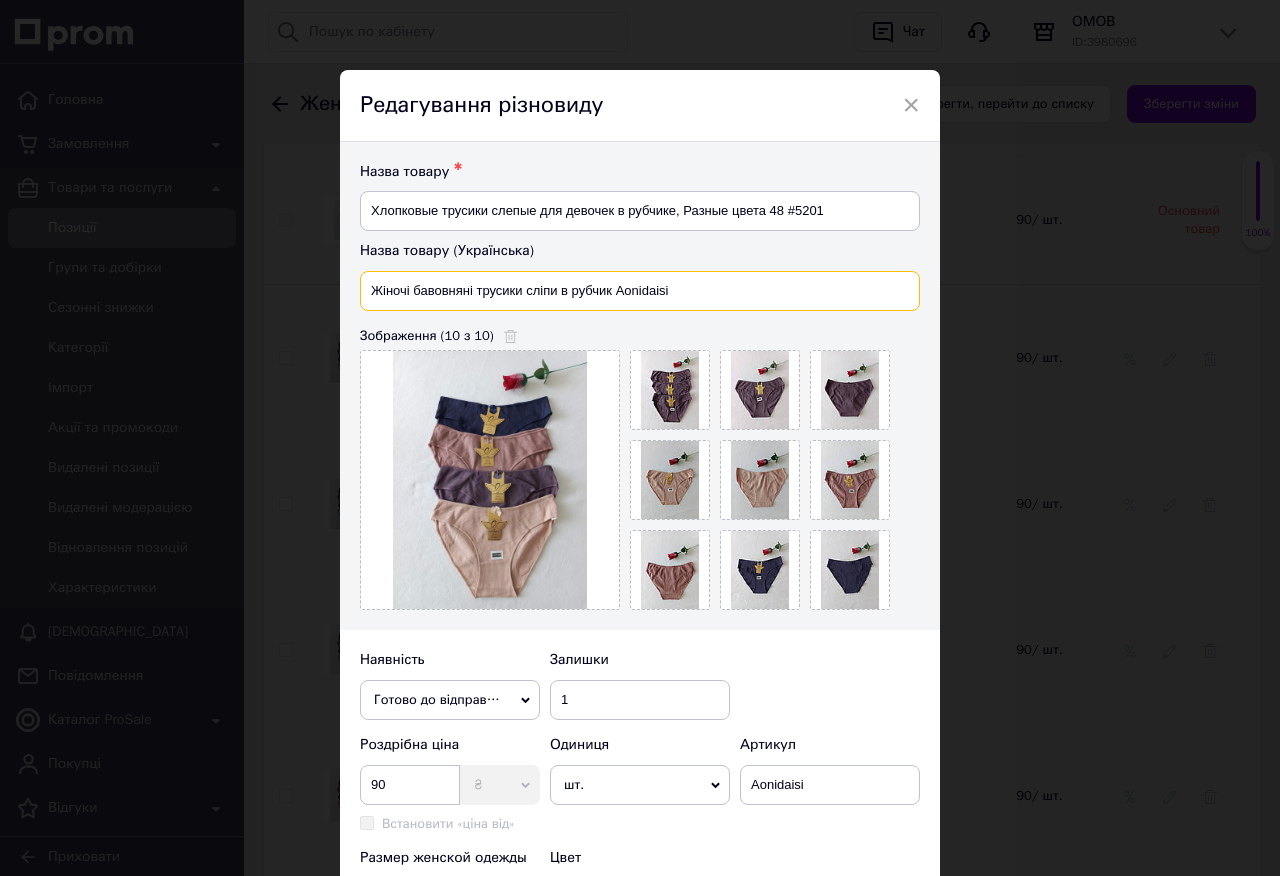 click on "Жіночі бавовняні трусики сліпи в рубчик Aonidaisi" at bounding box center (640, 291) 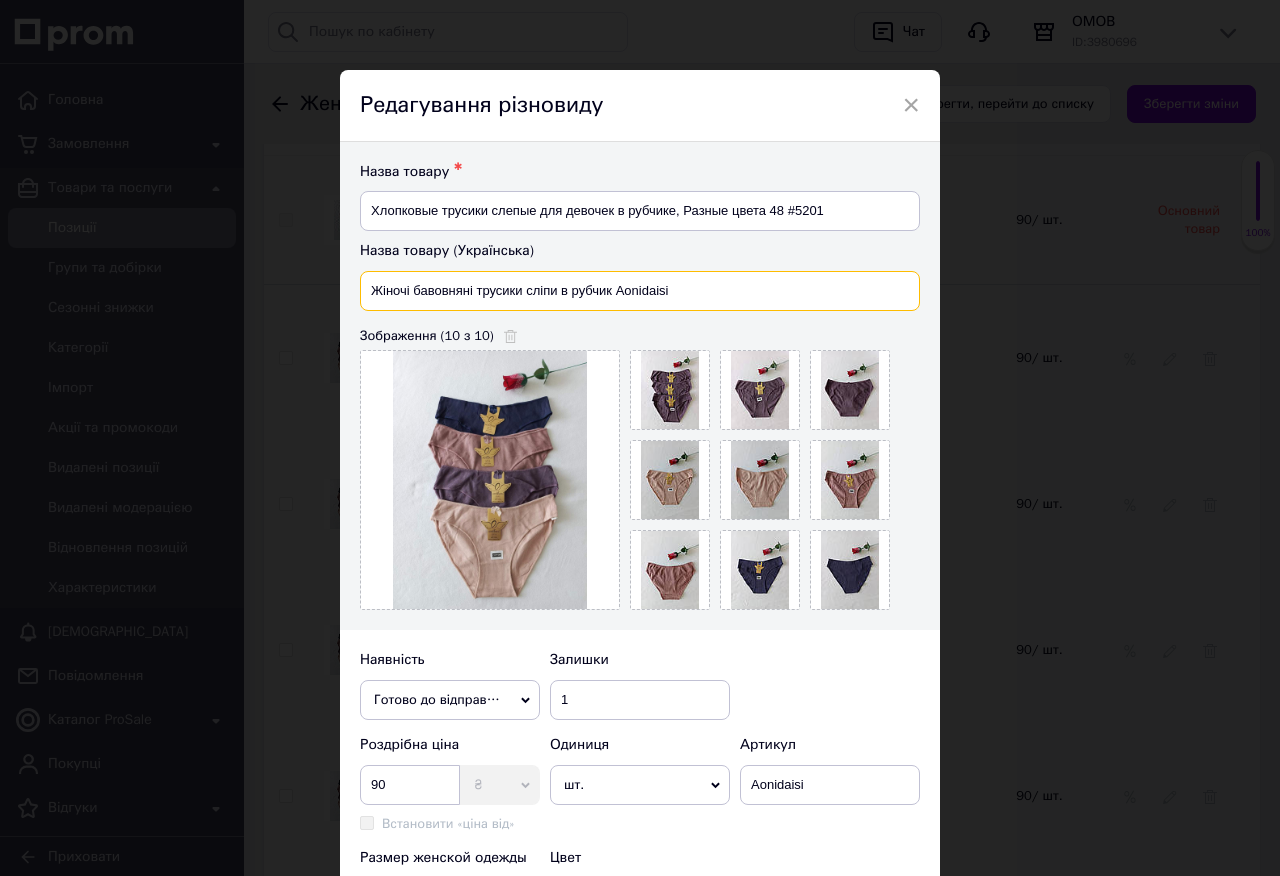 paste on "авовняні трусики сліпи для дівчат в рубчик #5201" 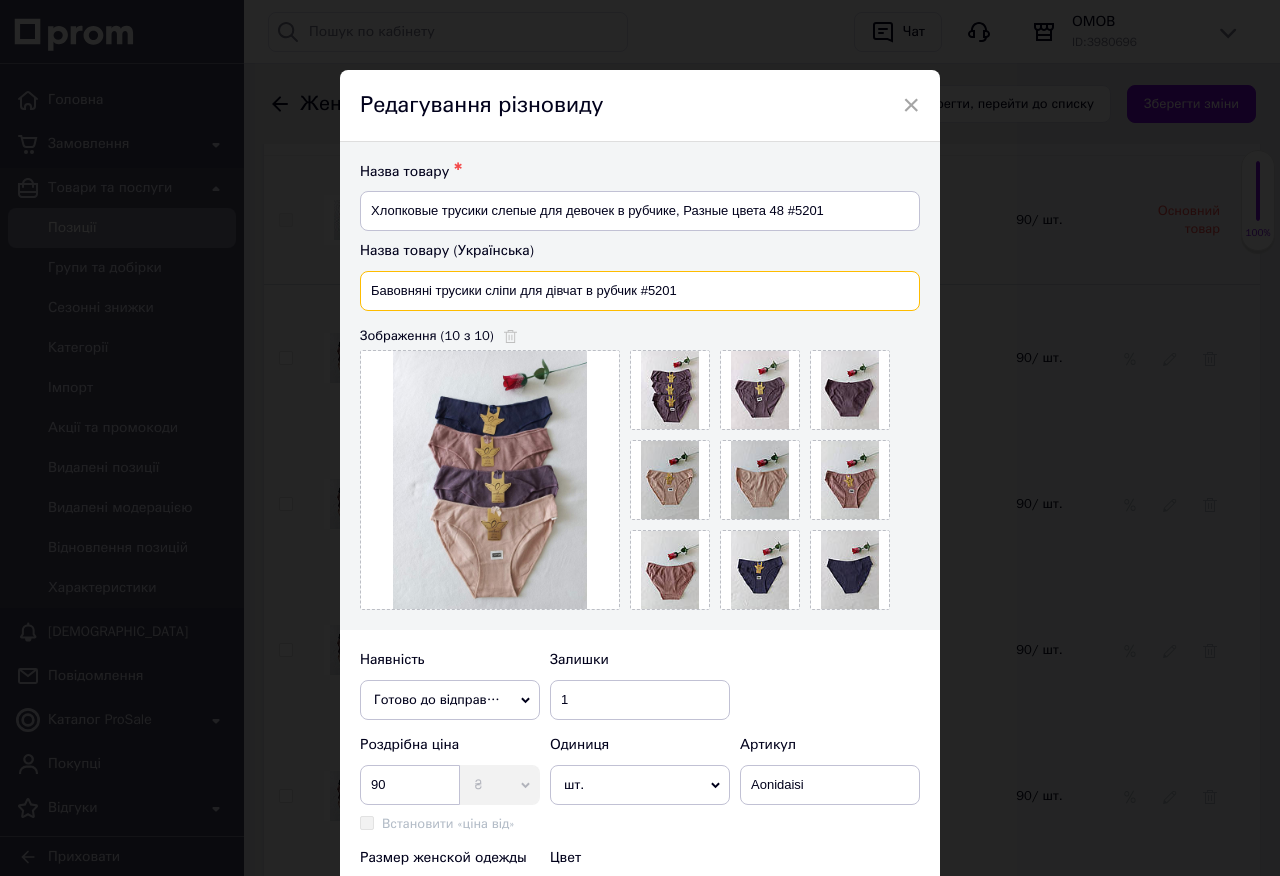click on "Бавовняні трусики сліпи для дівчат в рубчик #5201" at bounding box center [640, 291] 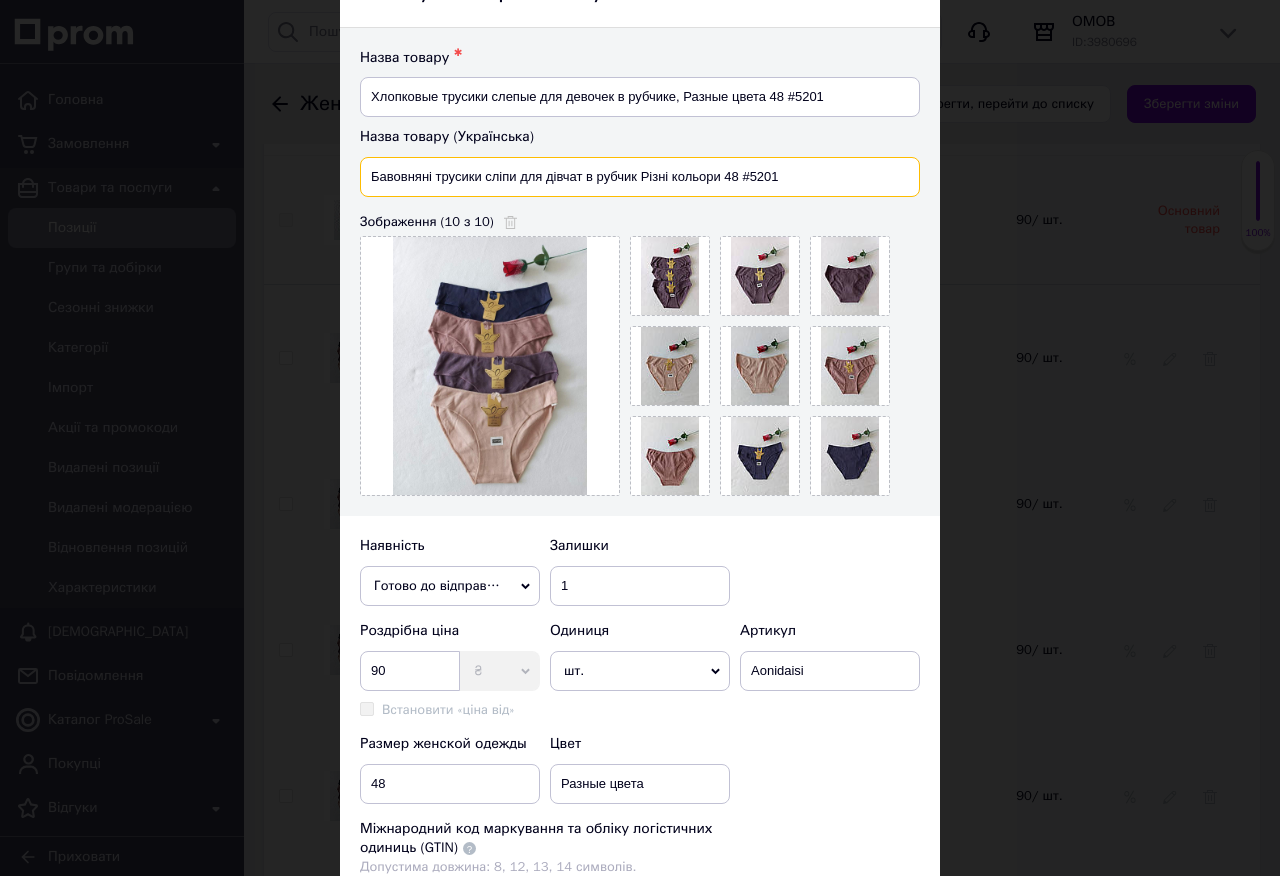 scroll, scrollTop: 0, scrollLeft: 0, axis: both 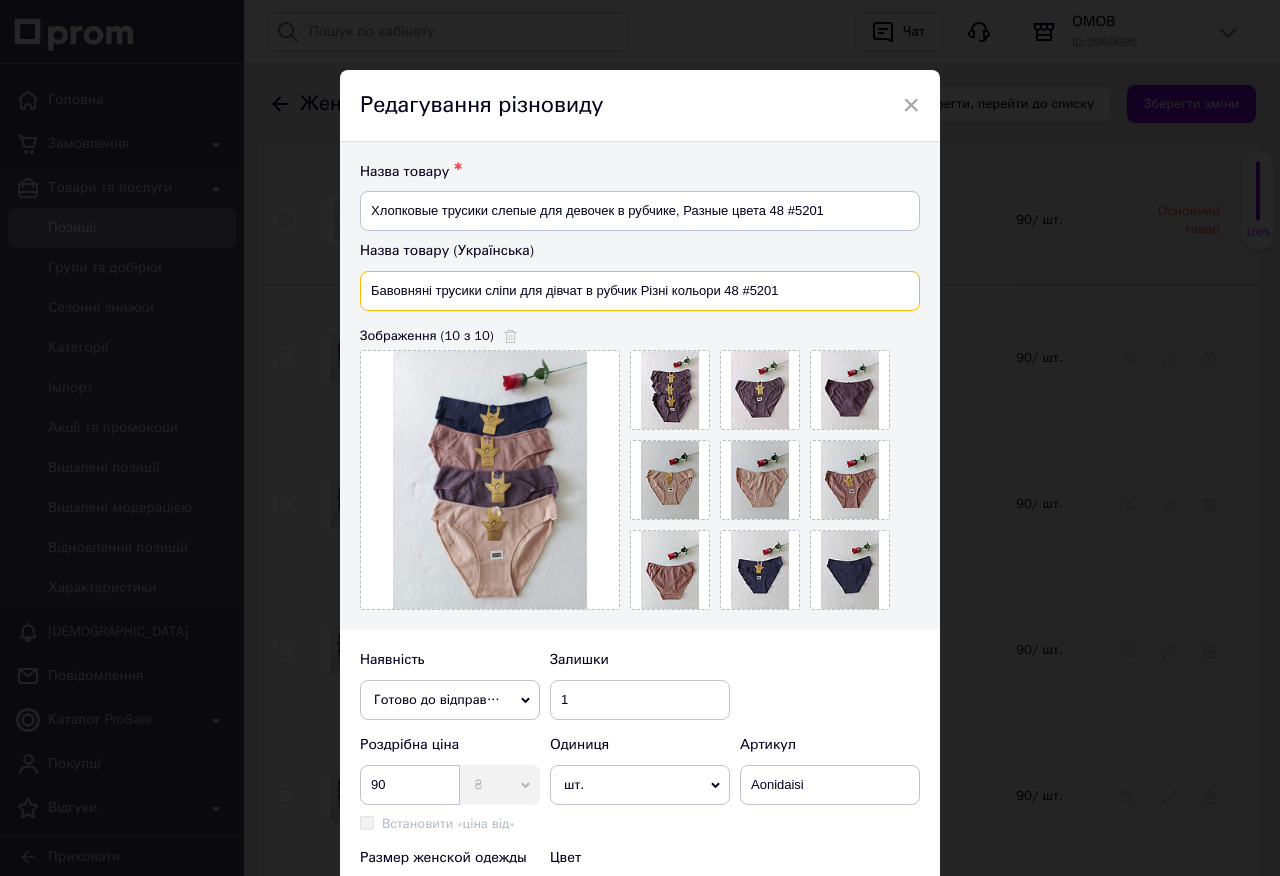 click on "Бавовняні трусики сліпи для дівчат в рубчик Різні кольори 48 #5201" at bounding box center (640, 291) 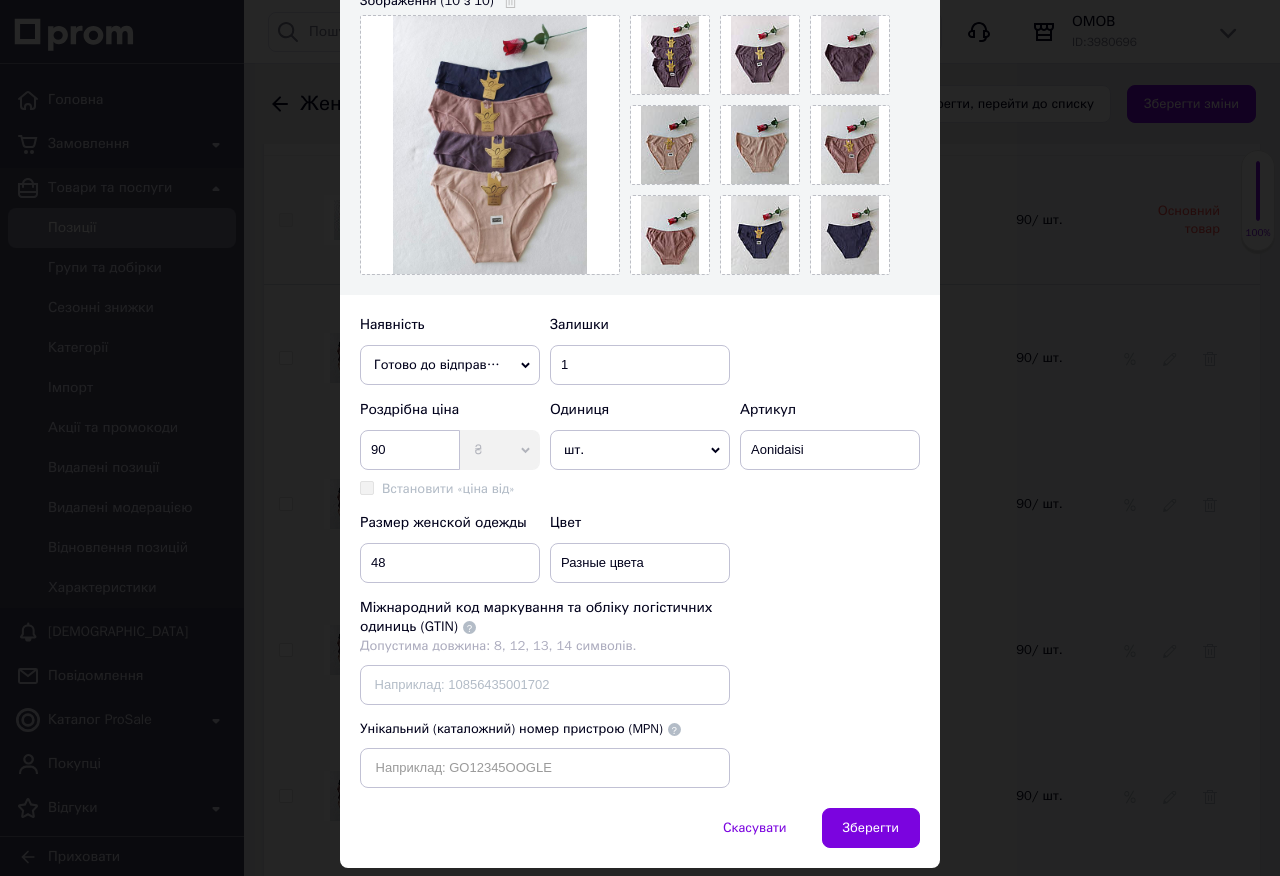 scroll, scrollTop: 397, scrollLeft: 0, axis: vertical 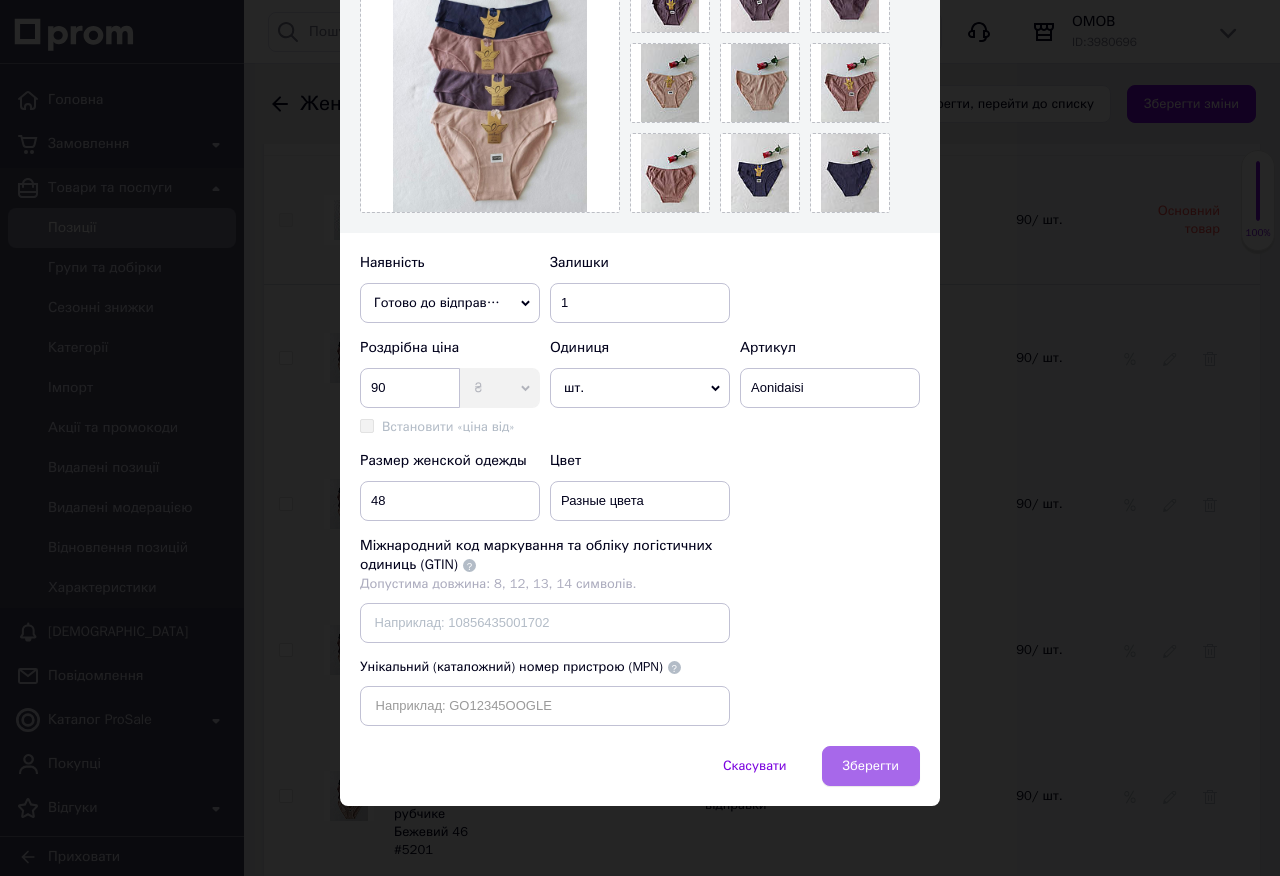 type on "Бавовняні трусики сліпи для дівчат в рубчик Різні кольори 48 #5201" 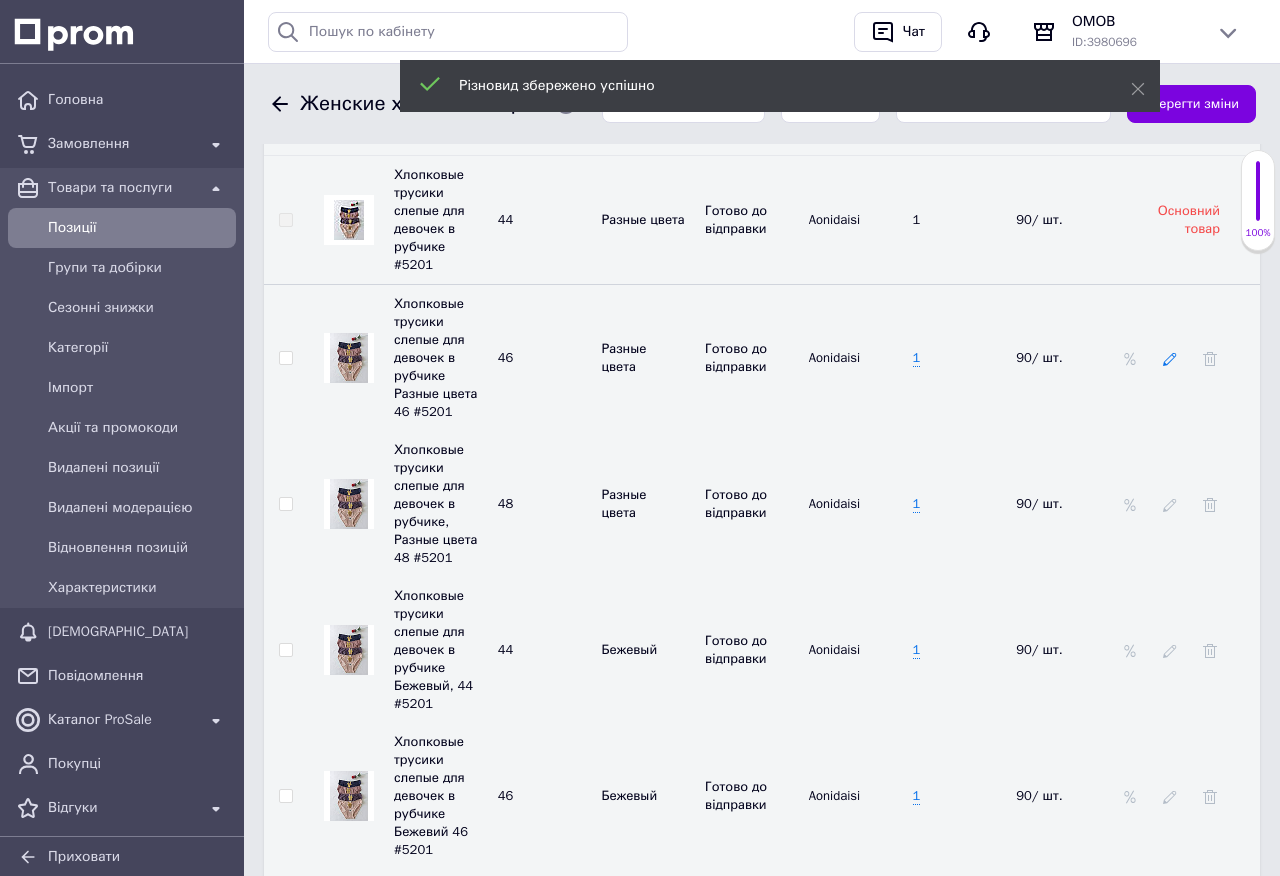 click 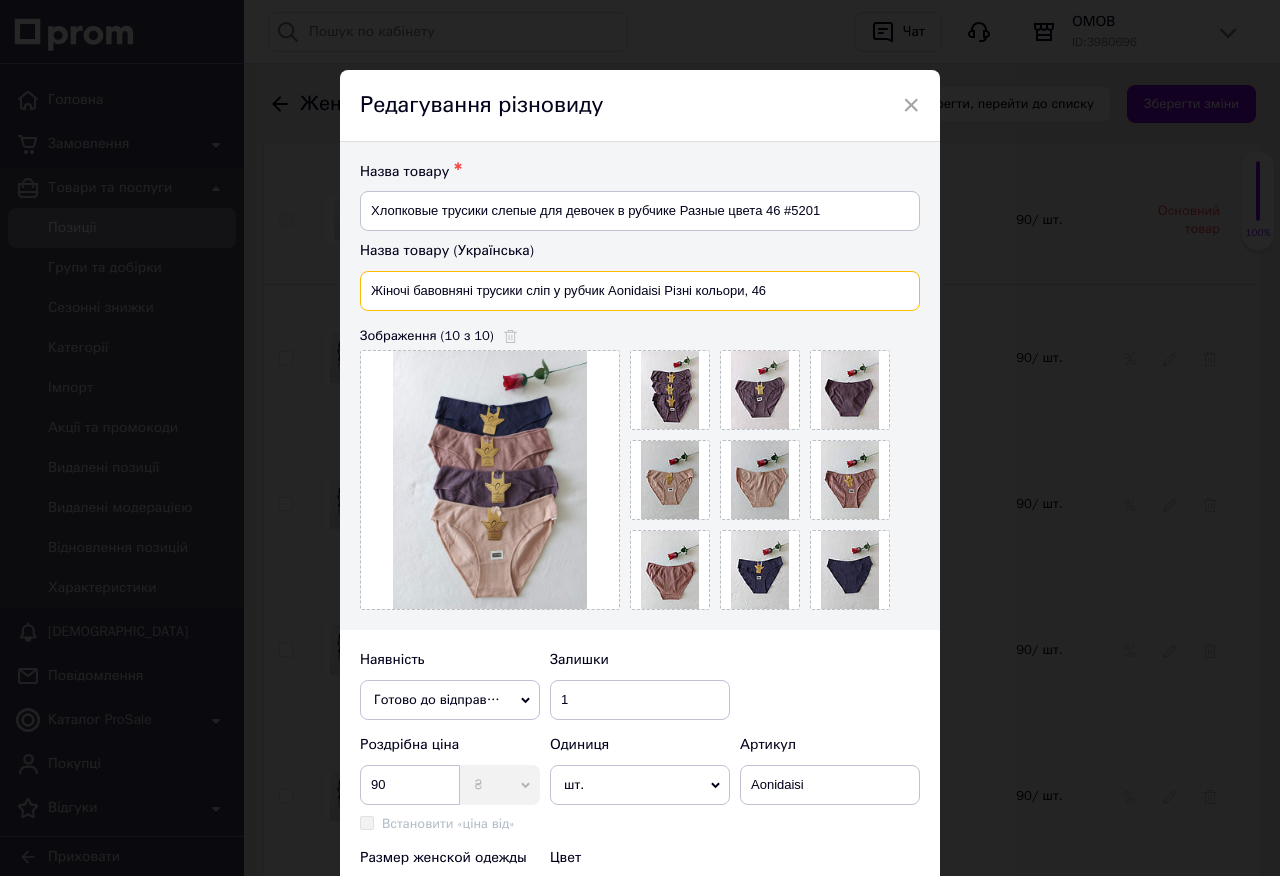 click on "Жіночі бавовняні трусики сліп у рубчик Aonidaisi Різні кольори, 46" at bounding box center (640, 291) 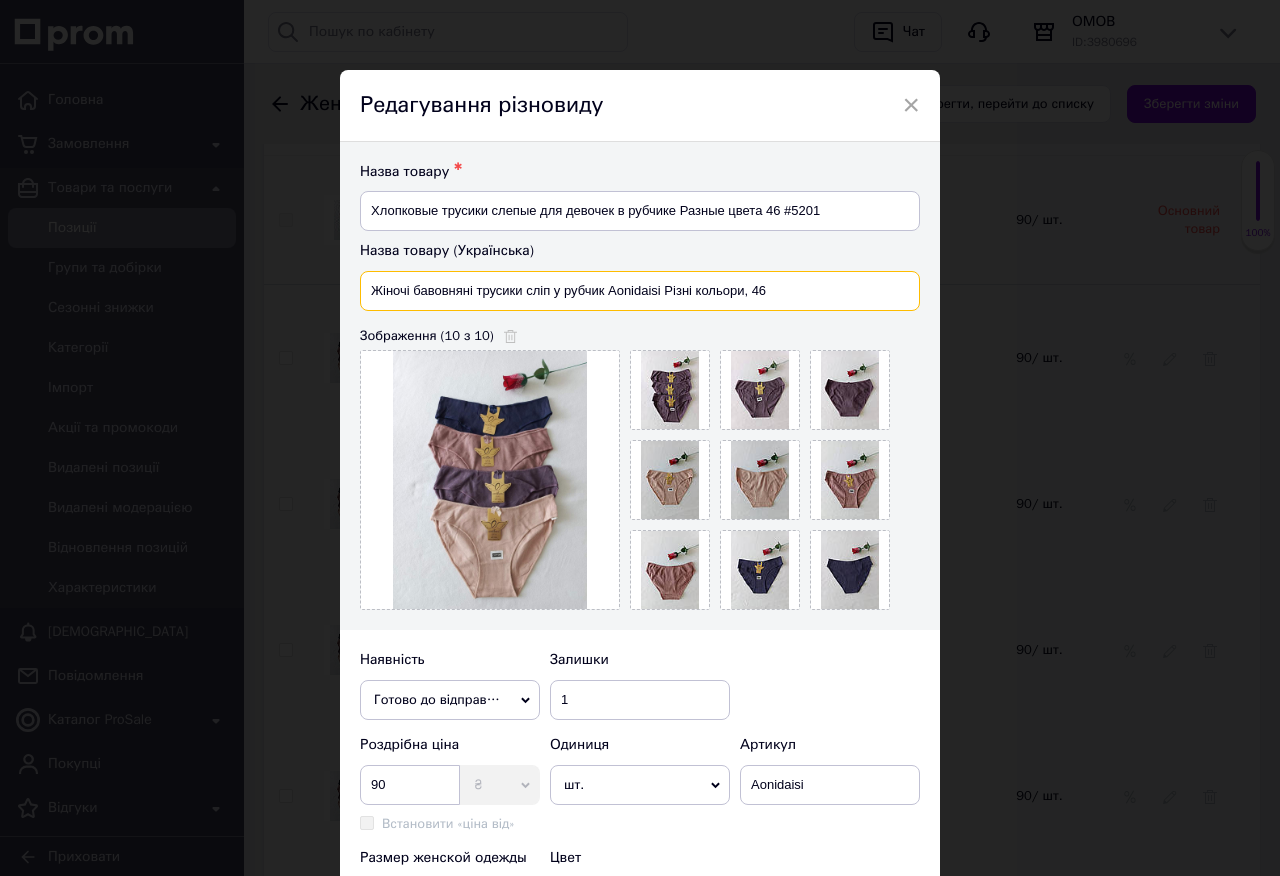 click on "Жіночі бавовняні трусики сліп у рубчик Aonidaisi Різні кольори, 46" at bounding box center (640, 291) 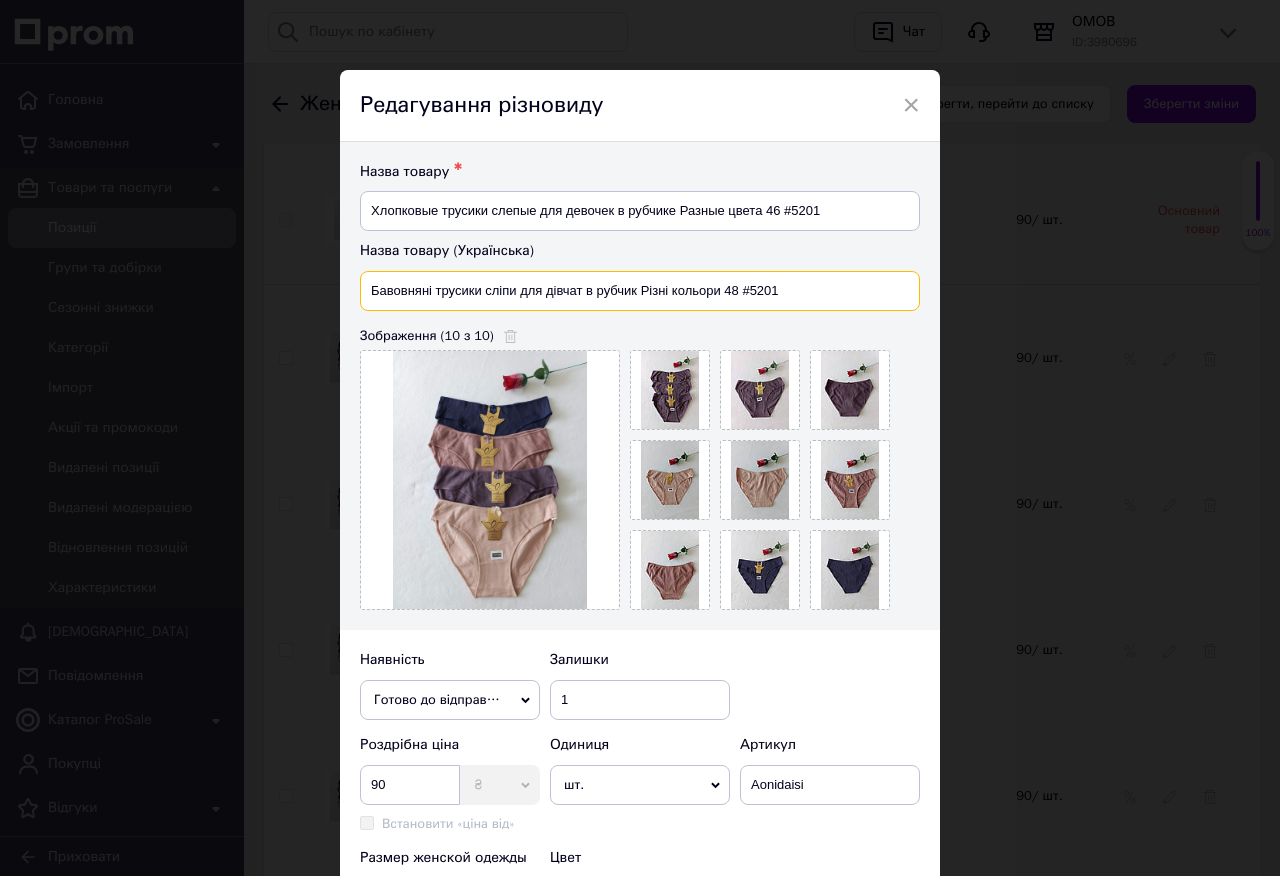click on "Бавовняні трусики сліпи для дівчат в рубчик Різні кольори 48 #5201" at bounding box center (640, 291) 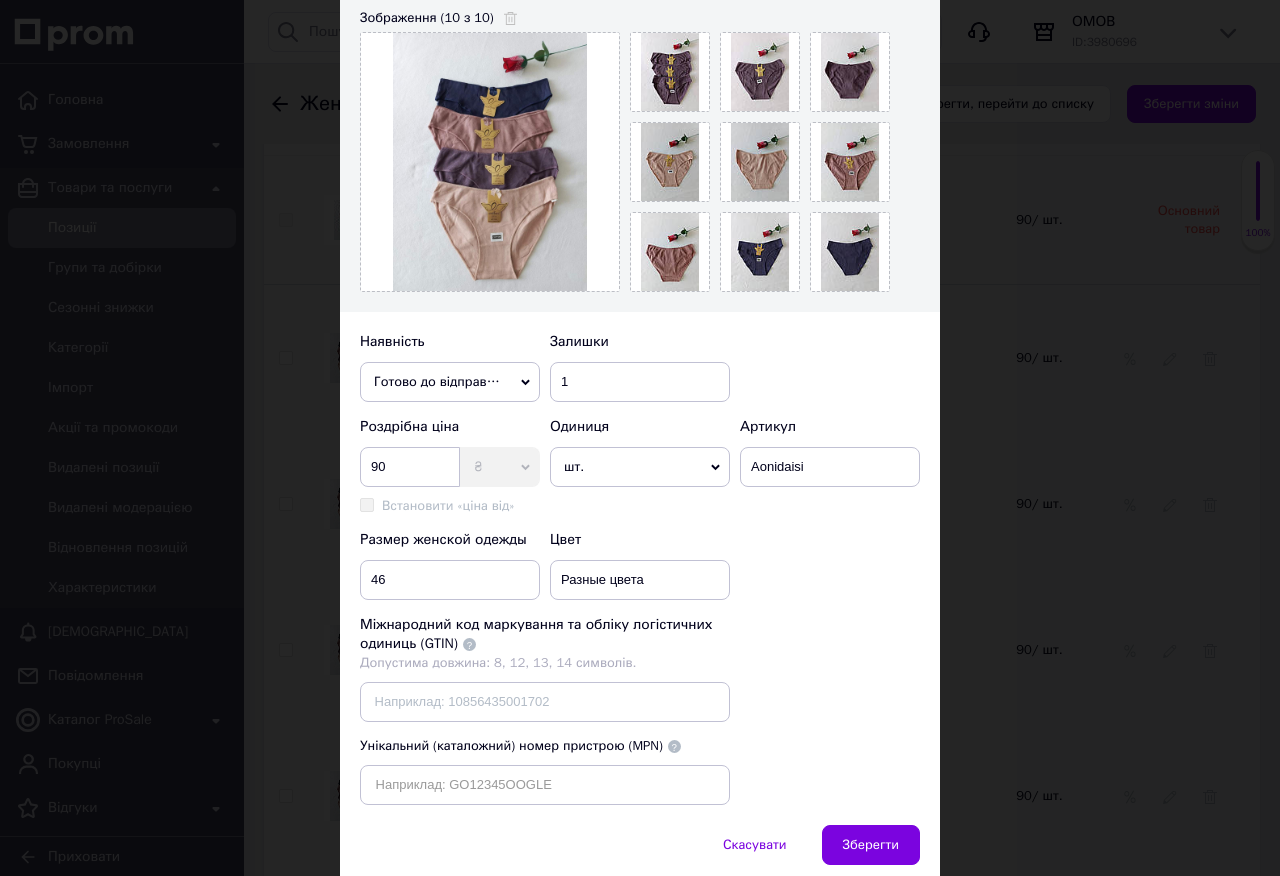 scroll, scrollTop: 397, scrollLeft: 0, axis: vertical 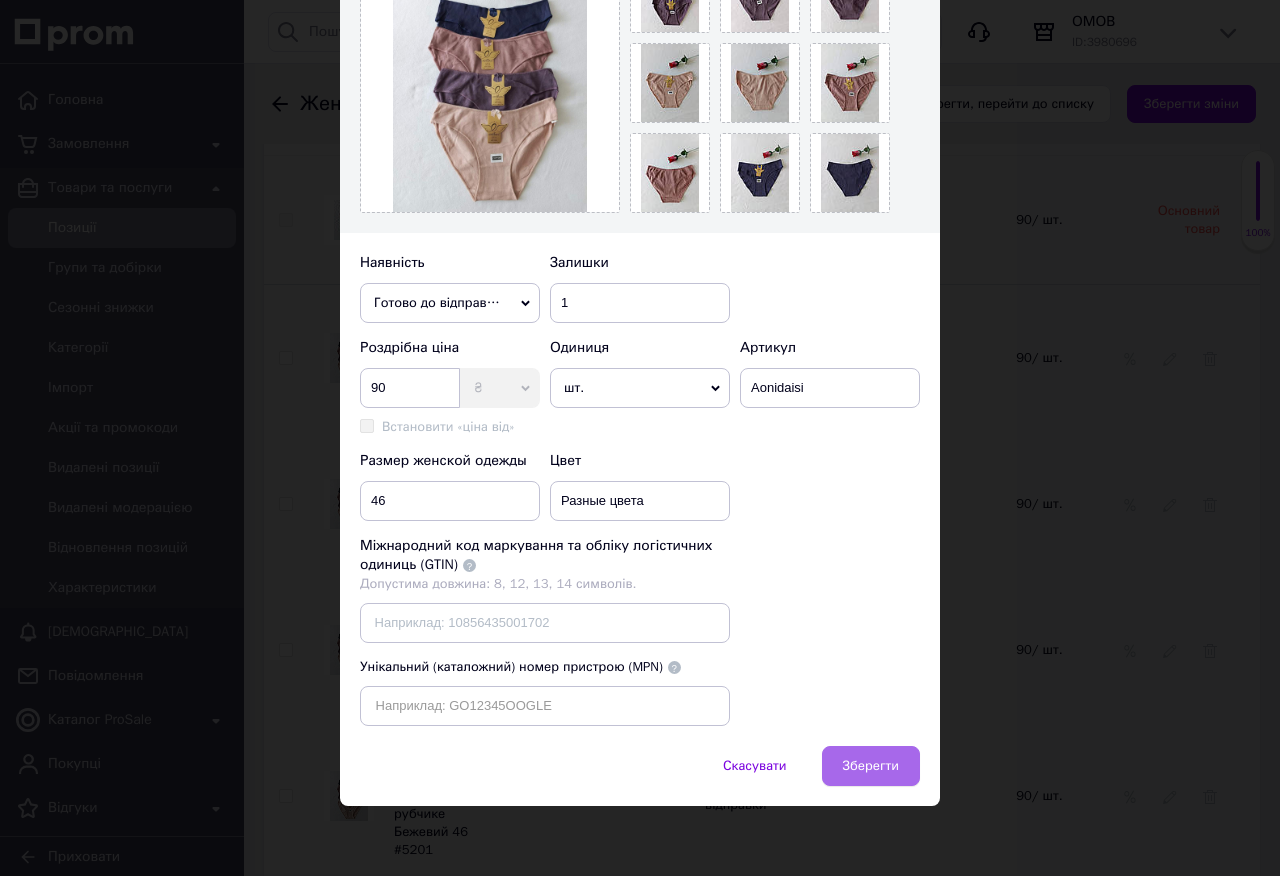 type on "Бавовняні трусики сліпи для дівчат в рубчик Різні кольори 46 #5201" 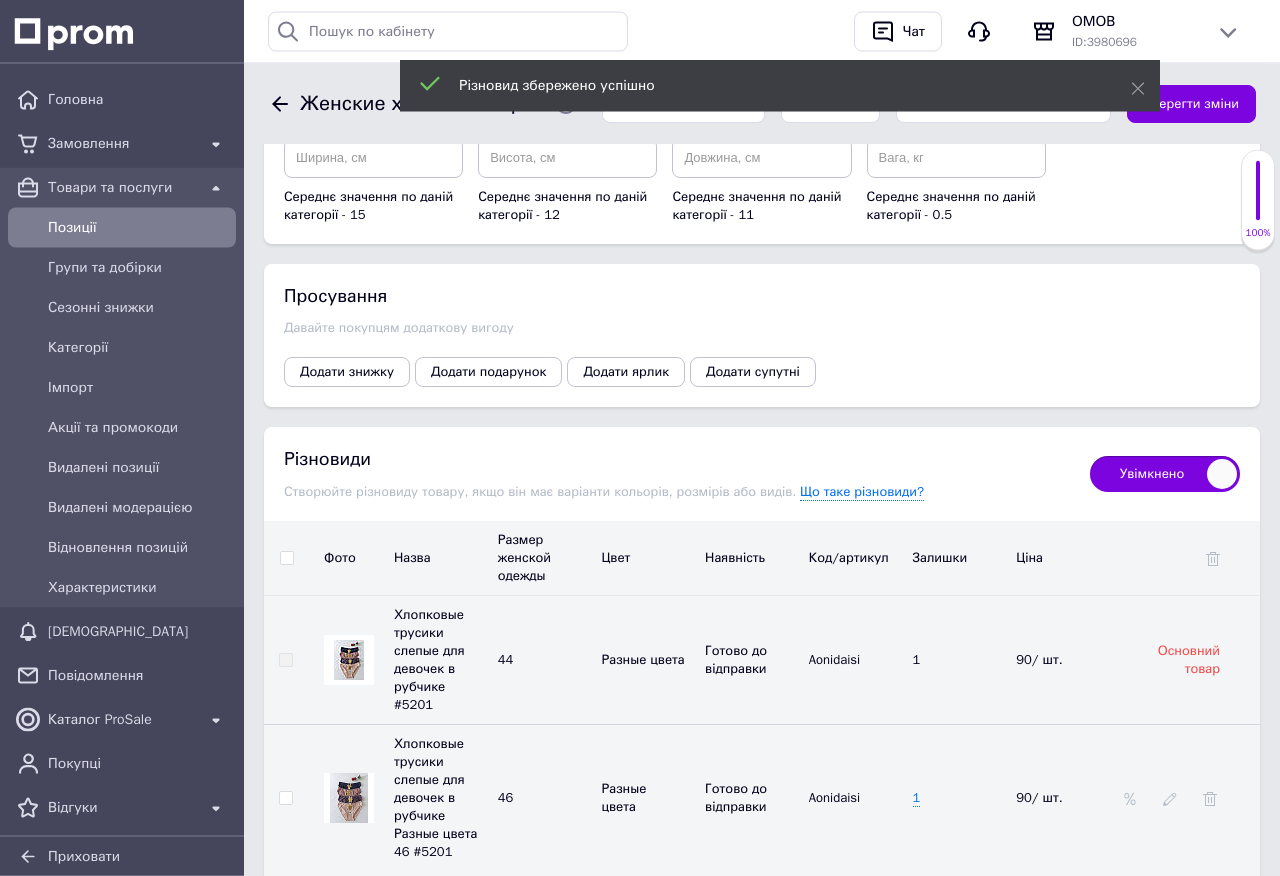 scroll, scrollTop: 2508, scrollLeft: 0, axis: vertical 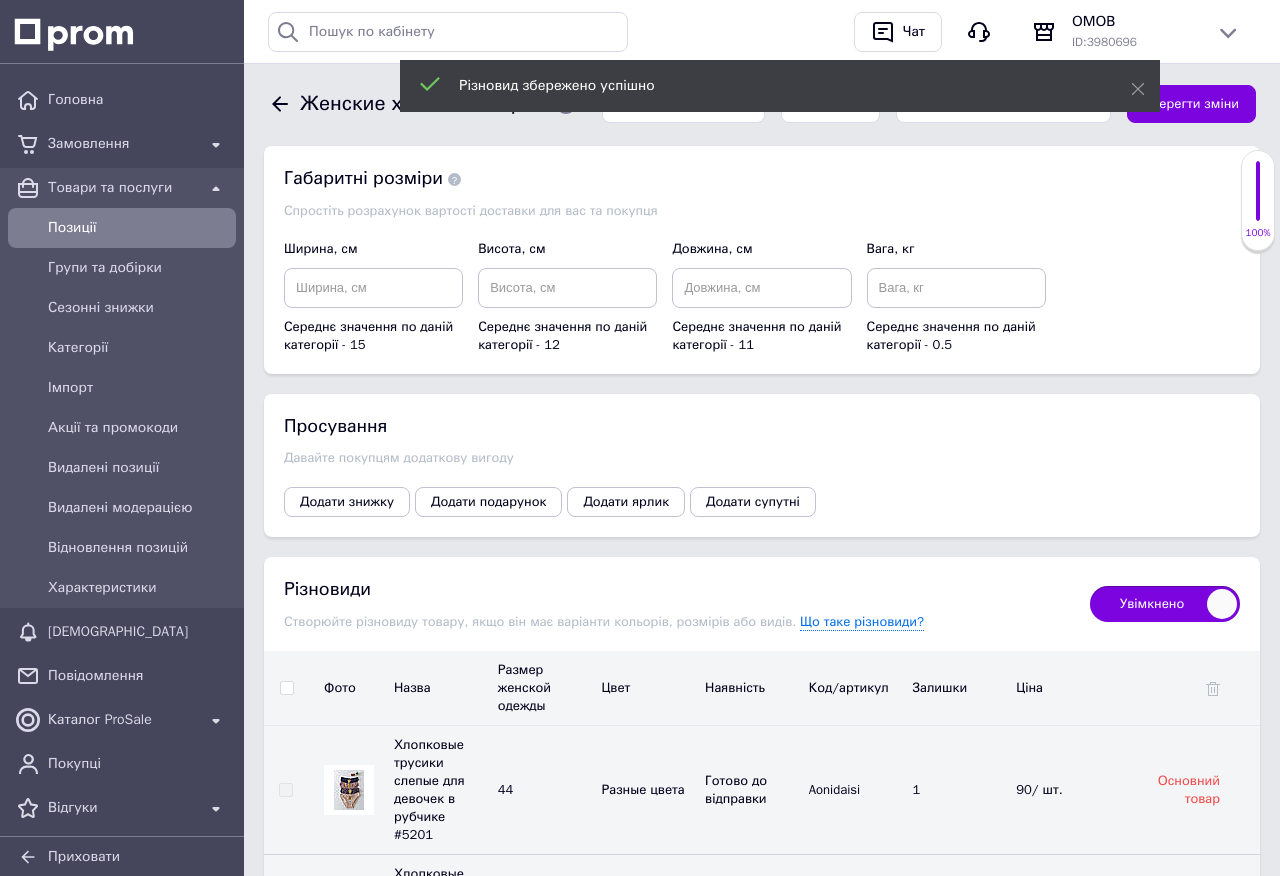 click on "Зберегти зміни" at bounding box center [1191, 104] 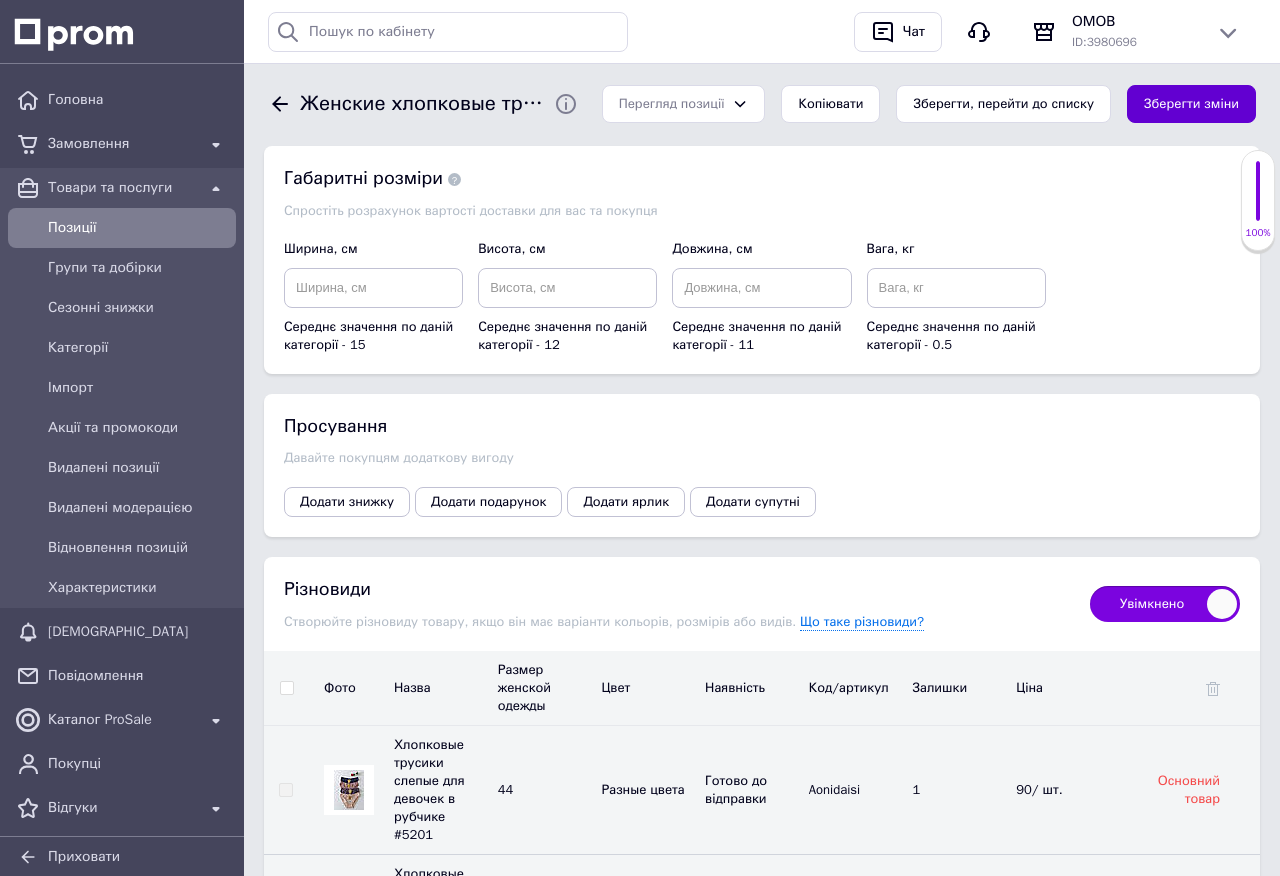 click on "Зберегти зміни" at bounding box center (1191, 104) 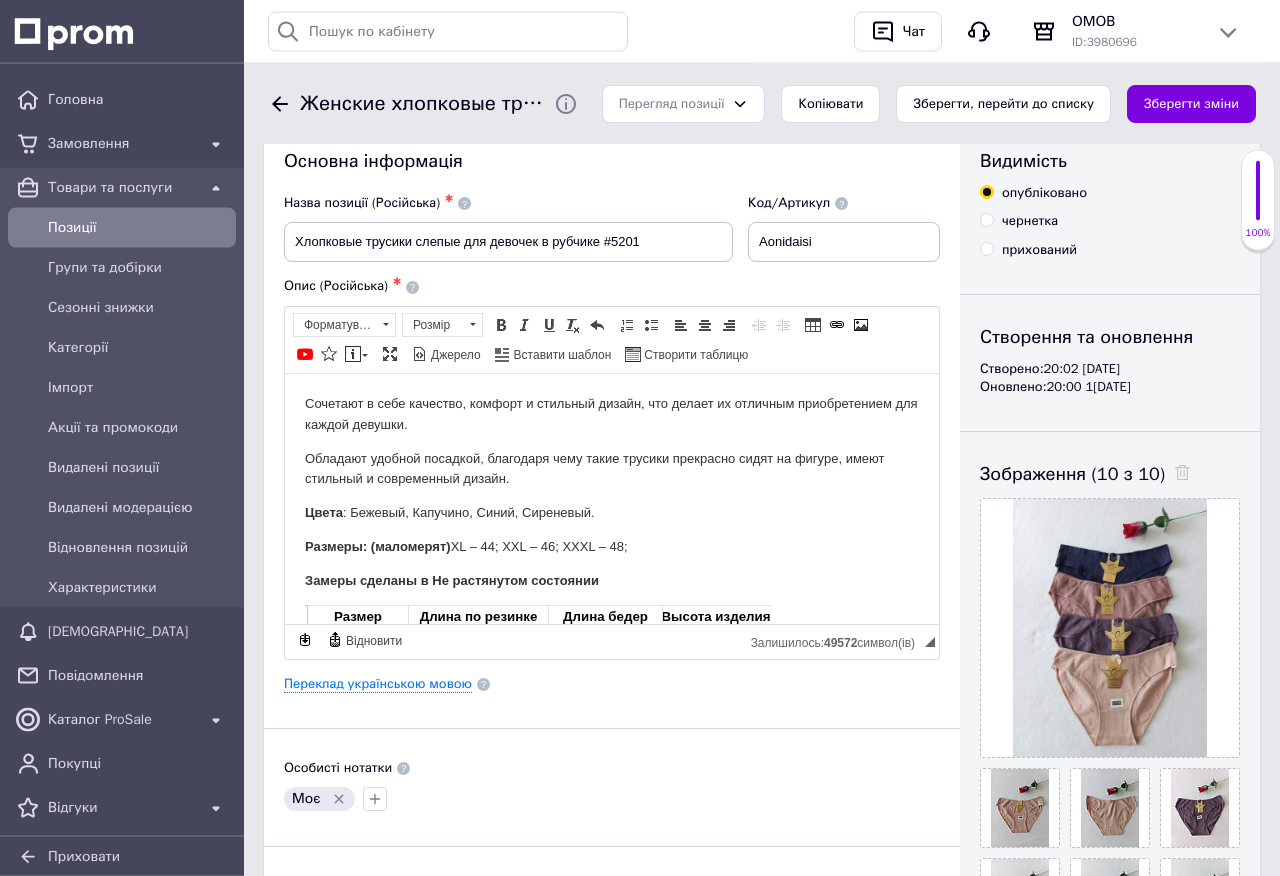 scroll, scrollTop: 0, scrollLeft: 0, axis: both 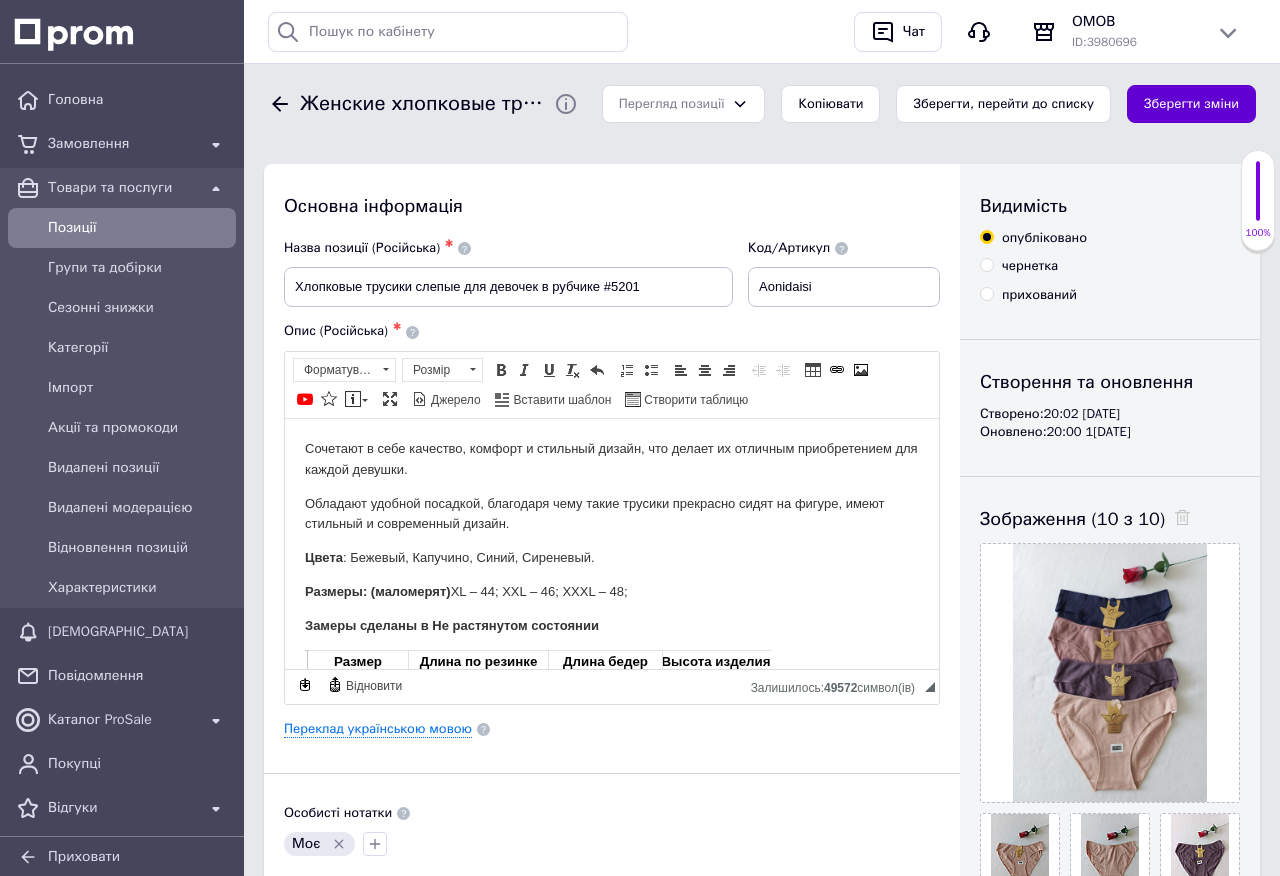 click on "Зберегти зміни" at bounding box center [1191, 104] 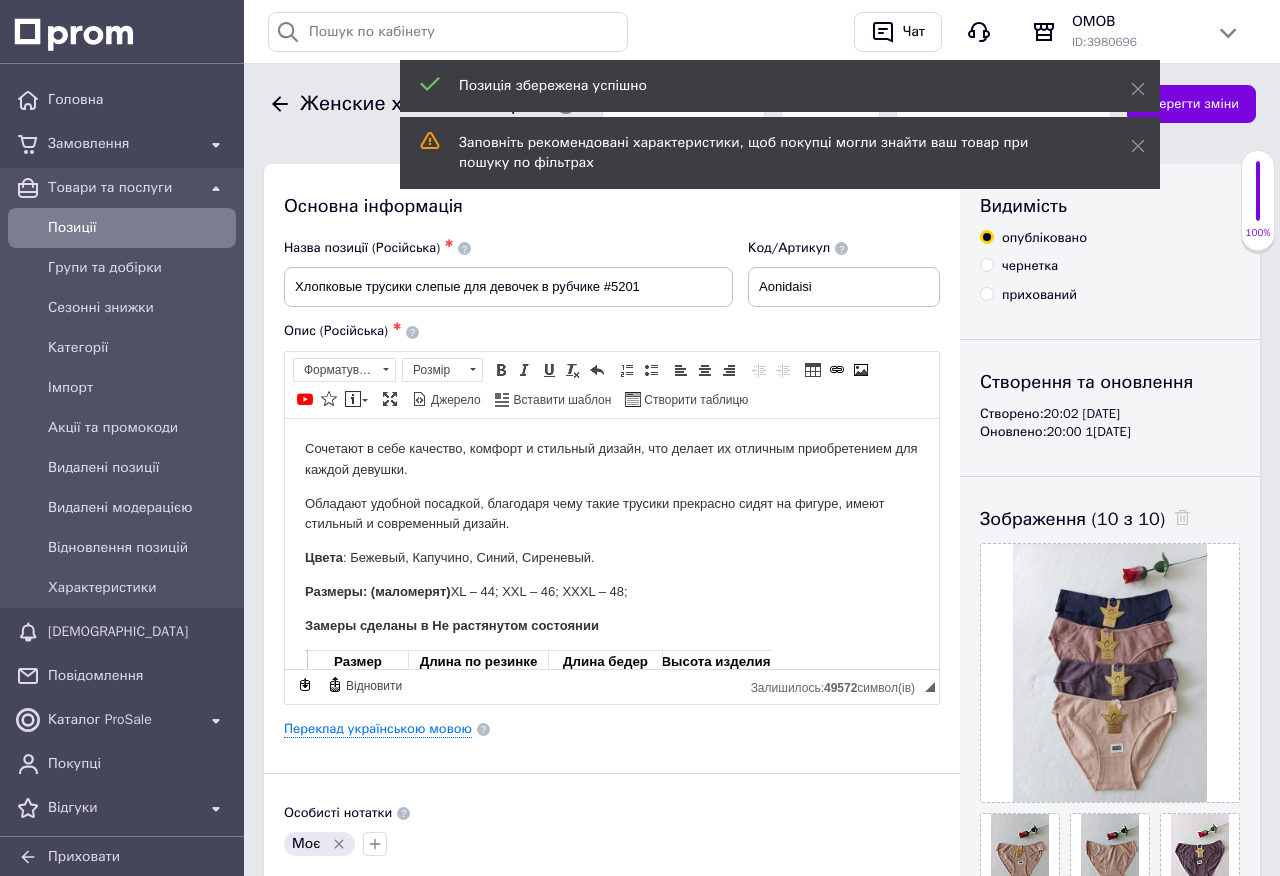 click on "Позиції" at bounding box center (138, 228) 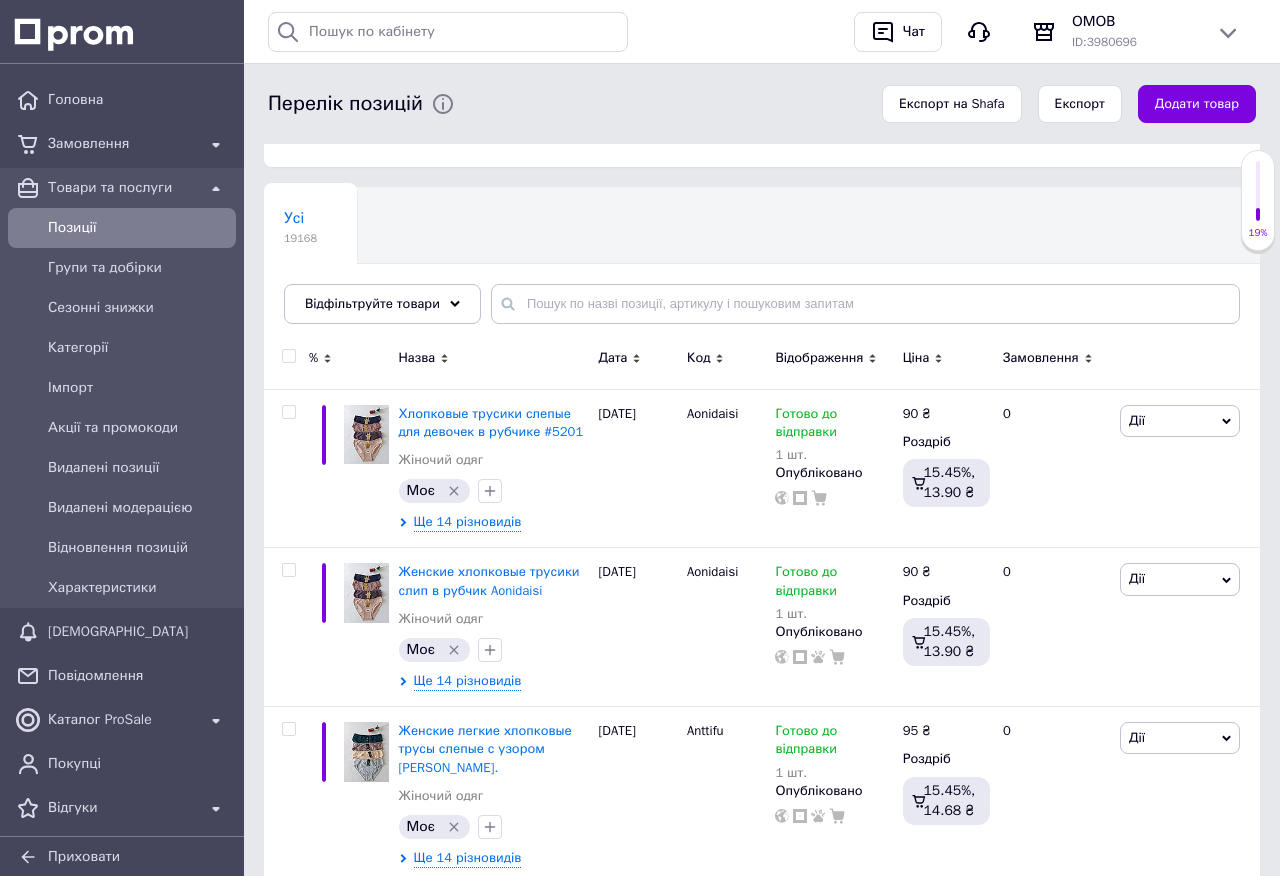 scroll, scrollTop: 228, scrollLeft: 0, axis: vertical 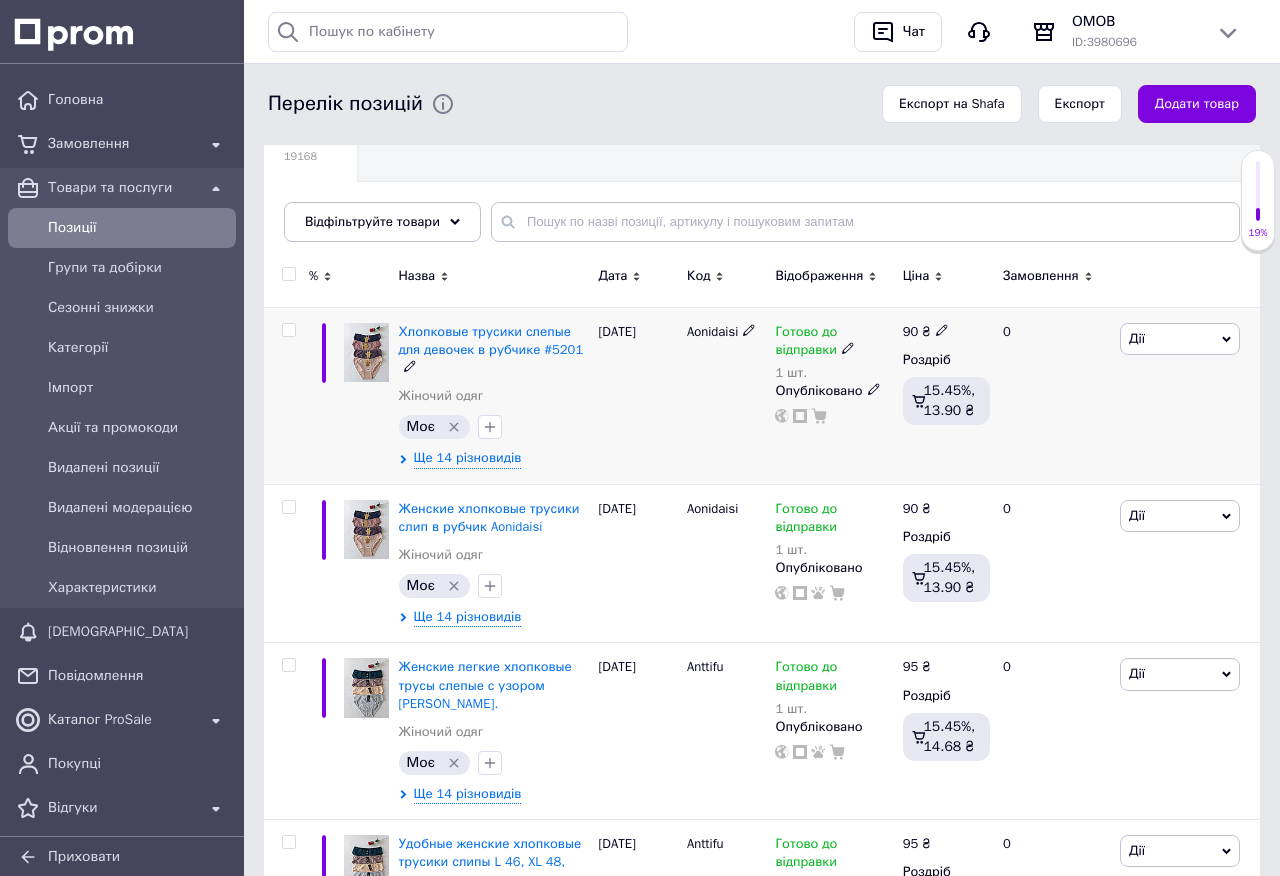 click at bounding box center (288, 330) 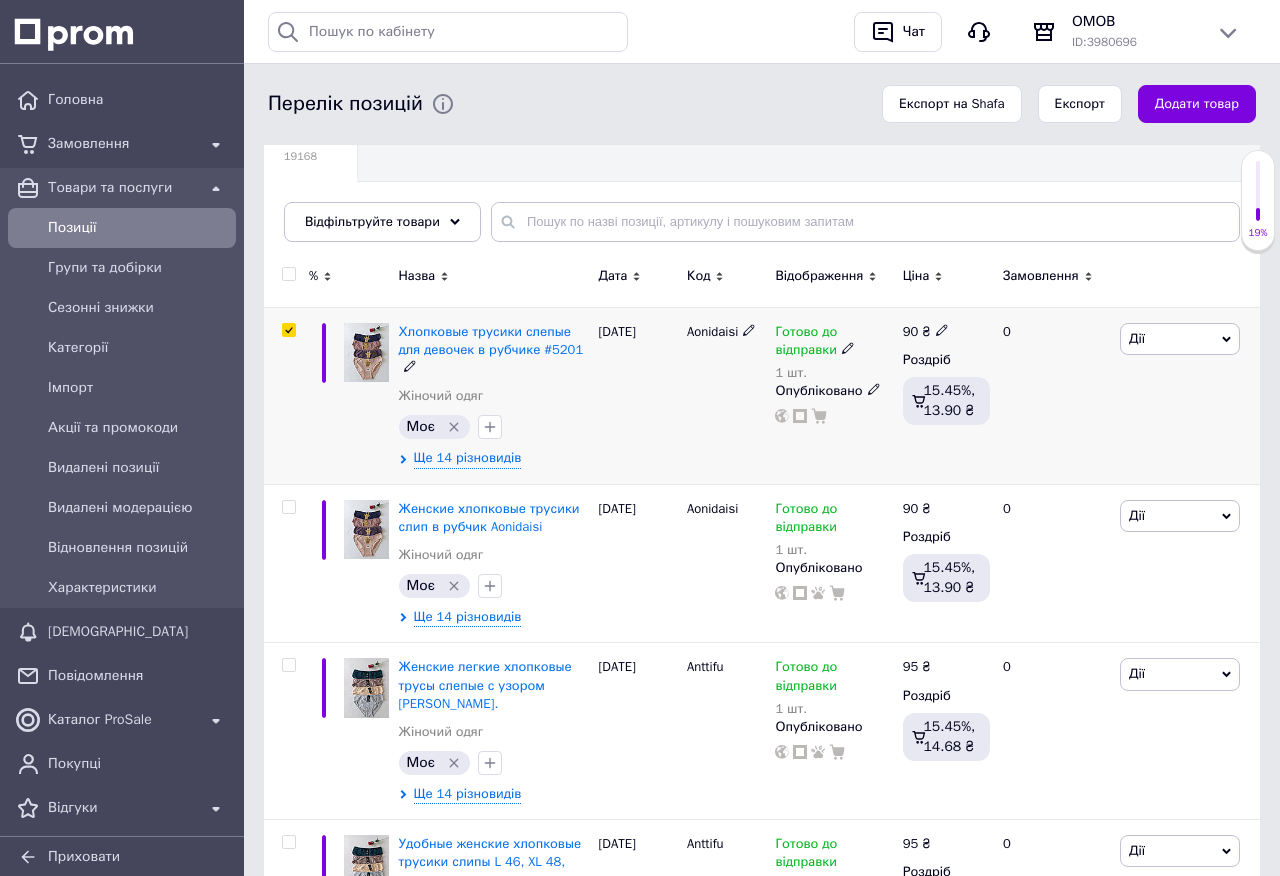 checkbox on "true" 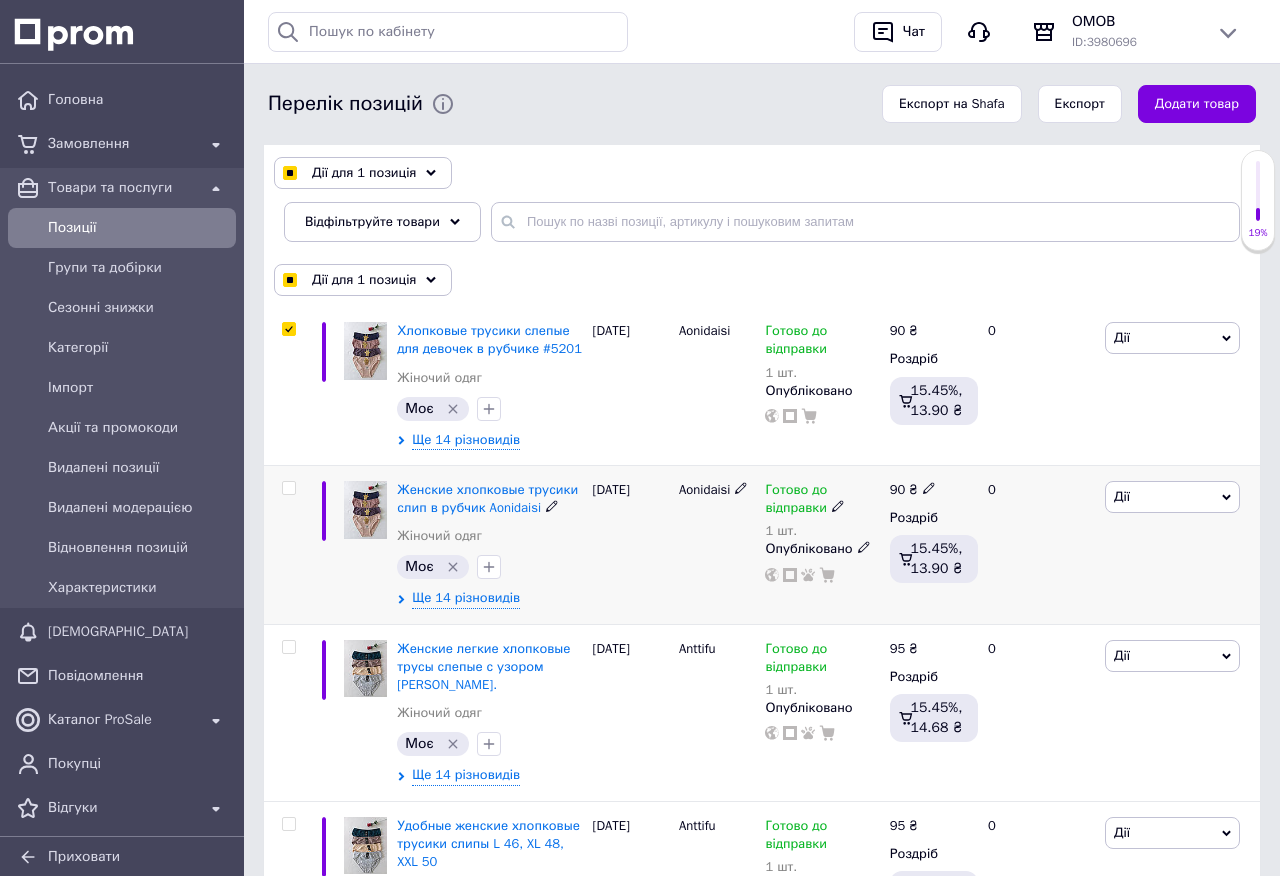 click at bounding box center [288, 488] 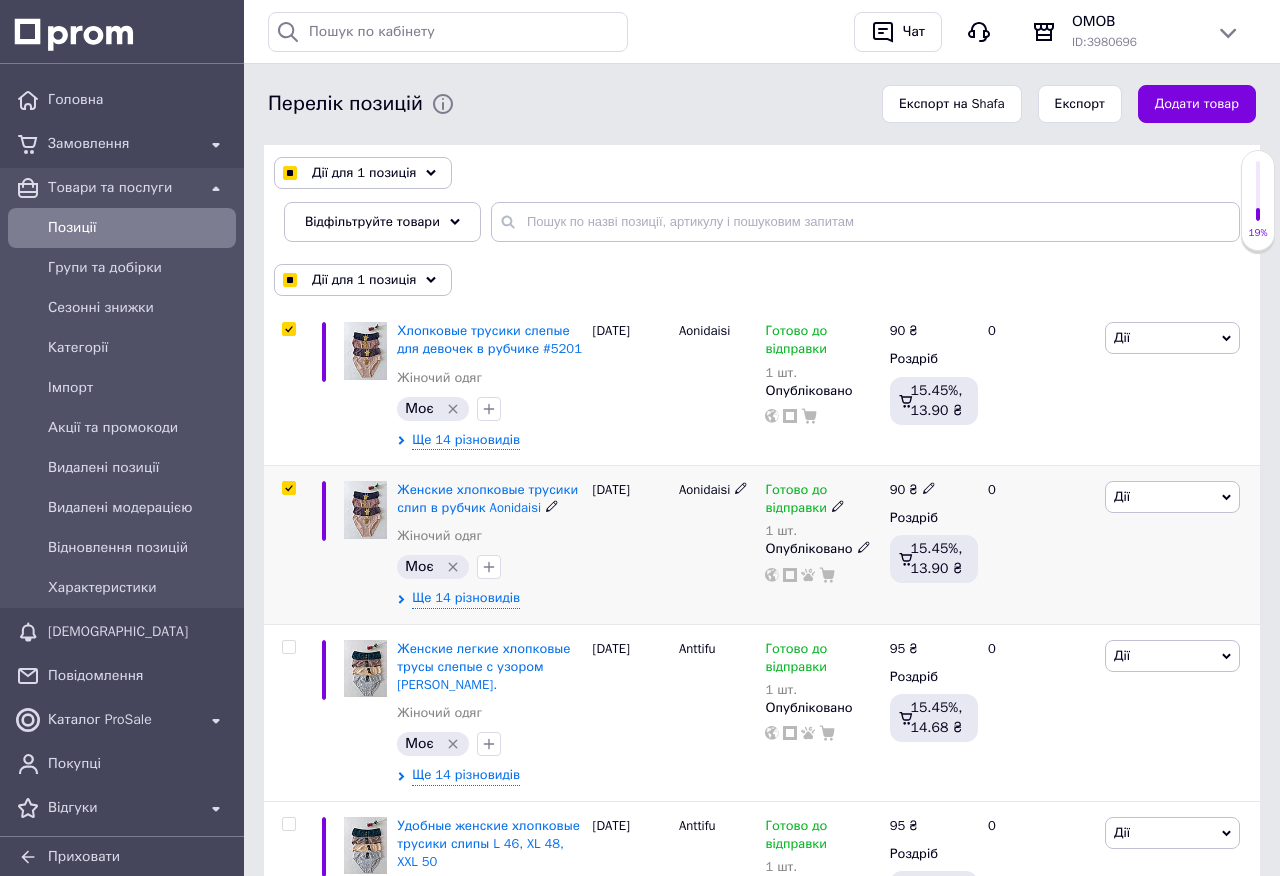 checkbox on "true" 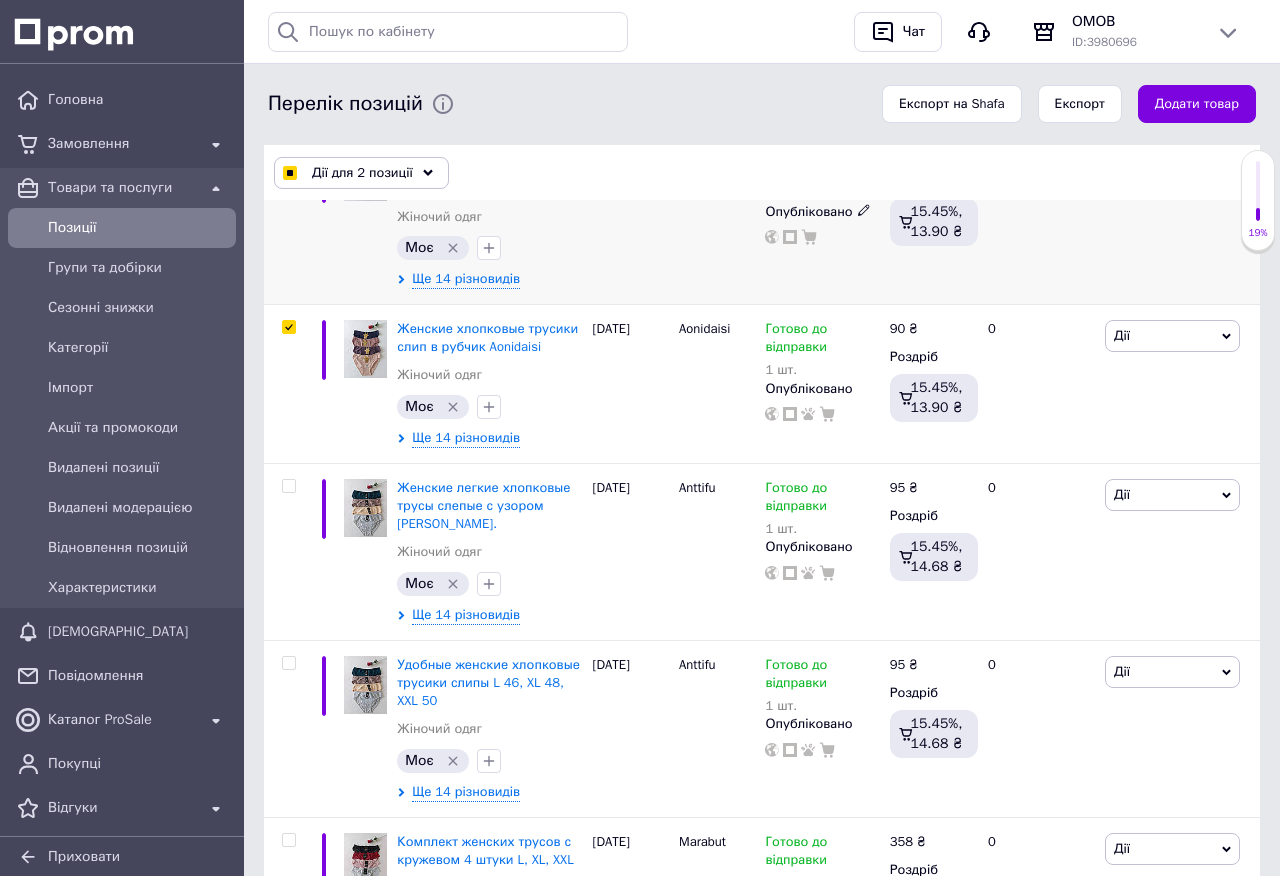 scroll, scrollTop: 456, scrollLeft: 0, axis: vertical 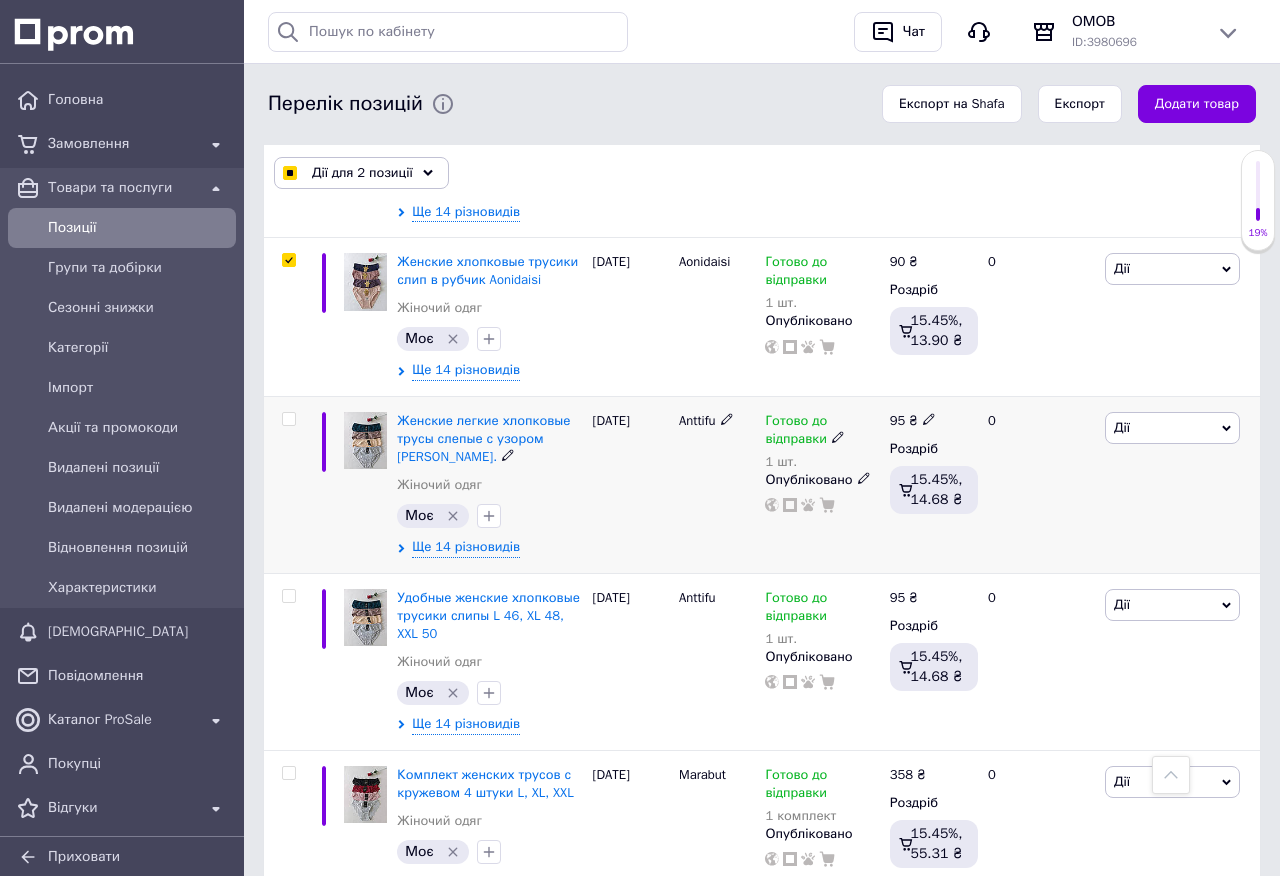 click at bounding box center [288, 419] 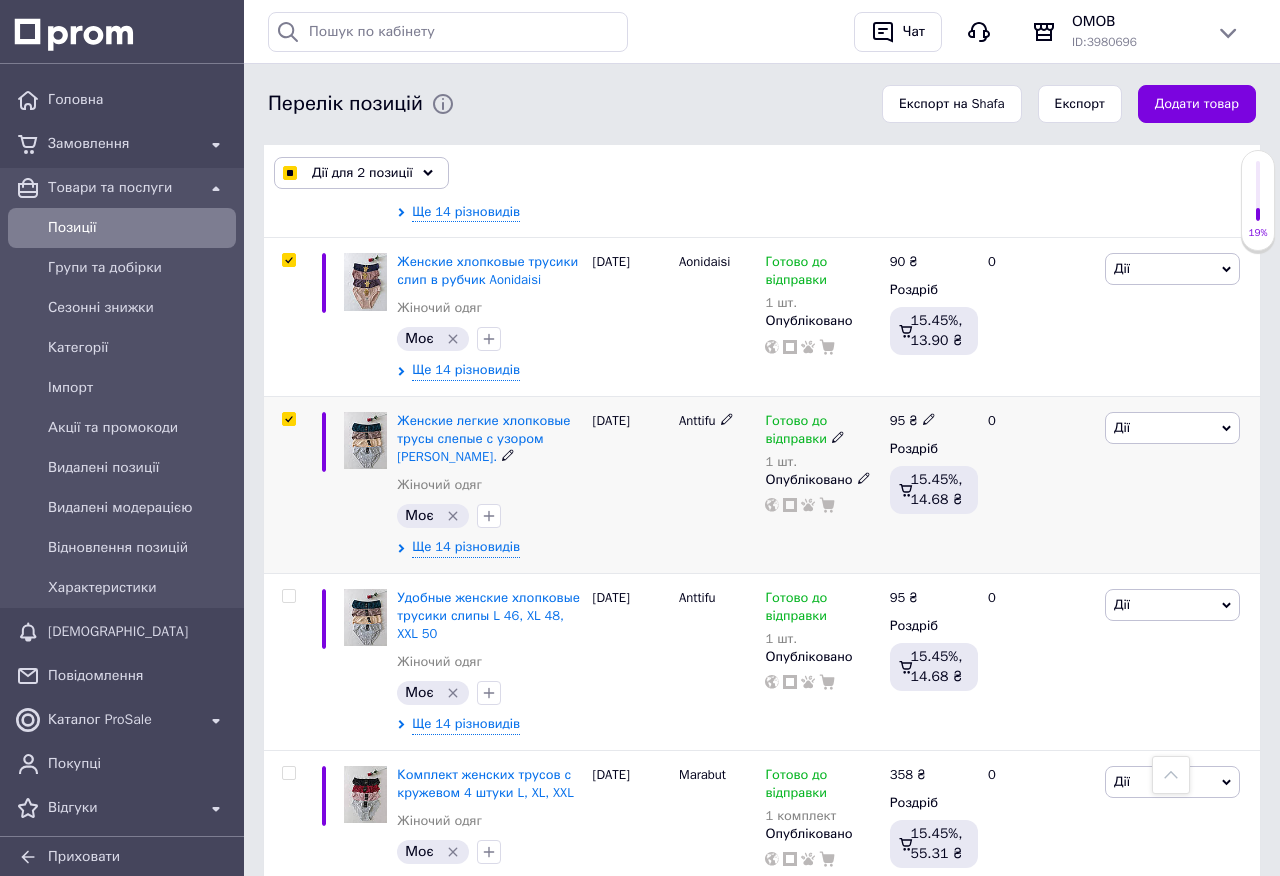 checkbox on "true" 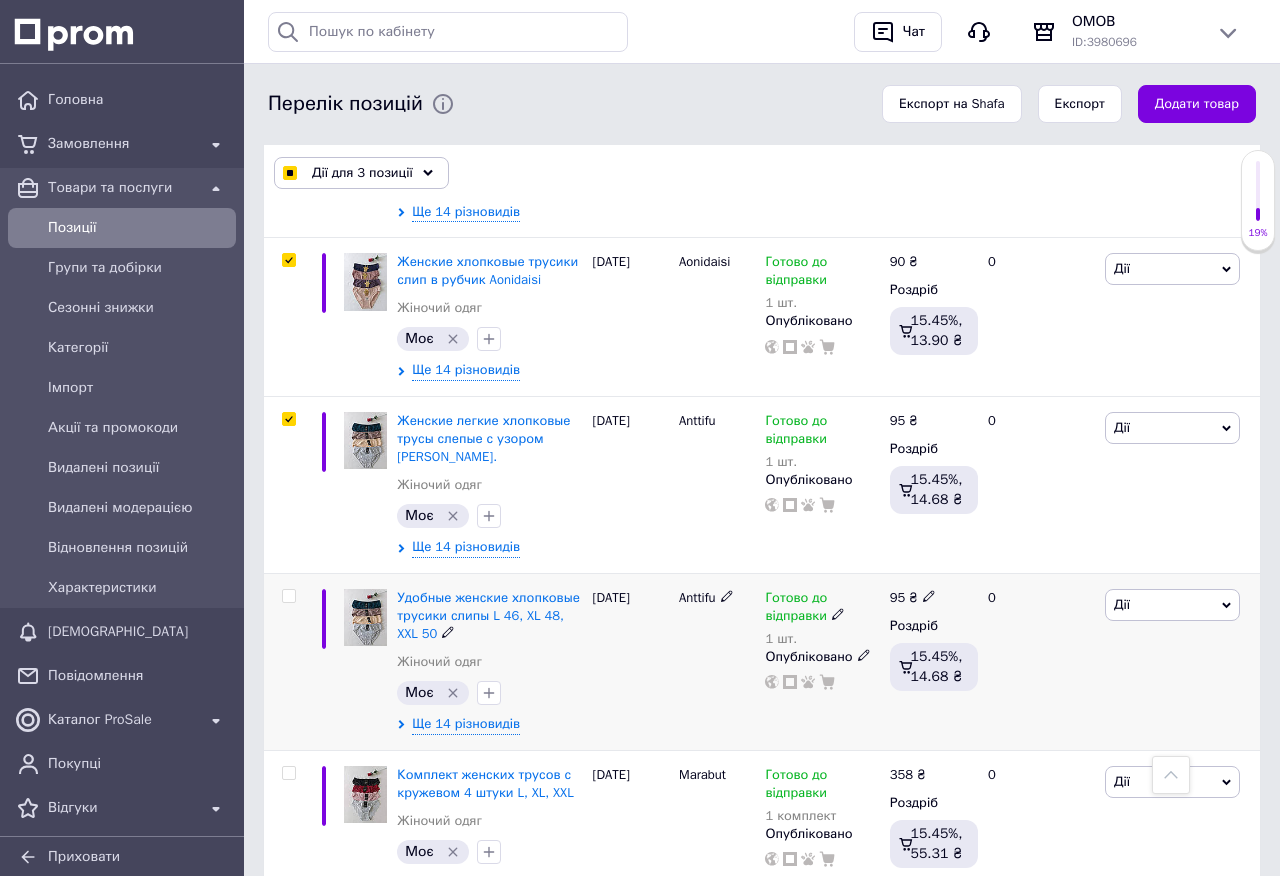 click at bounding box center (288, 596) 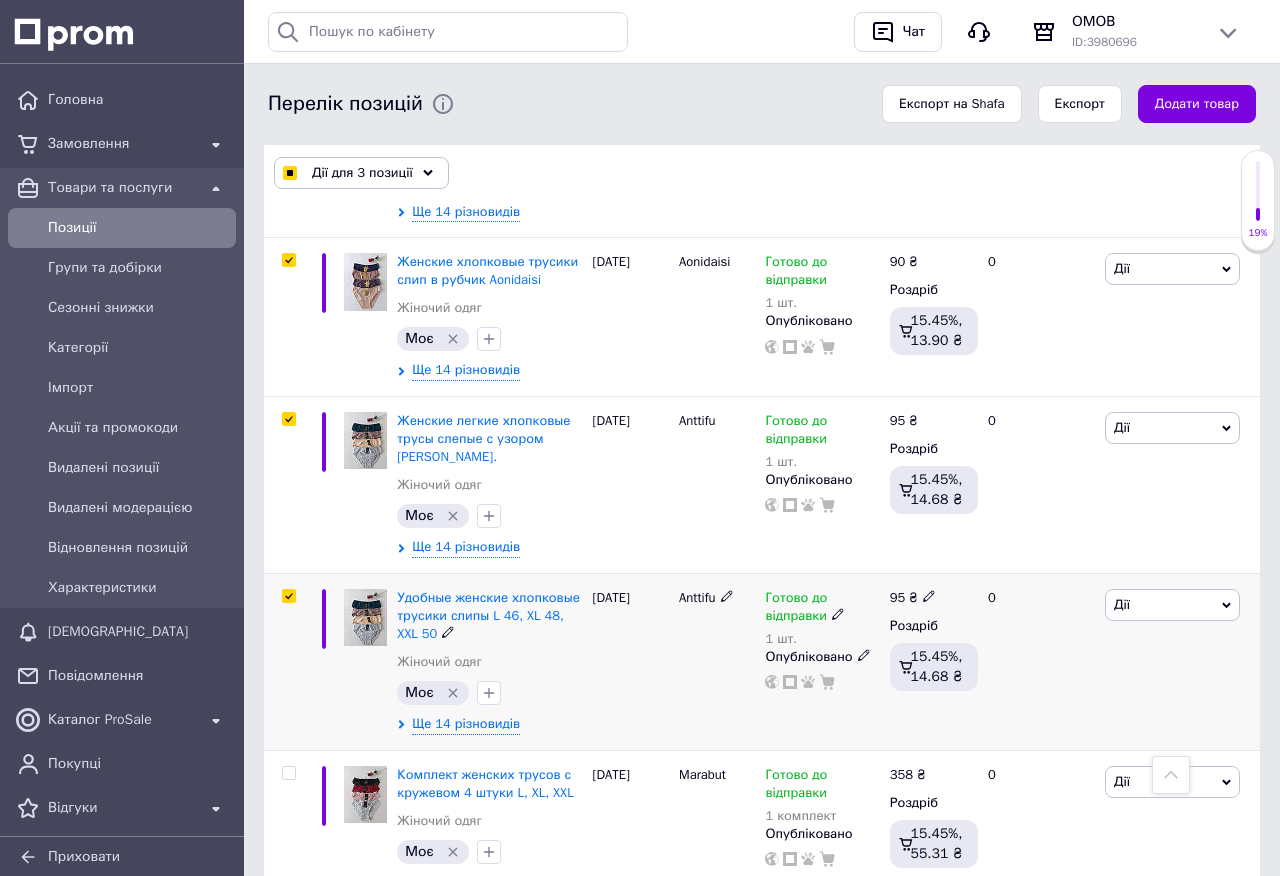 checkbox on "true" 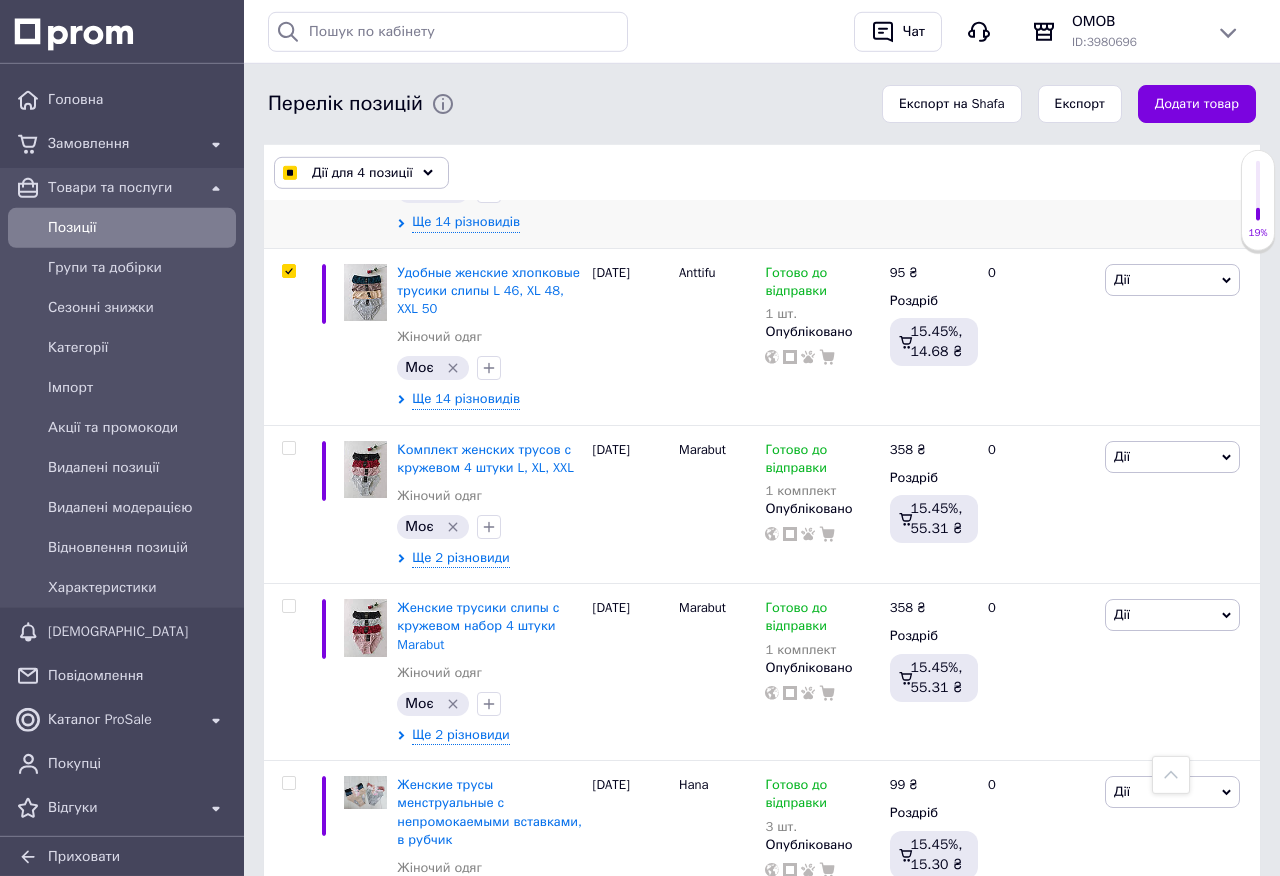 scroll, scrollTop: 798, scrollLeft: 0, axis: vertical 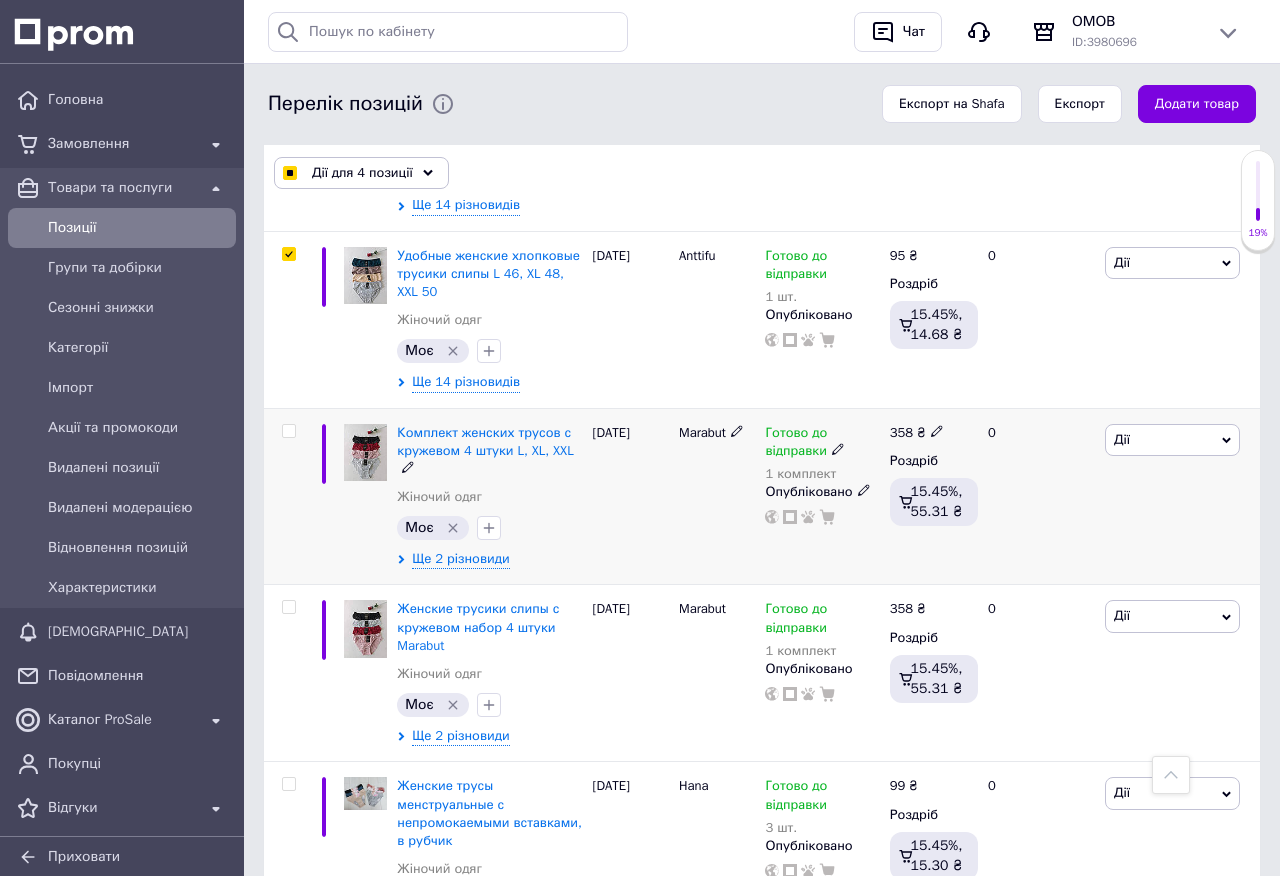 click at bounding box center [288, 431] 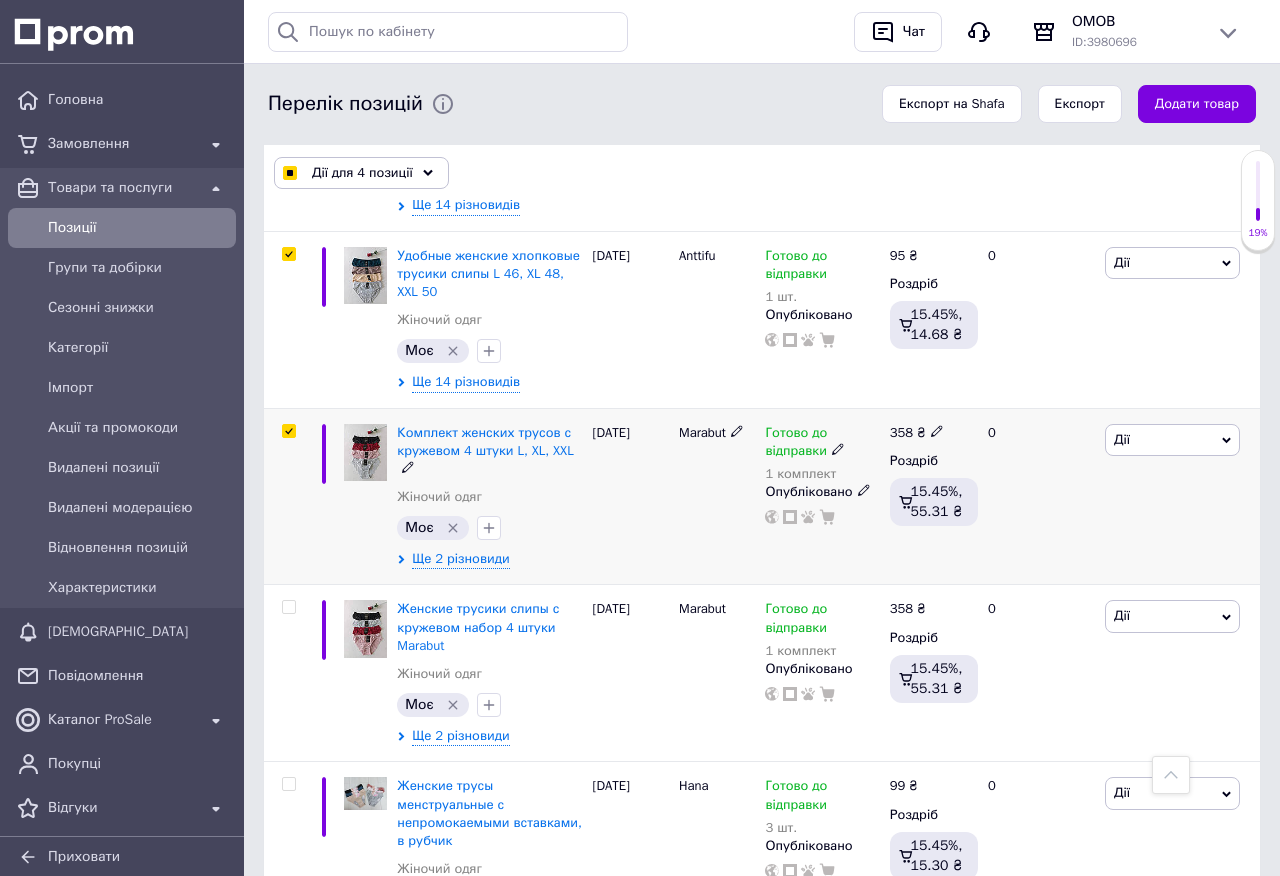 checkbox on "true" 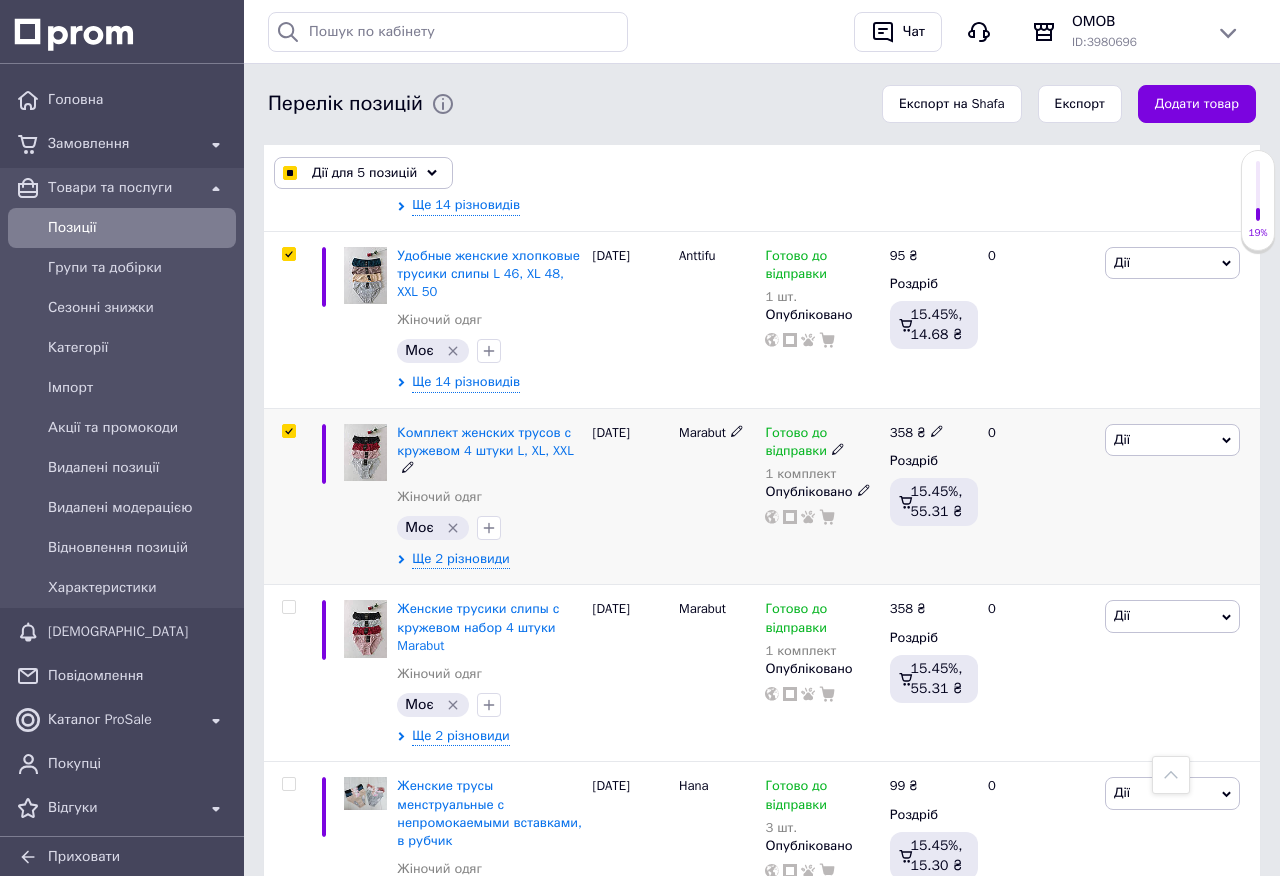 checkbox on "true" 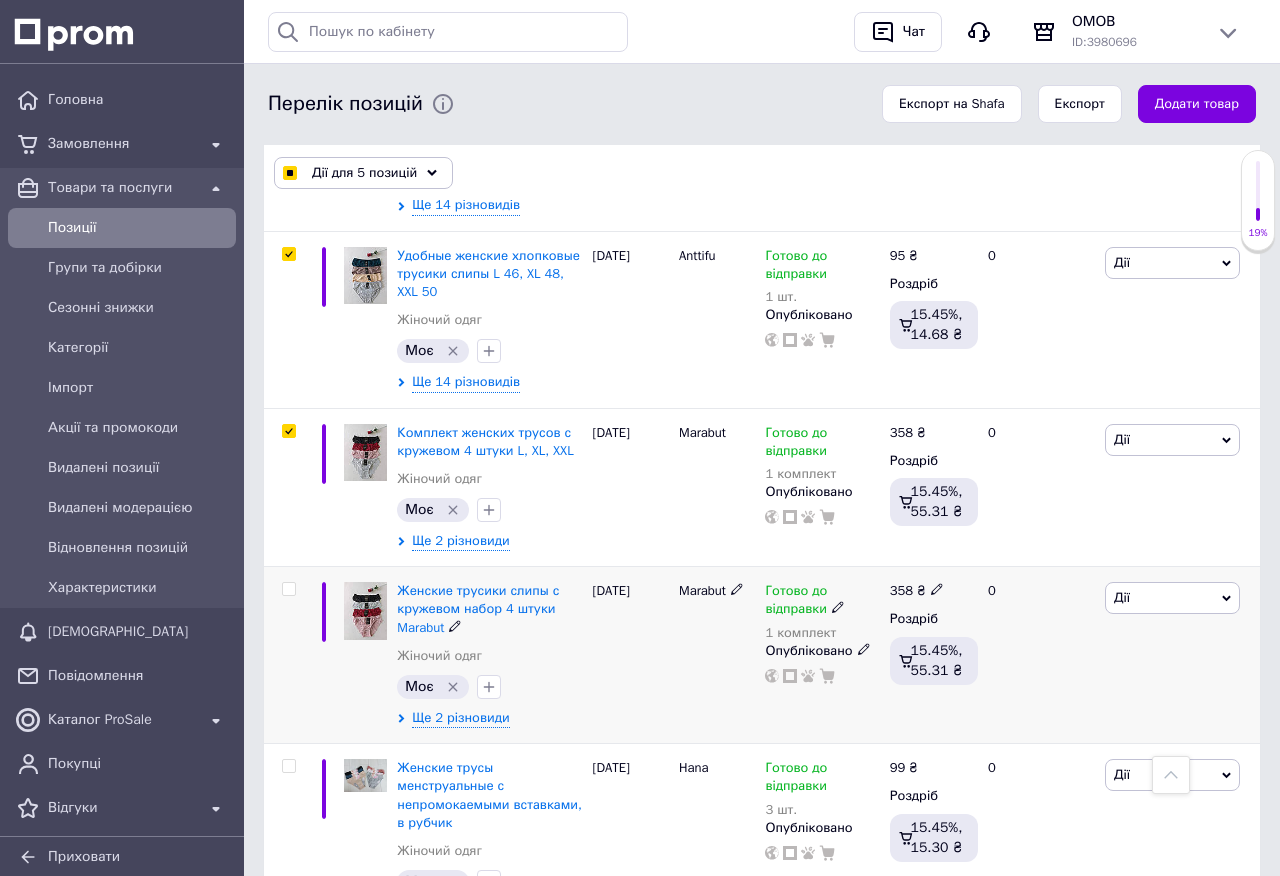 click at bounding box center [288, 589] 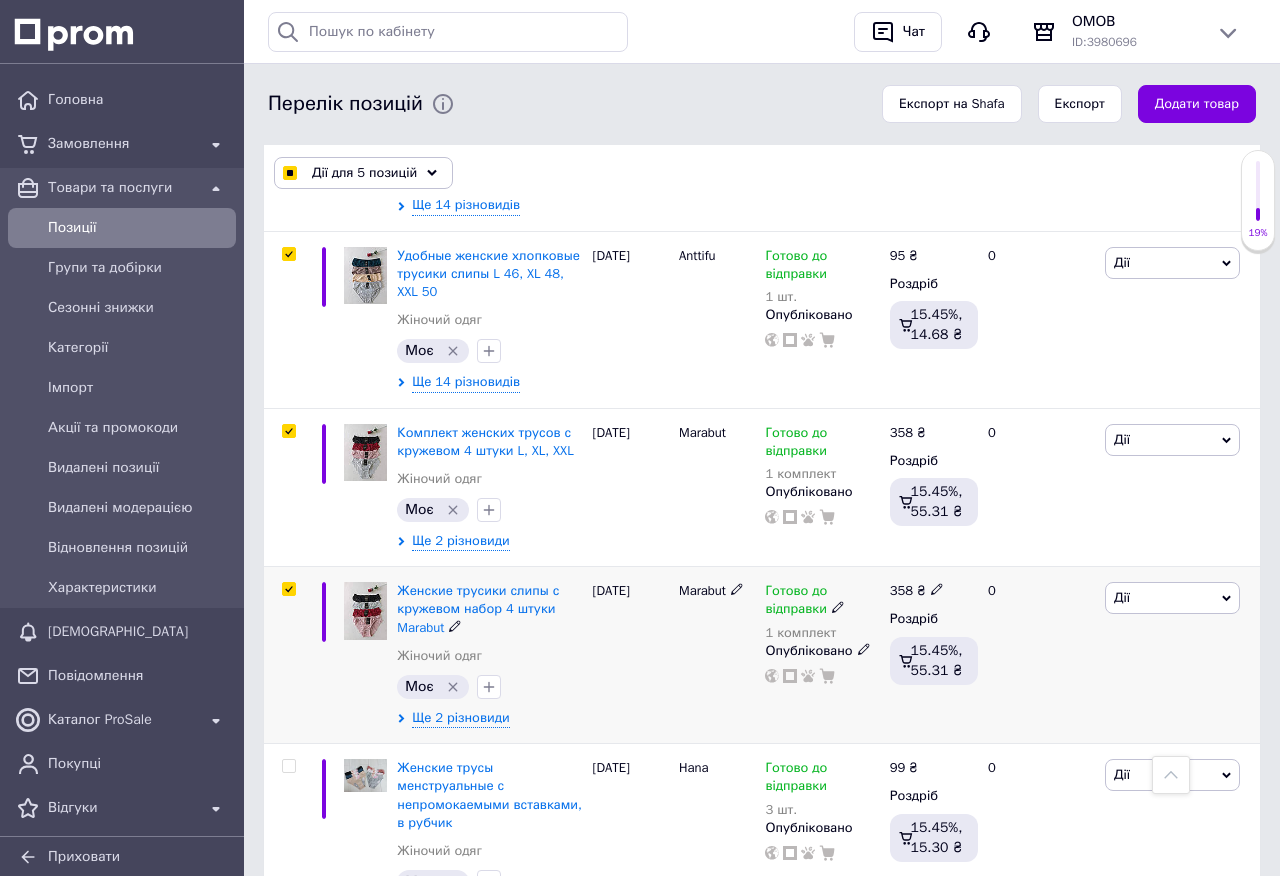 checkbox on "true" 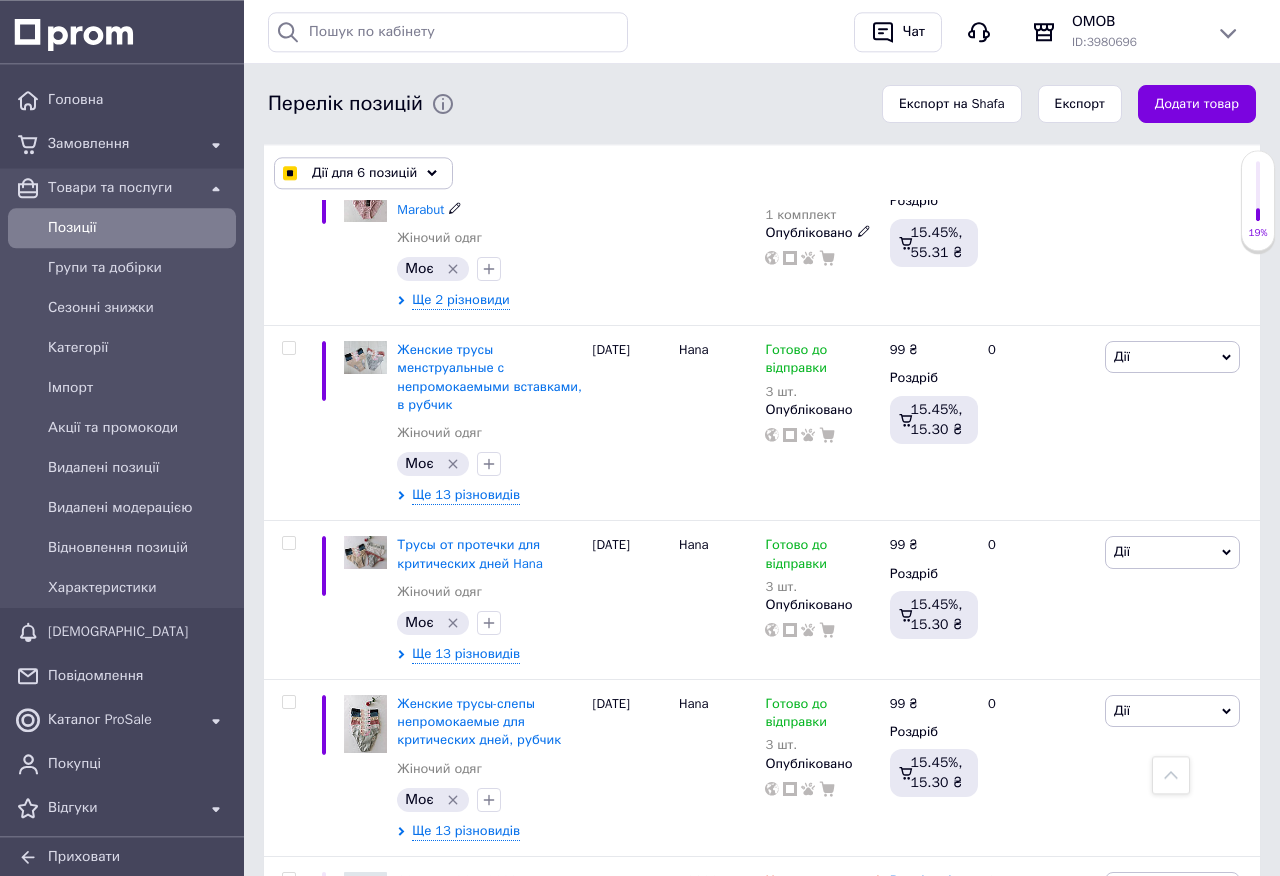 scroll, scrollTop: 1254, scrollLeft: 0, axis: vertical 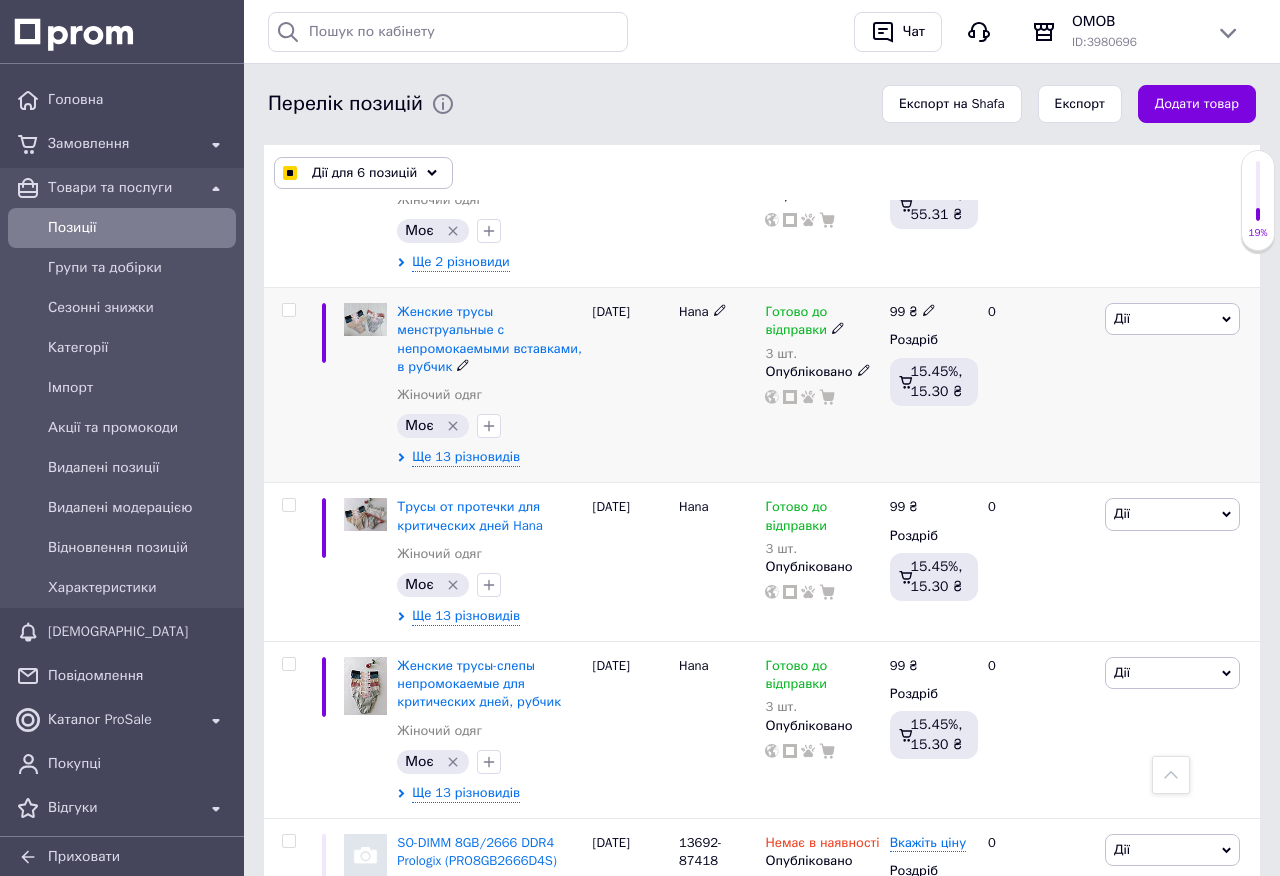 click at bounding box center [288, 310] 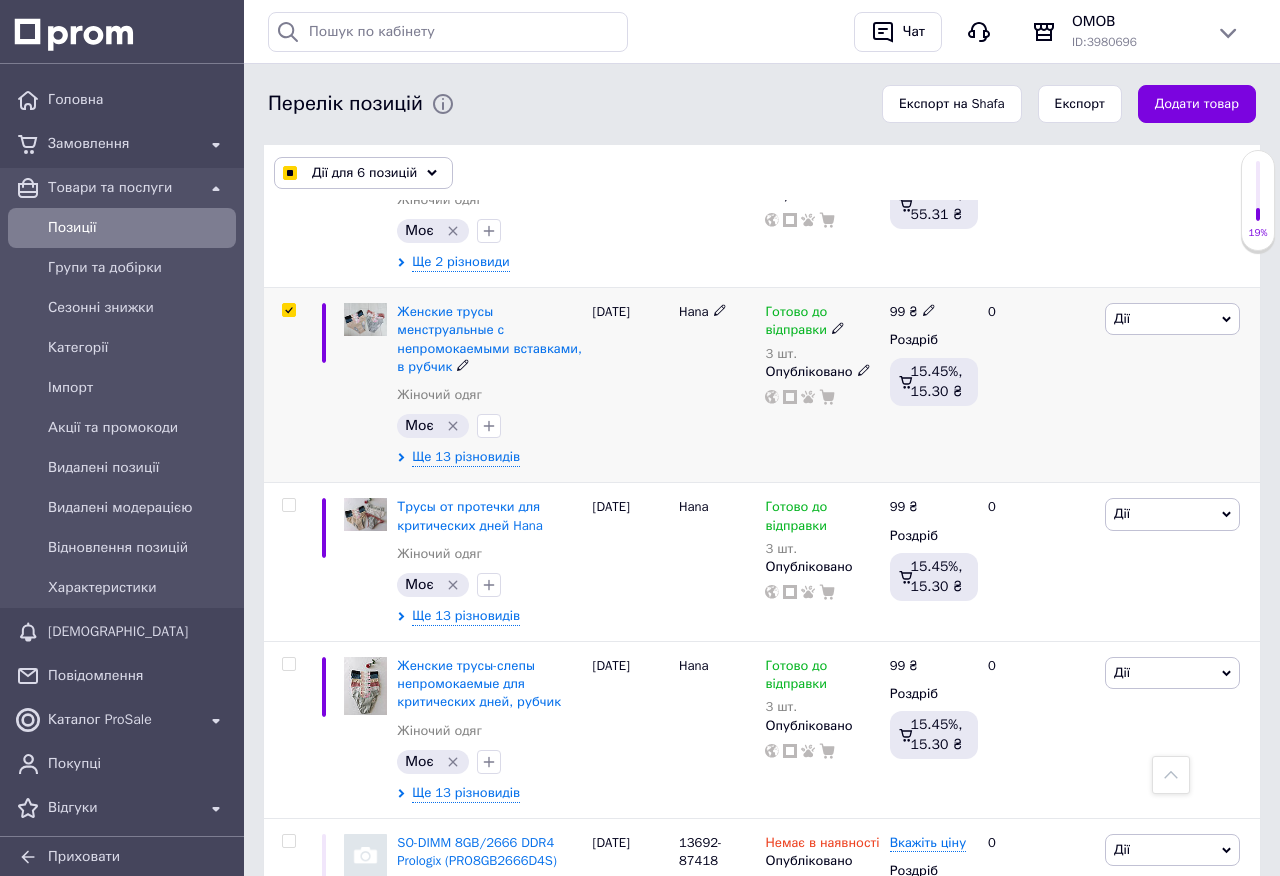 checkbox on "true" 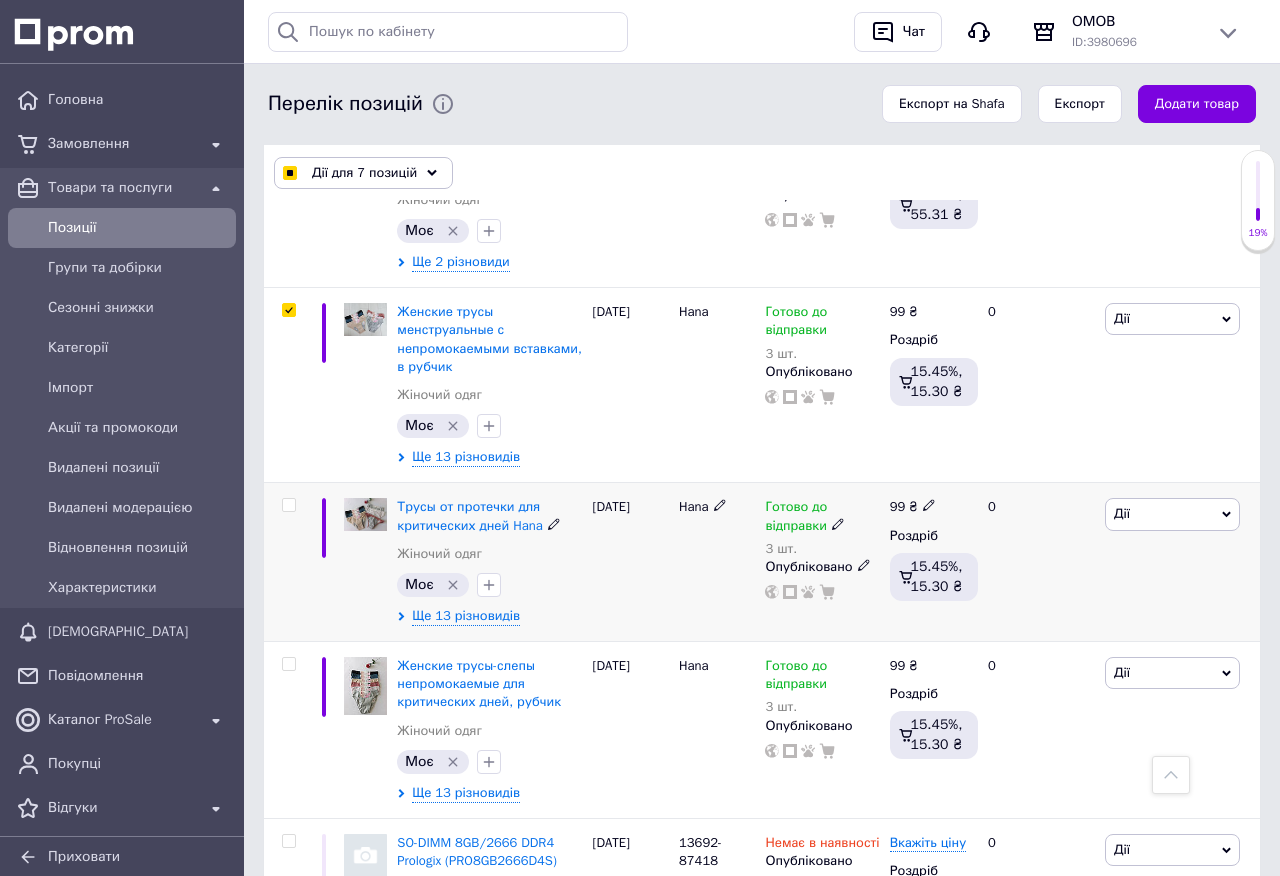 click at bounding box center (288, 505) 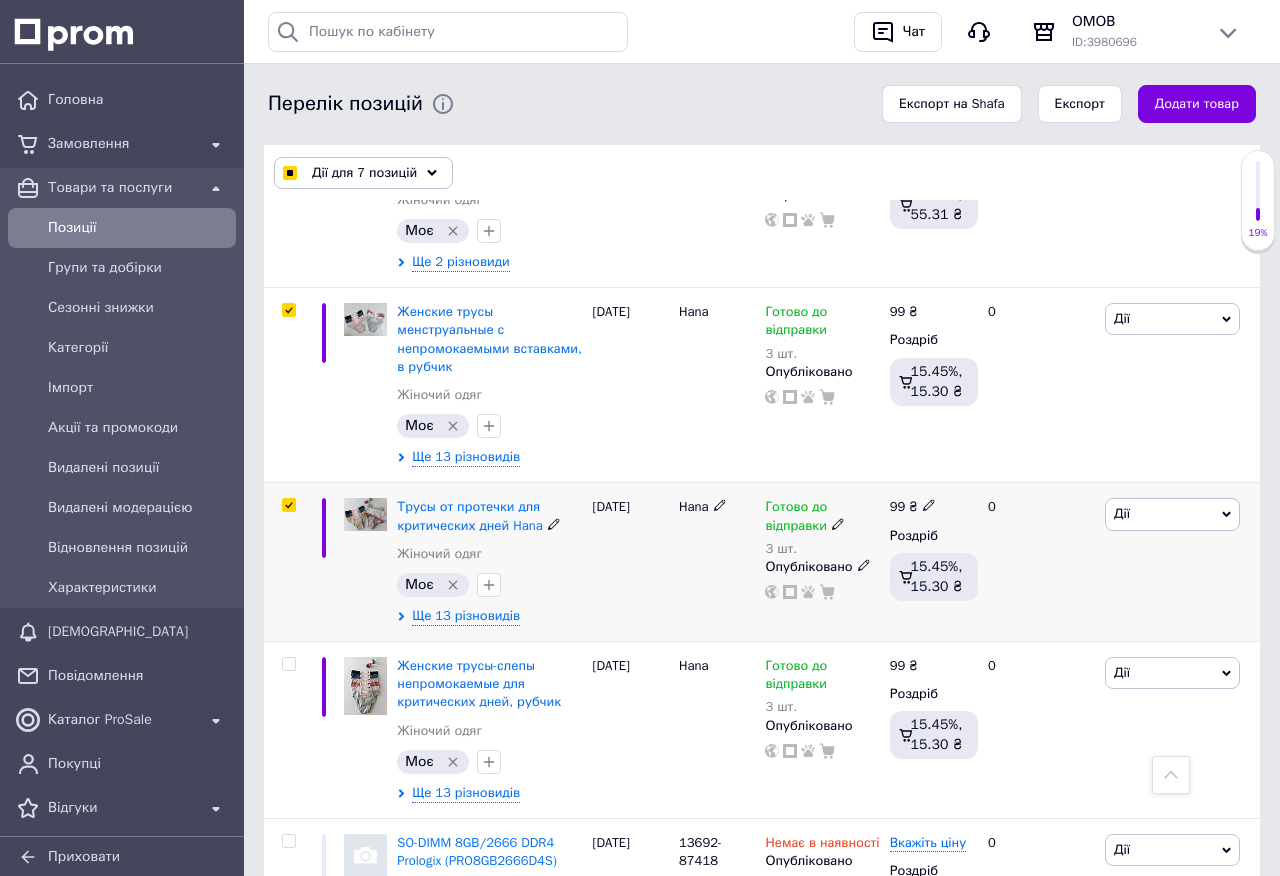 checkbox on "true" 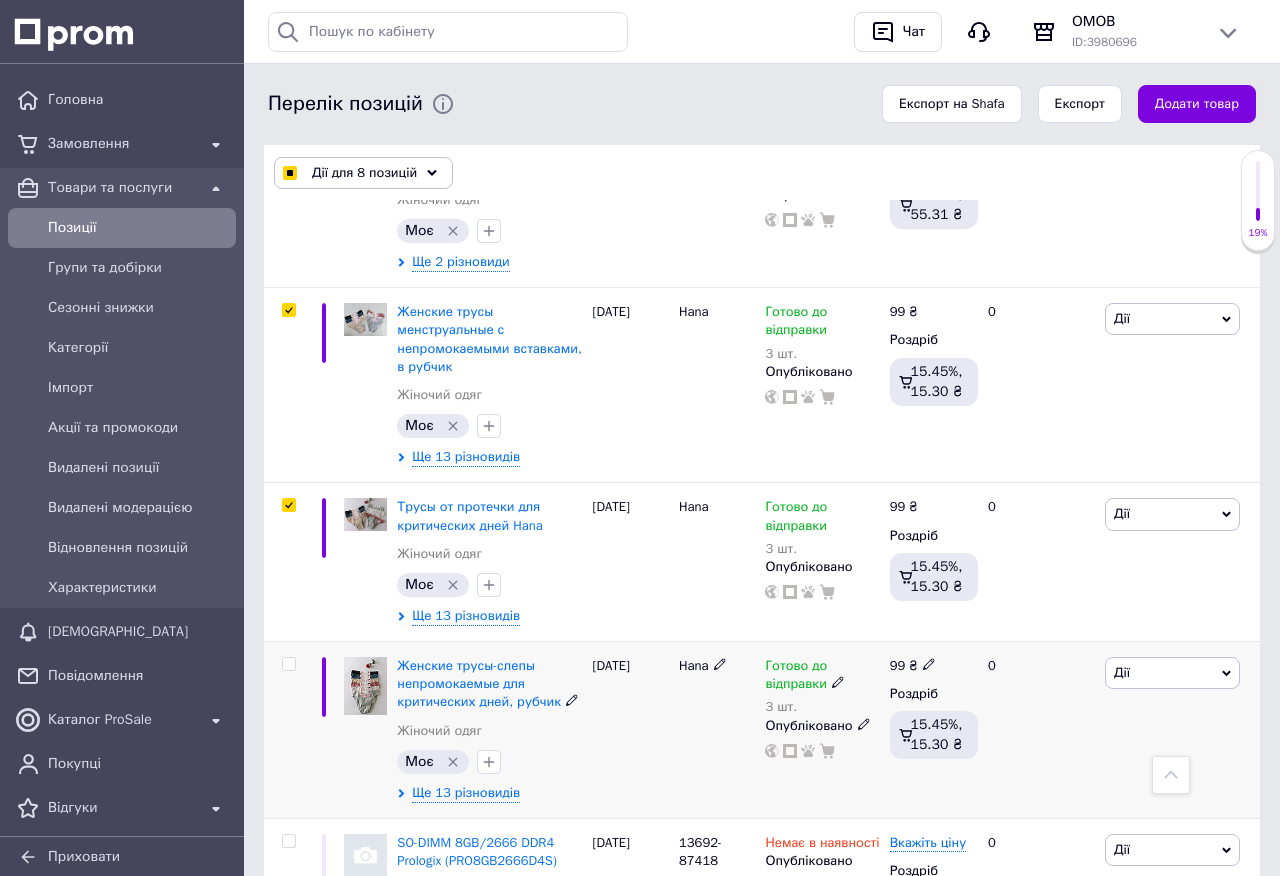 click at bounding box center (286, 730) 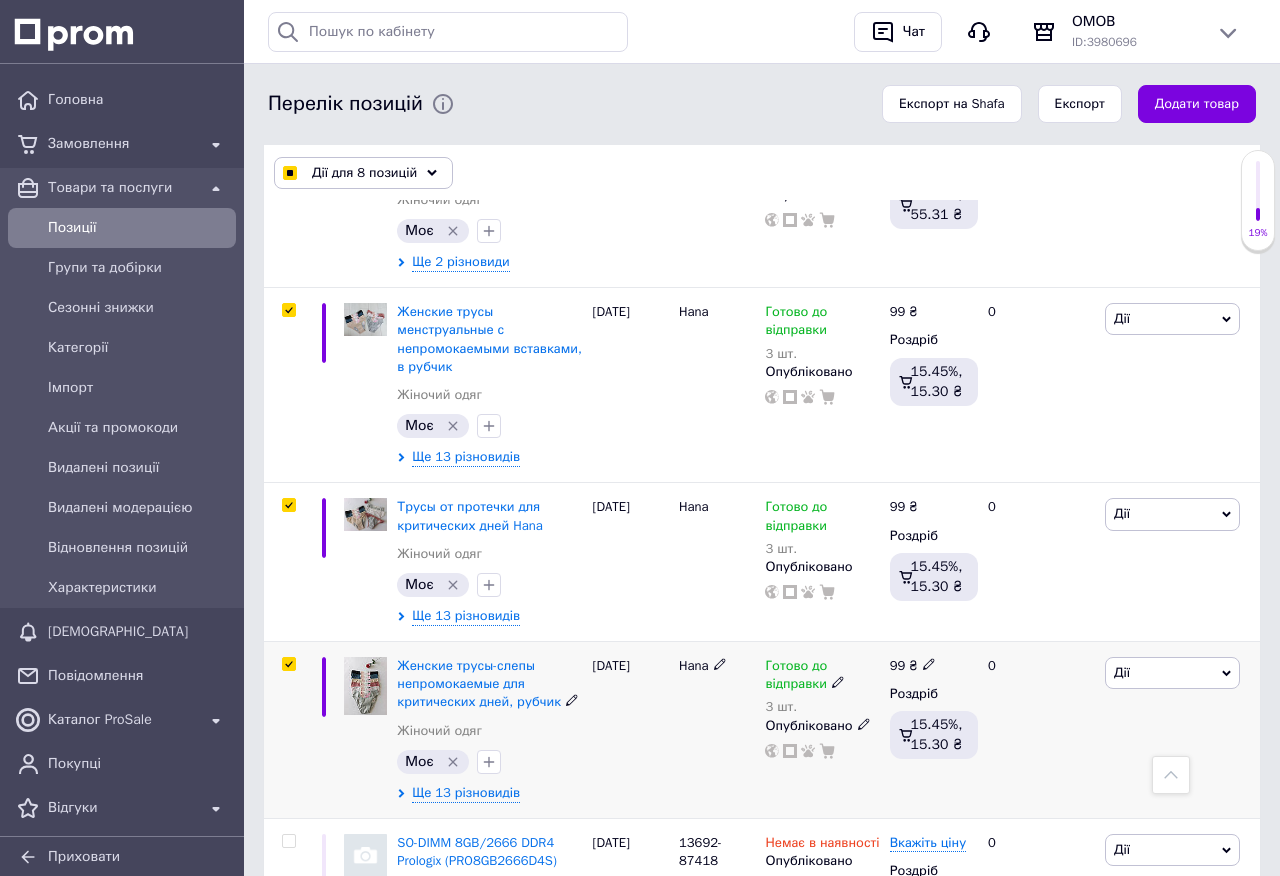 checkbox on "true" 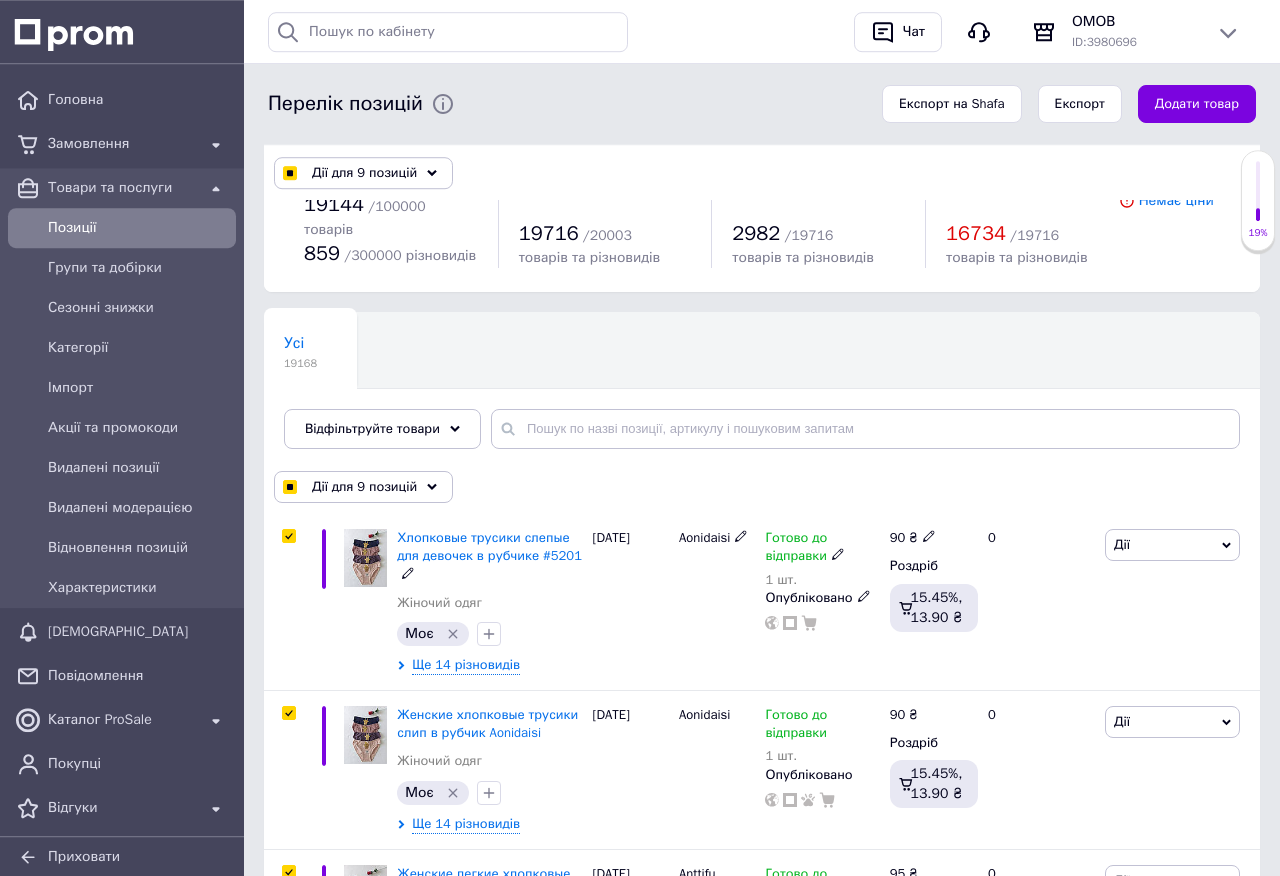 scroll, scrollTop: 0, scrollLeft: 0, axis: both 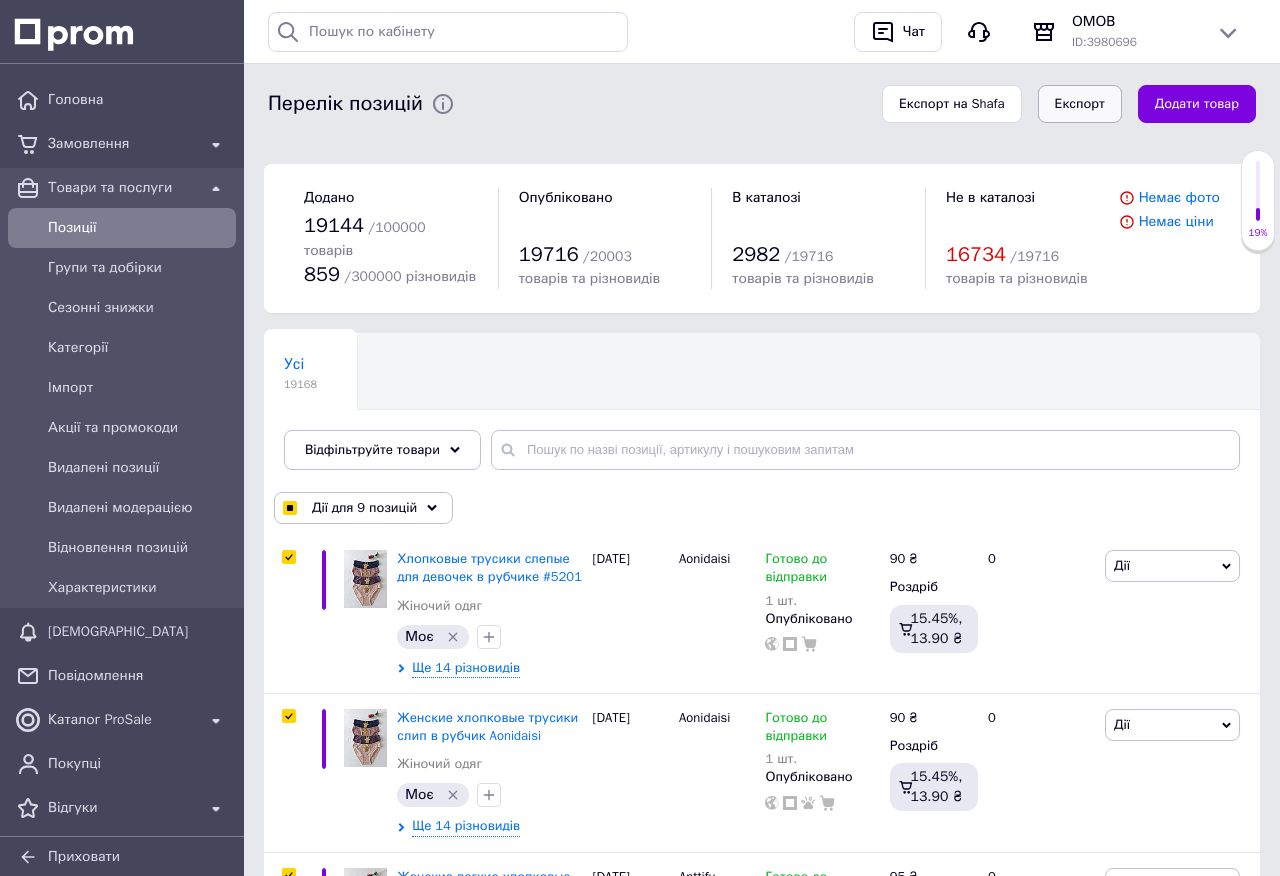 click on "Експорт" at bounding box center (1080, 104) 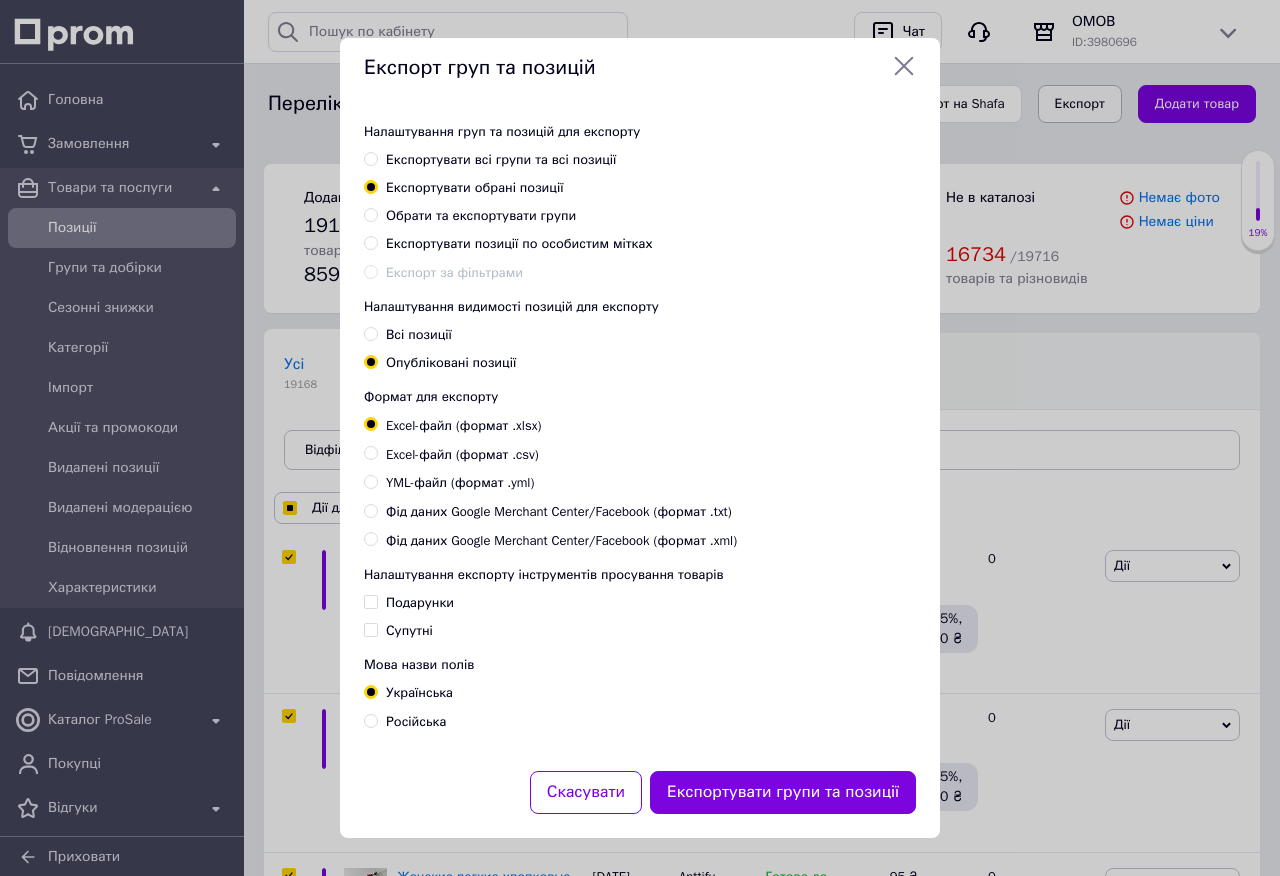 checkbox on "true" 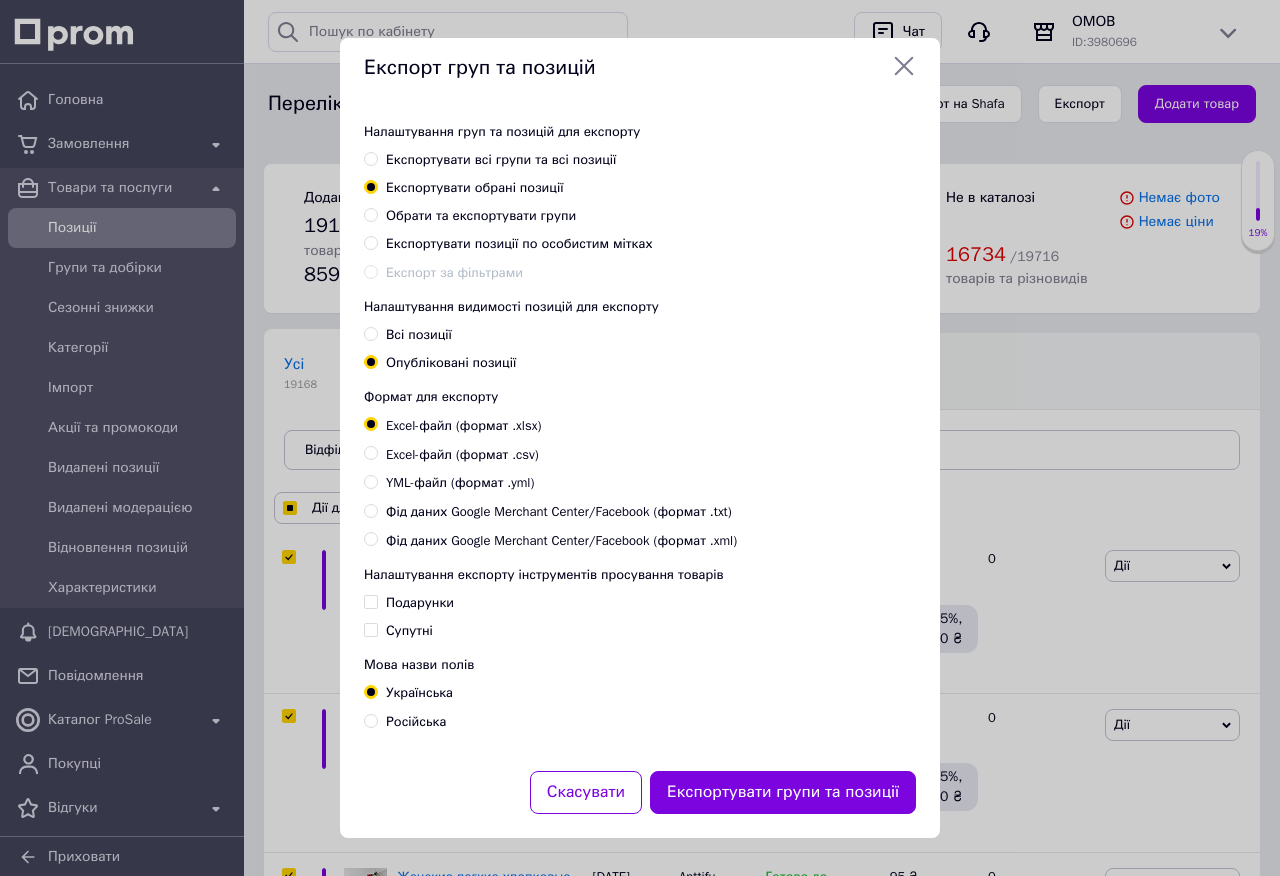 click on "YML-файл (формат .yml)" at bounding box center (462, 483) 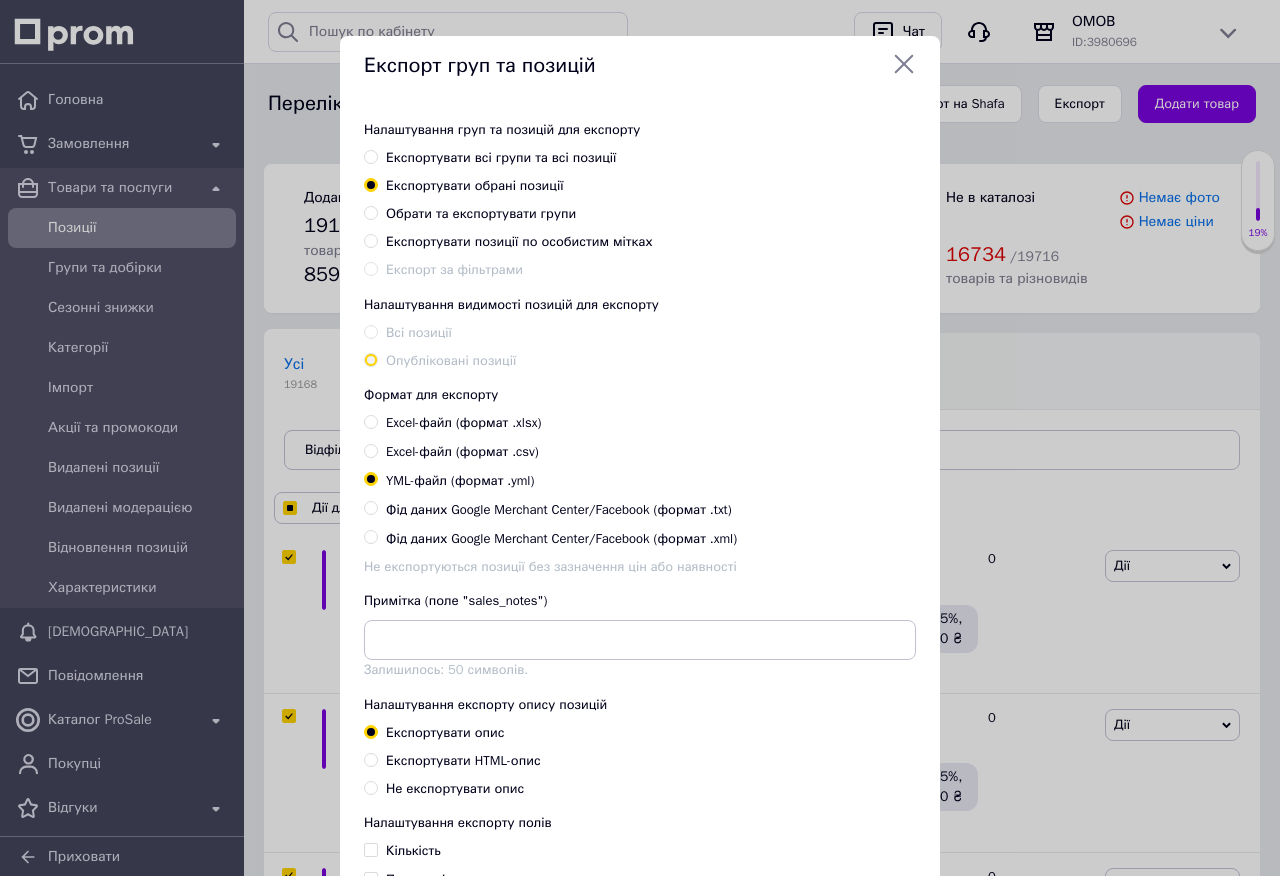 checkbox on "true" 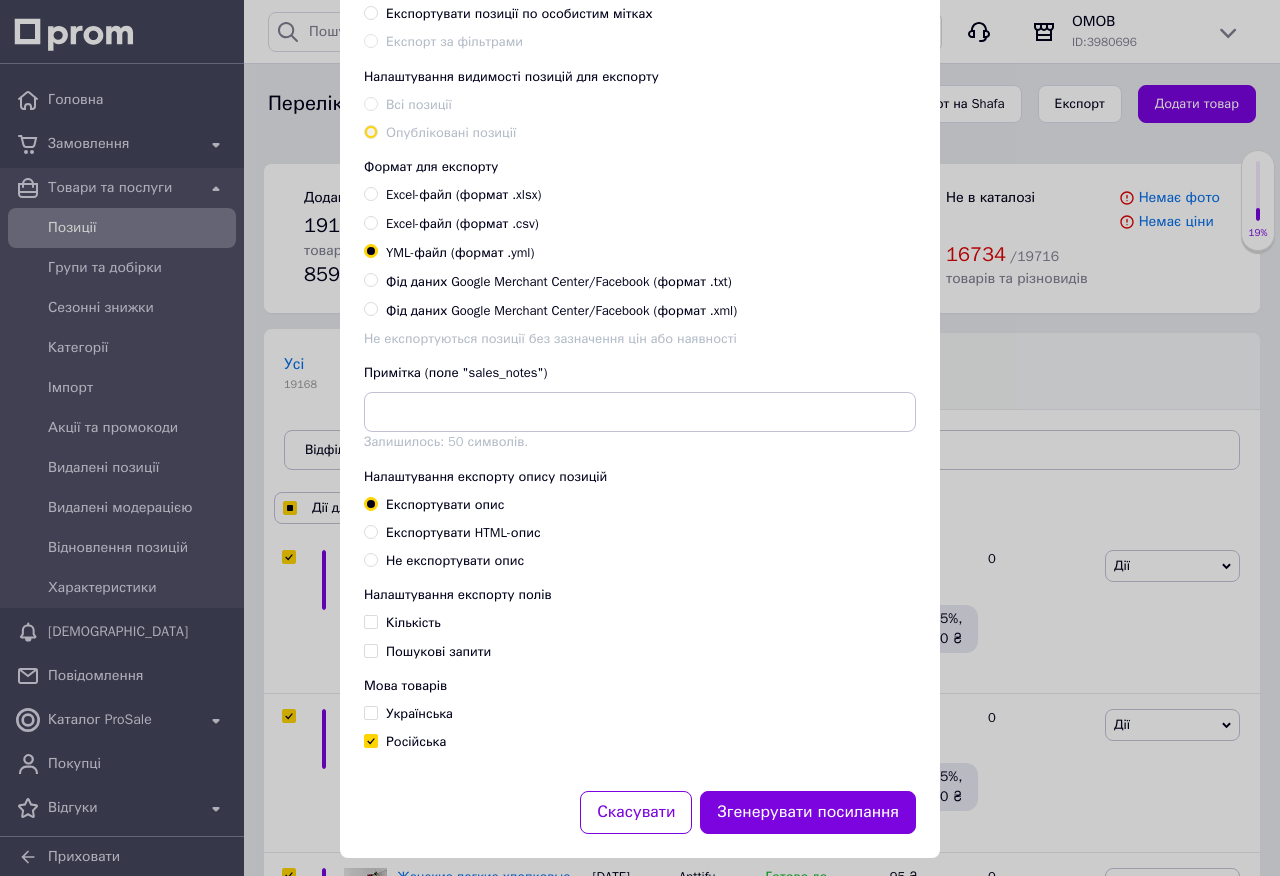 scroll, scrollTop: 235, scrollLeft: 0, axis: vertical 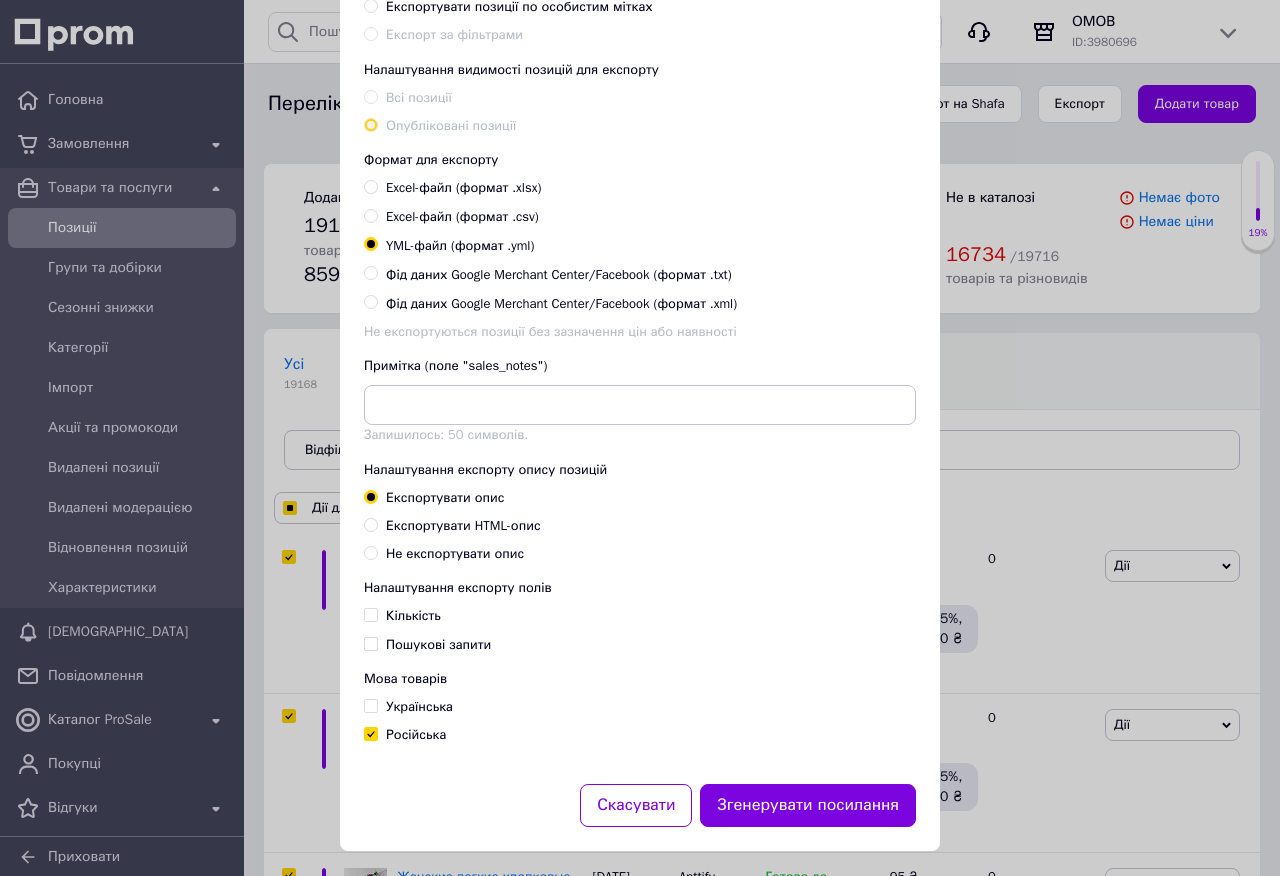click on "Українська" at bounding box center (419, 706) 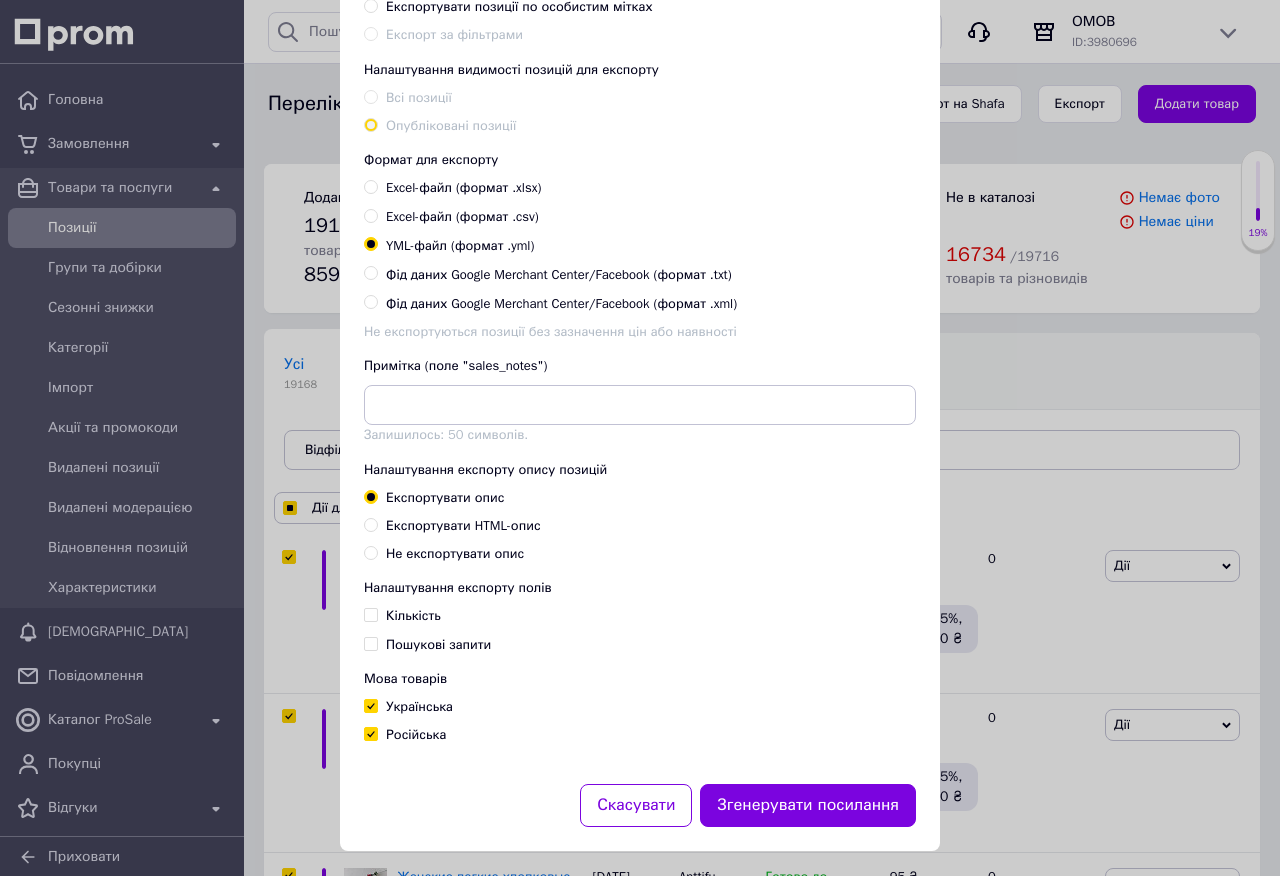 checkbox on "true" 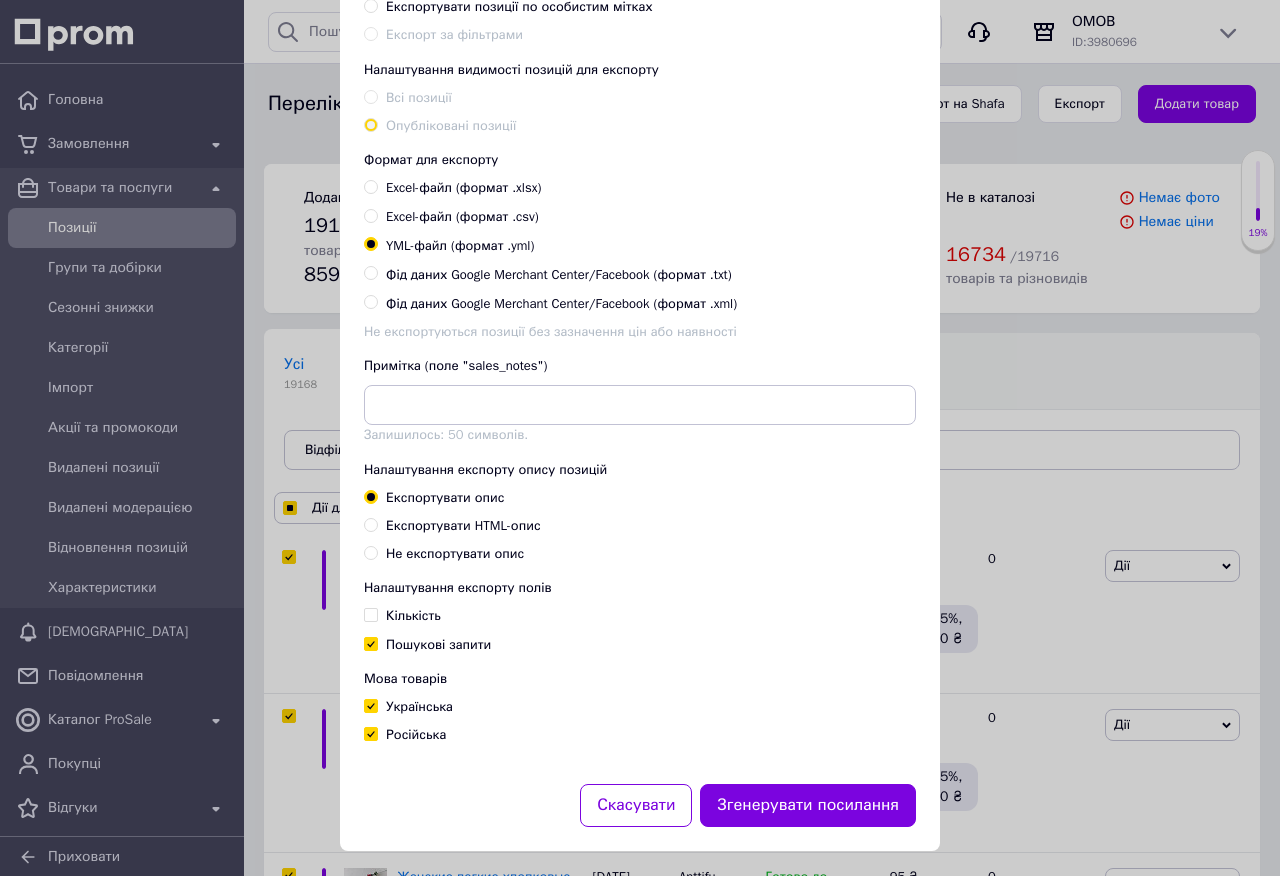 checkbox on "true" 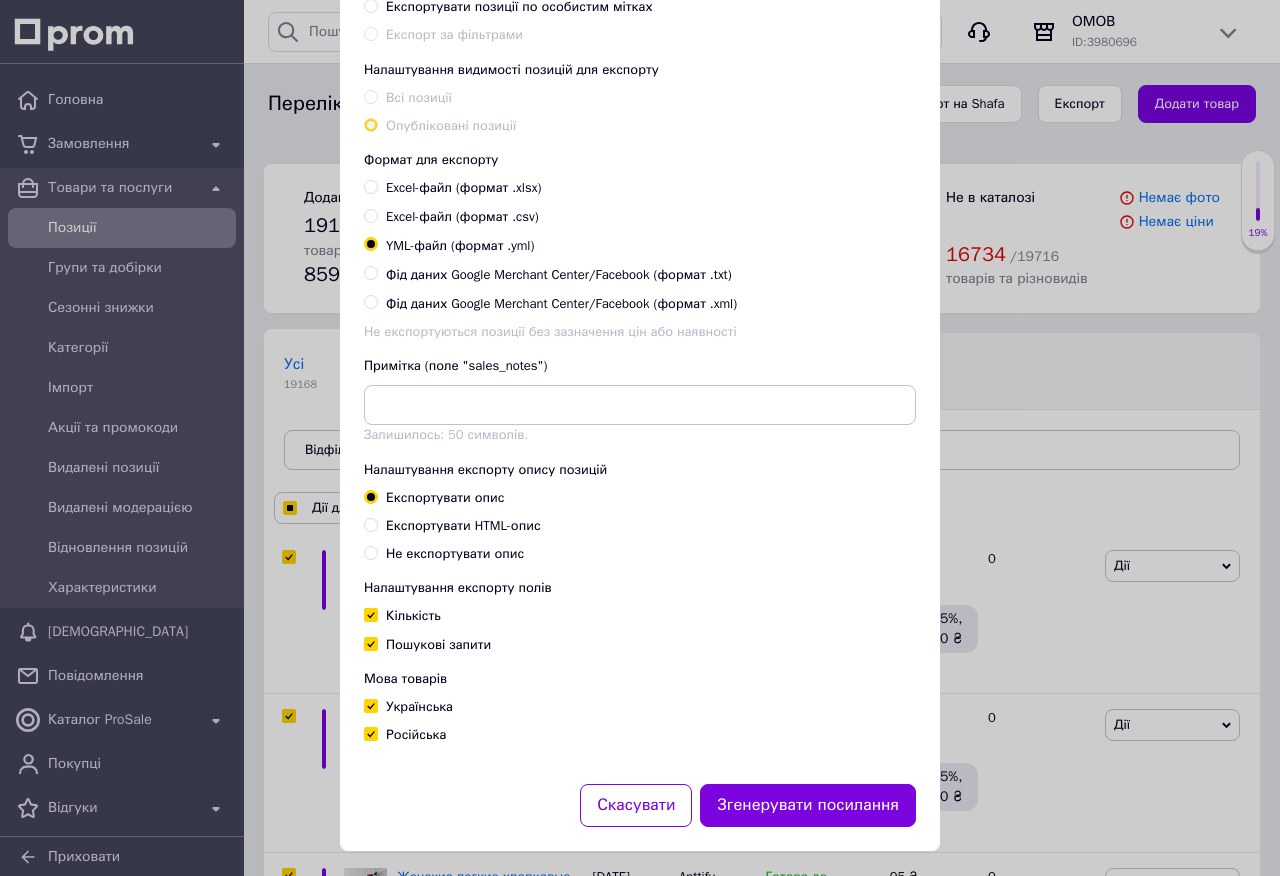checkbox on "true" 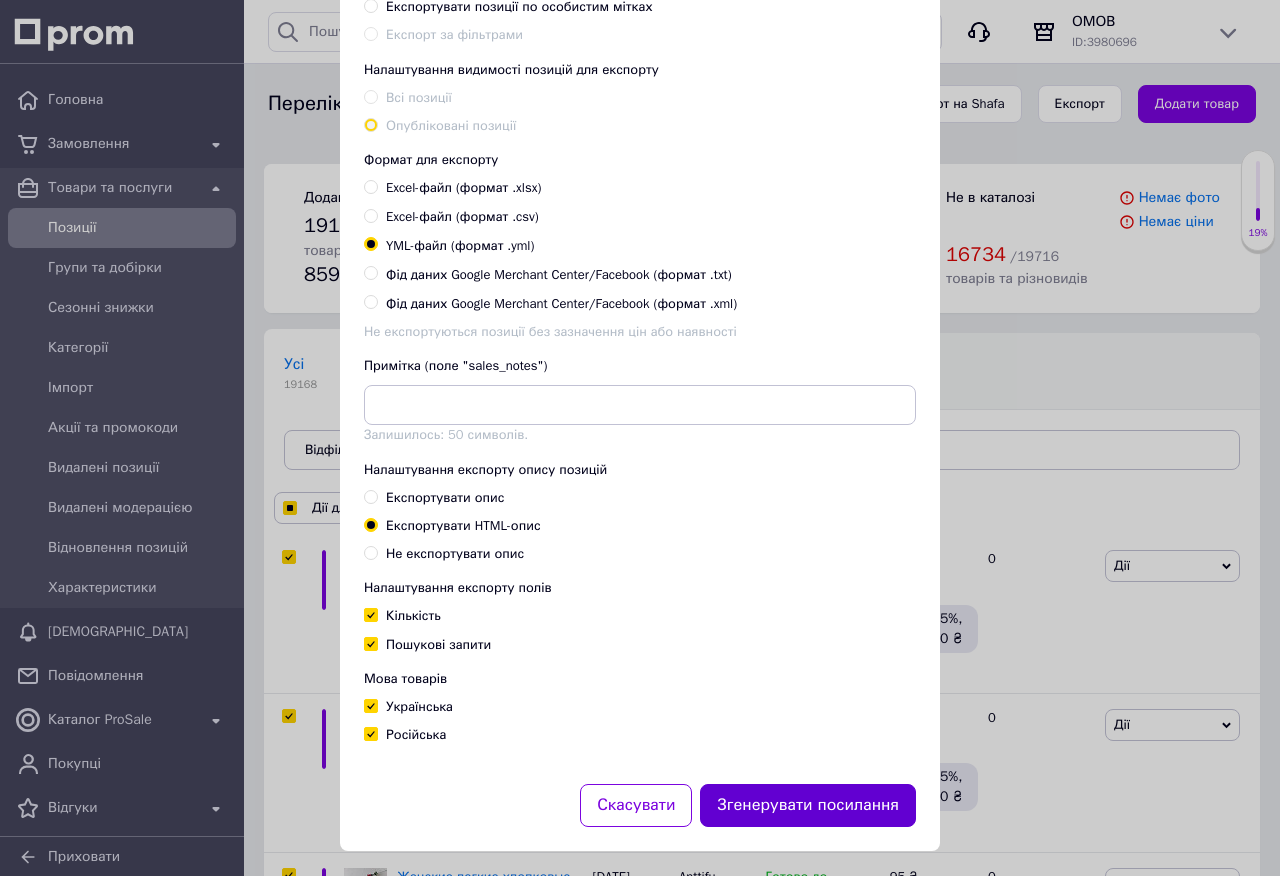click on "Згенерувати посилання" at bounding box center [808, 805] 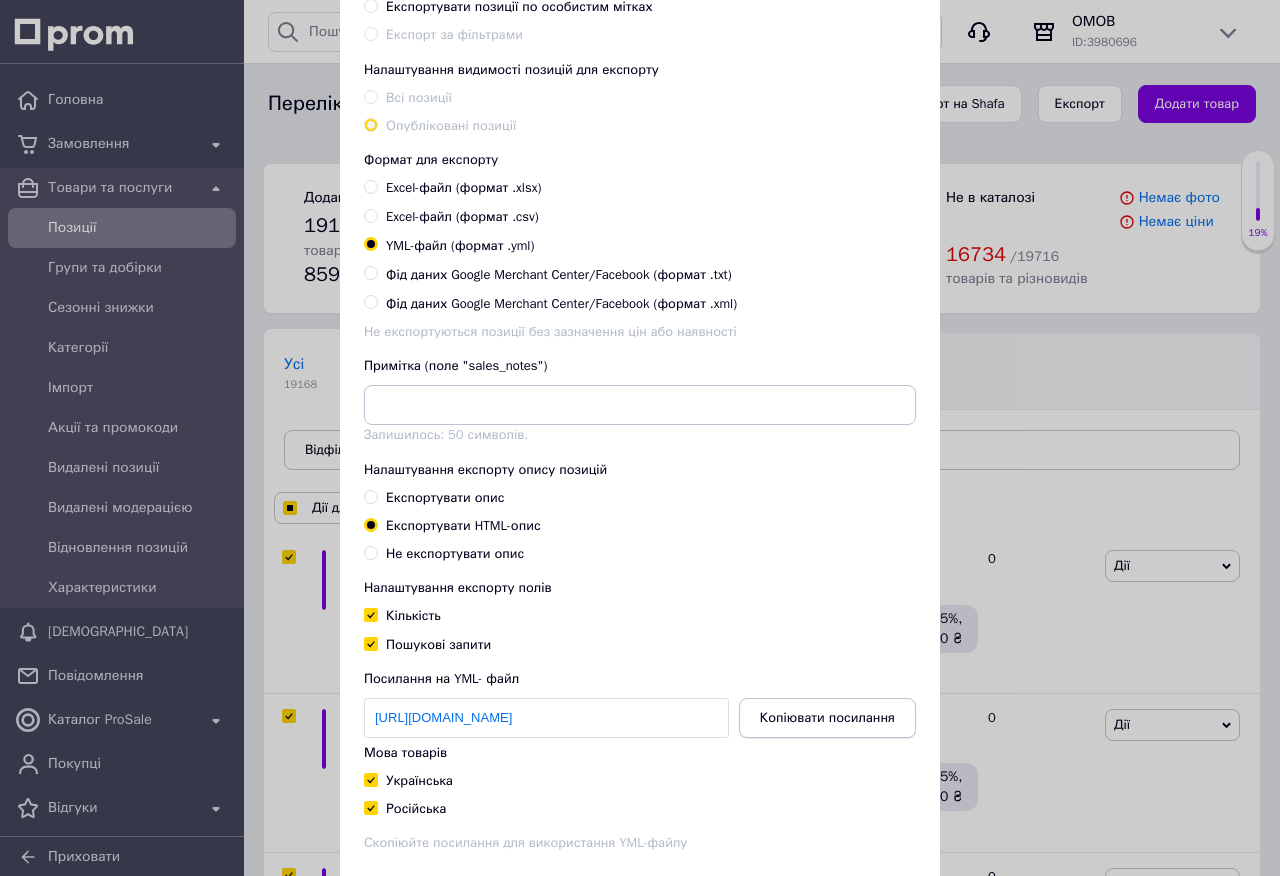 click on "Копіювати посилання" at bounding box center [827, 718] 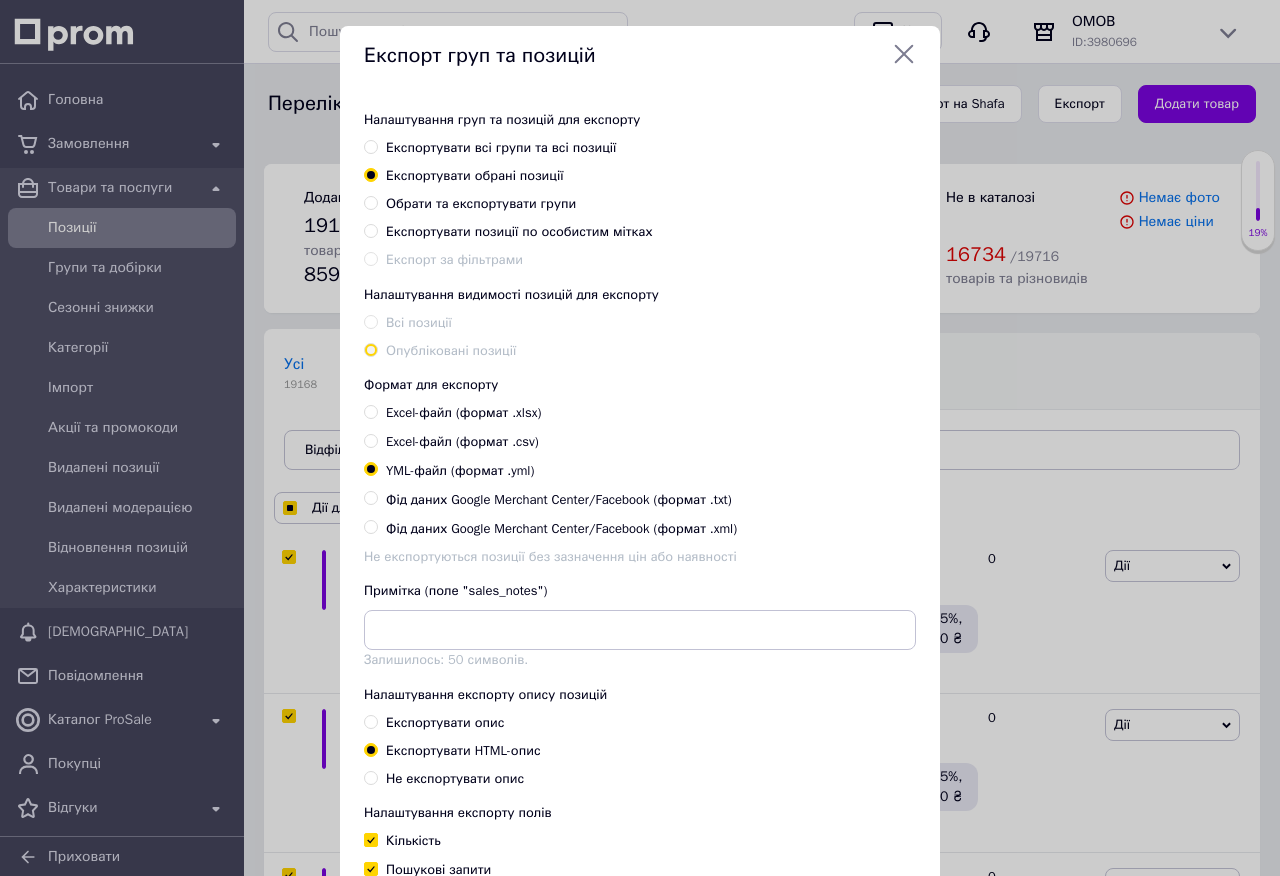scroll, scrollTop: 0, scrollLeft: 0, axis: both 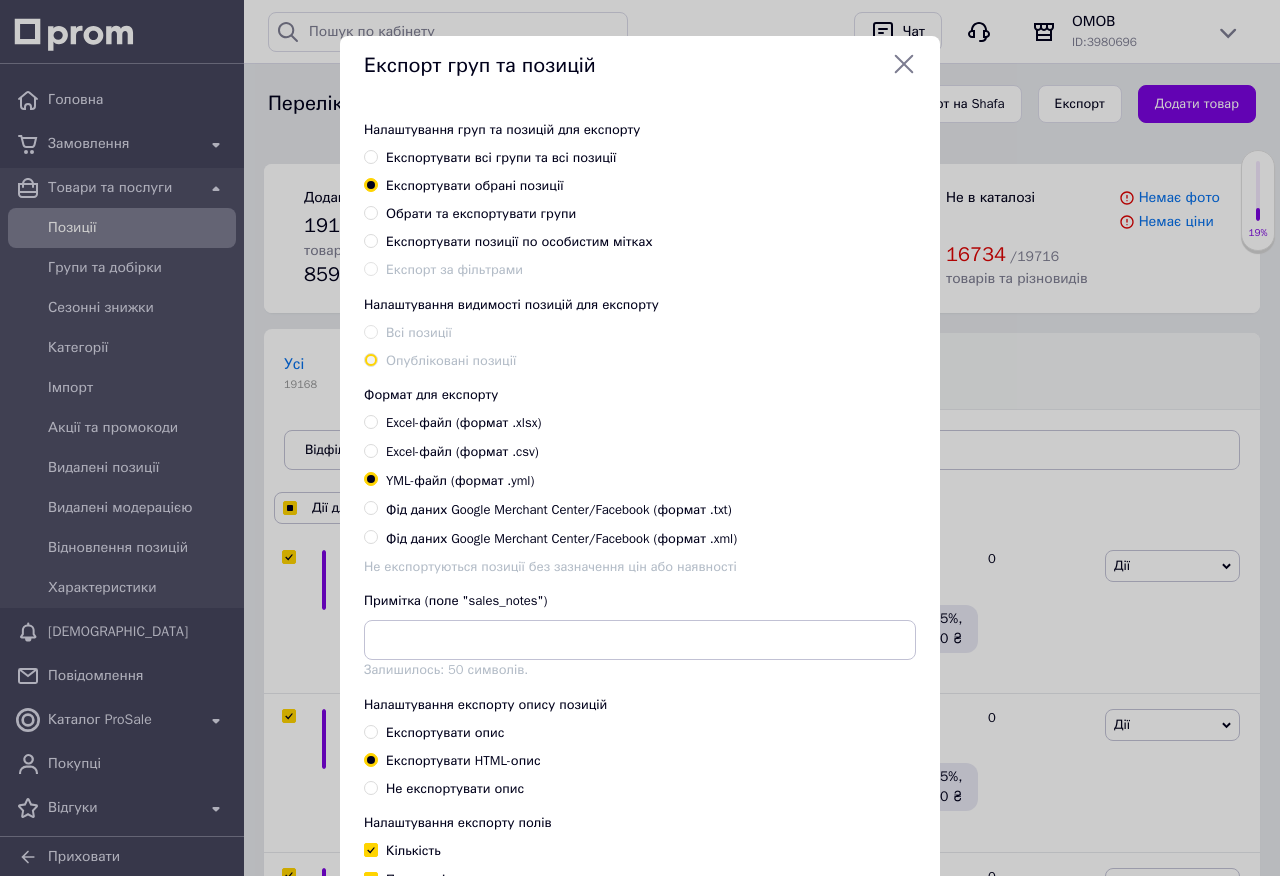 click 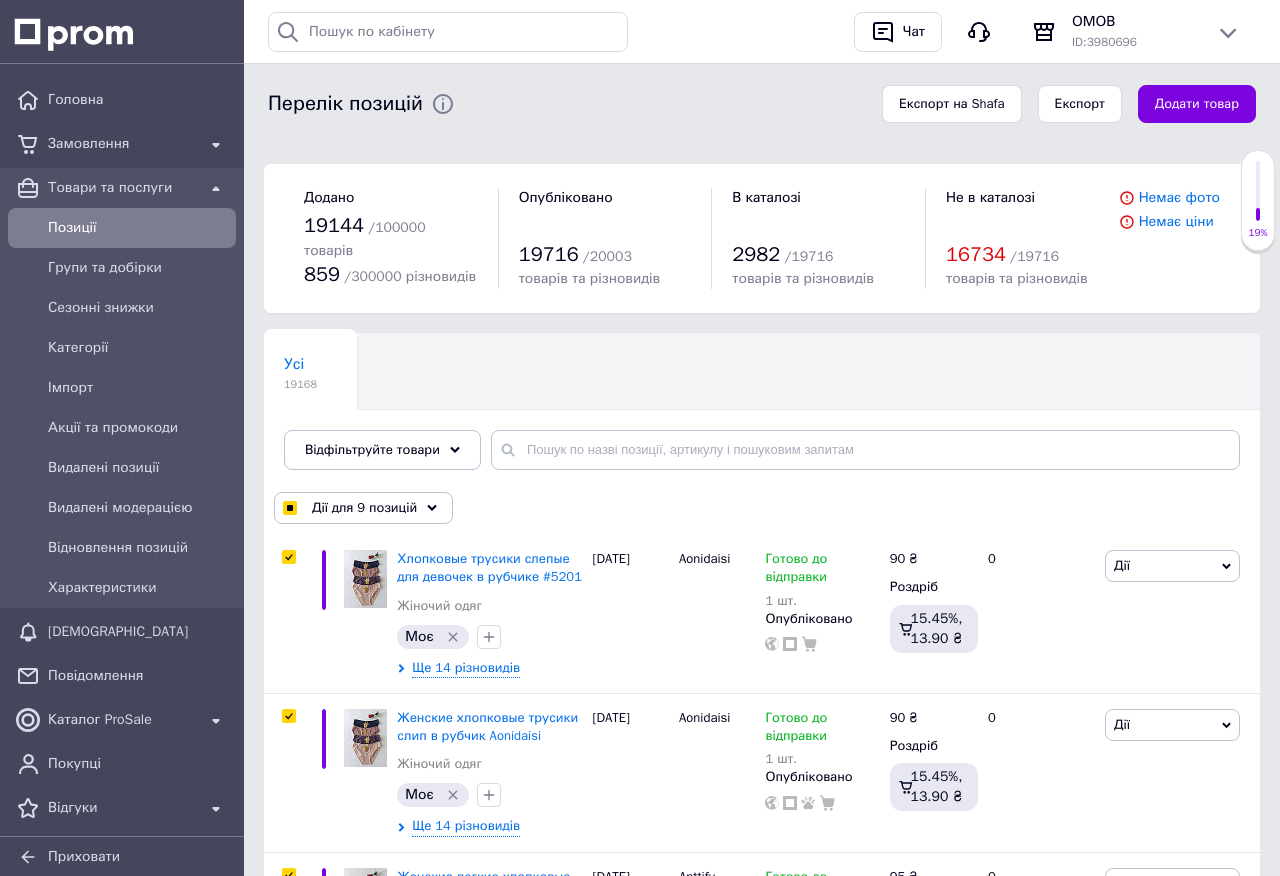 checkbox on "true" 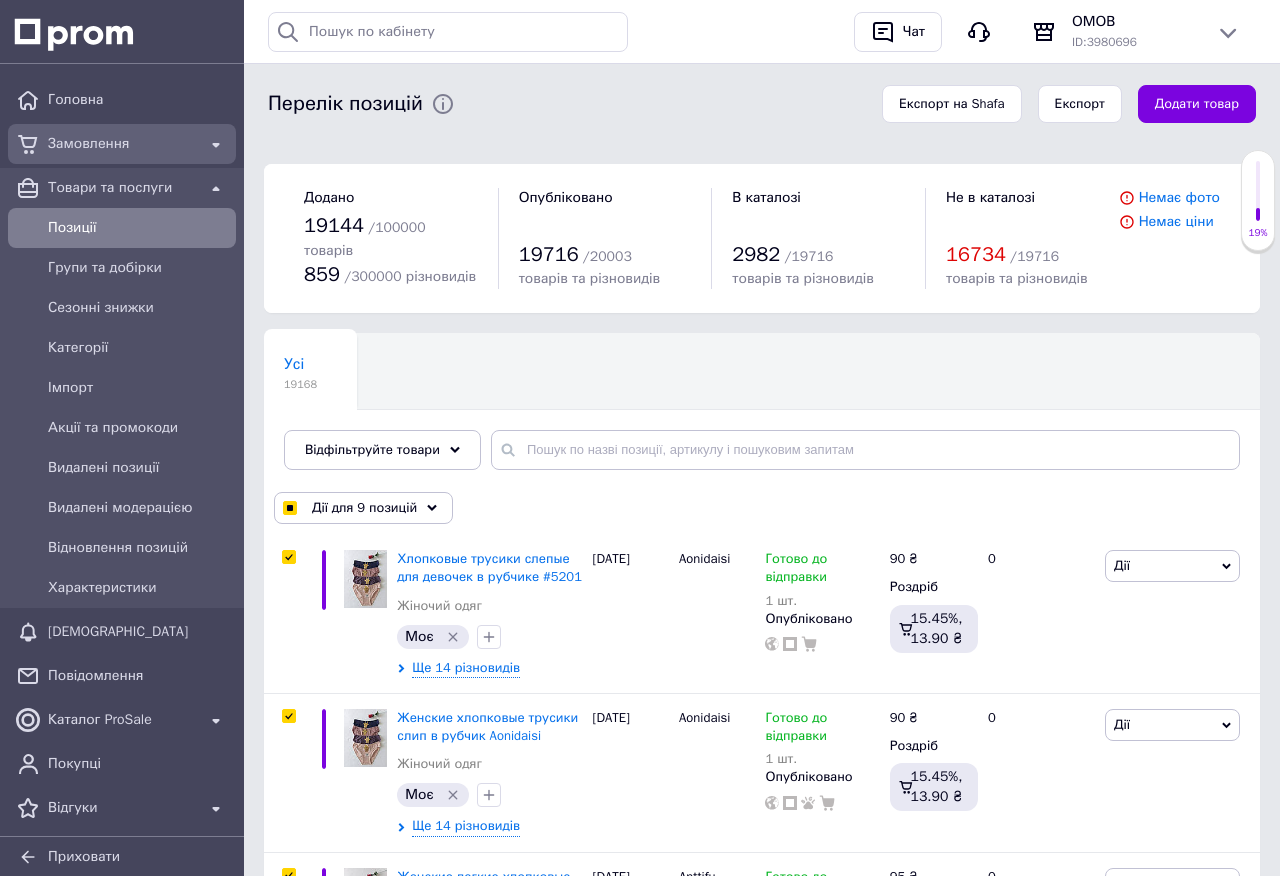 click on "Замовлення" at bounding box center [122, 144] 